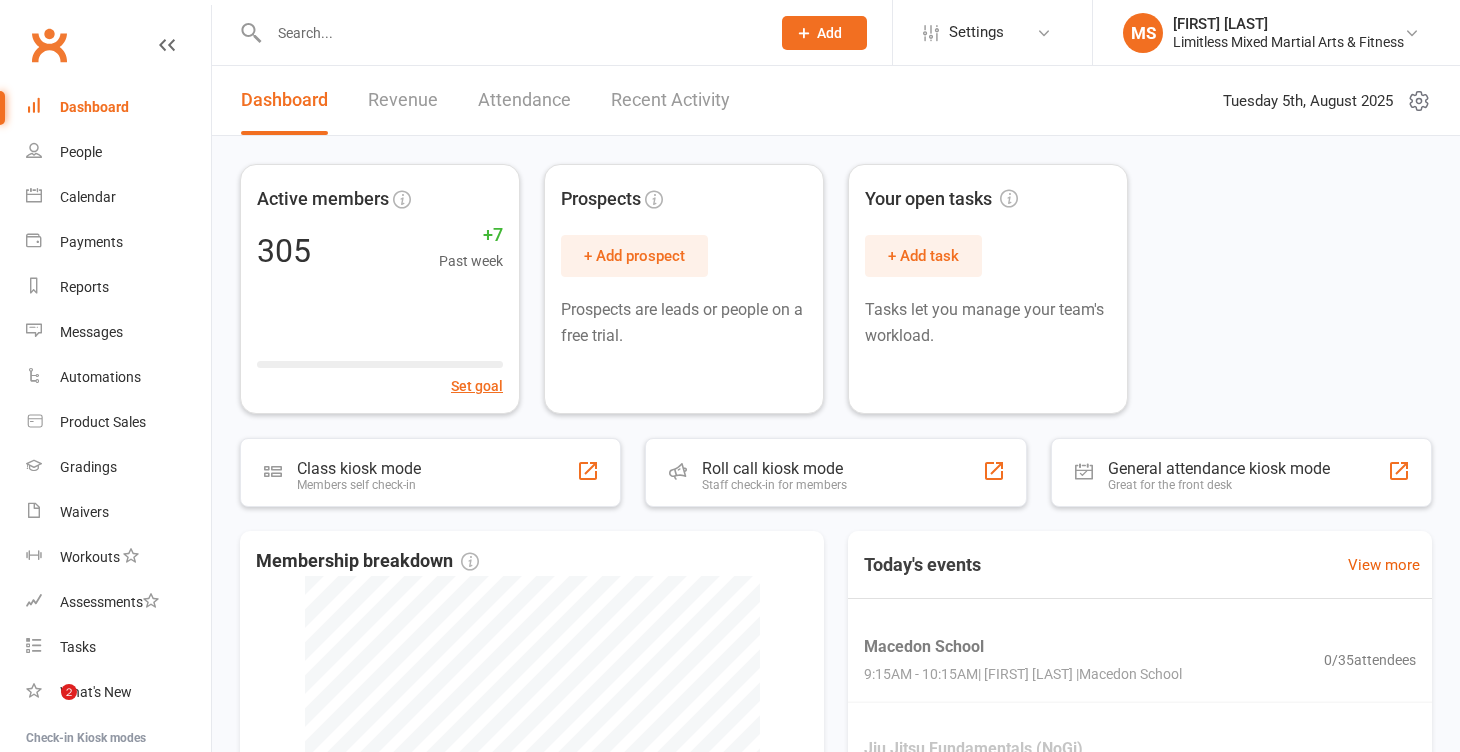 scroll, scrollTop: 0, scrollLeft: 0, axis: both 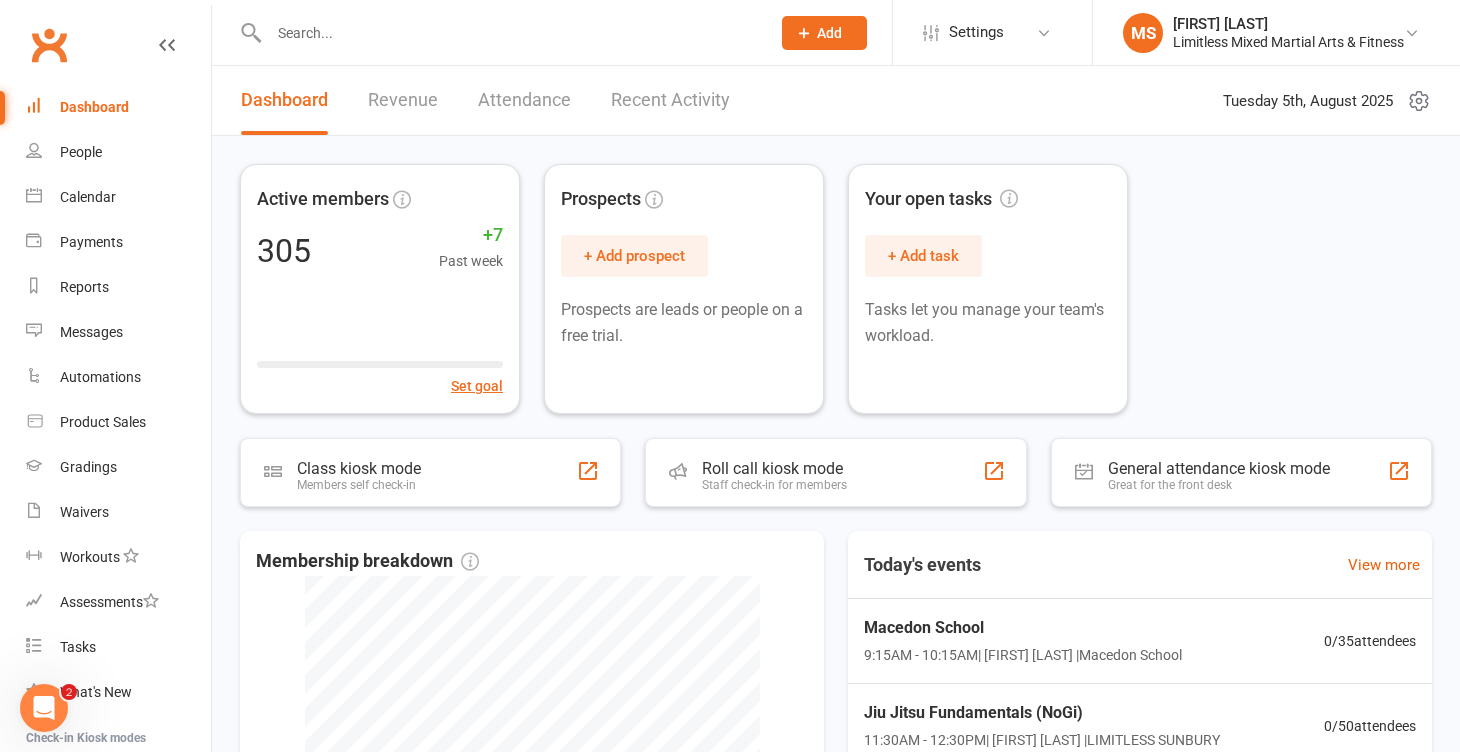 click at bounding box center (509, 33) 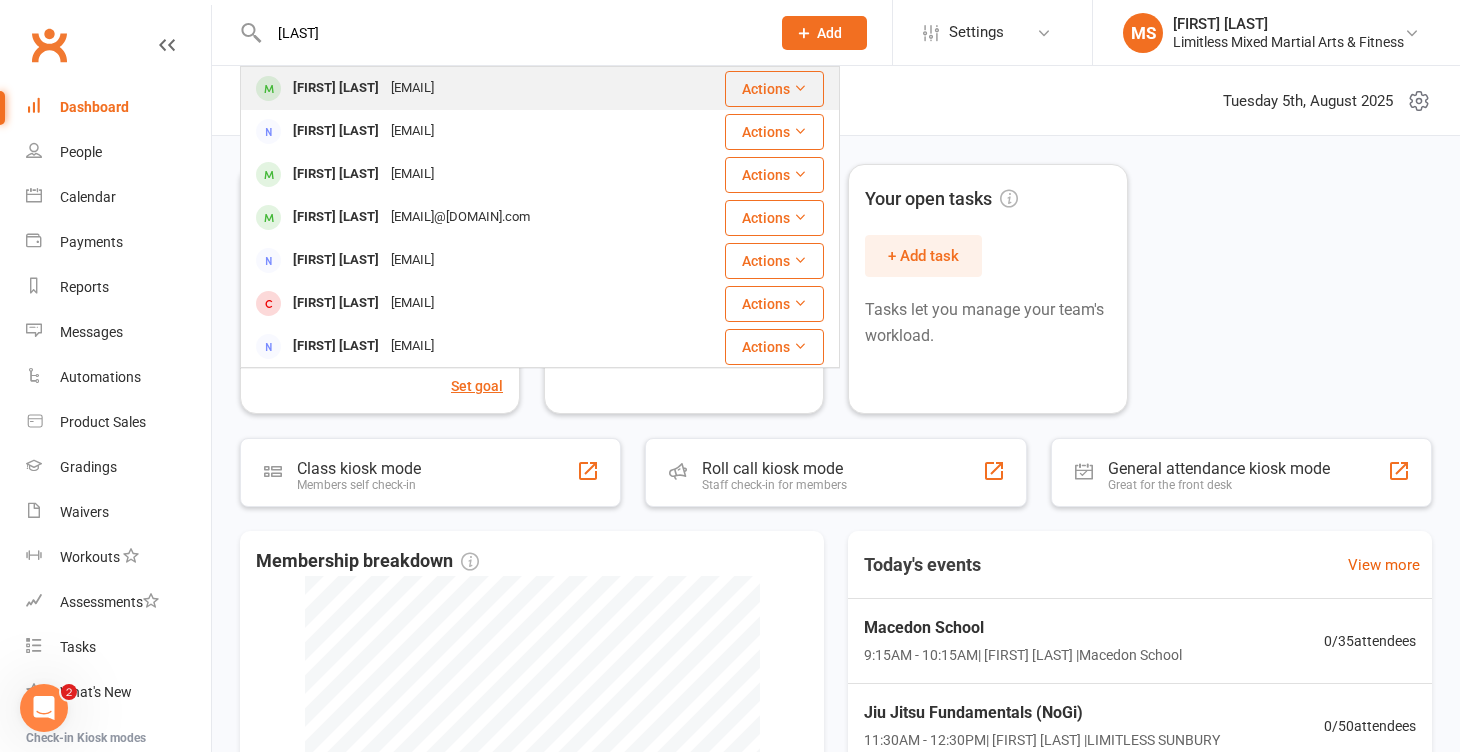 type on "[LAST]" 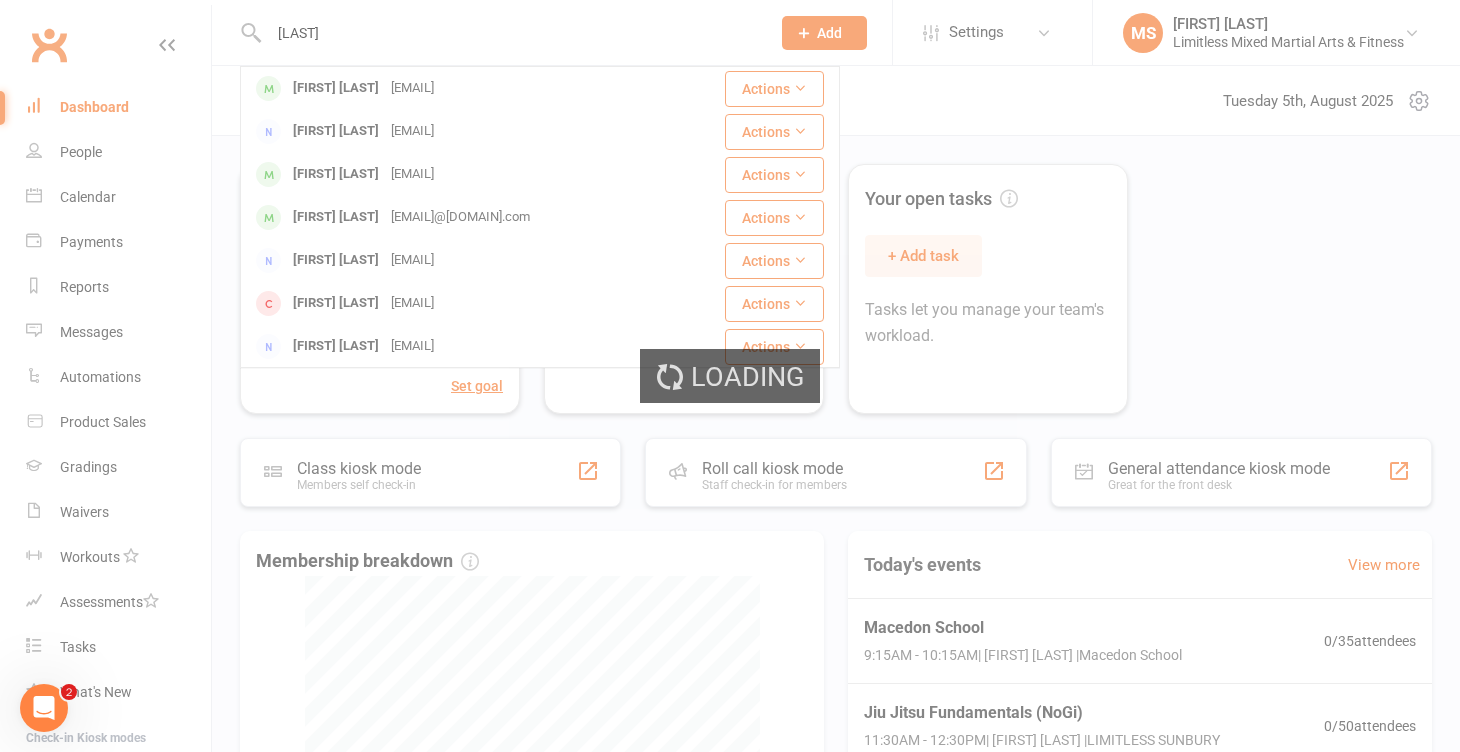 type 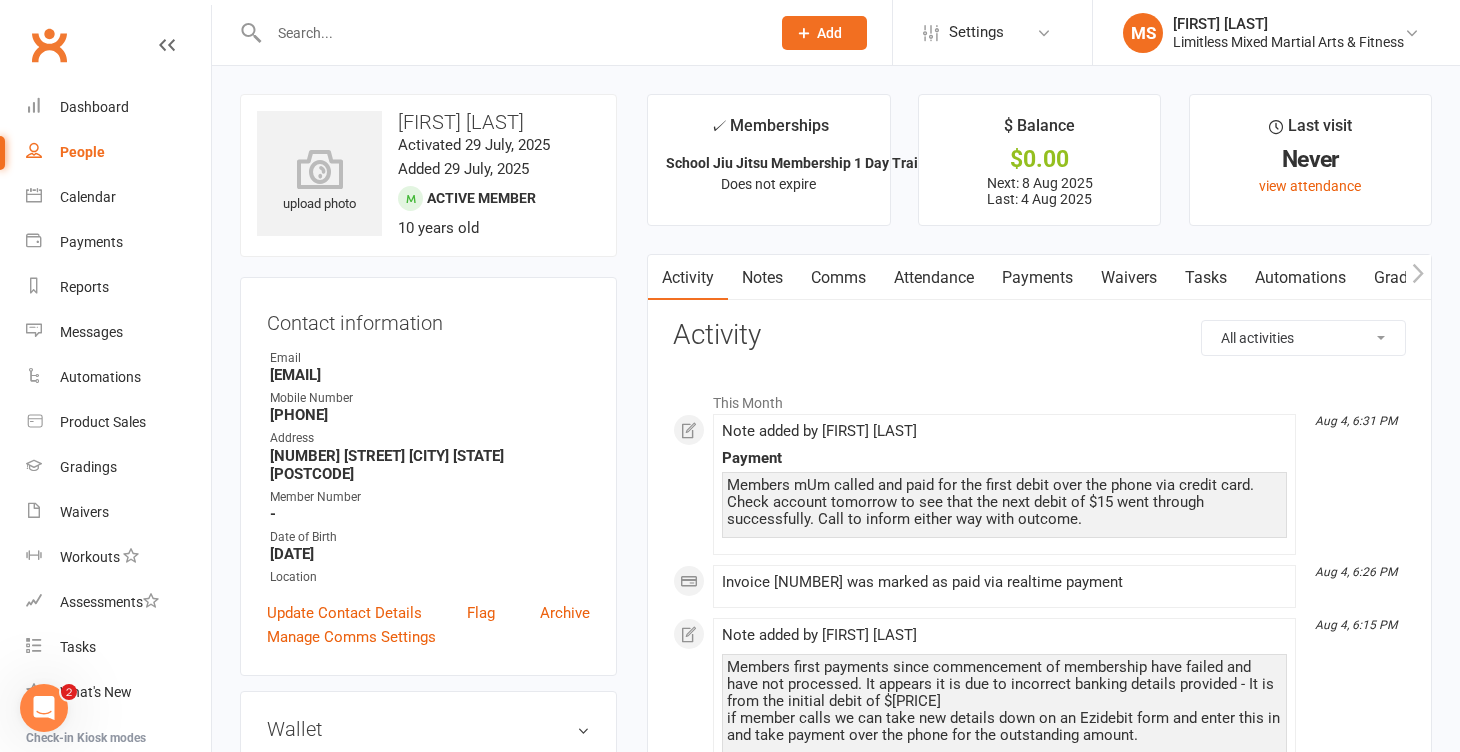 click on "Payments" at bounding box center [1037, 278] 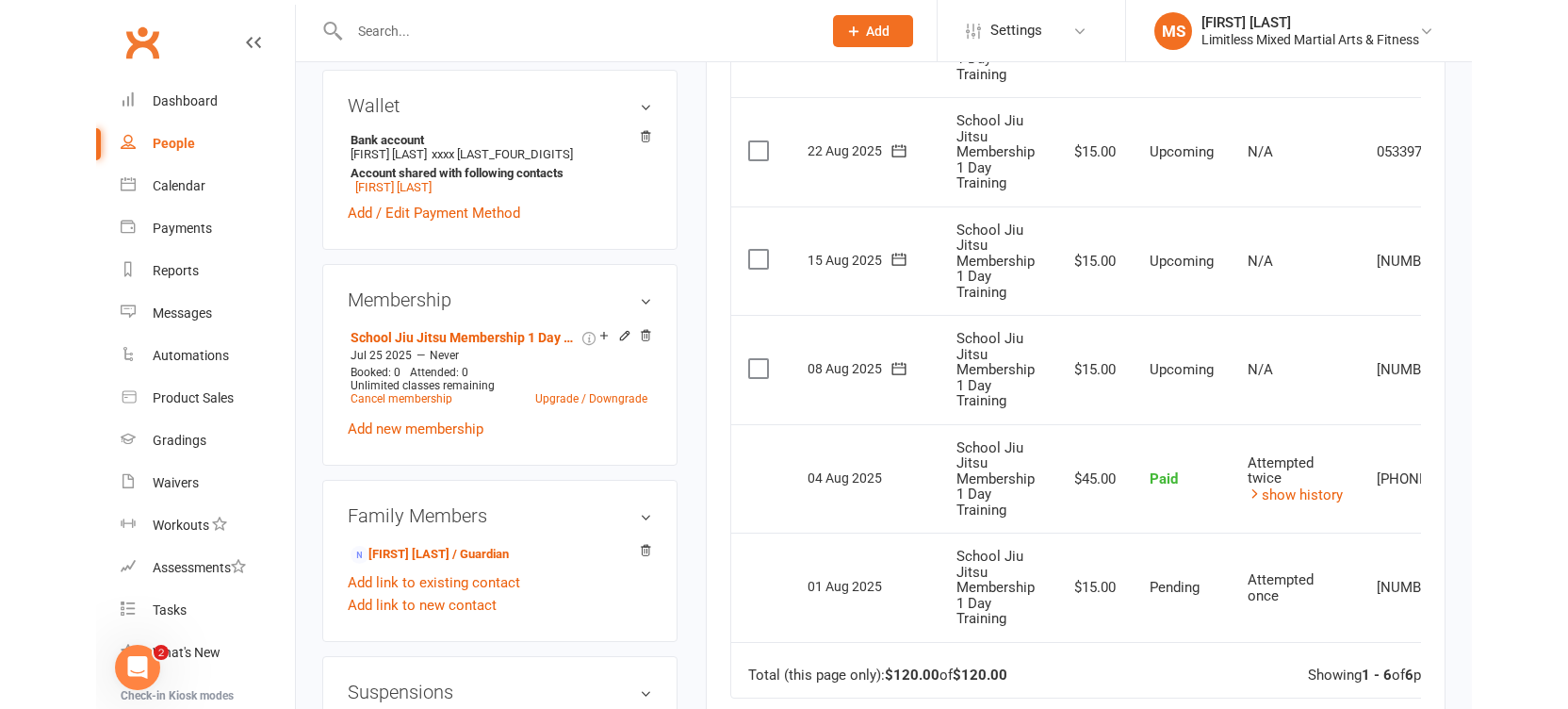 scroll, scrollTop: 668, scrollLeft: 0, axis: vertical 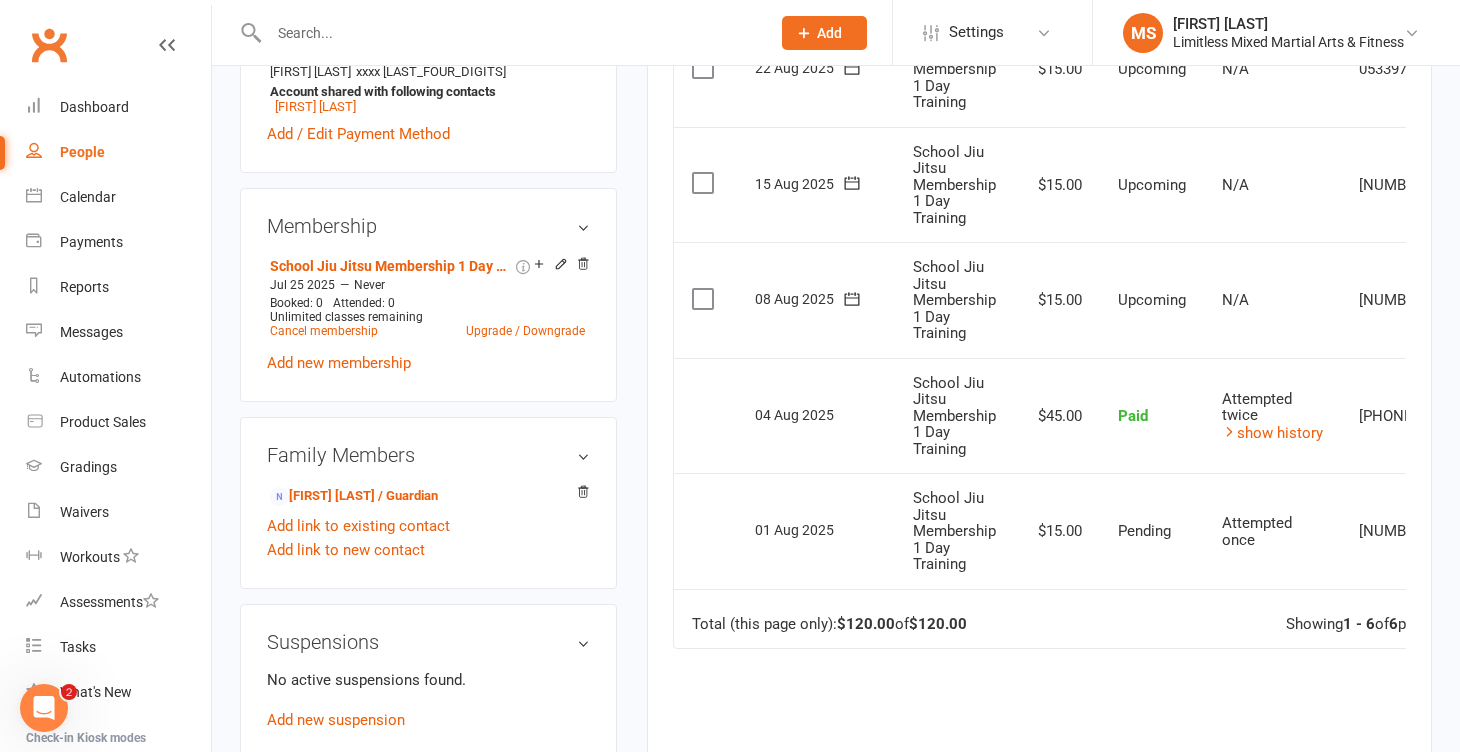 click on "Due  Contact  Membership Amount  Status History Invoice # Select this [DATE] [YEAR]
[FIRST] [LAST]
School Jiu Jitsu Membership 1 Day Training $[AMOUNT] Upcoming N/A [NUMBER] Mark as Paid (Cash)  Mark as Paid (POS)  Mark as Paid (Other)  Skip  Change amount  Apply credit  Bulk reschedule from this date  Process now More Info Send message Select this [DATE] [YEAR]
[FIRST] [LAST]
School Jiu Jitsu Membership 1 Day Training $[AMOUNT] Upcoming N/A [NUMBER] Mark as Paid (Cash)  Mark as Paid (POS)  Mark as Paid (Other)  Skip  Change amount  Apply credit  Bulk reschedule from this date  Process now More Info Send message Select this [DATE] [YEAR]
[FIRST] [LAST]
School Jiu Jitsu Membership 1 Day Training $[AMOUNT] Upcoming N/A [NUMBER] Mark as Paid (Cash)  Mark as Paid (POS)  Mark as Paid (Other)  Skip  Change amount  Apply credit  Bulk reschedule from this date  Process now More Info Send message Select this [DATE] [YEAR]
[FIRST] [LAST]
School Jiu Jitsu Membership 1 Day Training $[AMOUNT] Upcoming N/A [NUMBER]" at bounding box center (1039, 375) 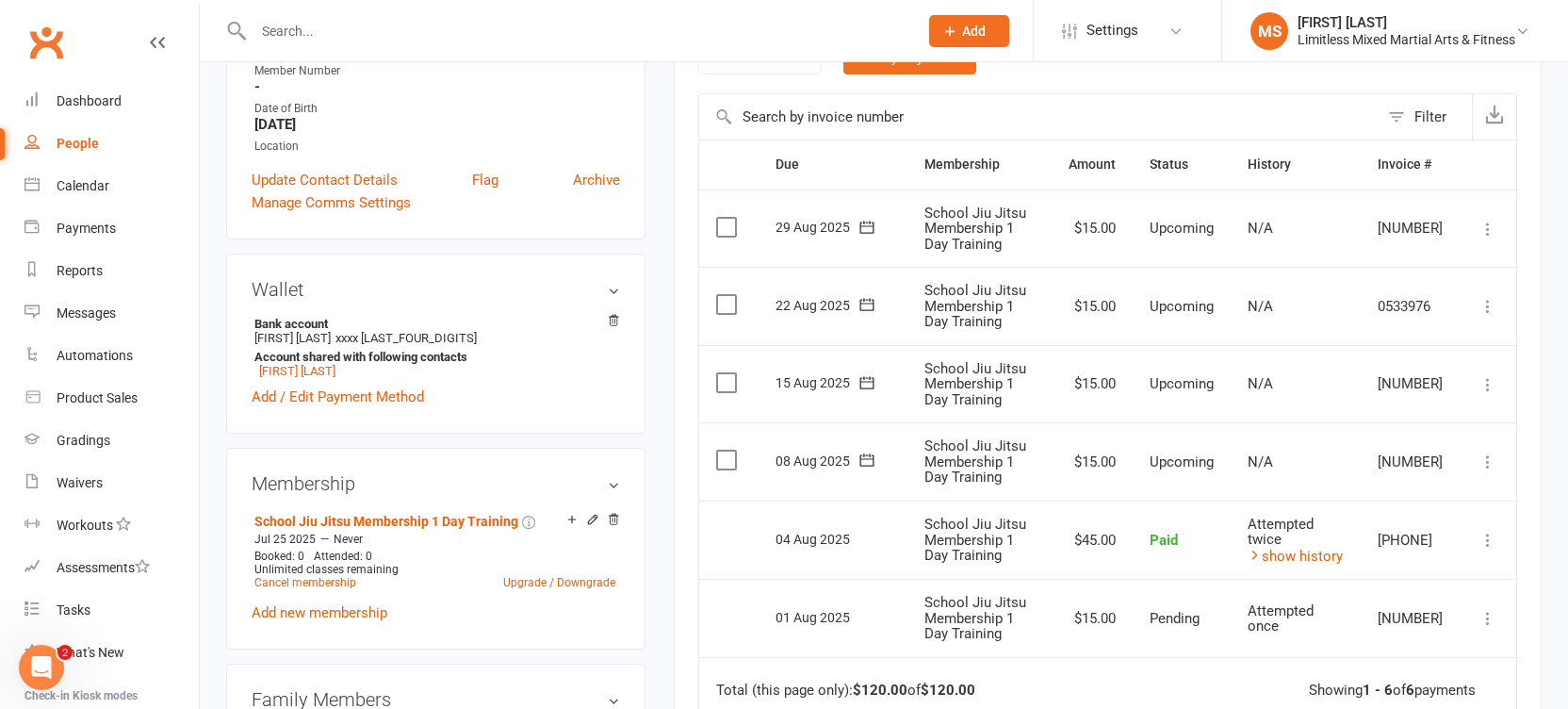 scroll, scrollTop: 376, scrollLeft: 0, axis: vertical 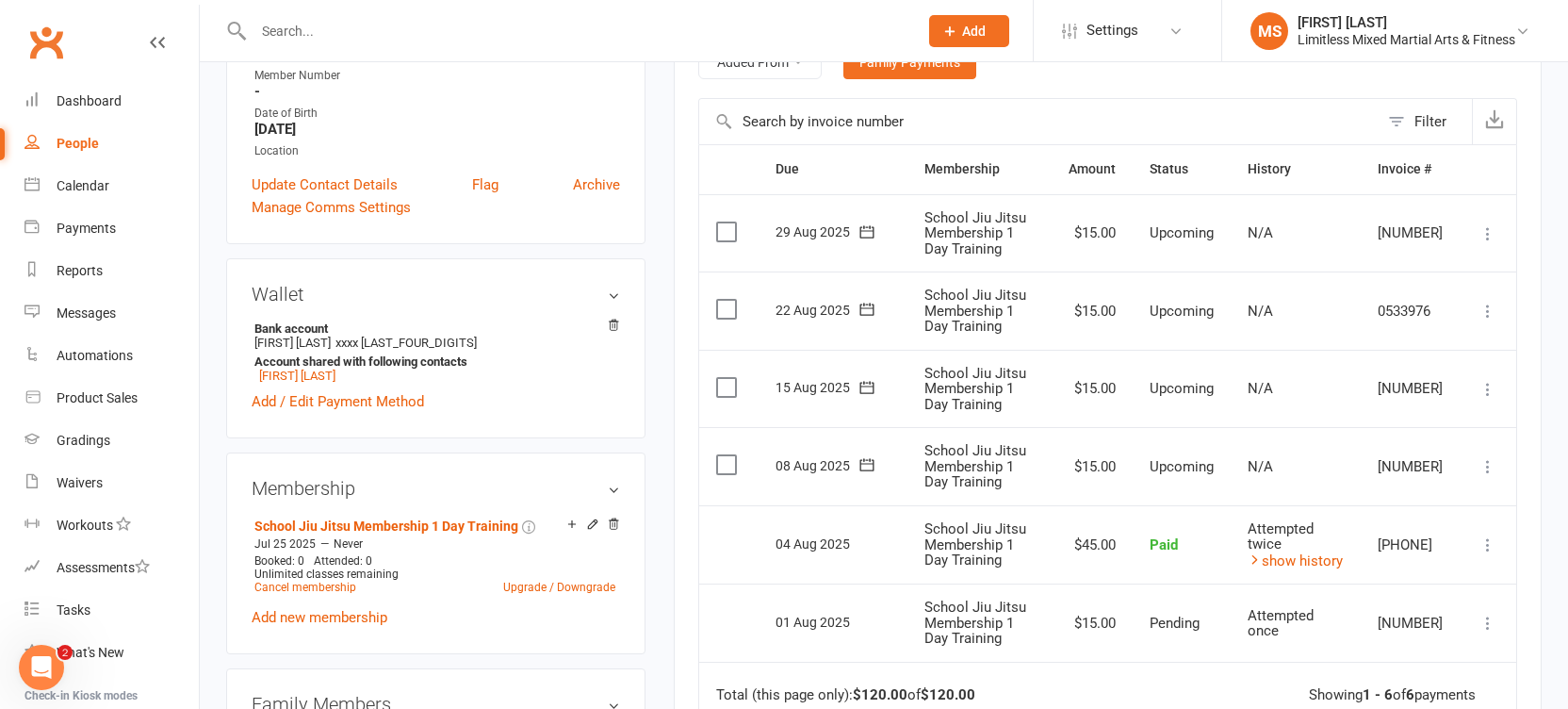 click on "People" at bounding box center [77, 143] 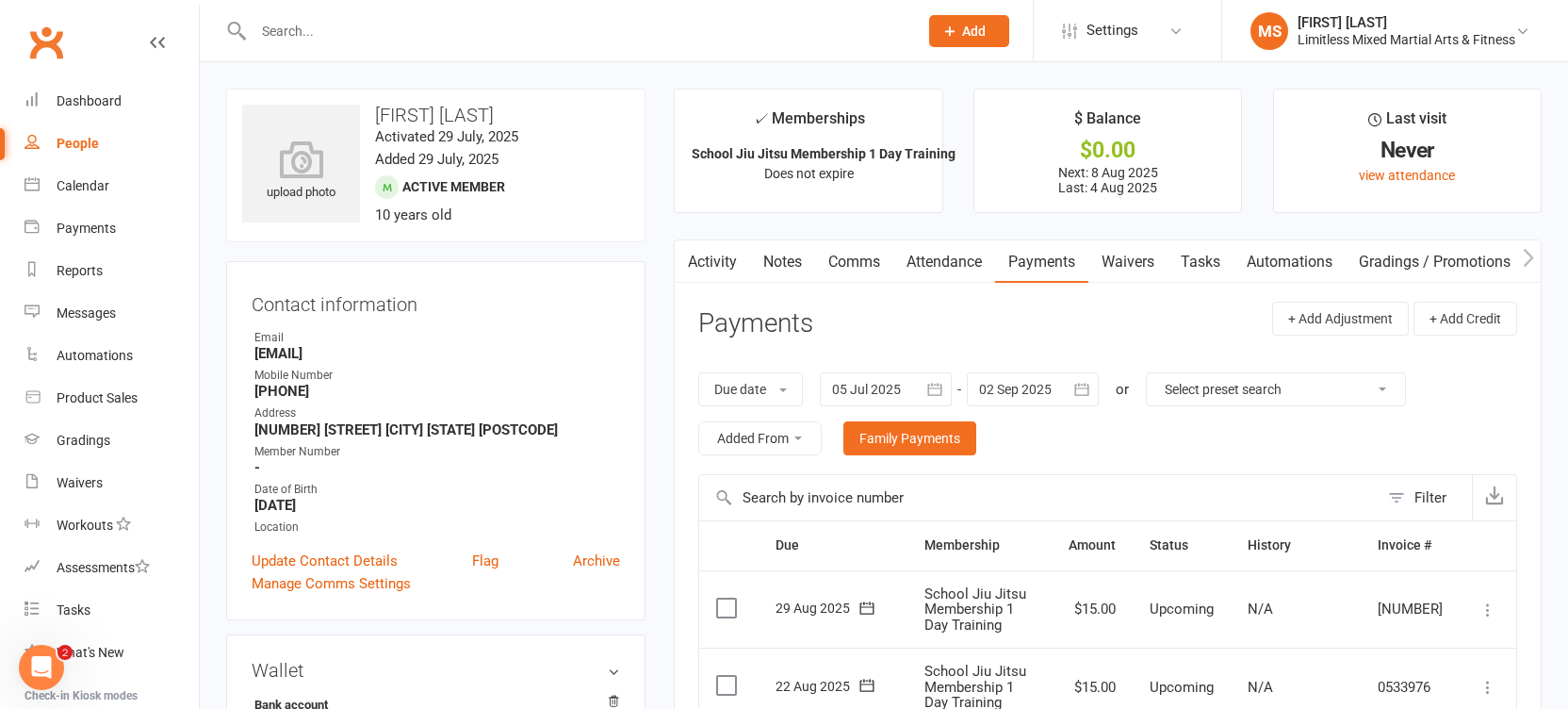 select on "100" 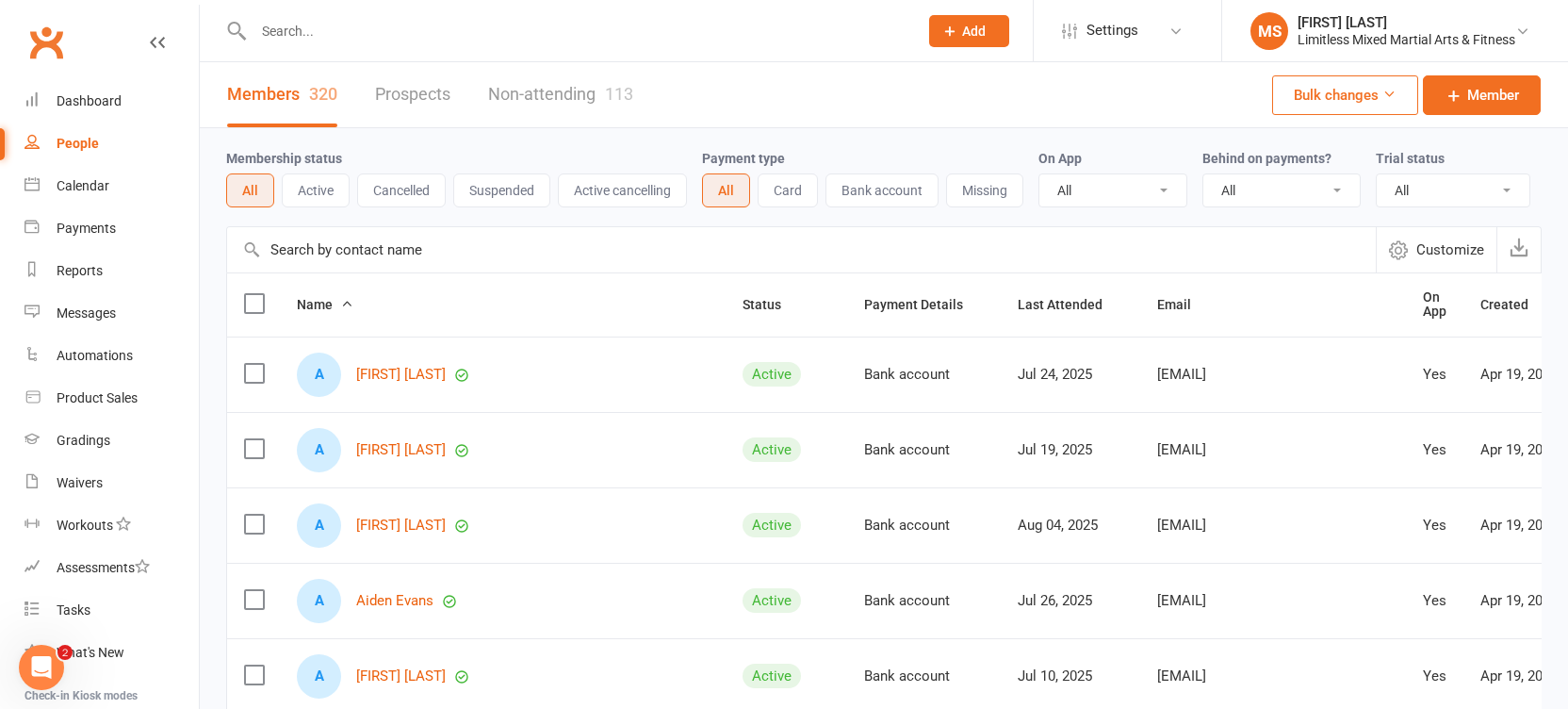 click on "All No Yes" at bounding box center (1282, 190) 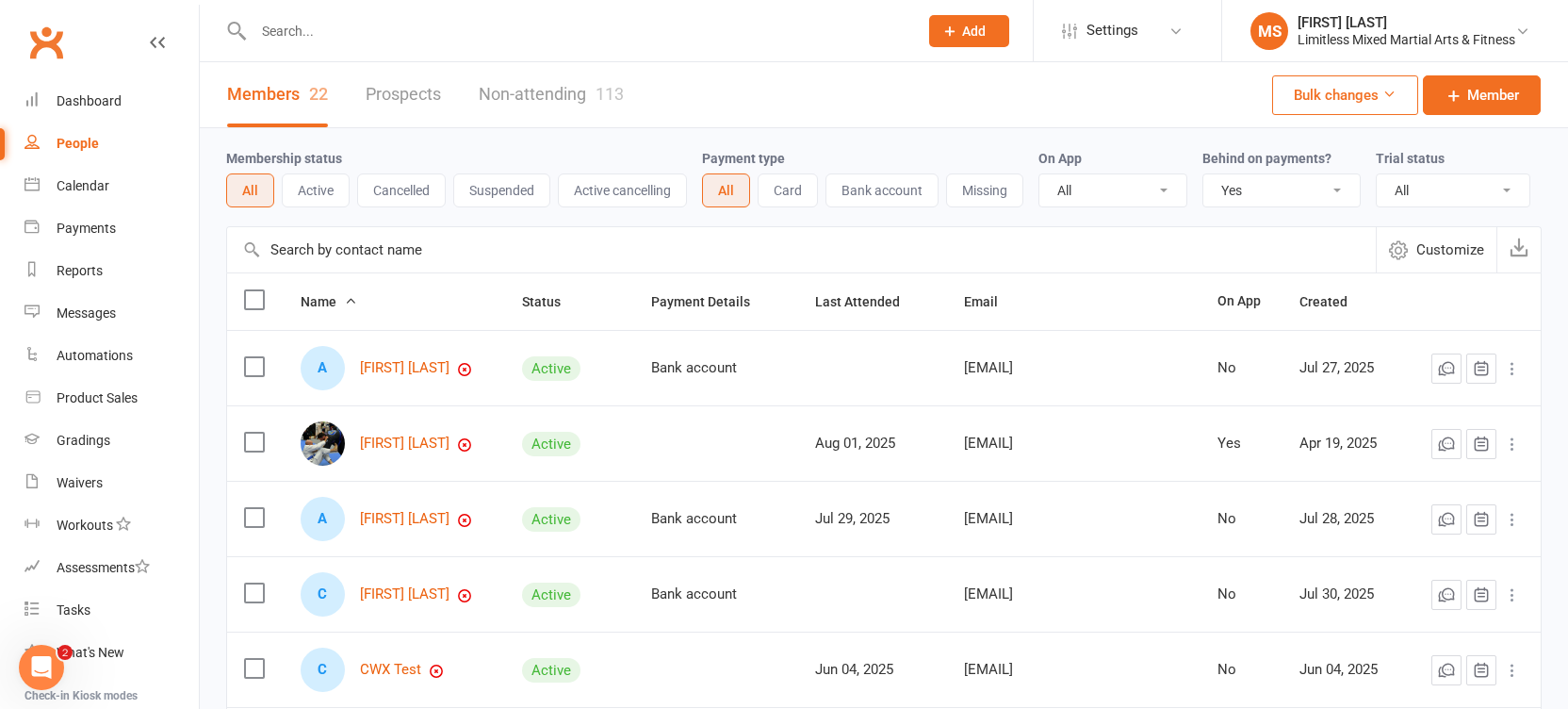 click at bounding box center [576, 31] 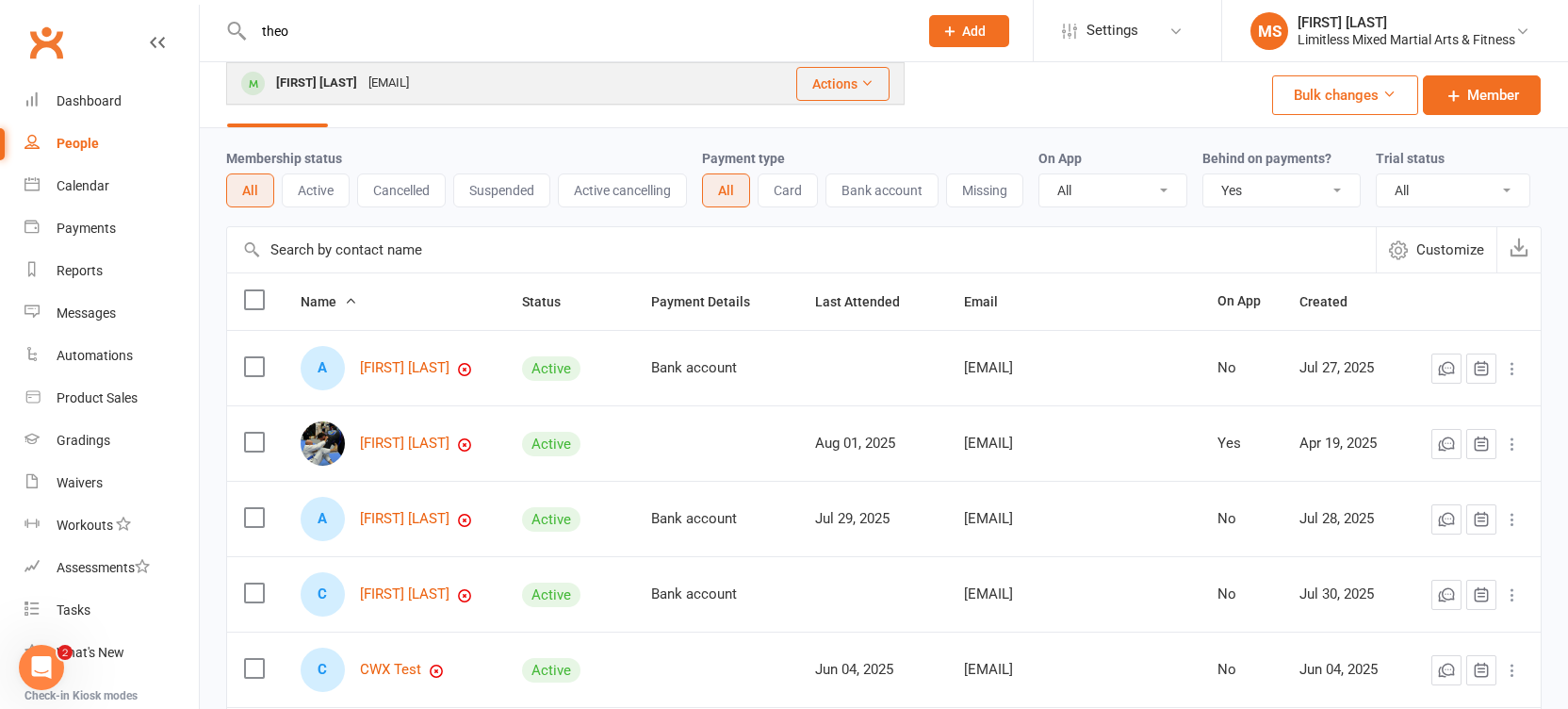 type on "theo" 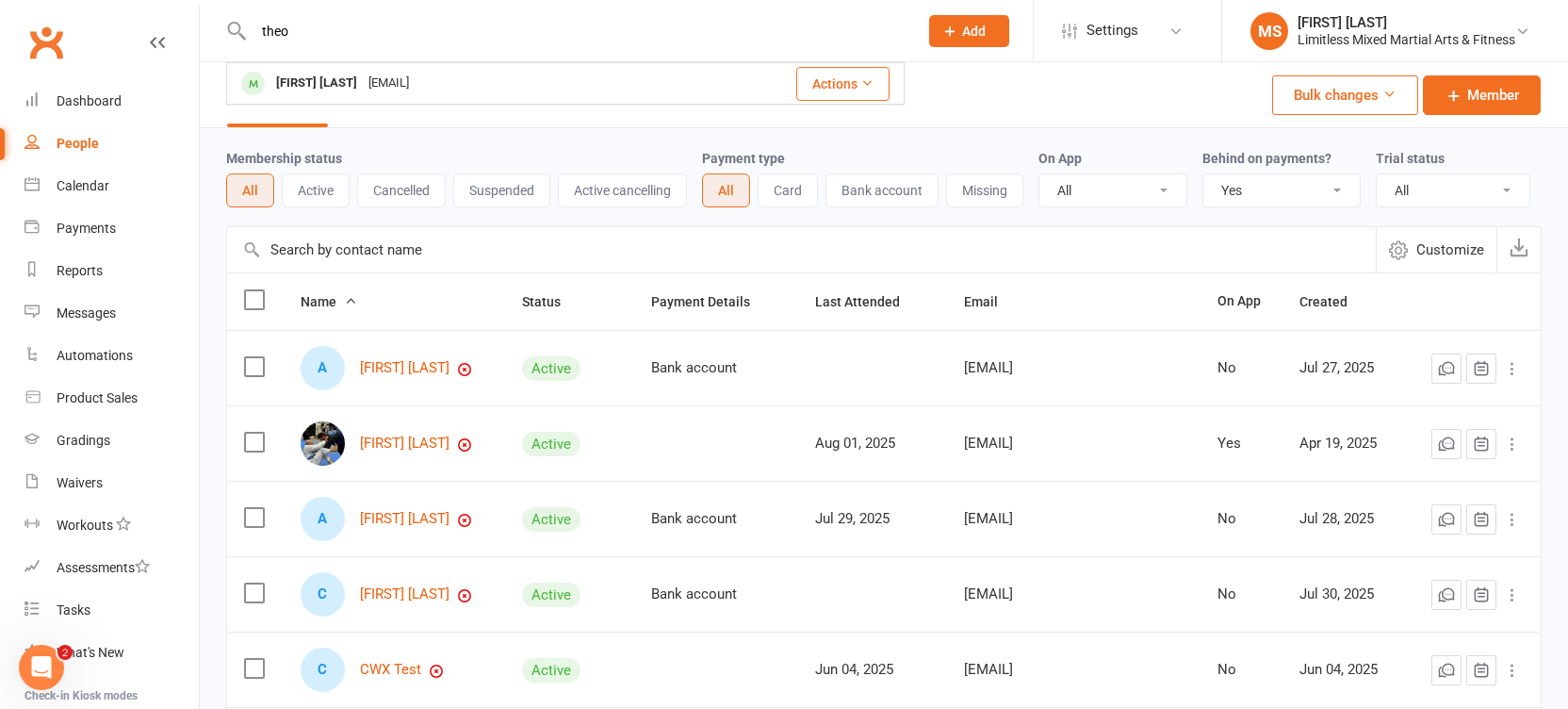 click on "[FIRST] [LAST]" at bounding box center [317, 83] 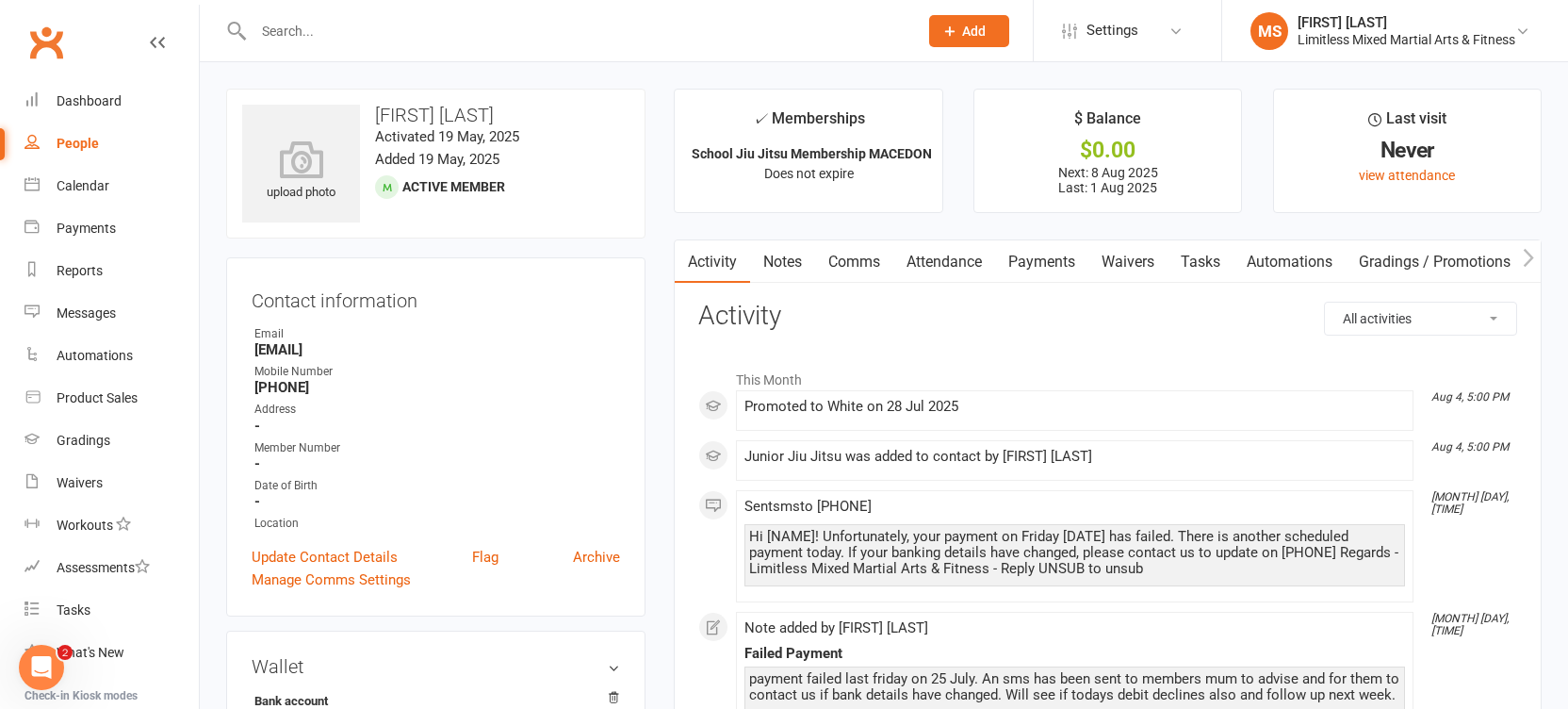 scroll, scrollTop: 51, scrollLeft: 0, axis: vertical 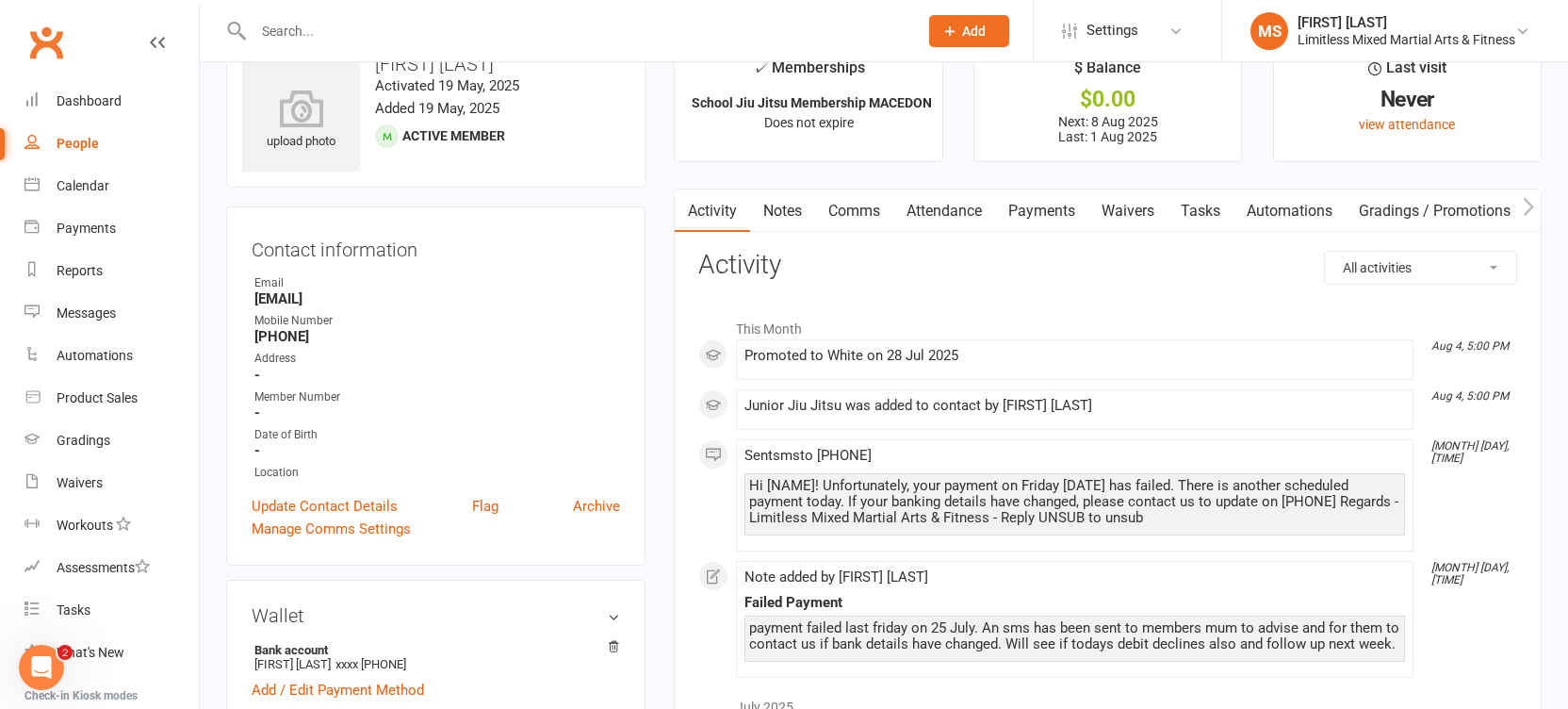 click on "Payments" at bounding box center [1041, 211] 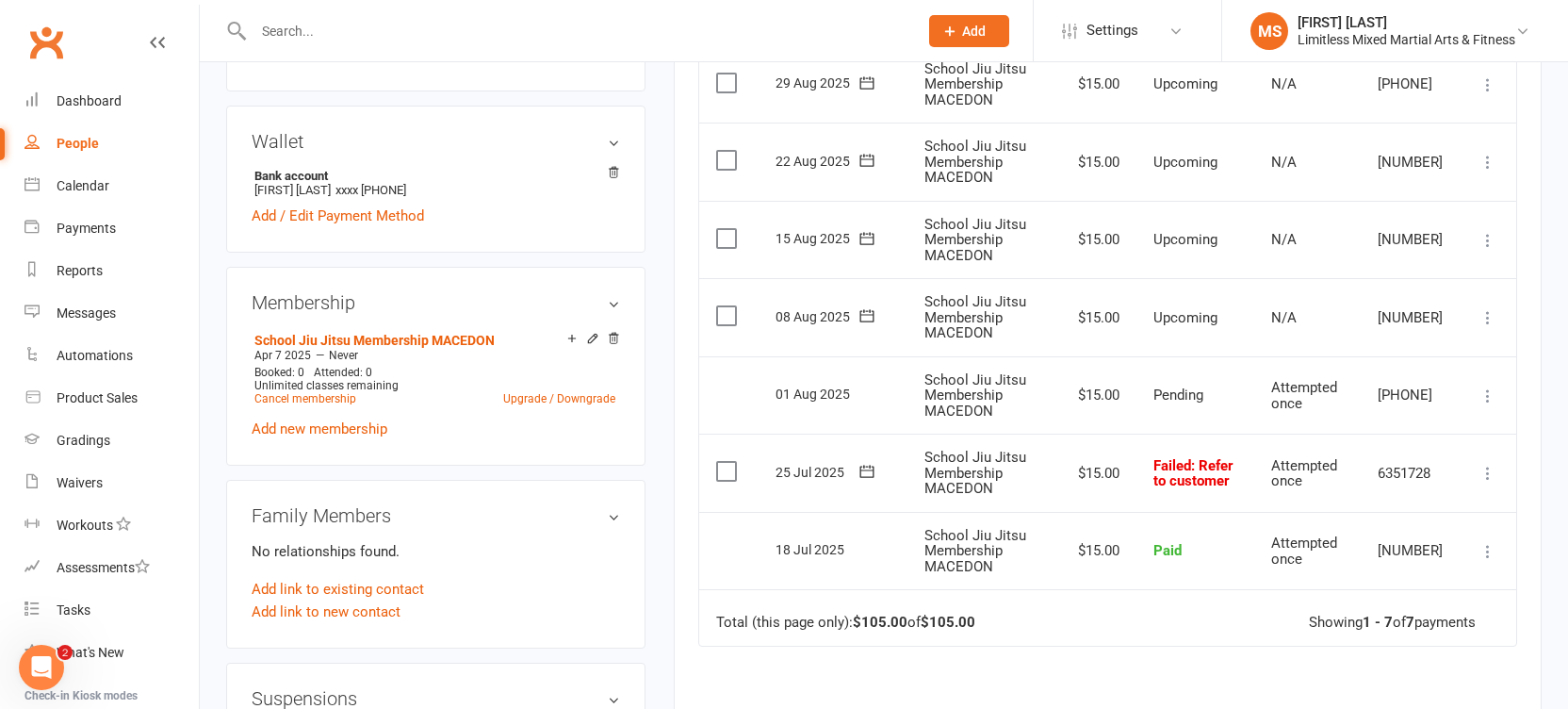 scroll, scrollTop: 527, scrollLeft: 0, axis: vertical 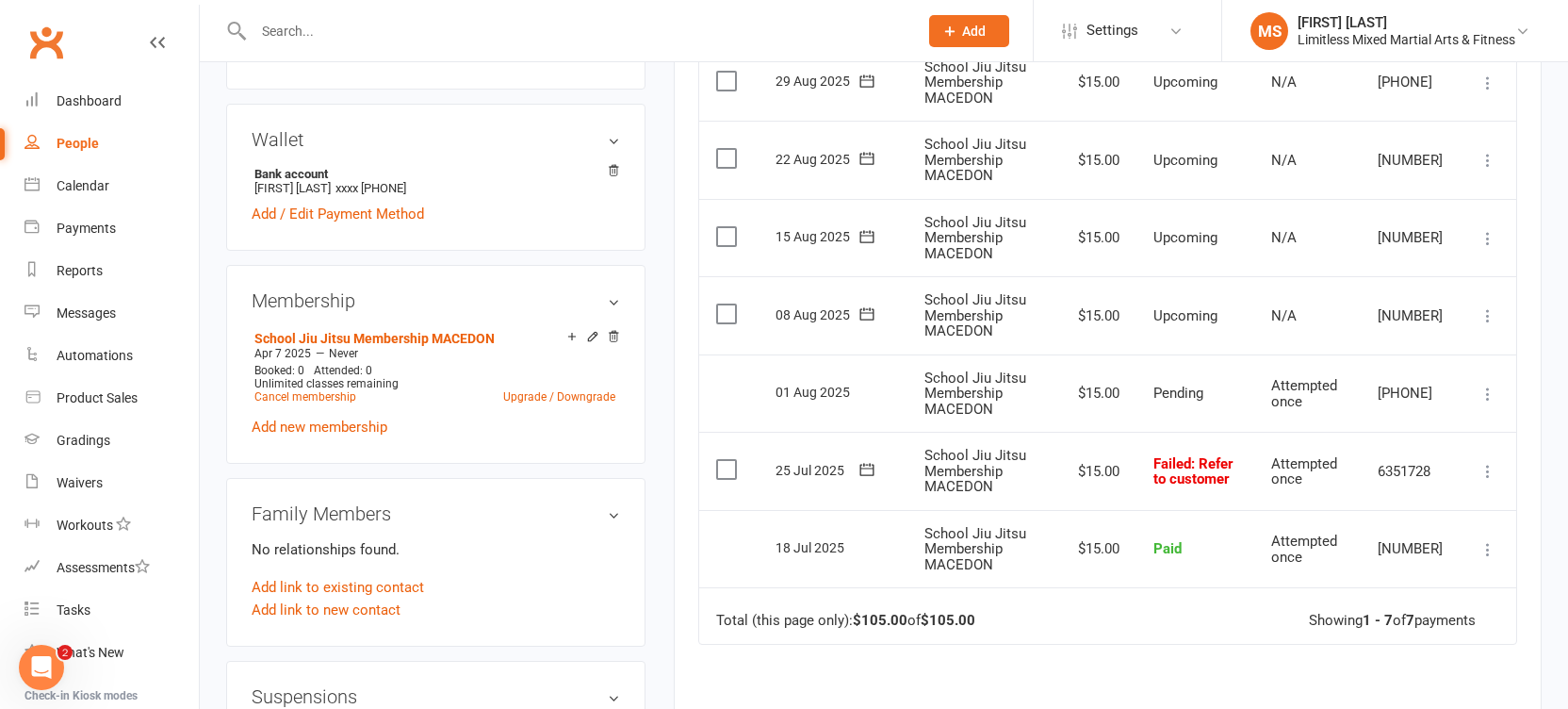 click at bounding box center [1488, 471] 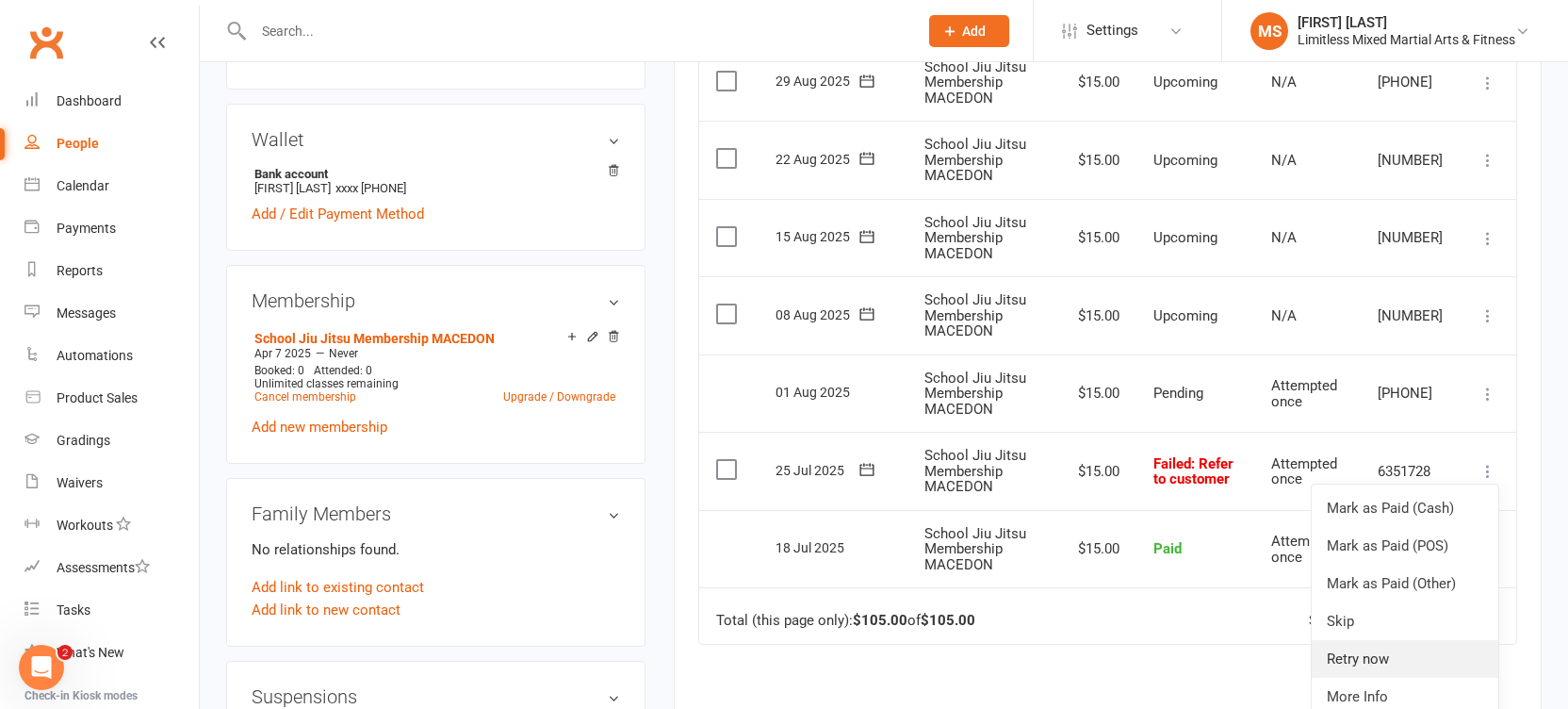 click on "Retry now" at bounding box center [1405, 659] 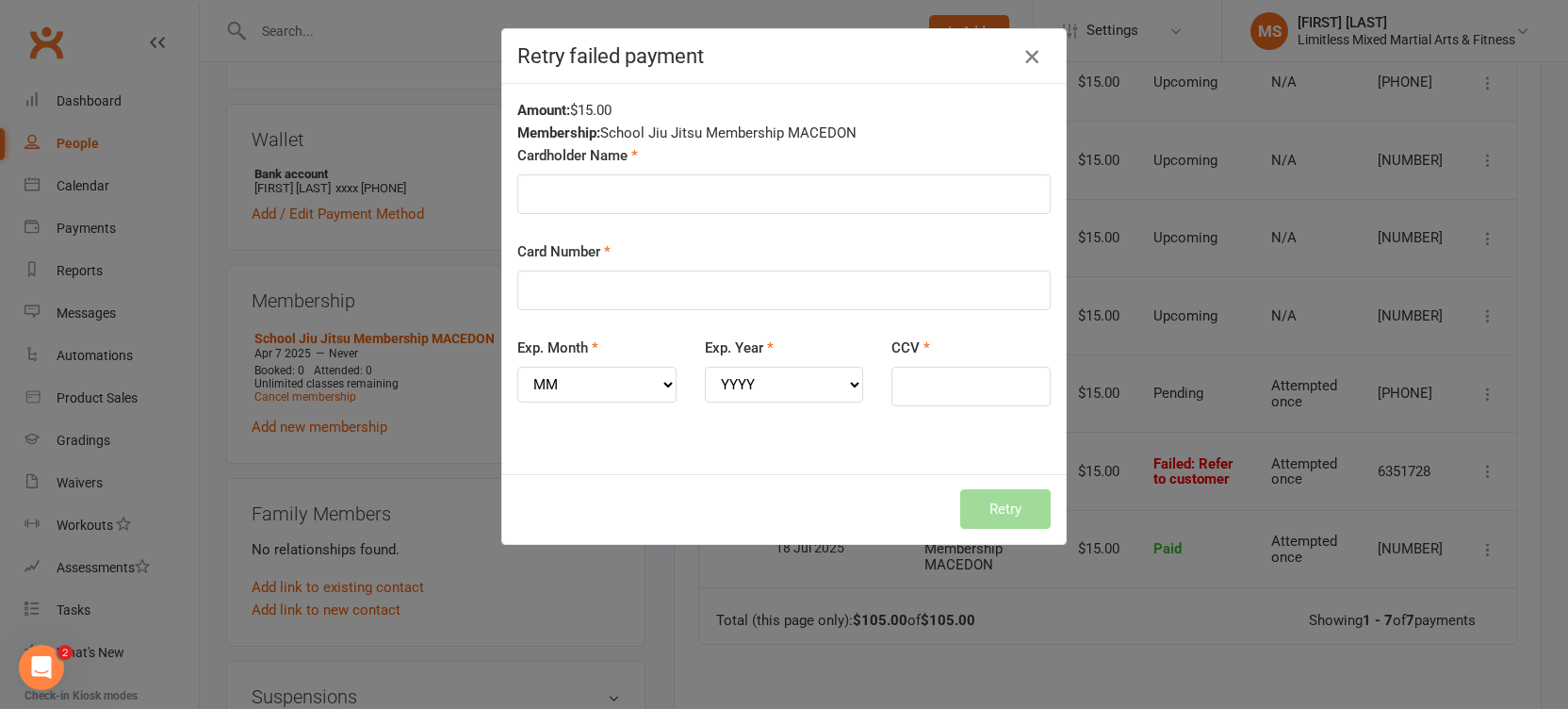 click at bounding box center (1032, 57) 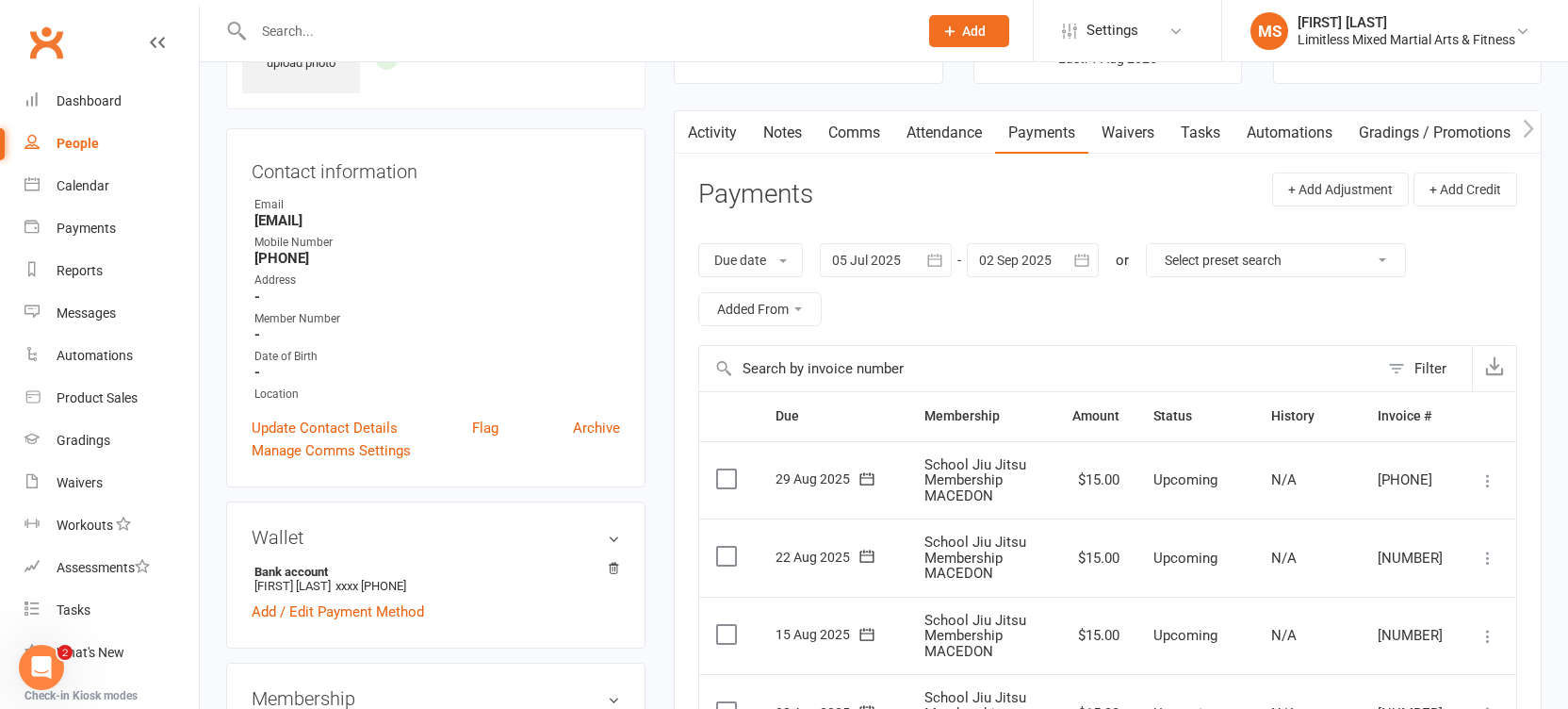 scroll, scrollTop: 118, scrollLeft: 0, axis: vertical 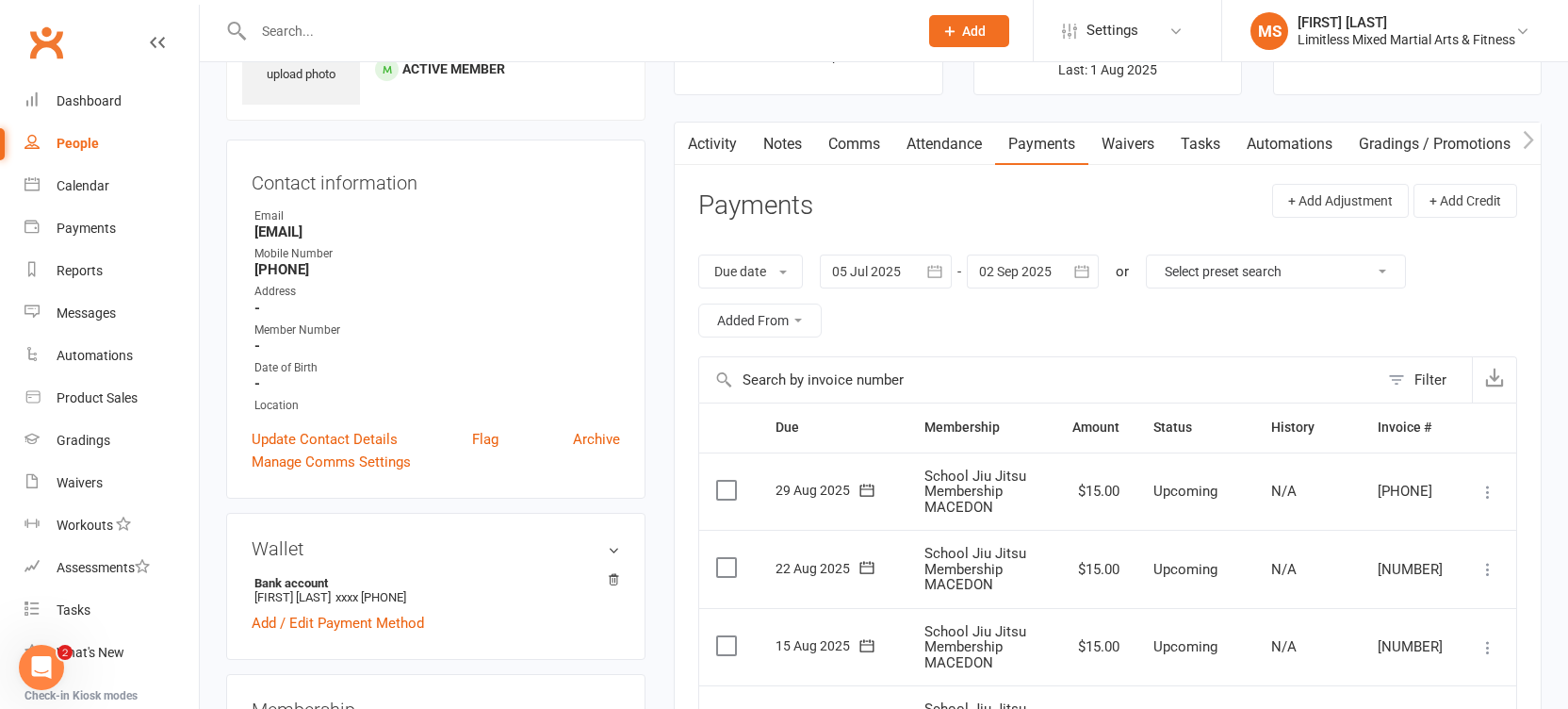 click at bounding box center [886, 272] 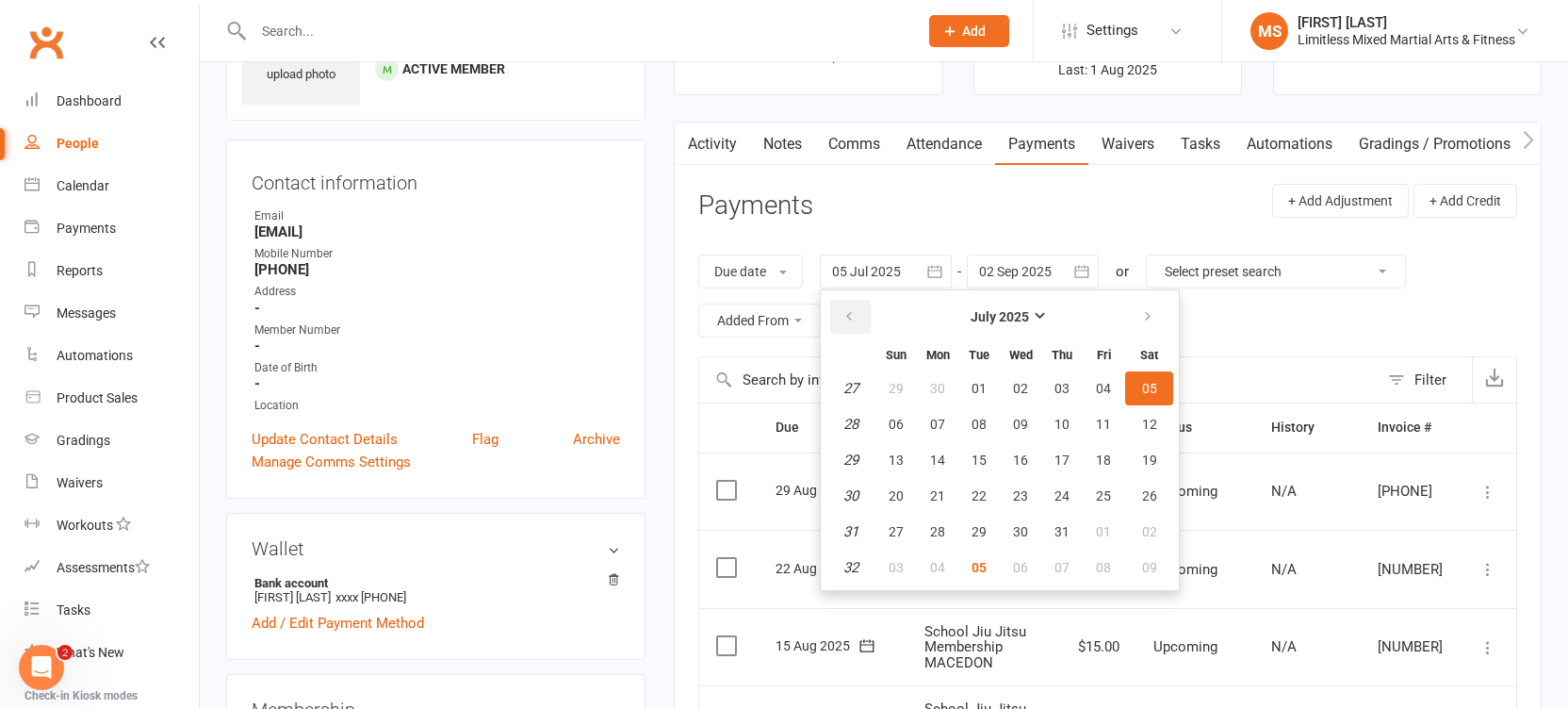 click at bounding box center [850, 317] 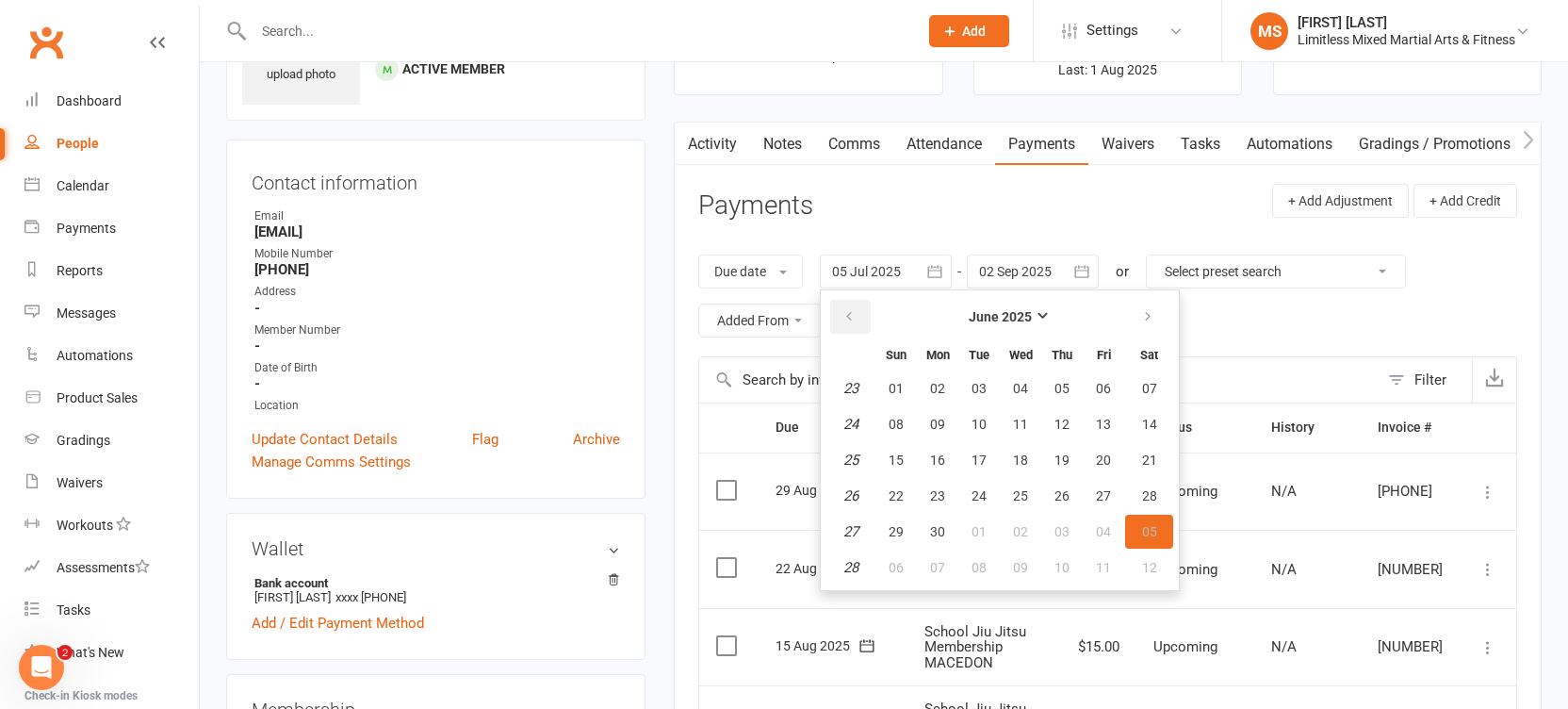click at bounding box center [850, 317] 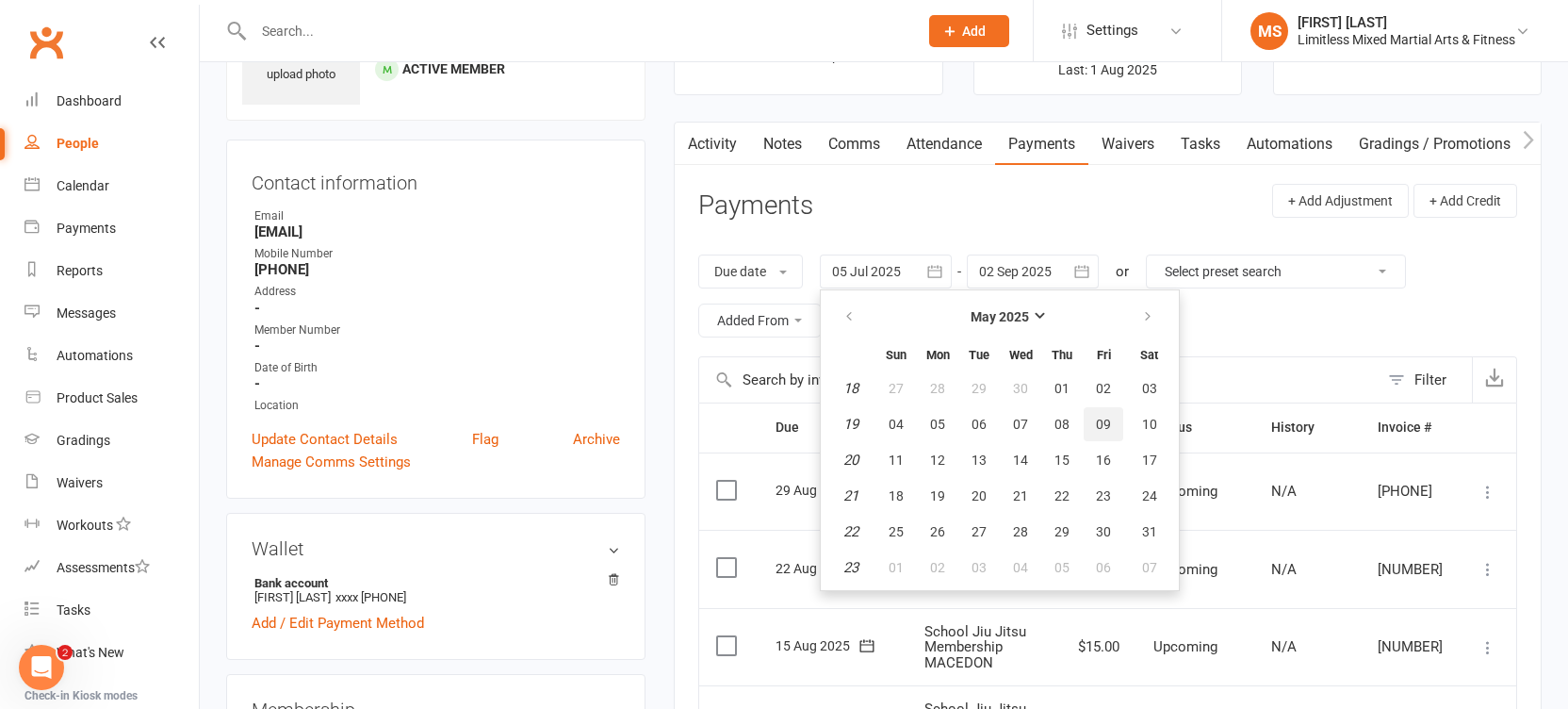 click on "09" at bounding box center [1103, 424] 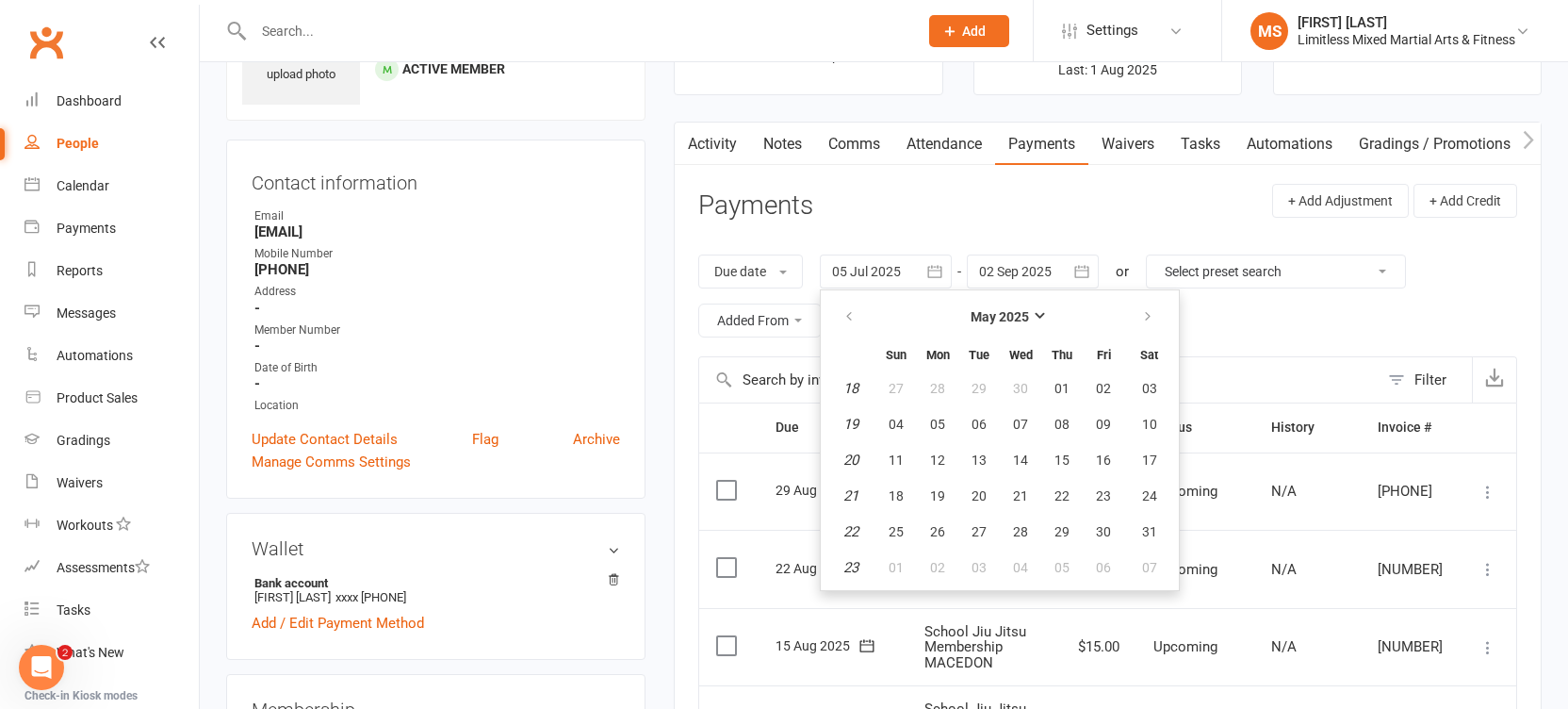 type on "09 May 2025" 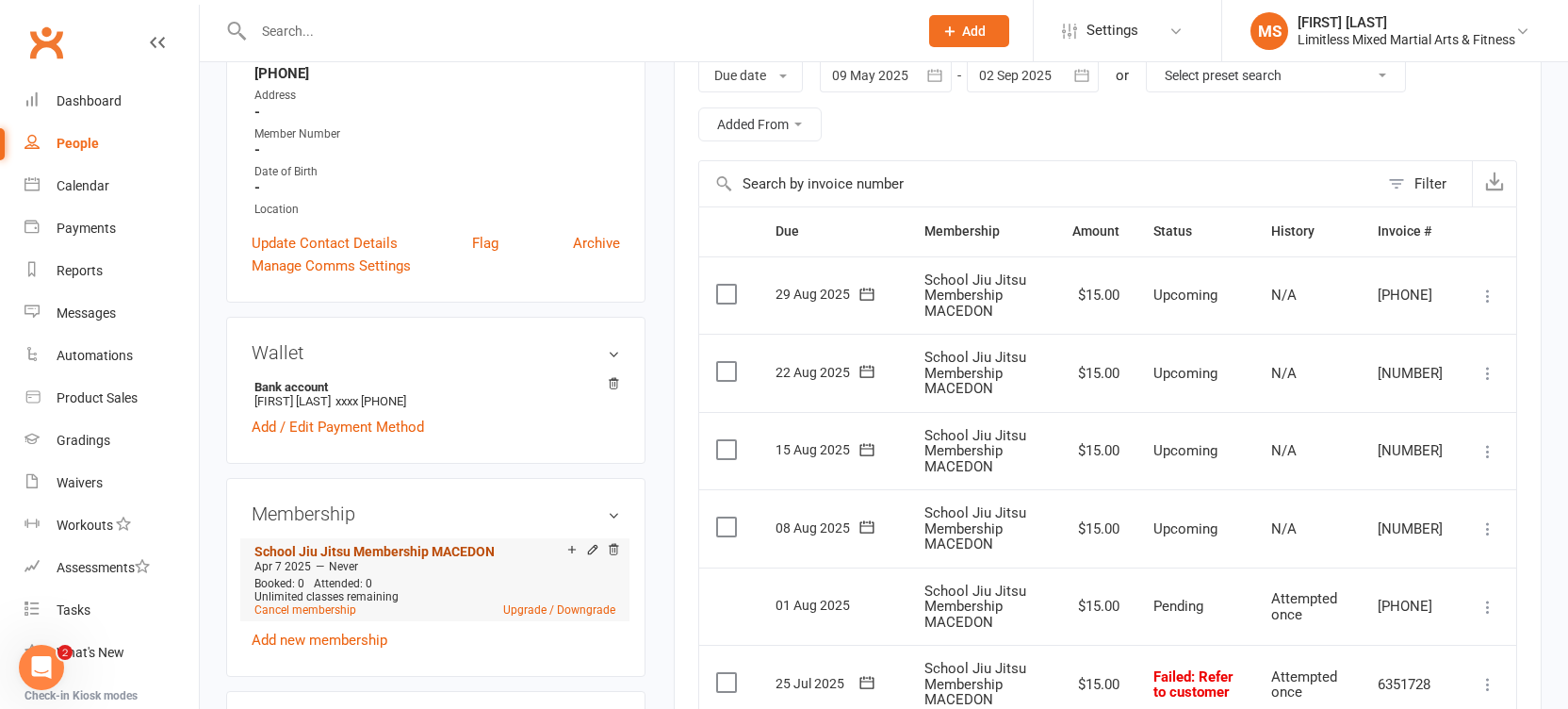 scroll, scrollTop: 369, scrollLeft: 0, axis: vertical 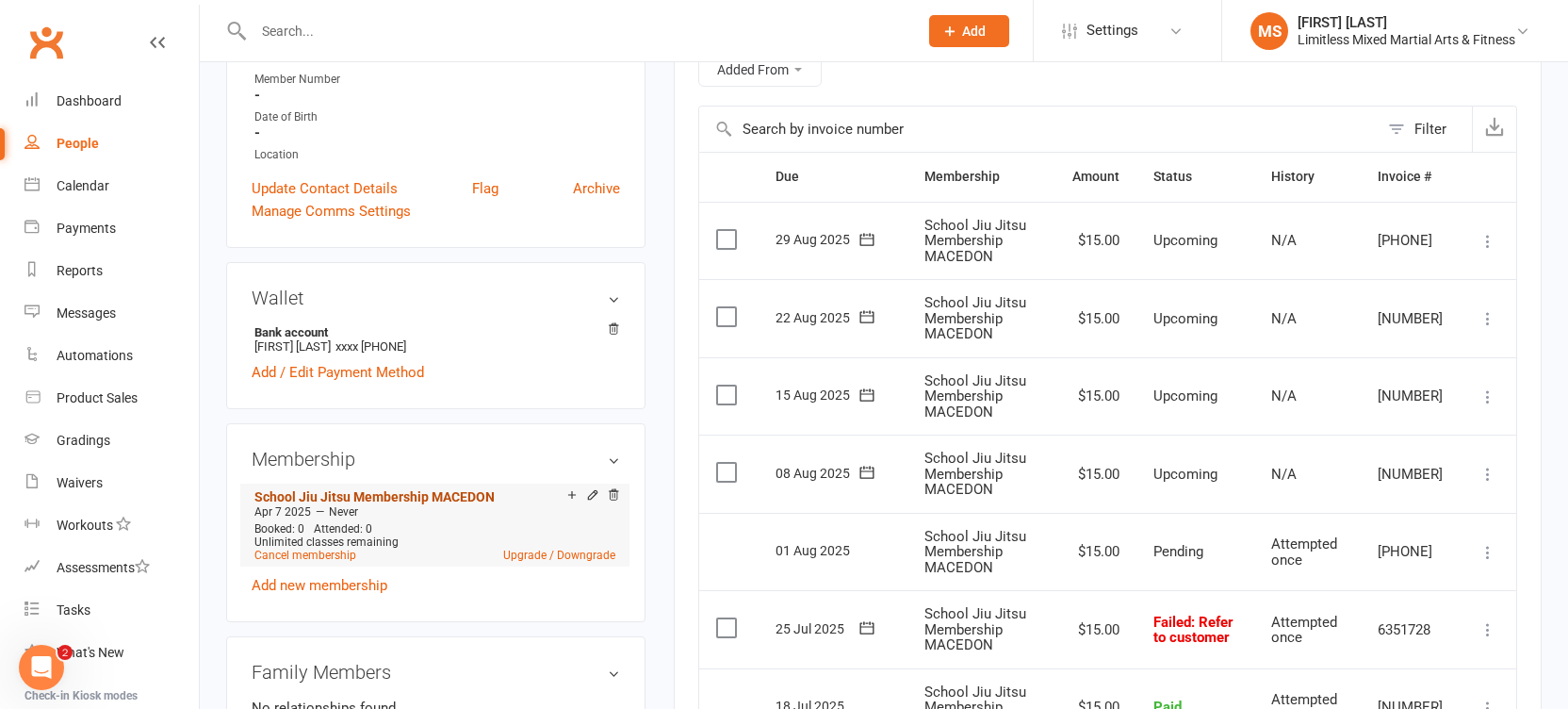click on "School Jiu Jitsu Membership MACEDON" at bounding box center (374, 497) 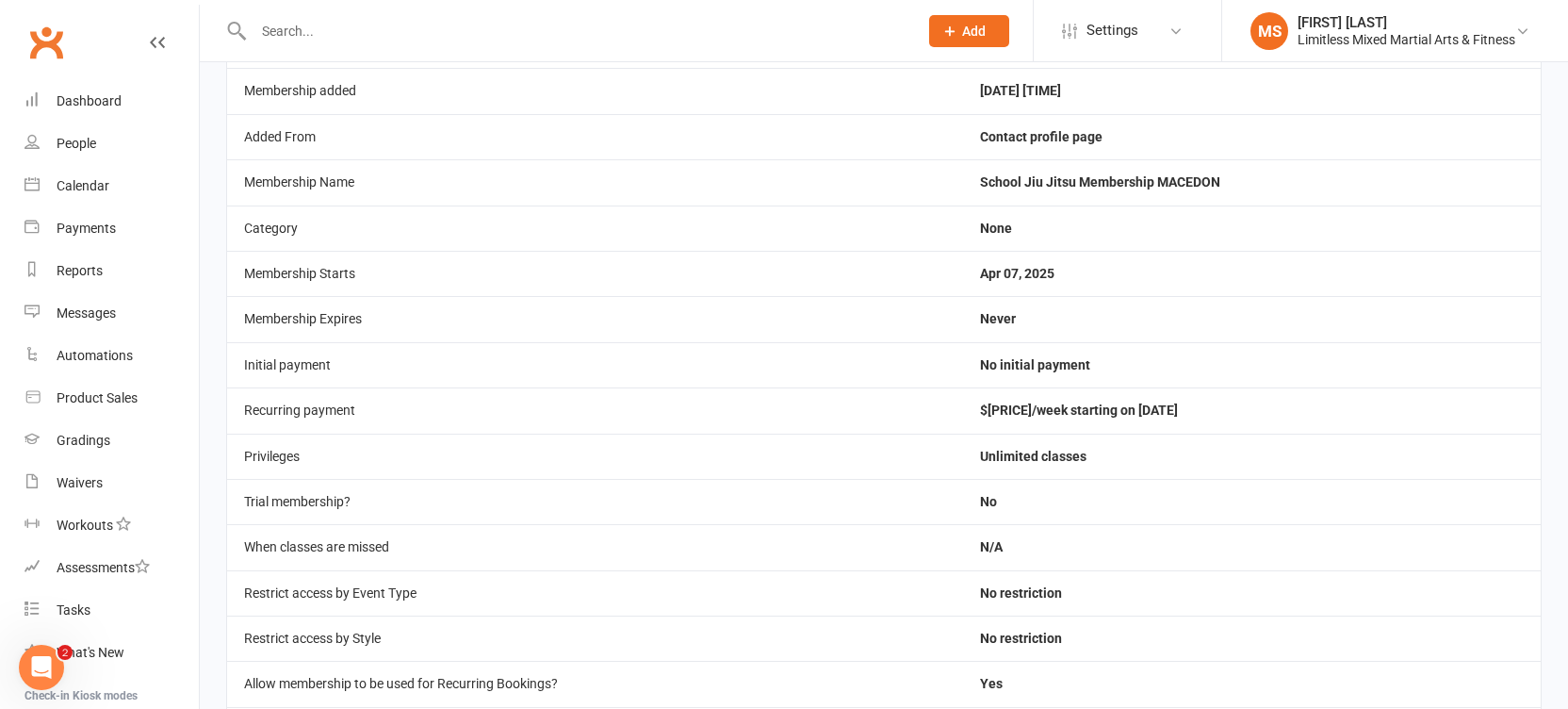 scroll, scrollTop: 0, scrollLeft: 0, axis: both 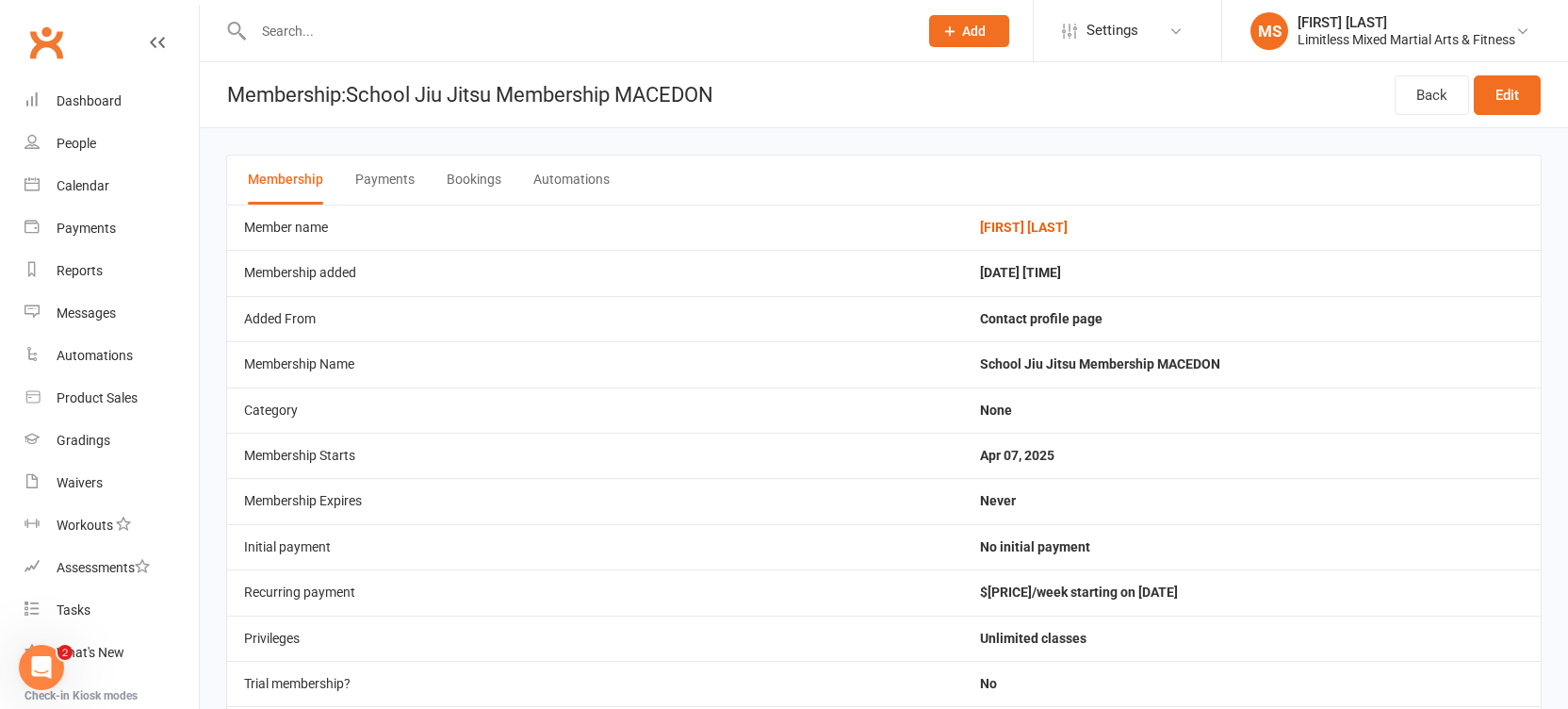 click on "Payments" at bounding box center [384, 180] 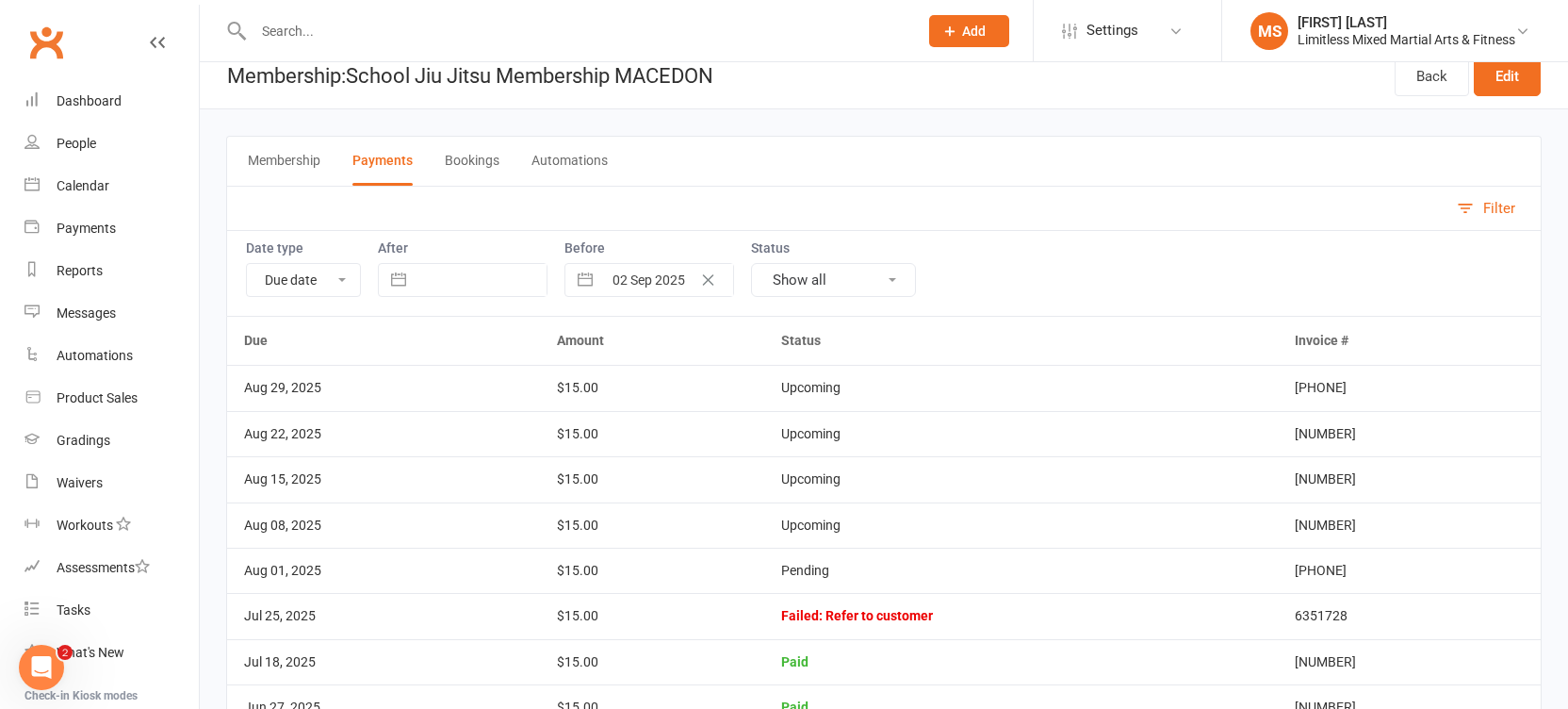 scroll, scrollTop: 14, scrollLeft: 0, axis: vertical 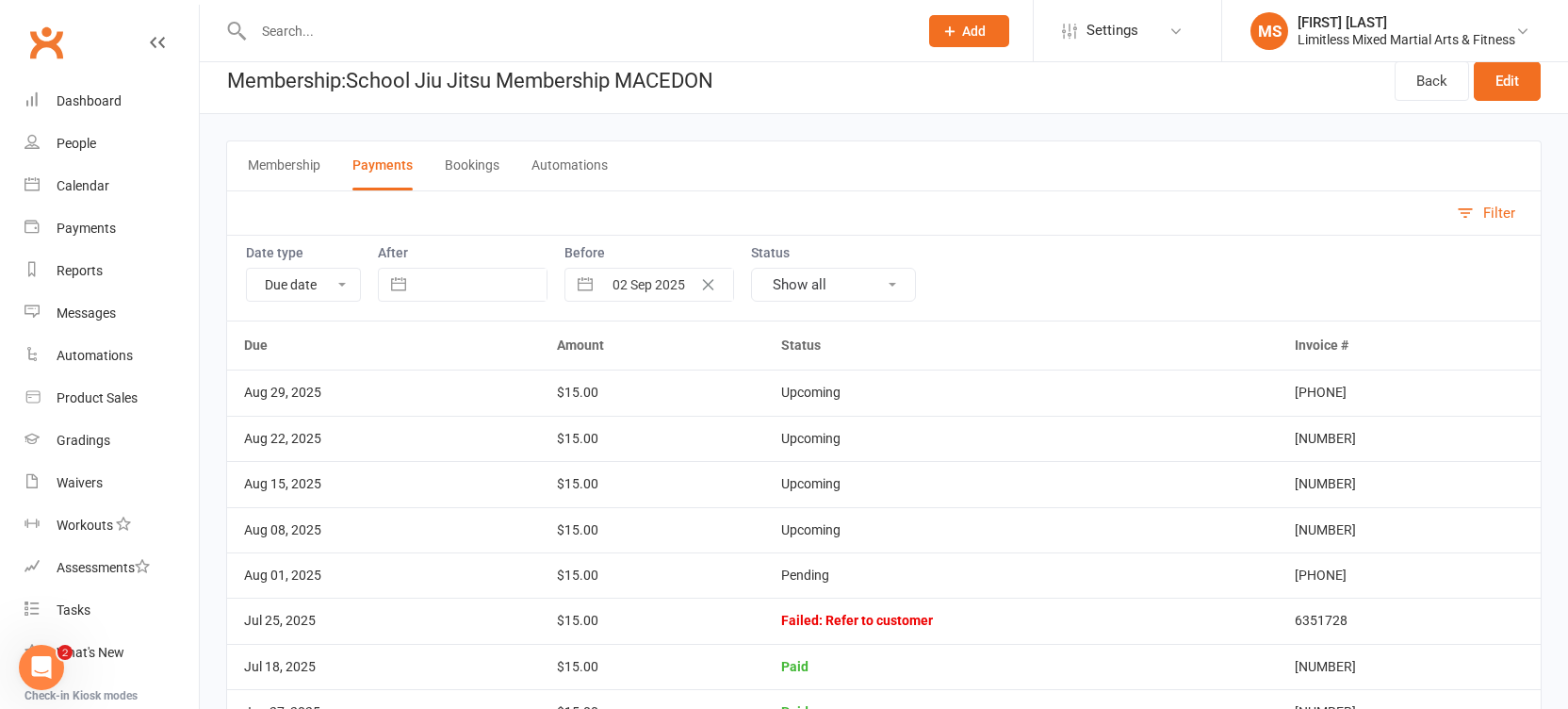 click on "Automations" at bounding box center (569, 166) 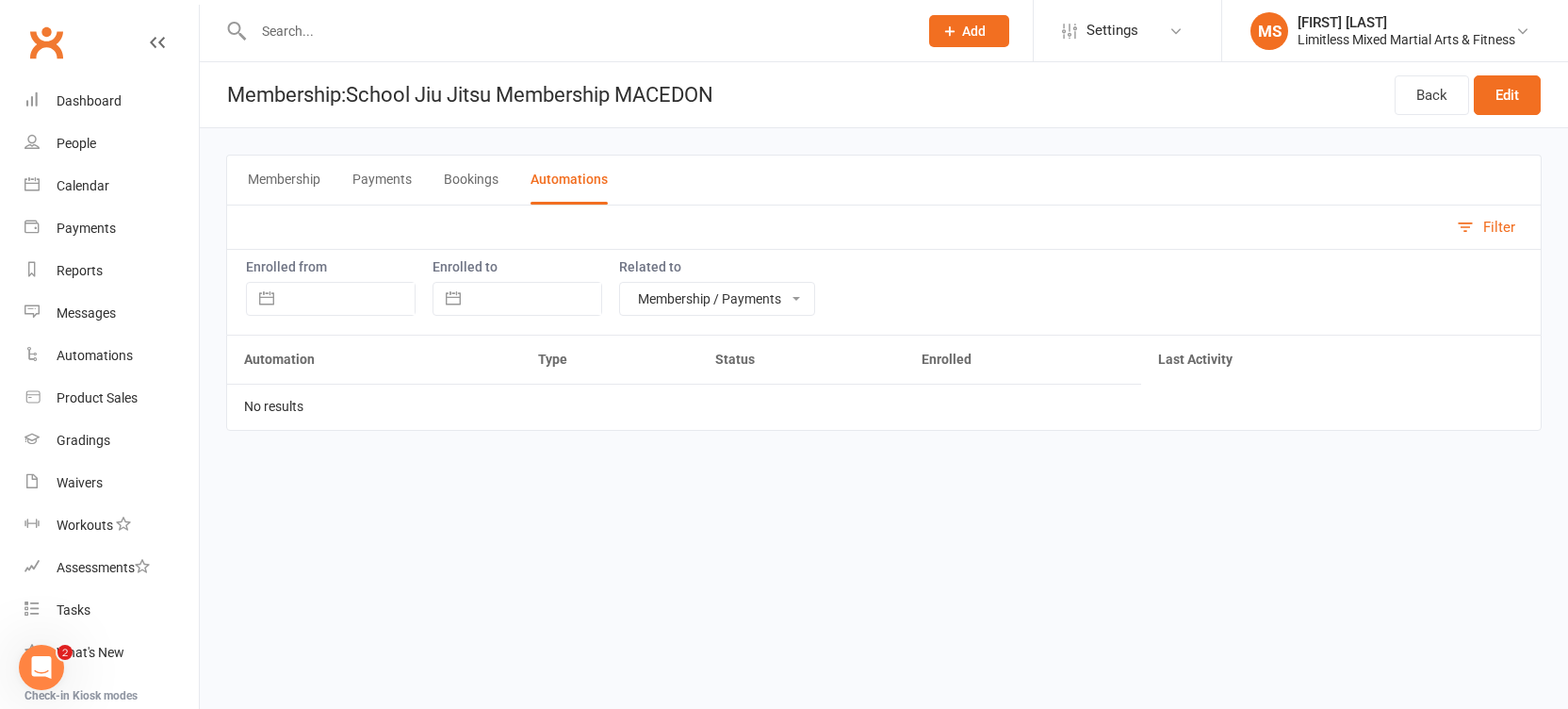 click on "Bookings" at bounding box center (471, 180) 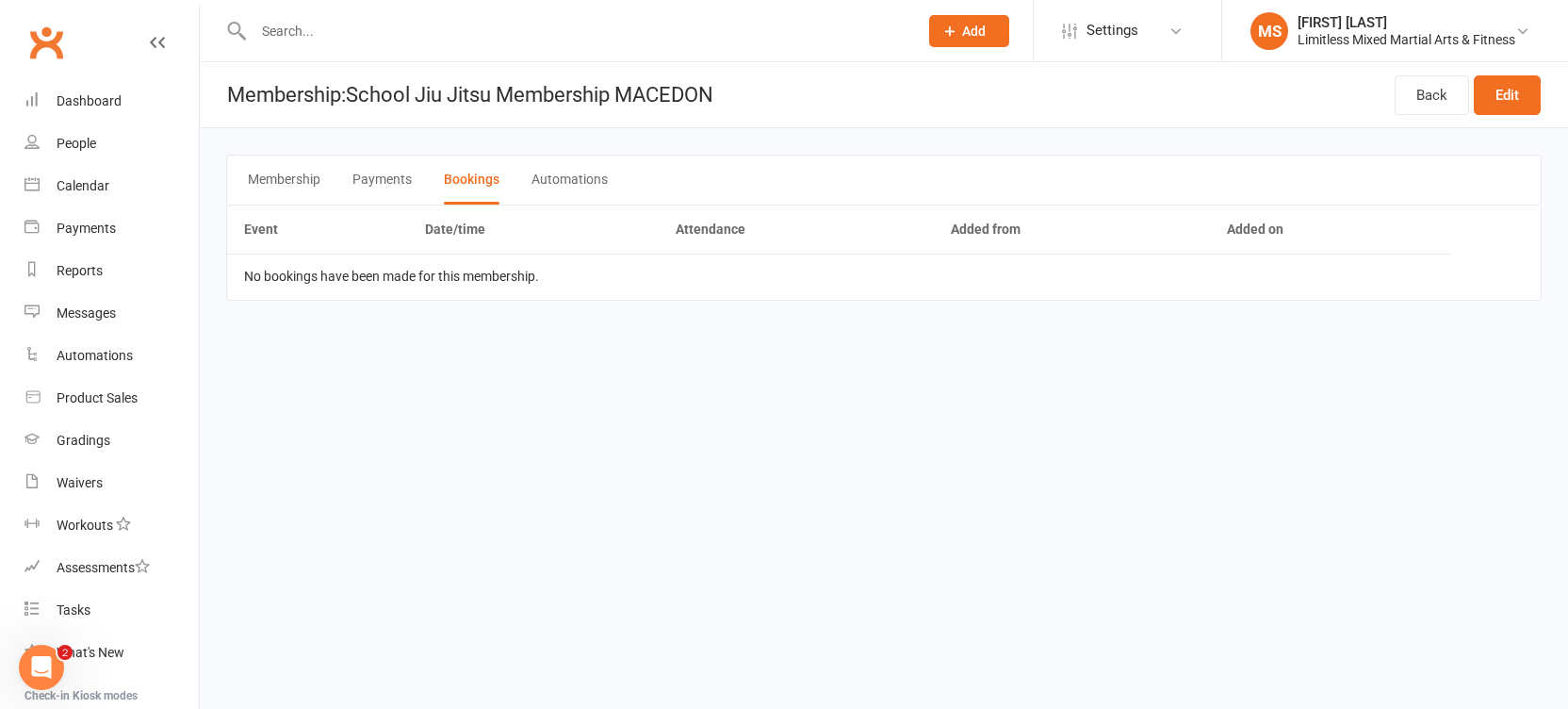 click on "Payments" at bounding box center (382, 180) 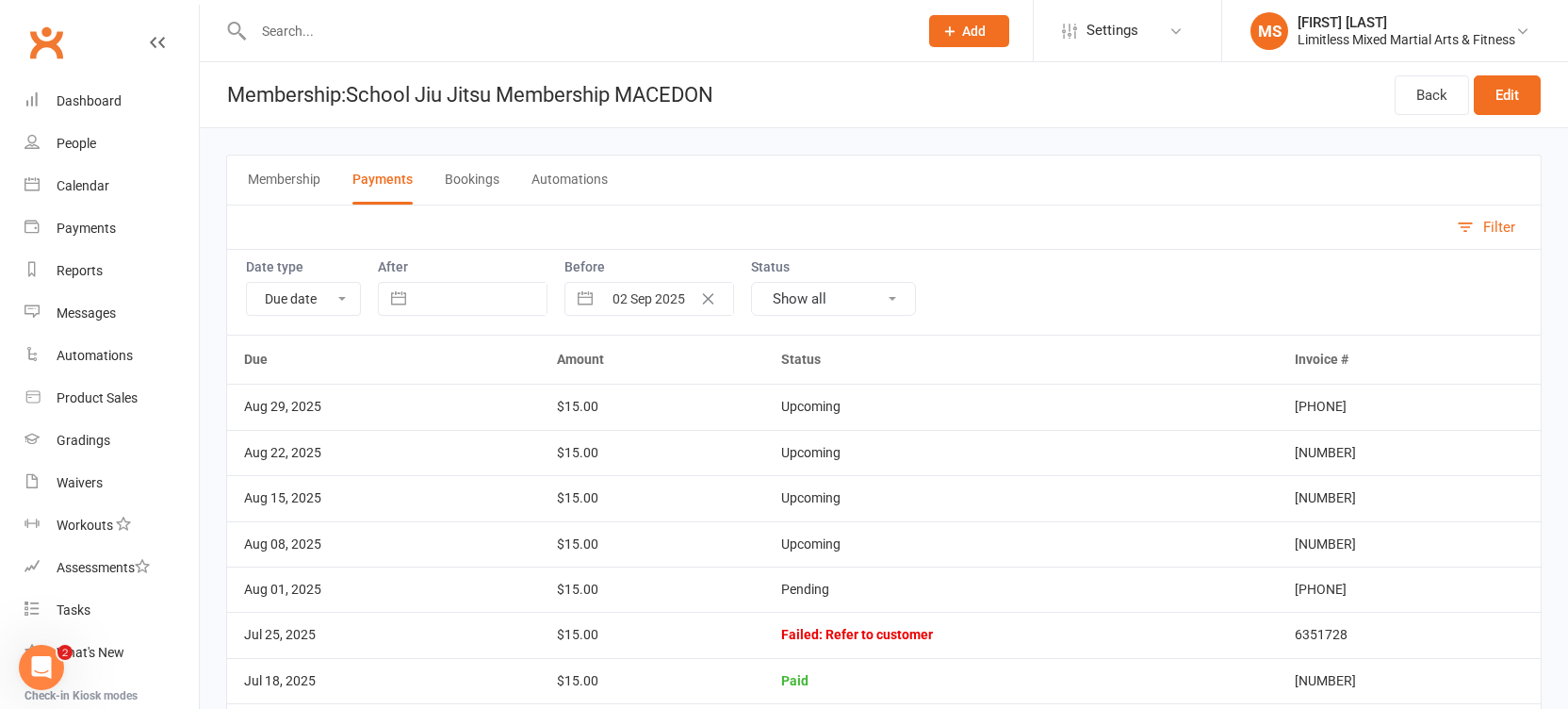 click on "Membership" at bounding box center [284, 180] 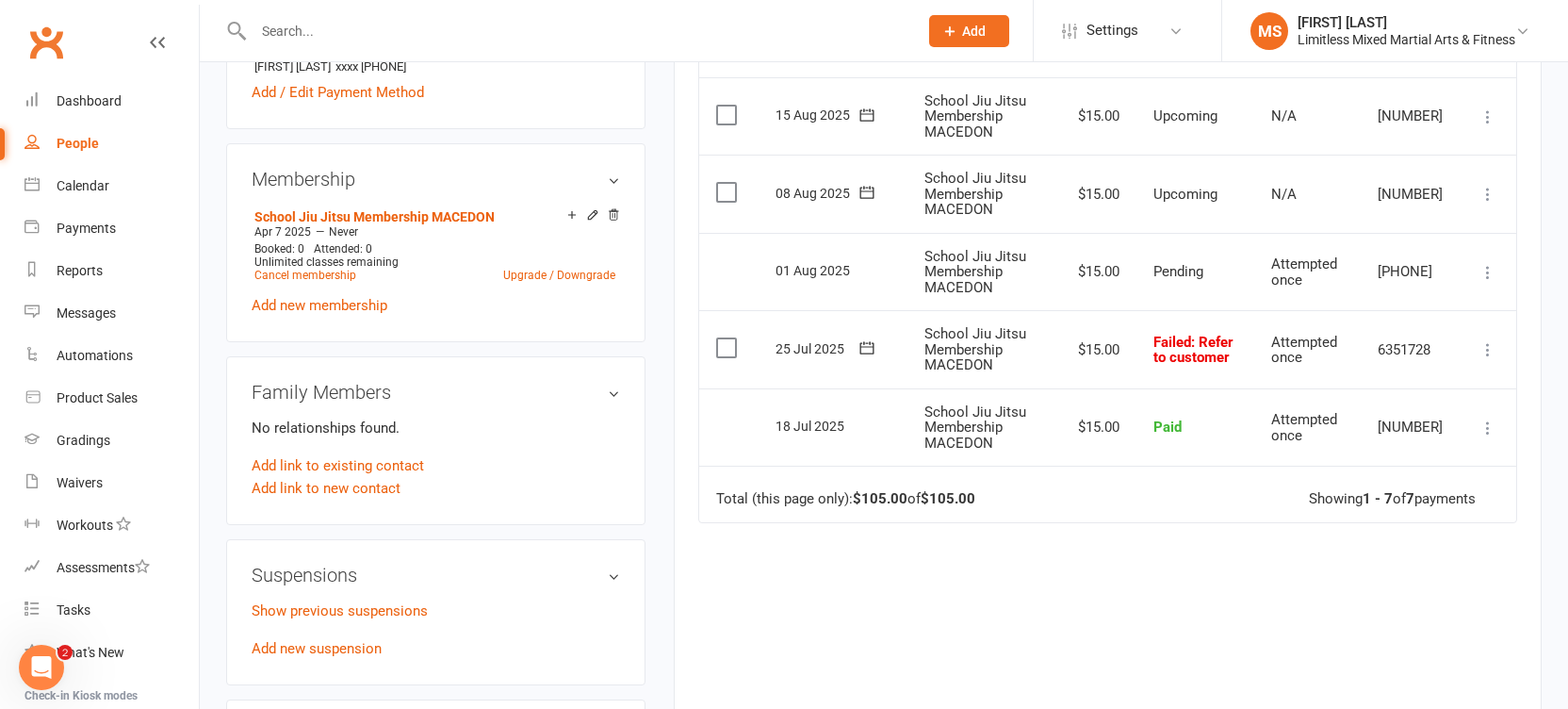scroll, scrollTop: 0, scrollLeft: 0, axis: both 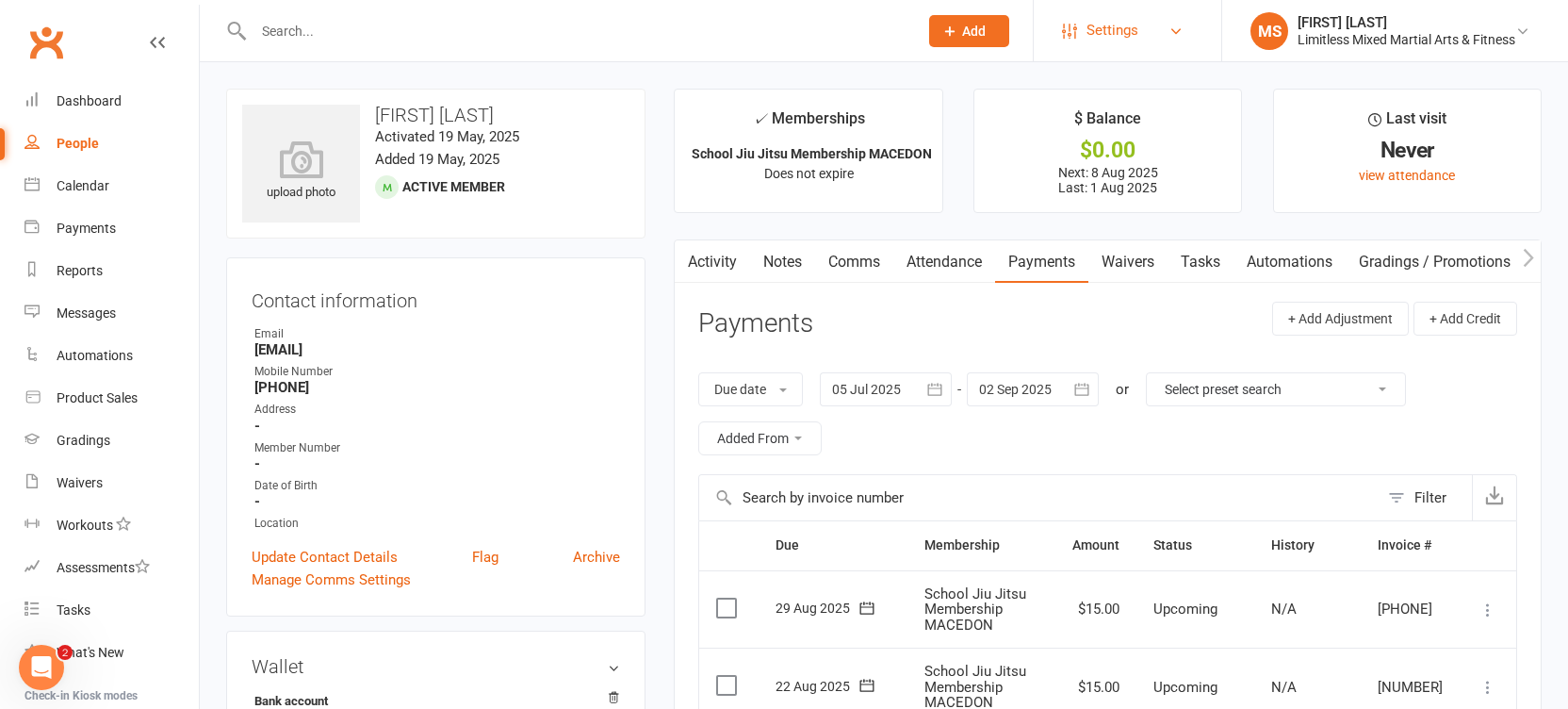 click on "Settings" at bounding box center (1112, 30) 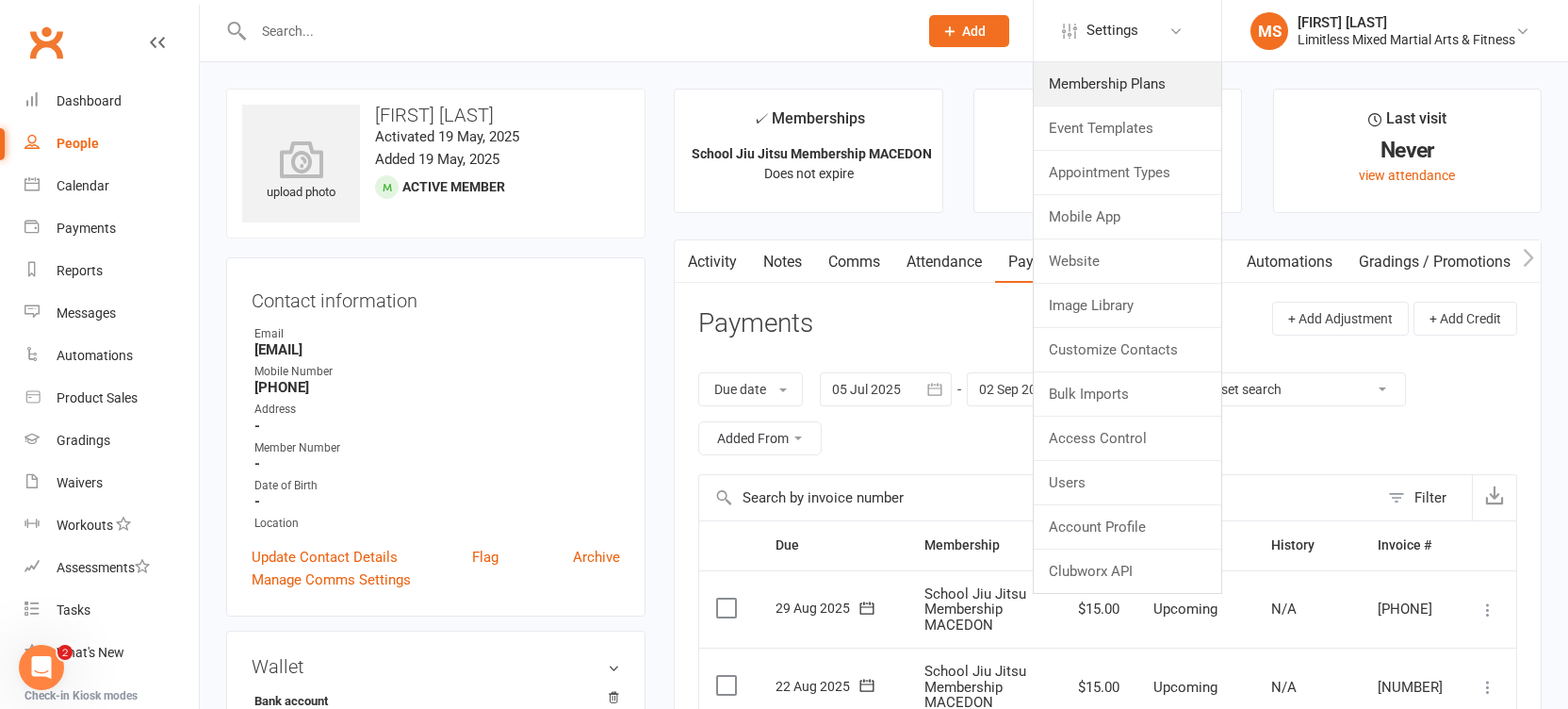 click on "Membership Plans" at bounding box center (1127, 84) 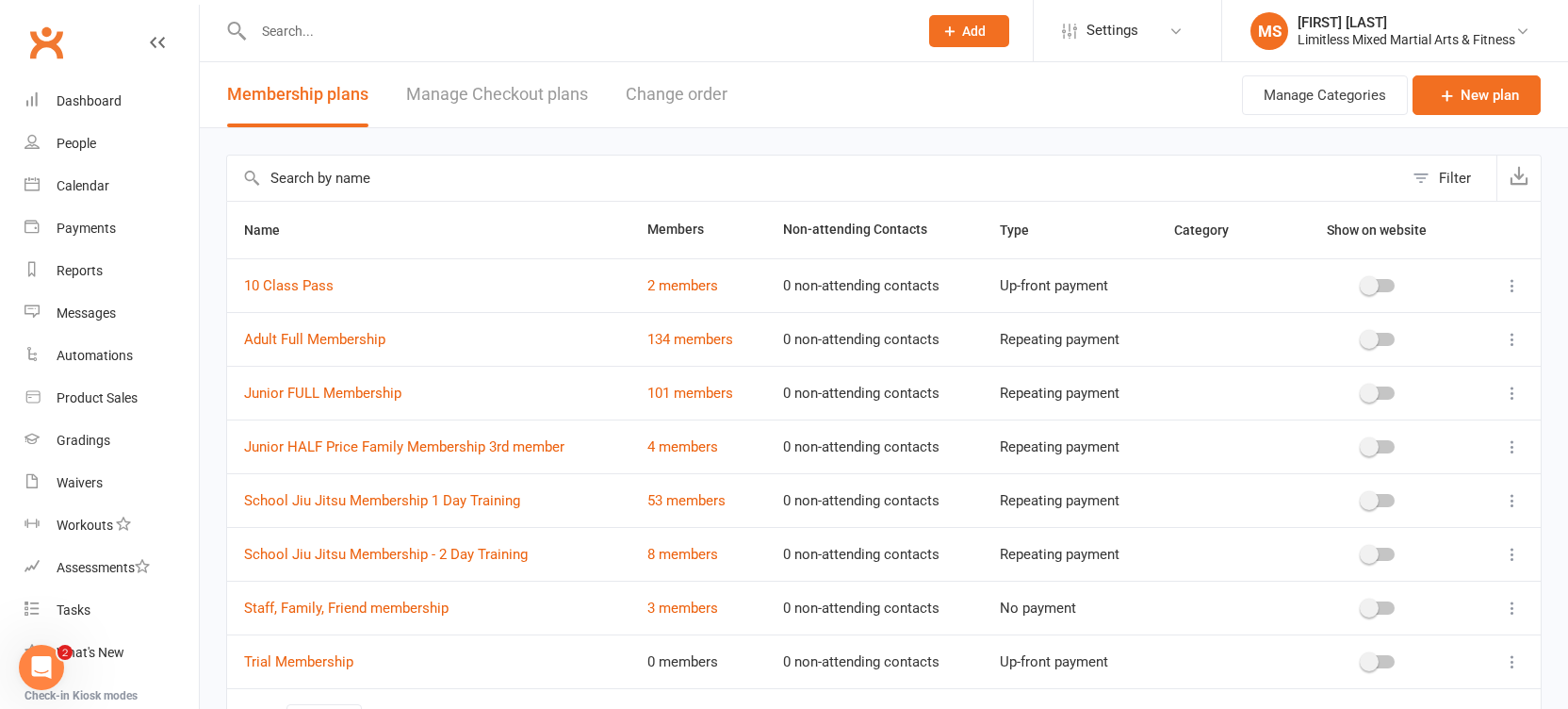 click at bounding box center (1512, 501) 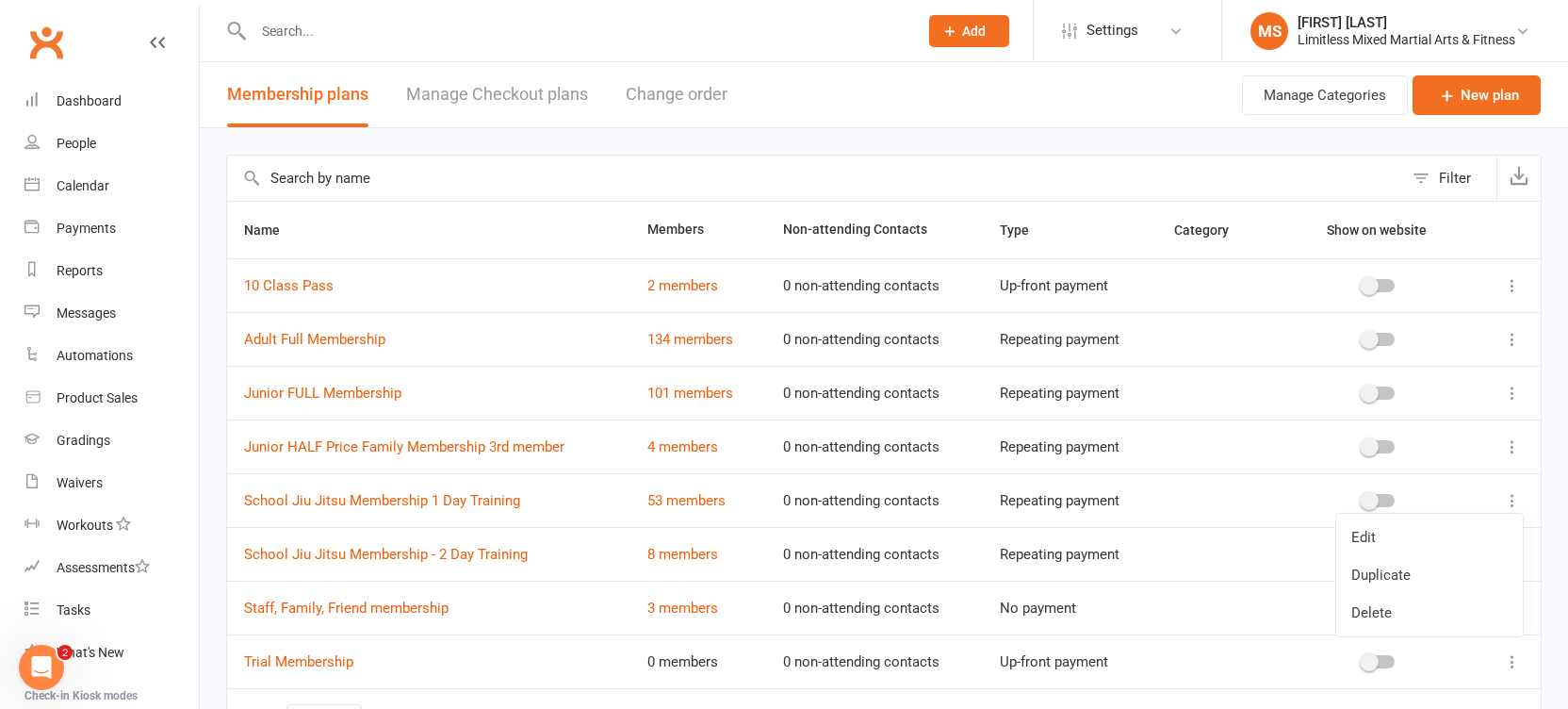 click on "Edit" at bounding box center [1429, 537] 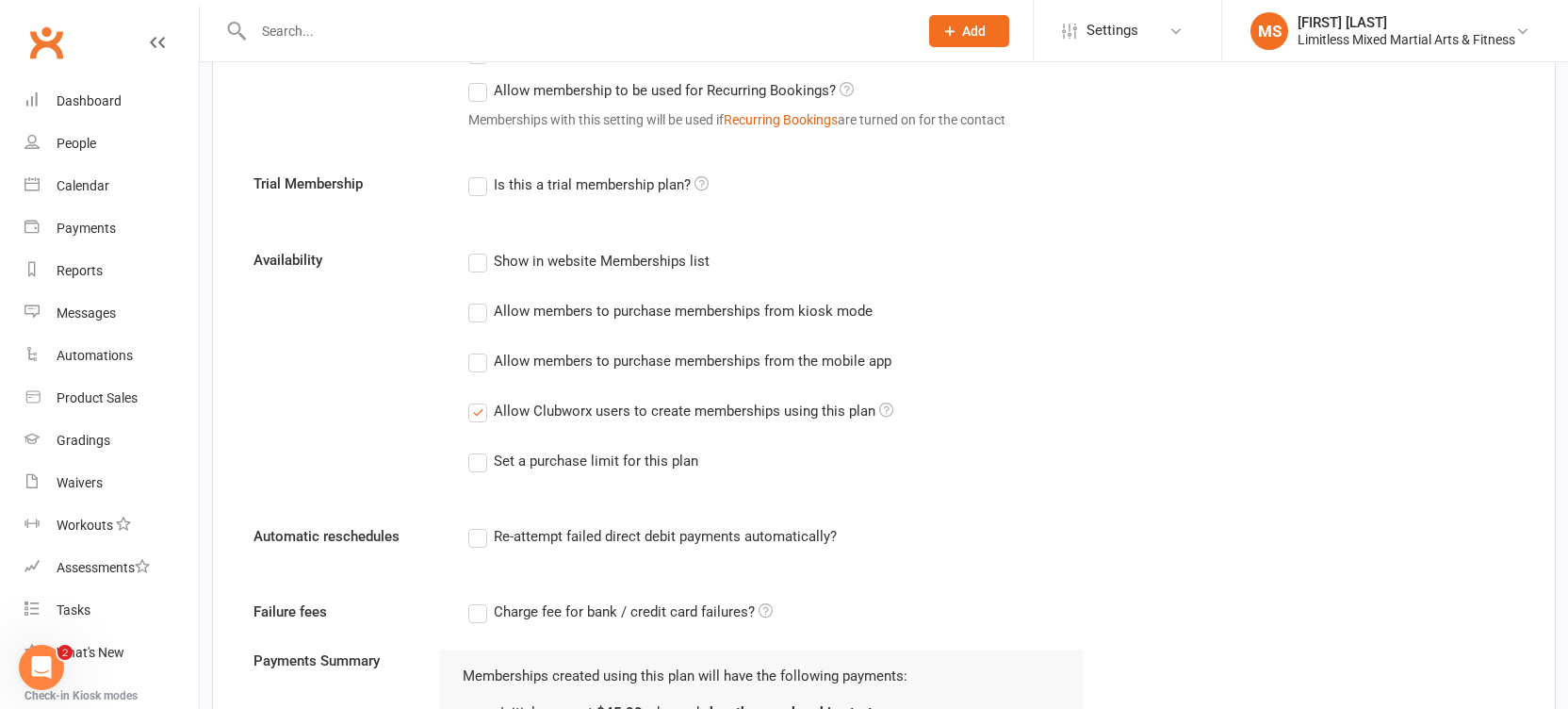 scroll, scrollTop: 875, scrollLeft: 0, axis: vertical 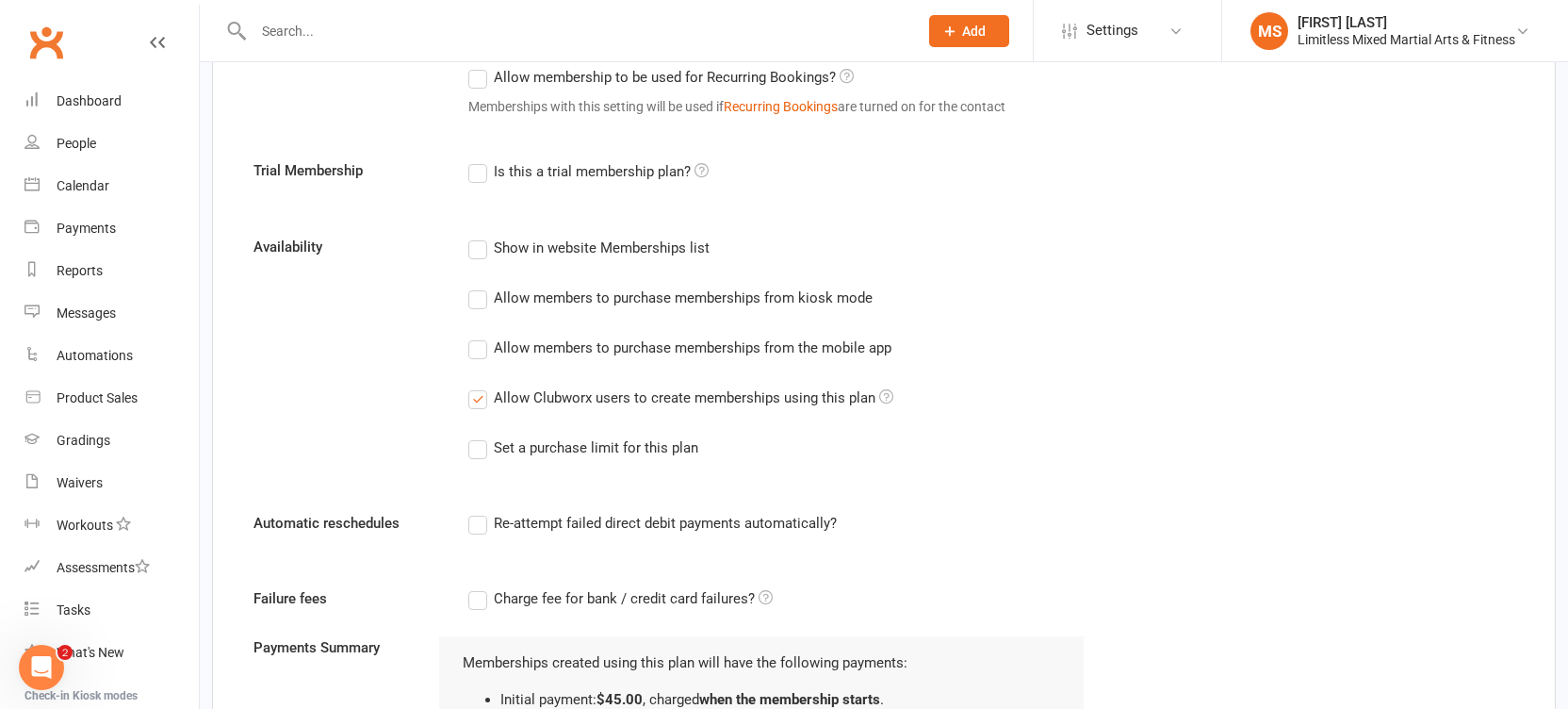 click on "Re-attempt failed direct debit payments automatically?" at bounding box center (652, 523) 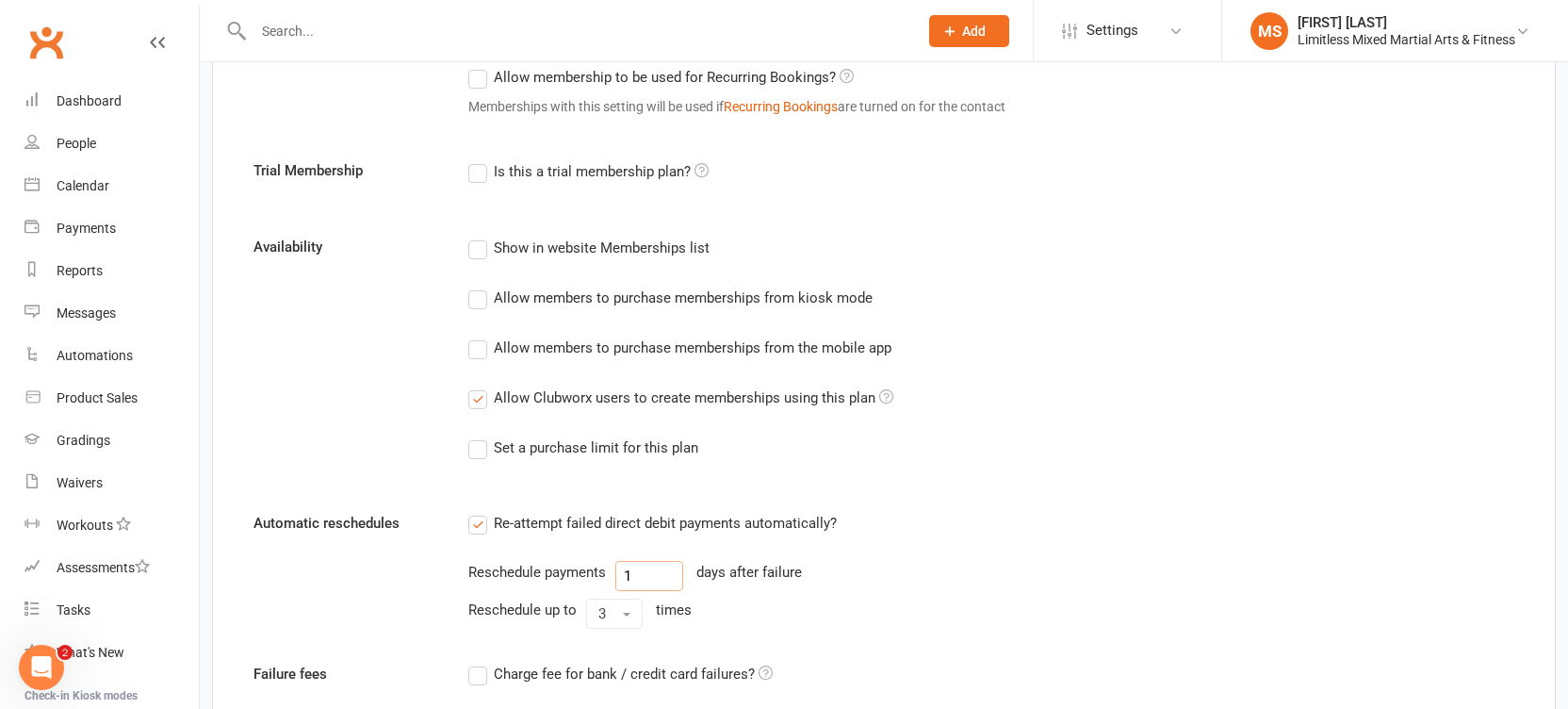 click on "1" at bounding box center [649, 576] 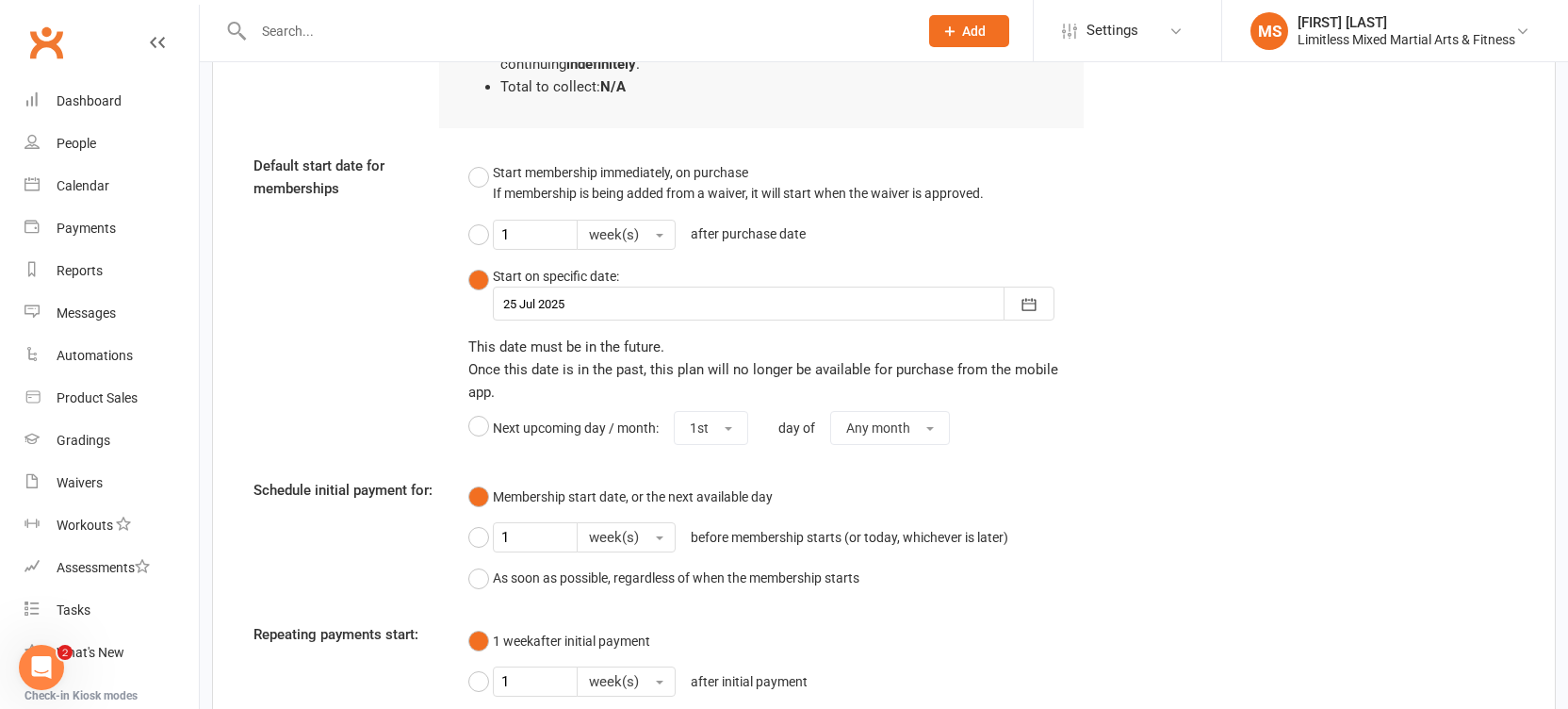 scroll, scrollTop: 1833, scrollLeft: 0, axis: vertical 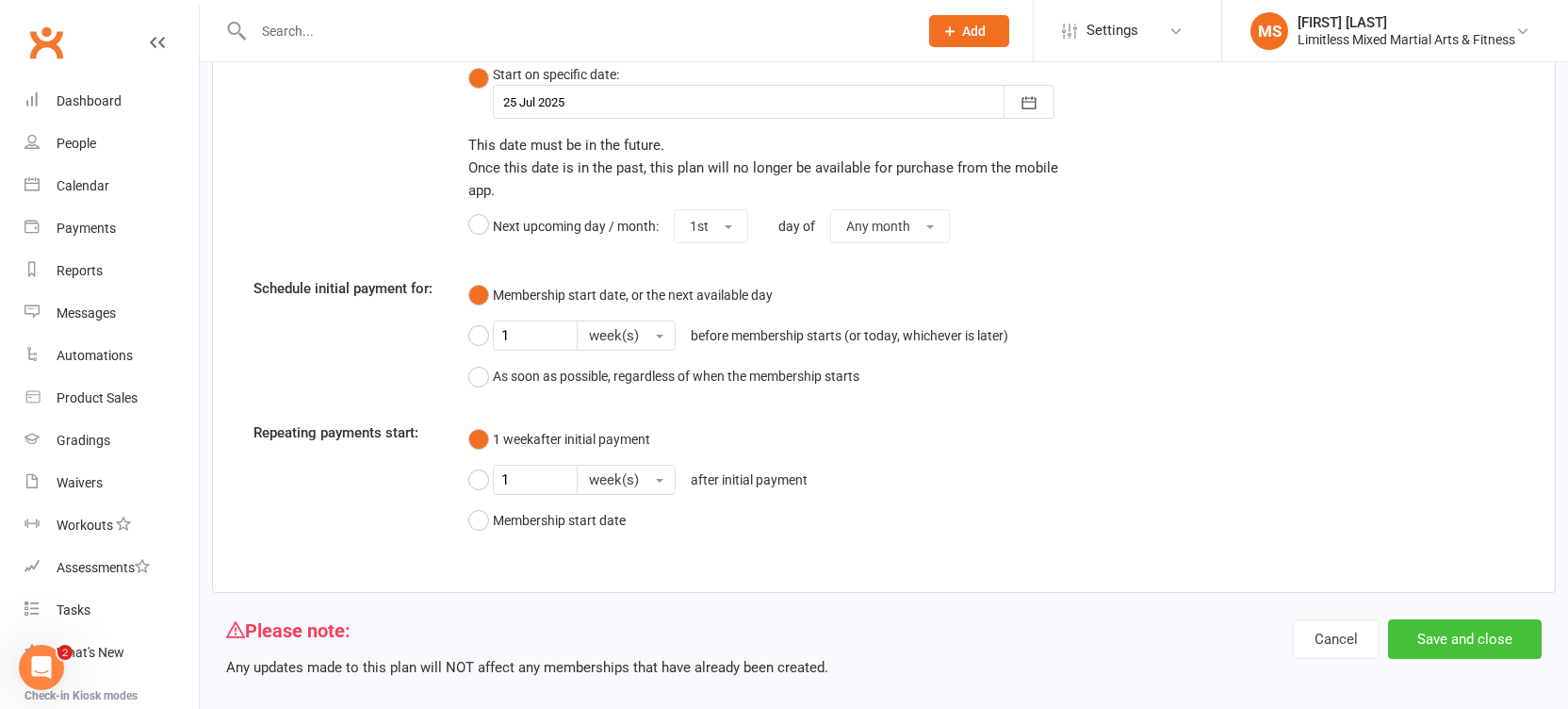 type on "2" 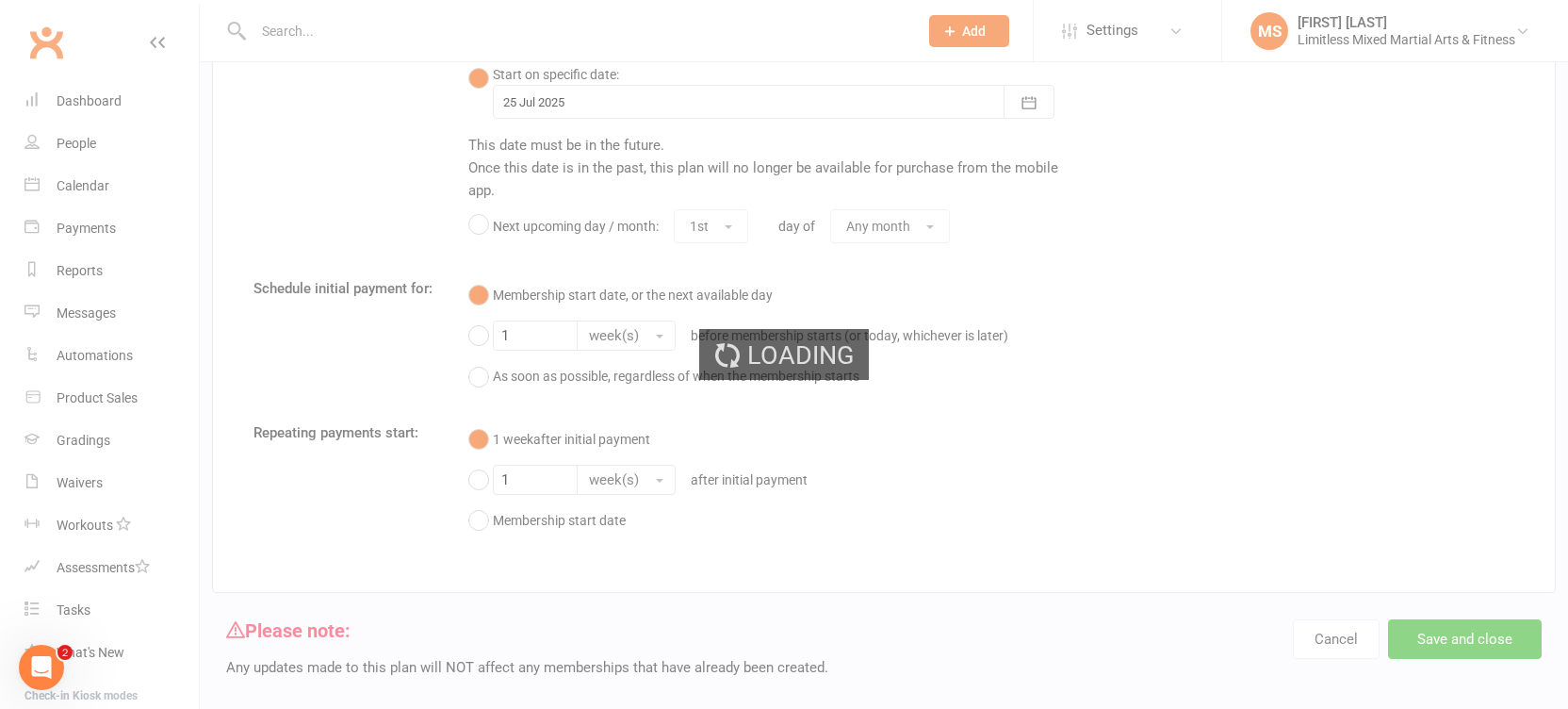 scroll, scrollTop: 0, scrollLeft: 0, axis: both 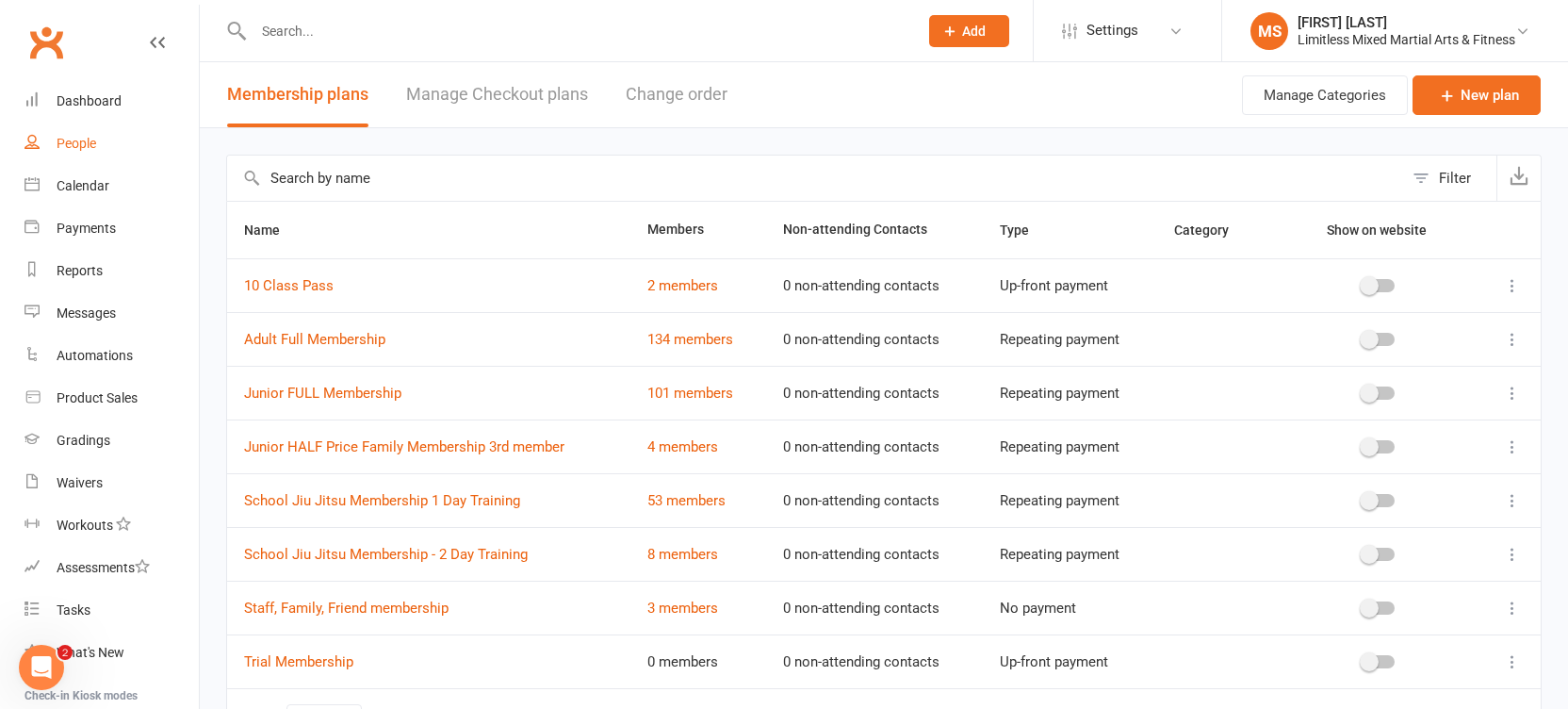 click on "People" at bounding box center (76, 143) 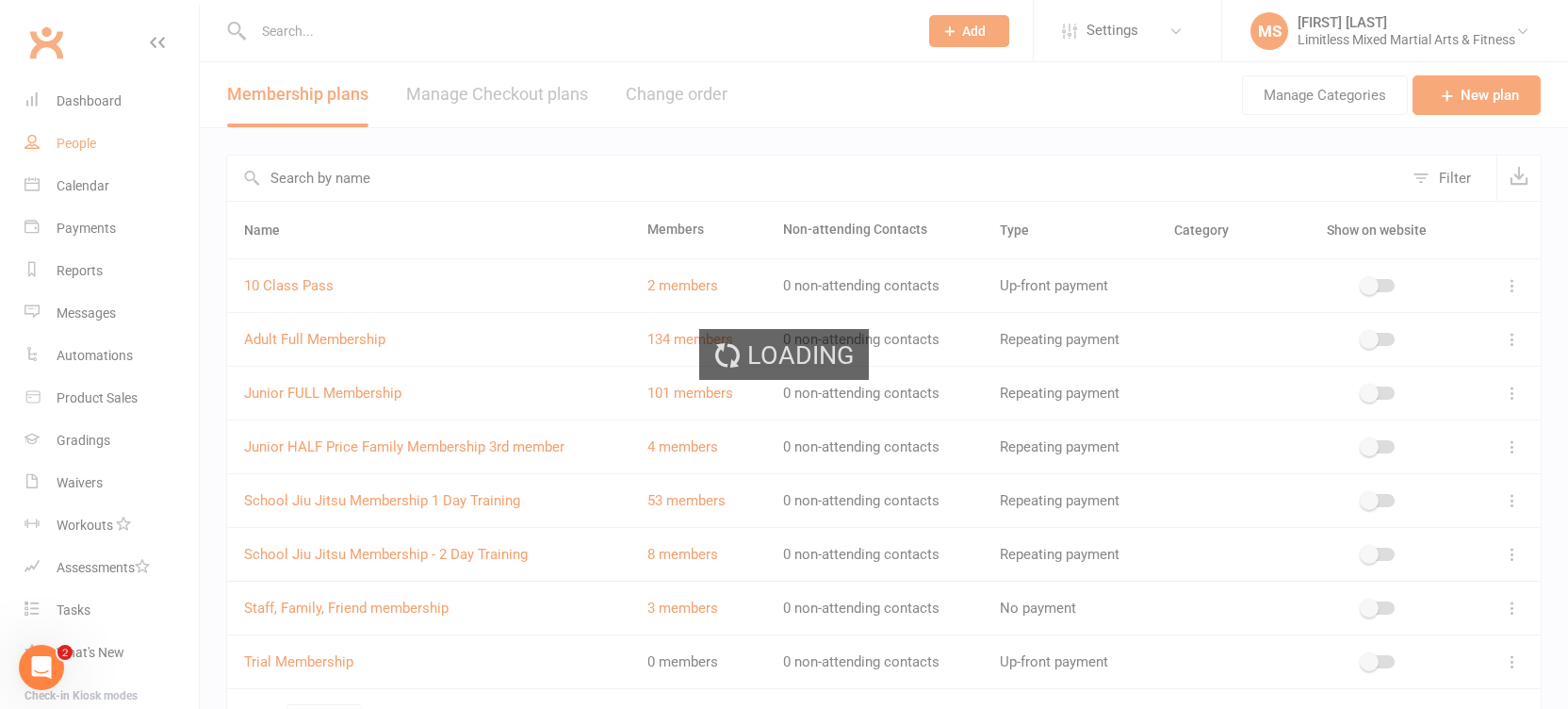 select on "true" 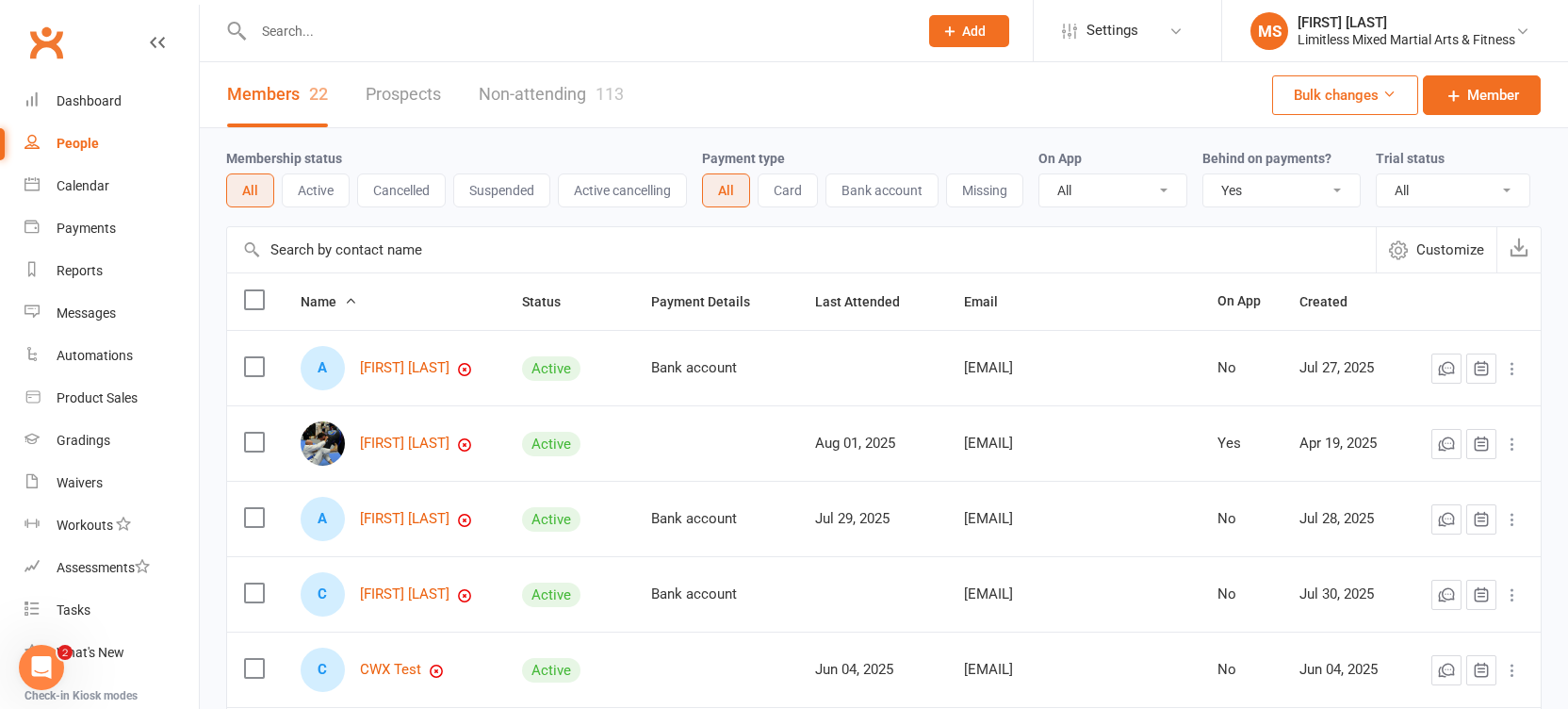 click at bounding box center (576, 31) 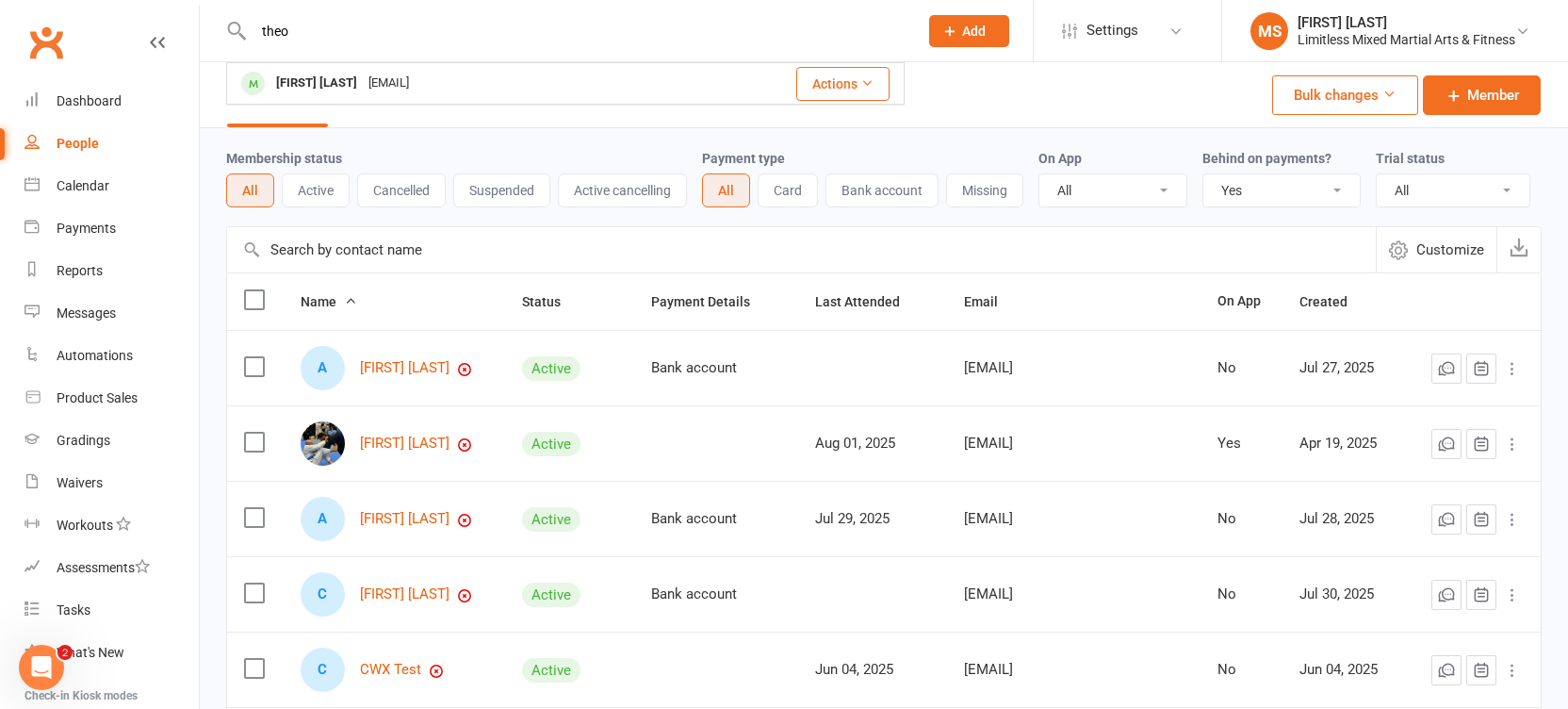 type on "theo" 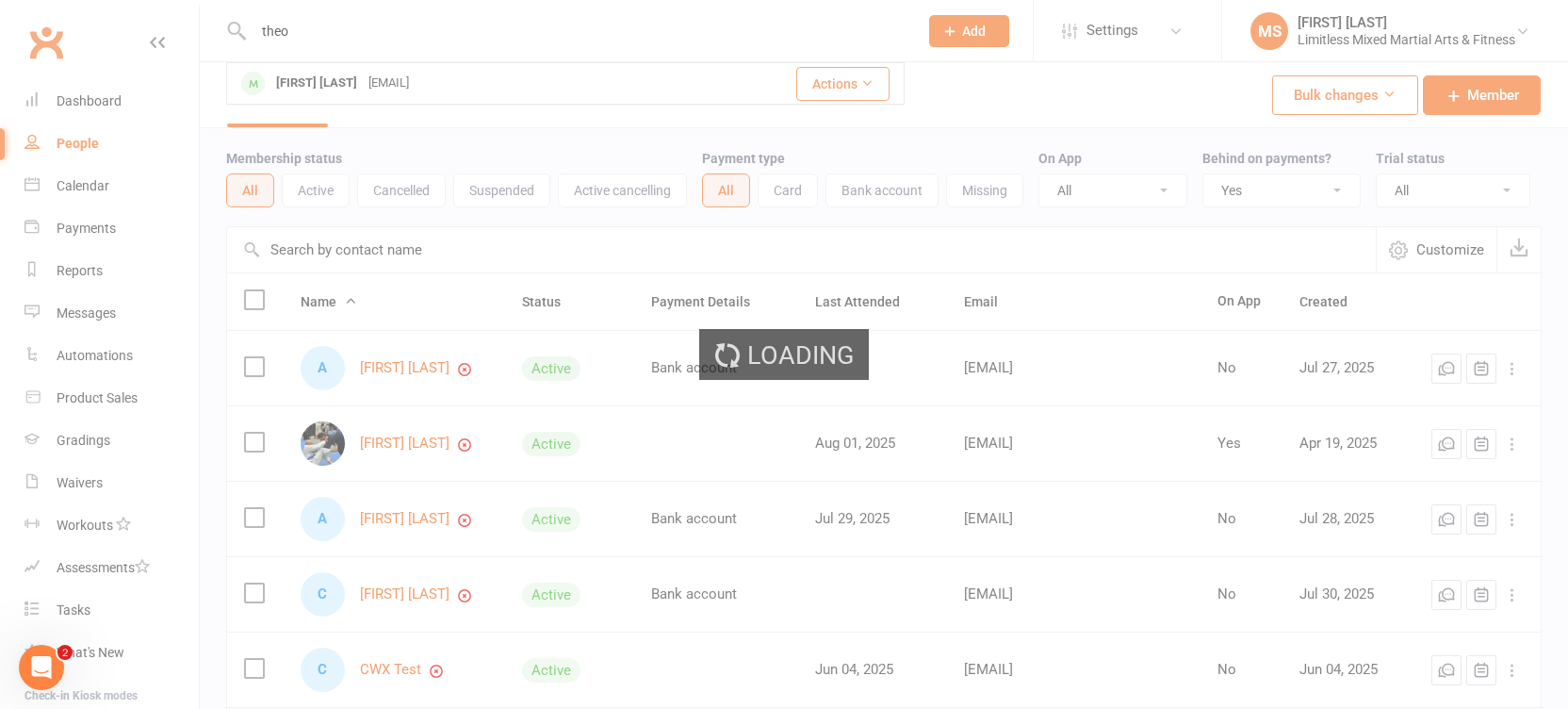 type 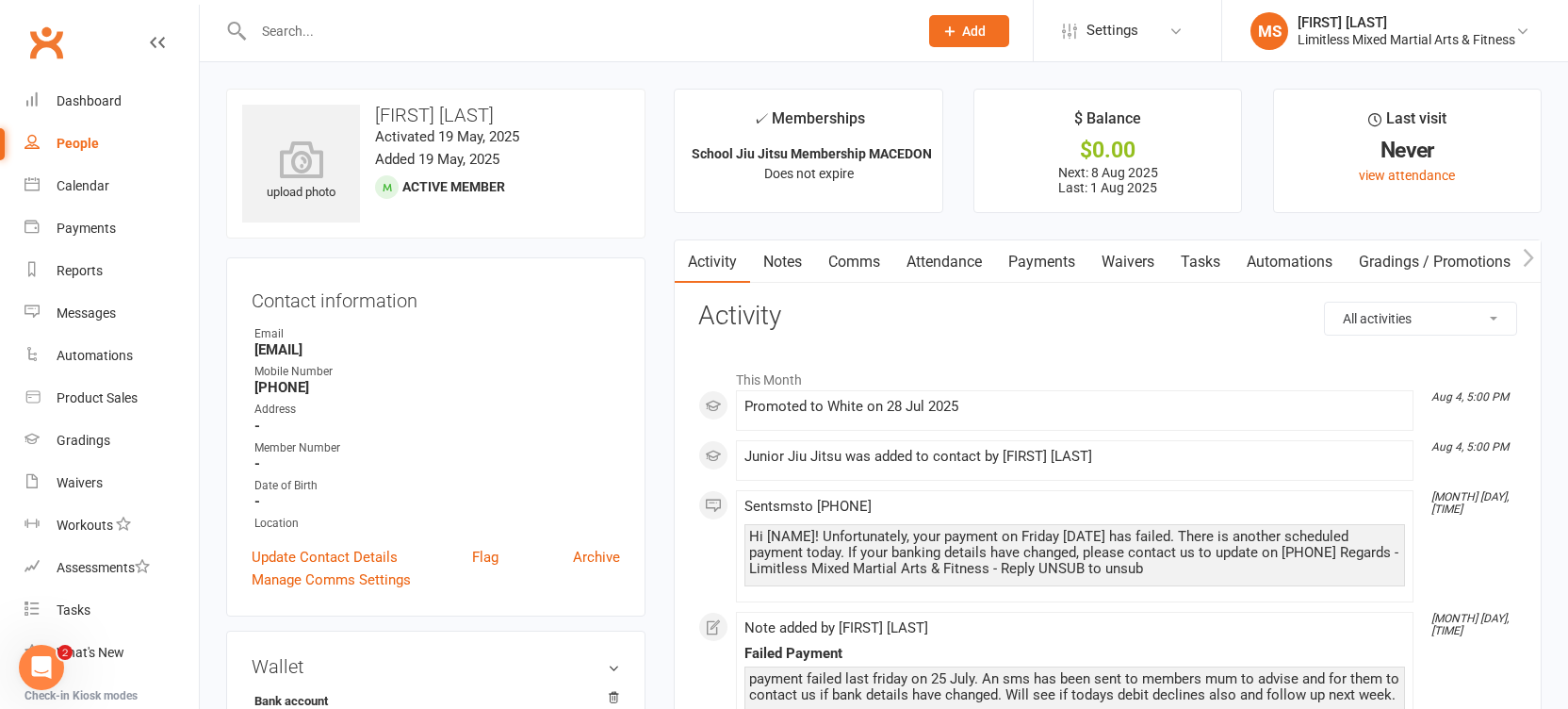 click on "Payments" at bounding box center [1041, 262] 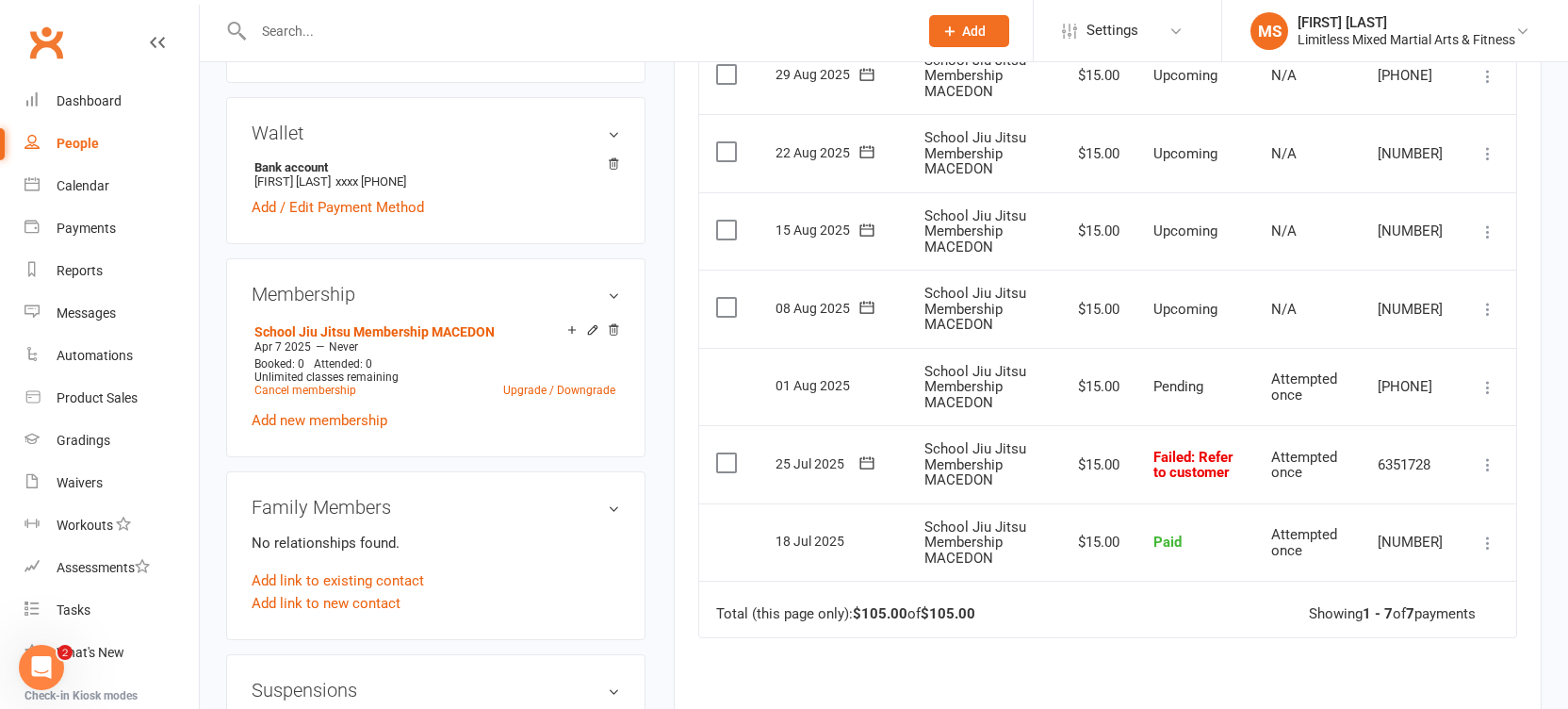 scroll, scrollTop: 536, scrollLeft: 0, axis: vertical 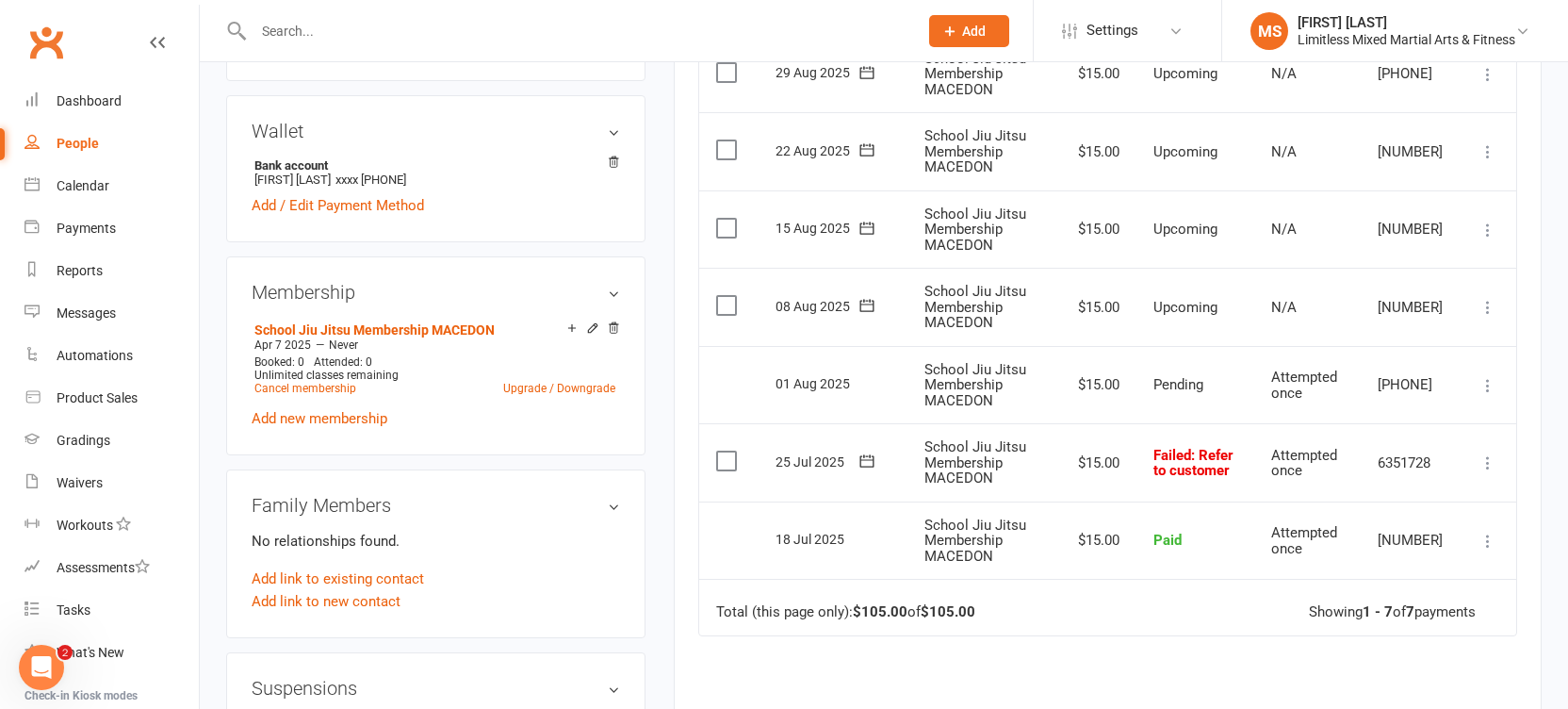 click 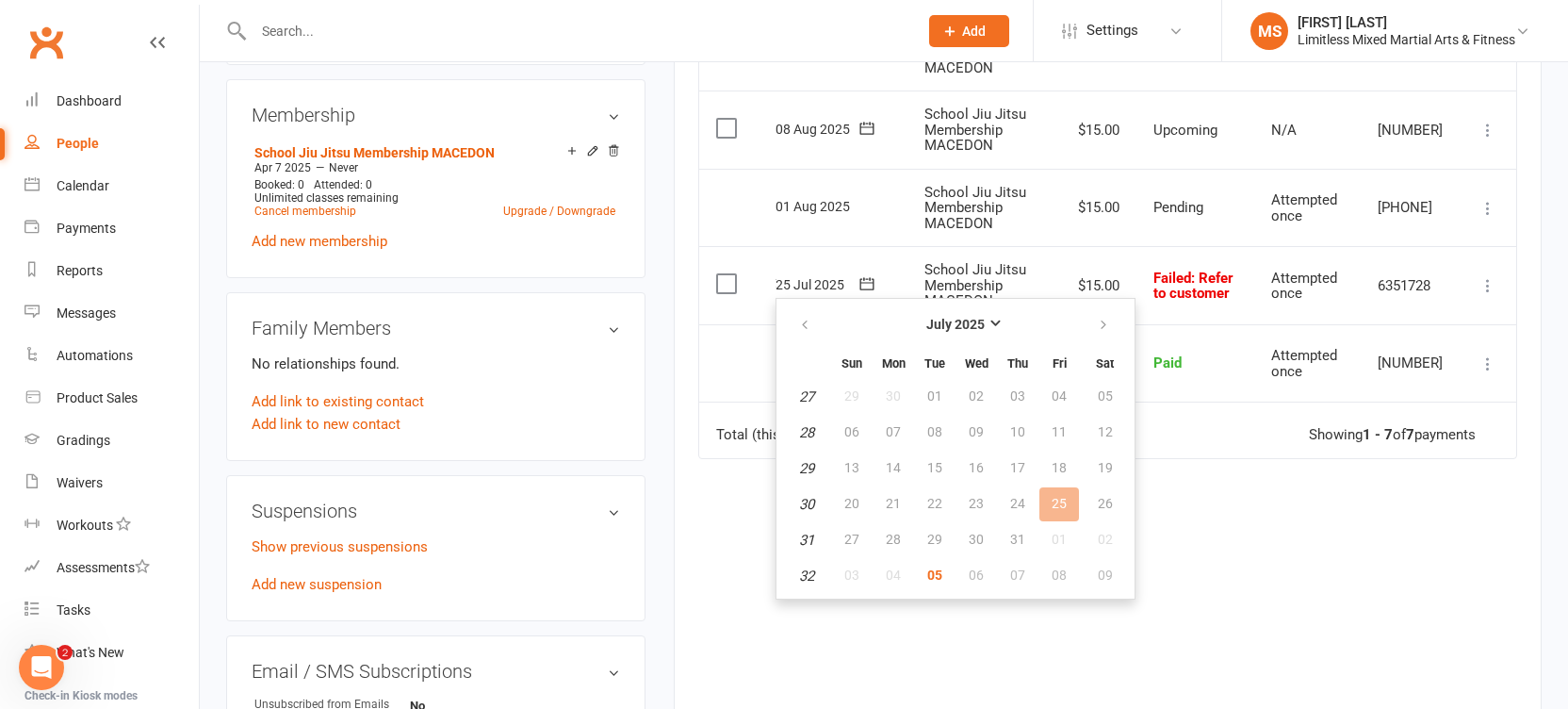 scroll, scrollTop: 721, scrollLeft: 0, axis: vertical 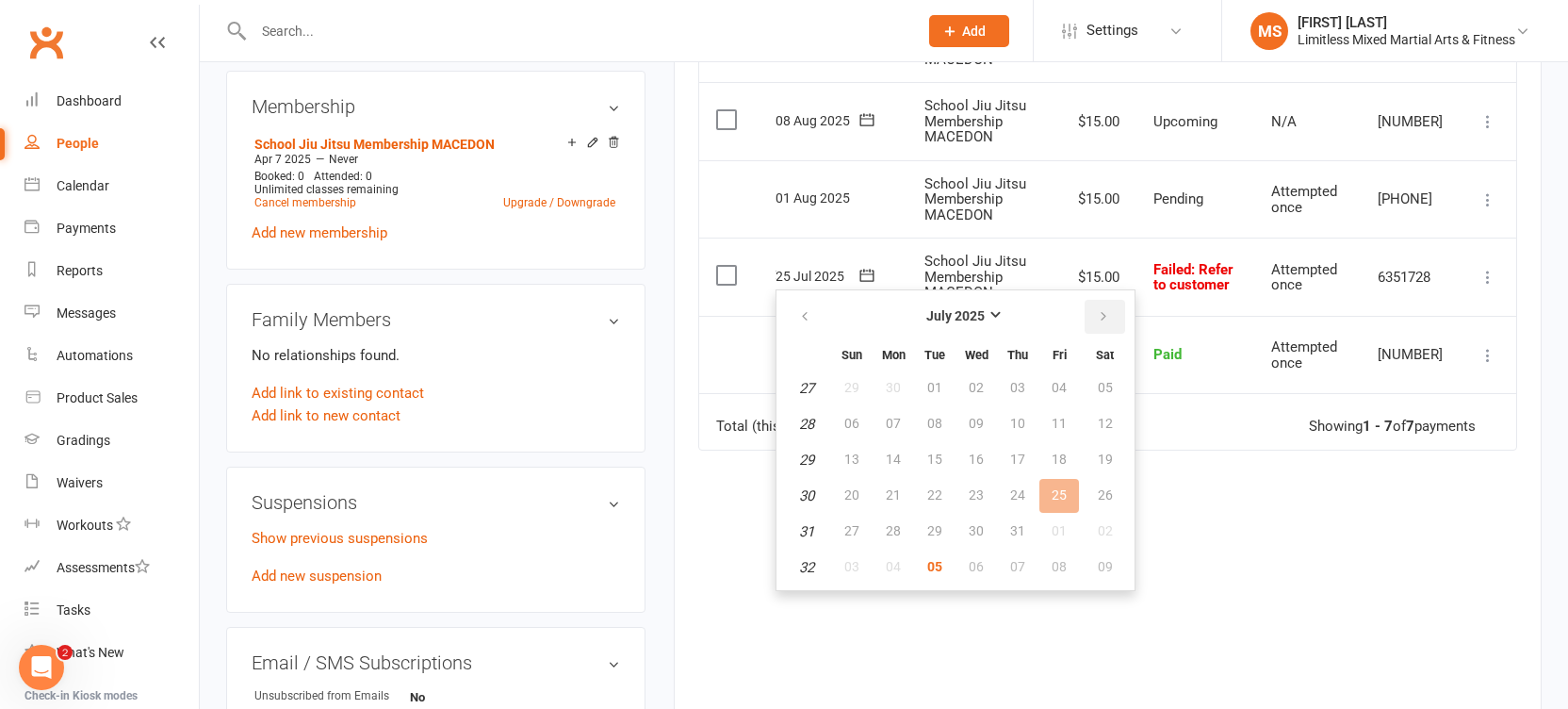click at bounding box center [1103, 317] 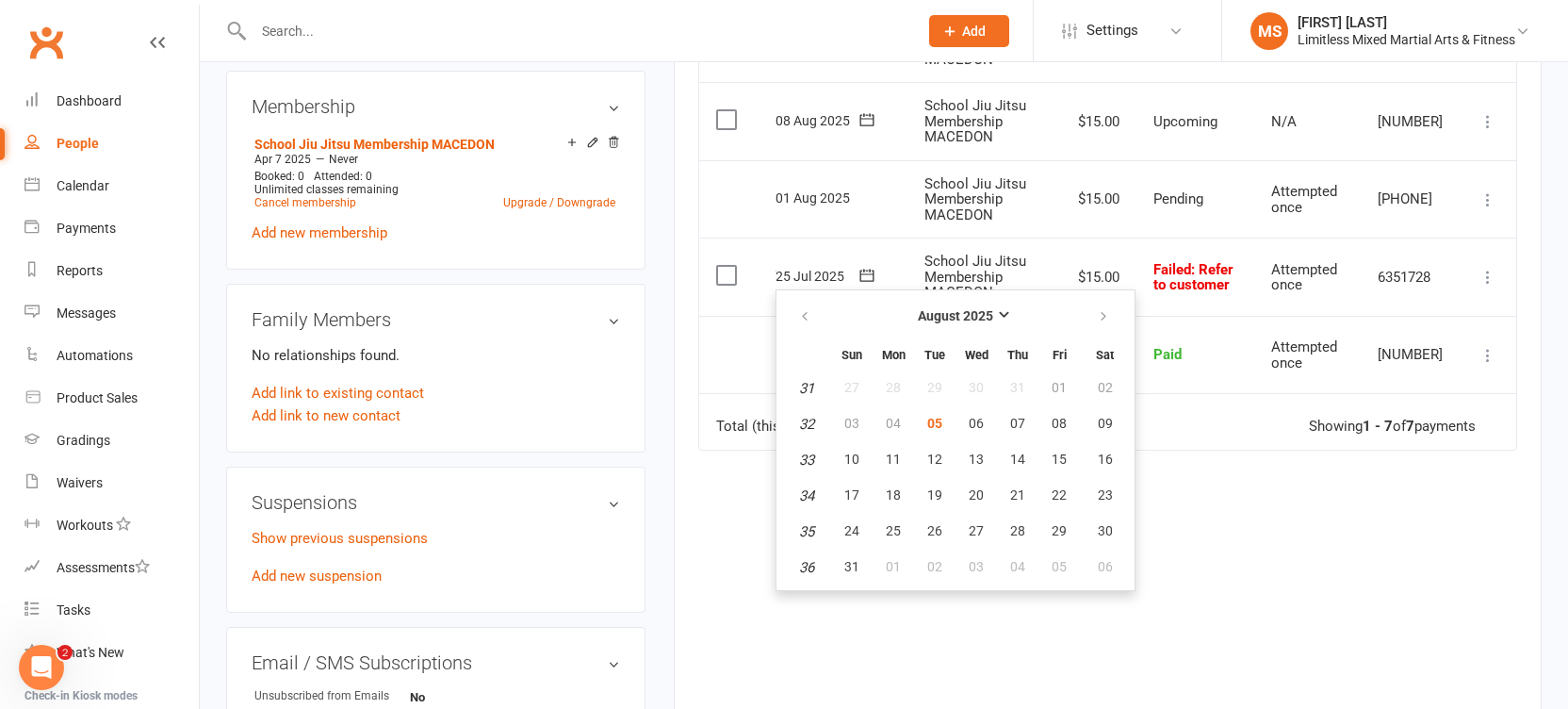 click on "Due Contact Membership Amount Status History Invoice # Select this 29 Aug 2025
[FIRST] [LAST]
School Jiu Jitsu Membership MACEDON $15.00 Upcoming N/A 6119392 Mark as Paid (Cash) Mark as Paid (POS) Mark as Paid (Other) Skip Change amount Apply credit Bulk reschedule from this date Process now More Info Send message Select this 22 Aug 2025
[FIRST] [LAST]
School Jiu Jitsu Membership MACEDON $15.00 Upcoming N/A 1014283 Mark as Paid (Cash) Mark as Paid (POS) Mark as Paid (Other) Skip Change amount Apply credit Bulk reschedule from this date Process now More Info Send message Select this 15 Aug 2025
[FIRST] [LAST]
School Jiu Jitsu Membership MACEDON $15.00 Upcoming N/A 8446332 Mark as Paid (Cash) Mark as Paid (POS) Mark as Paid (Other) Skip Change amount Apply credit Bulk reschedule from this date Process now More Info Send message Select this 08 Aug 2025
[FIRST] [LAST]
School Jiu Jitsu Membership MACEDON $15.00 Upcoming N/A 3768500 Mark as Paid (Cash) Skip" at bounding box center [1107, 246] 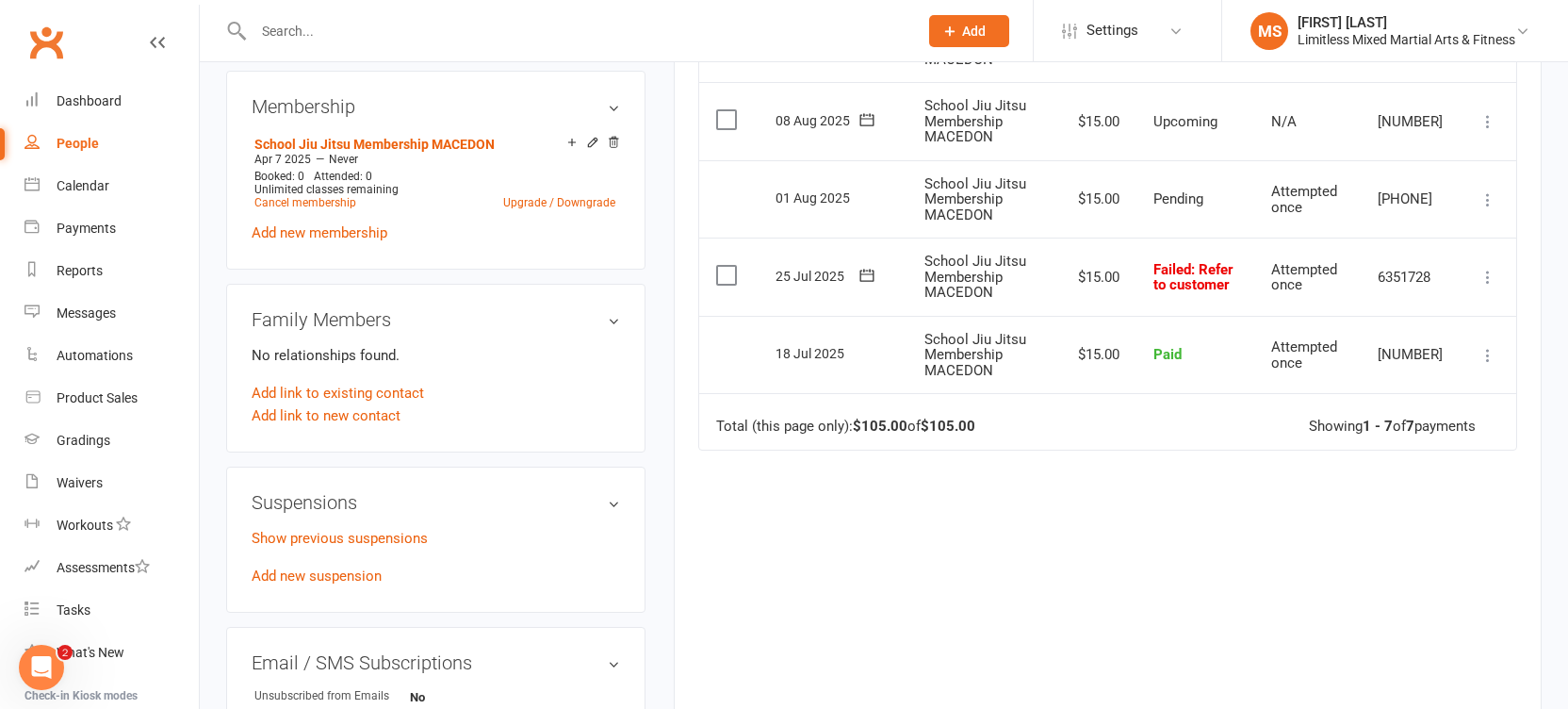 click 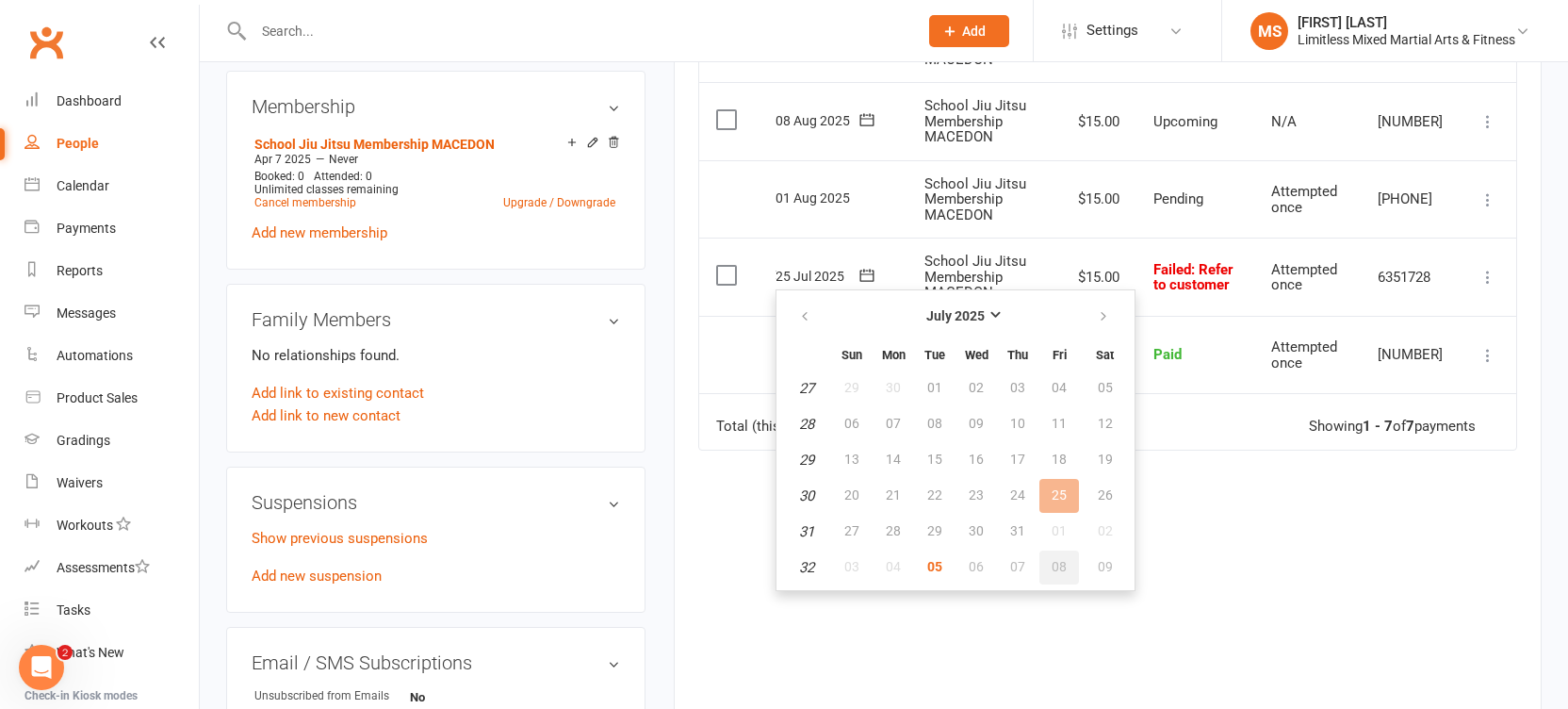 click on "08" at bounding box center [1059, 567] 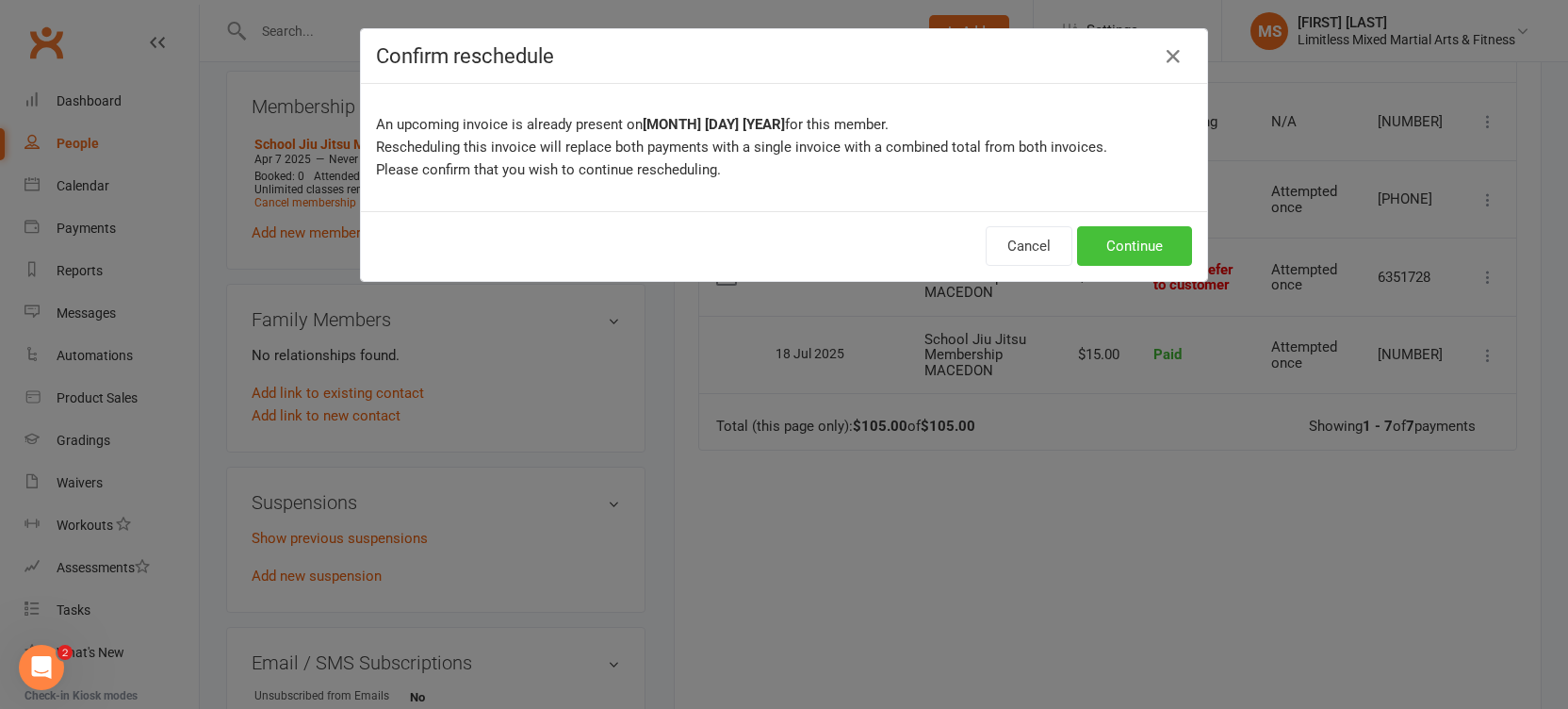 click on "Continue" at bounding box center (1135, 246) 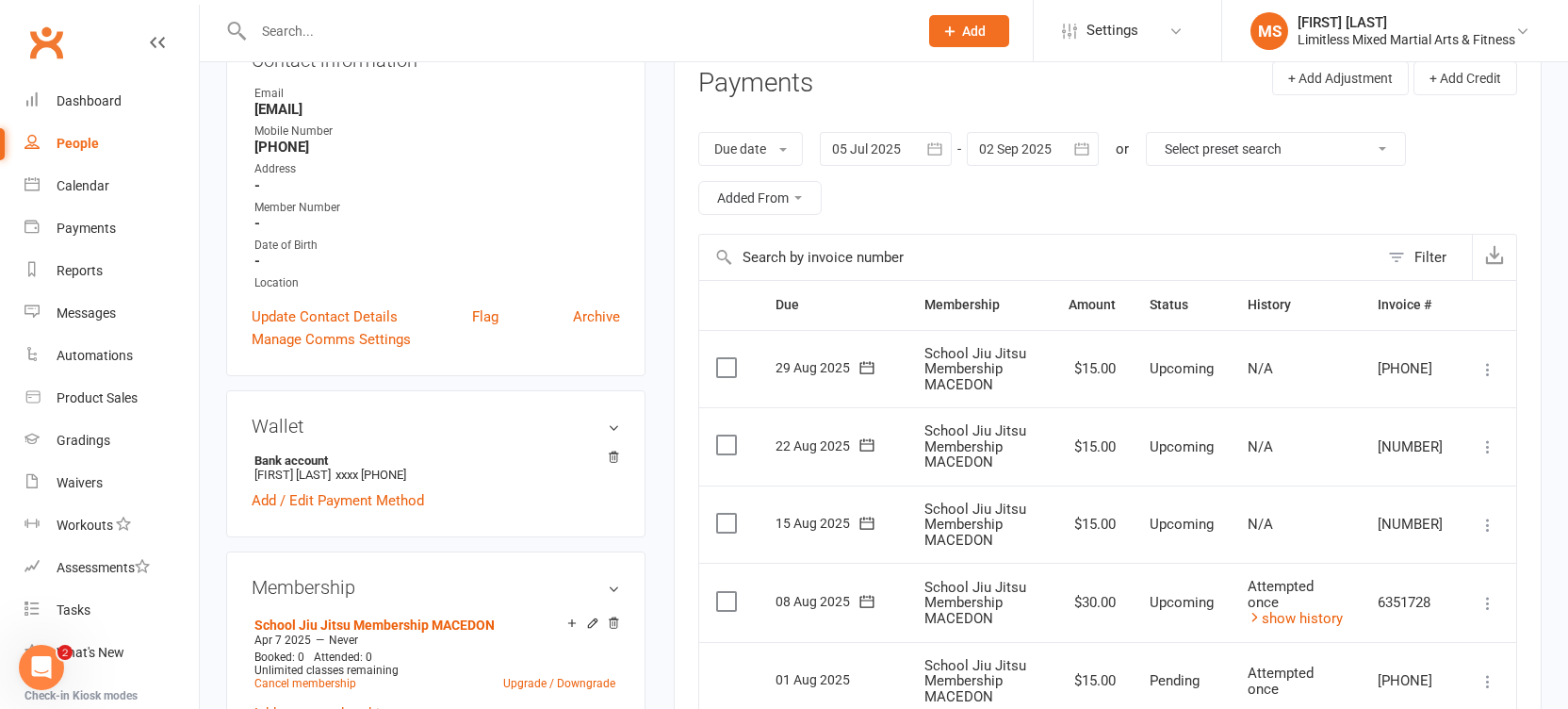 scroll, scrollTop: 0, scrollLeft: 0, axis: both 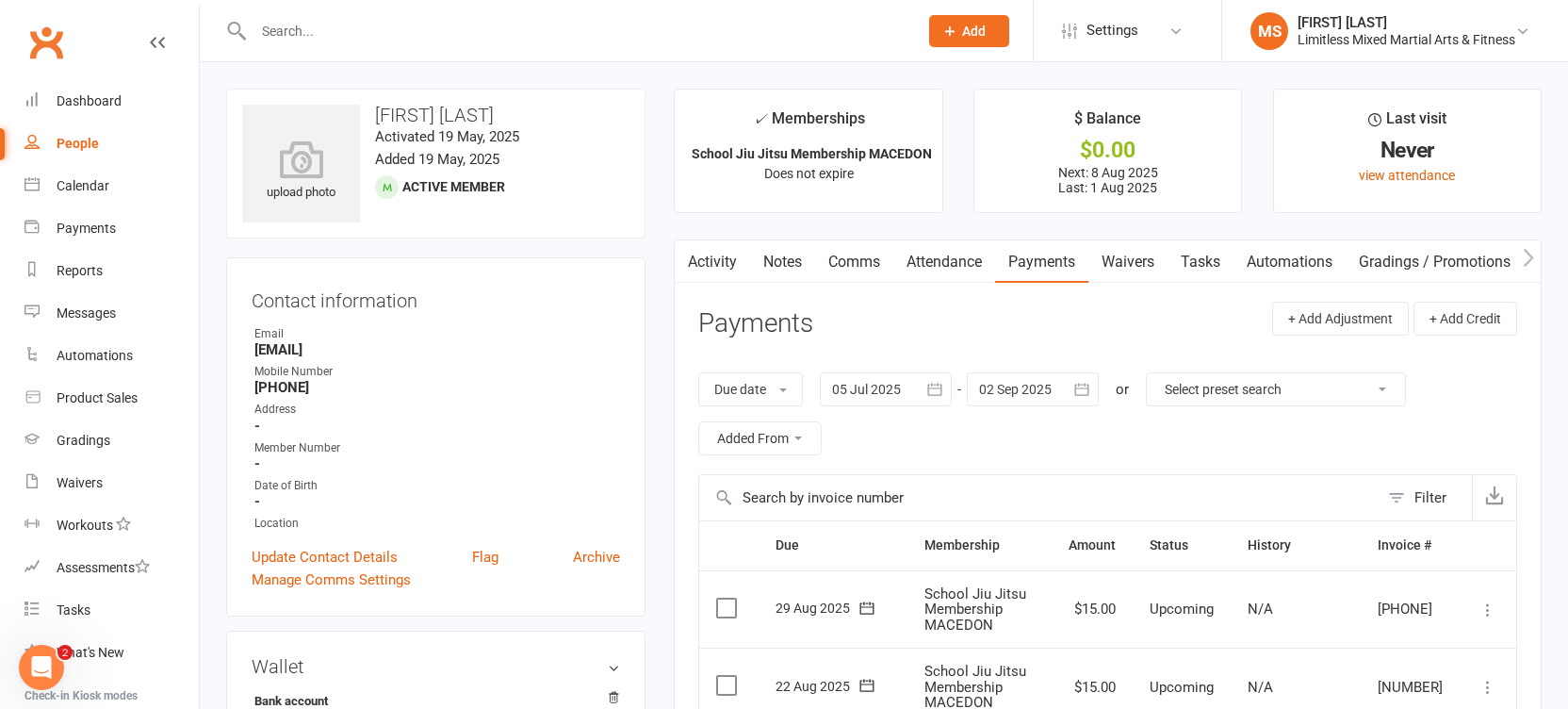 click on "Notes" at bounding box center [782, 262] 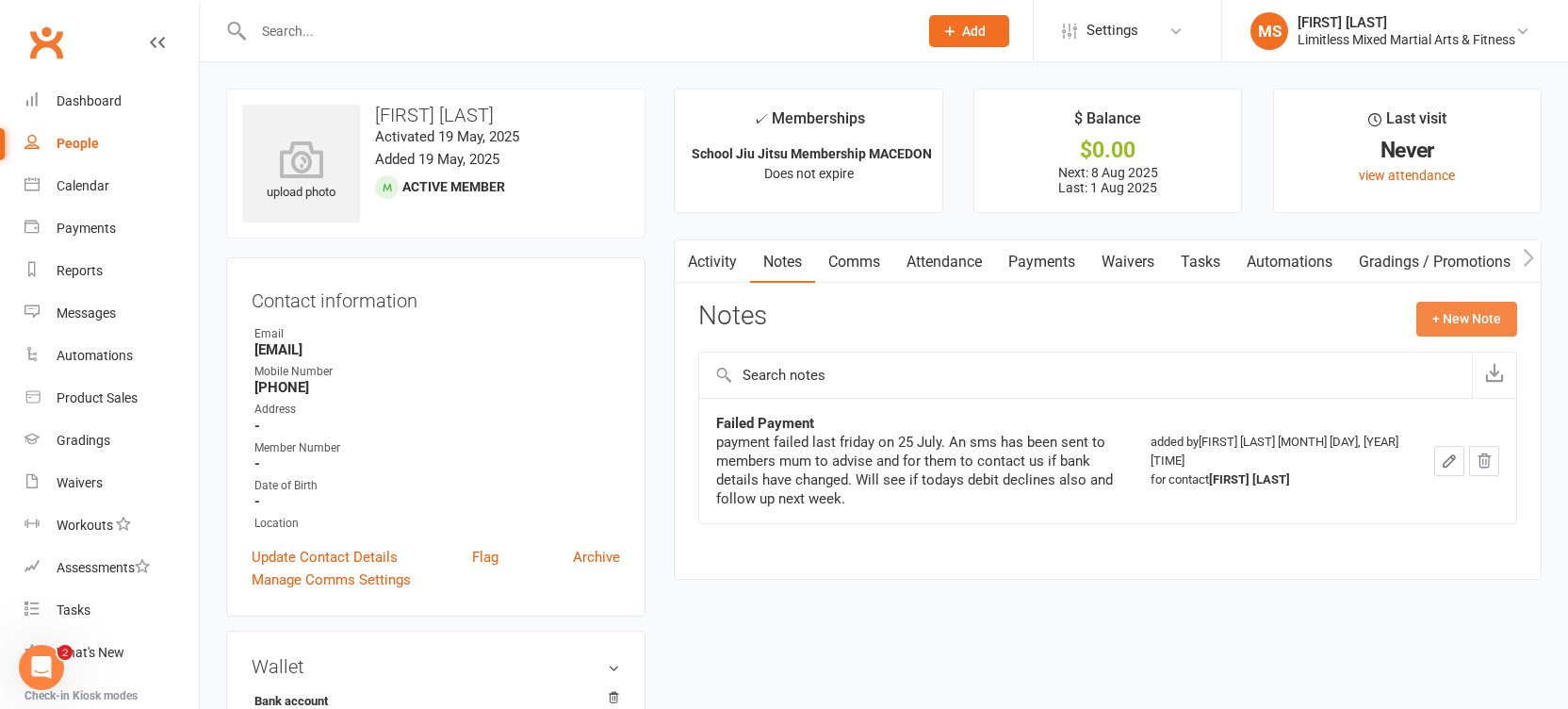 click on "+ New Note" 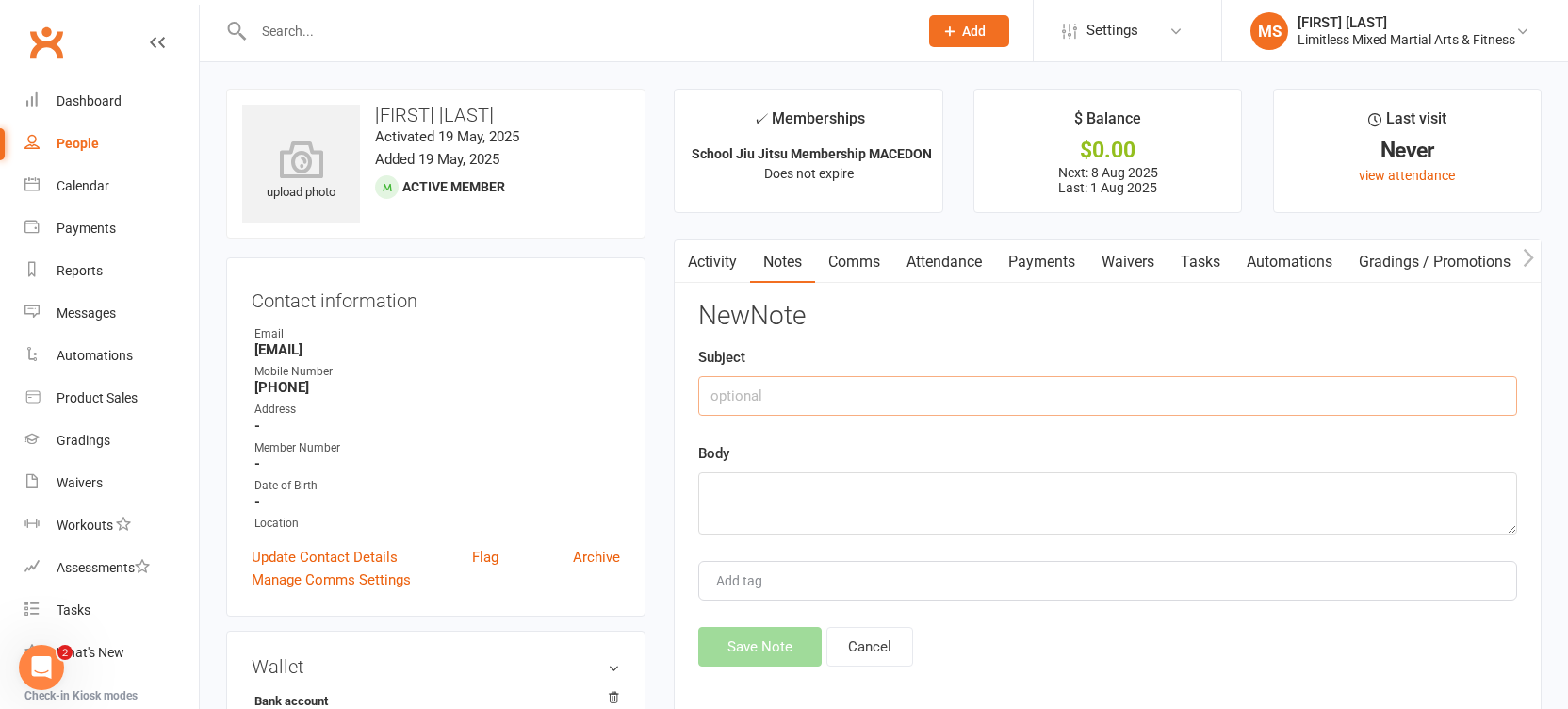 click 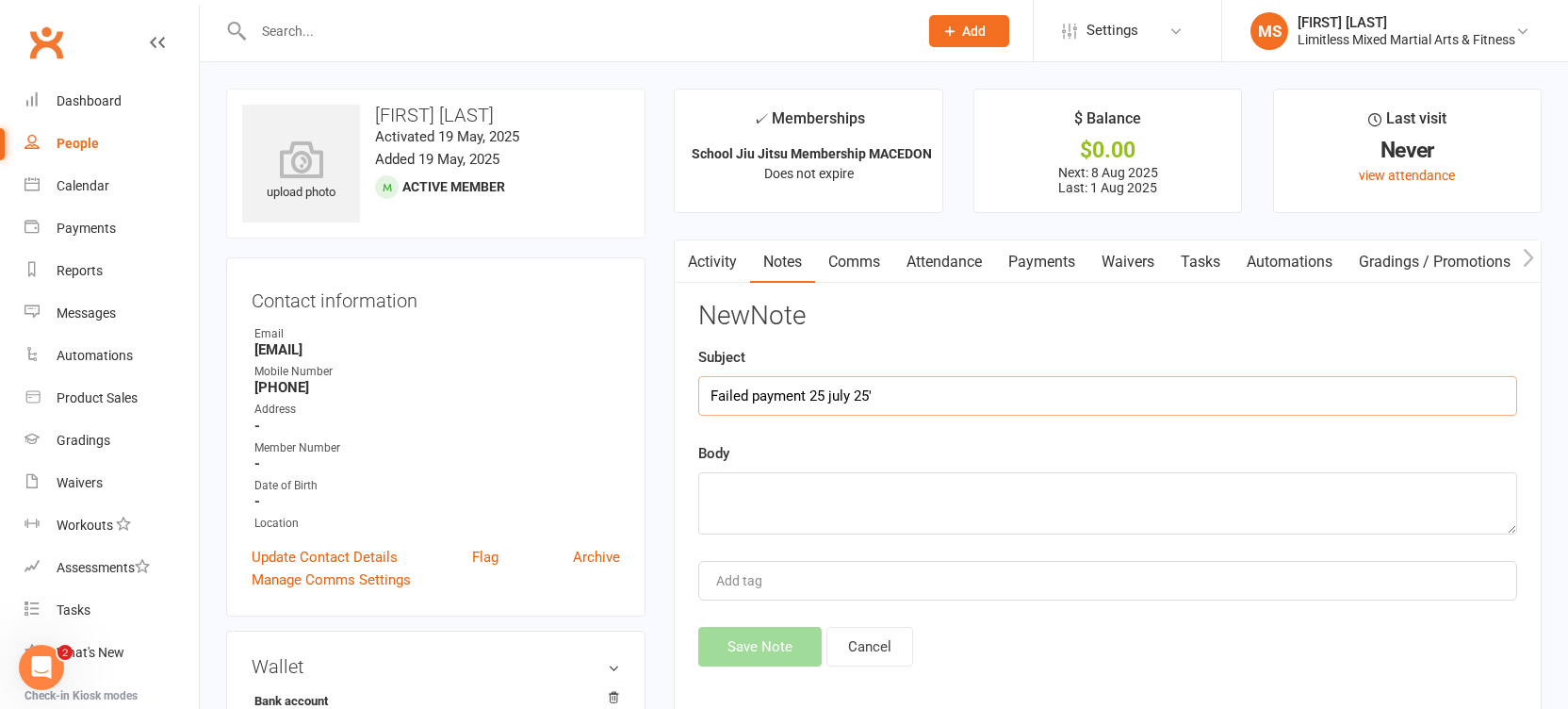 type on "Failed payment 25 july 25'" 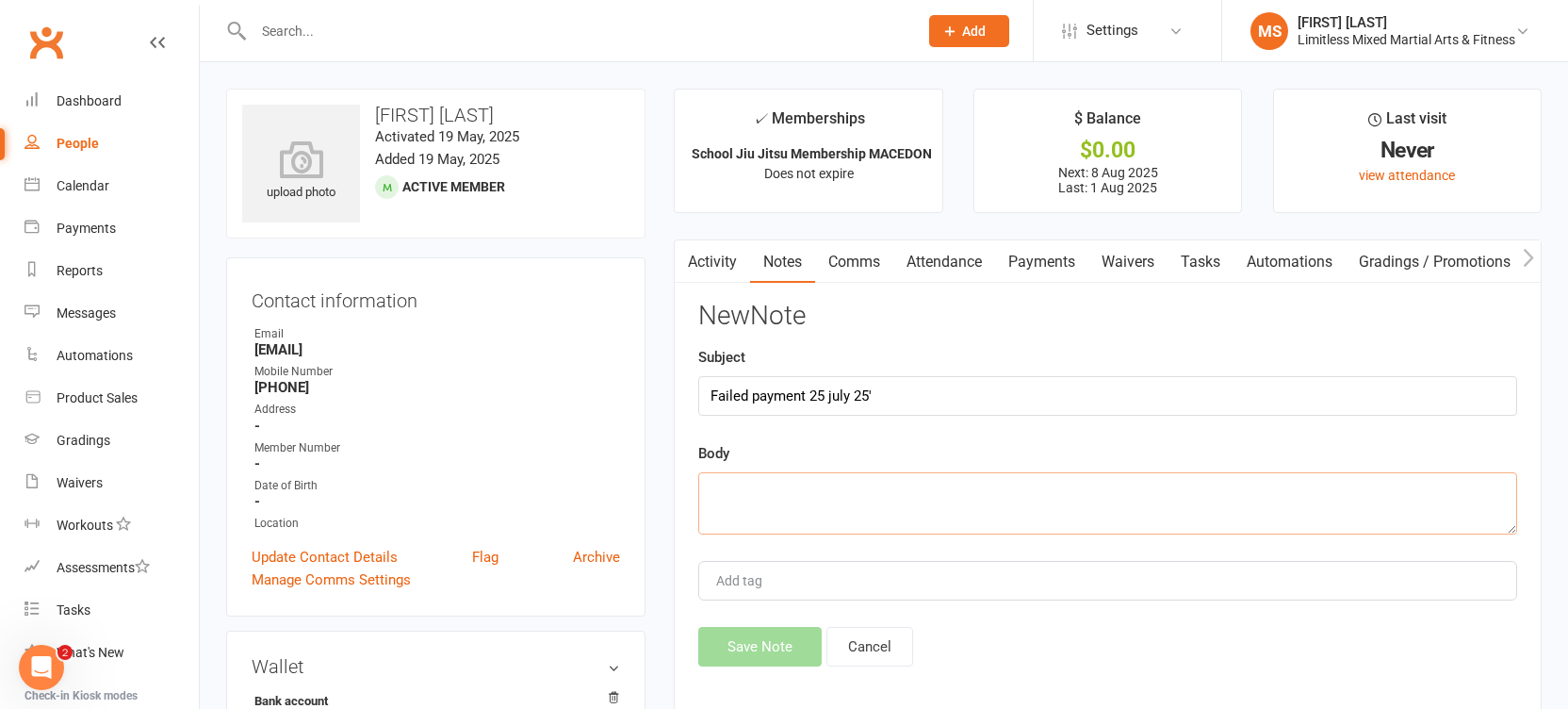 click 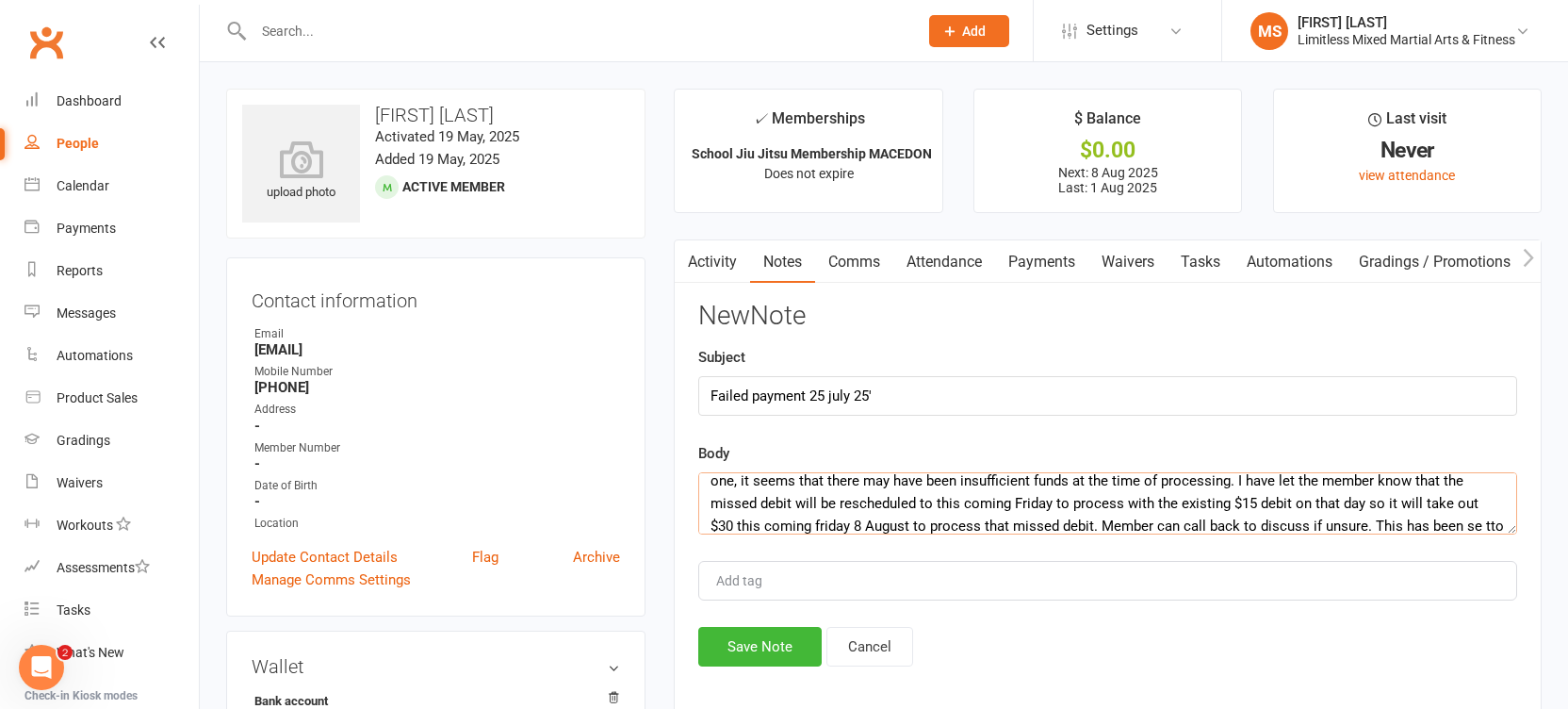 scroll, scrollTop: 57, scrollLeft: 0, axis: vertical 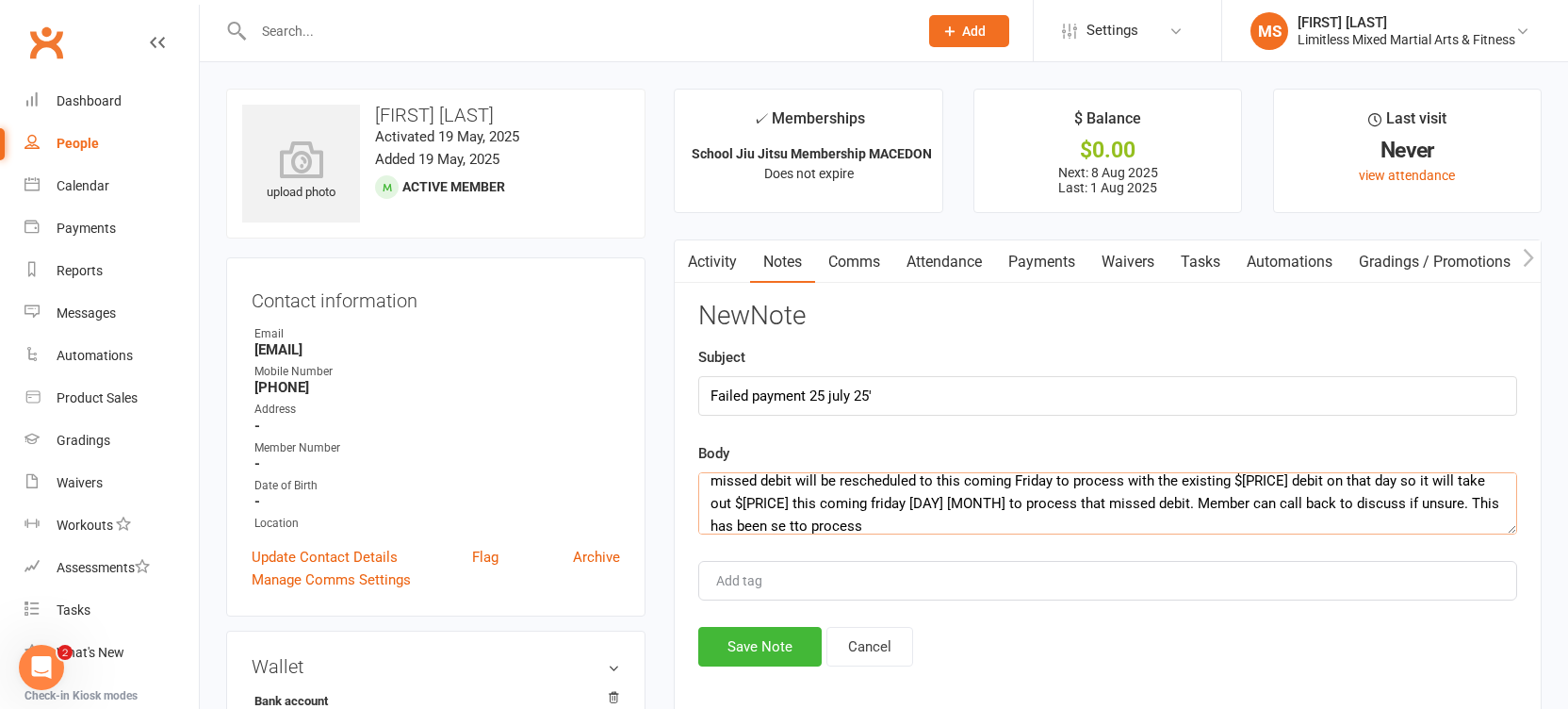 click on "I calle dmember and left a message to say that the paymets weekly seem to be fine and processing, but with this particular one, it seems that there may have been insufficient funds at the time of processing. I have let the member know that the missed debit will be rescheduled to this coming Friday to process with the existing $[PRICE] debit on that day so it will take out $[PRICE] this coming friday [DAY] [MONTH] to process that missed debit. Member can call back to discuss if unsure. This has been se tto process" 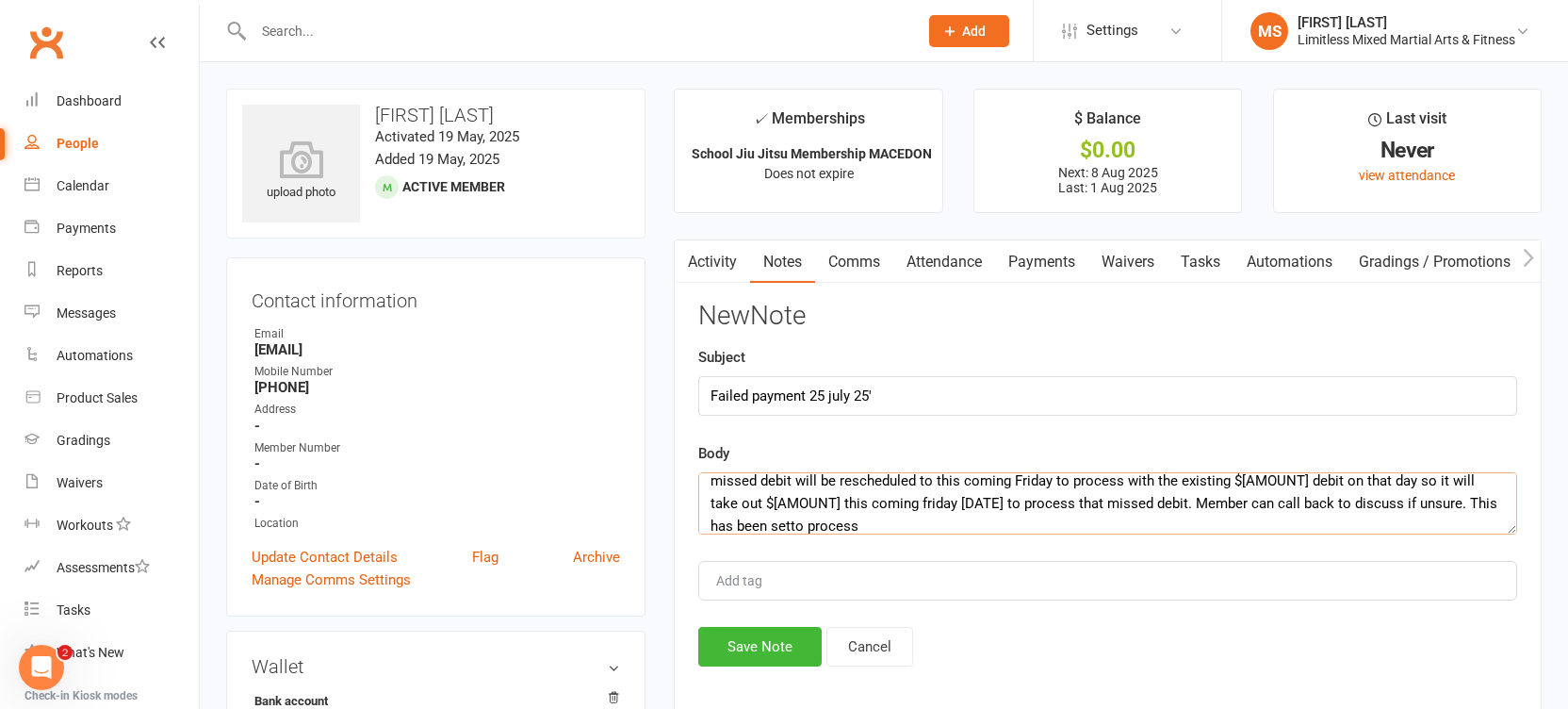 click on "I calle dmember and left a message to say that the paymets weekly seem to be fine and processing, but with this particular one, it seems that there may have been insufficient funds at the time of processing. I have let the member know that the missed debit will be rescheduled to this coming Friday to process with the existing $[AMOUNT] debit on that day so it will take out $[AMOUNT] this coming friday [DATE] to process that missed debit. Member can call back to discuss if unsure. This has been setto process" 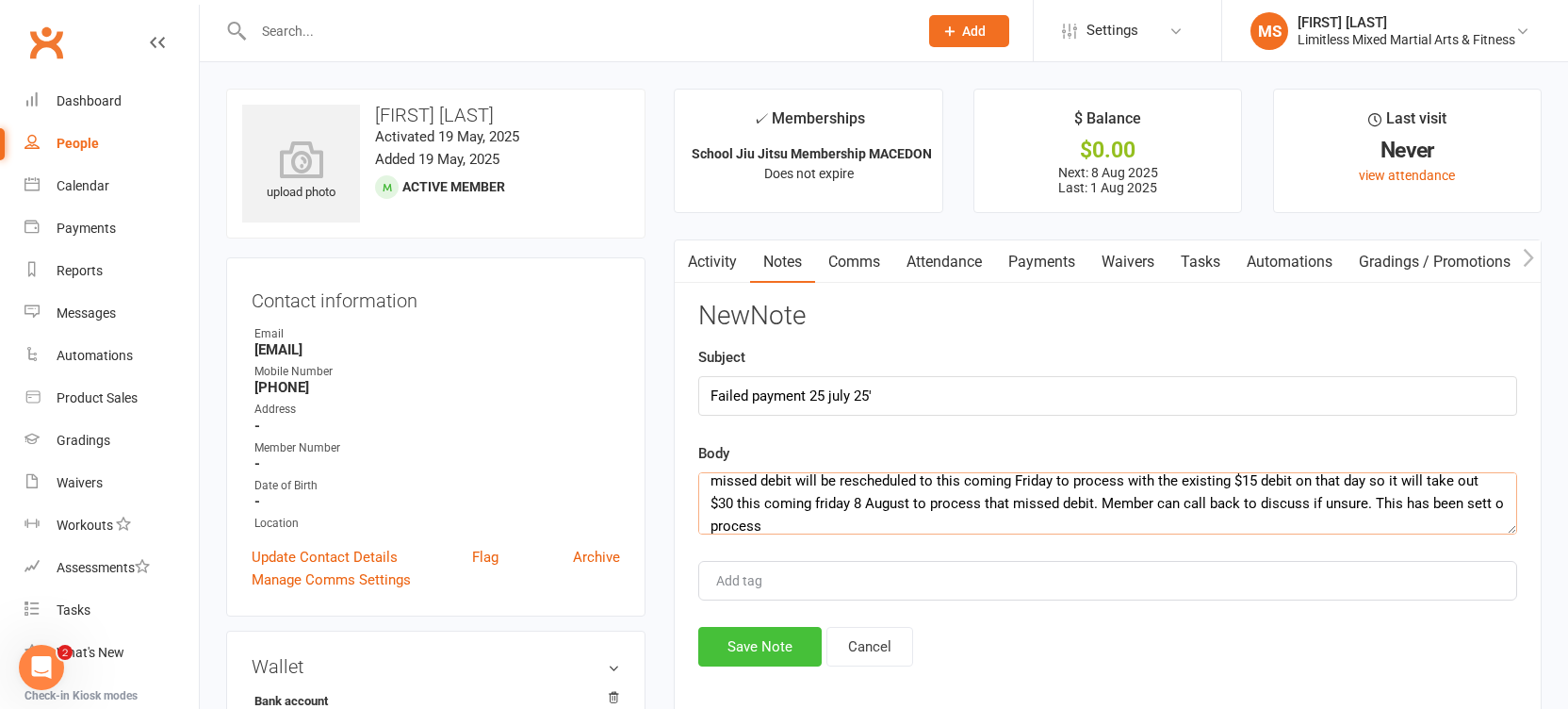 type on "I calle dmember and left a message to say that the paymets weekly seem to be fine and processing, but with this particular one, it seems that there may have been insufficient funds at the time of processing. I have let the member know that the missed debit will be rescheduled to this coming Friday to process with the existing $15 debit on that day so it will take out $30 this coming friday 8 August to process that missed debit. Member can call back to discuss if unsure. This has been sett o process" 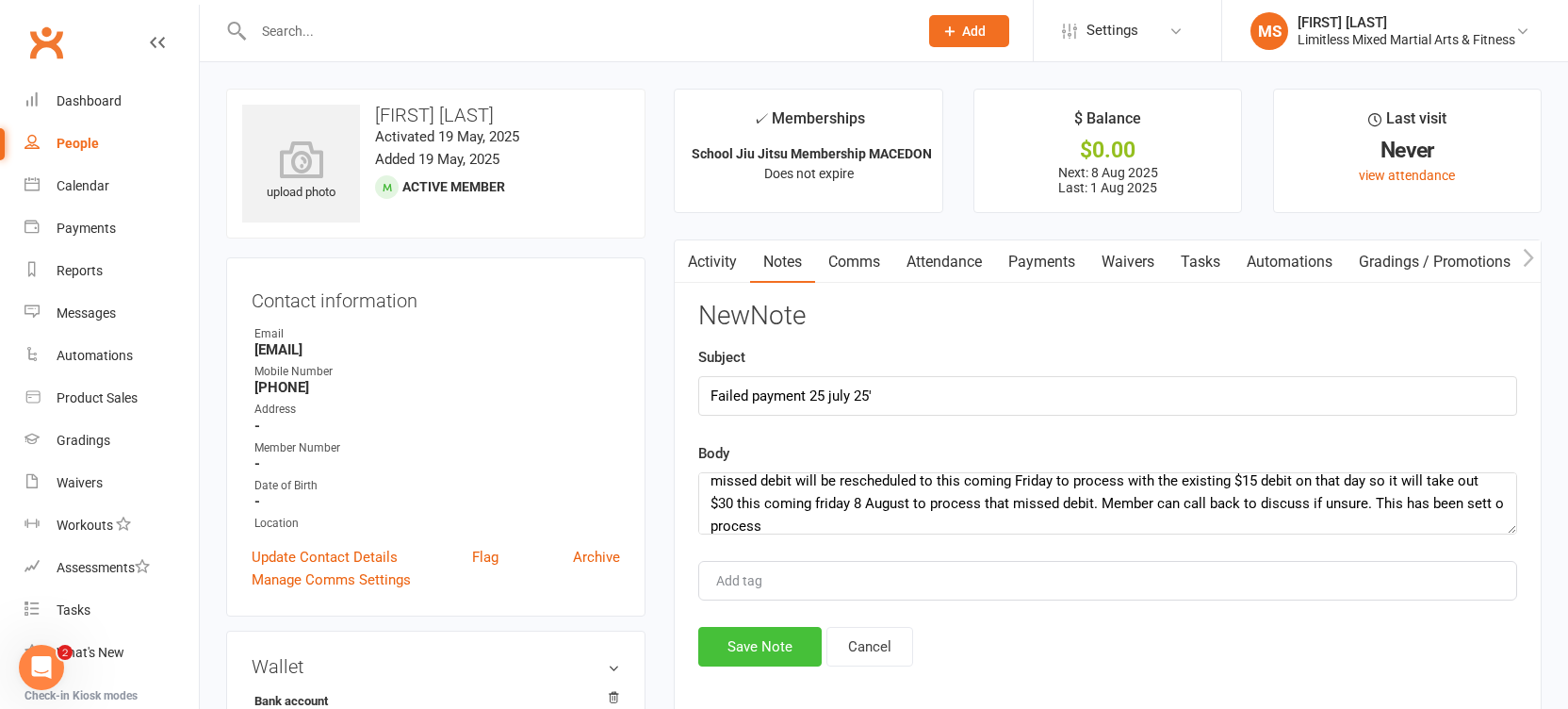 click on "Save Note" 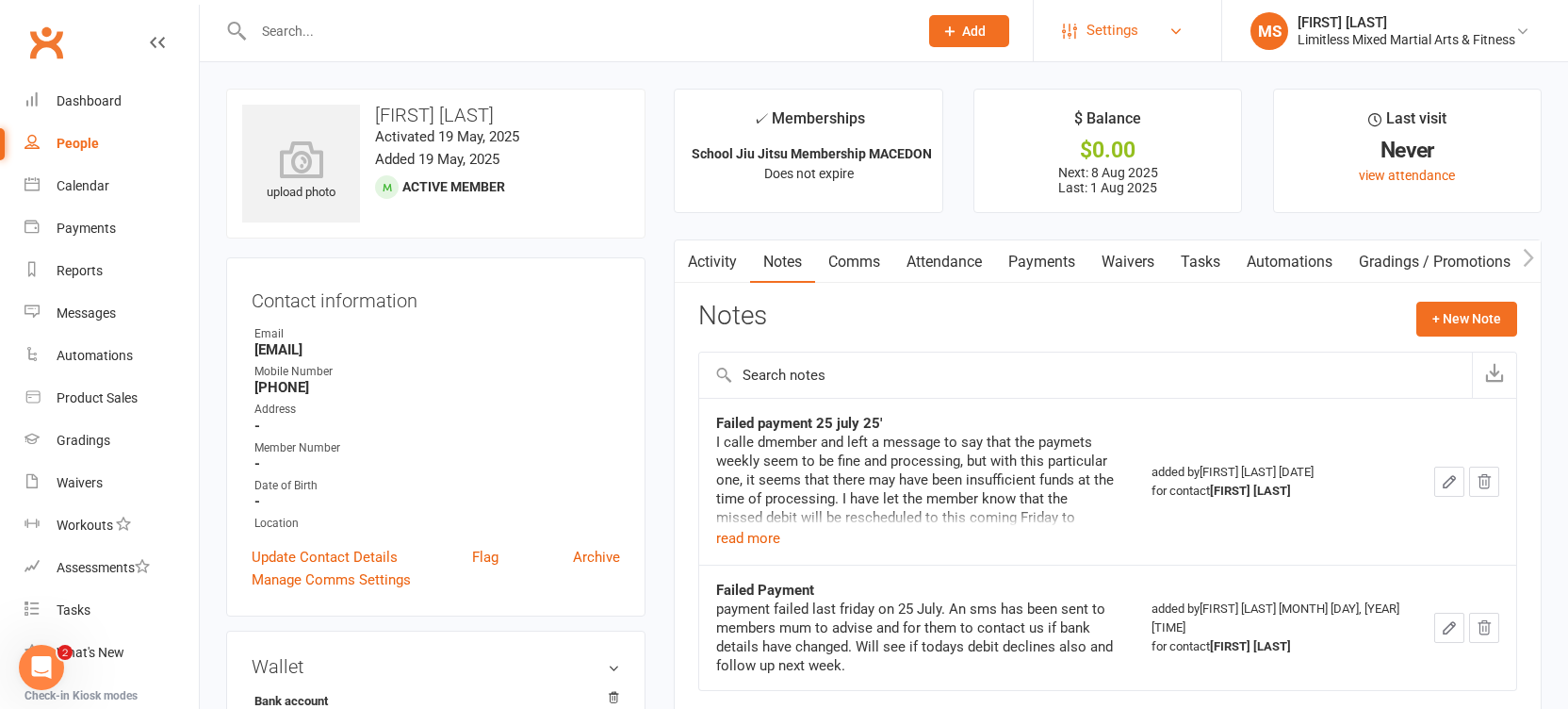 click on "Settings" at bounding box center [1112, 30] 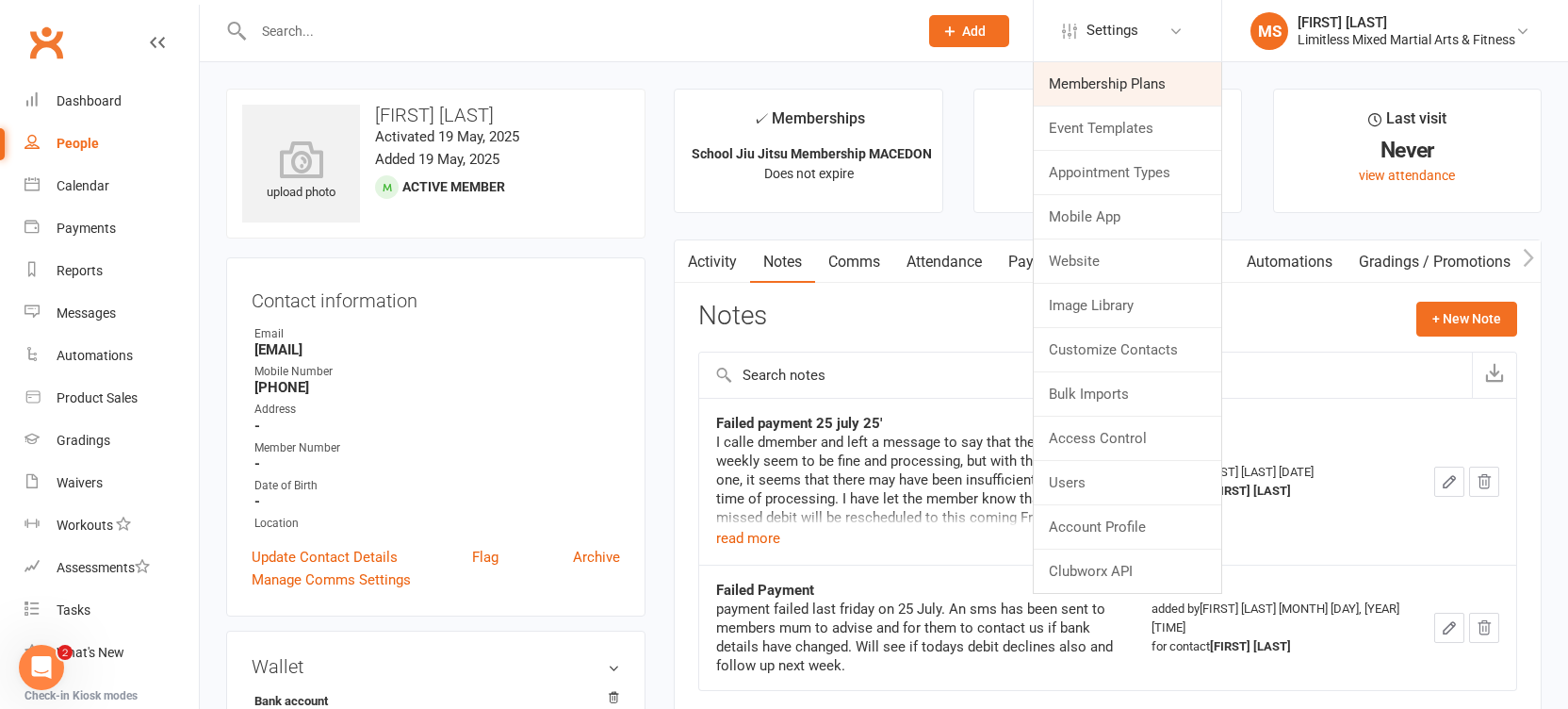 click on "Membership Plans" at bounding box center [1127, 84] 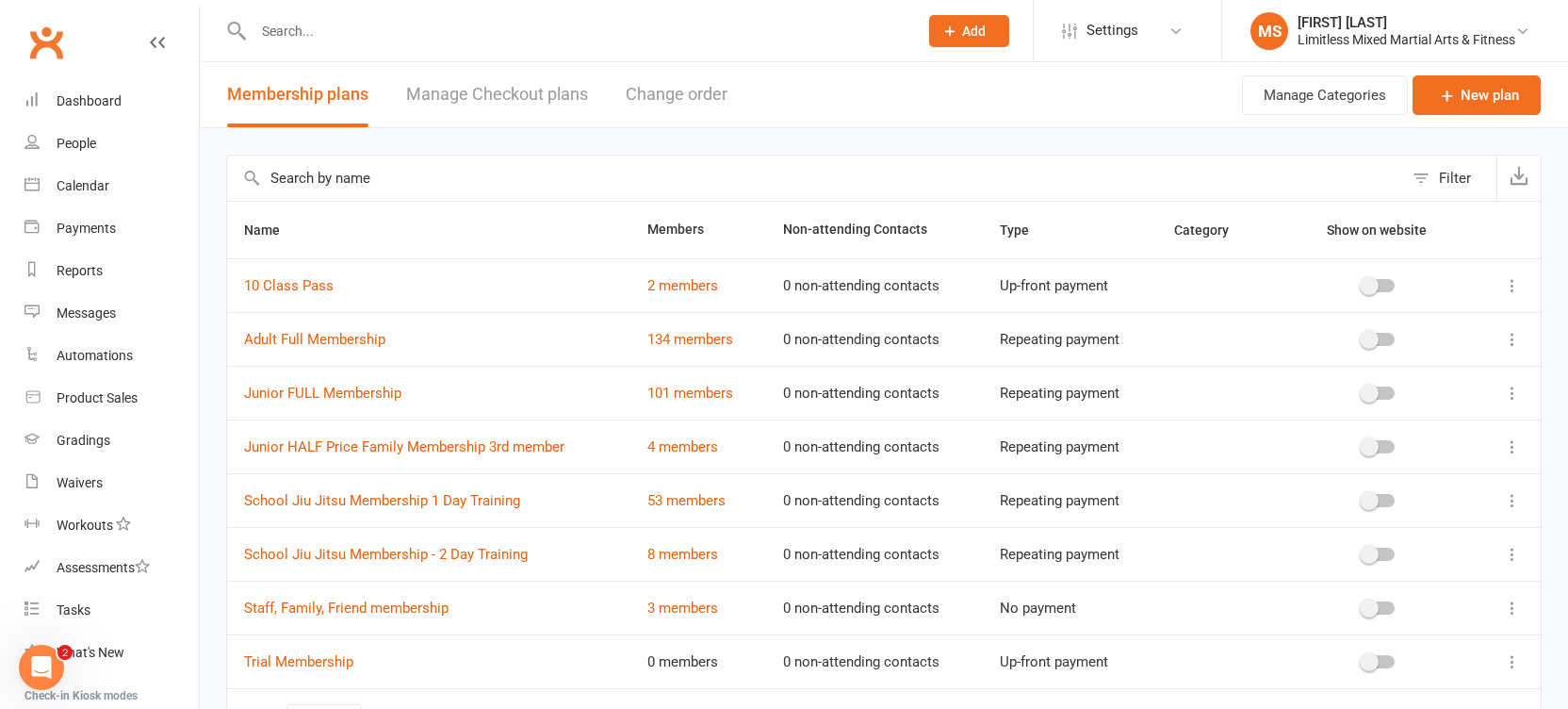 click at bounding box center (1512, 554) 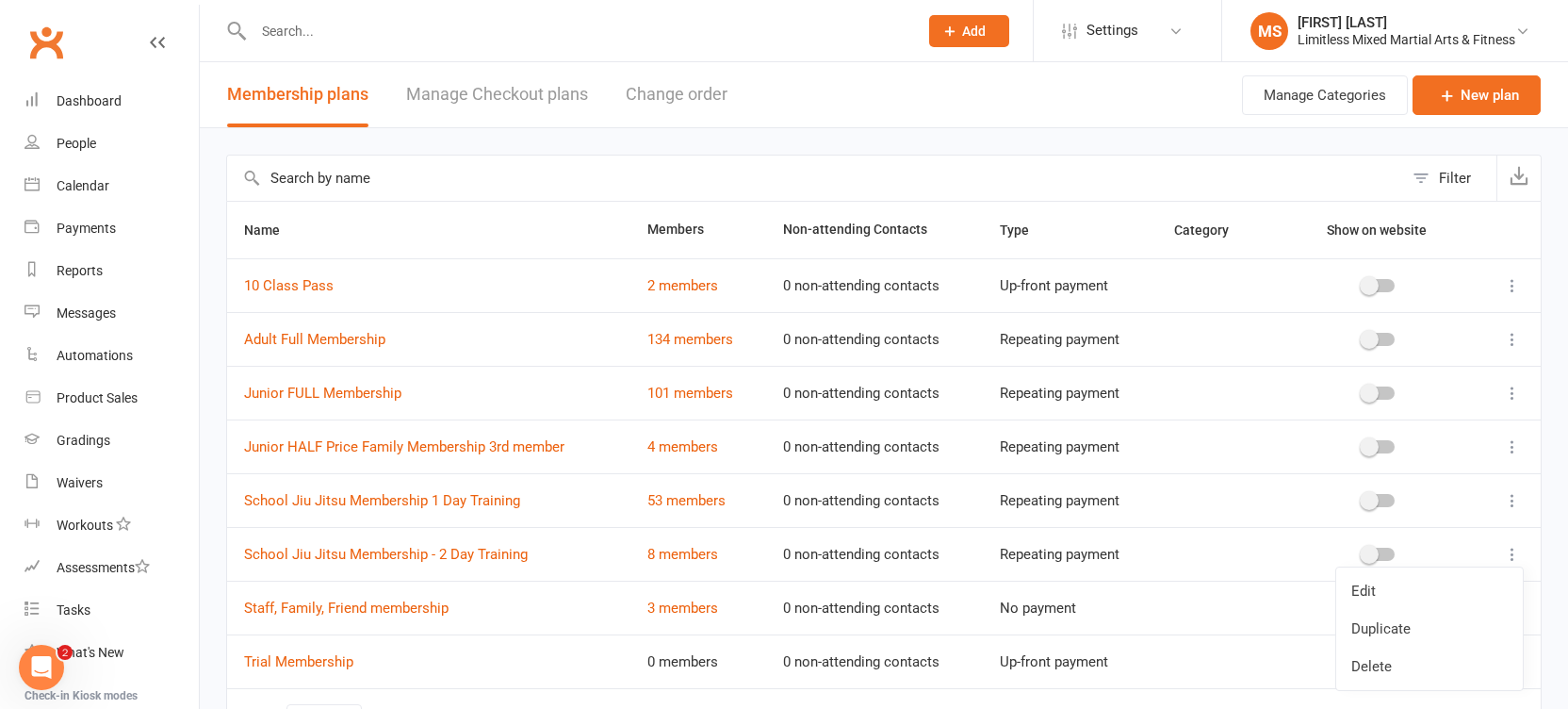 click on "Edit" at bounding box center [1429, 591] 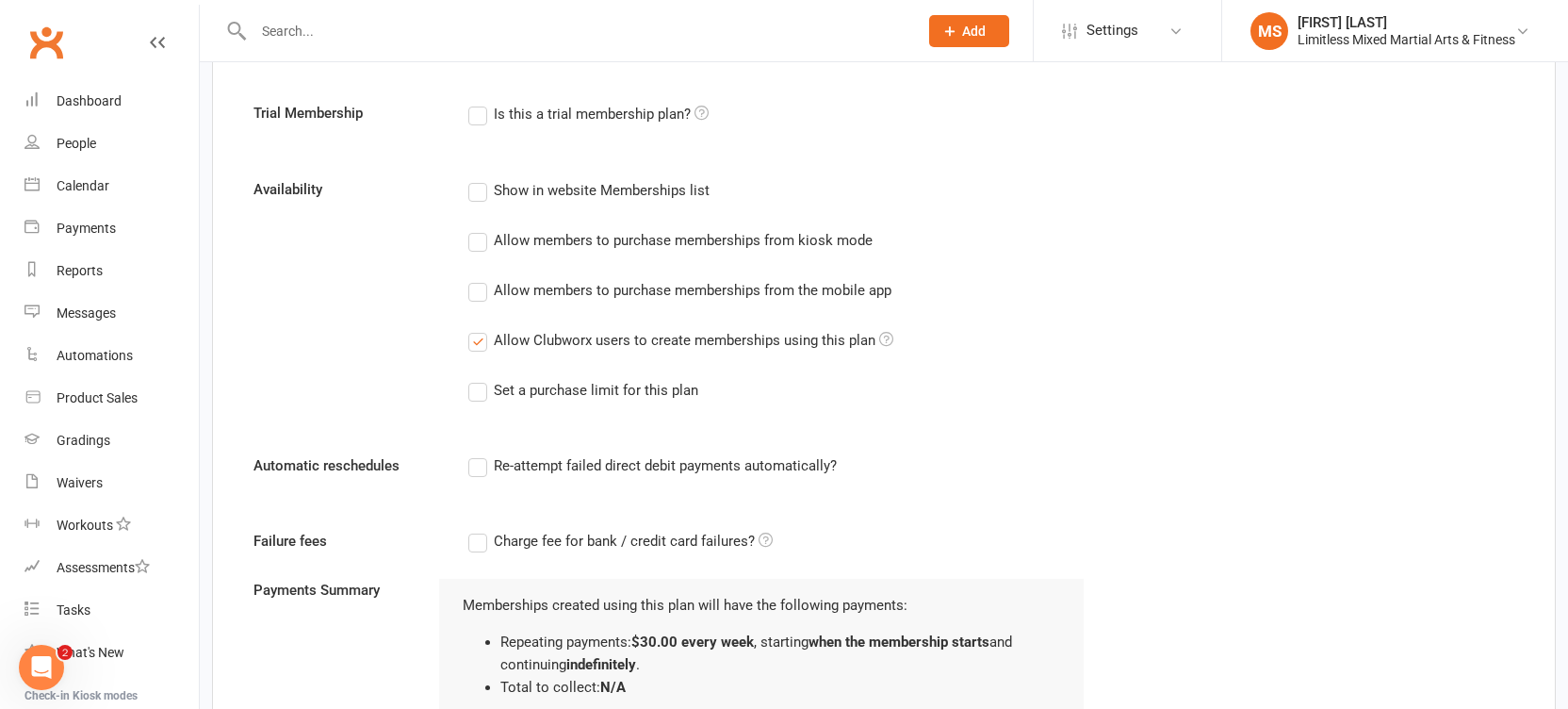 scroll, scrollTop: 937, scrollLeft: 0, axis: vertical 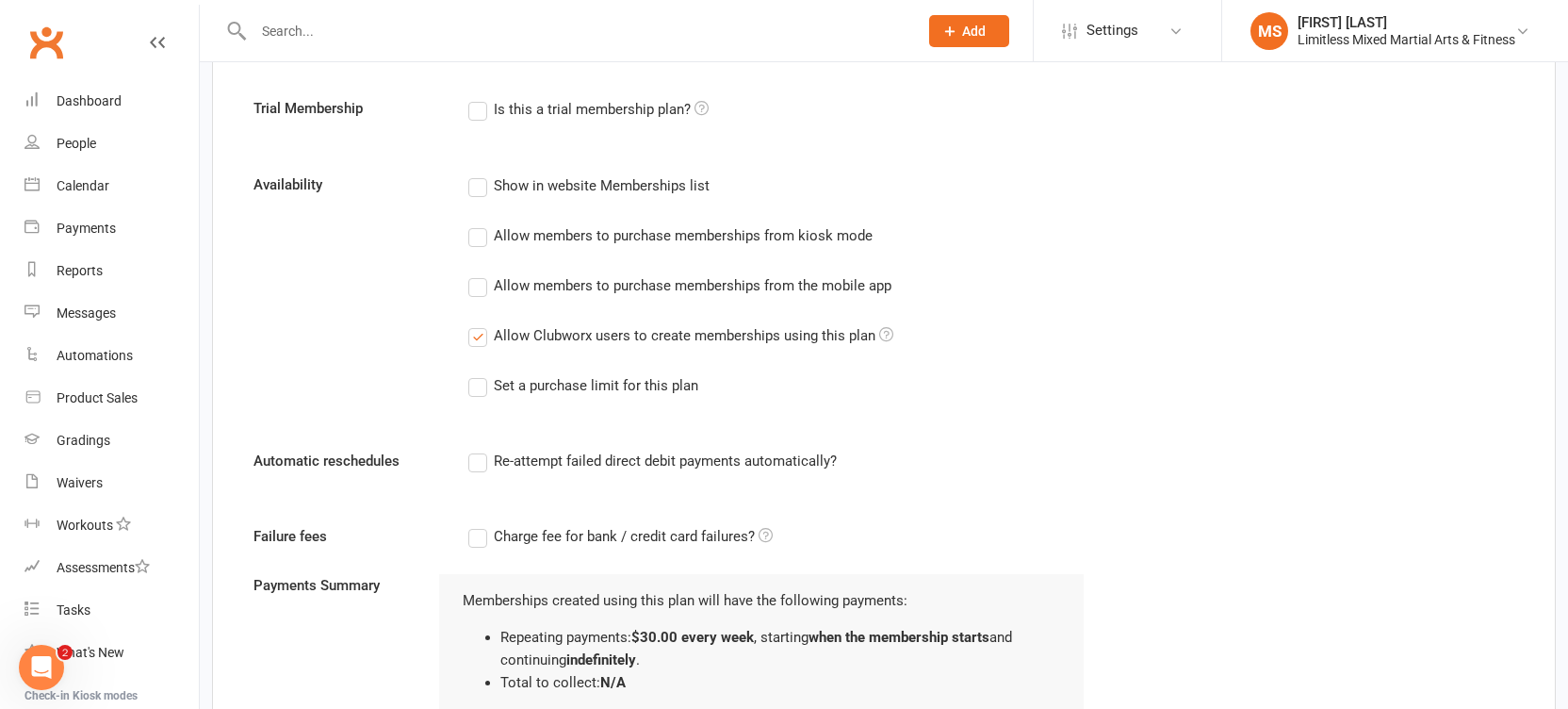 click on "Re-attempt failed direct debit payments automatically?" at bounding box center (652, 461) 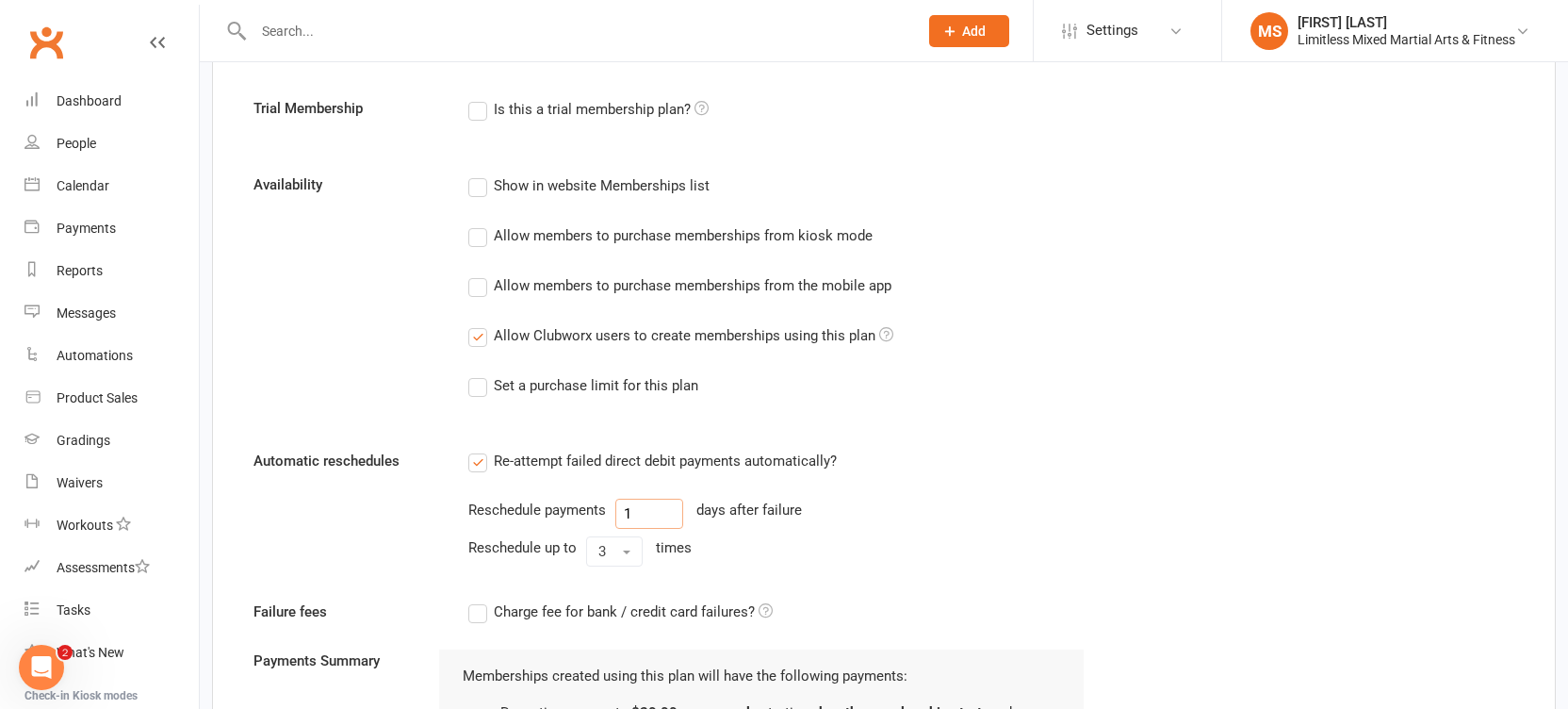 click on "1" at bounding box center (649, 514) 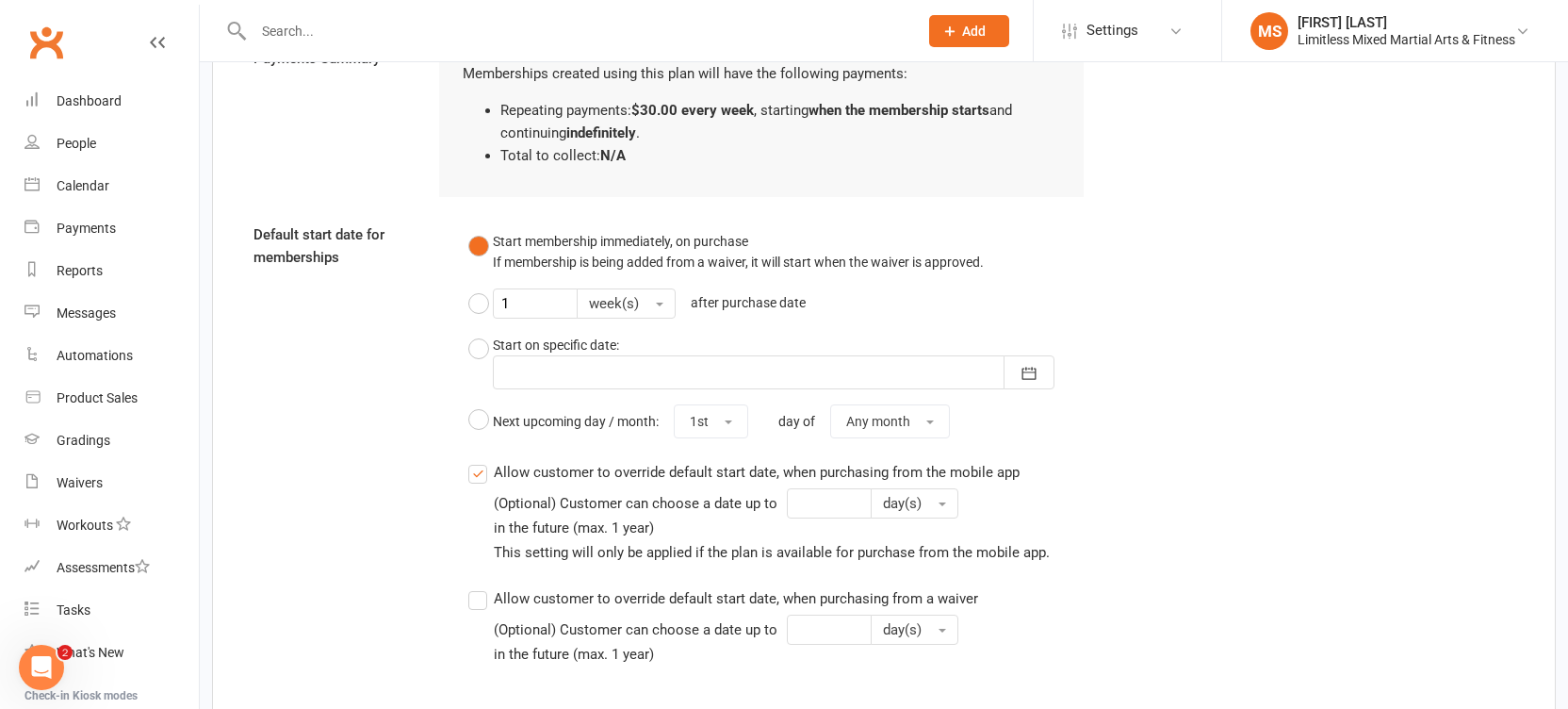 scroll, scrollTop: 1752, scrollLeft: 0, axis: vertical 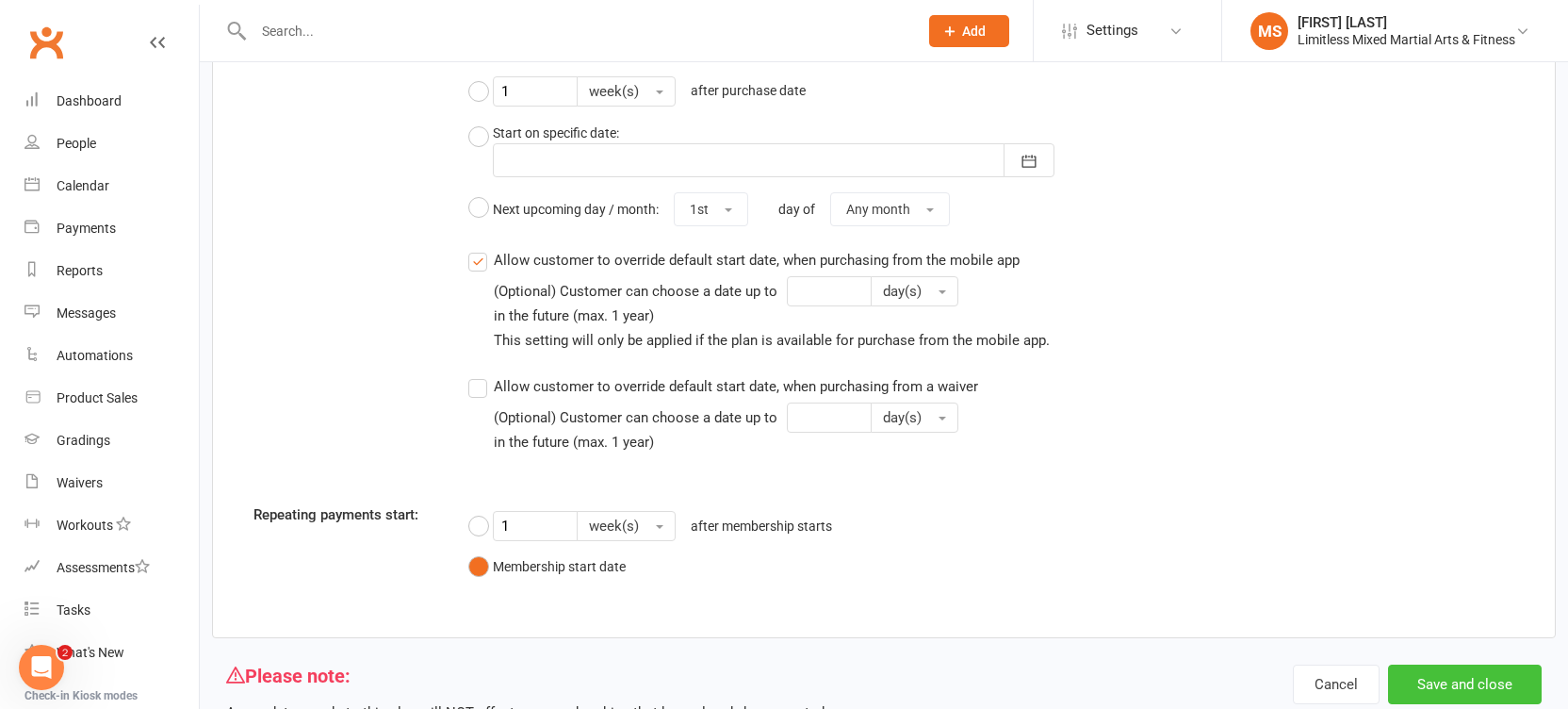 type on "2" 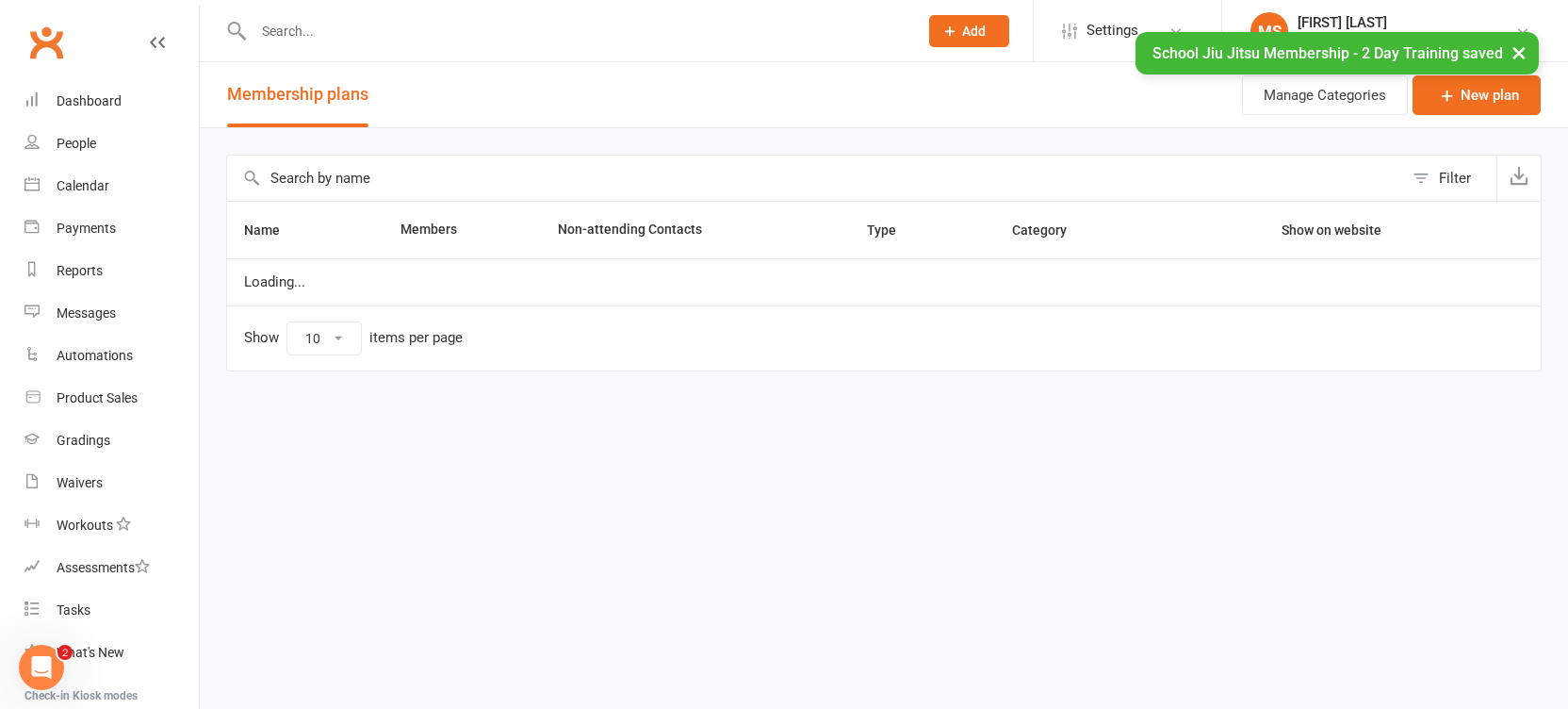 scroll, scrollTop: 0, scrollLeft: 0, axis: both 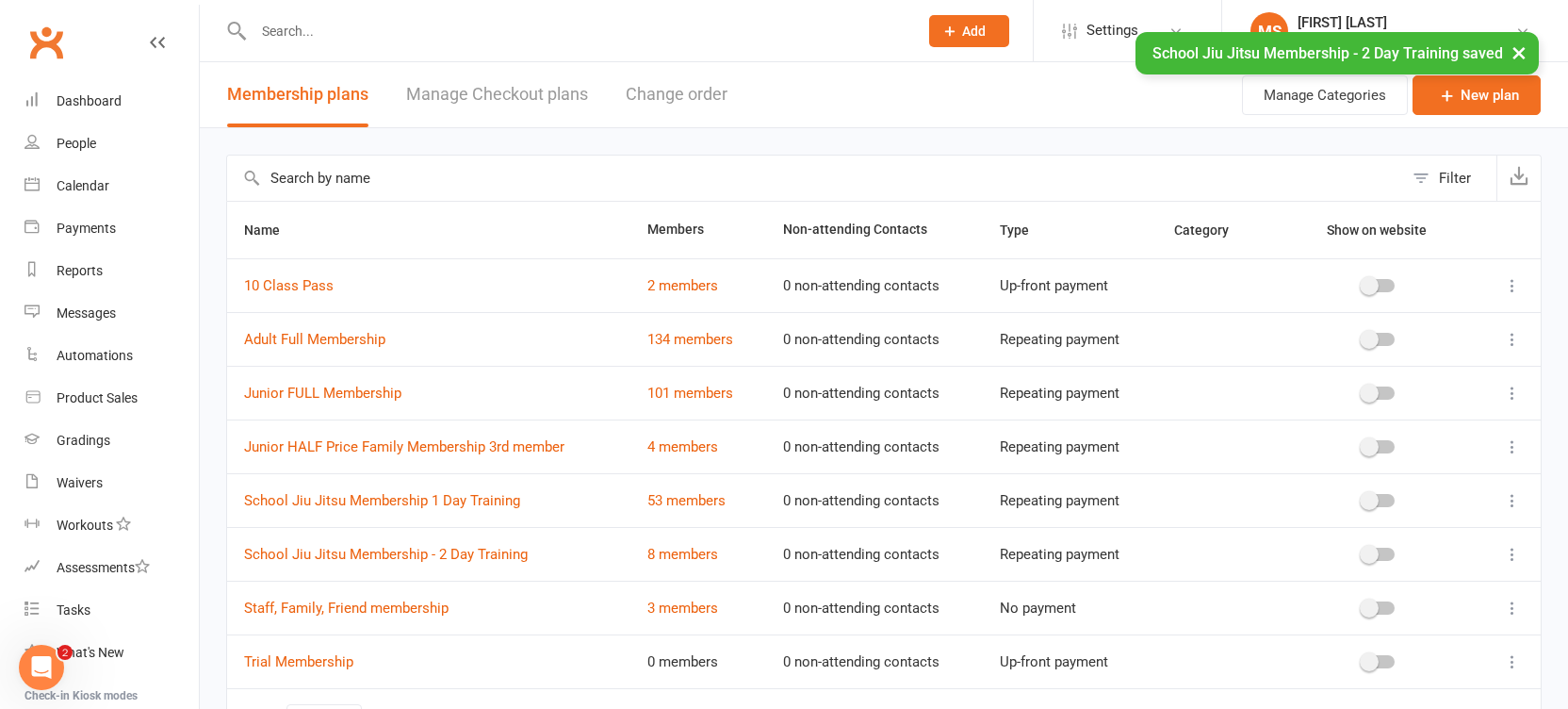 click 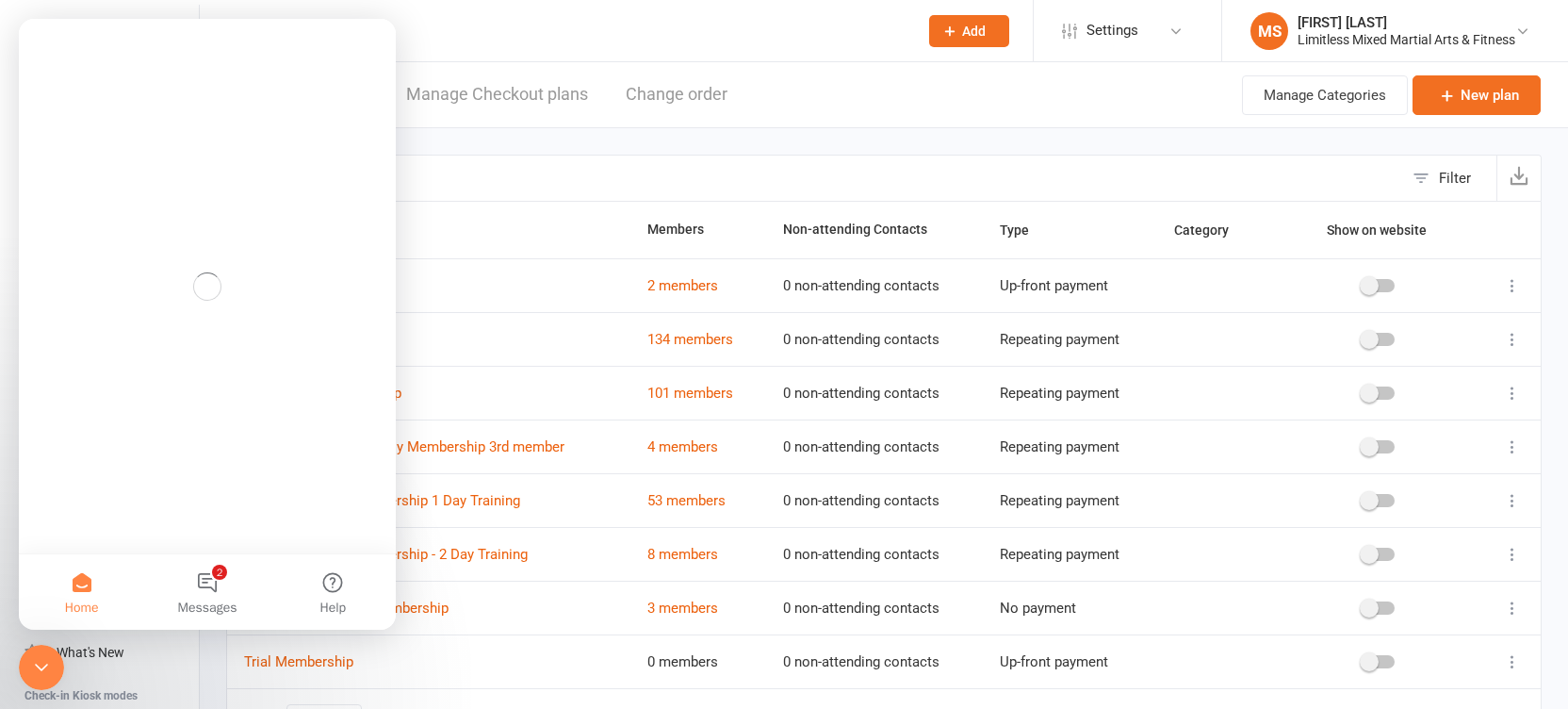 scroll, scrollTop: 0, scrollLeft: 0, axis: both 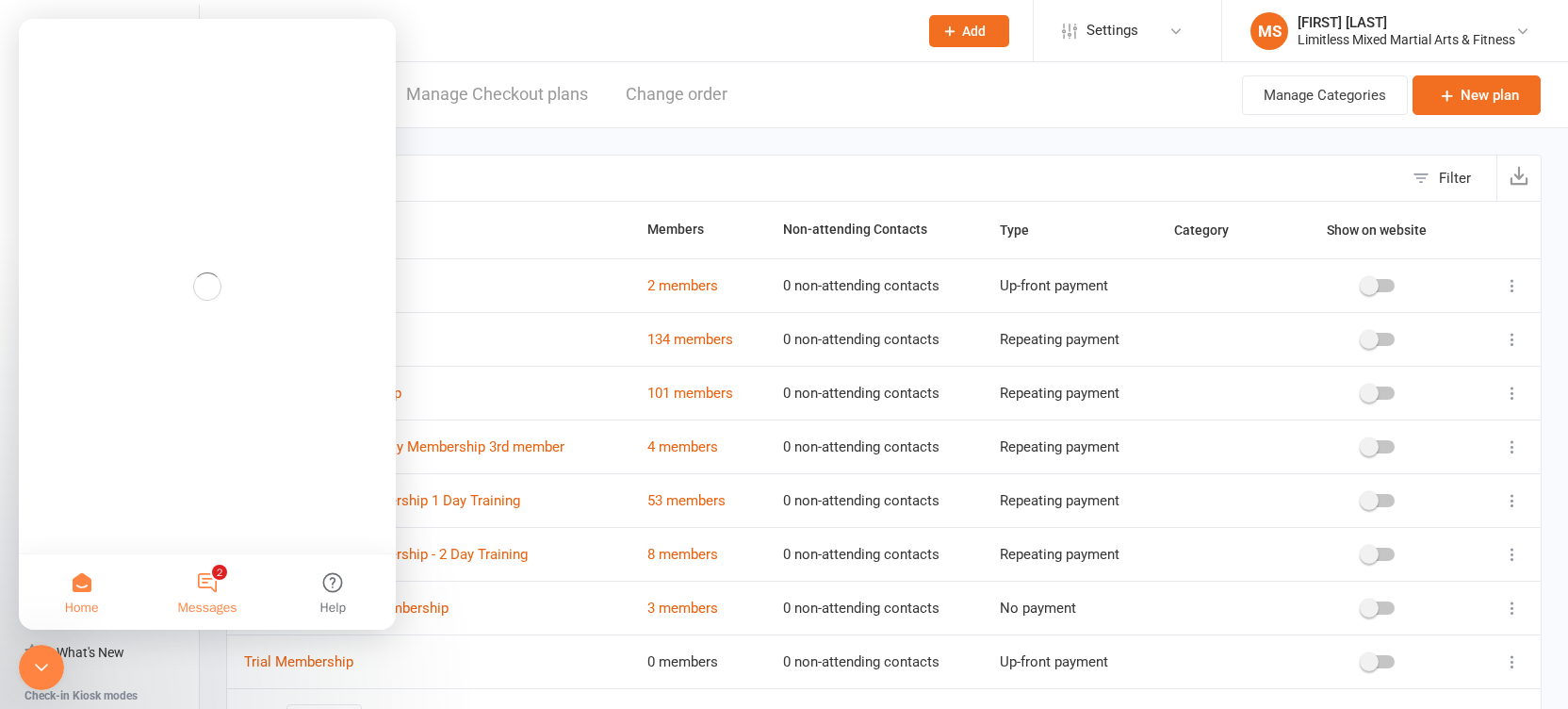 click on "2 Messages" at bounding box center (206, 592) 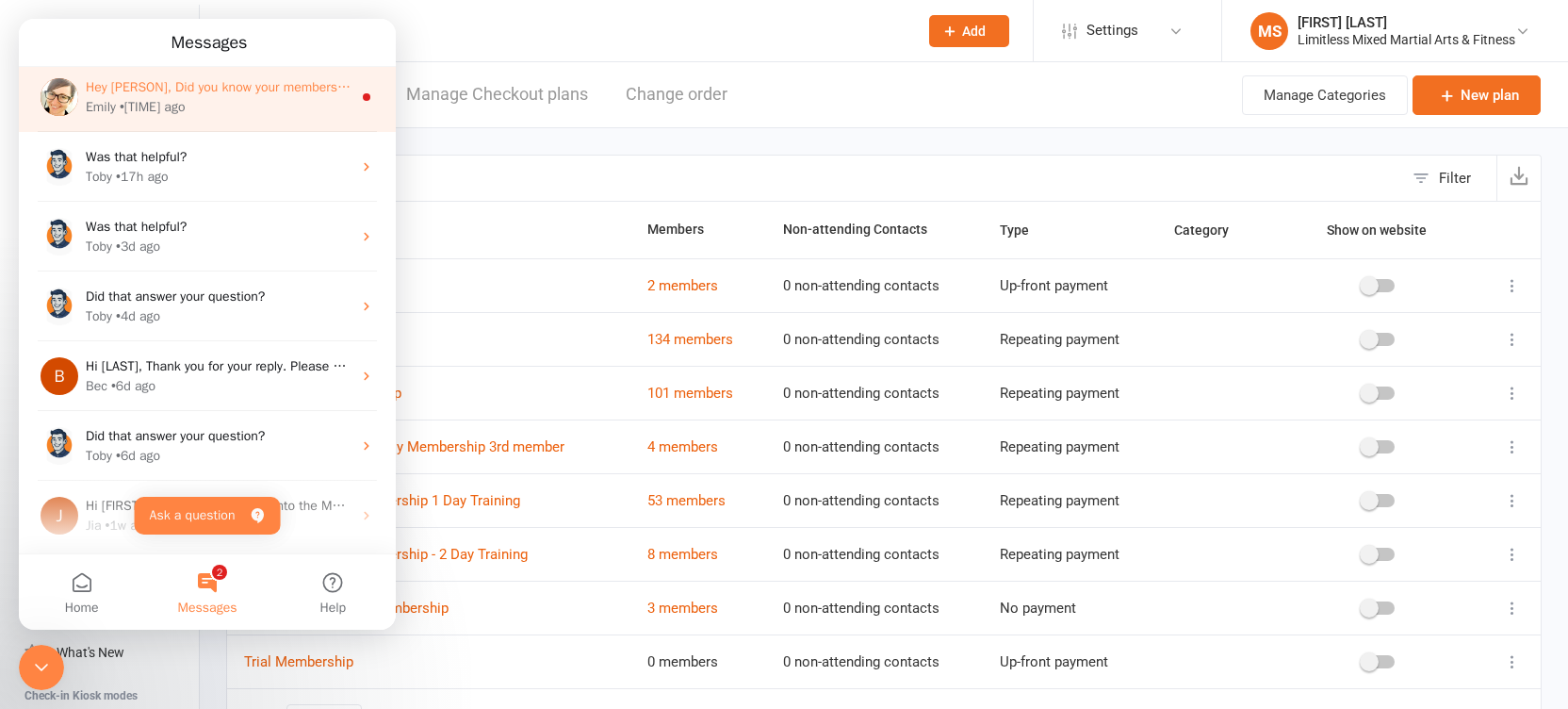 scroll, scrollTop: 0, scrollLeft: 0, axis: both 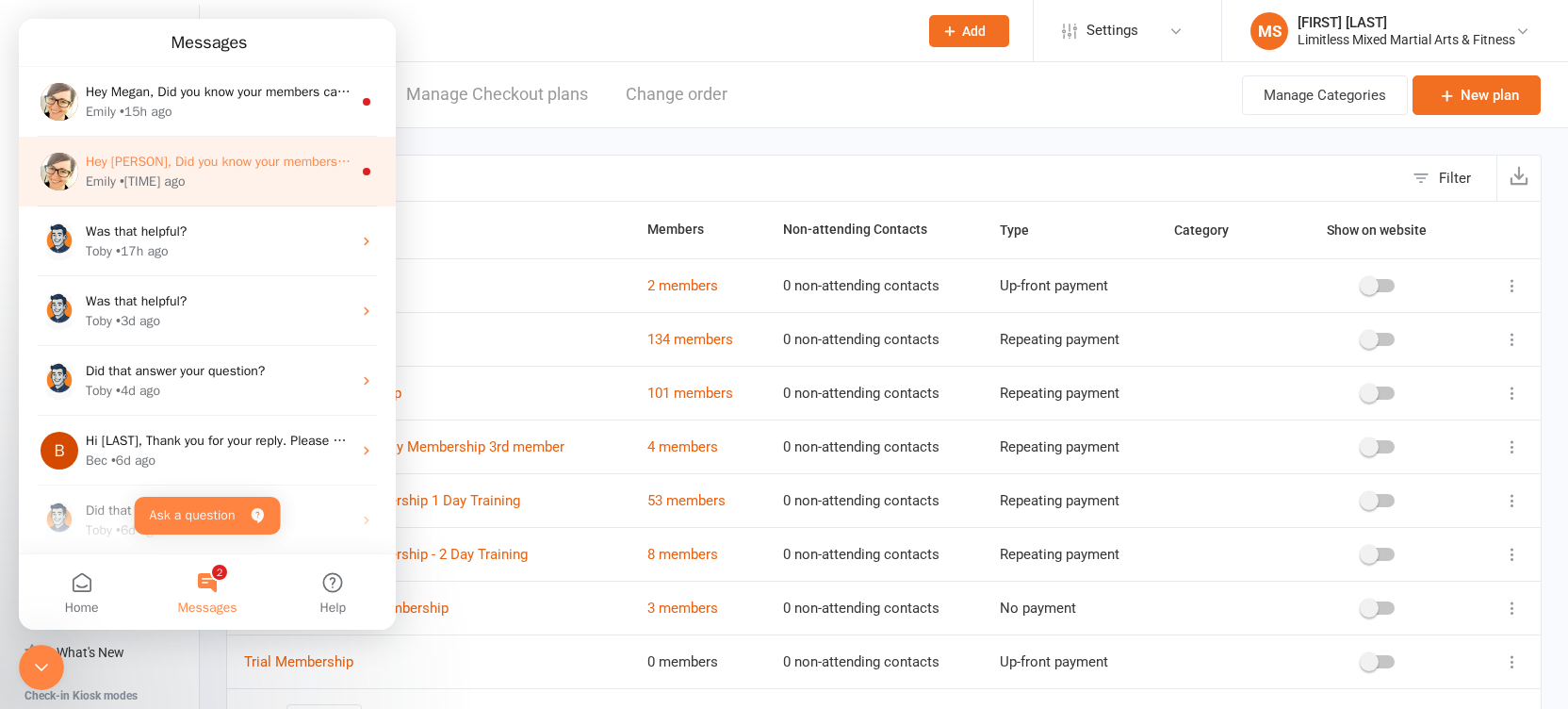 click on "Hey [PERSON], Did you know your members can retry a failed payment from the Clubworx member app? Let your members retry when they know the funds are available! 💰⏰ Find out more here, or make a time to discuss using the app with us 😊. Best, [PERSON] | Clubworx" at bounding box center (877, 161) 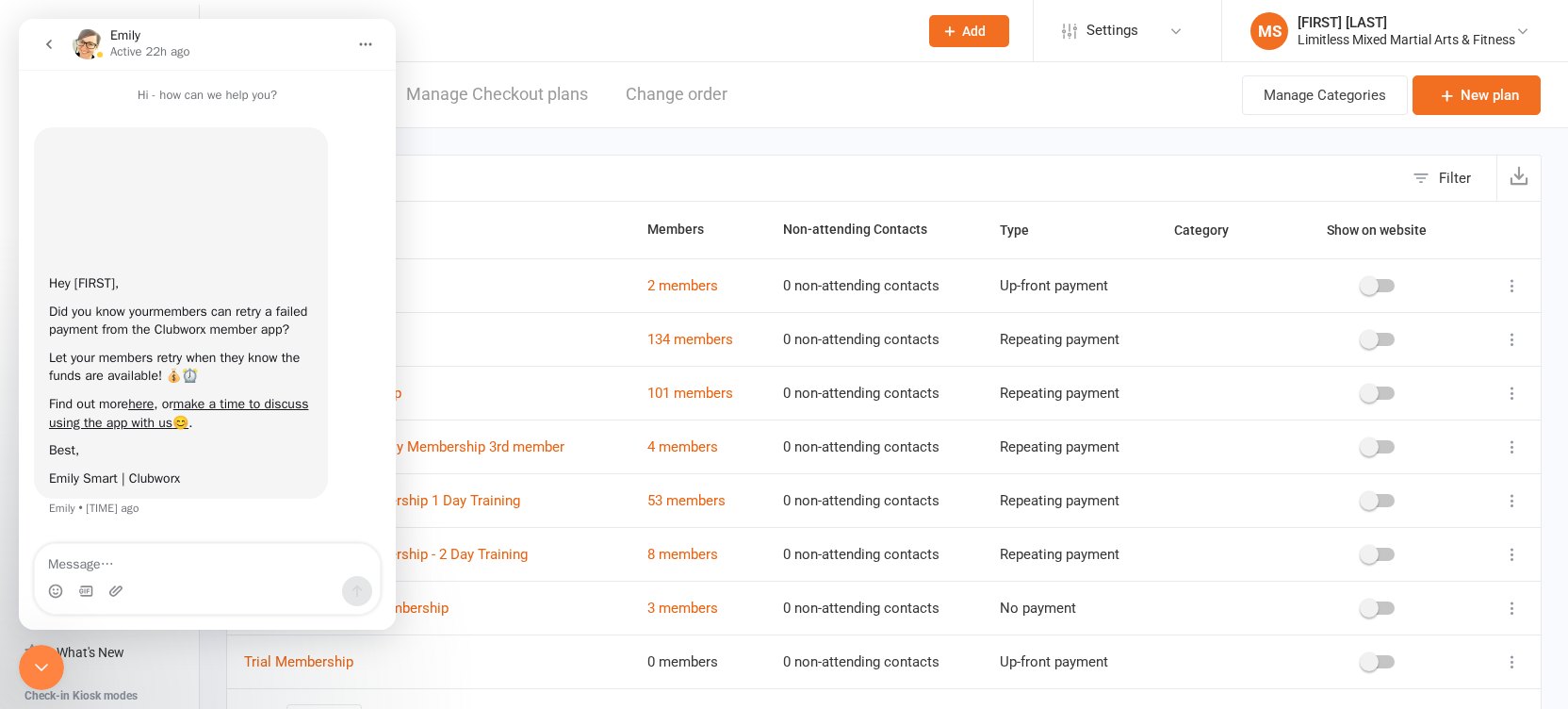 scroll, scrollTop: 13, scrollLeft: 0, axis: vertical 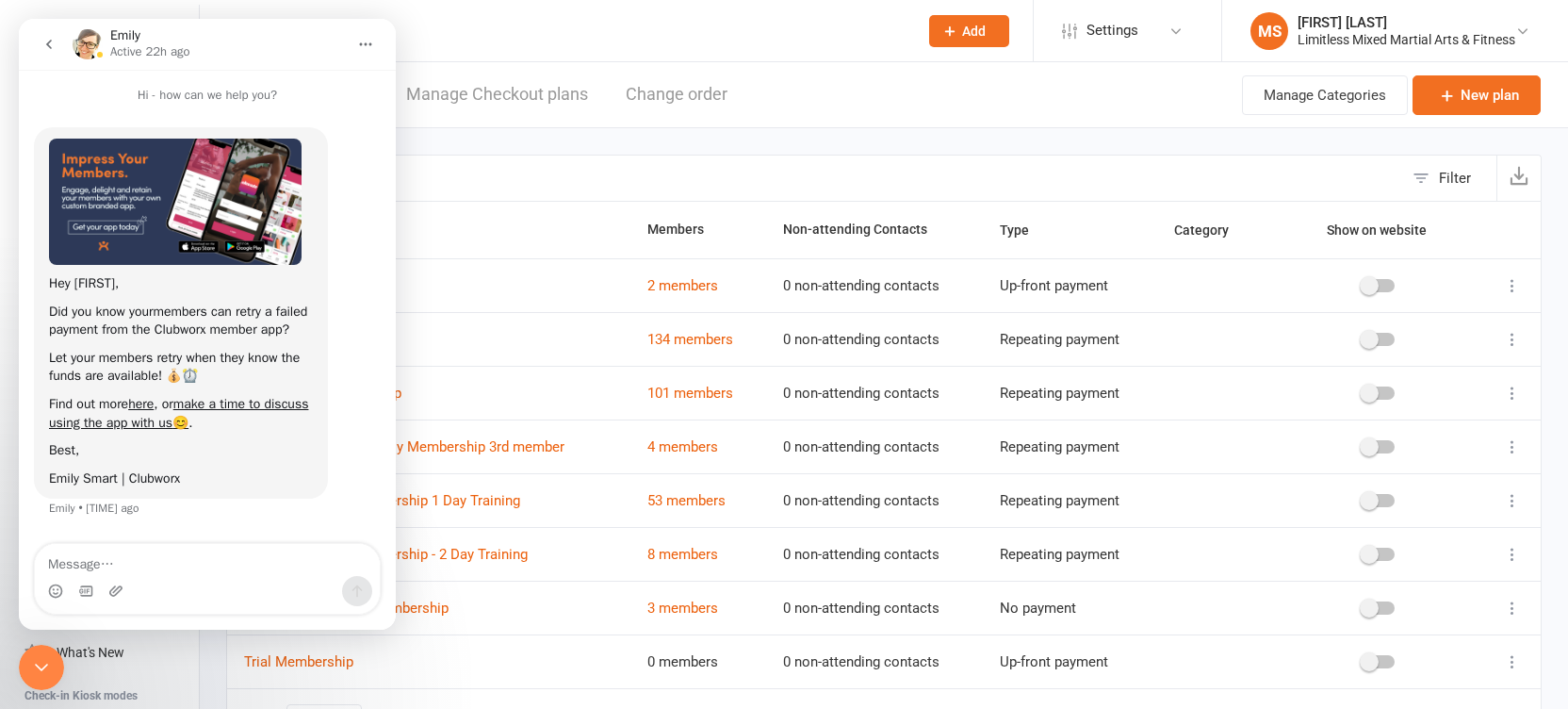 click 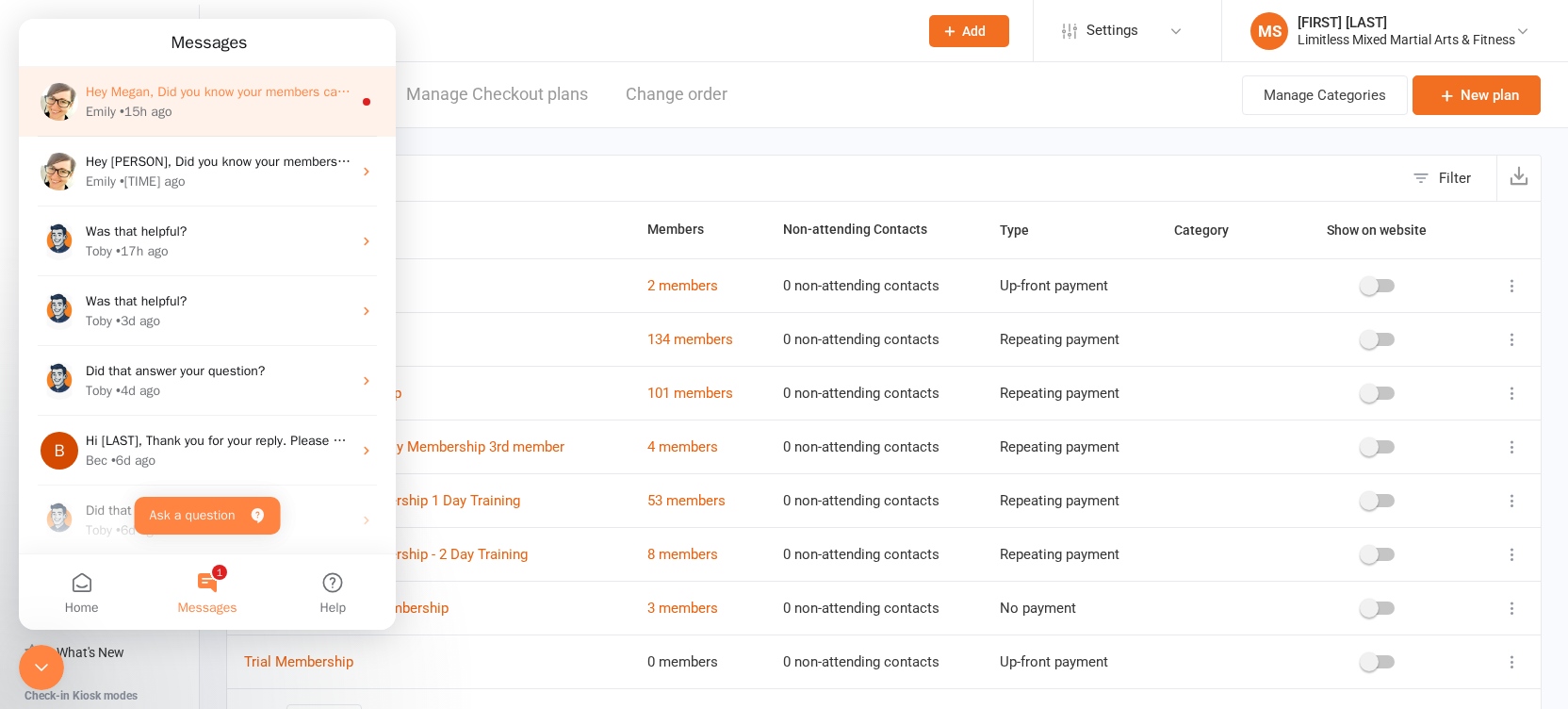 click on "• [TIME] ago" at bounding box center [146, 111] 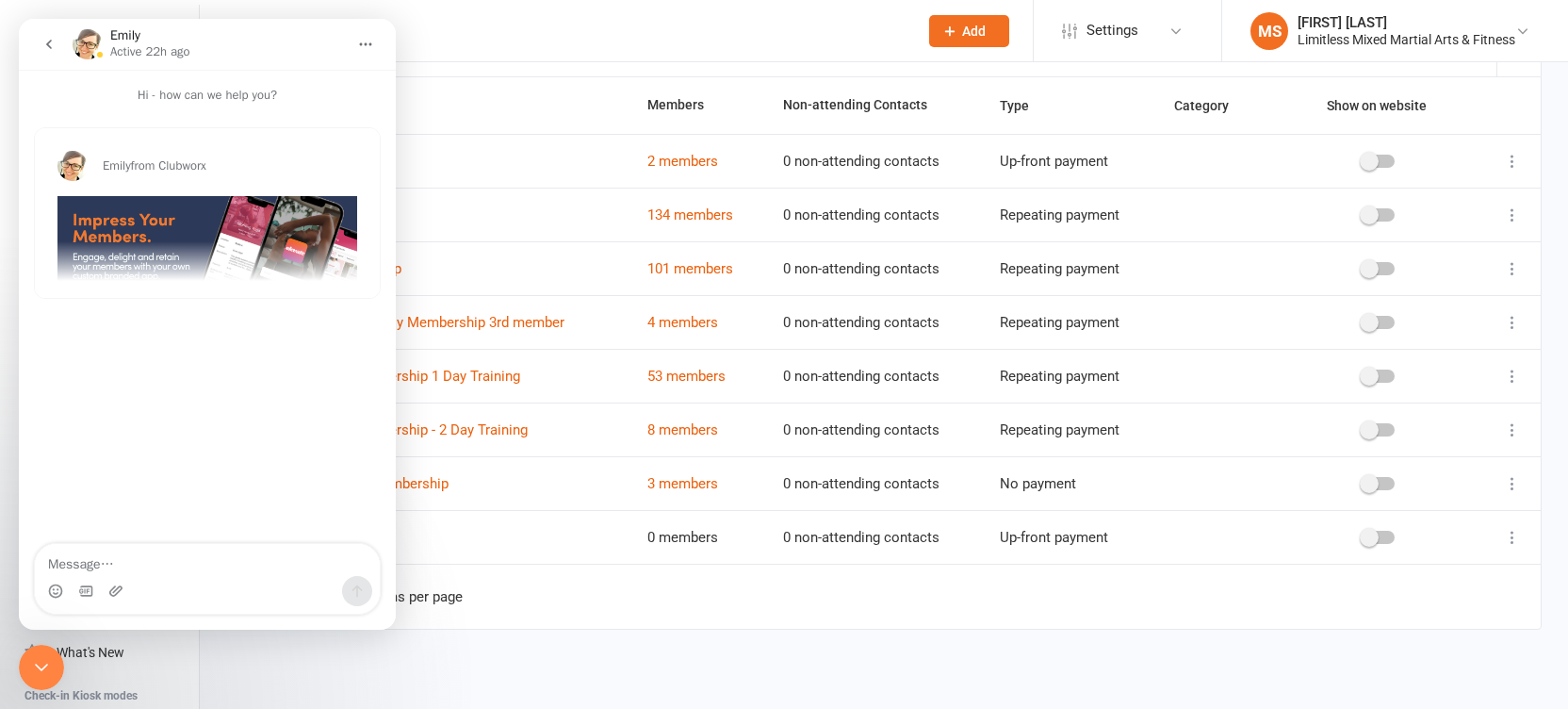 scroll, scrollTop: 0, scrollLeft: 0, axis: both 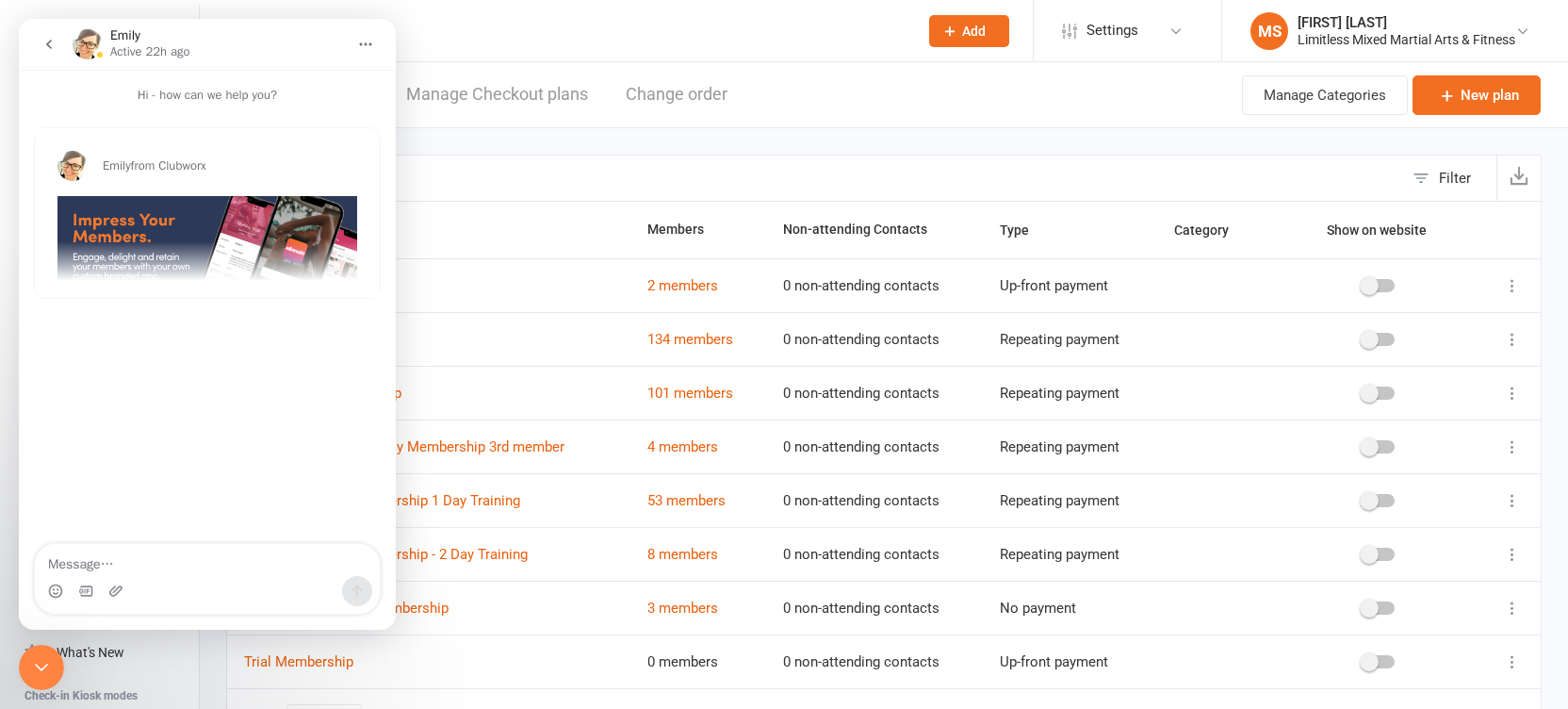 click 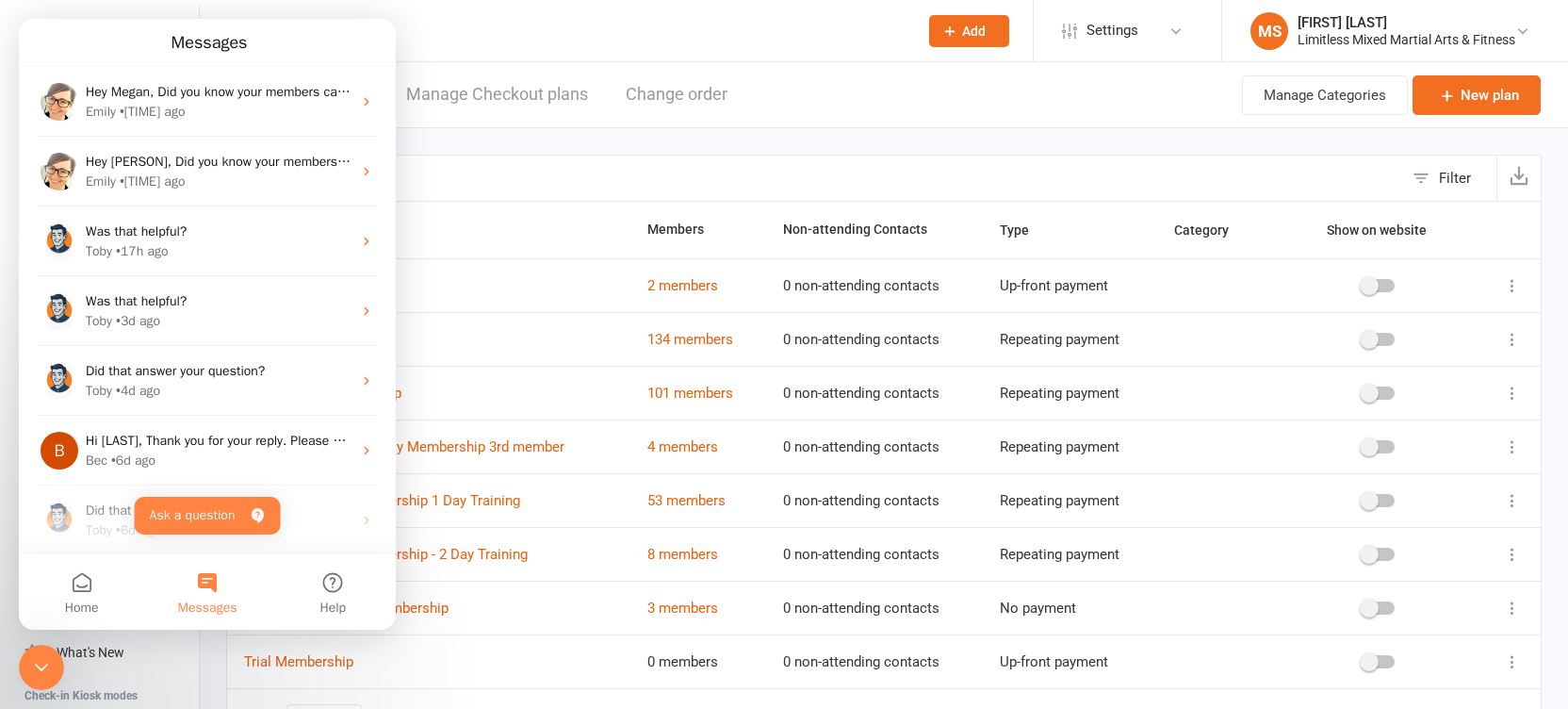click at bounding box center [815, 178] 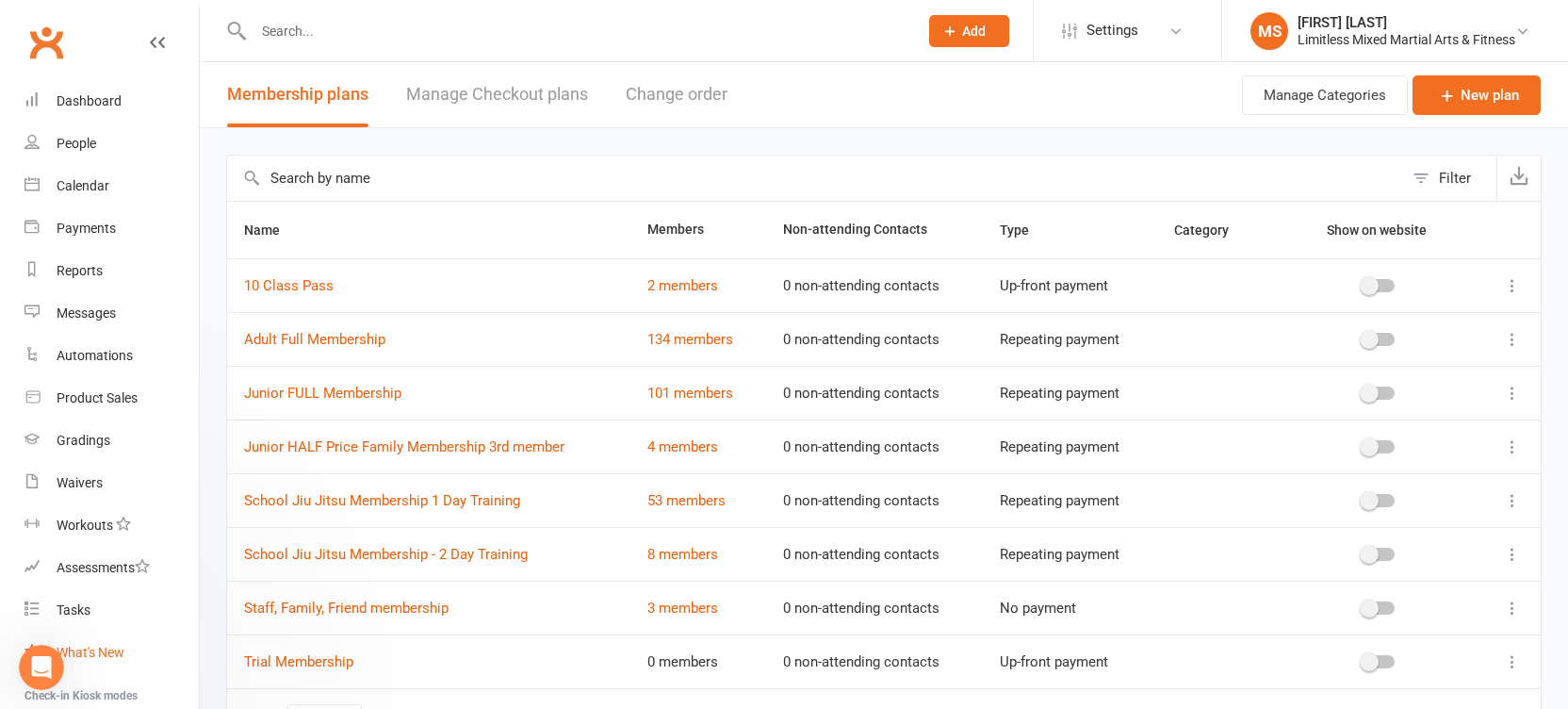 scroll, scrollTop: 0, scrollLeft: 0, axis: both 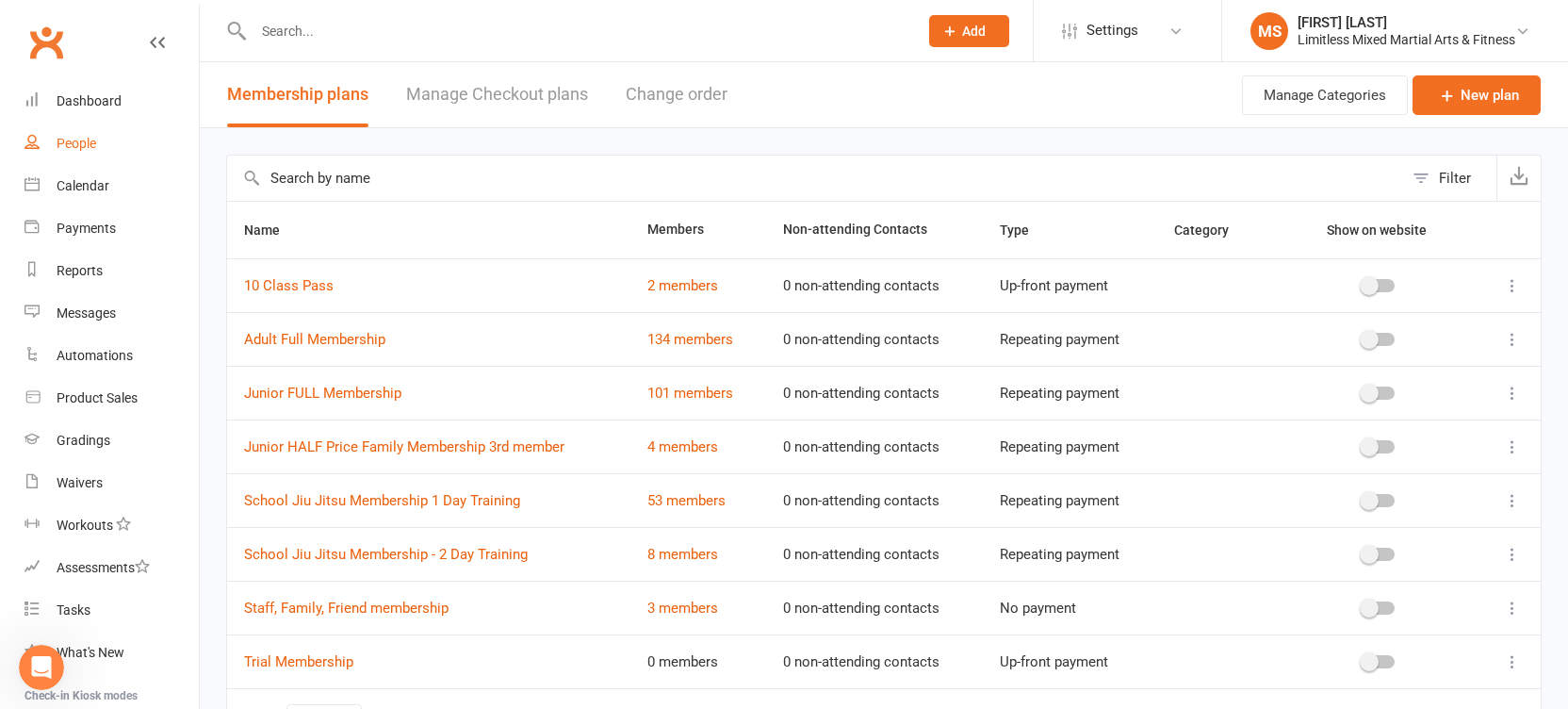 click on "People" at bounding box center (76, 143) 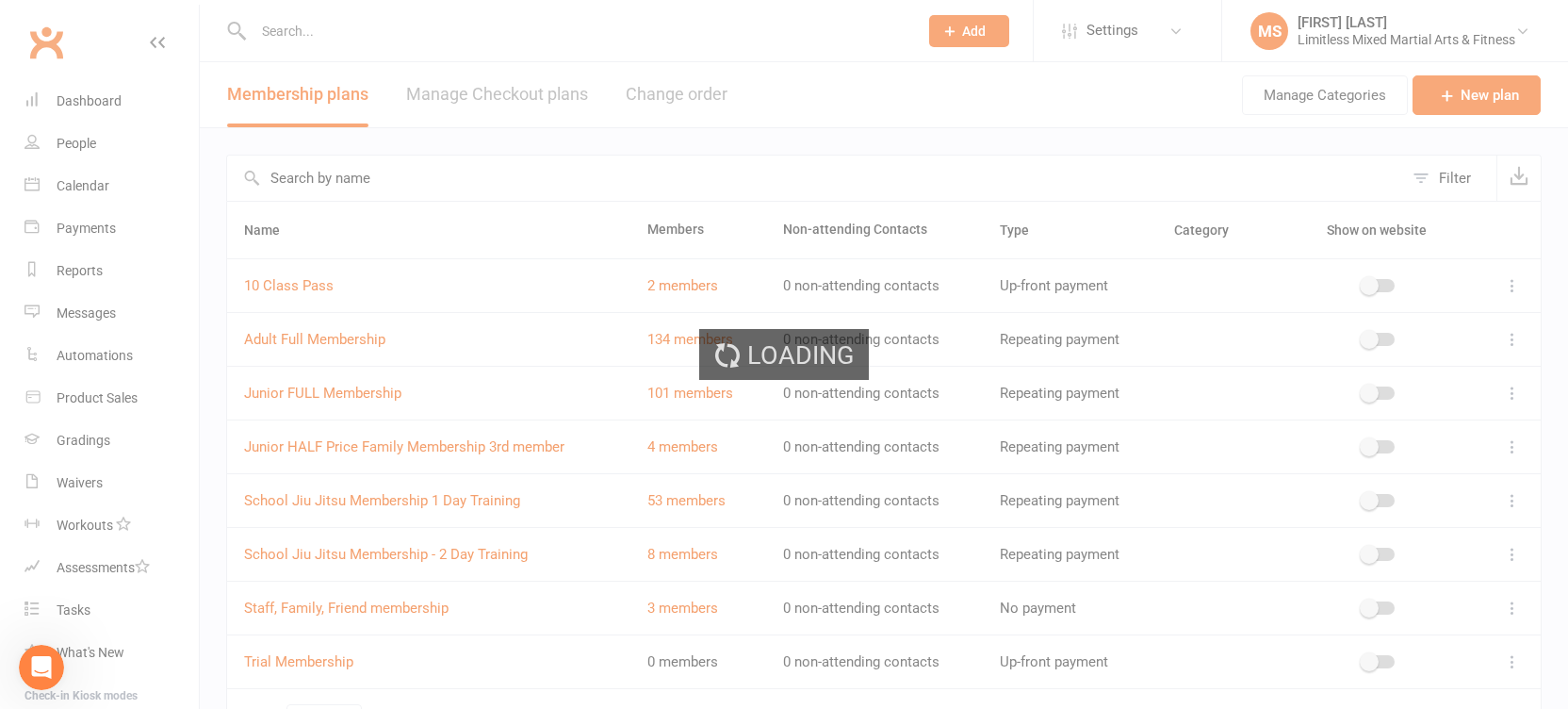 select on "true" 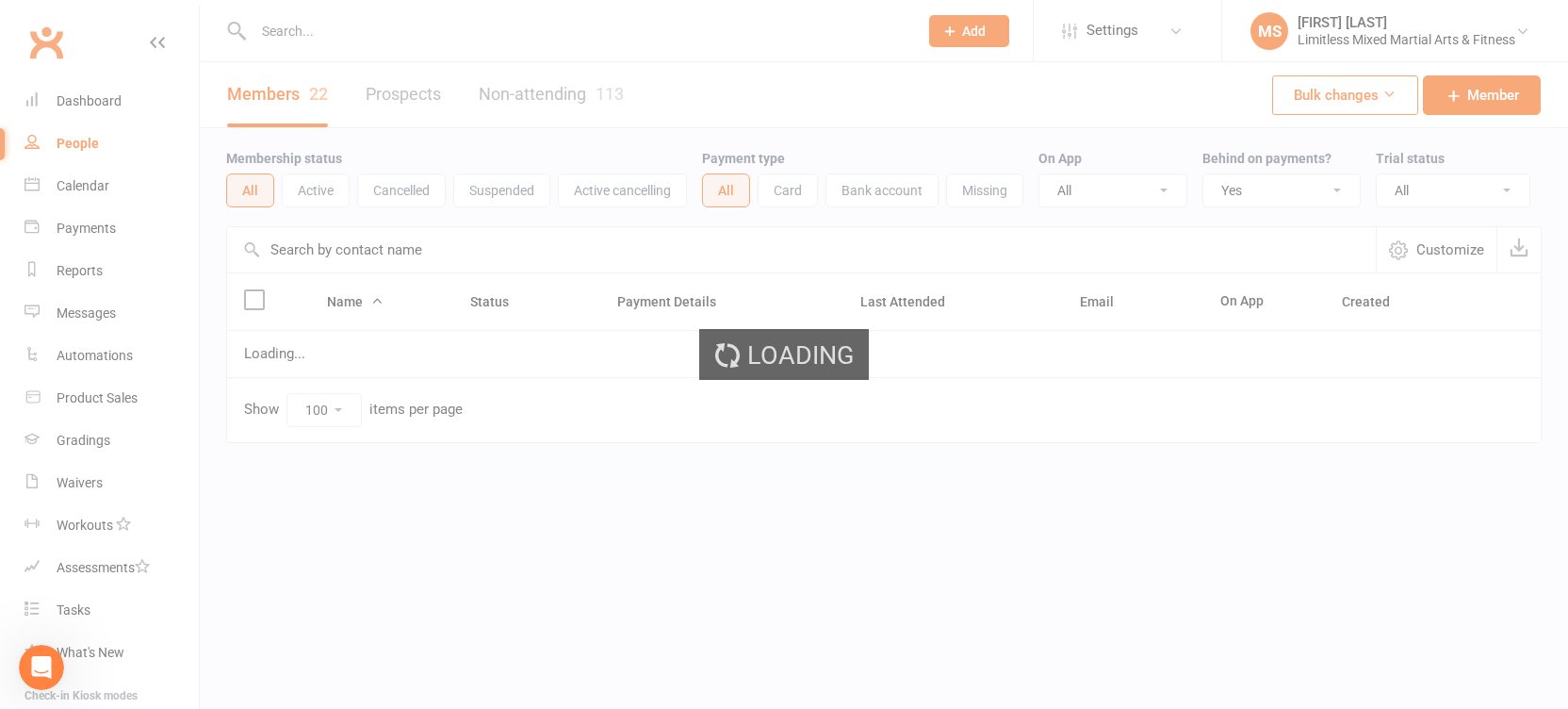 click on "Loading" at bounding box center [784, 354] 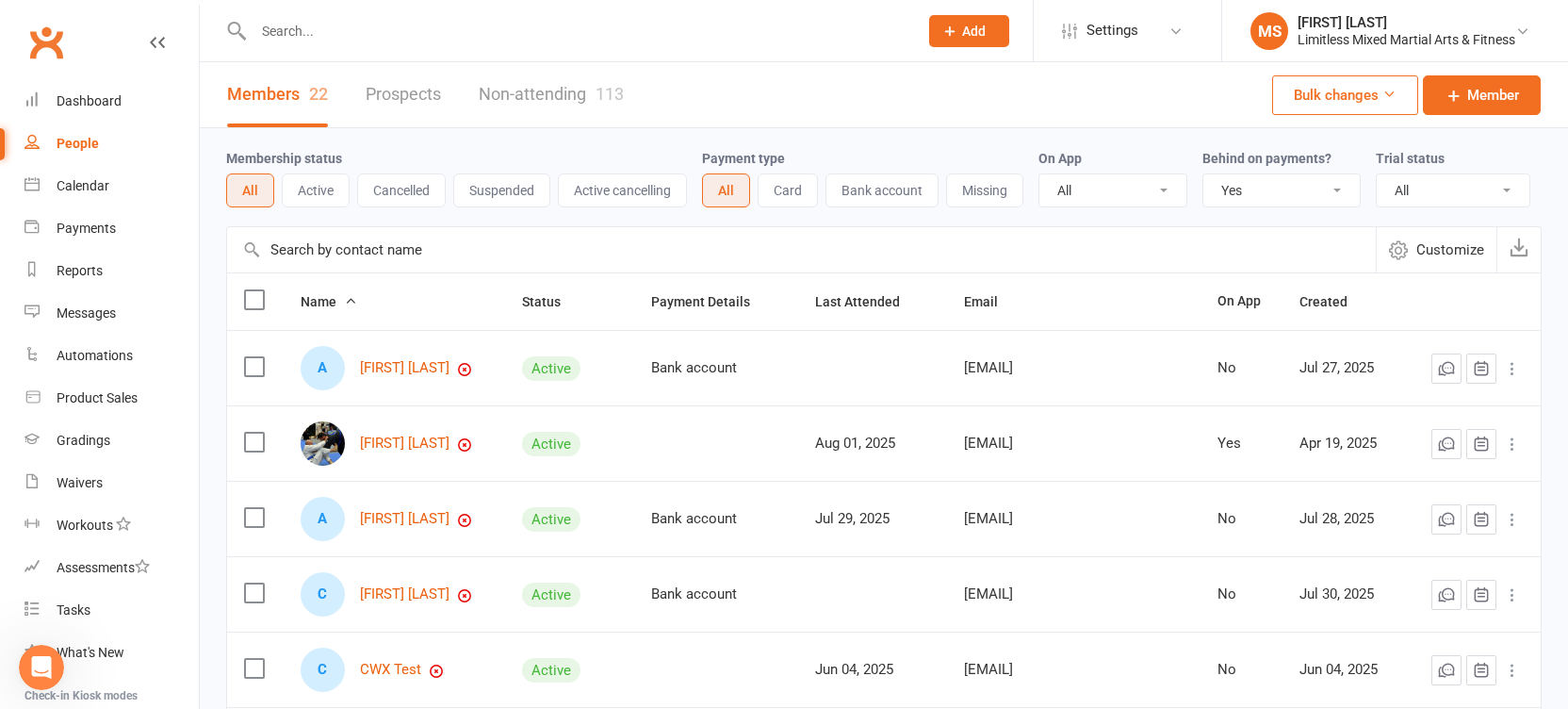 click at bounding box center [576, 31] 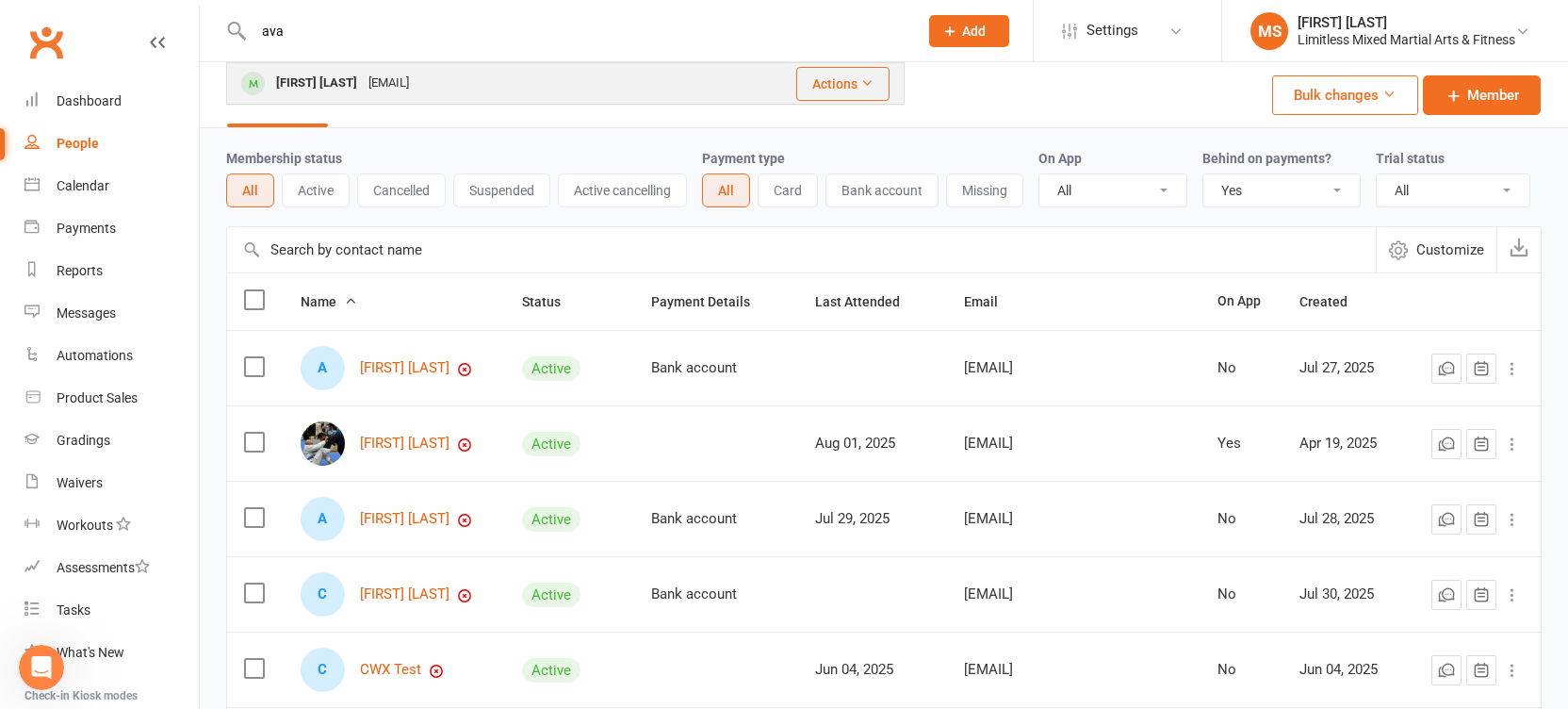 type on "ava" 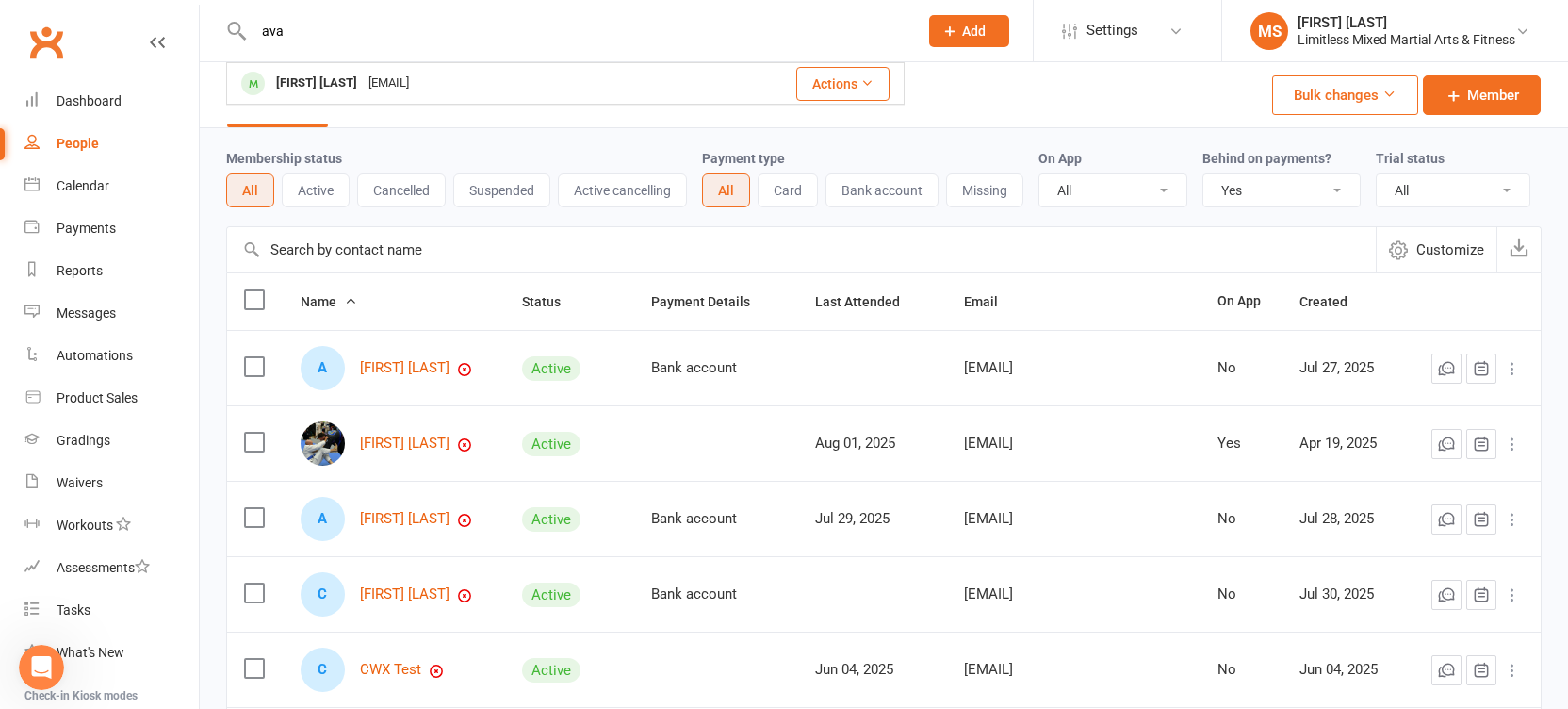 click on "[FIRST] [LAST]" at bounding box center (317, 83) 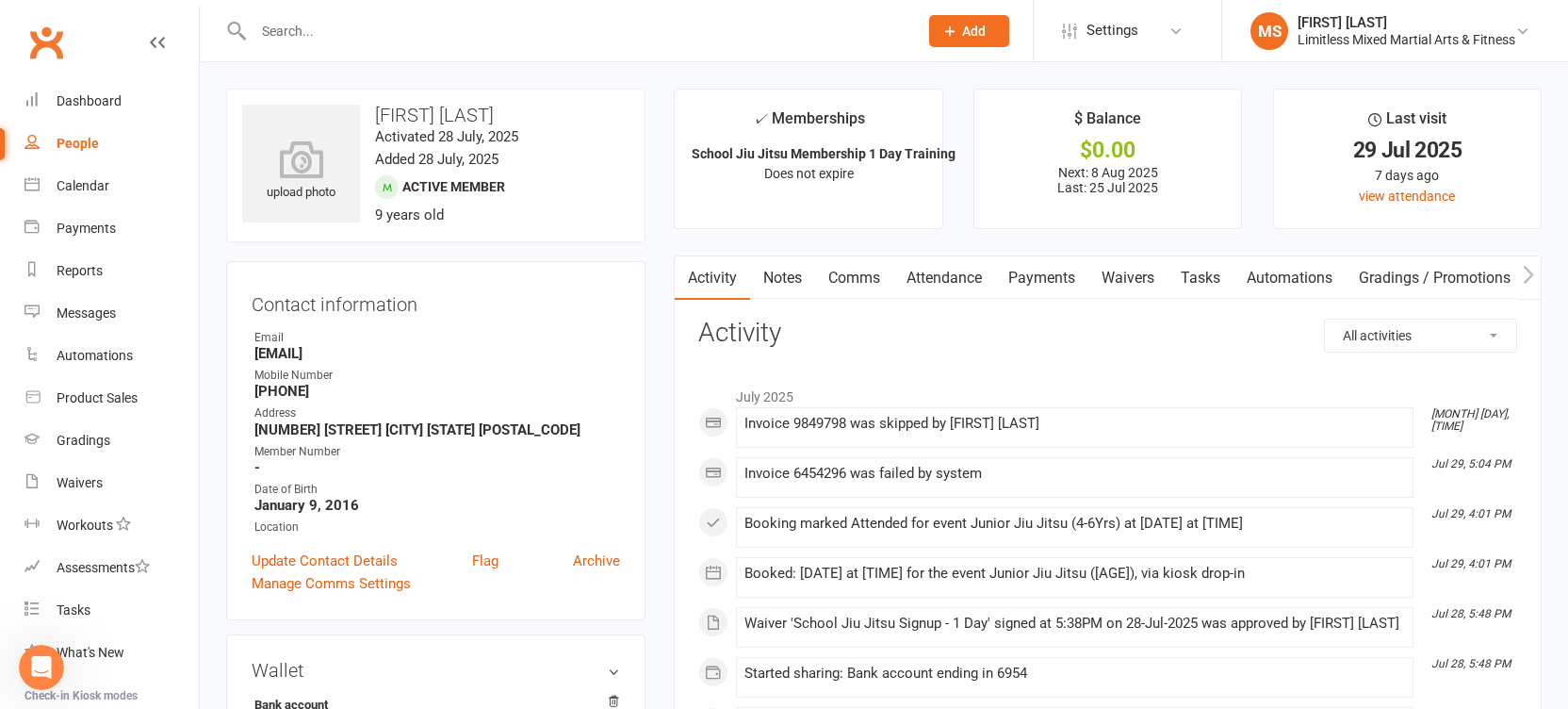 click on "Payments" at bounding box center [1041, 278] 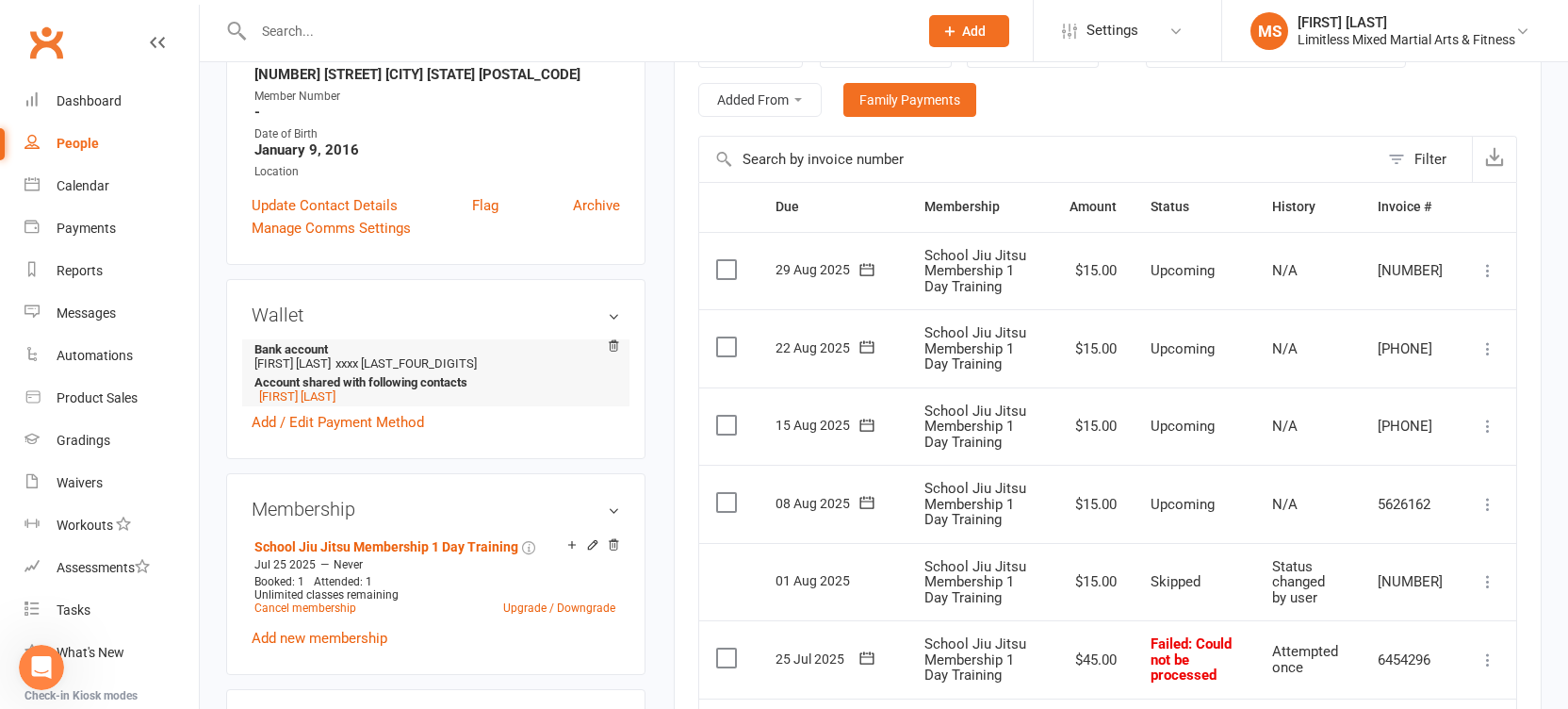 scroll, scrollTop: 354, scrollLeft: 0, axis: vertical 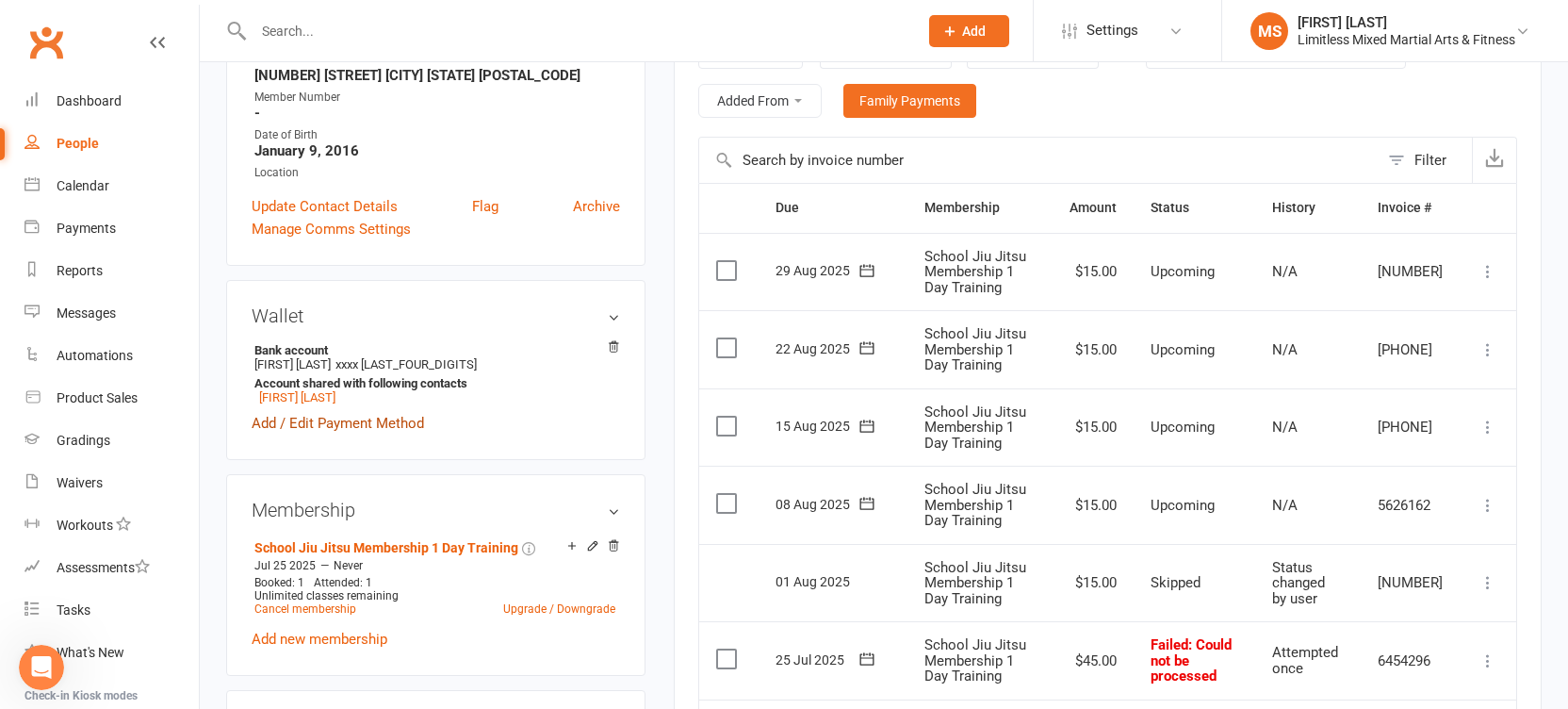click on "Add / Edit Payment Method" at bounding box center [337, 423] 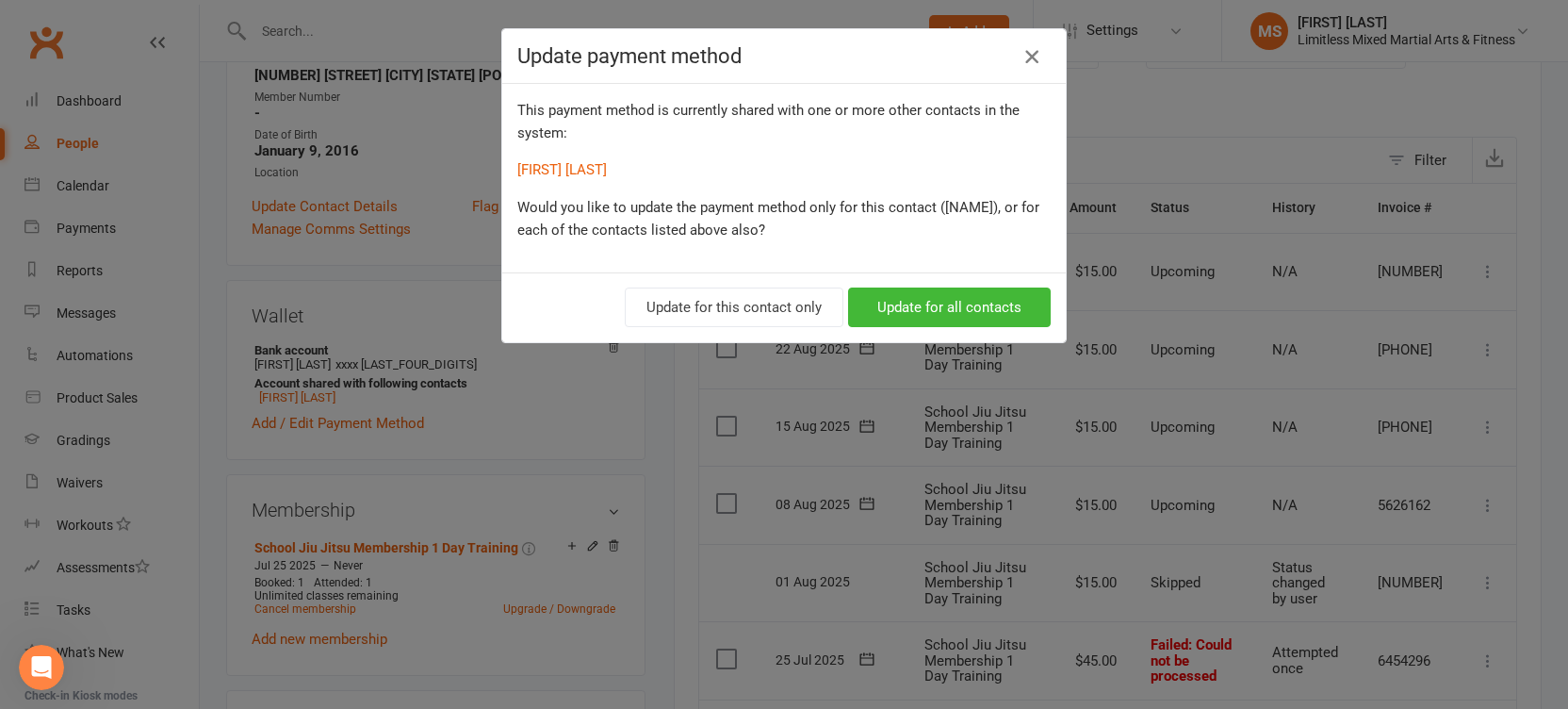 click at bounding box center [1032, 57] 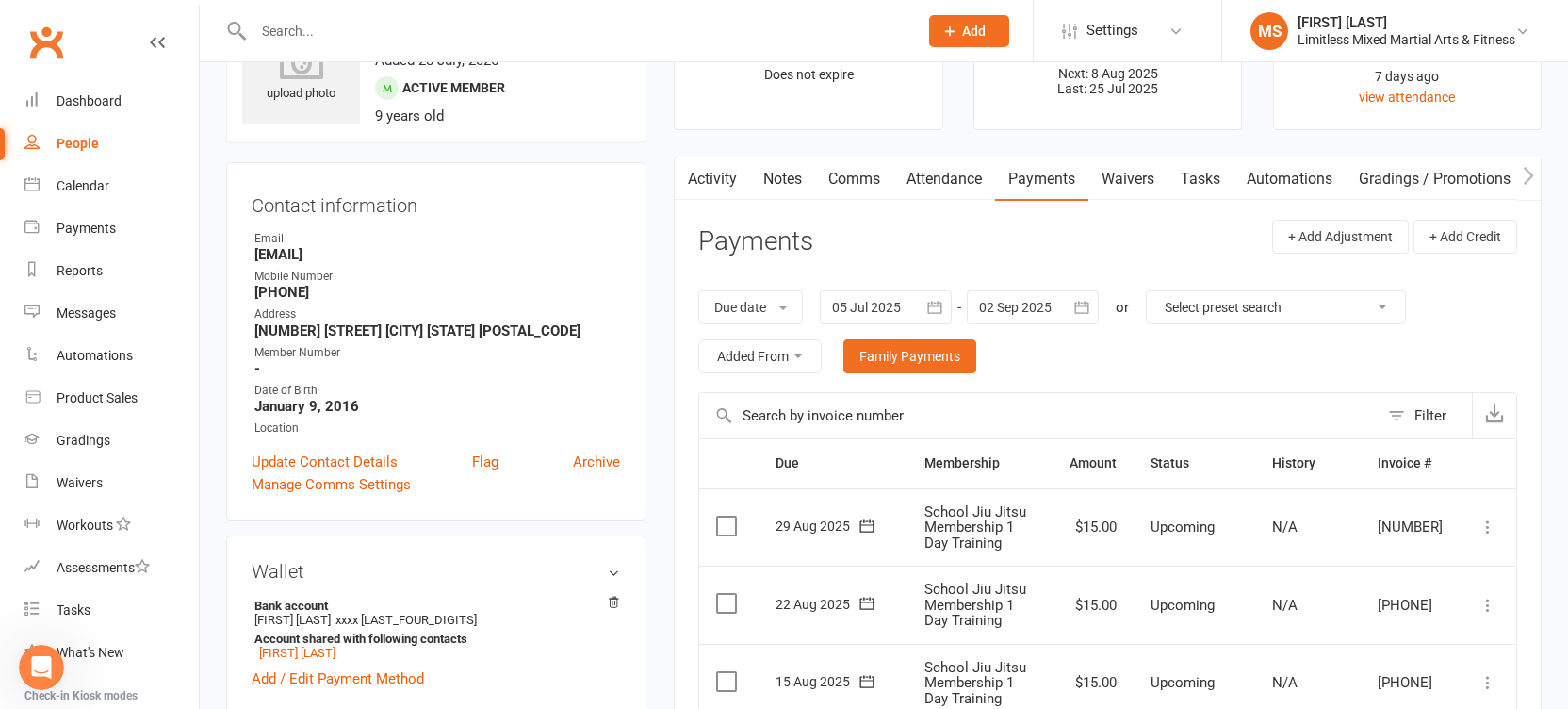 scroll, scrollTop: 0, scrollLeft: 0, axis: both 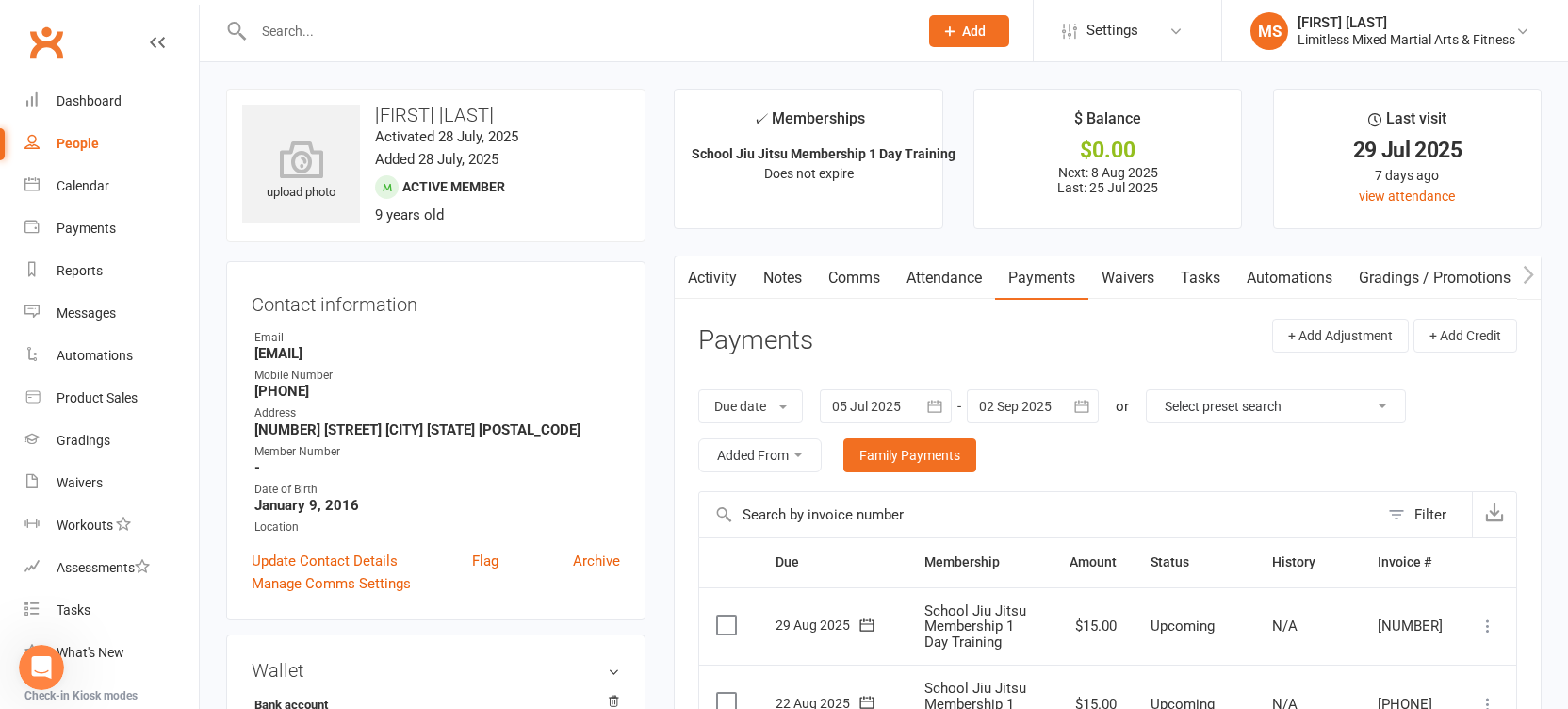 click on "Notes" at bounding box center [782, 278] 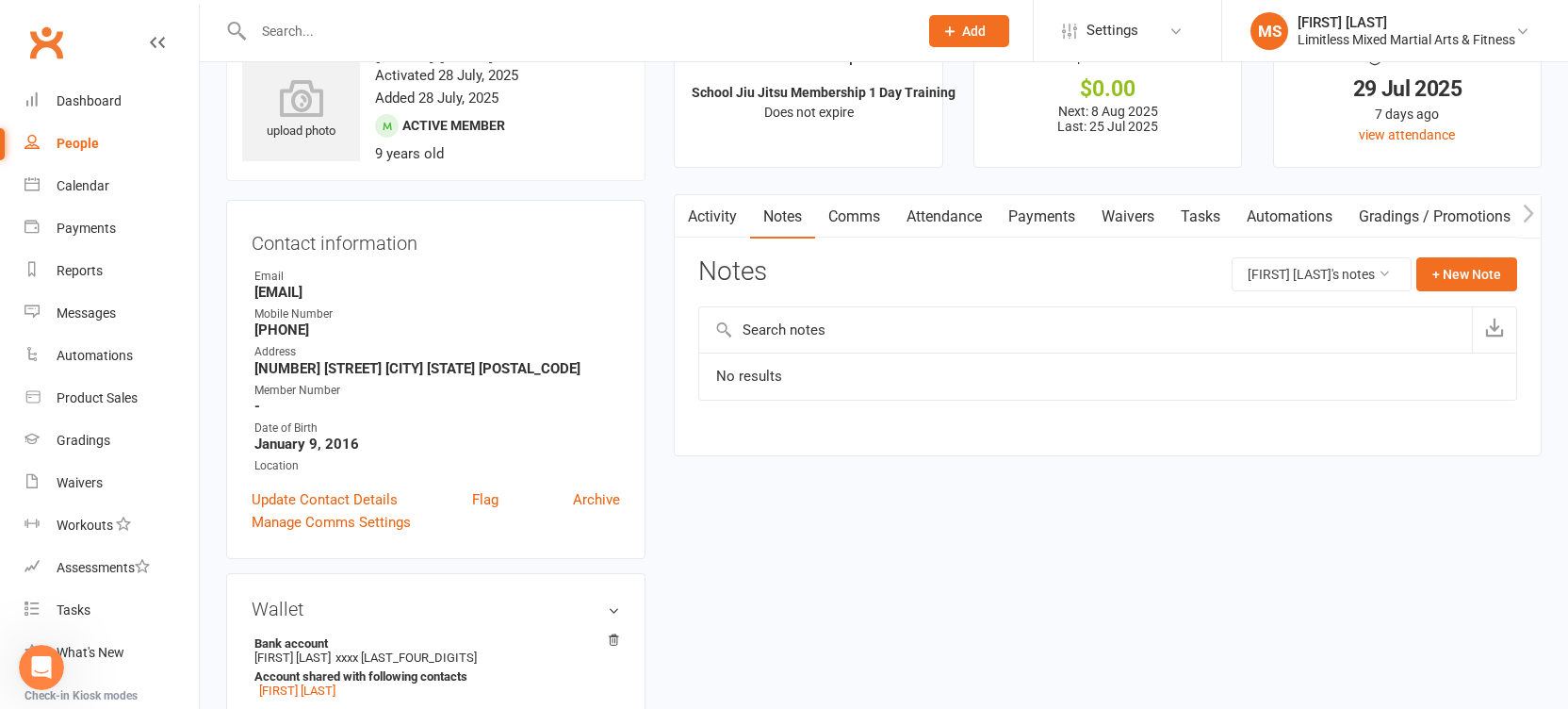 scroll, scrollTop: 188, scrollLeft: 0, axis: vertical 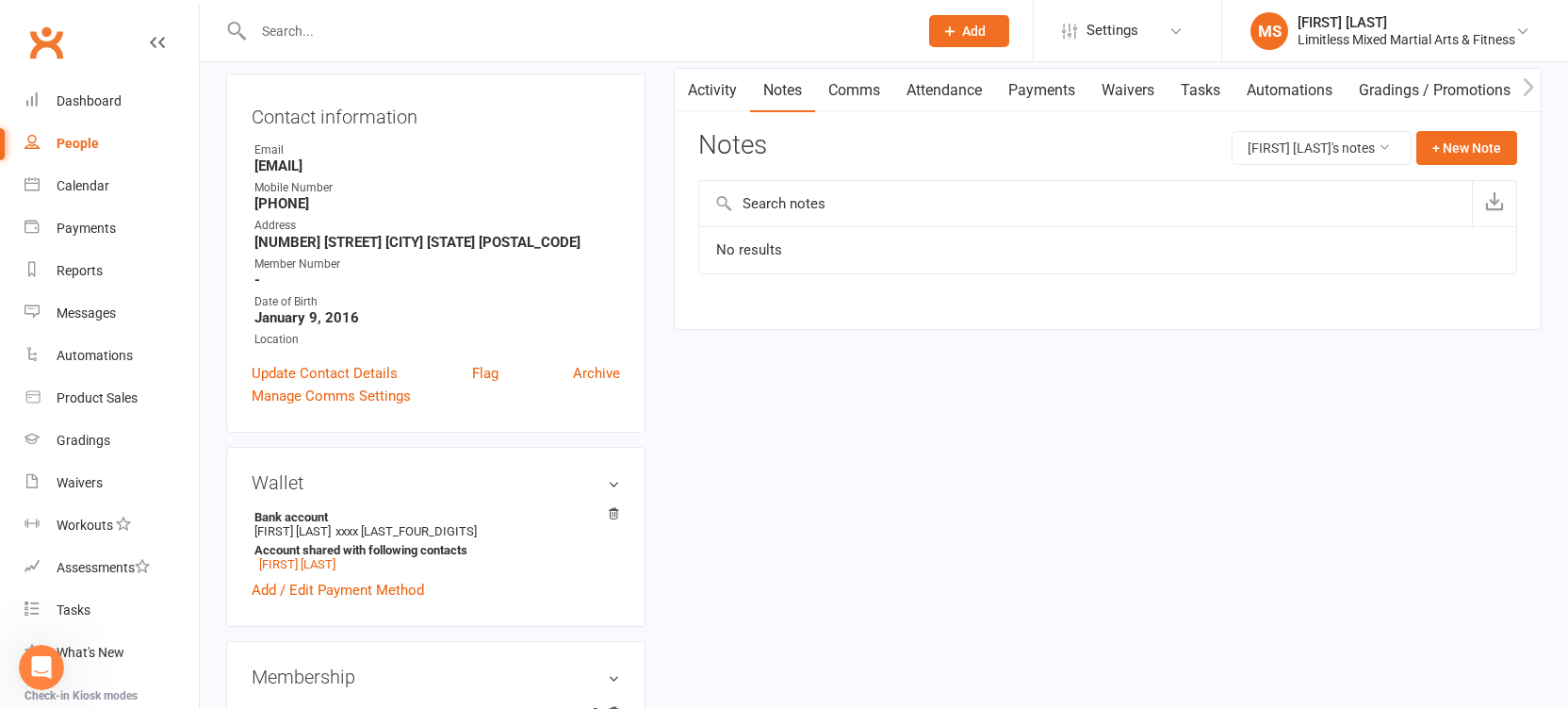 click 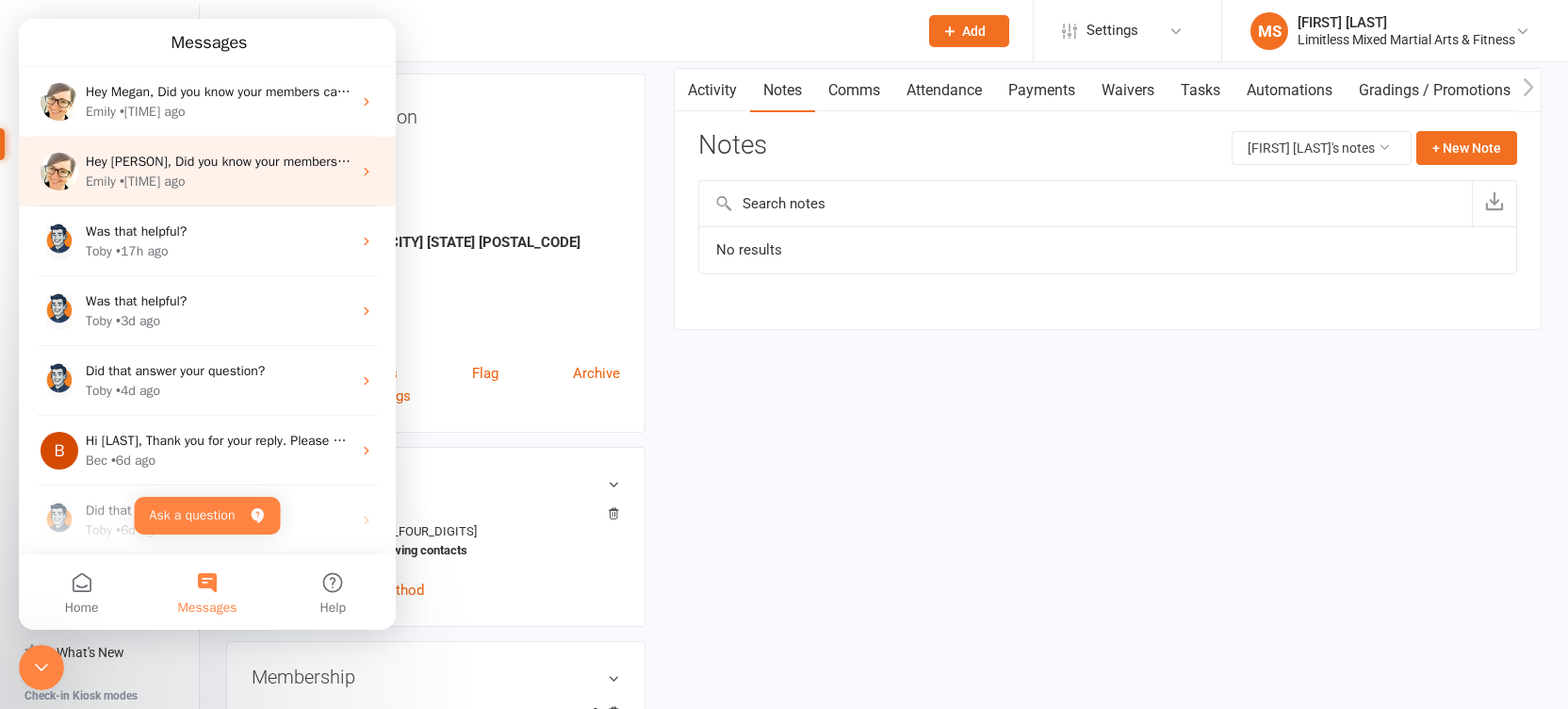 click on "Hey [PERSON], Did you know your members can retry a failed payment from the Clubworx member app? Let your members retry when they know the funds are available! 💰⏰ Find out more here, or make a time to discuss using the app with us 😊. Best, [PERSON] | Clubworx" at bounding box center (877, 161) 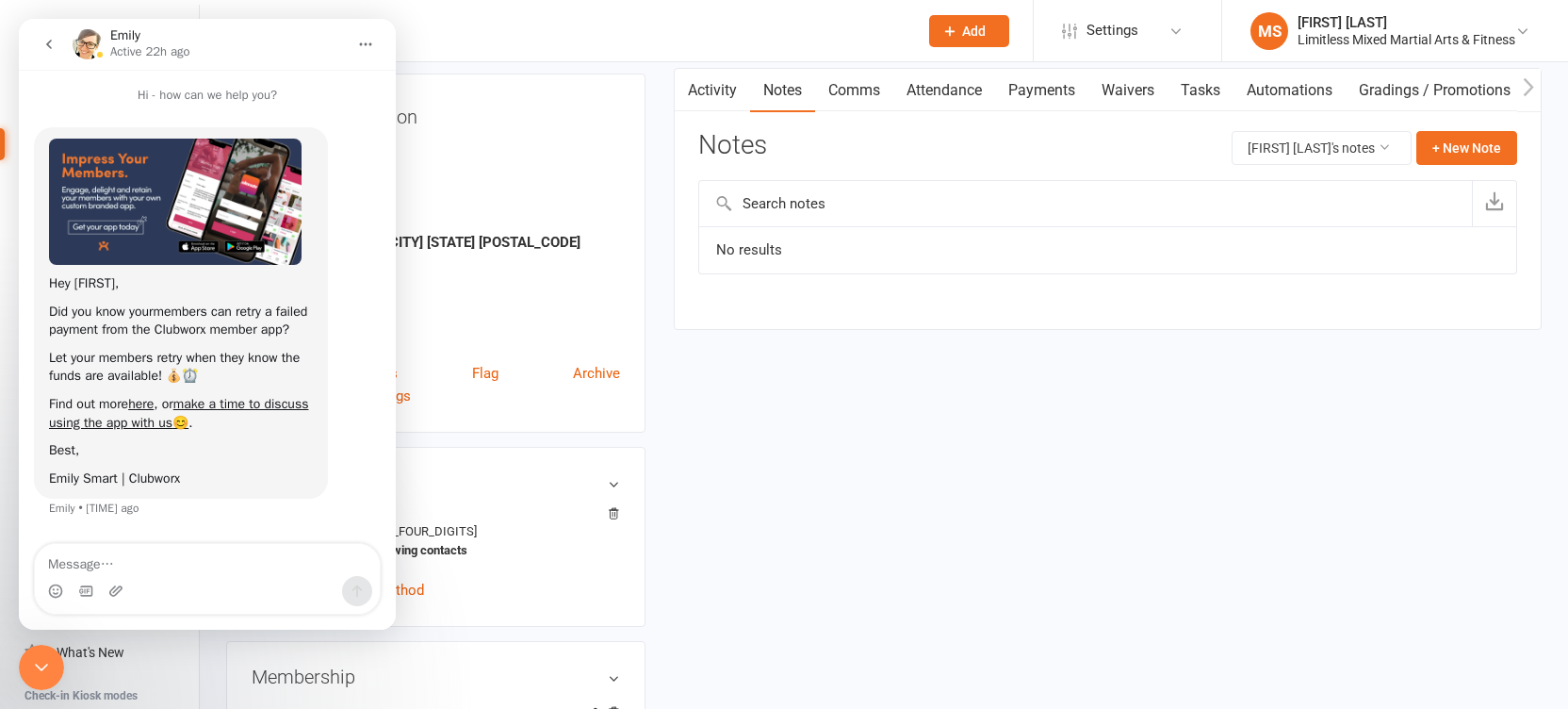 scroll, scrollTop: 13, scrollLeft: 0, axis: vertical 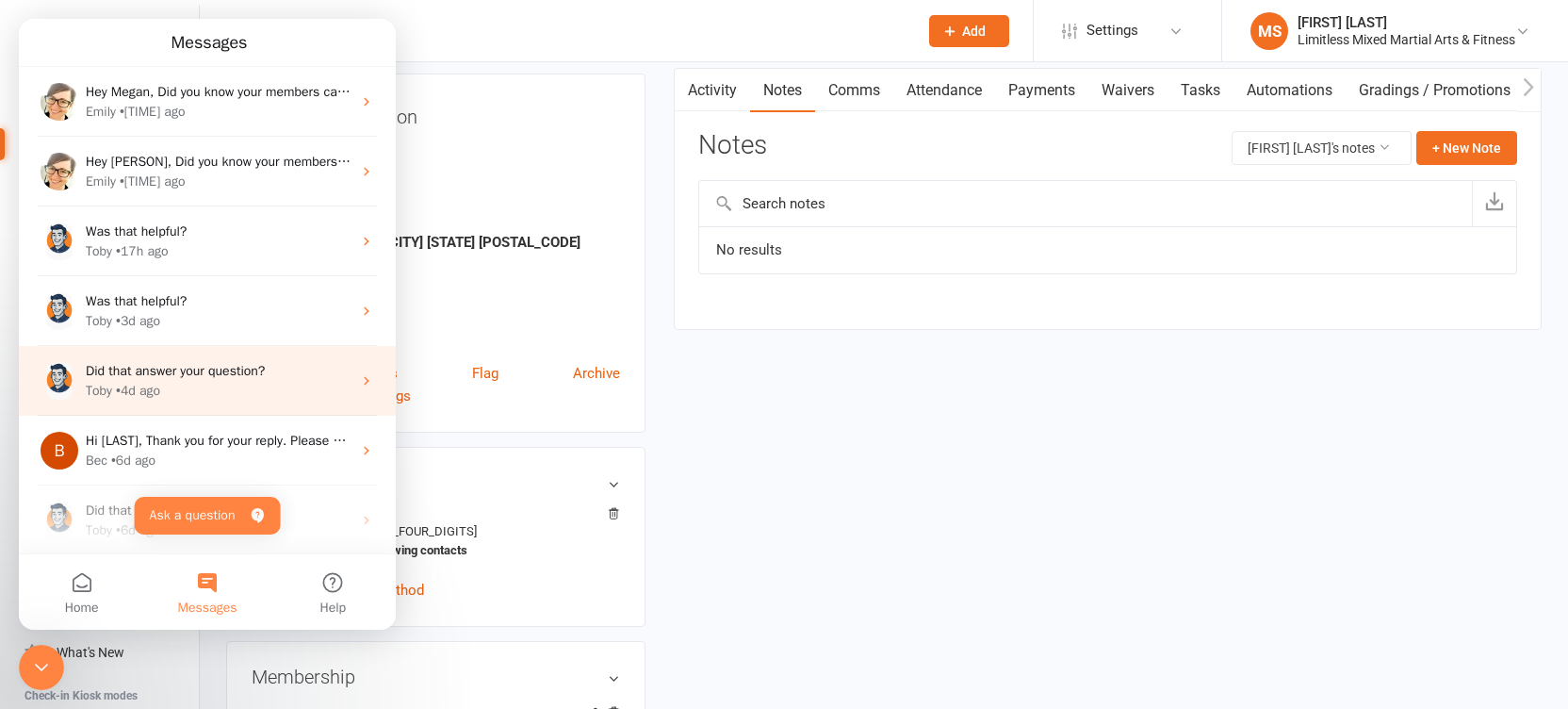 click on "Did that answer your question?" at bounding box center (175, 371) 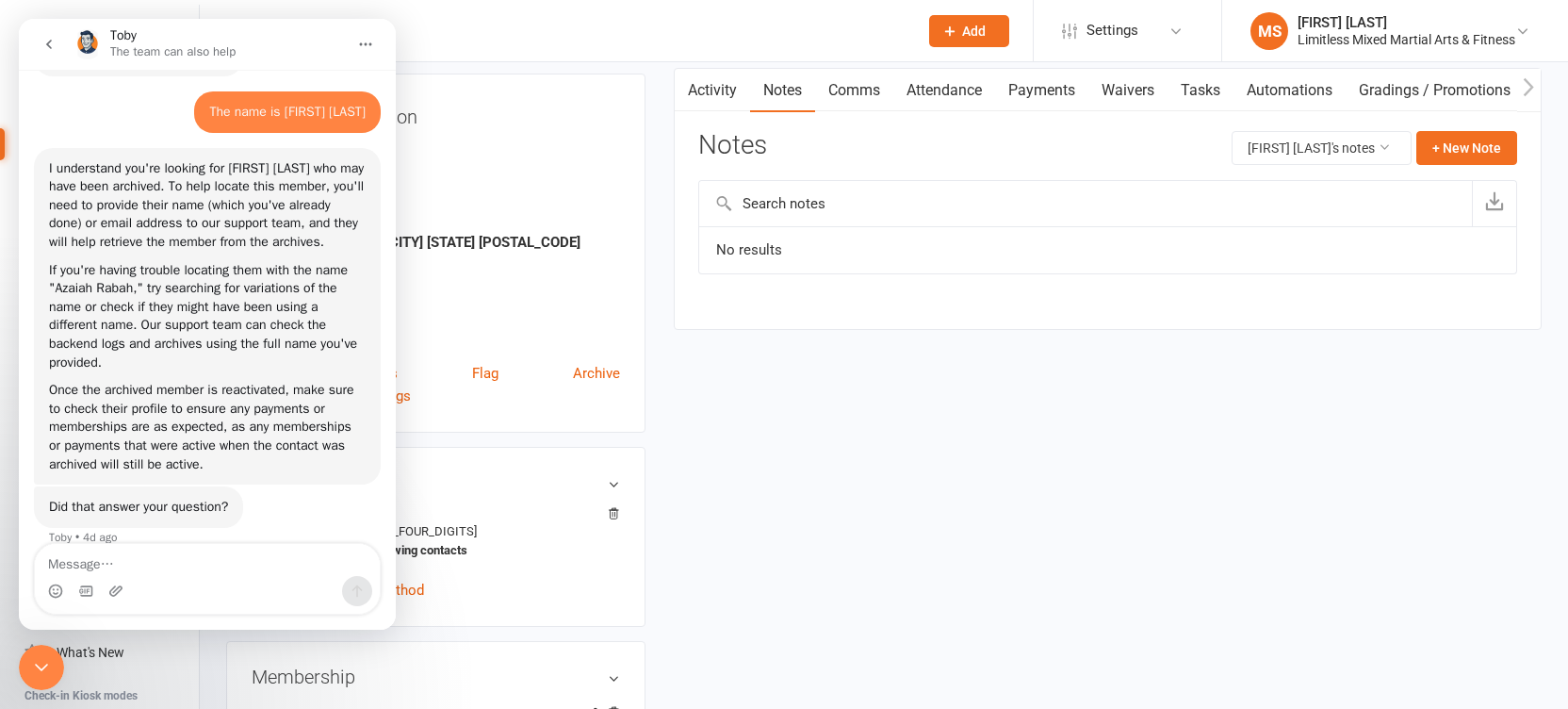 scroll, scrollTop: 513, scrollLeft: 0, axis: vertical 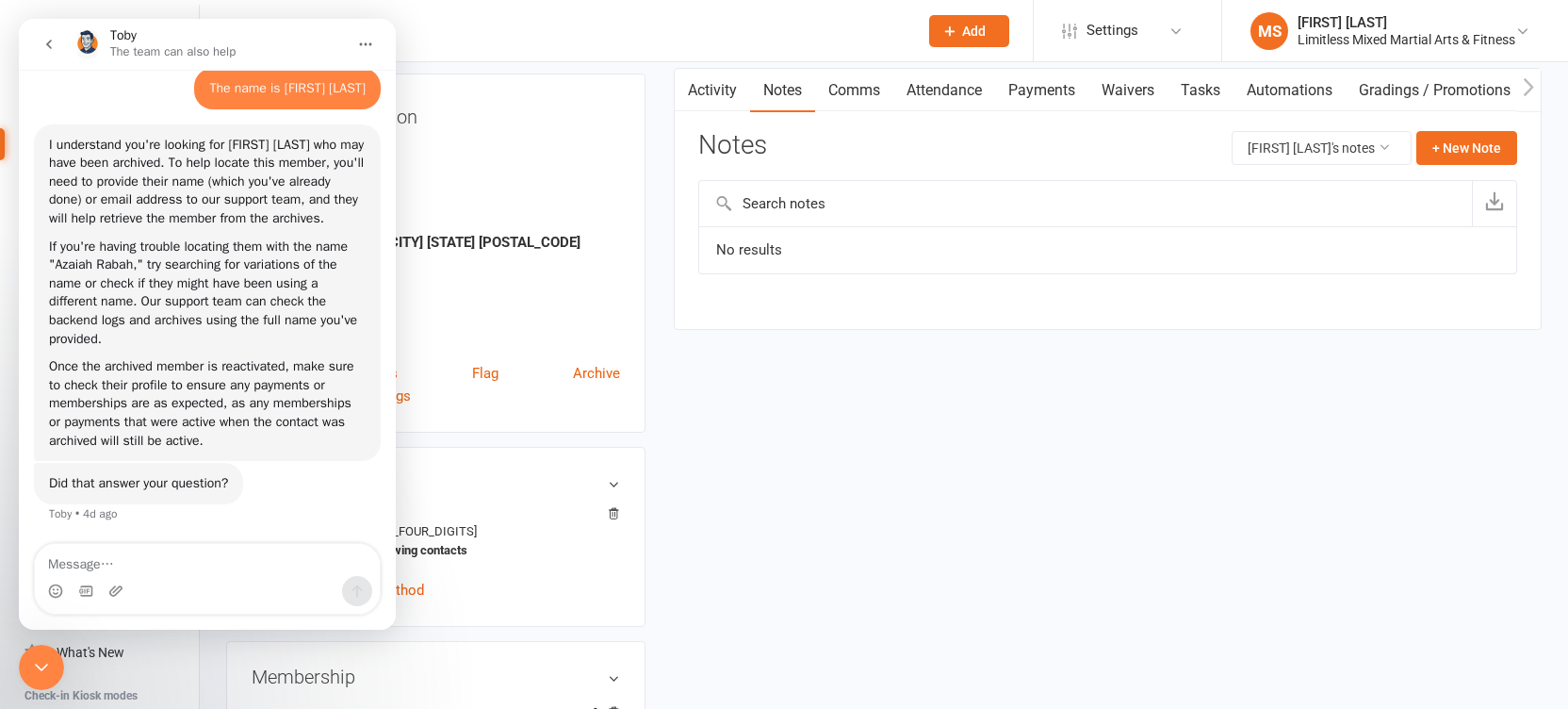 click 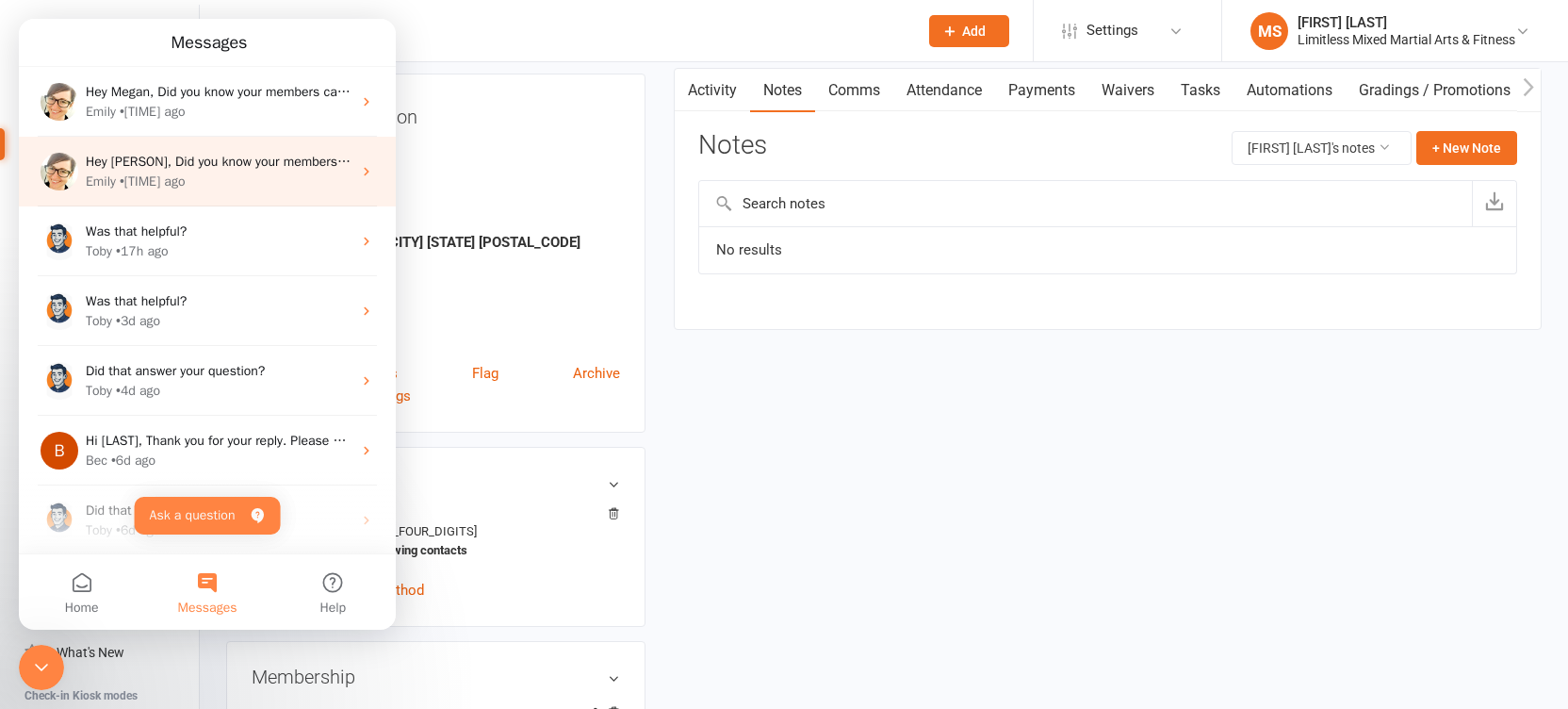 scroll, scrollTop: 0, scrollLeft: 0, axis: both 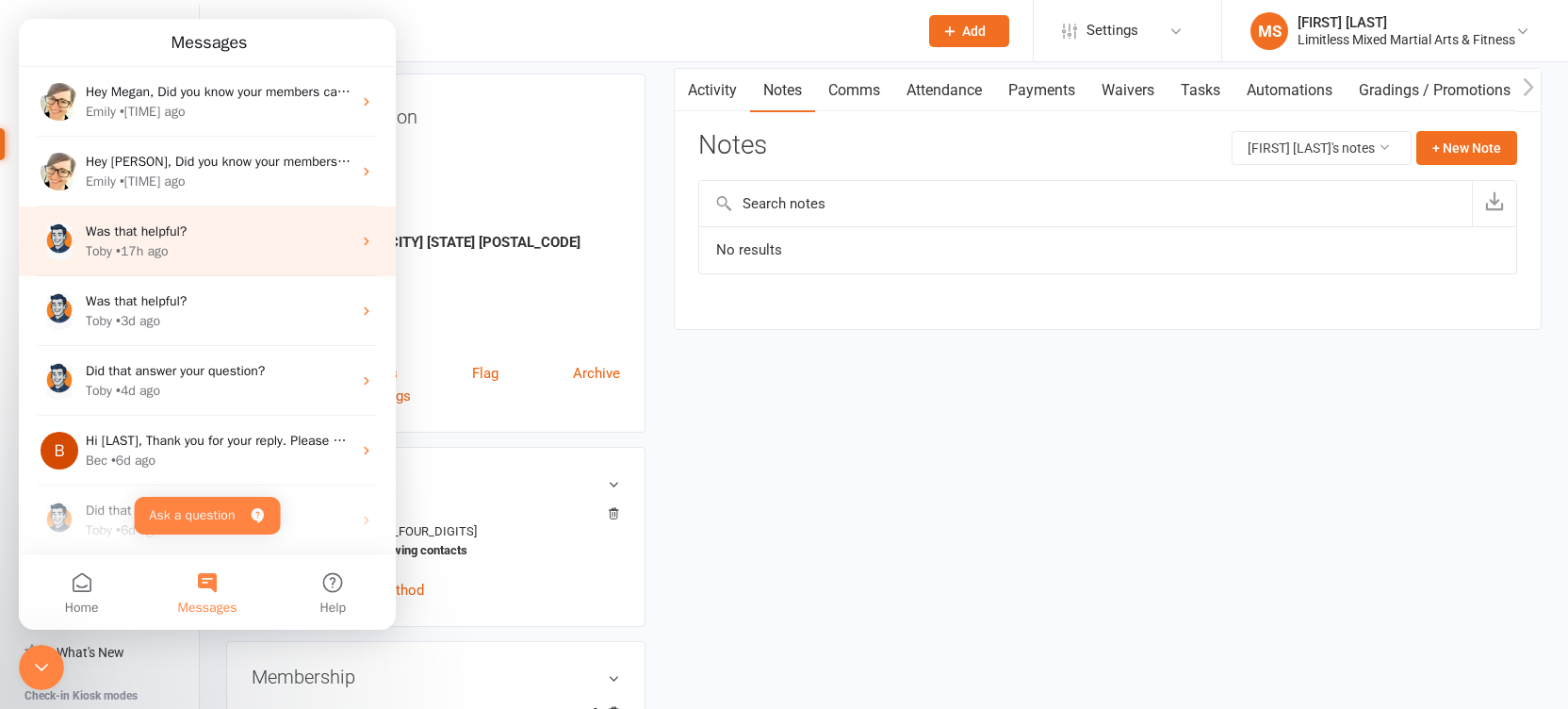 click on "[FIRST] •  [TIME] ago" at bounding box center (219, 251) 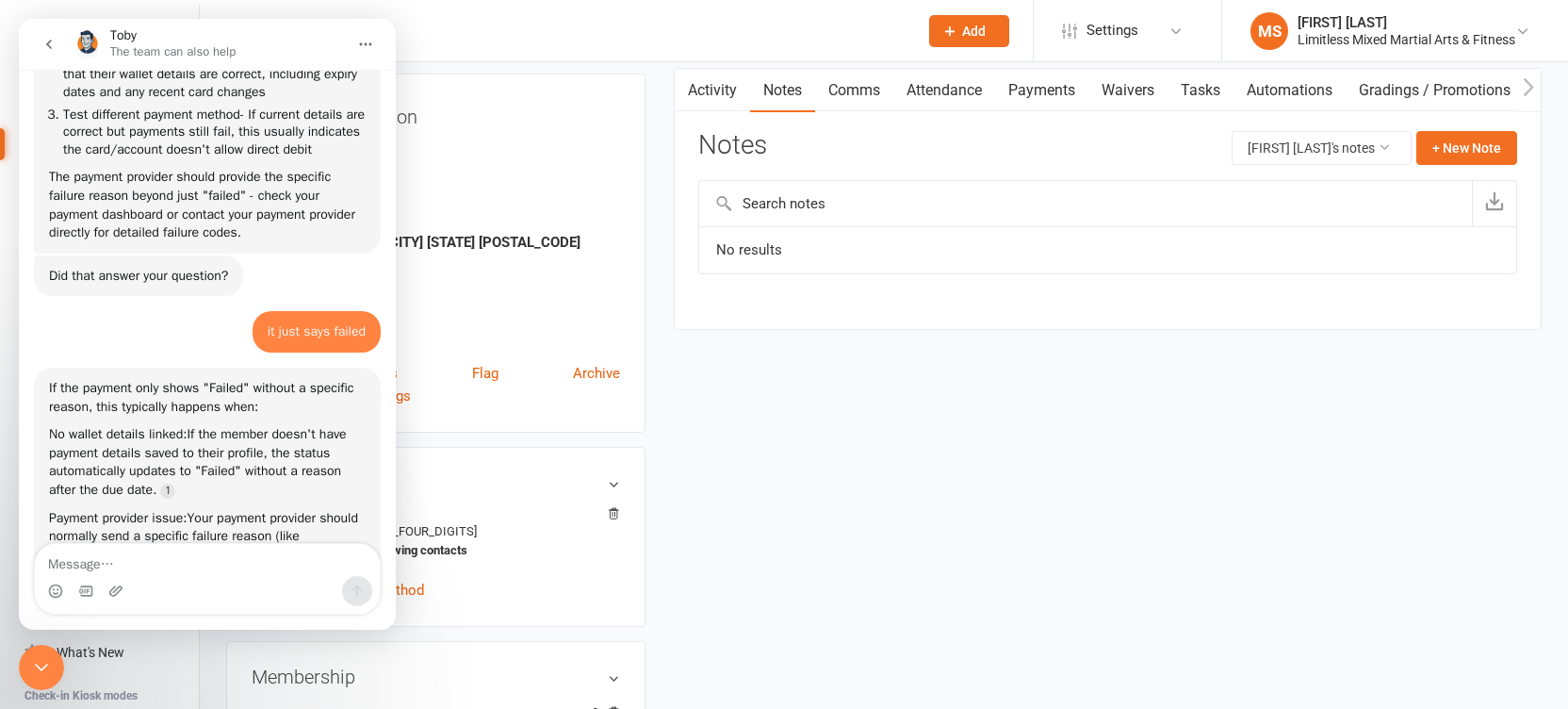 scroll, scrollTop: 0, scrollLeft: 0, axis: both 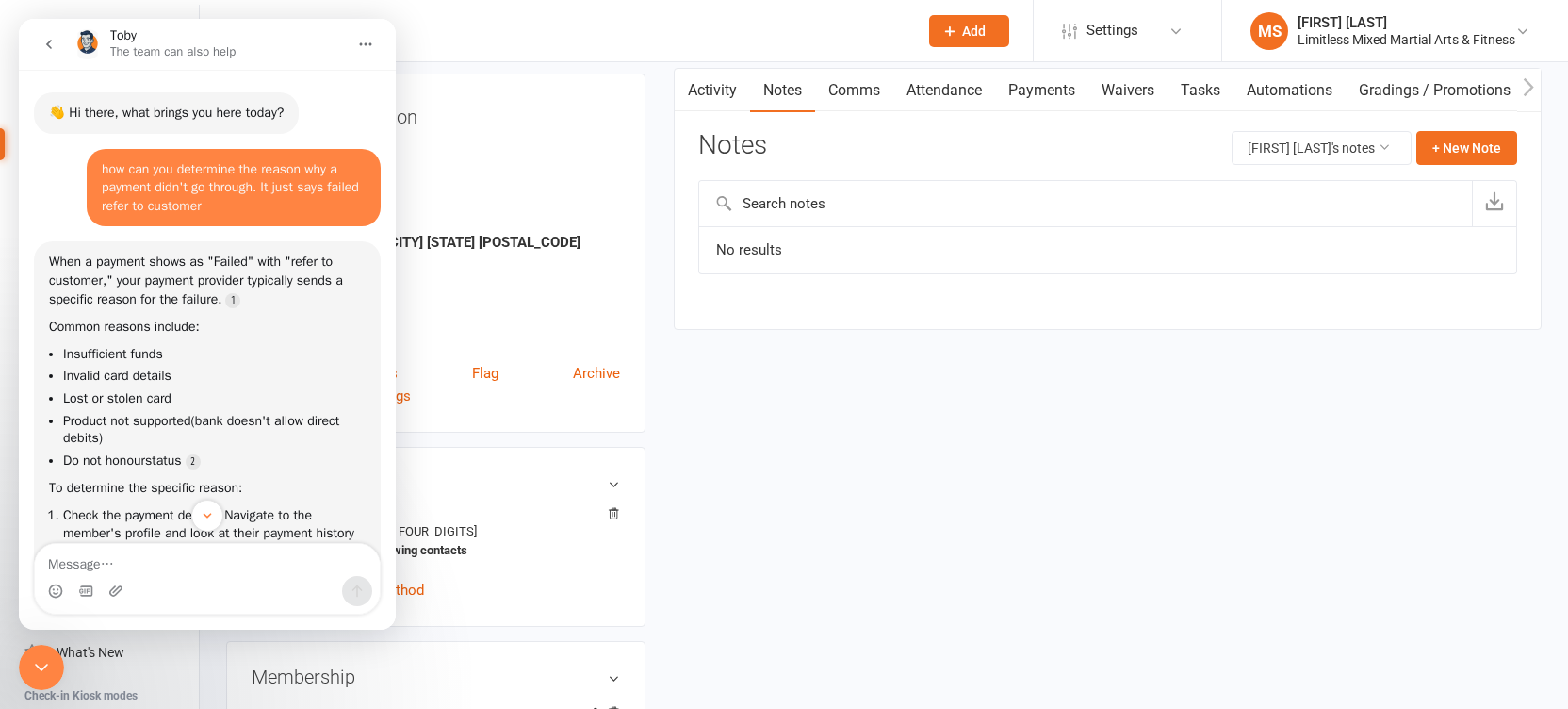 click on "Contact information Owner   Email  [EMAIL]
Mobile Number  [PHONE]
Address  [NUMBER] [STREET] [CITY] [STATE] [POSTAL CODE]
Member Number  -
Date of Birth  [MONTH] [DAY], [YEAR]
Location
Update Contact Details Flag Archive Manage Comms Settings" at bounding box center (435, 253) 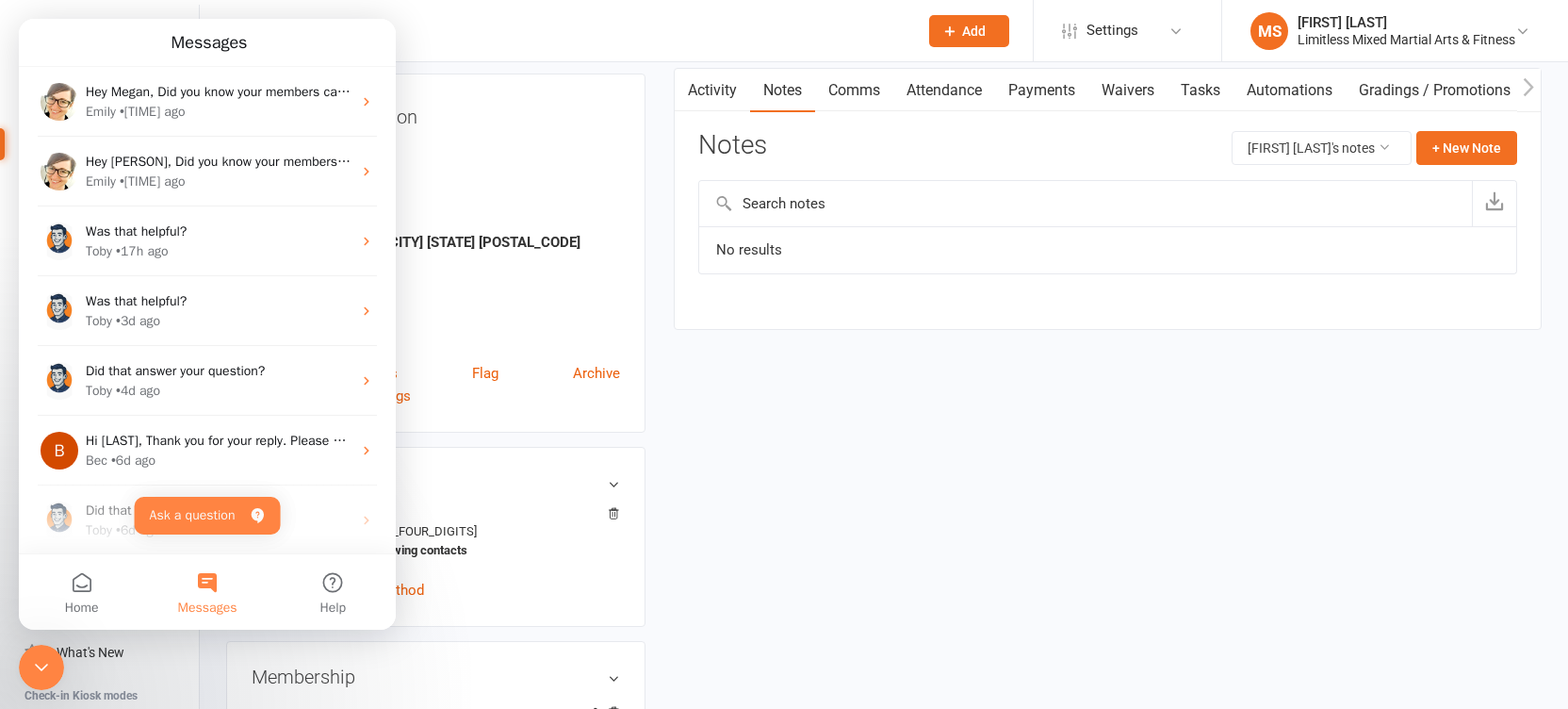 click 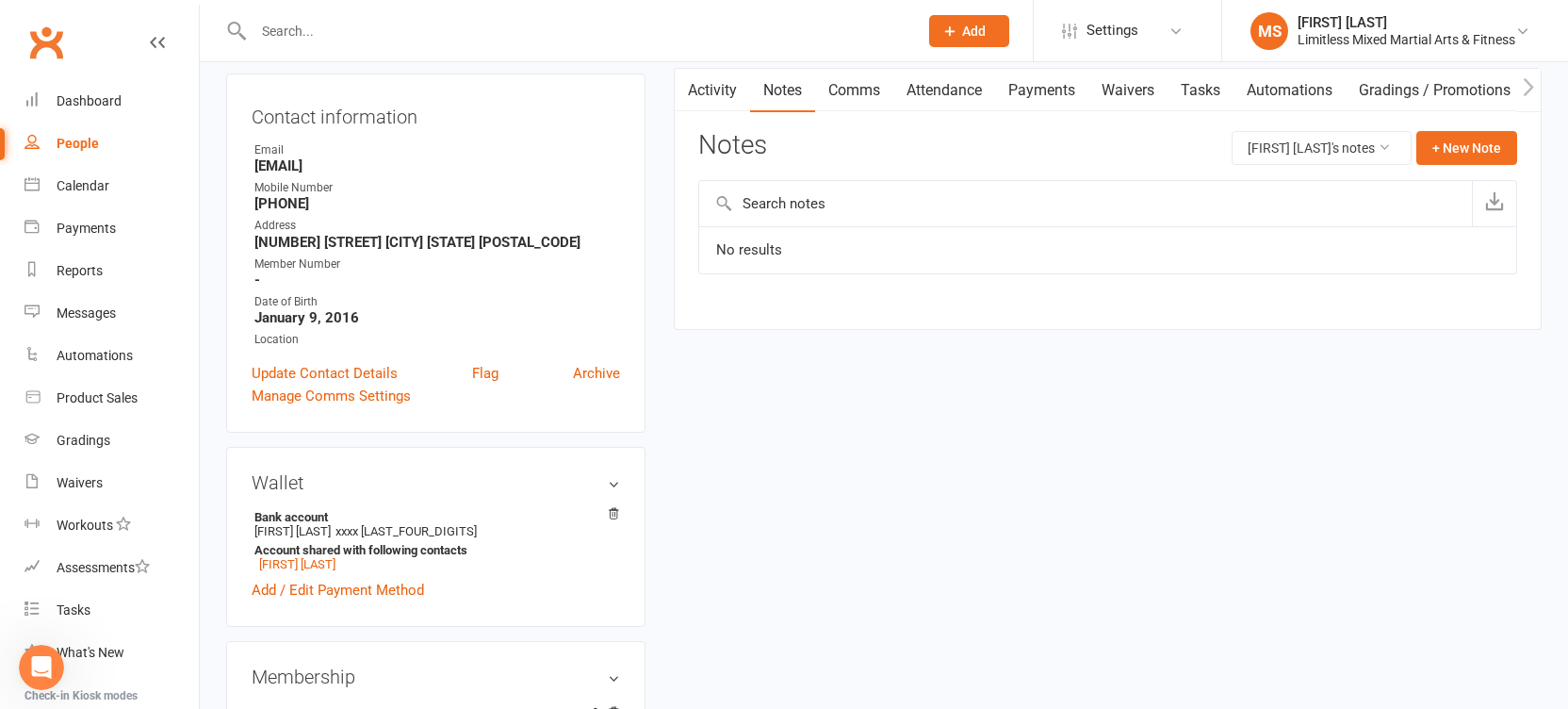click at bounding box center (576, 31) 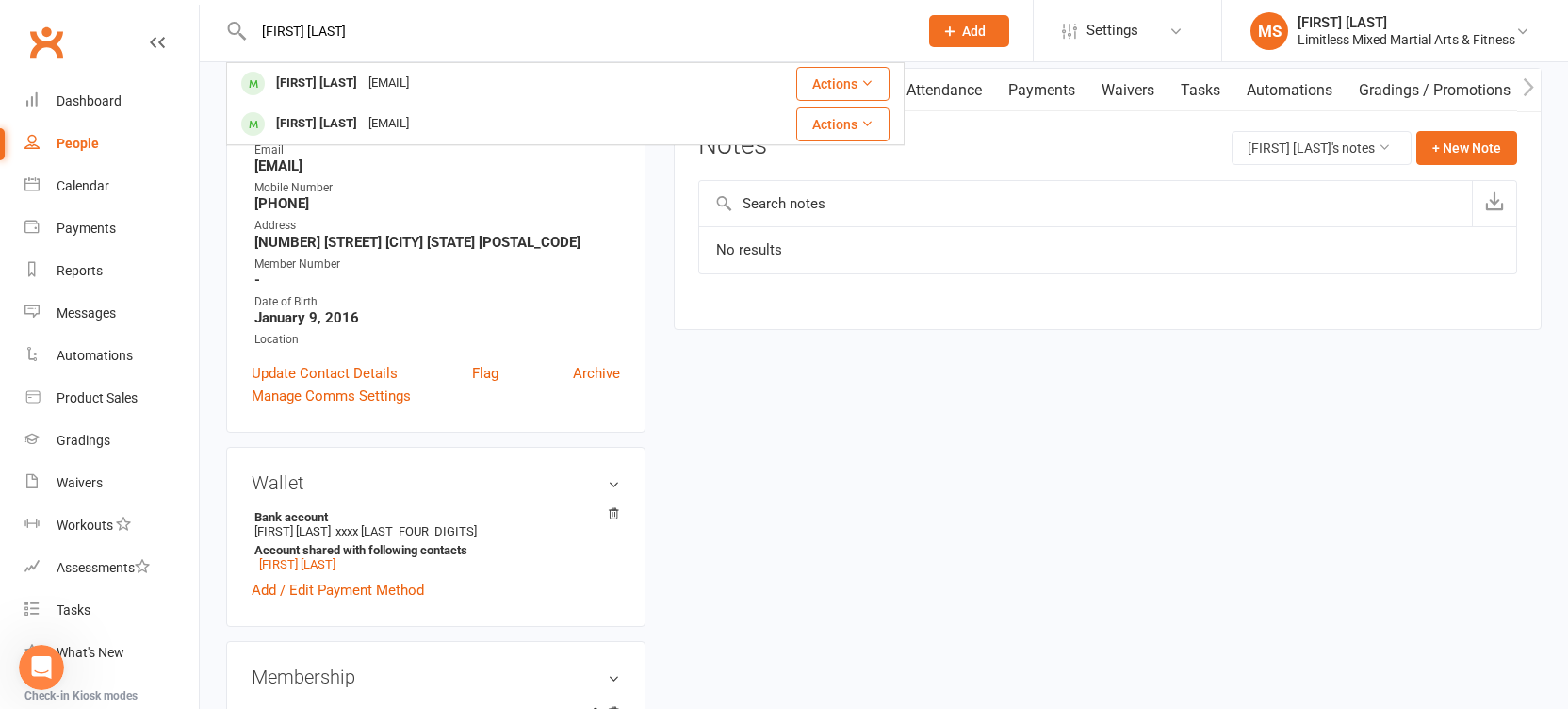type on "[FIRST] [LAST]" 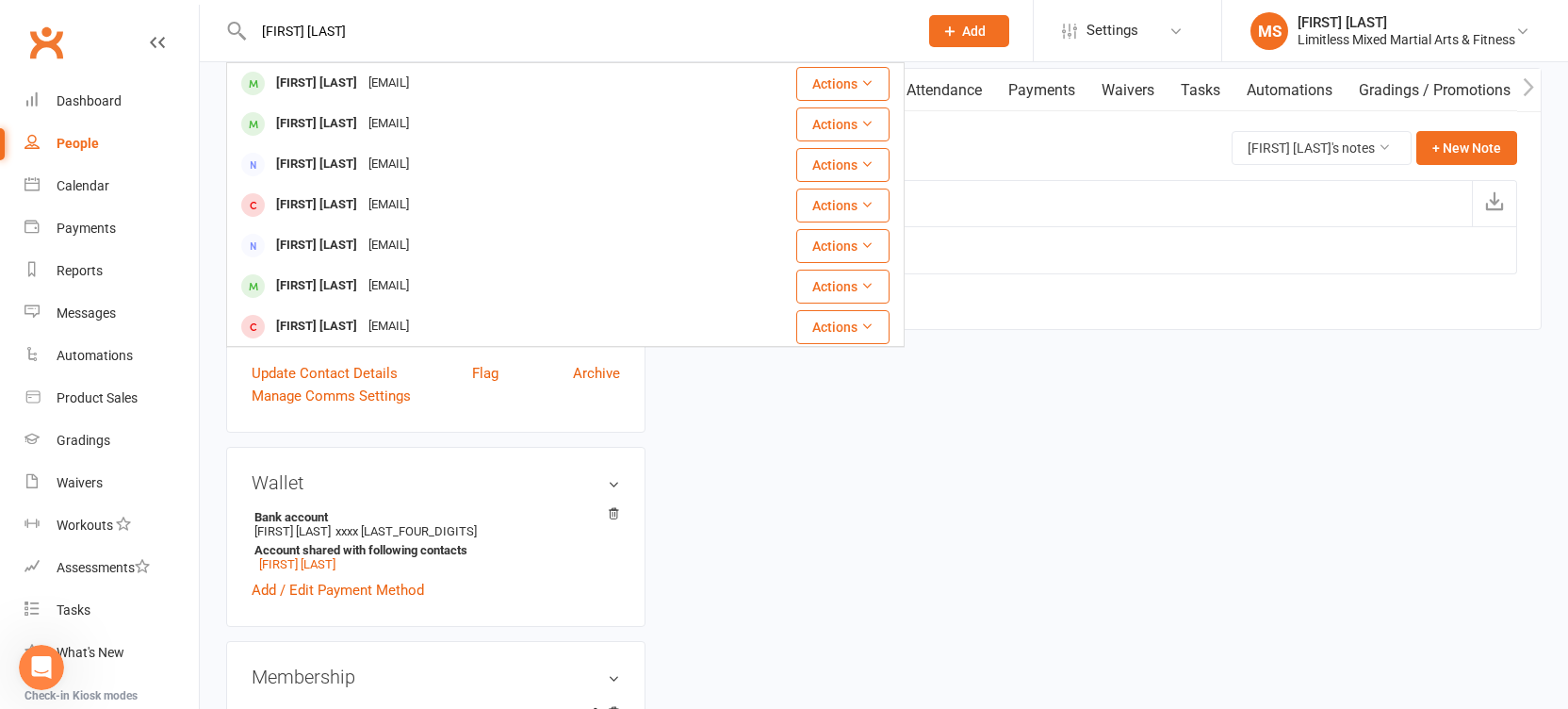 click on "[FIRST] [LAST]" at bounding box center [317, 83] 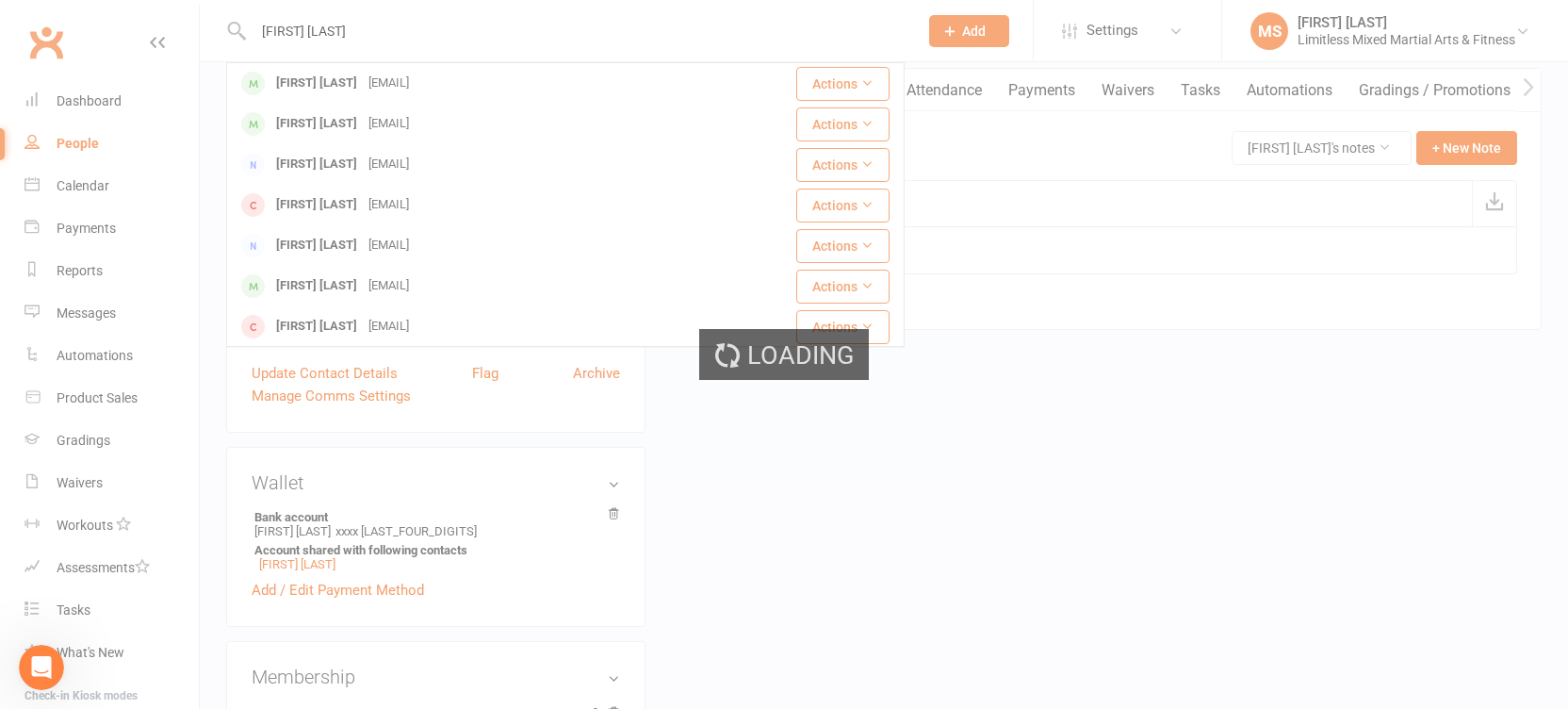 type 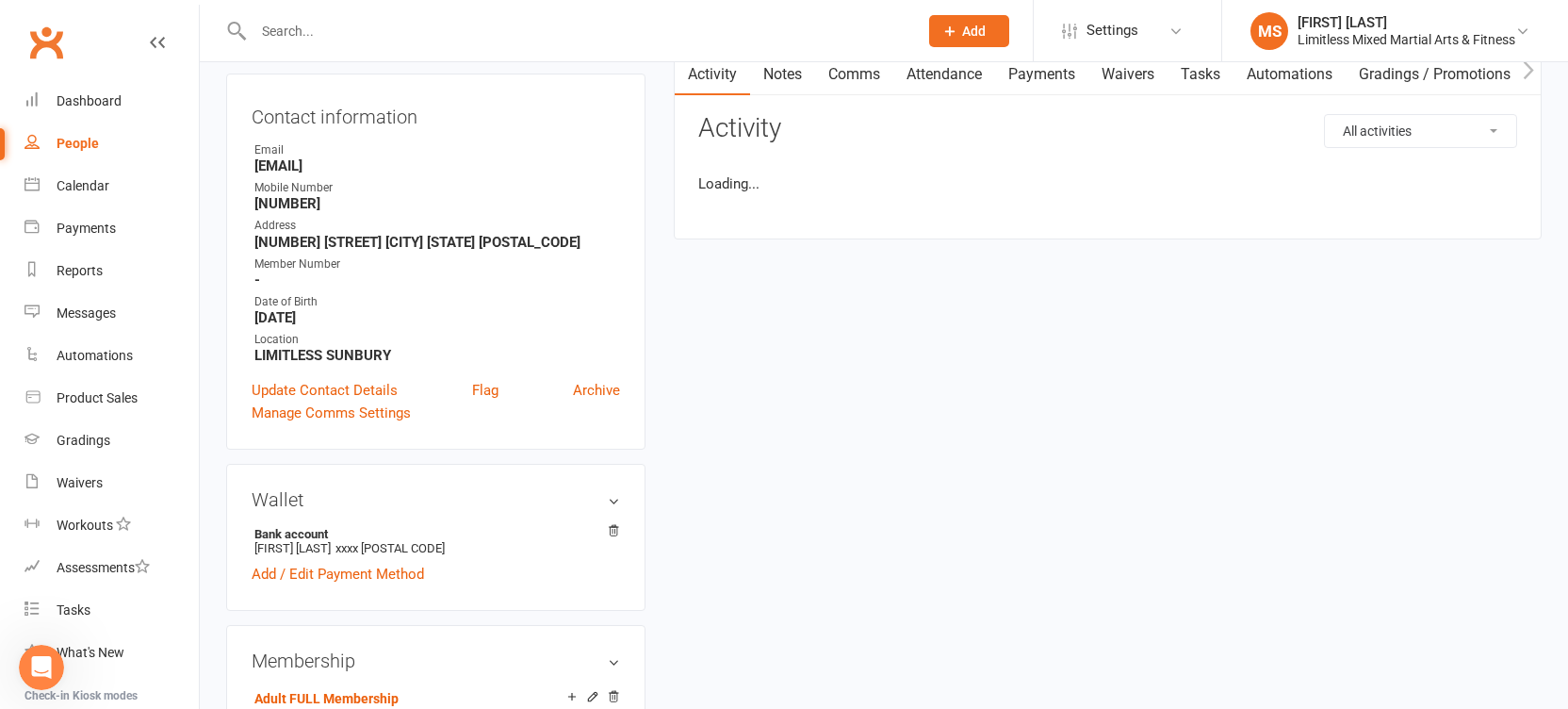 scroll, scrollTop: 0, scrollLeft: 0, axis: both 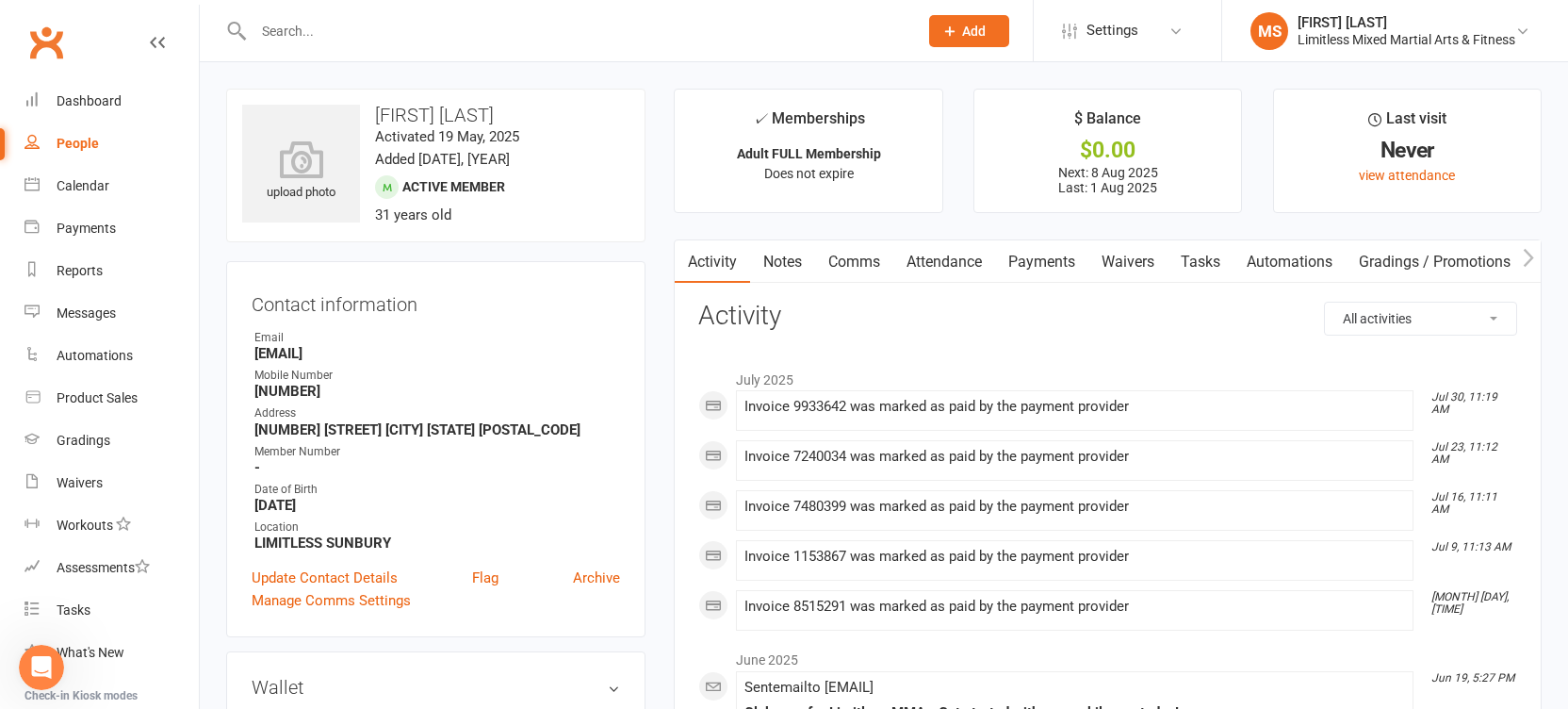 click on "Payments" at bounding box center (1041, 262) 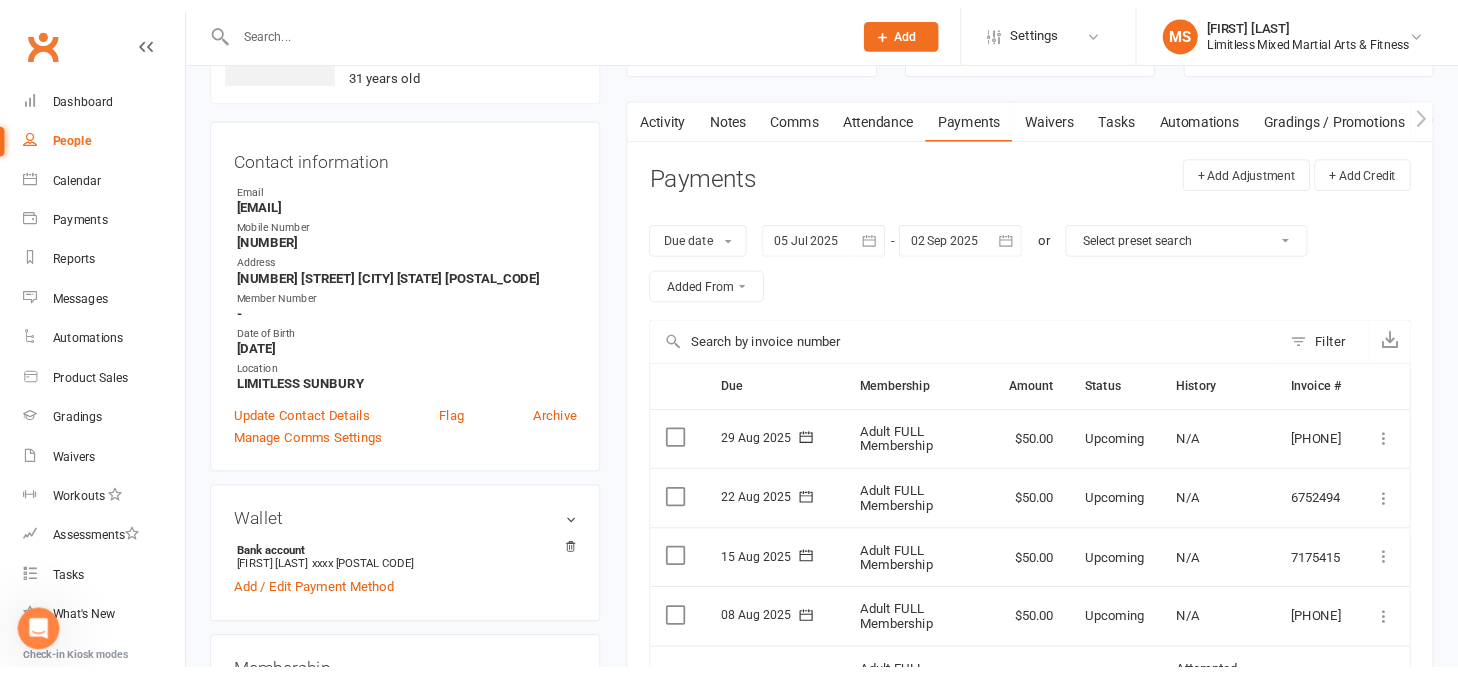 scroll, scrollTop: 0, scrollLeft: 0, axis: both 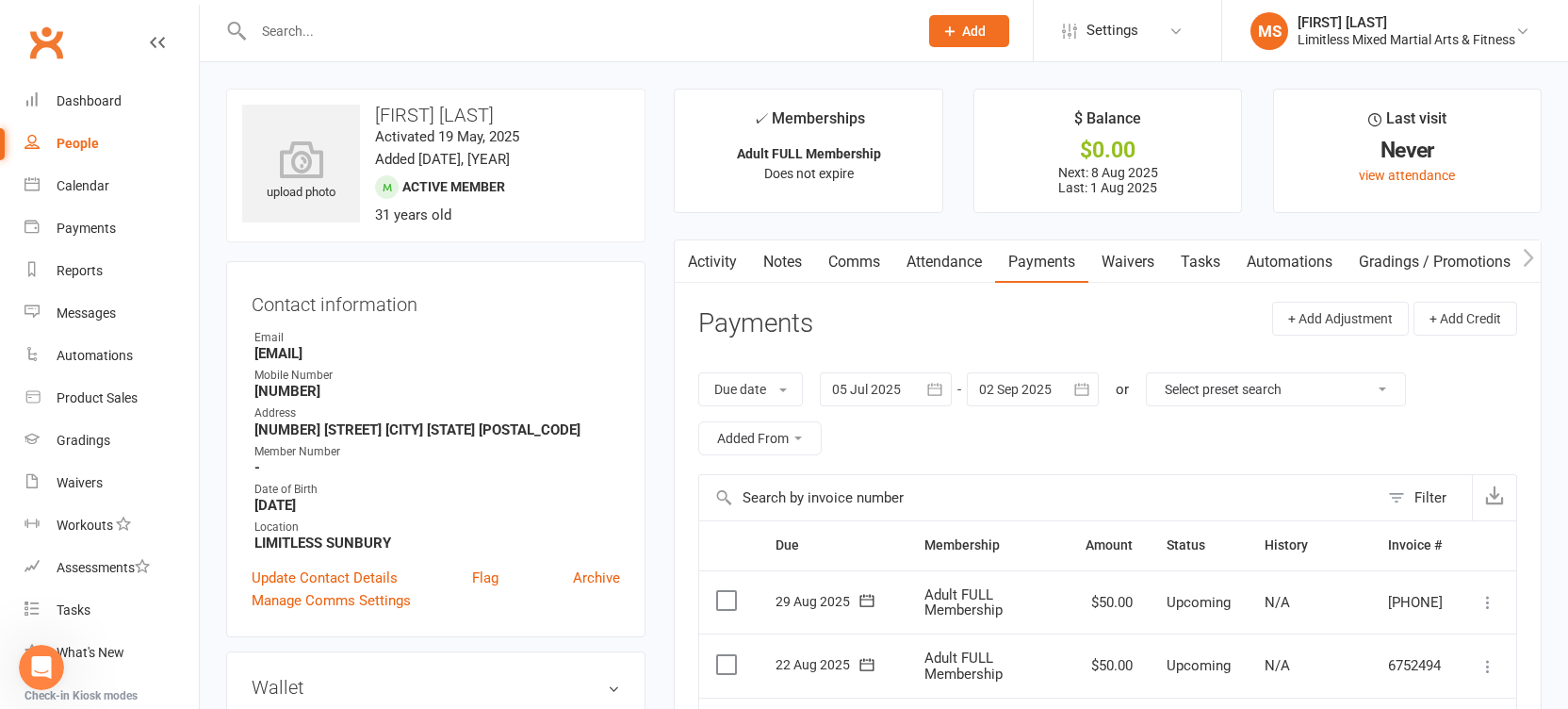 click on "People" at bounding box center [77, 143] 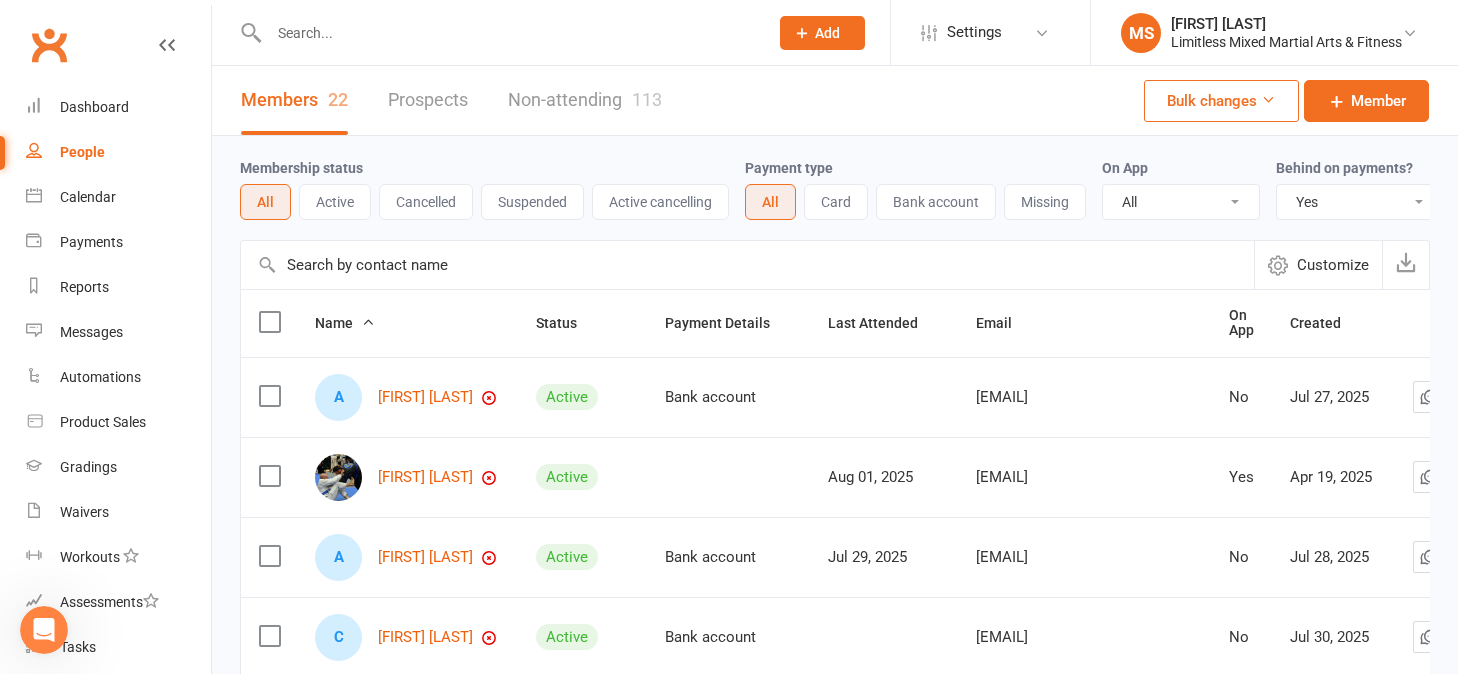 click at bounding box center (508, 33) 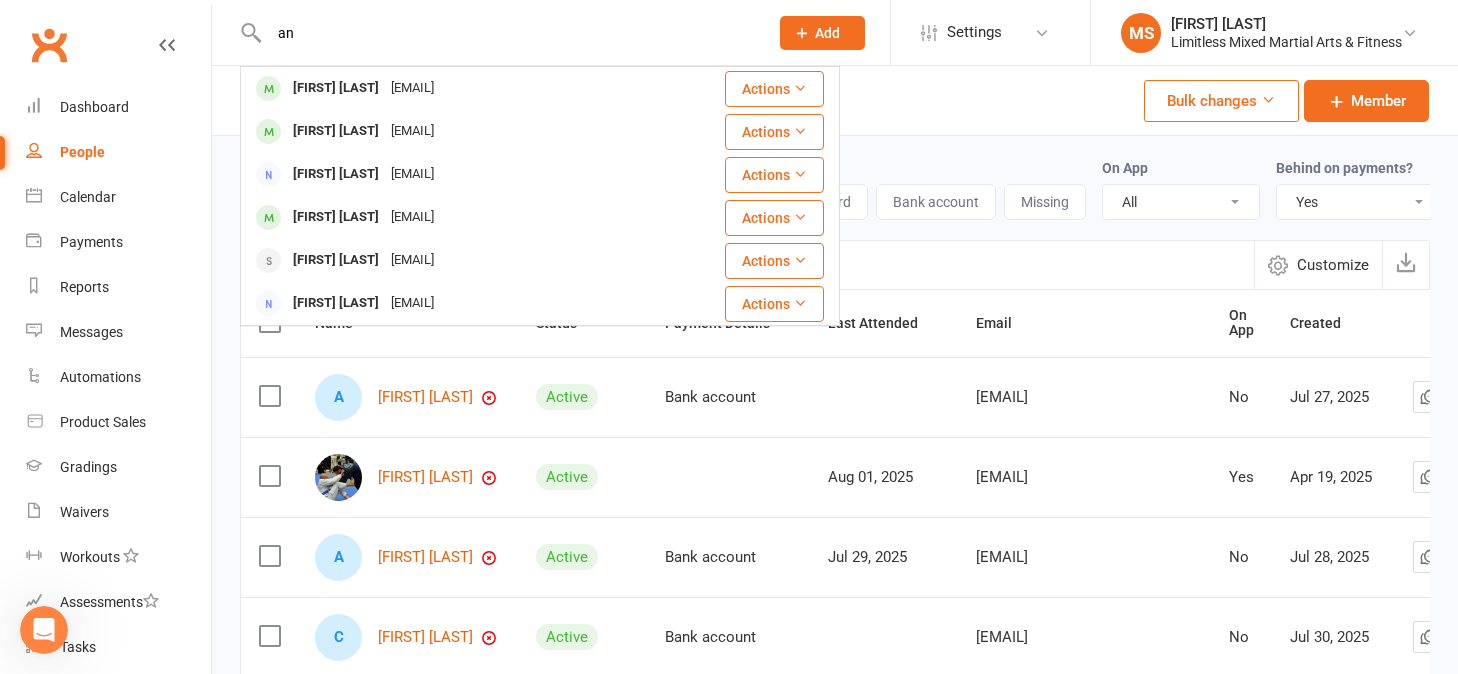 type on "an" 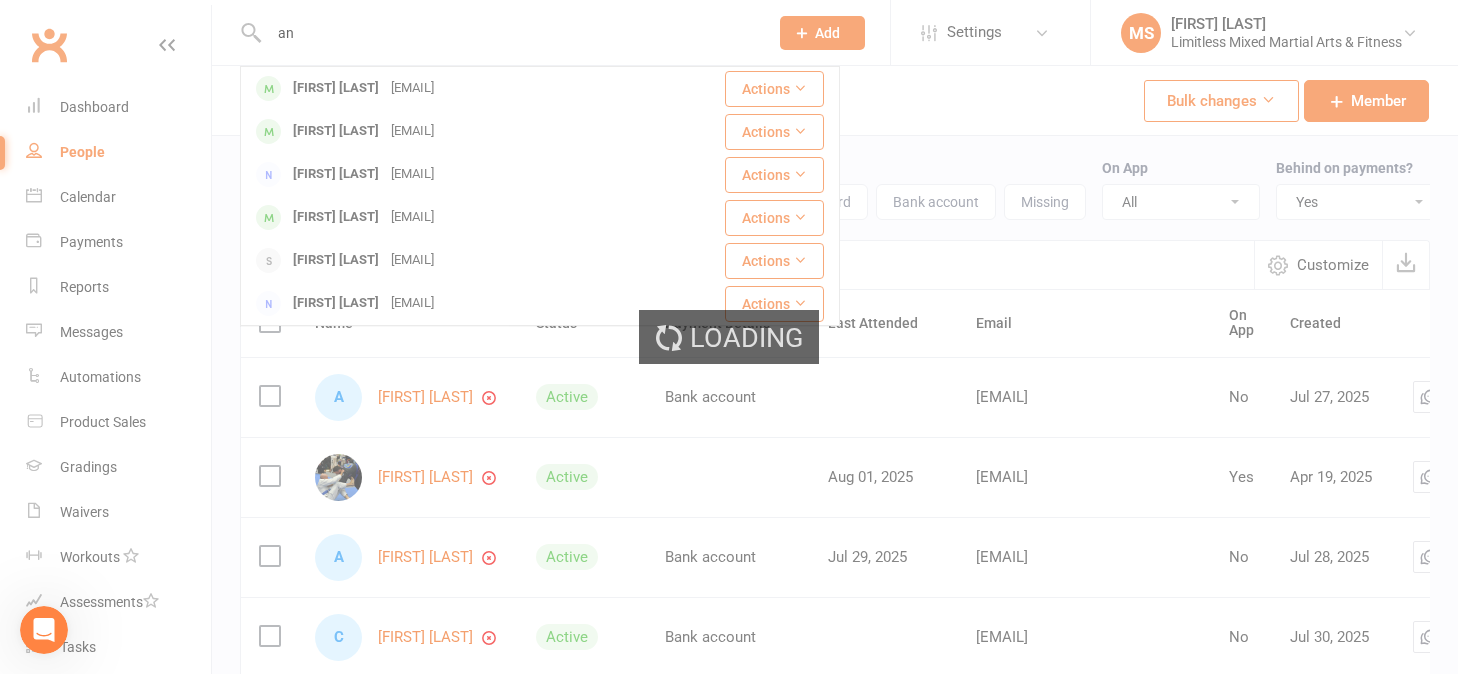 type 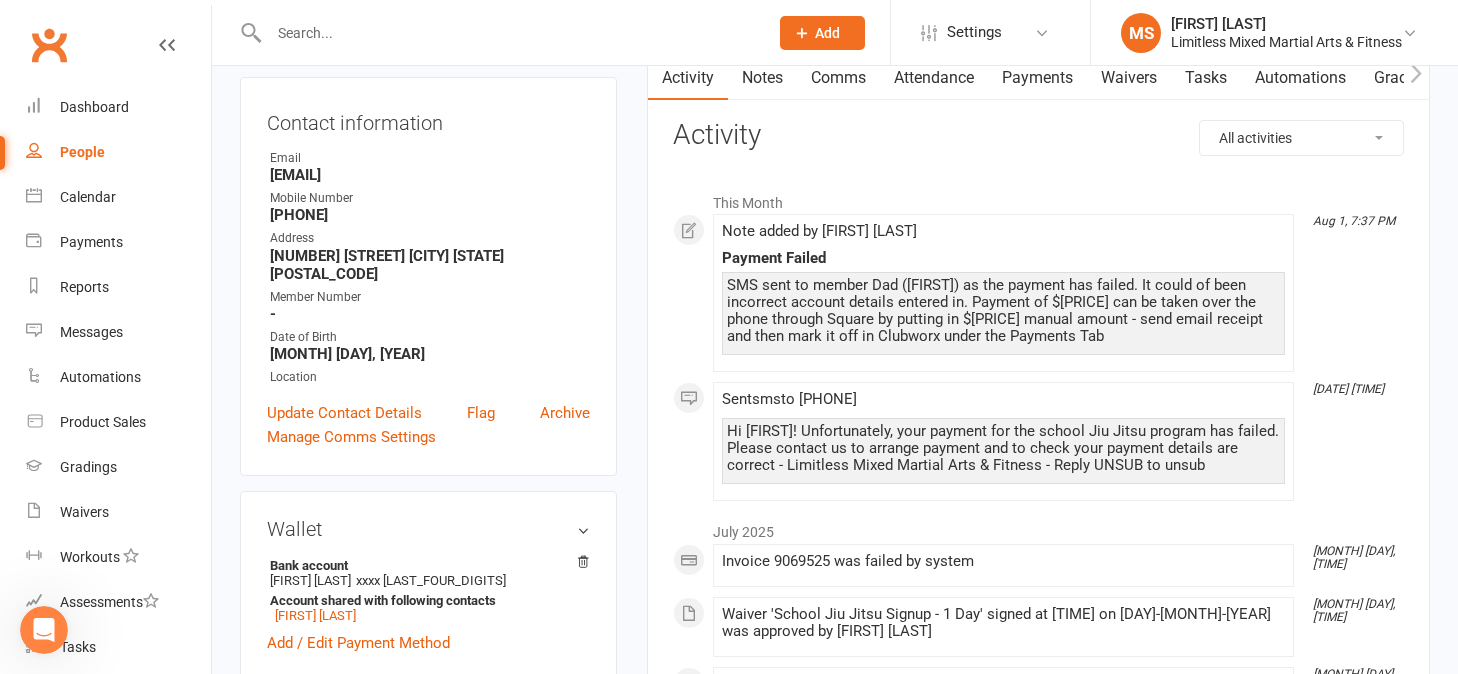 scroll, scrollTop: 0, scrollLeft: 0, axis: both 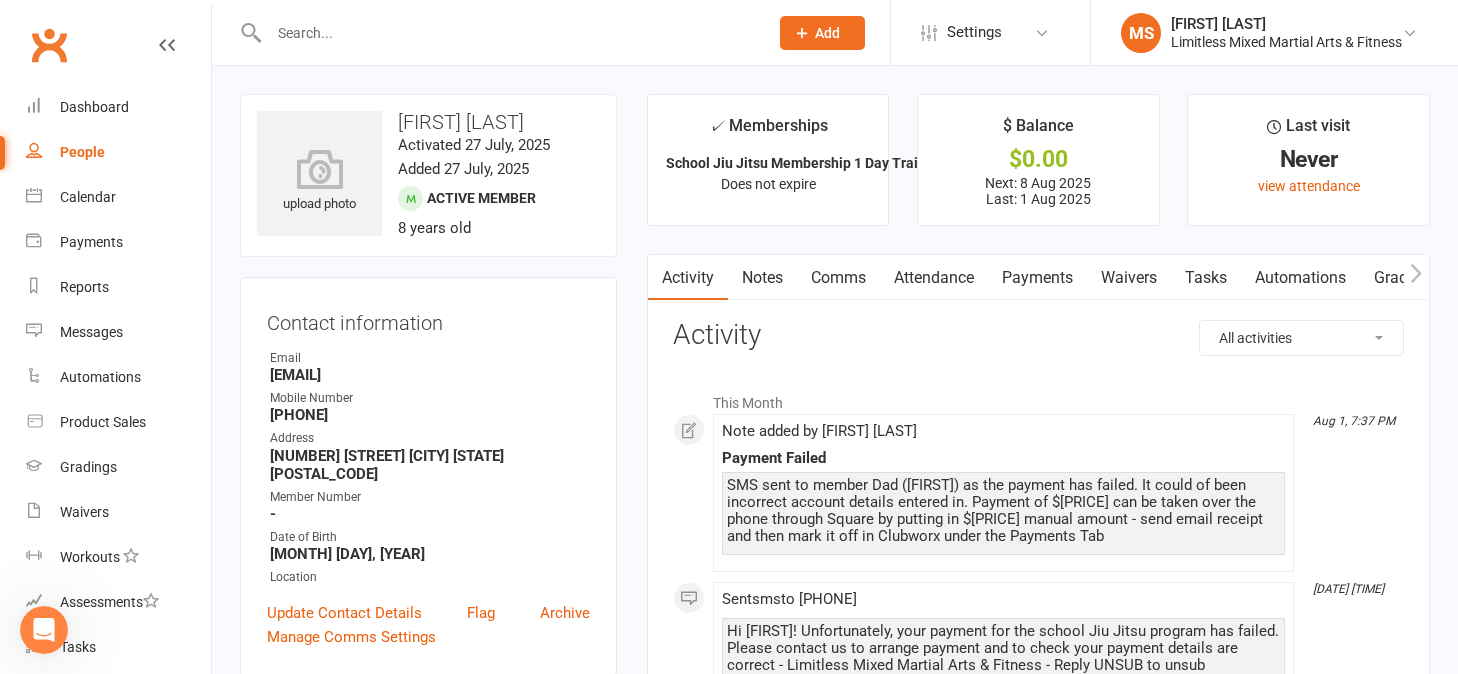 click on "Payments" at bounding box center (1037, 278) 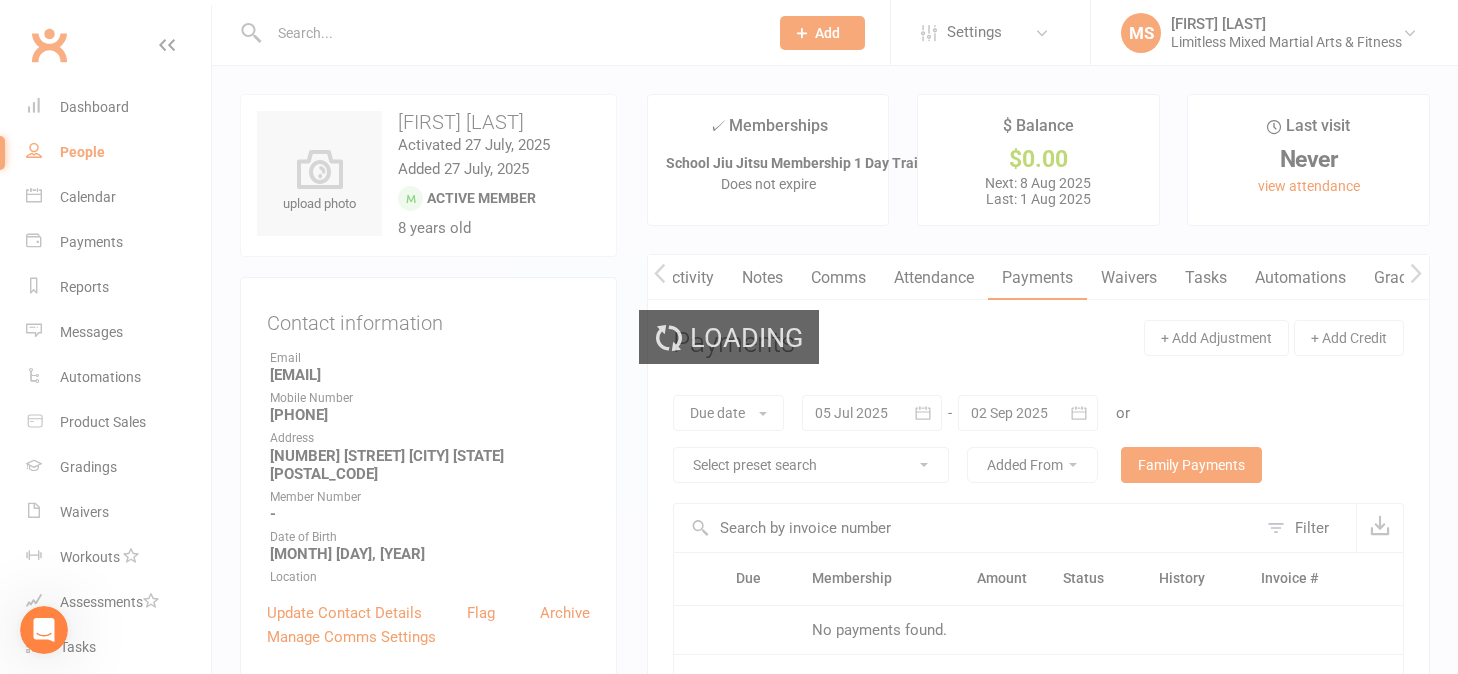 scroll, scrollTop: 0, scrollLeft: 1, axis: horizontal 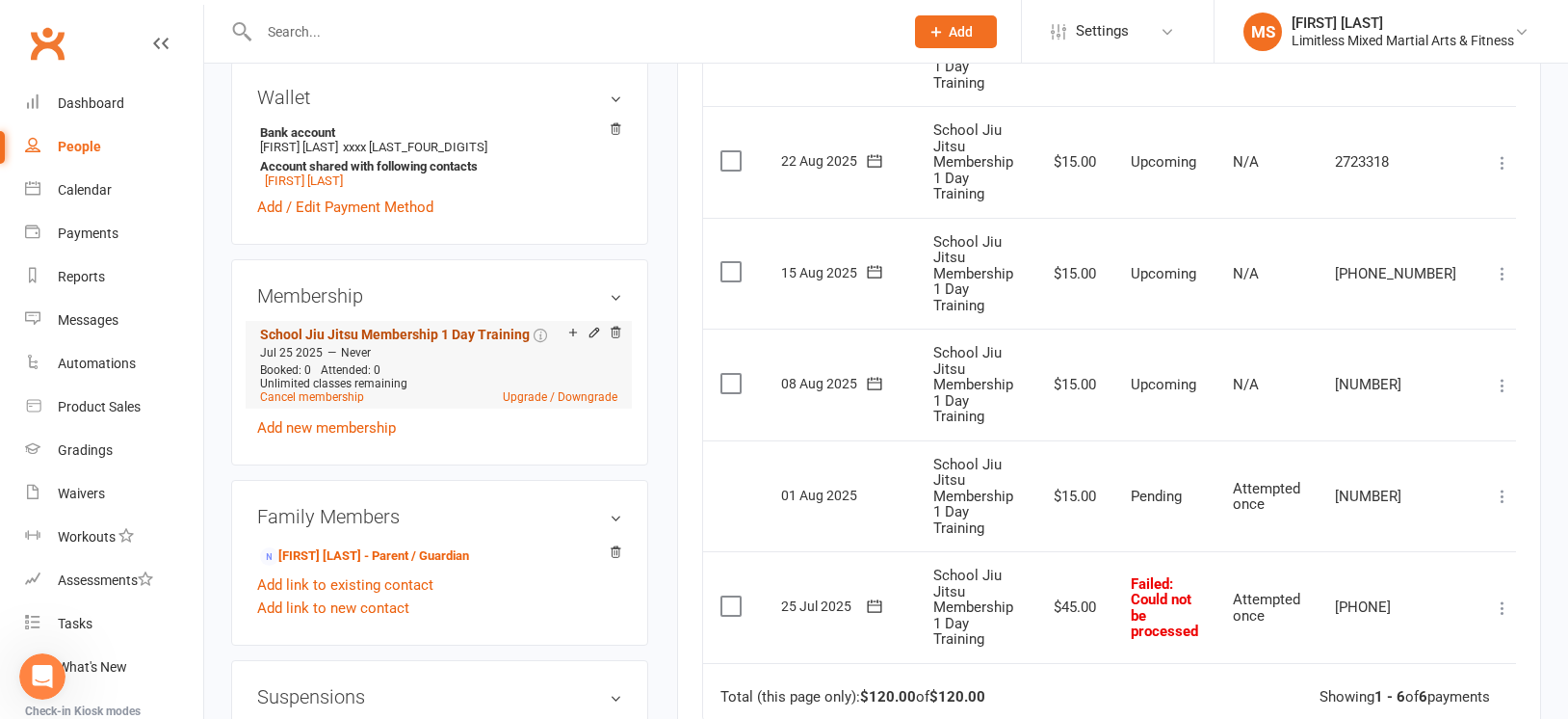 click on "School Jiu Jitsu Membership 1 Day Training" at bounding box center (395, 334) 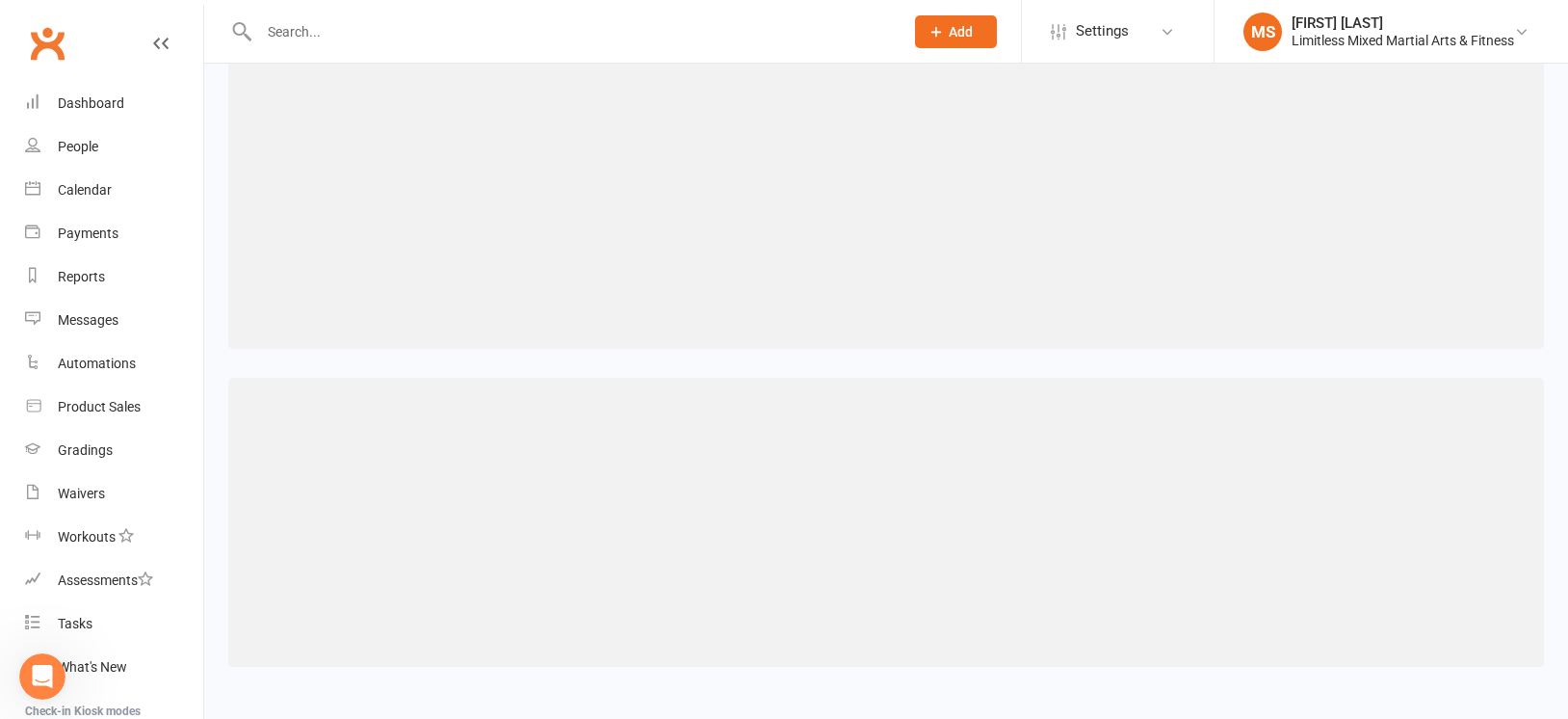 scroll, scrollTop: 0, scrollLeft: 0, axis: both 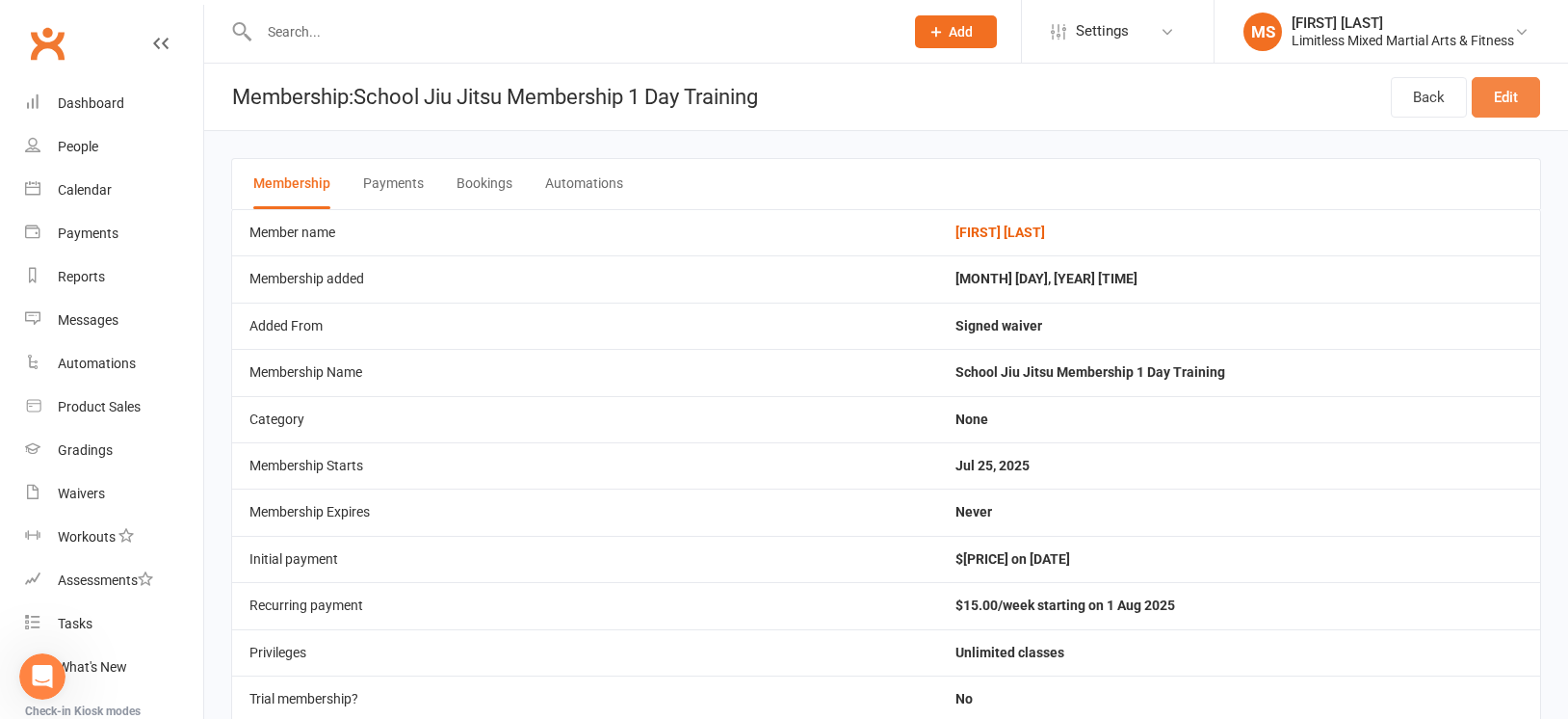 click on "Edit" at bounding box center (1505, 97) 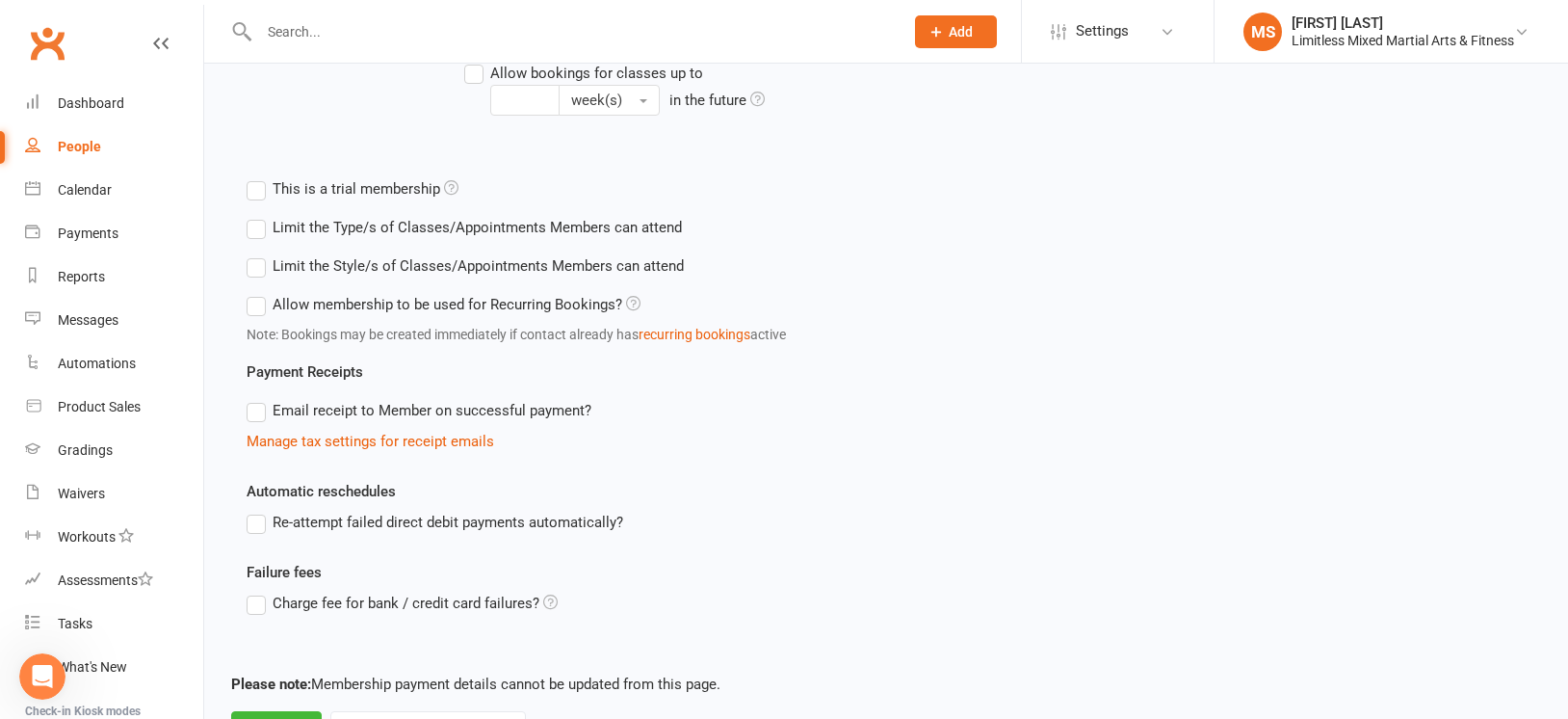 scroll, scrollTop: 704, scrollLeft: 0, axis: vertical 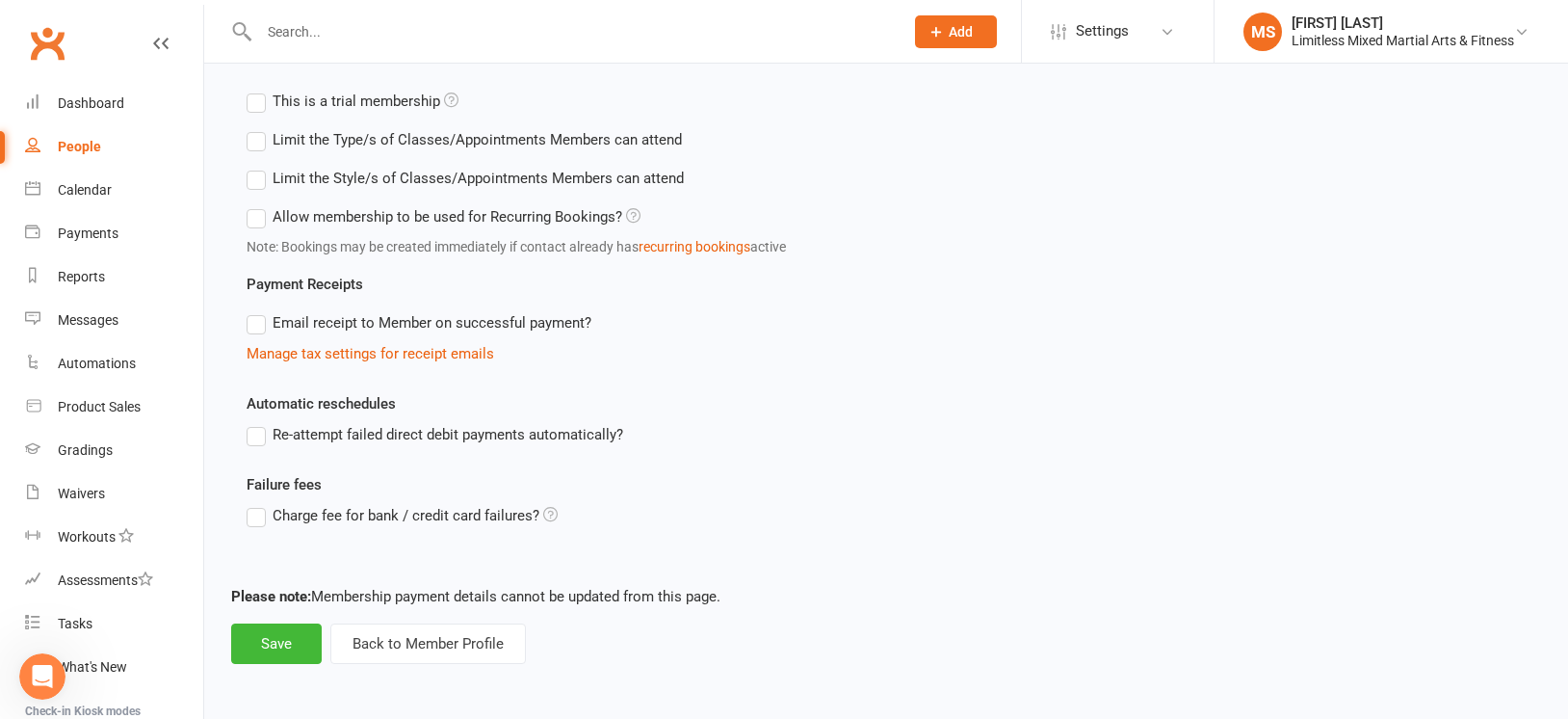 click on "Re-attempt failed direct debit payments automatically?" at bounding box center [434, 435] 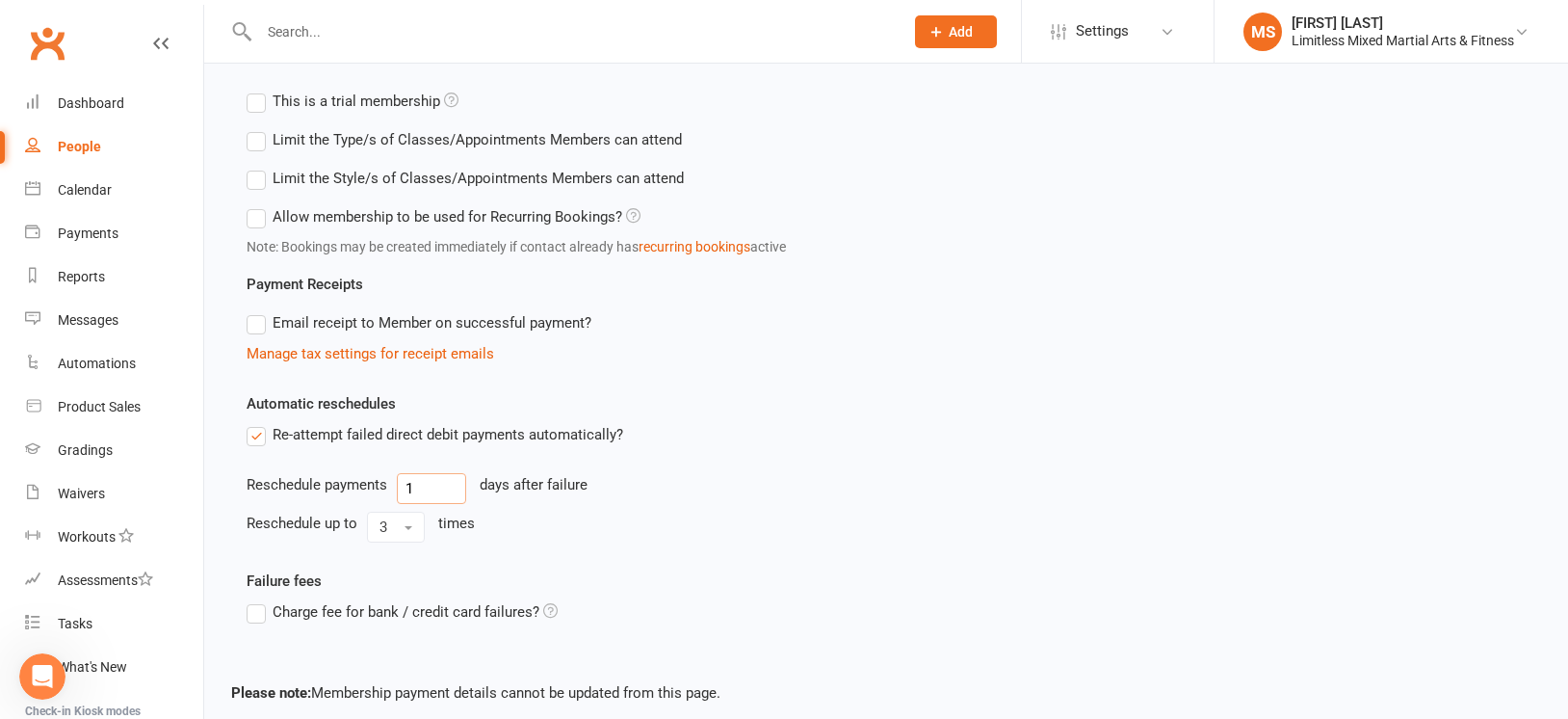 click on "1" at bounding box center (431, 489) 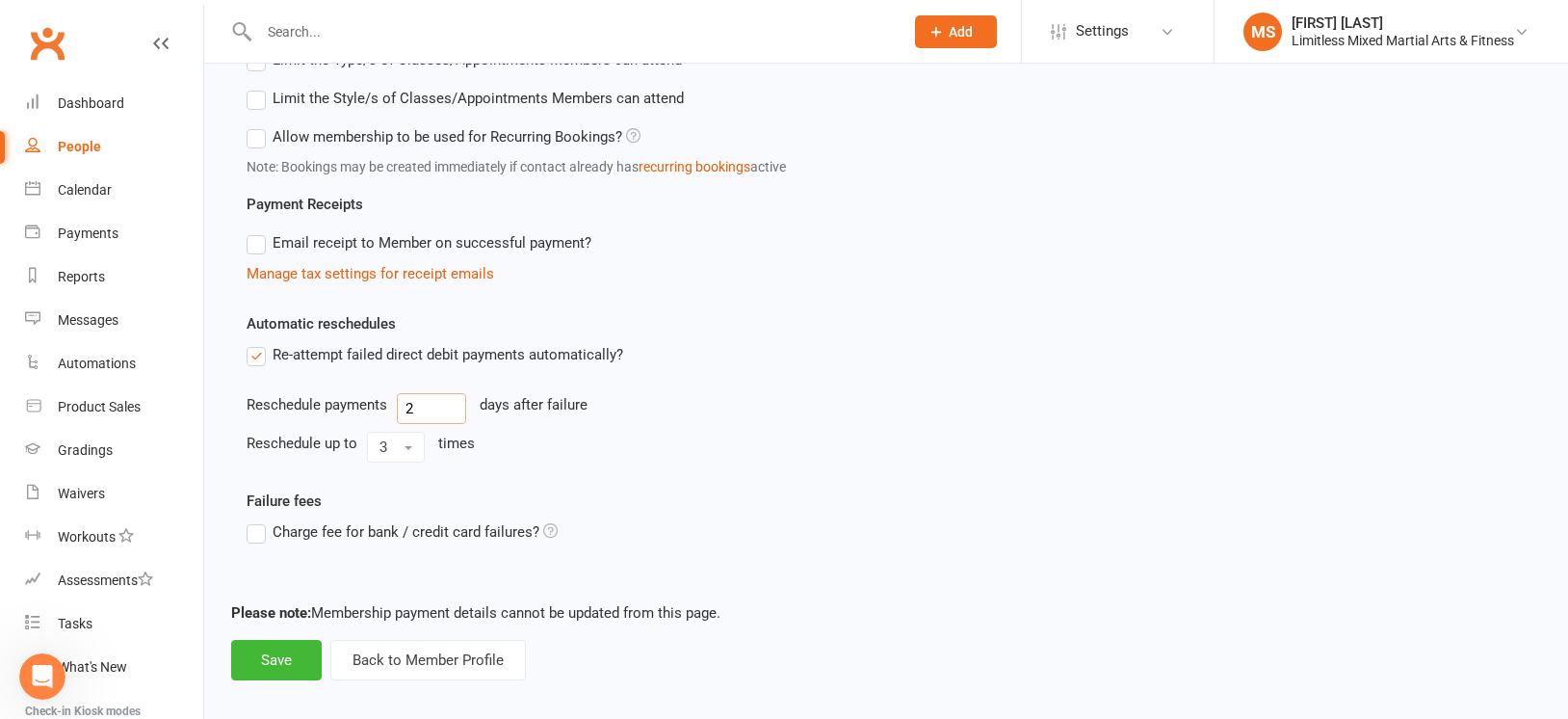 scroll, scrollTop: 800, scrollLeft: 0, axis: vertical 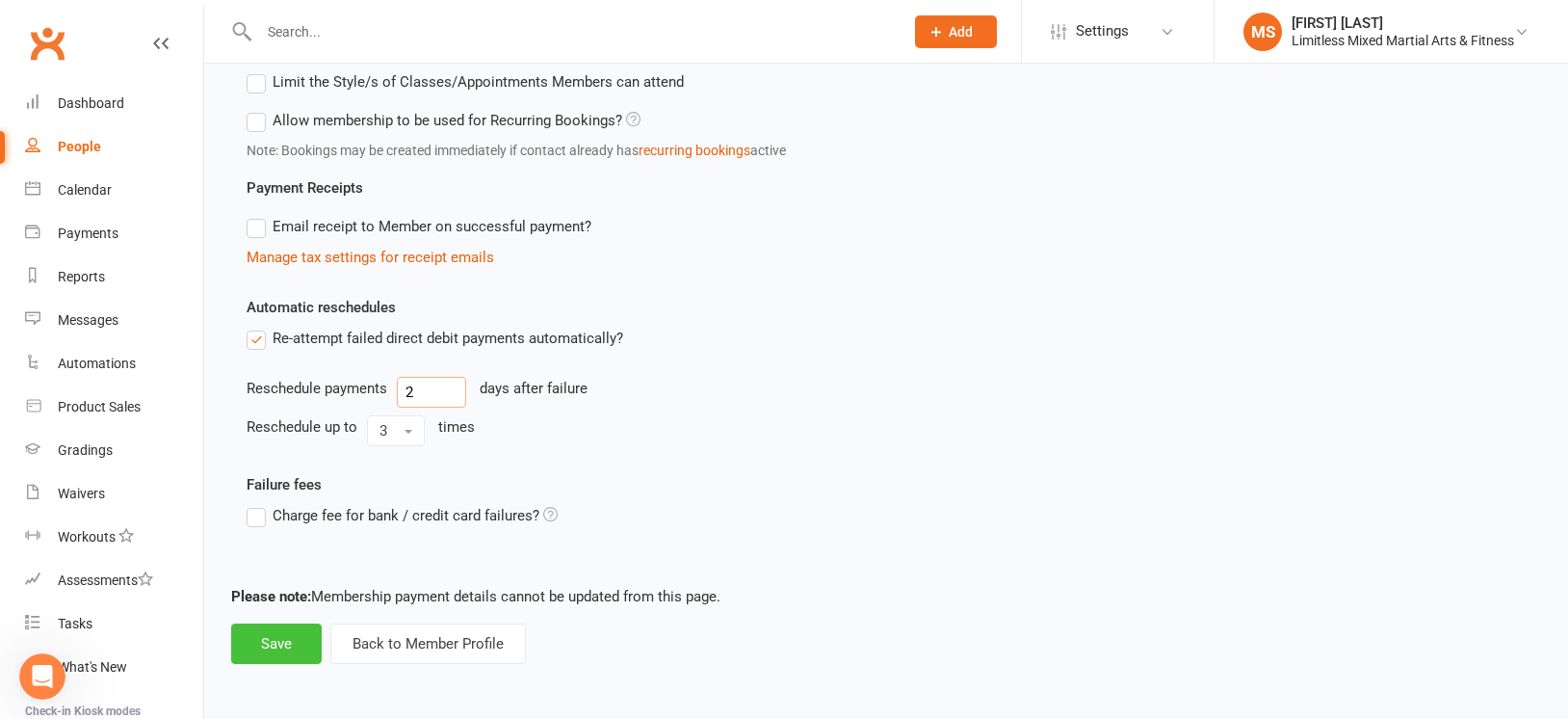 type on "2" 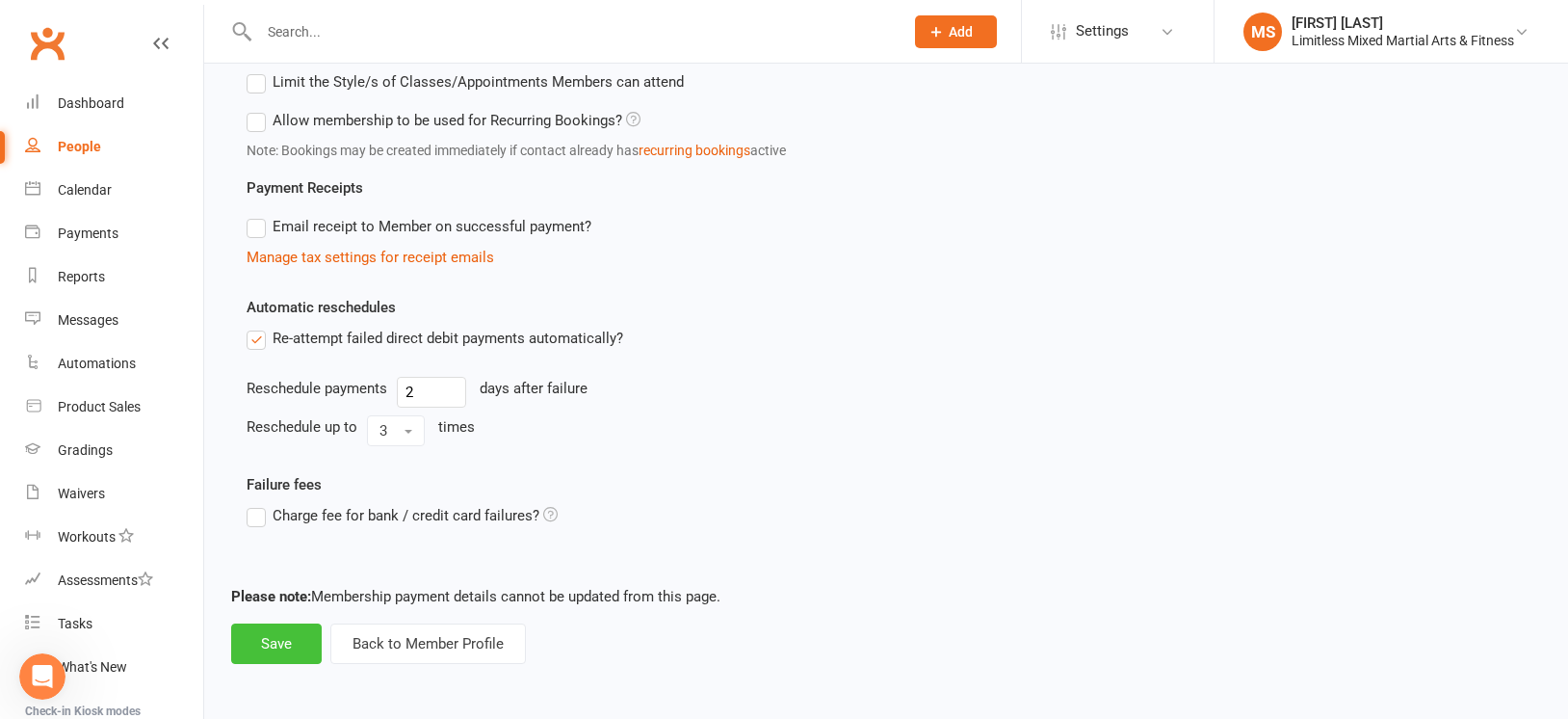 click on "Save" at bounding box center [276, 644] 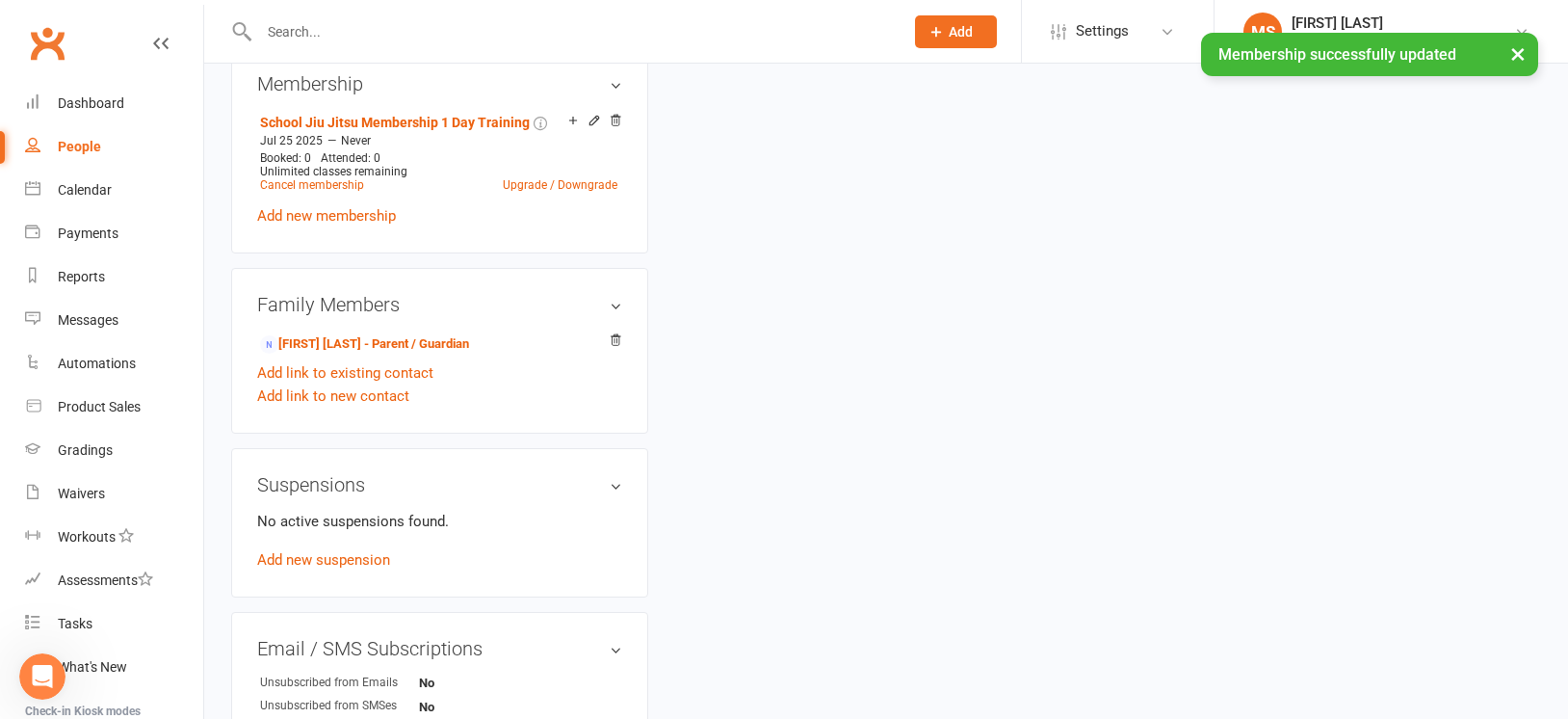 scroll, scrollTop: 0, scrollLeft: 0, axis: both 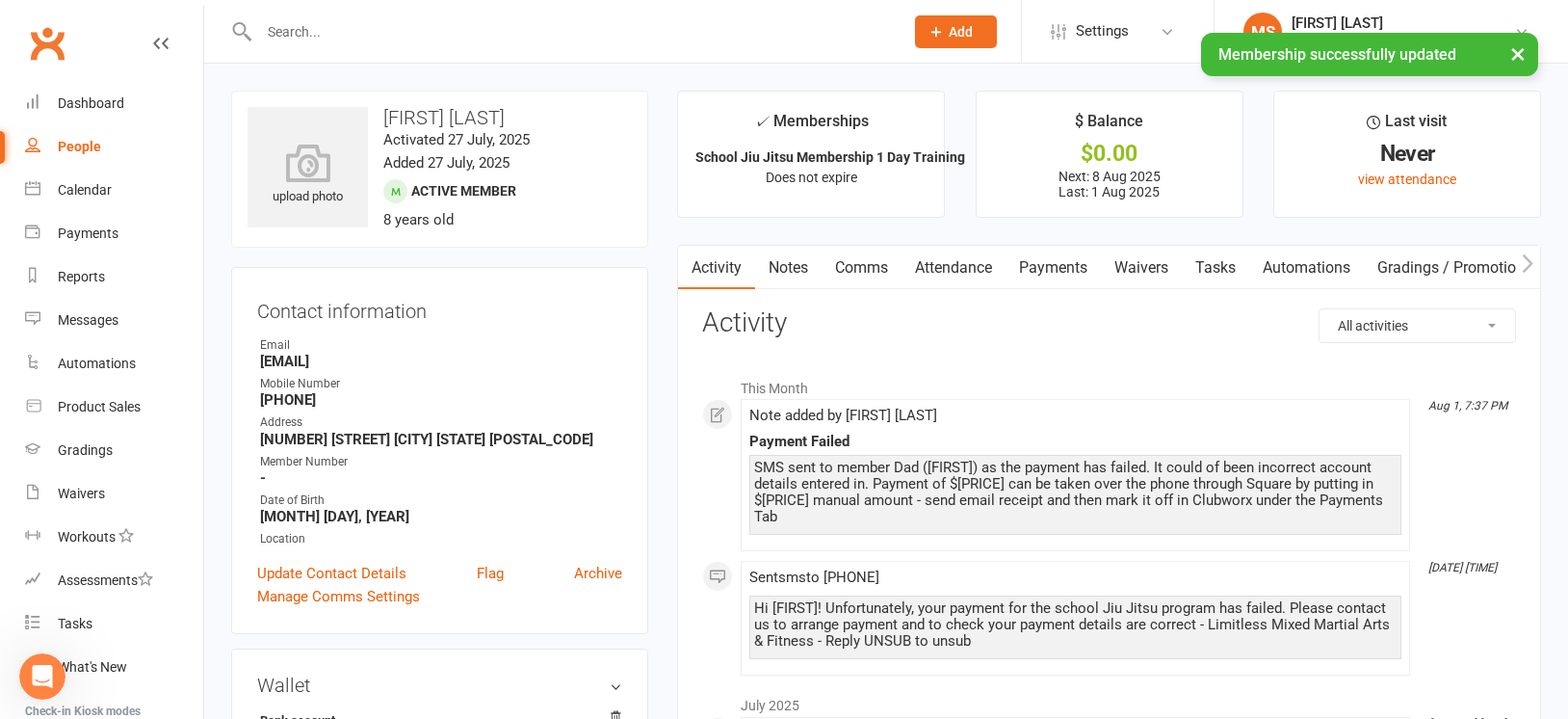 click on "People" at bounding box center (79, 146) 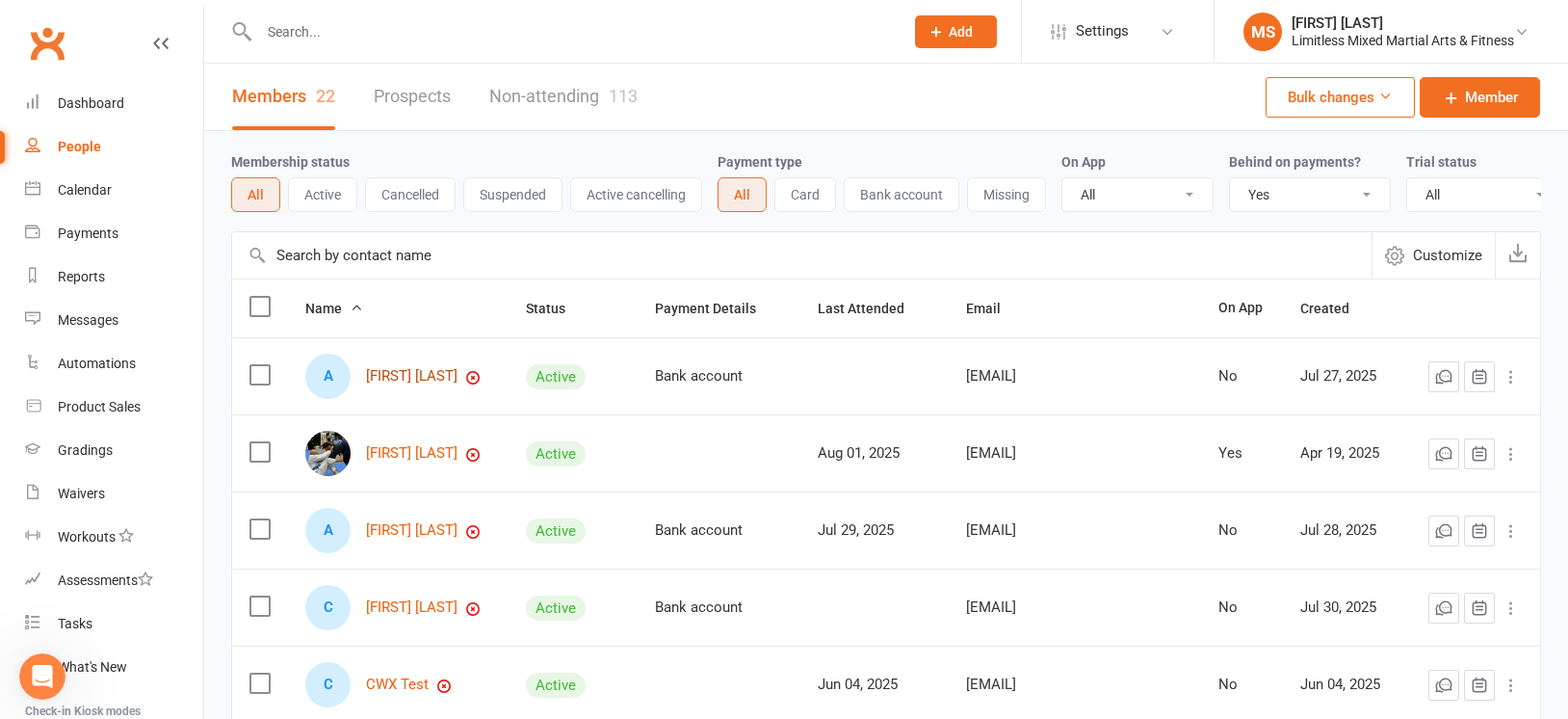 click on "[FIRST] [LAST]" at bounding box center [411, 376] 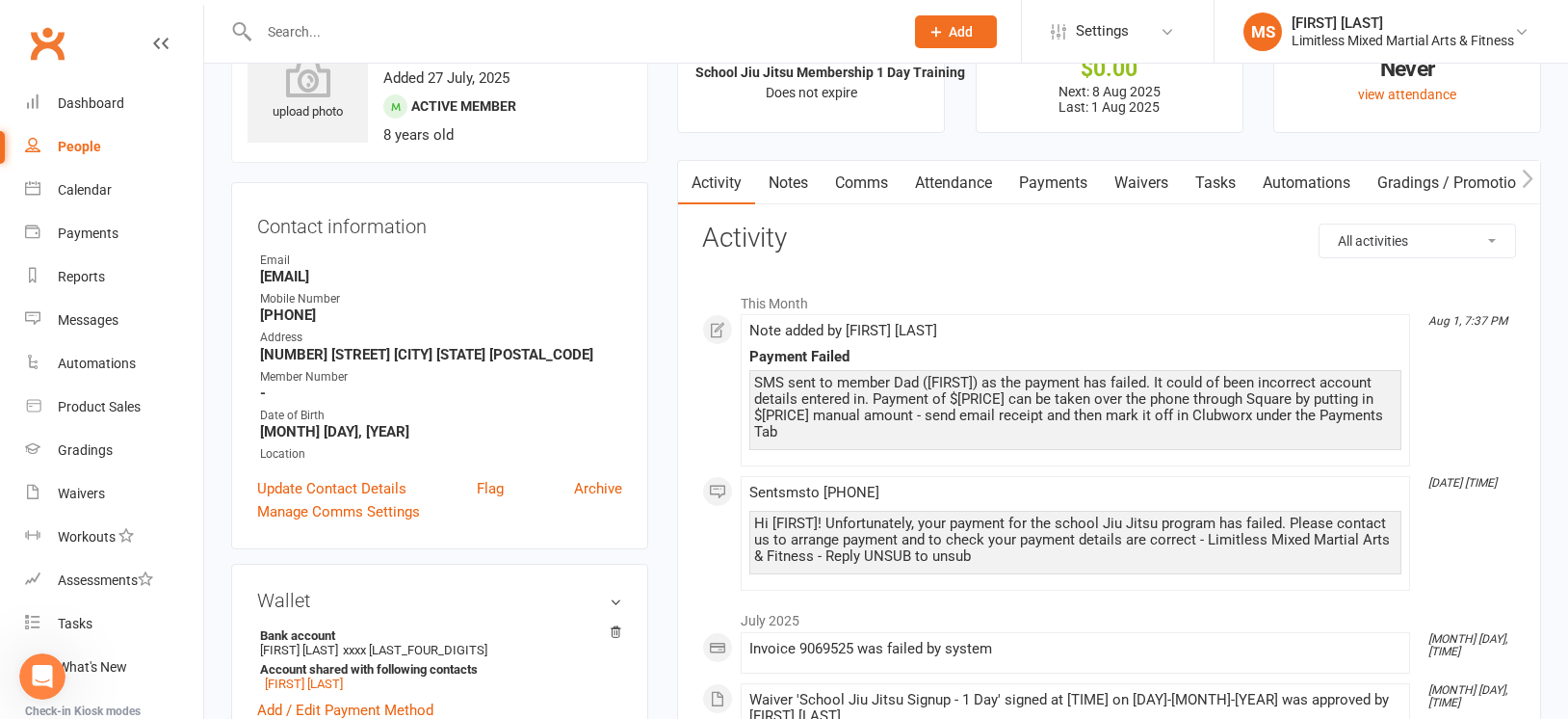 scroll, scrollTop: 0, scrollLeft: 0, axis: both 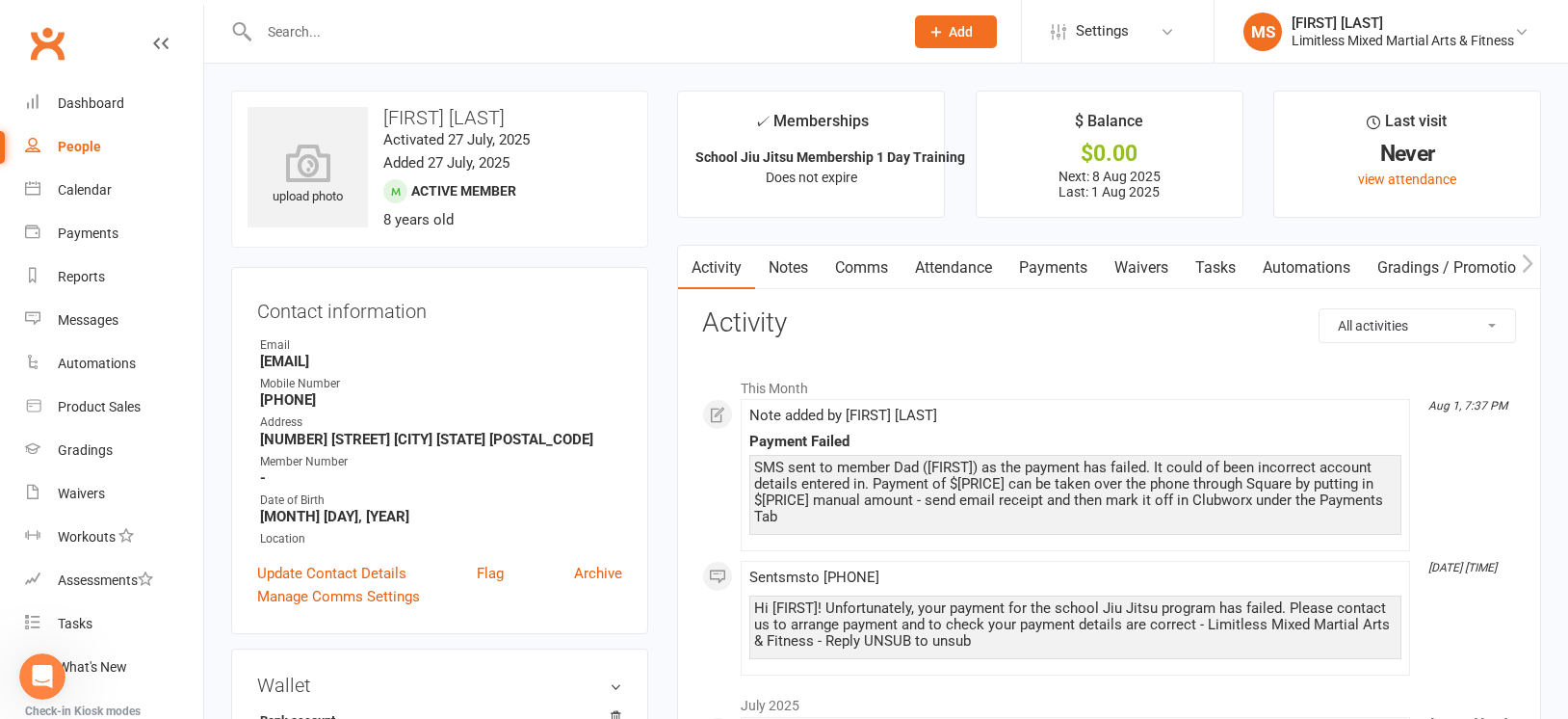 click on "Payments" at bounding box center (1053, 268) 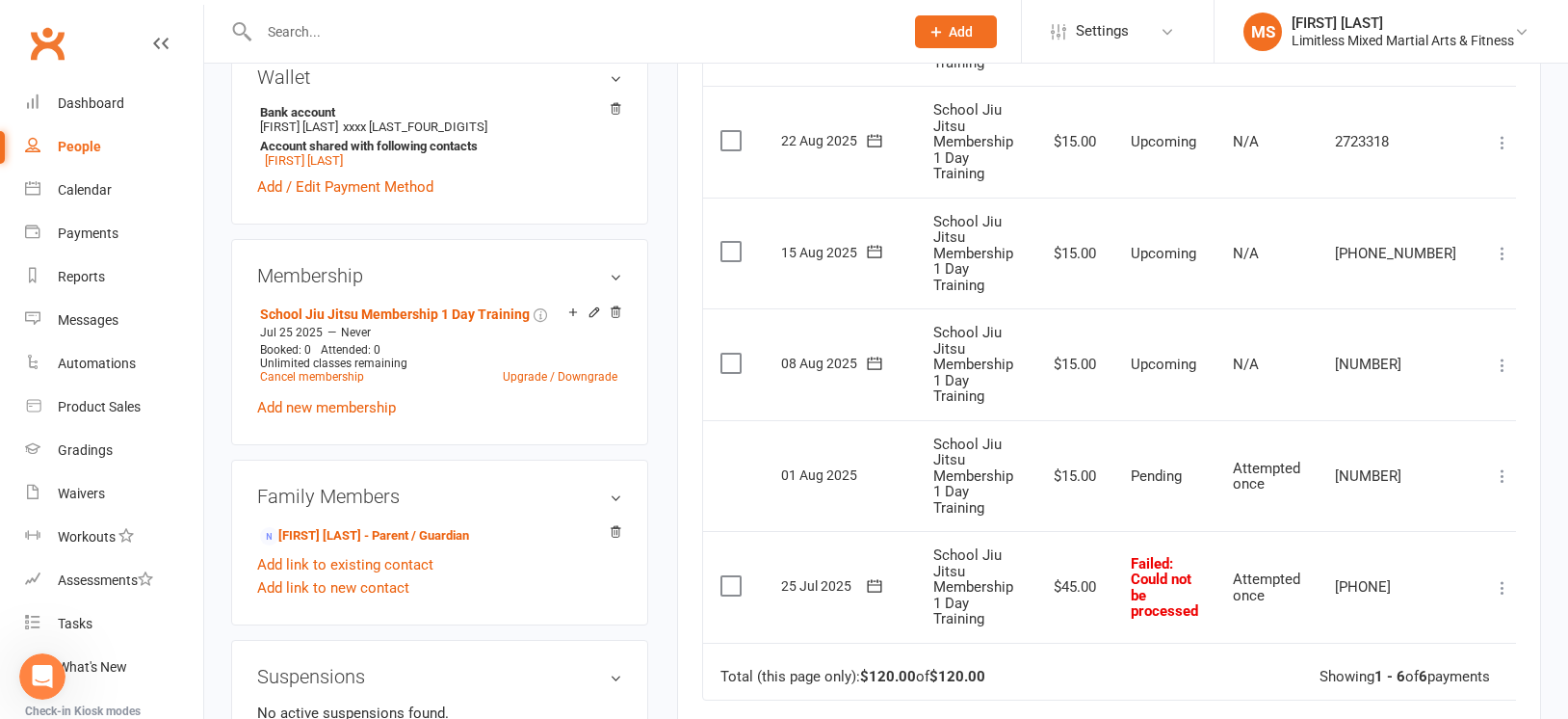 scroll, scrollTop: 612, scrollLeft: 0, axis: vertical 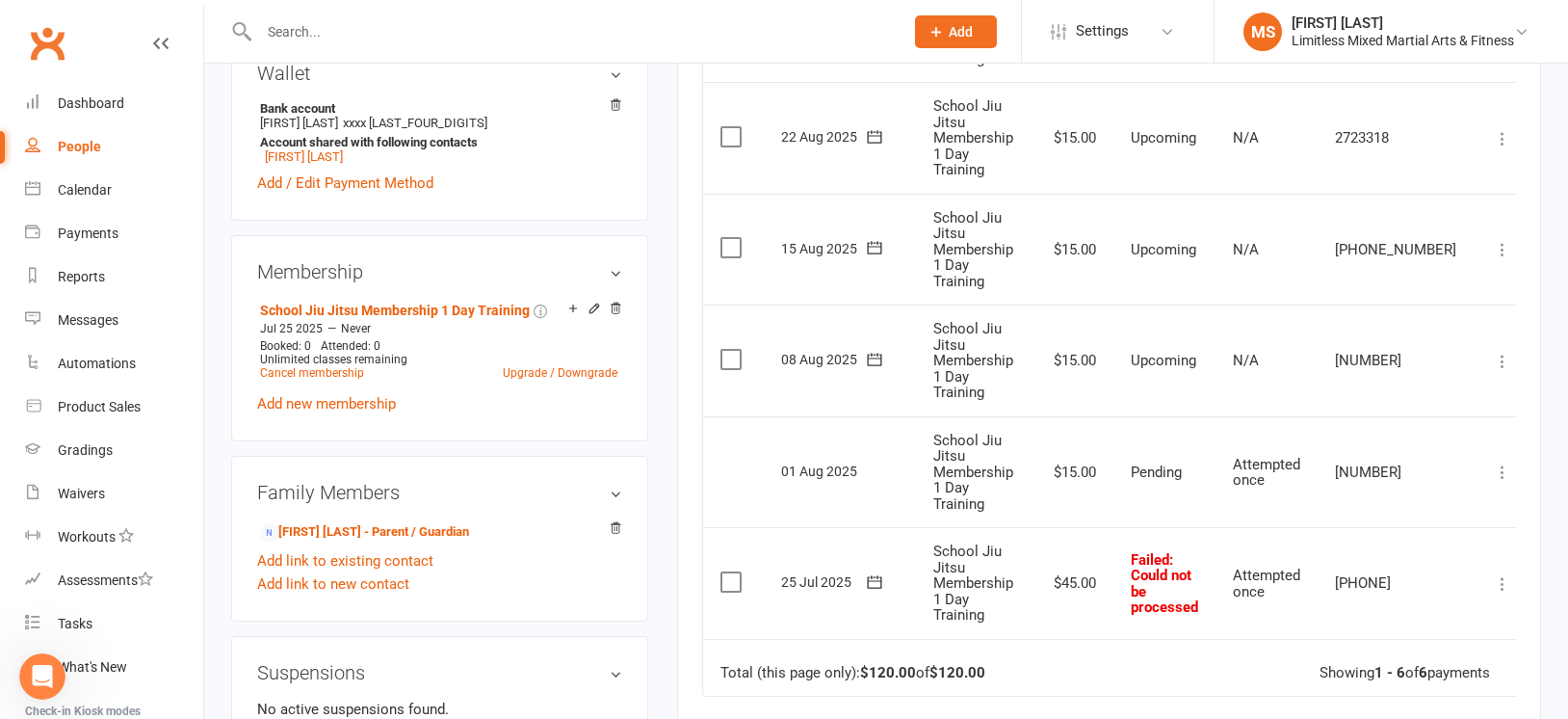 click at bounding box center (1503, 584) 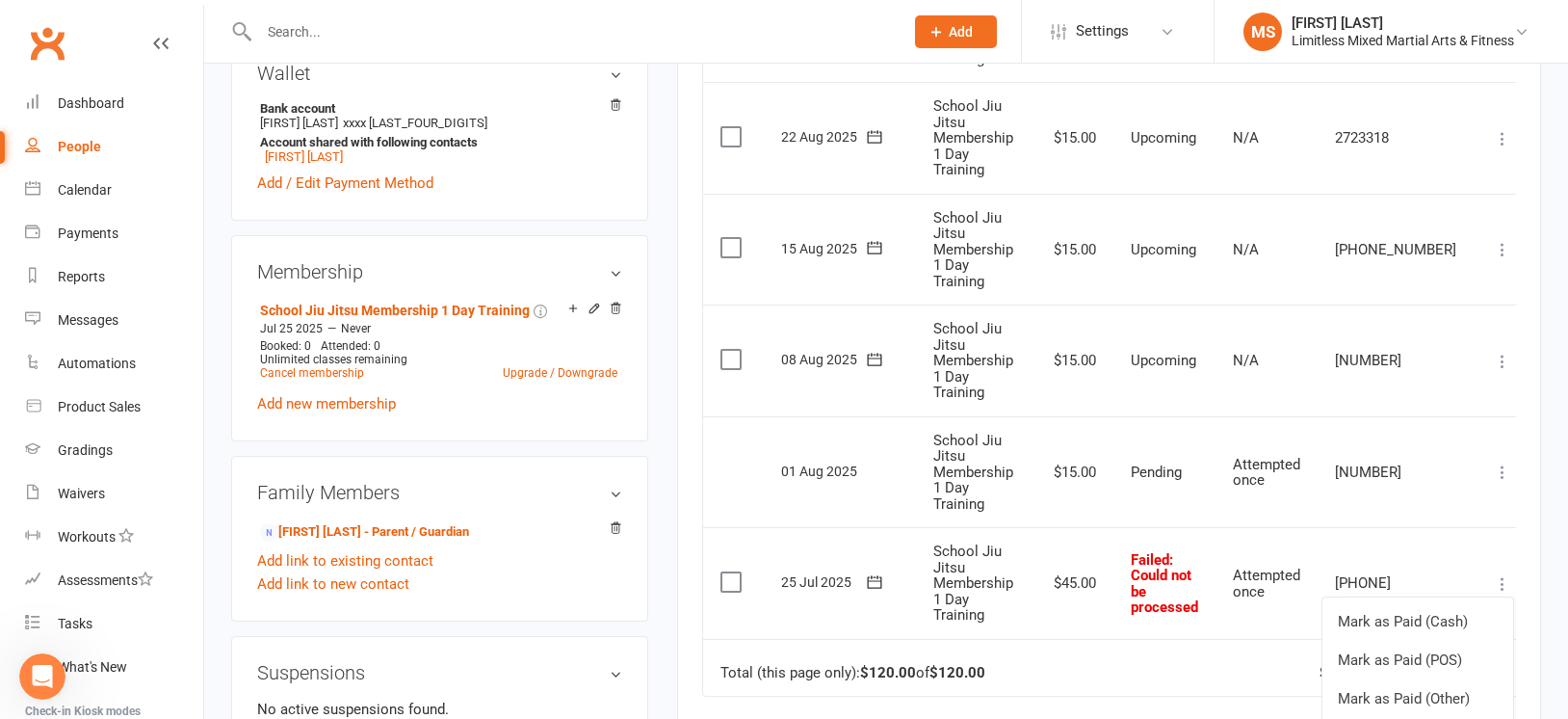 click on "Retry now" at bounding box center (1418, 776) 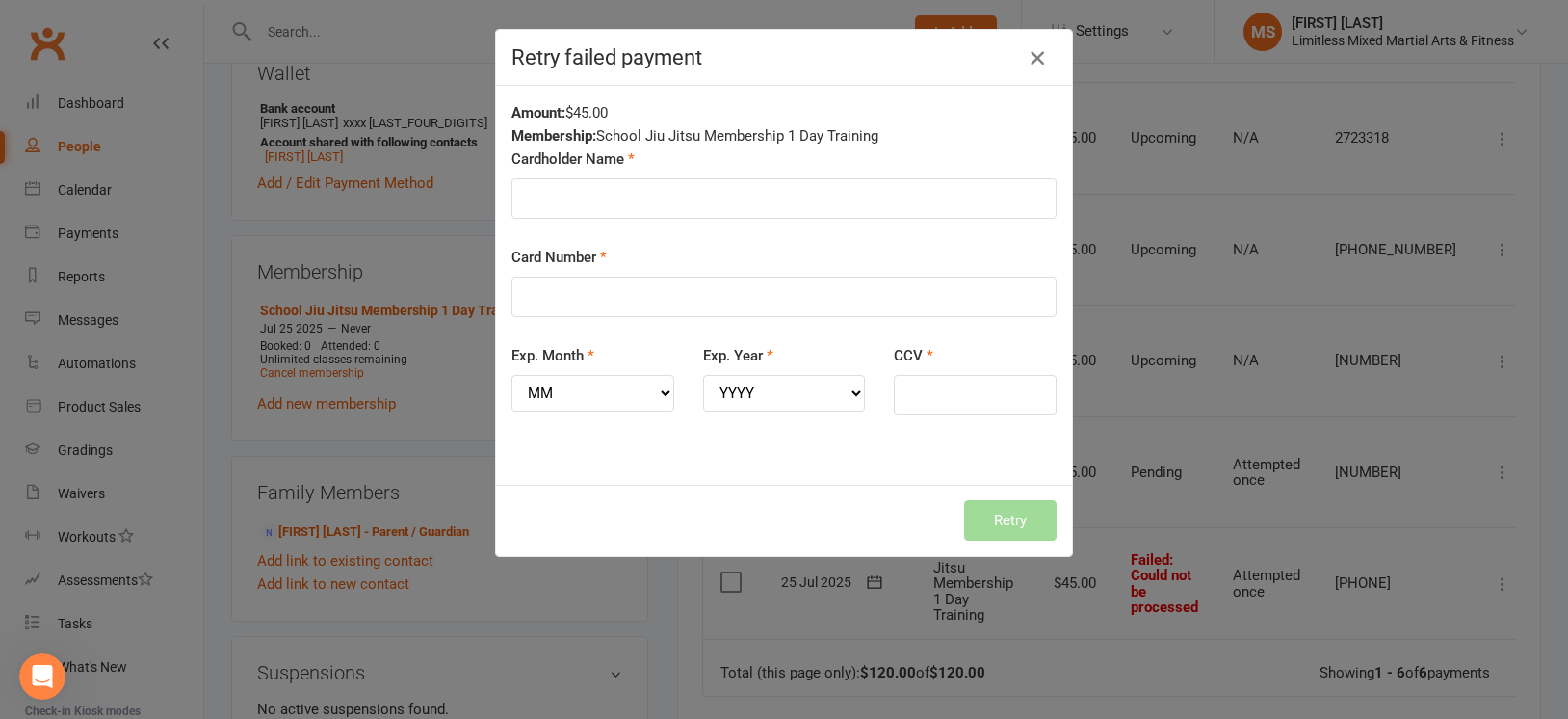 click at bounding box center (1037, 58) 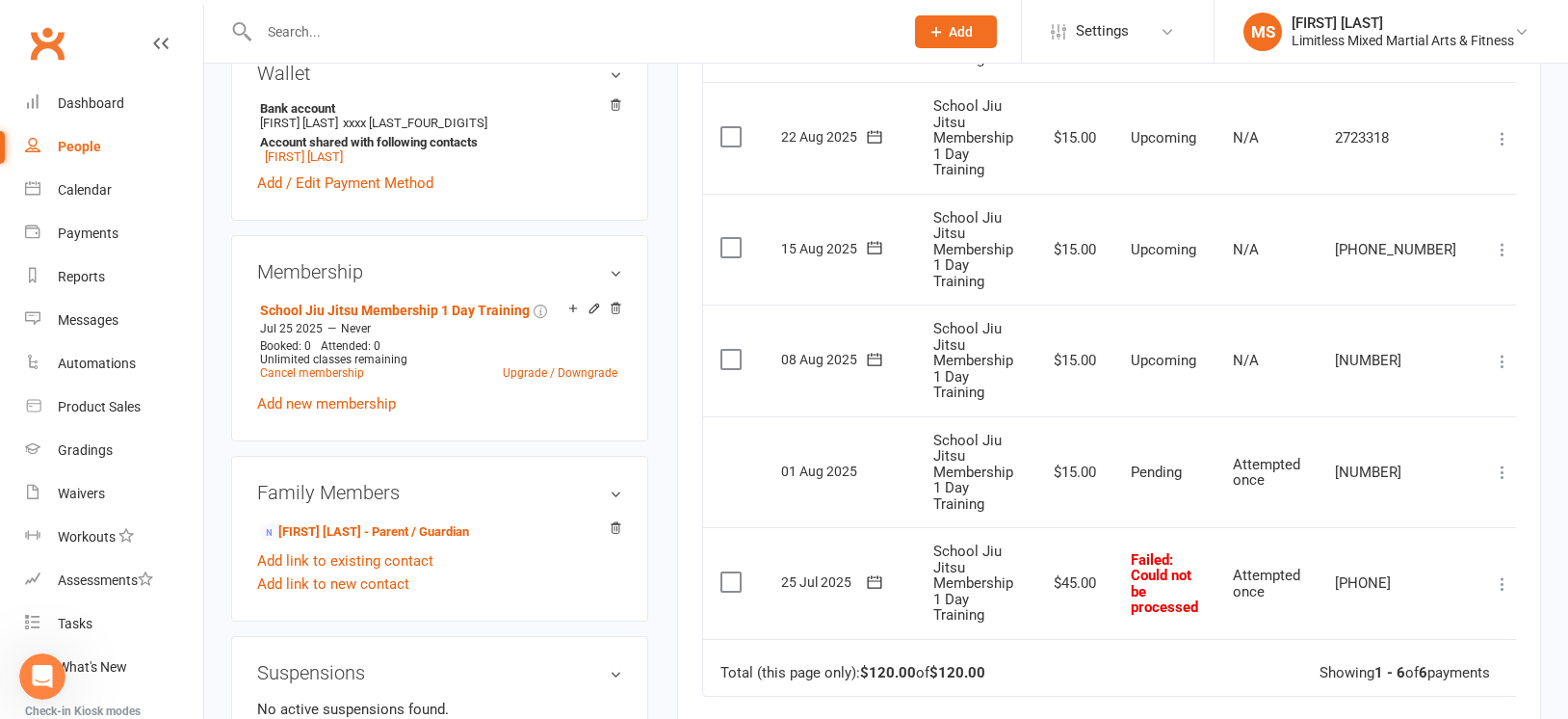 click 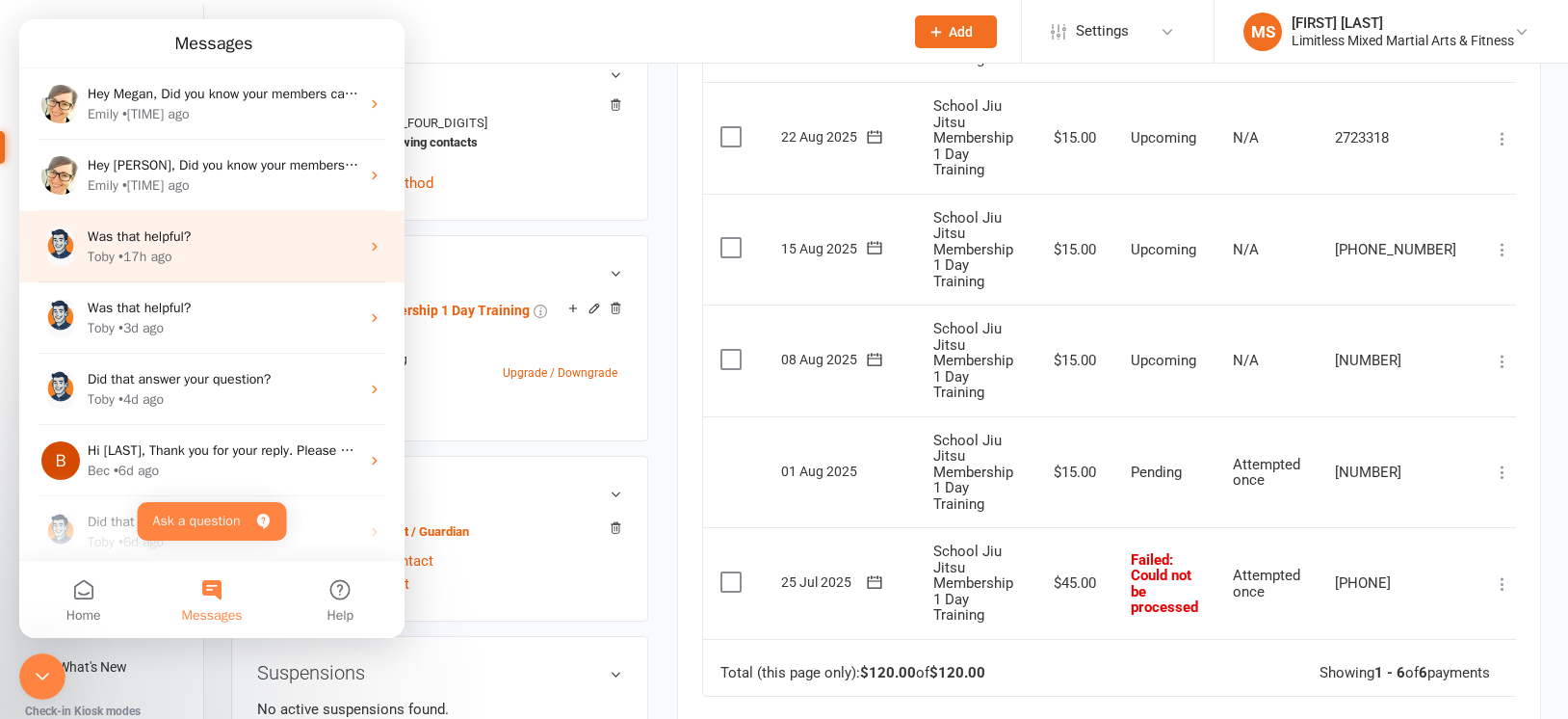 click on "Was that helpful?" at bounding box center [223, 236] 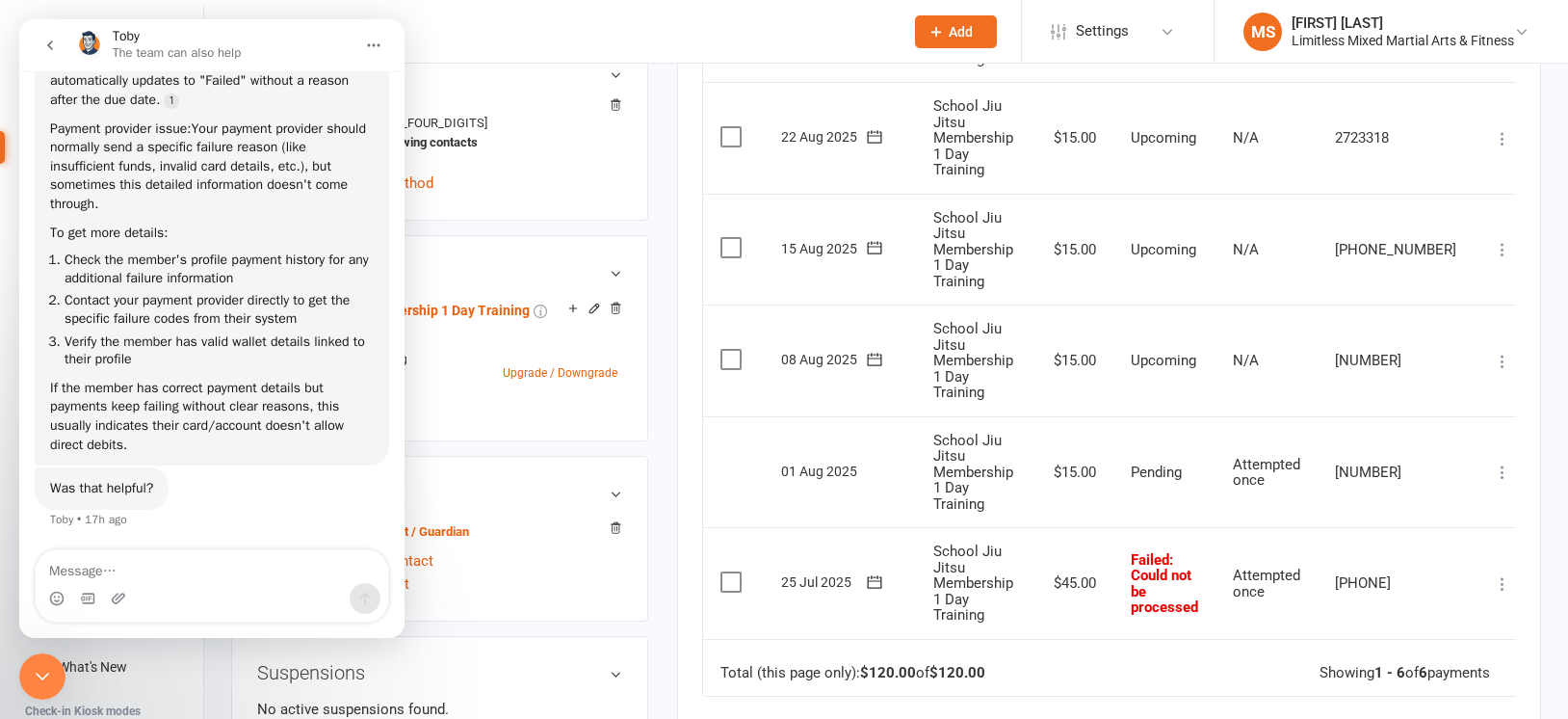 scroll, scrollTop: 964, scrollLeft: 0, axis: vertical 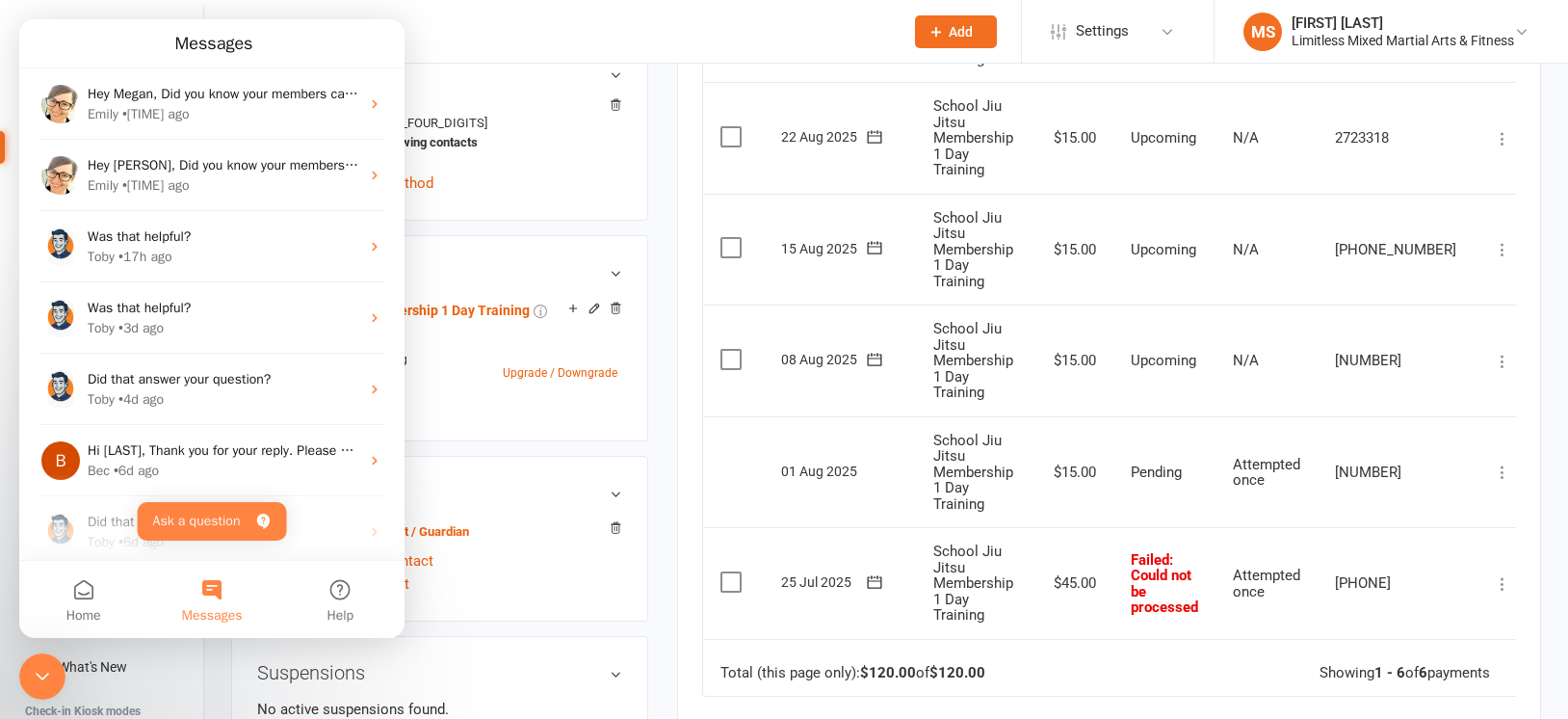 click 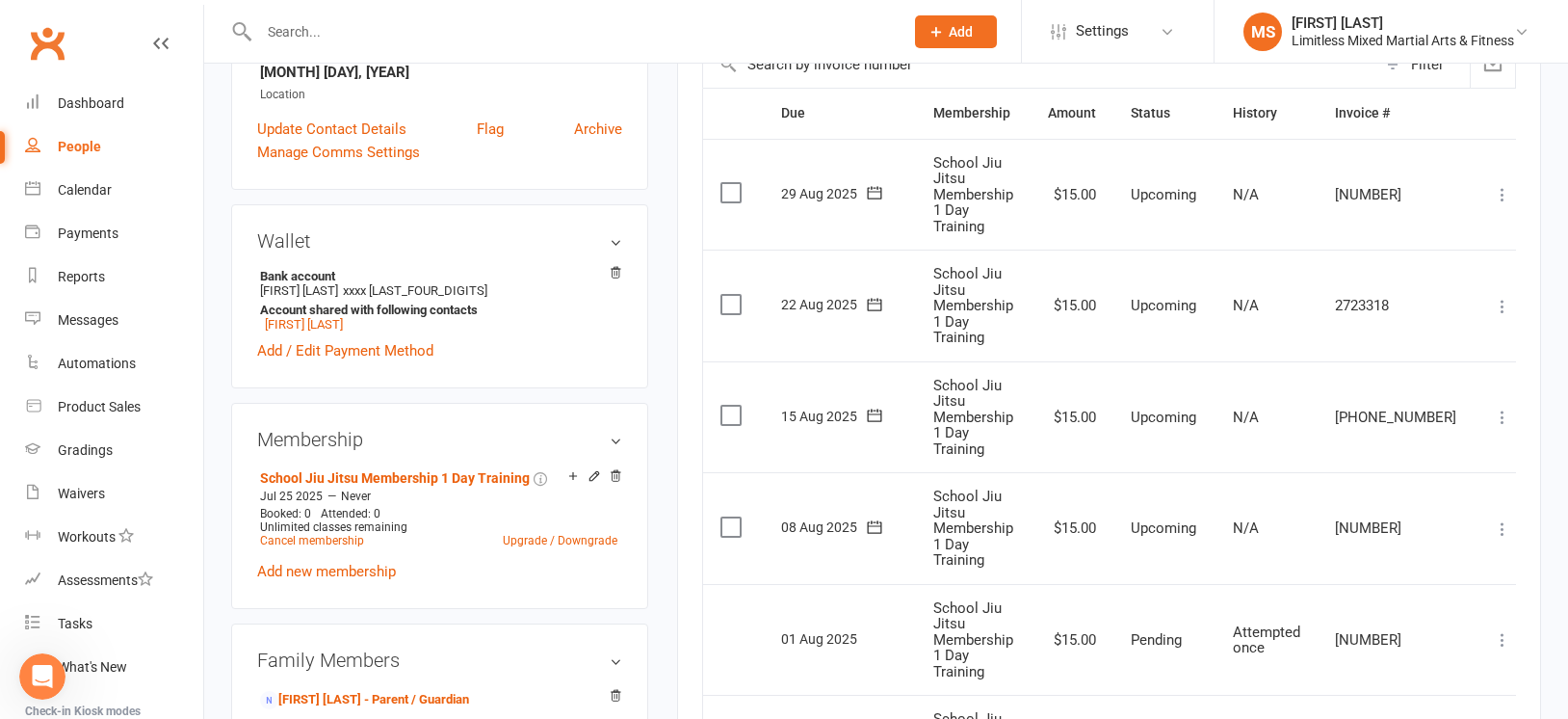 scroll, scrollTop: 419, scrollLeft: 0, axis: vertical 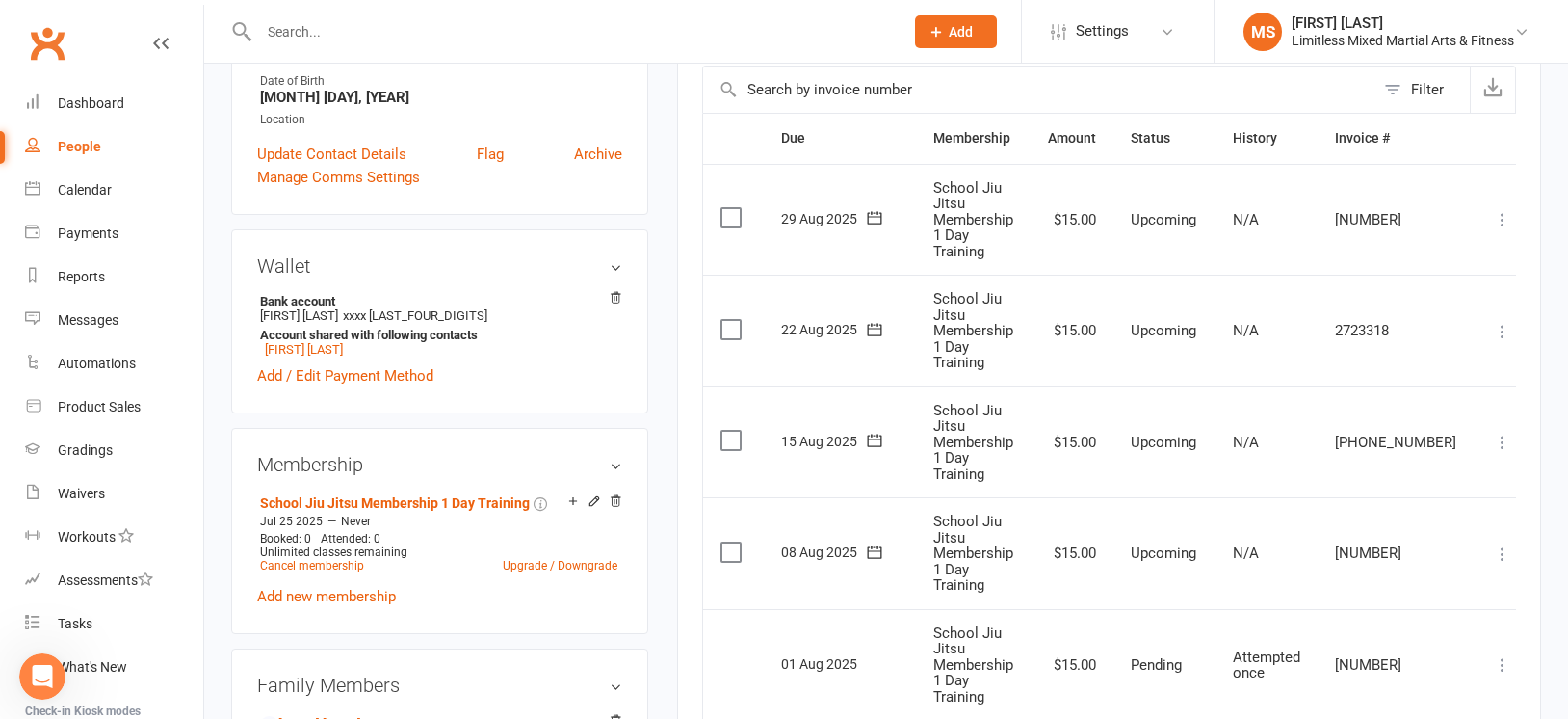 click on "Wallet" at bounding box center (439, 266) 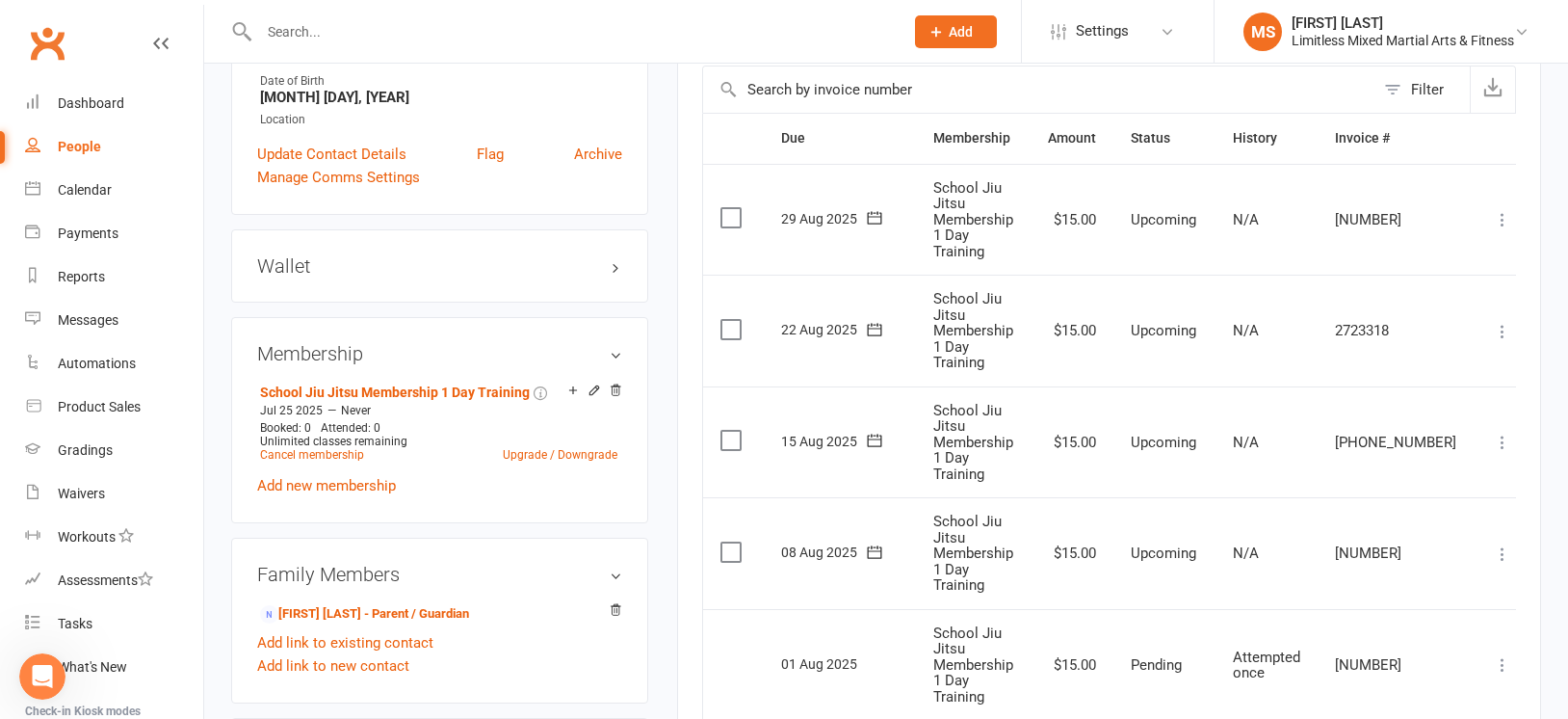 click on "Wallet" at bounding box center (439, 266) 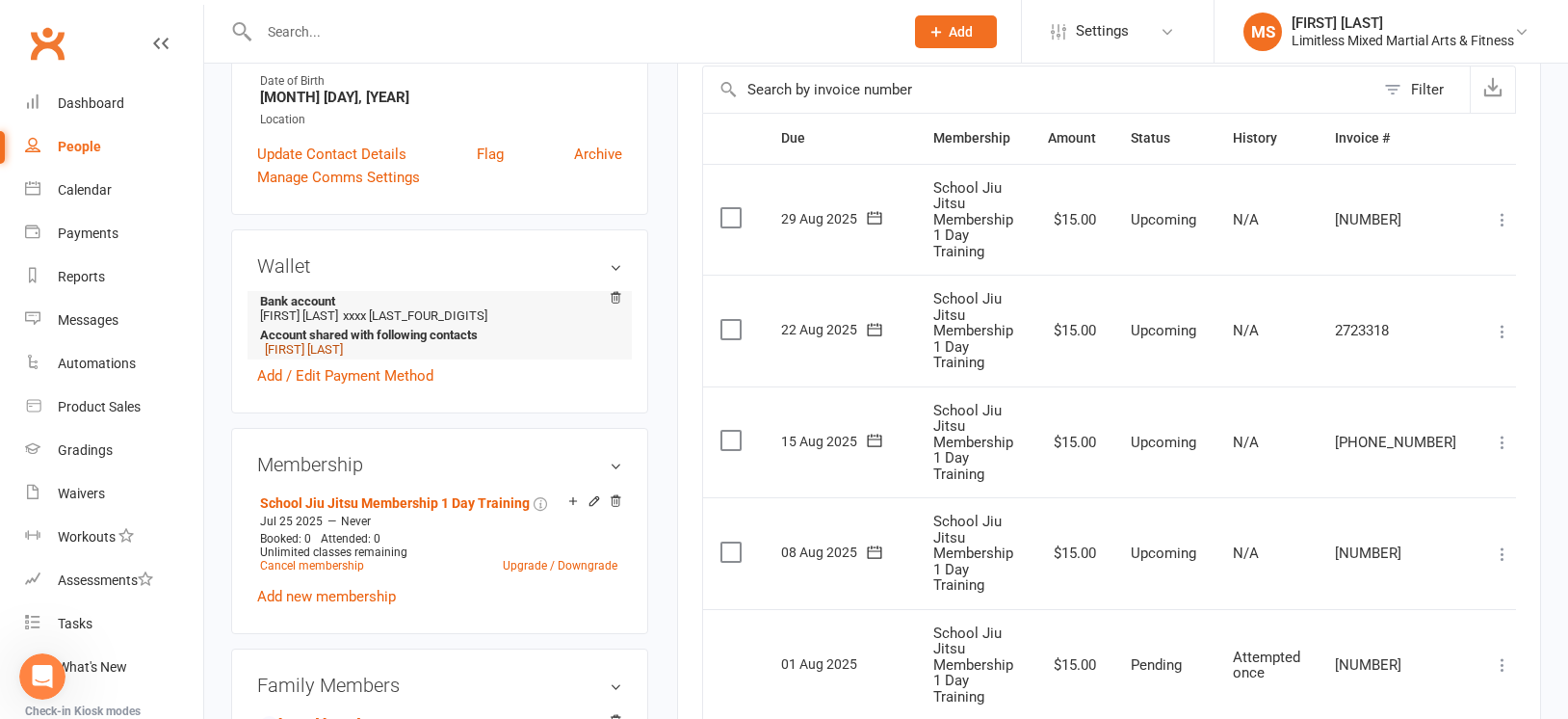 click on "[FIRST] [LAST]" at bounding box center (303, 349) 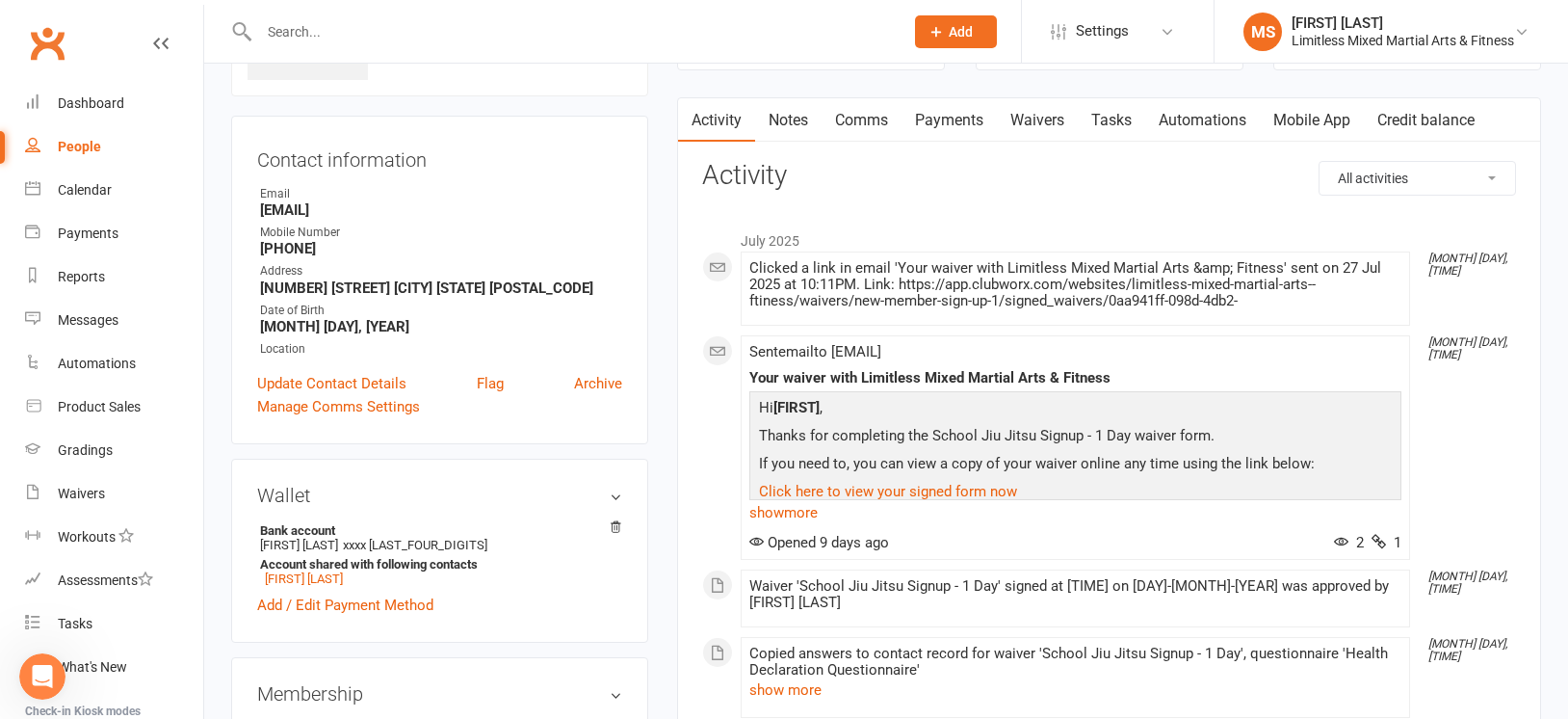 scroll, scrollTop: 151, scrollLeft: 0, axis: vertical 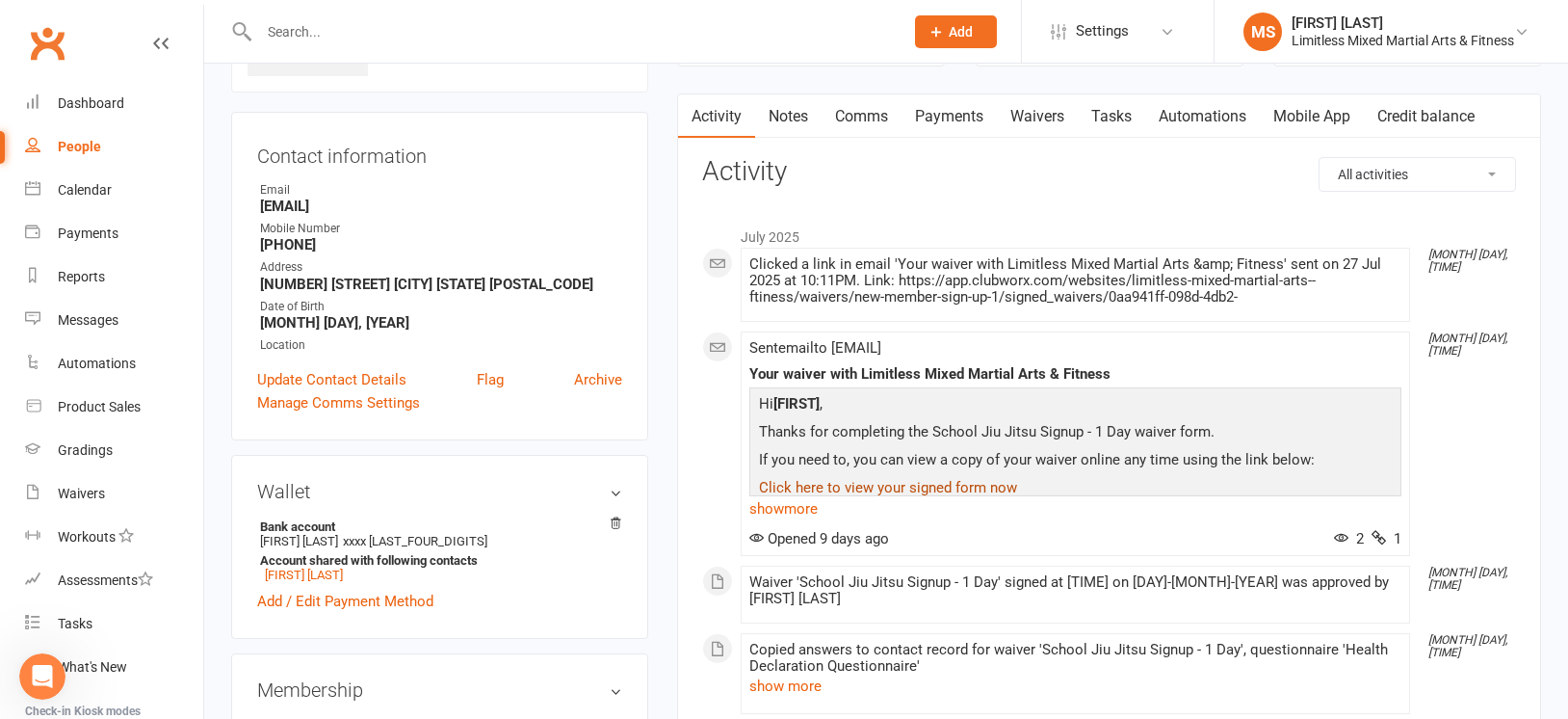click on "Click here to view your signed form now" at bounding box center [888, 488] 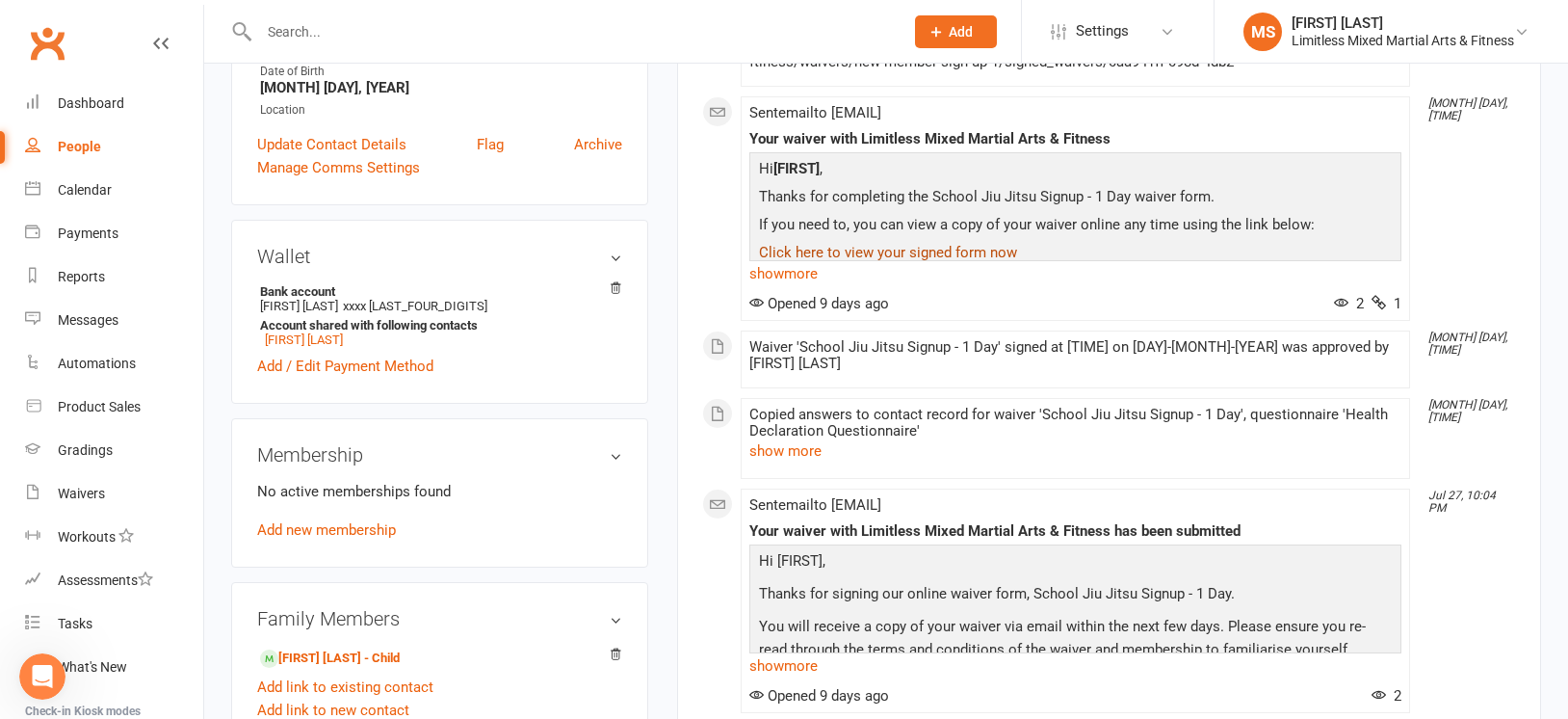 scroll, scrollTop: 379, scrollLeft: 0, axis: vertical 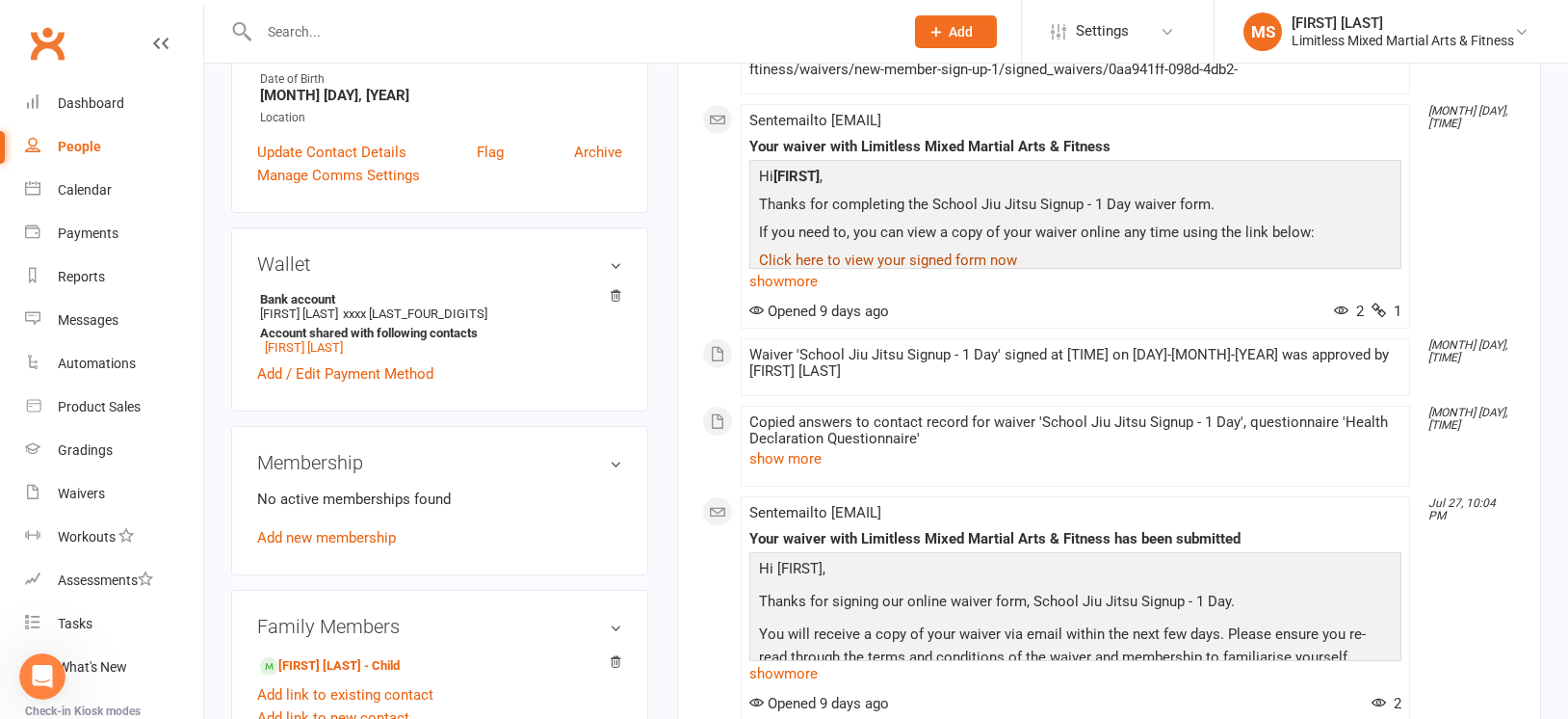 click on "Click here to view your signed form now" at bounding box center [888, 260] 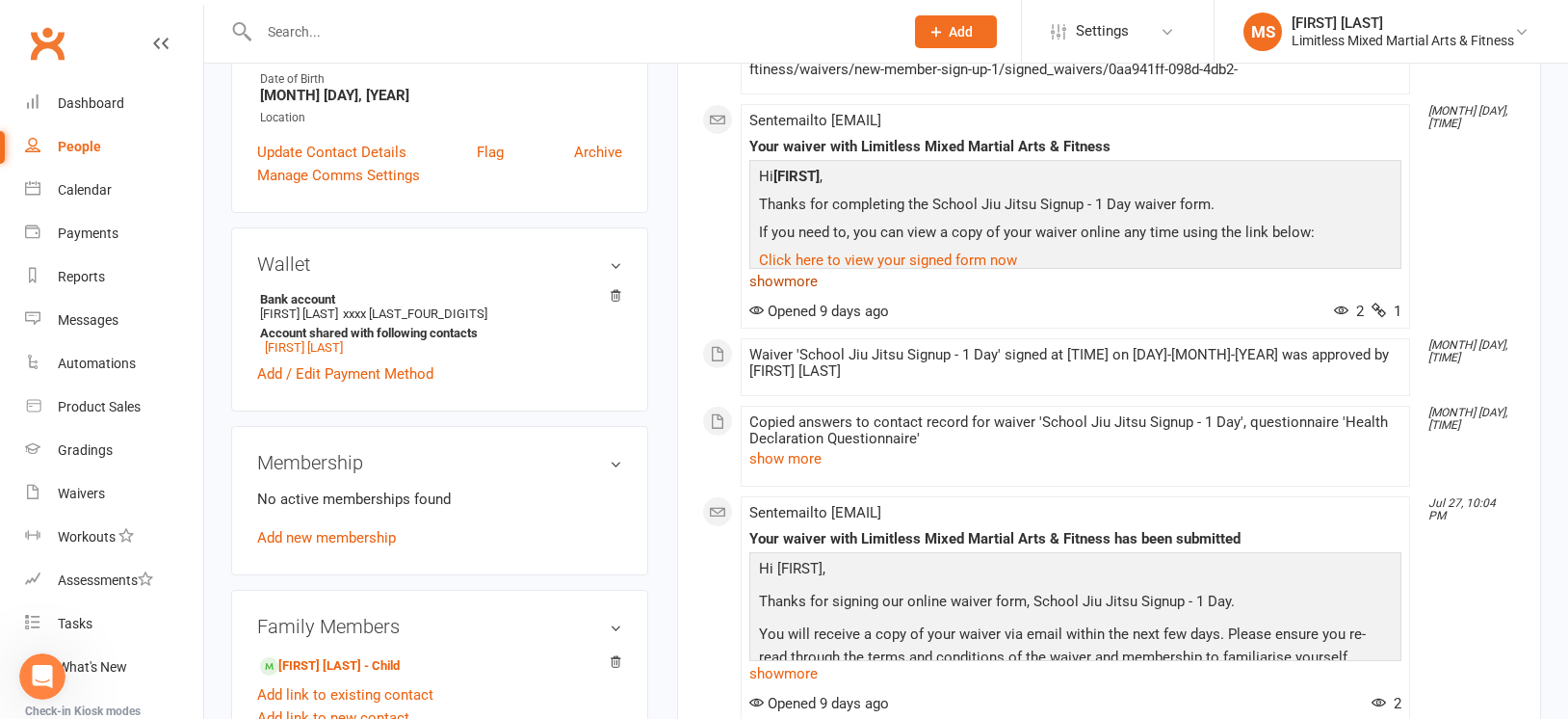 click on "show  more" at bounding box center [1075, 281] 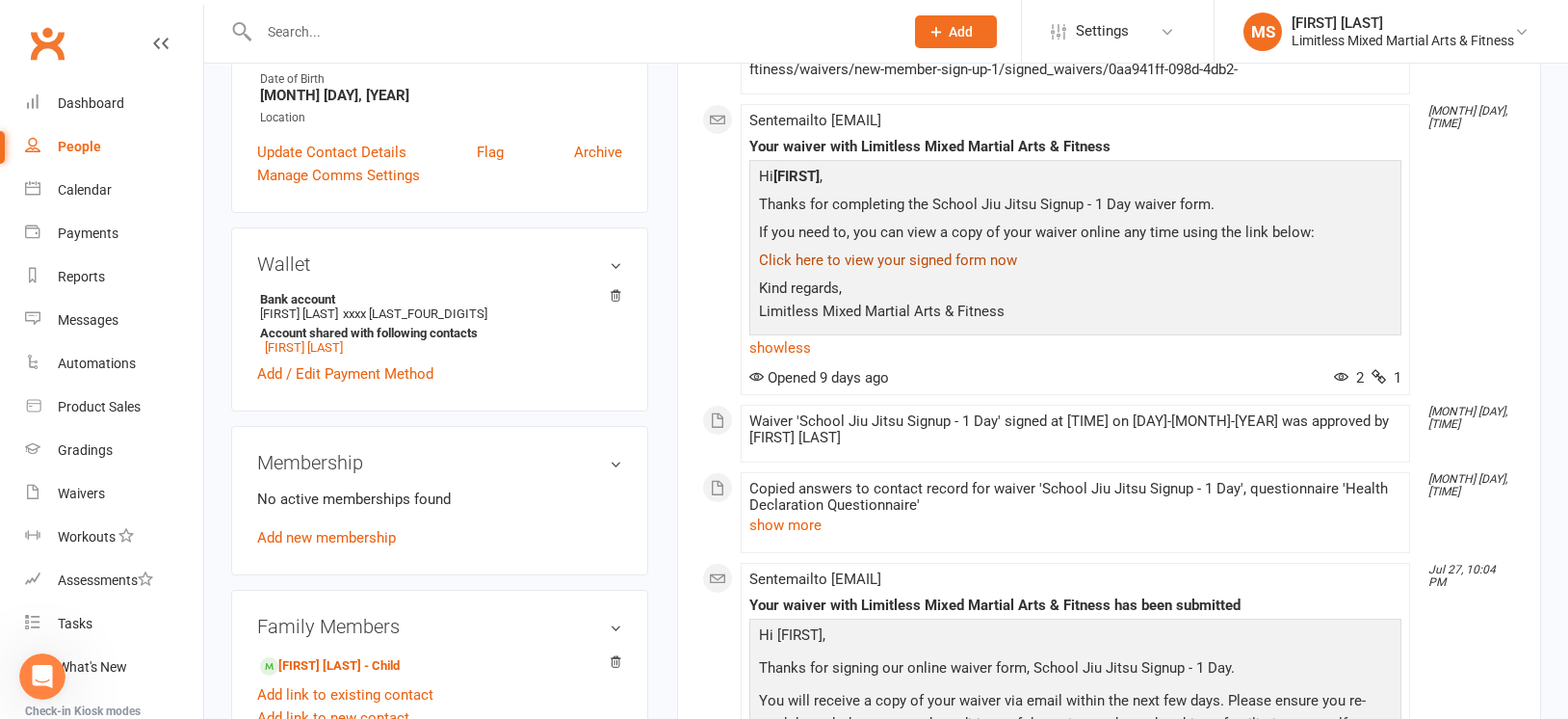 click on "Click here to view your signed form now" at bounding box center (888, 260) 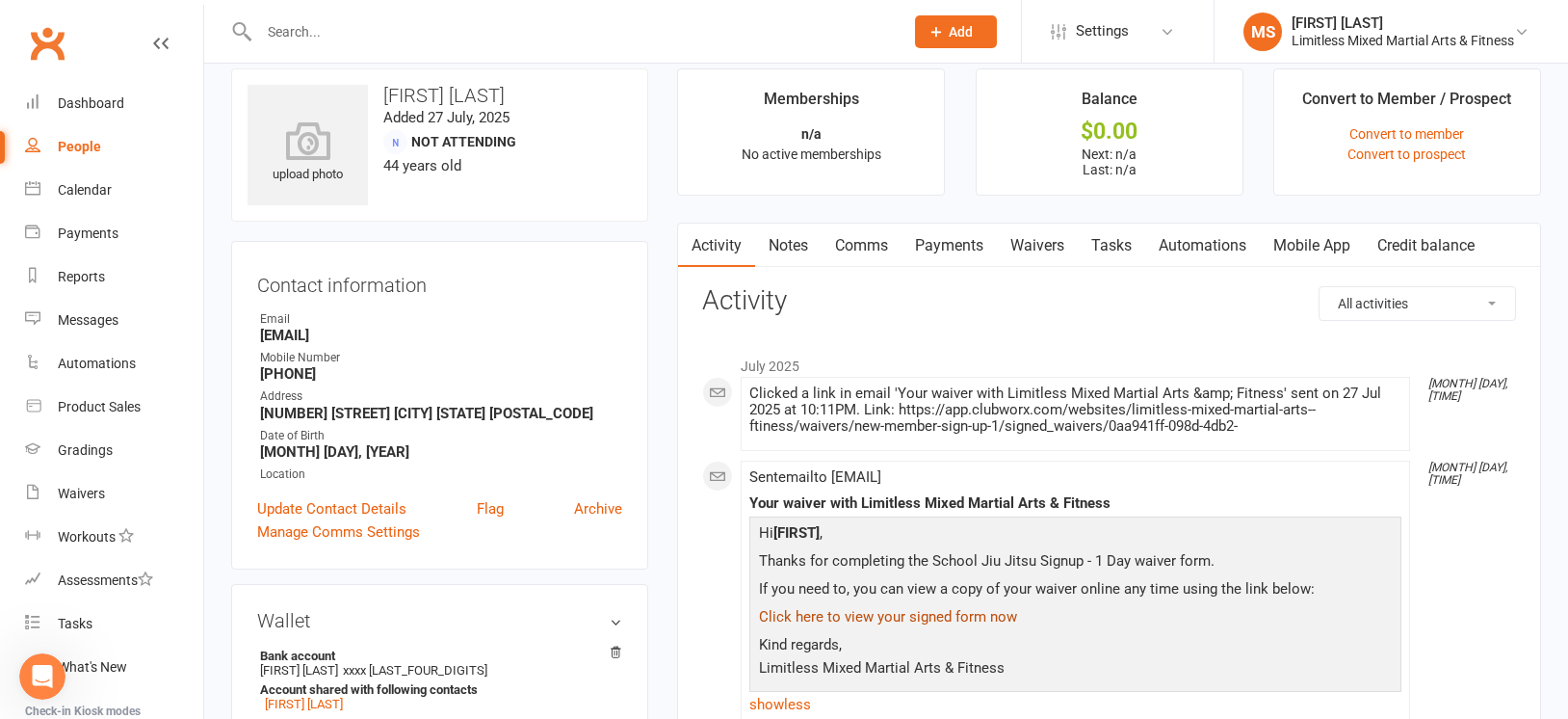 scroll, scrollTop: 0, scrollLeft: 0, axis: both 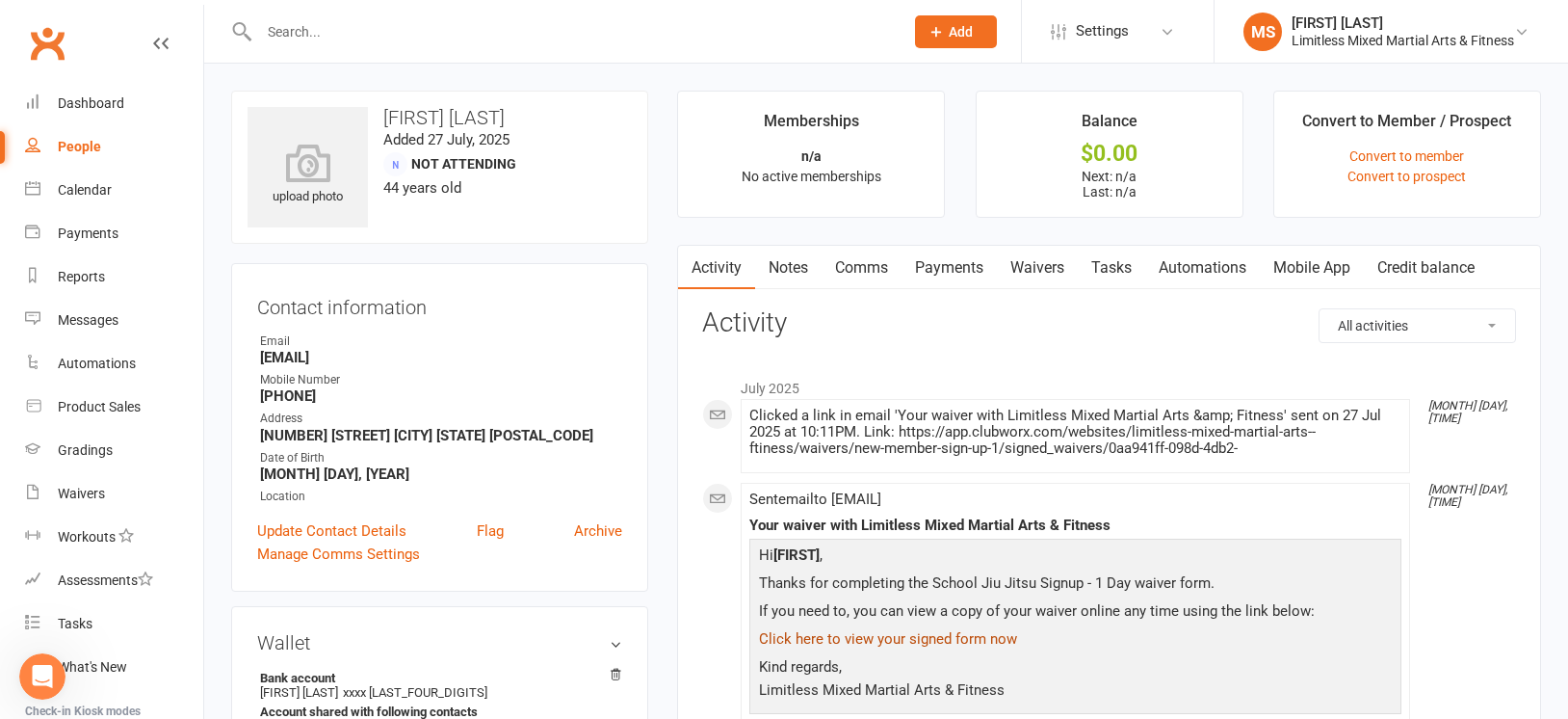 click on "Payments" at bounding box center (949, 268) 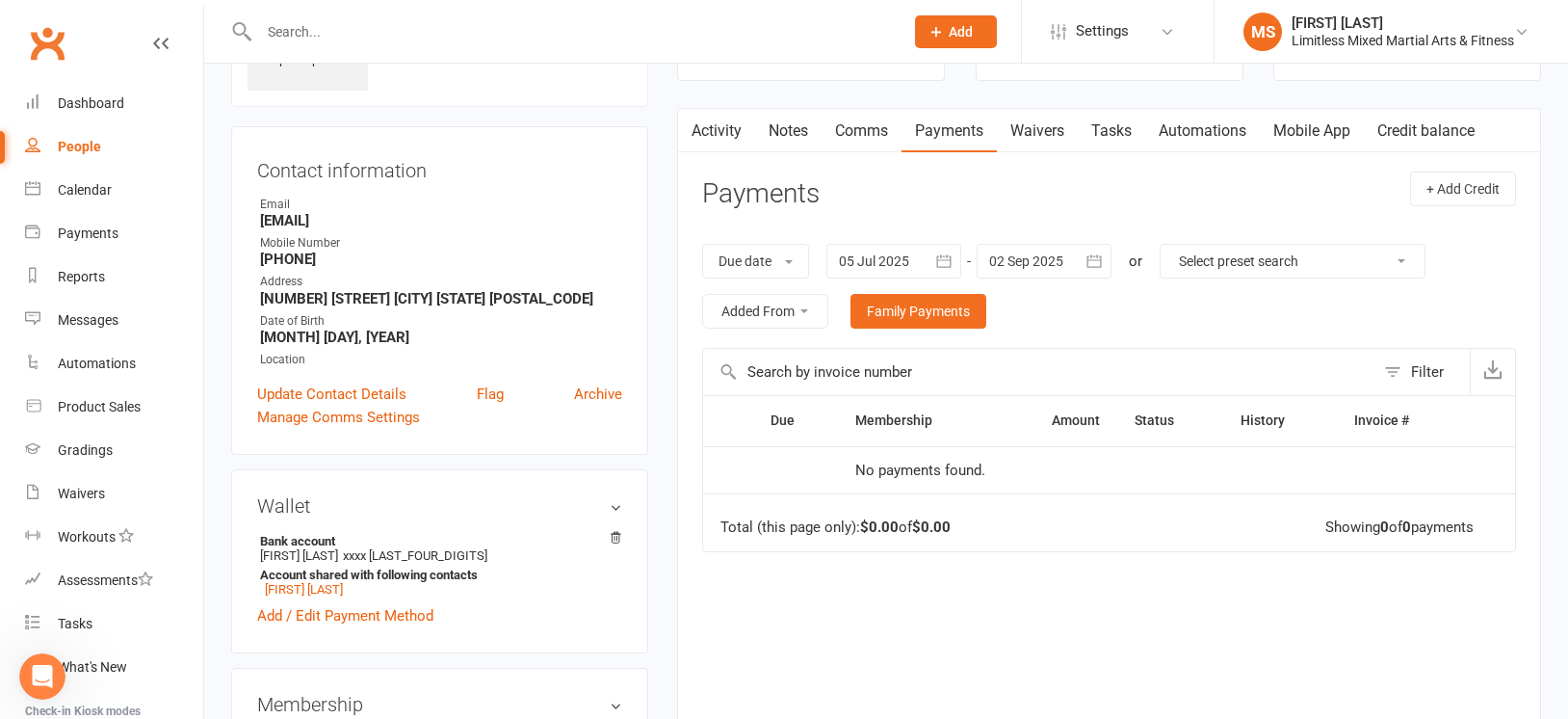 scroll, scrollTop: 138, scrollLeft: 0, axis: vertical 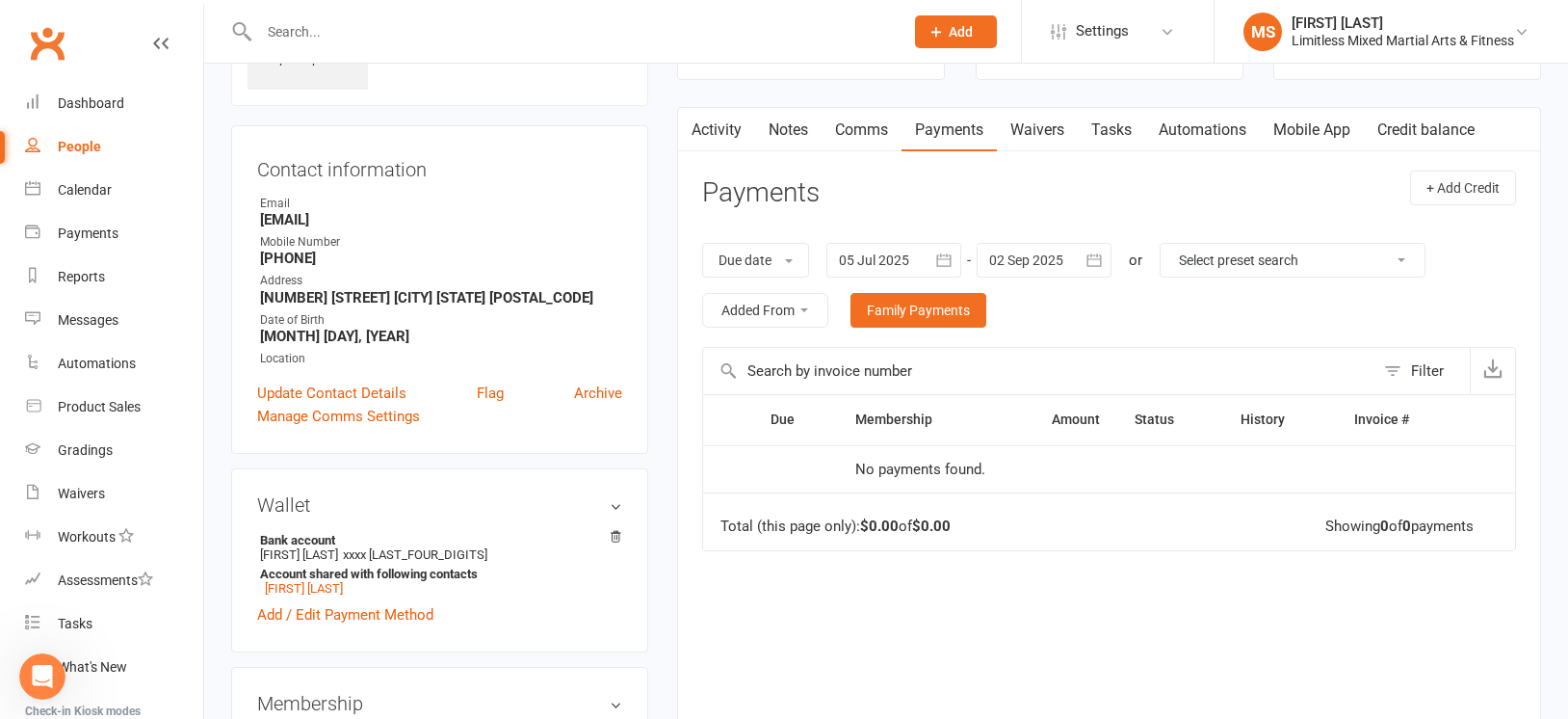 click on "Comms" at bounding box center [861, 130] 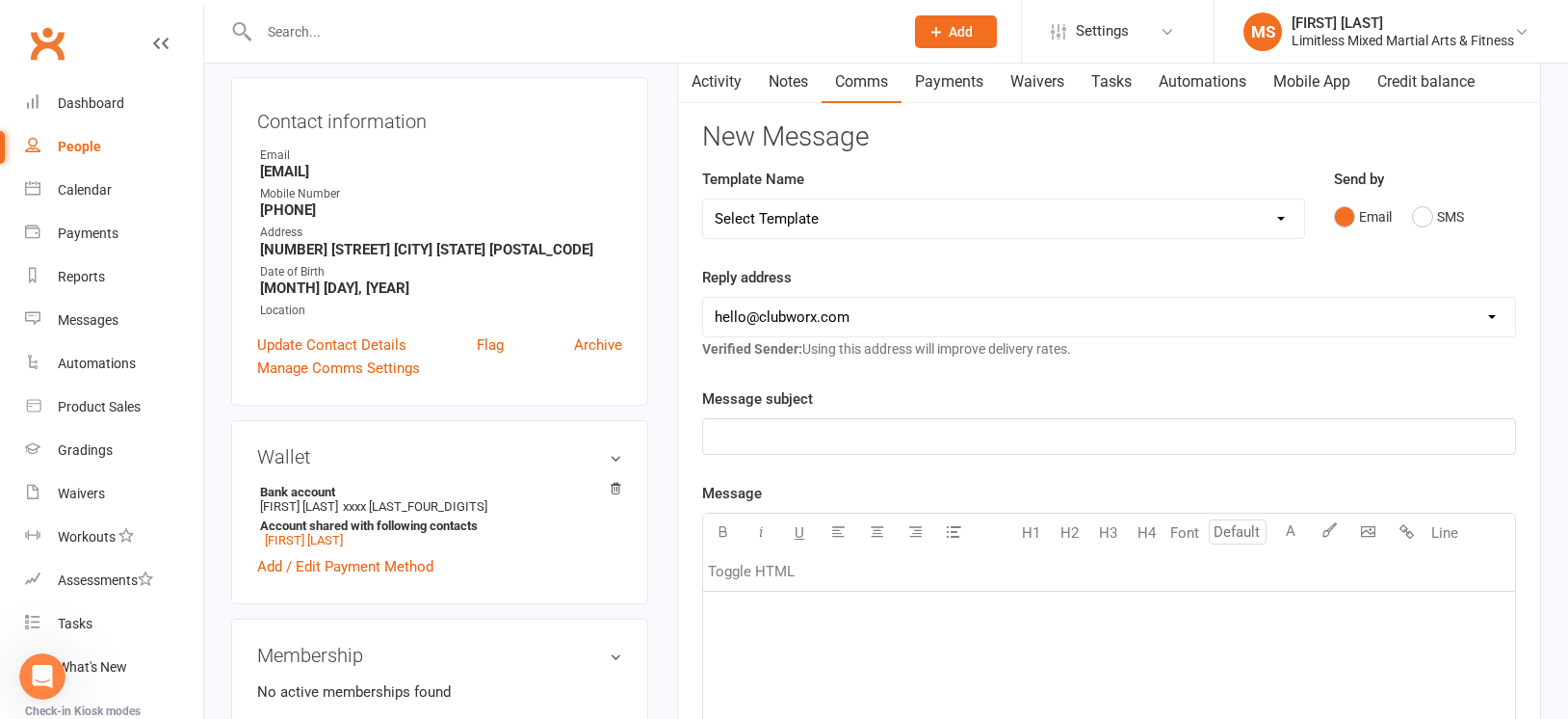scroll, scrollTop: 0, scrollLeft: 0, axis: both 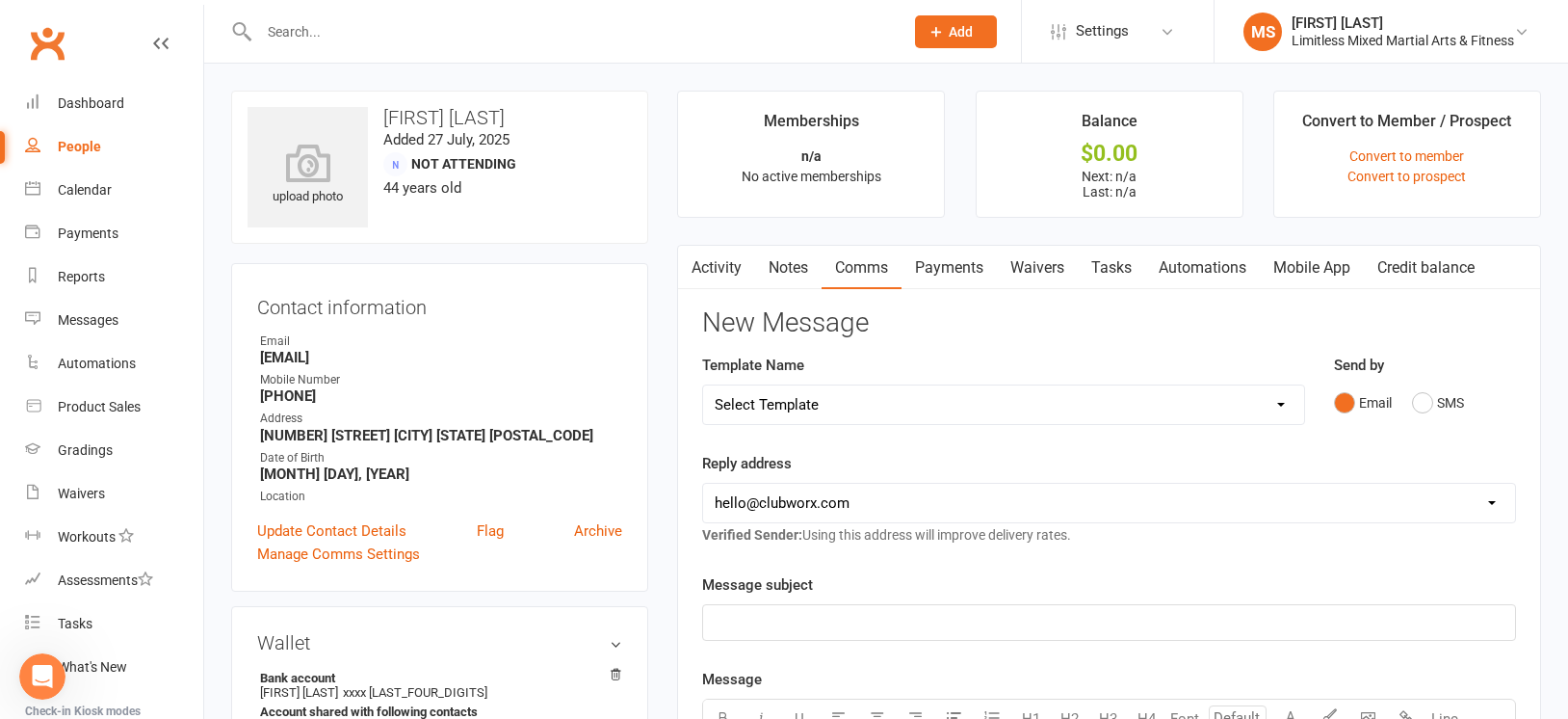 click at bounding box center [571, 32] 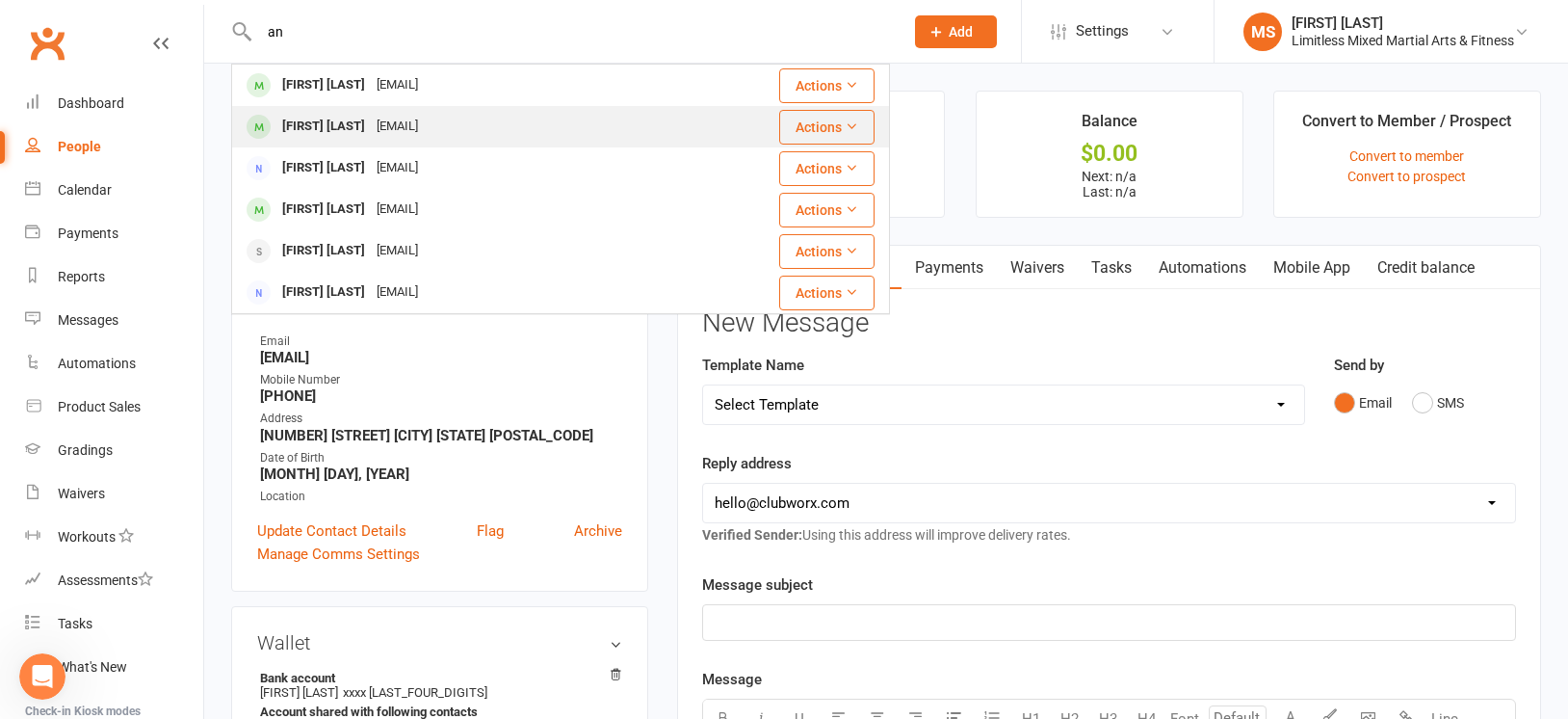 type on "an" 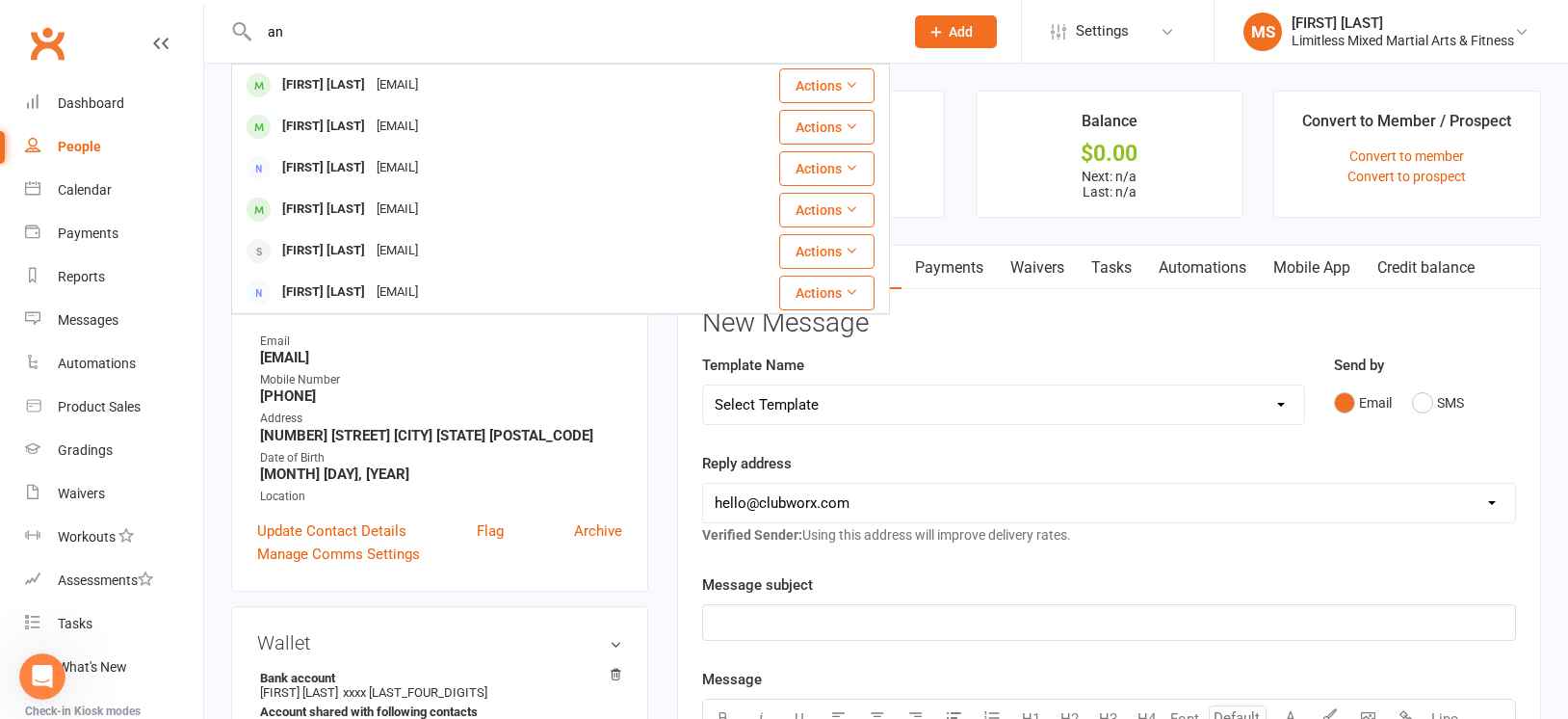 click on "[EMAIL]" at bounding box center [397, 126] 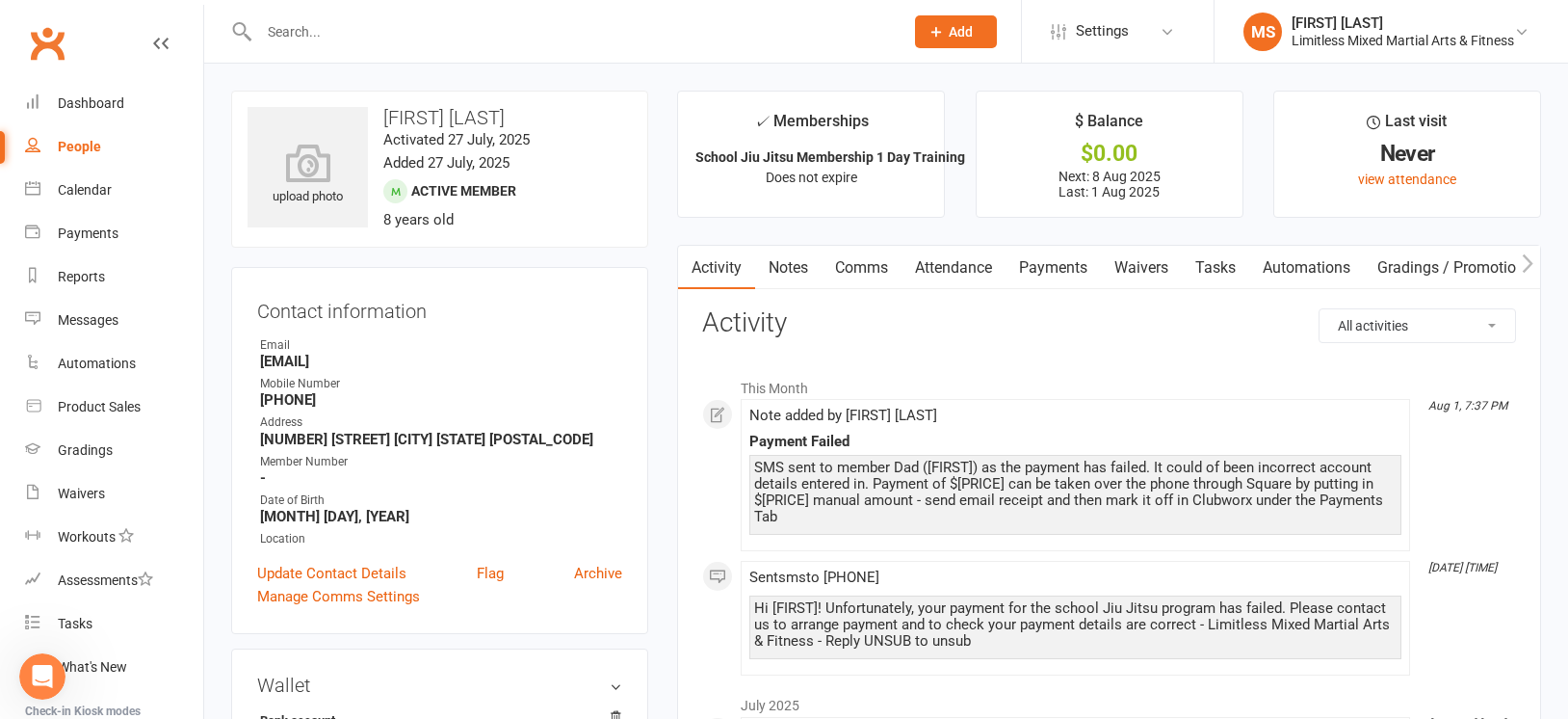 click on "Notes" at bounding box center (788, 268) 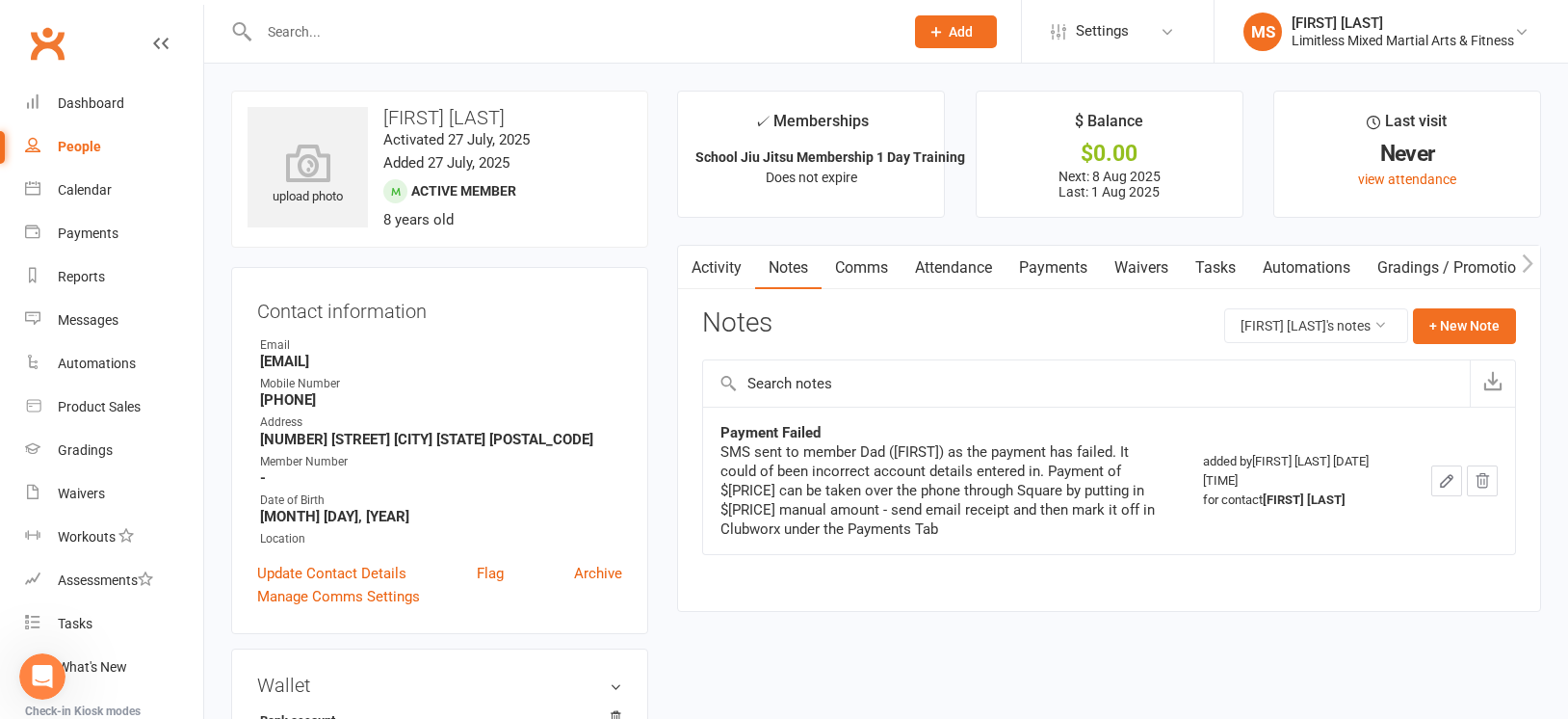 click on "Payments" at bounding box center (1053, 268) 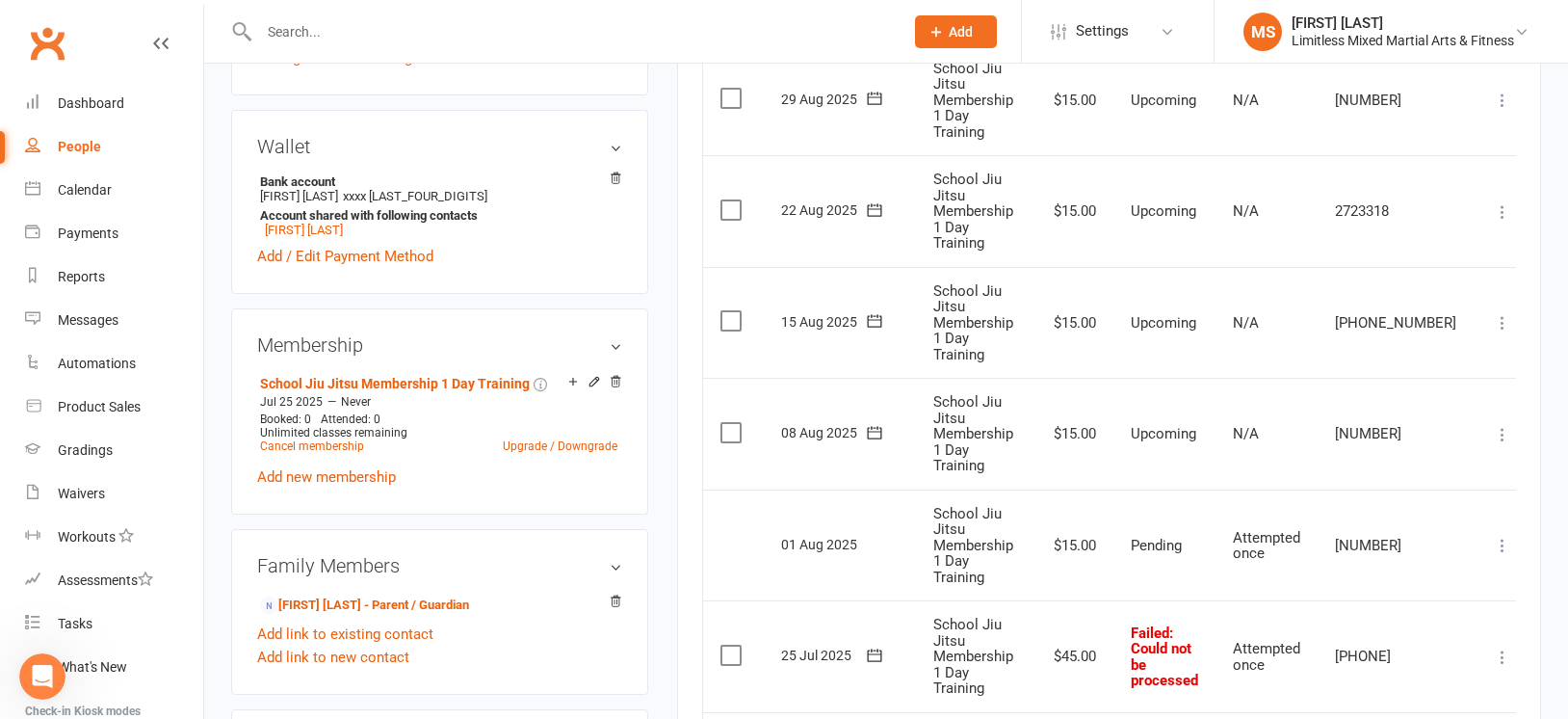 scroll, scrollTop: 540, scrollLeft: 0, axis: vertical 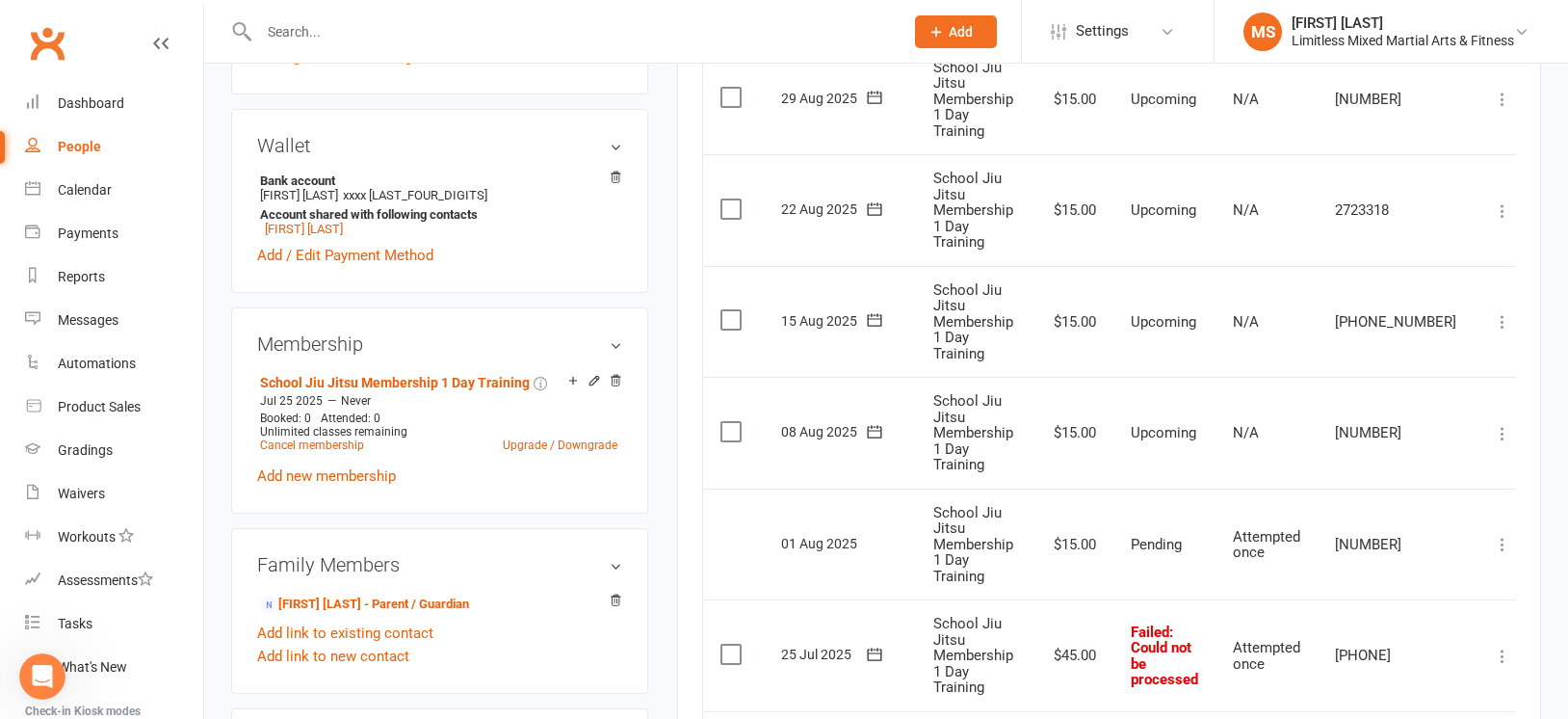 click at bounding box center [1503, 656] 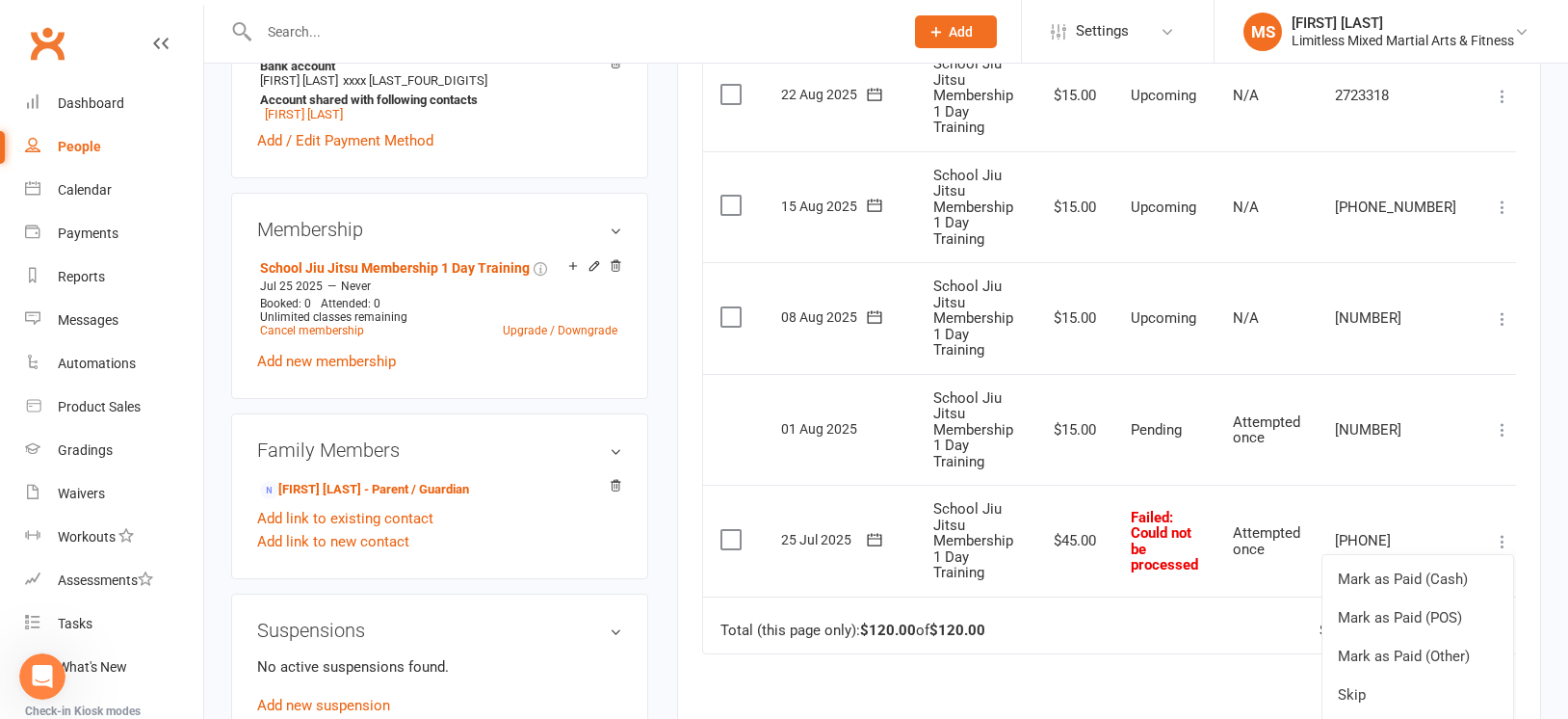 scroll, scrollTop: 662, scrollLeft: 0, axis: vertical 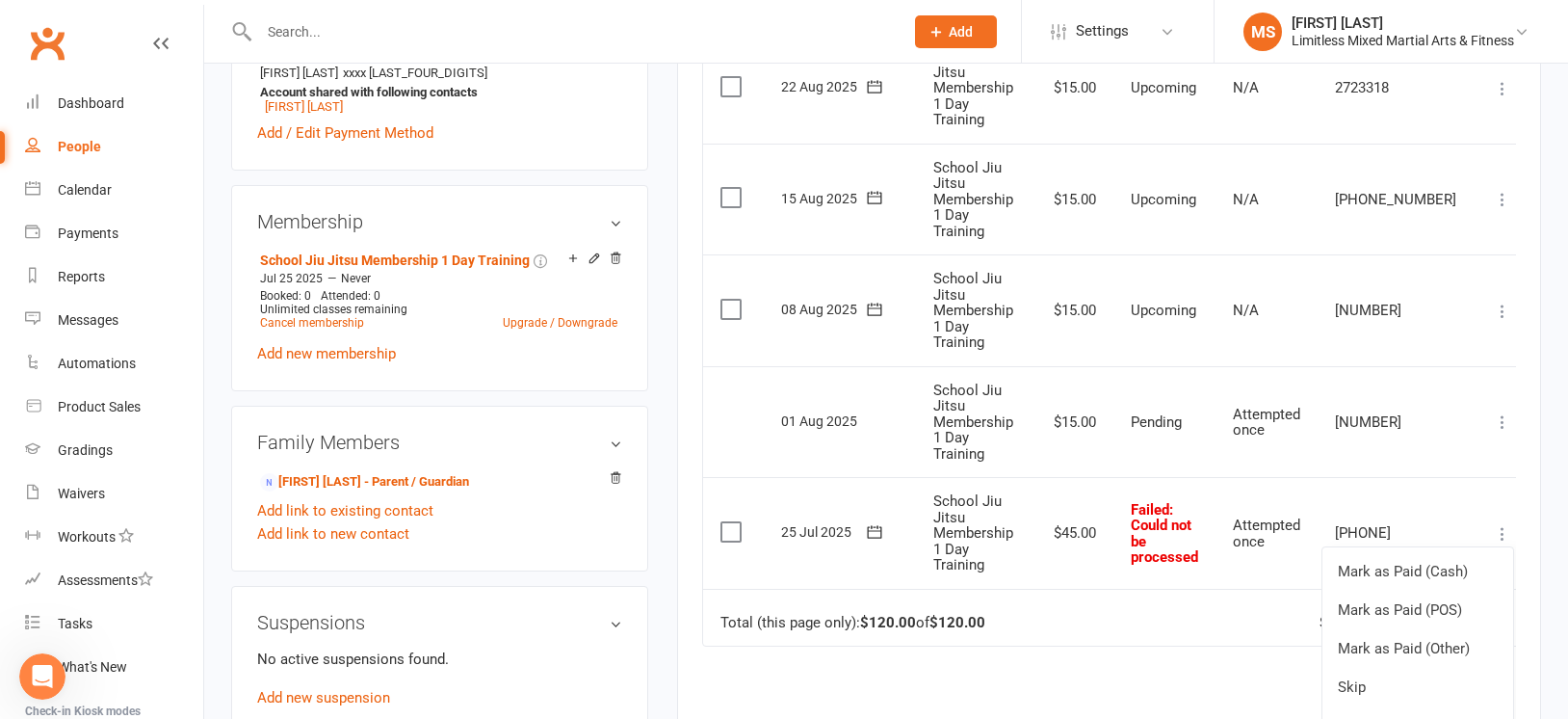 click on "More Info" at bounding box center [1418, 764] 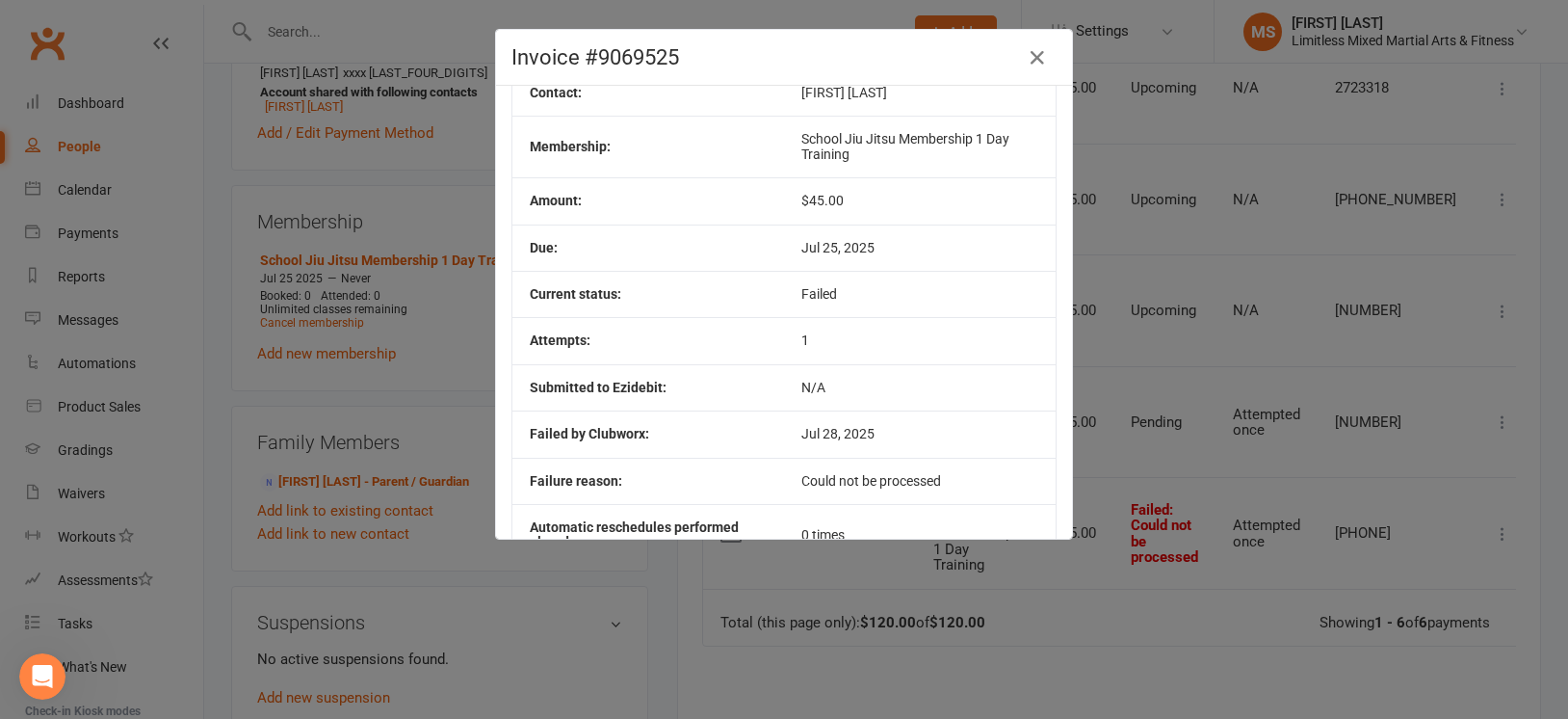 scroll, scrollTop: 0, scrollLeft: 0, axis: both 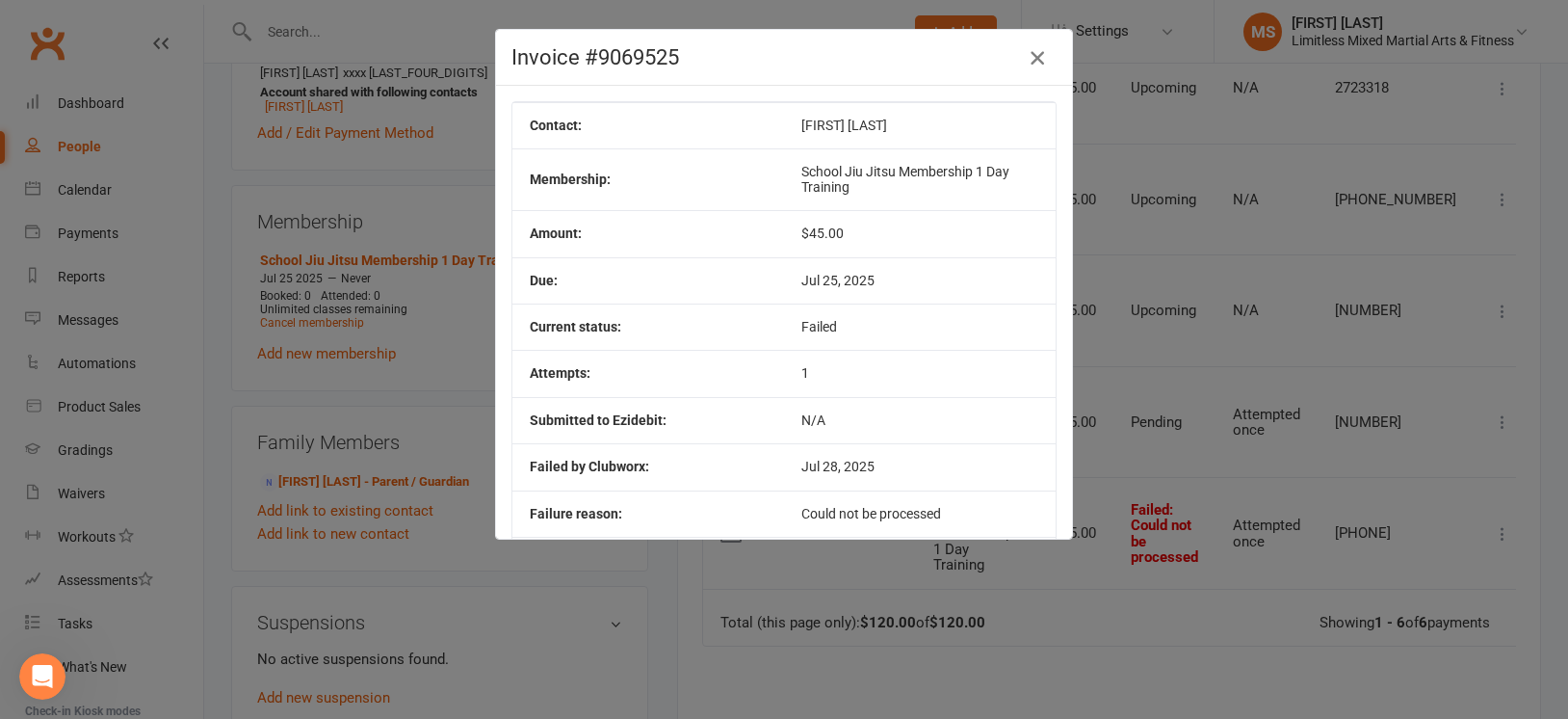 click at bounding box center (1037, 58) 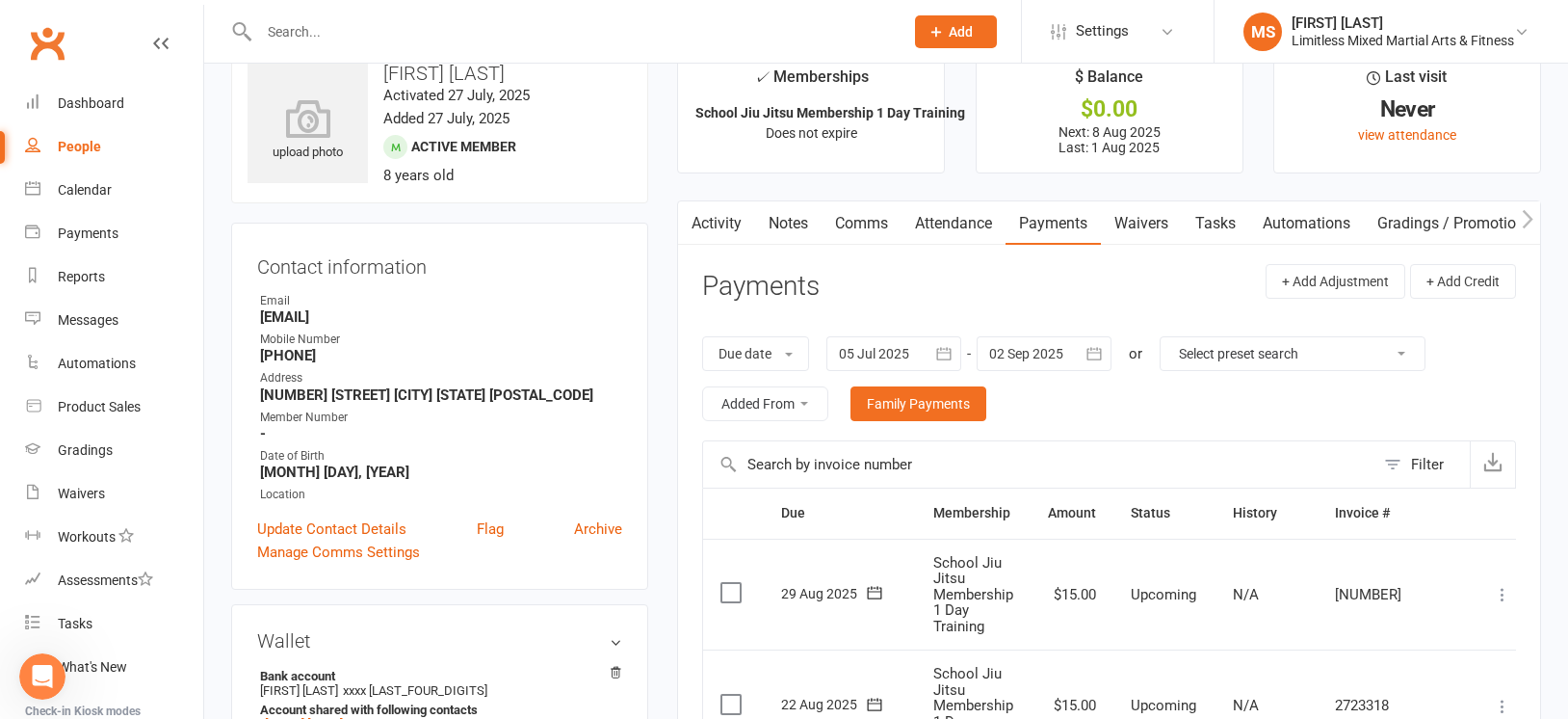 scroll, scrollTop: 0, scrollLeft: 0, axis: both 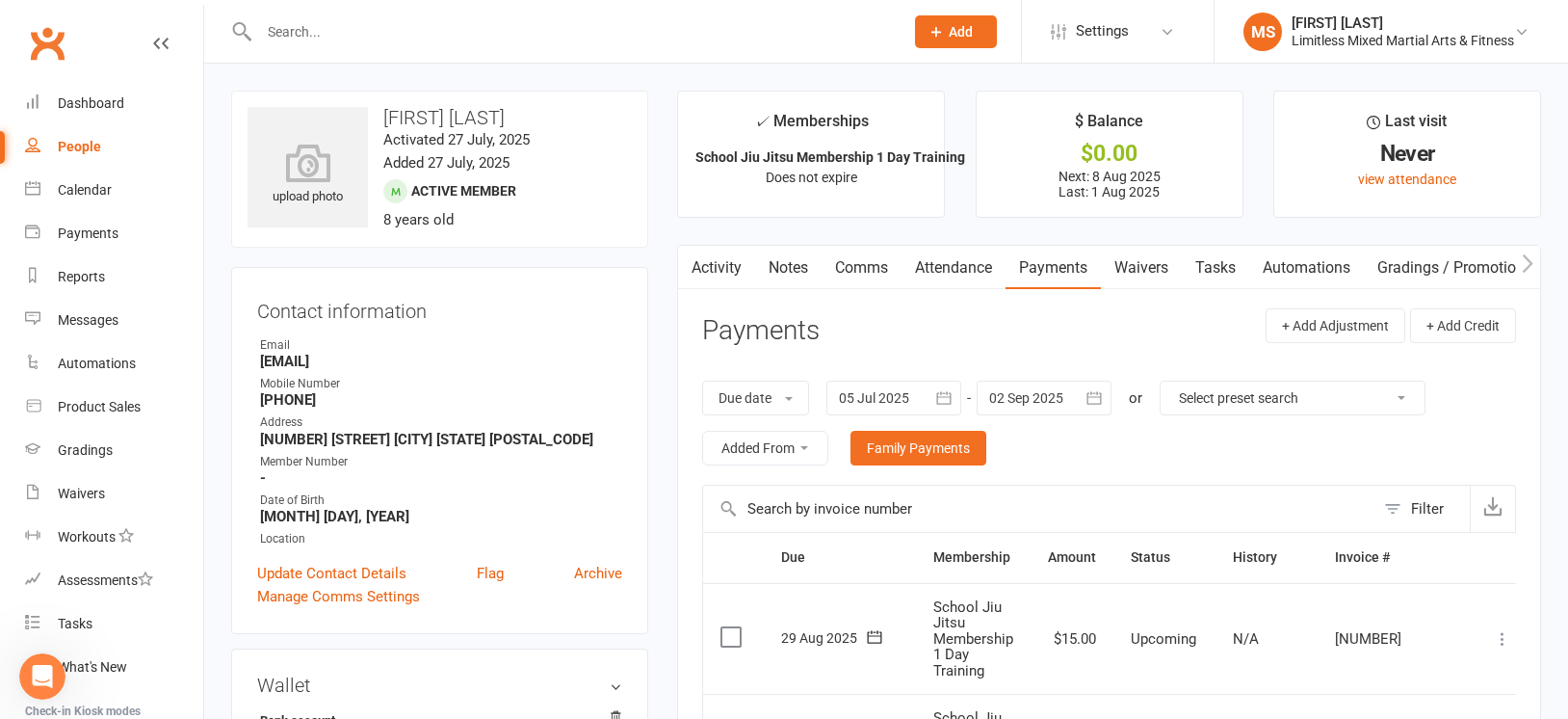 click on "Payments" at bounding box center (1053, 268) 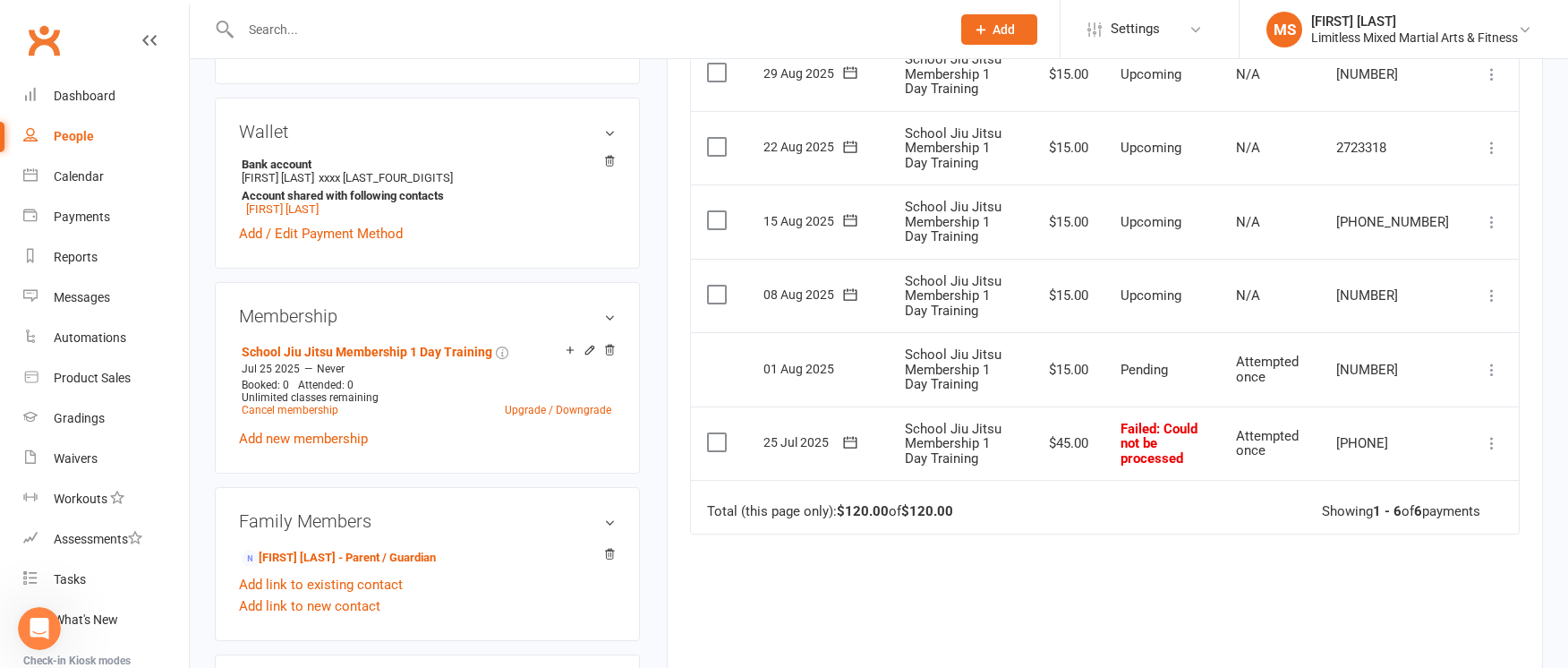 scroll, scrollTop: 520, scrollLeft: 0, axis: vertical 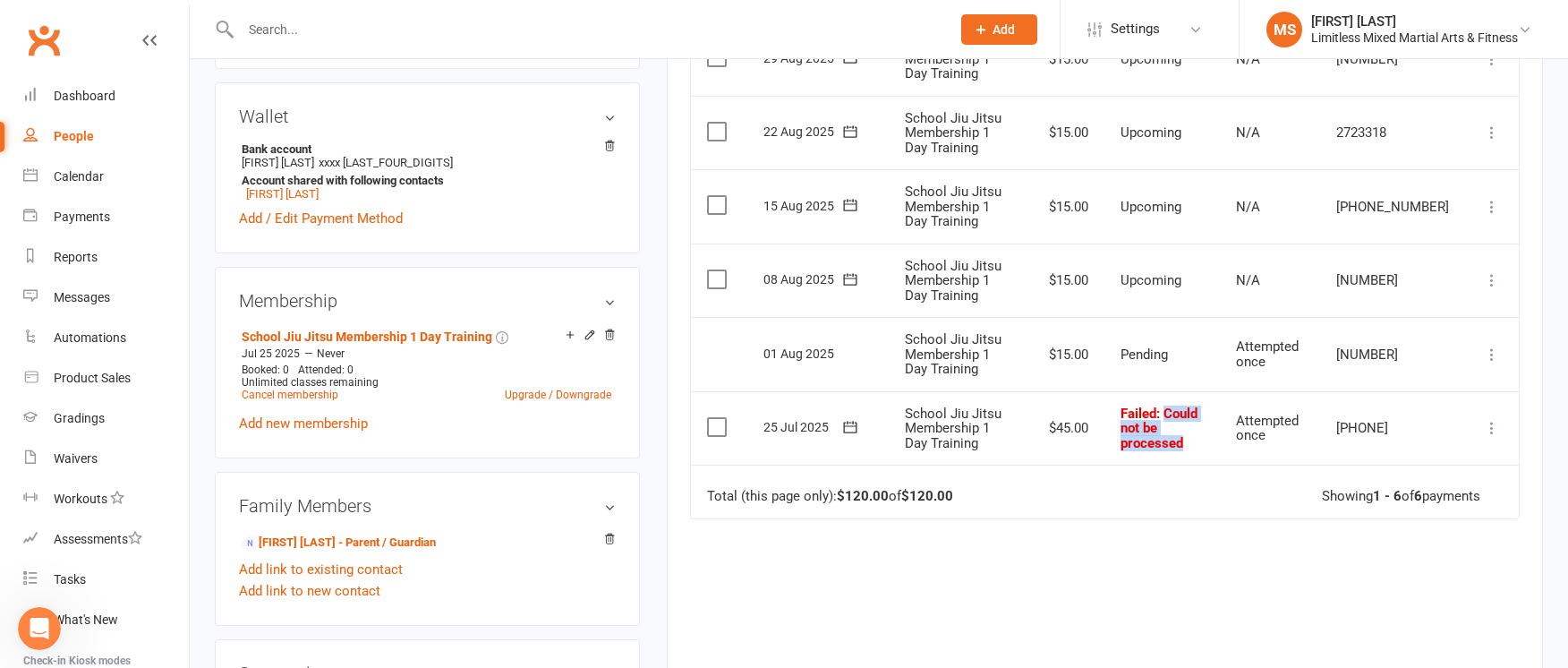 drag, startPoint x: 1197, startPoint y: 421, endPoint x: 1254, endPoint y: 445, distance: 61.84658 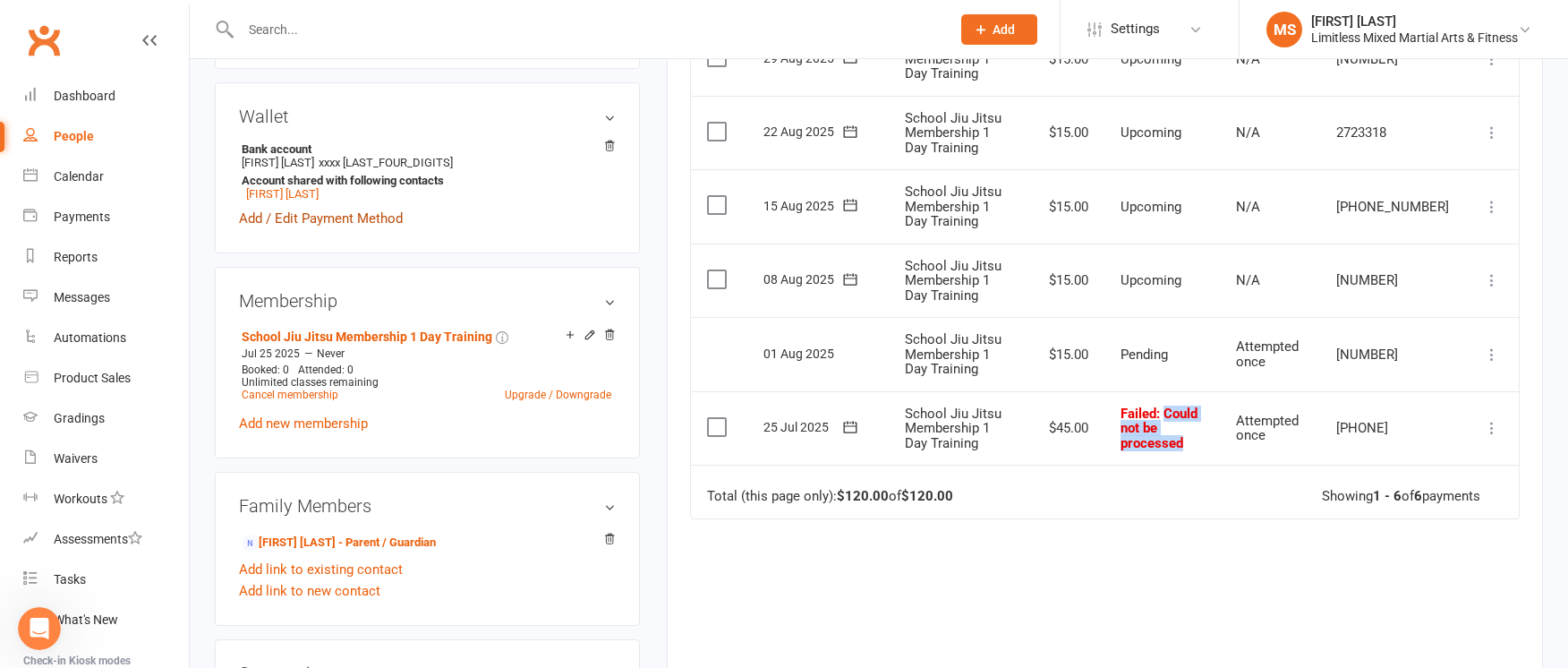 scroll, scrollTop: 523, scrollLeft: 0, axis: vertical 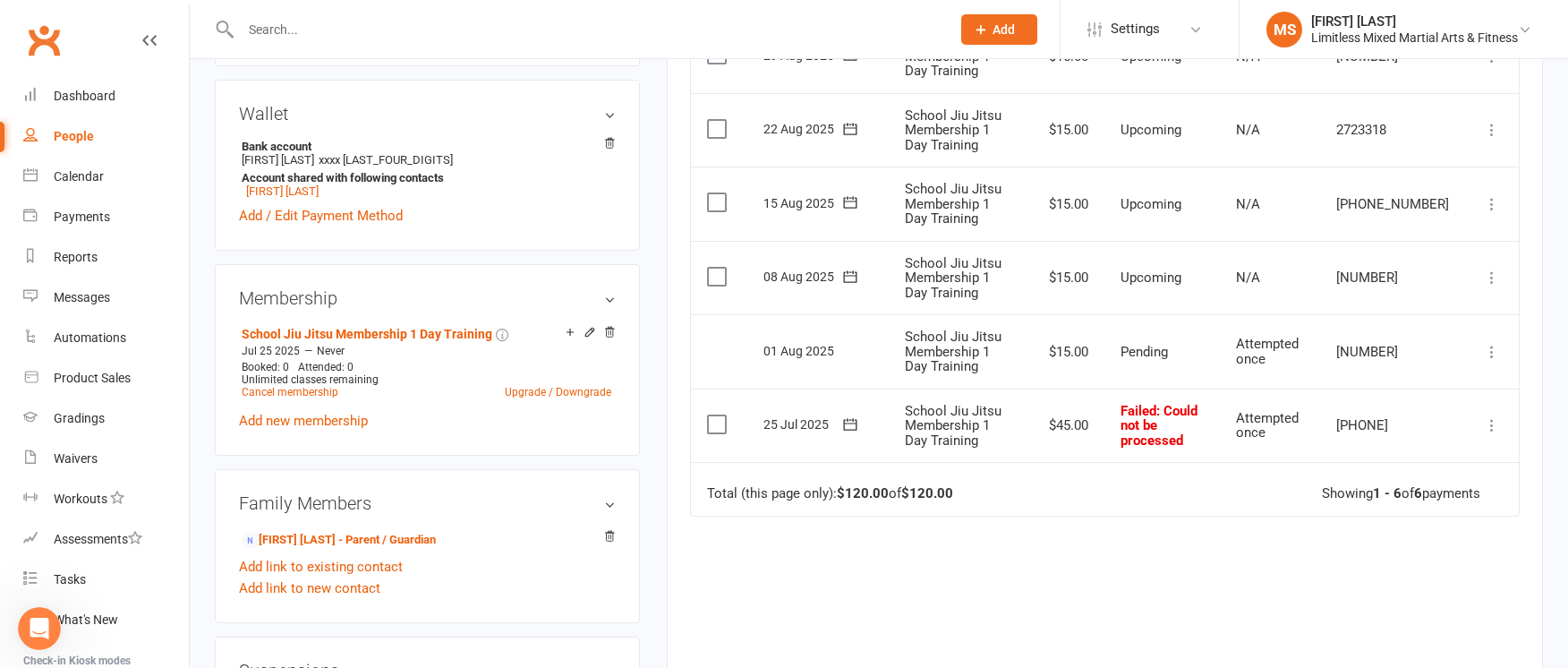 click on "Add / Edit Payment Method" at bounding box center (427, 216) 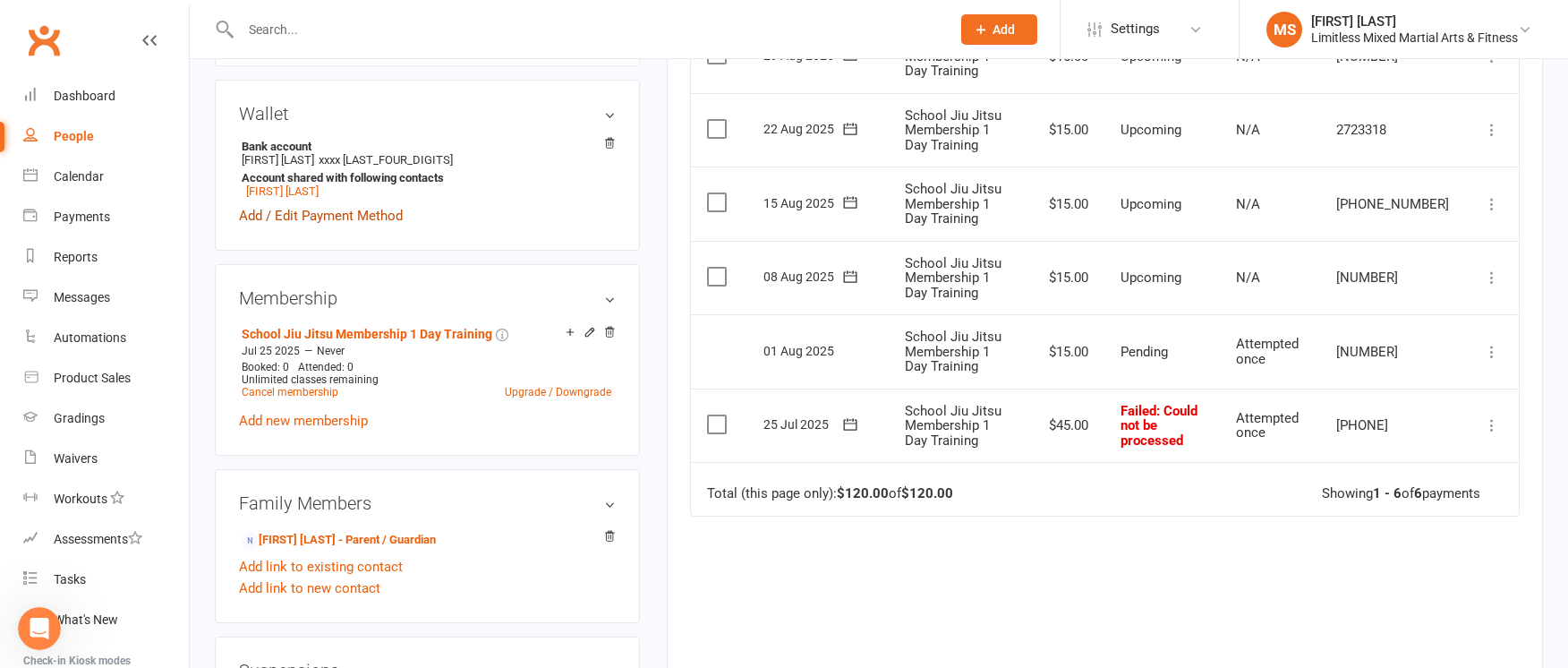 click on "Add / Edit Payment Method" at bounding box center [320, 216] 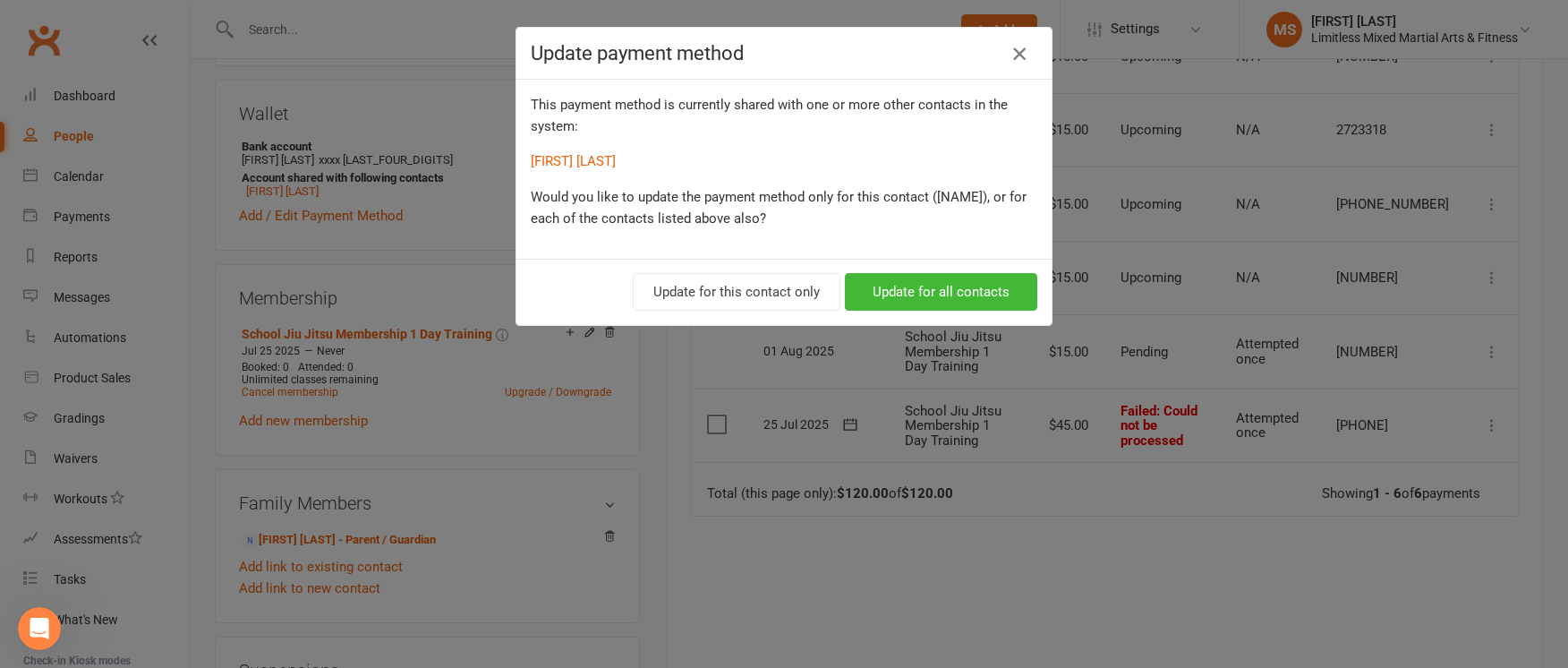 click at bounding box center (1019, 54) 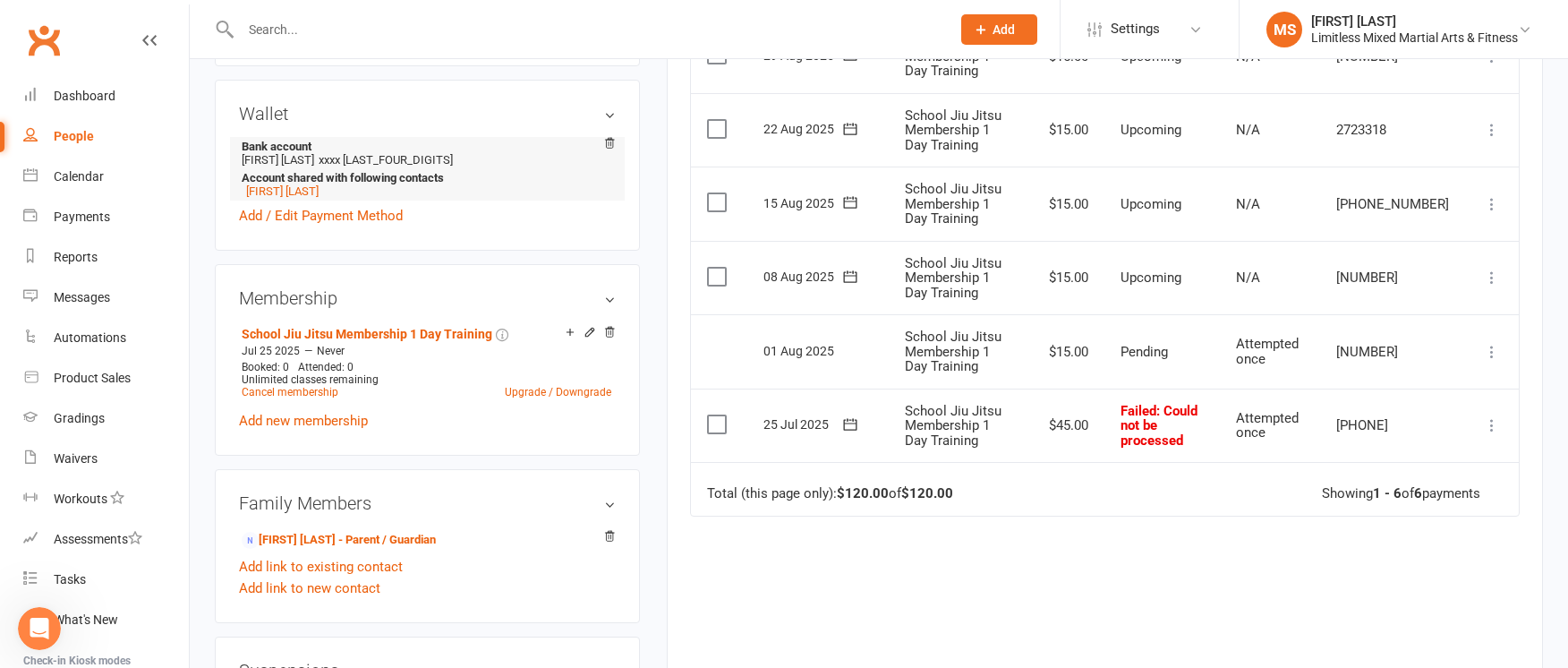 click on "[FIRST] [LAST]" at bounding box center (424, 191) 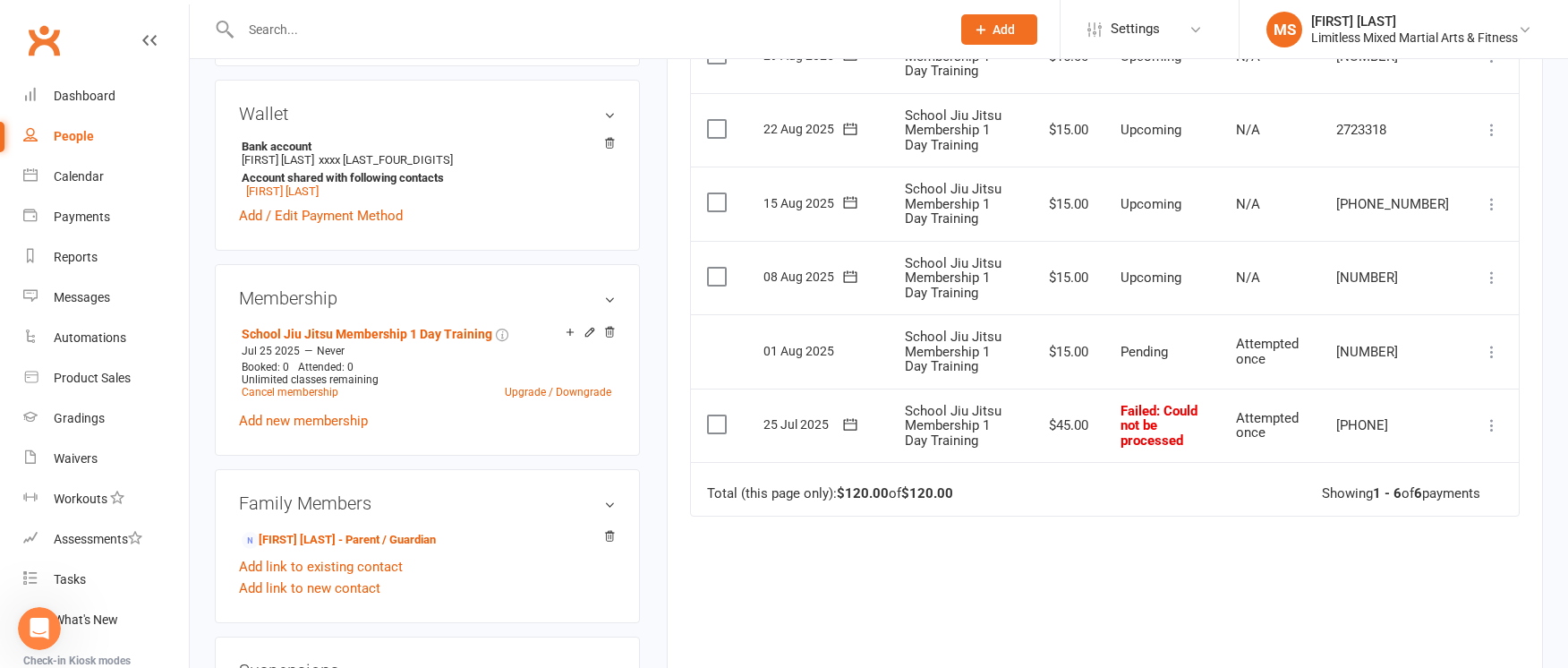 click at bounding box center (39, 629) 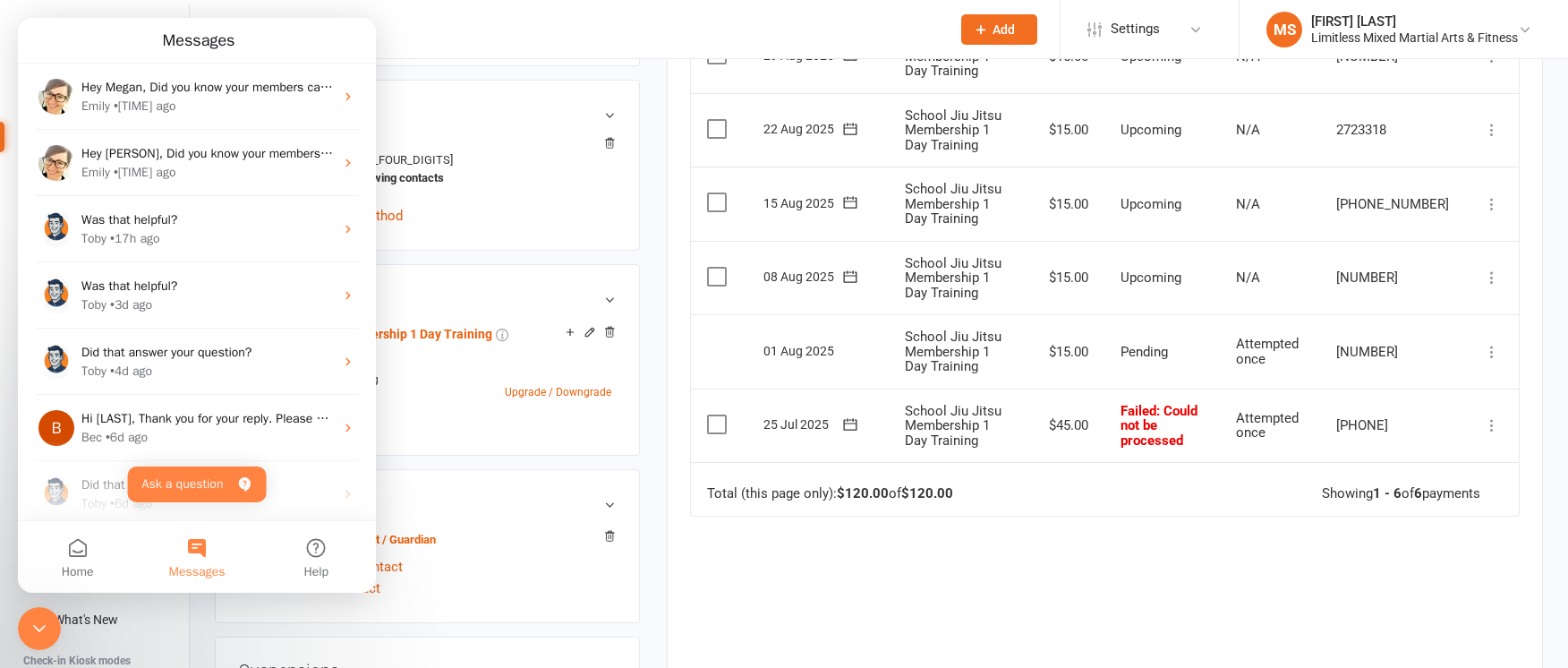 click on "Messages" at bounding box center (196, 557) 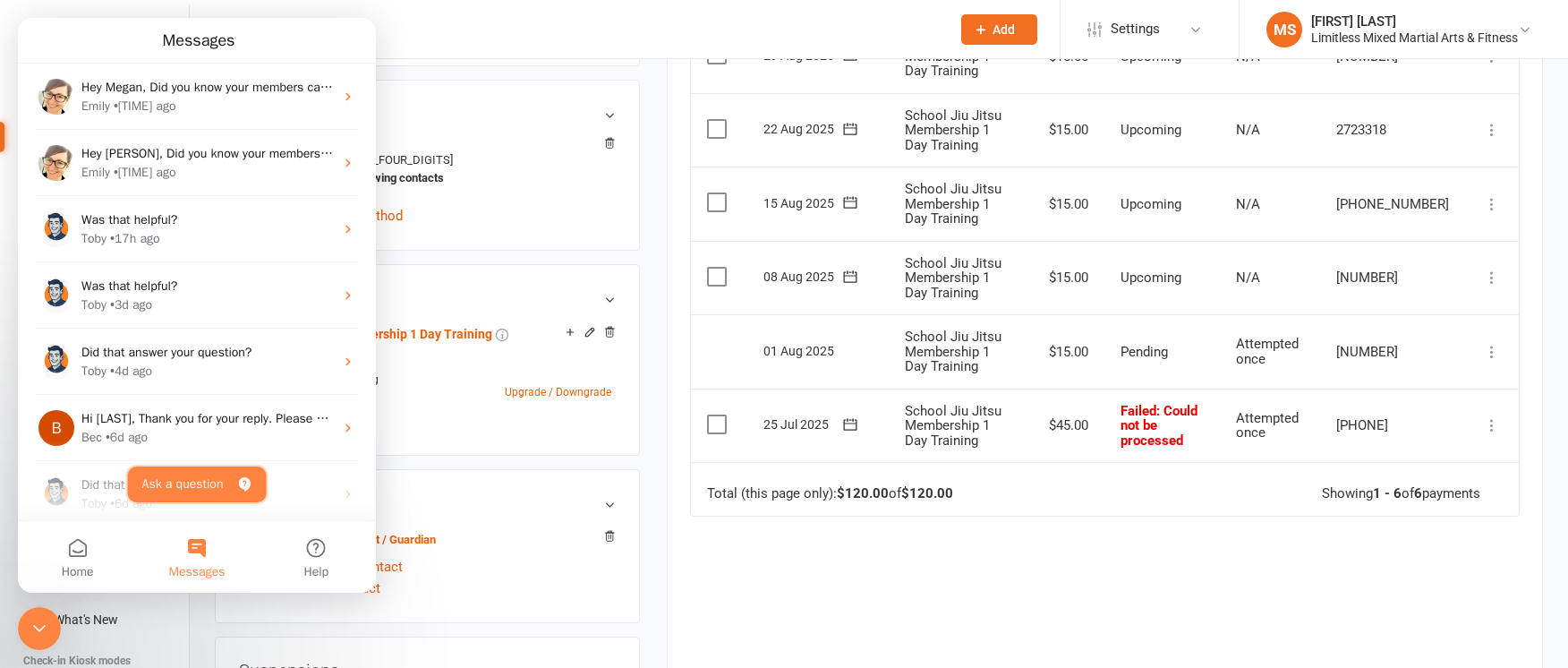 click on "Ask a question" at bounding box center [197, 484] 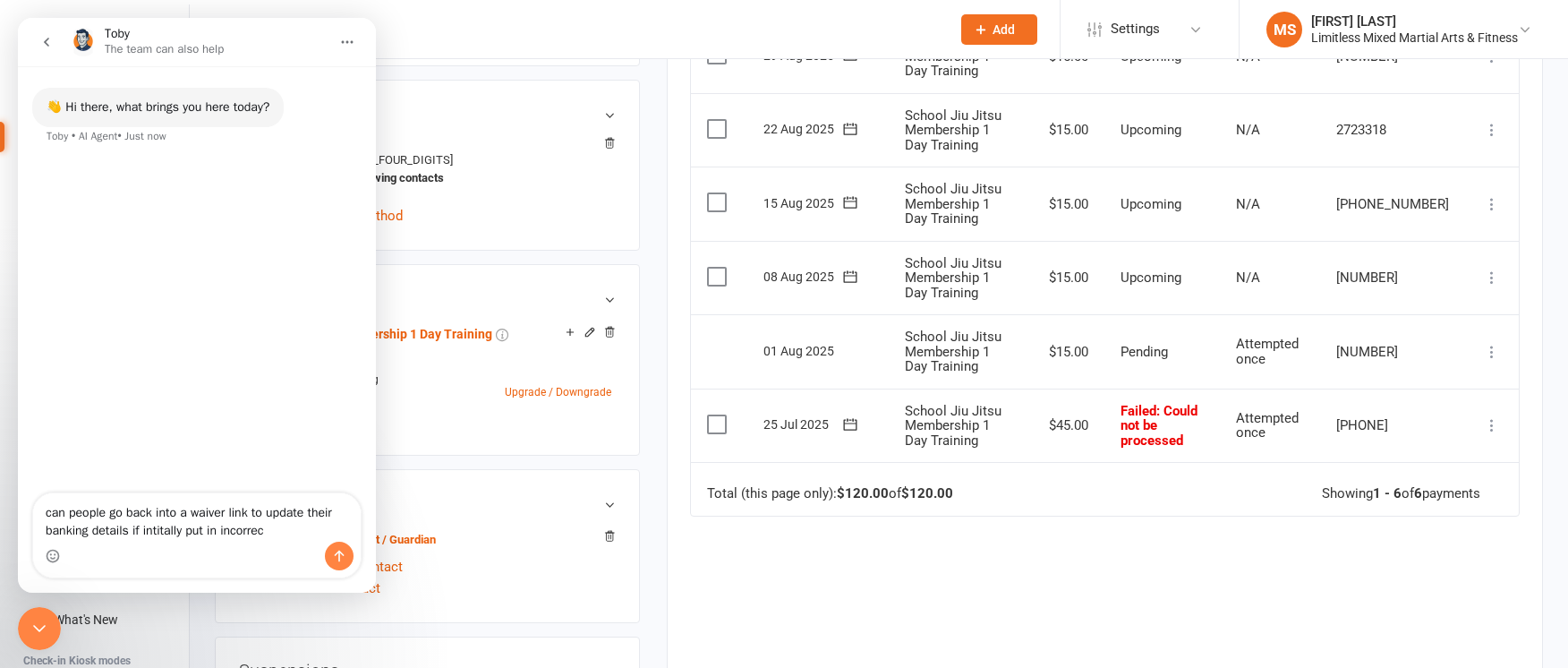 type on "can people go back into a waiver link to update their banking details if intitally put in incorrect" 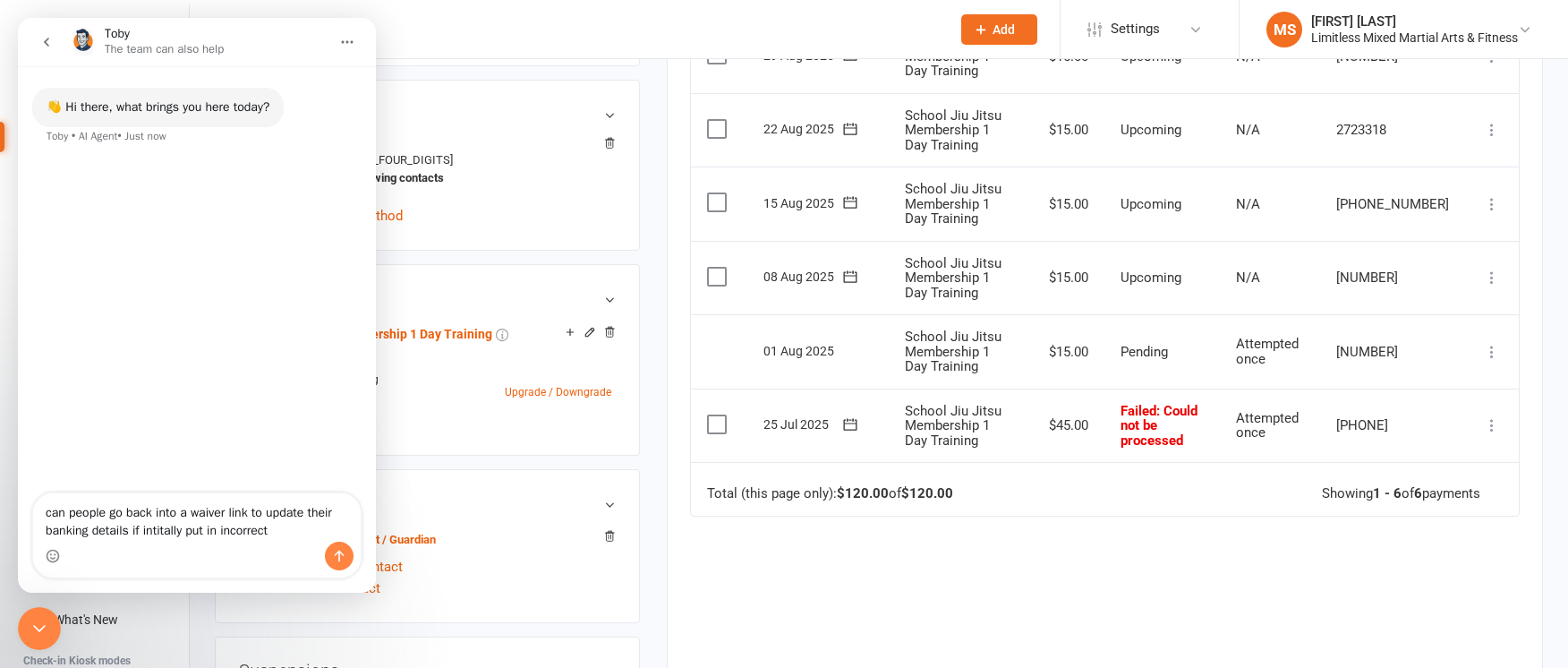 type 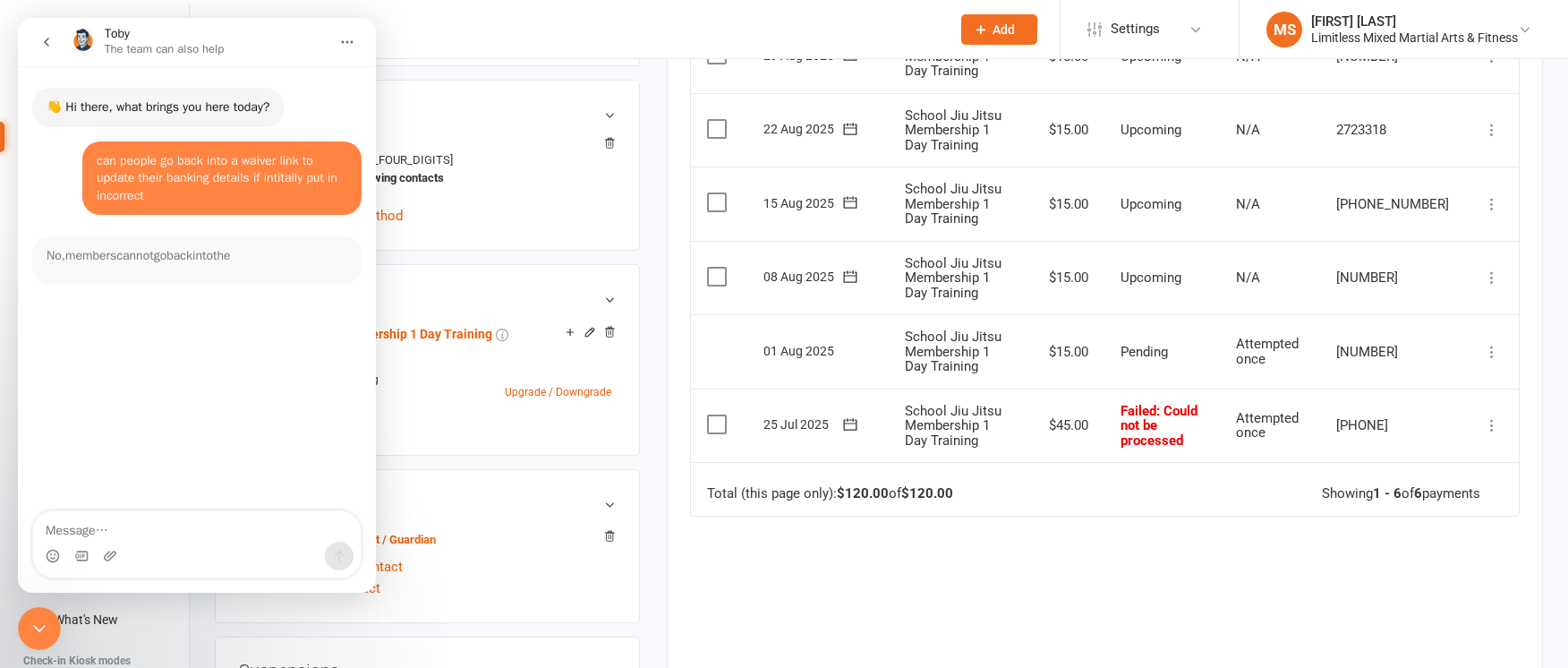 scroll, scrollTop: 3, scrollLeft: 0, axis: vertical 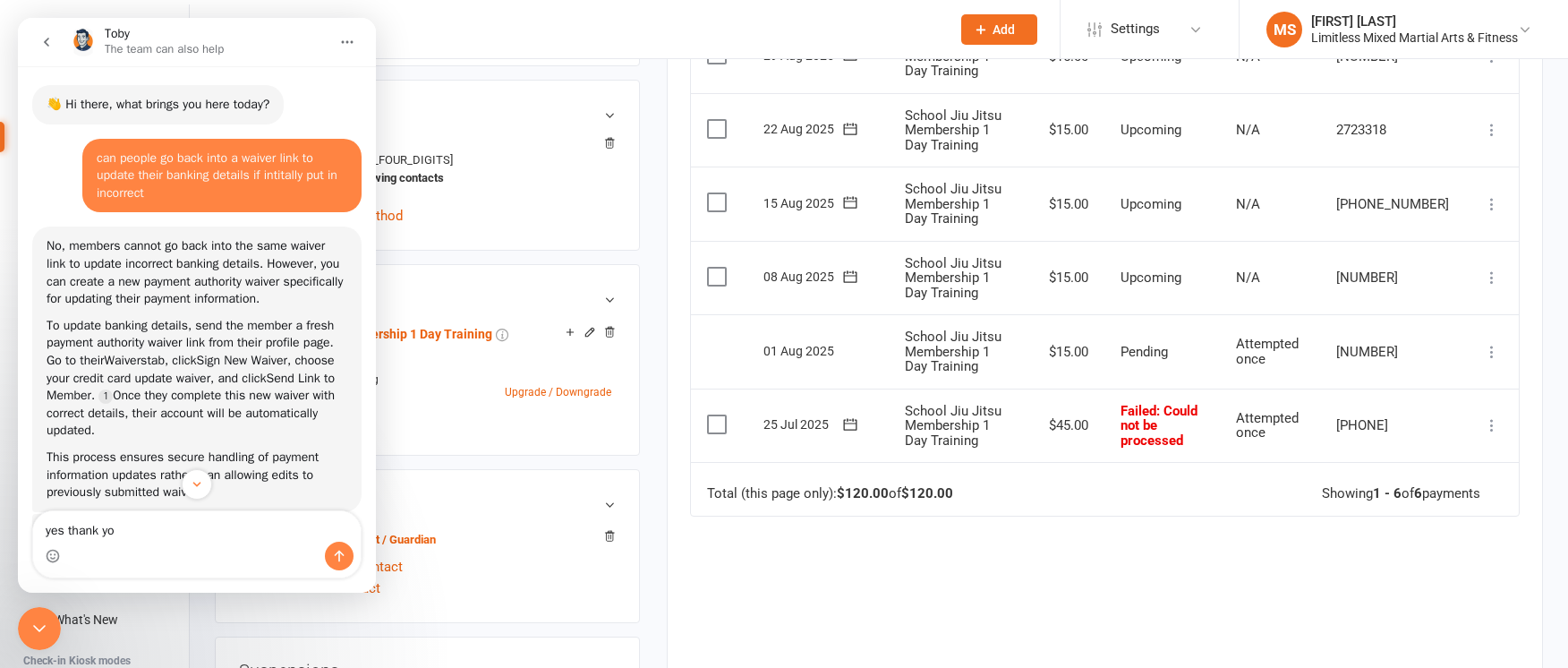 type on "yes thank you" 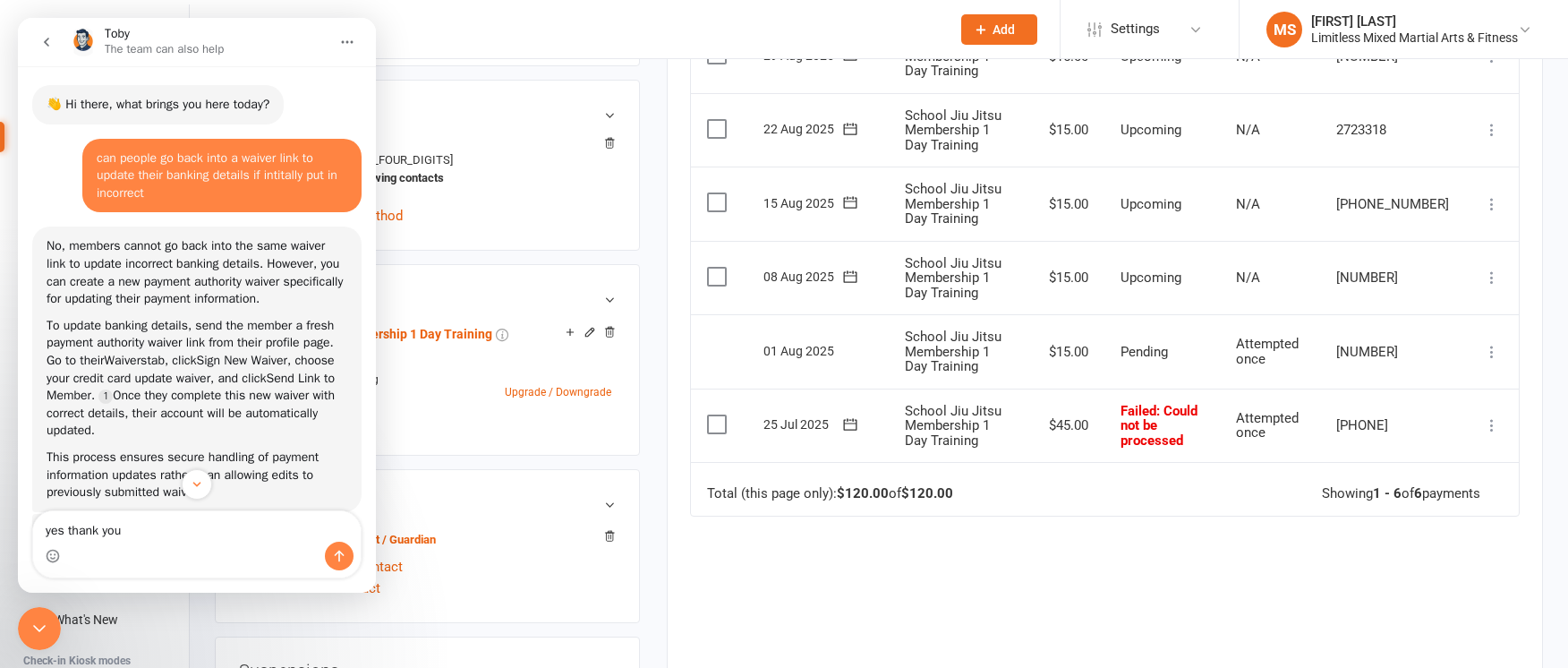 type 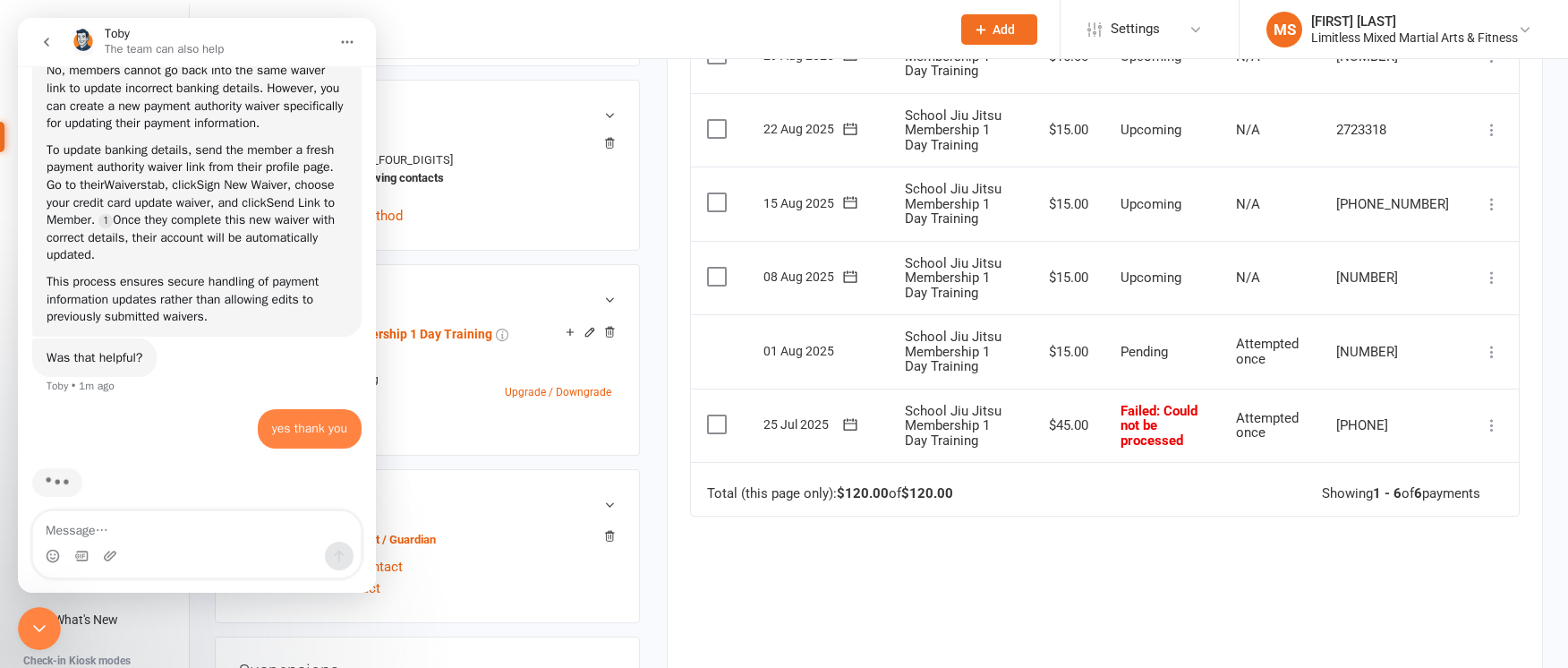 scroll, scrollTop: 193, scrollLeft: 0, axis: vertical 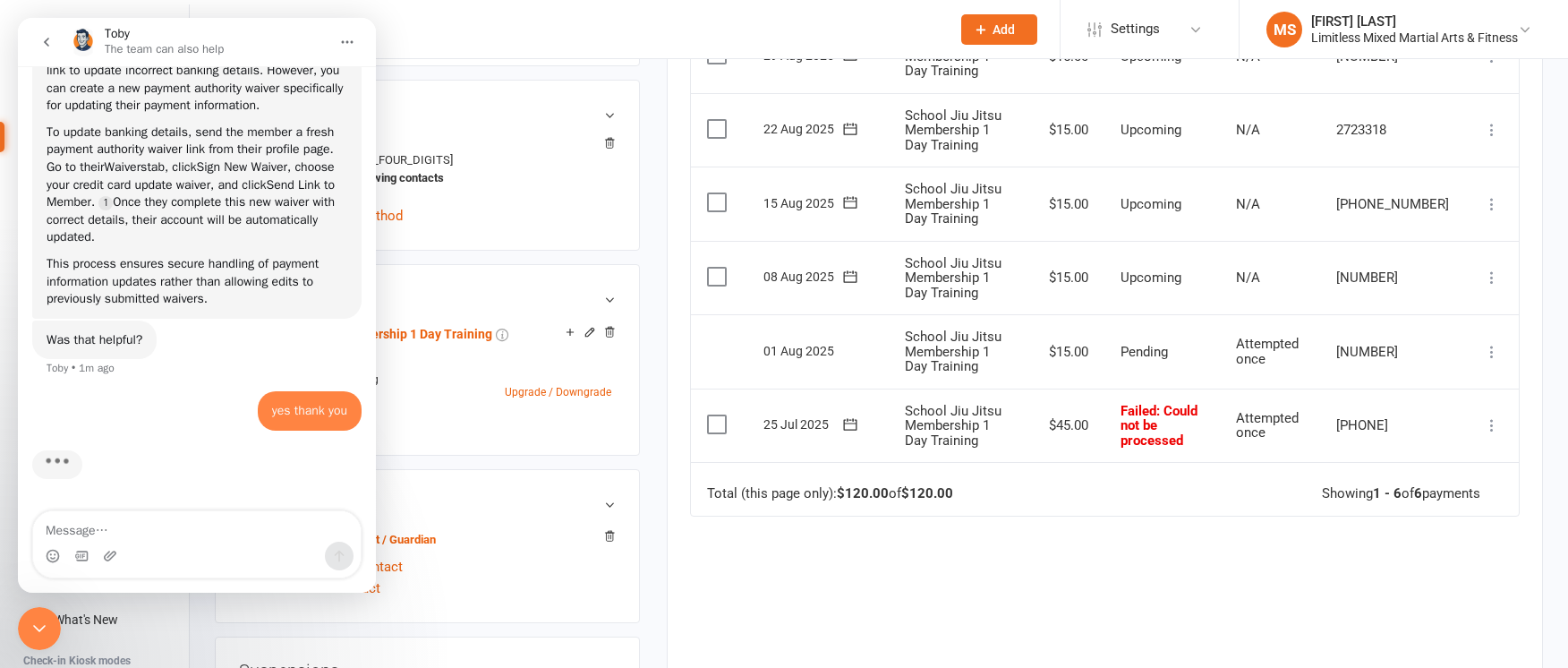 click at bounding box center [39, 629] 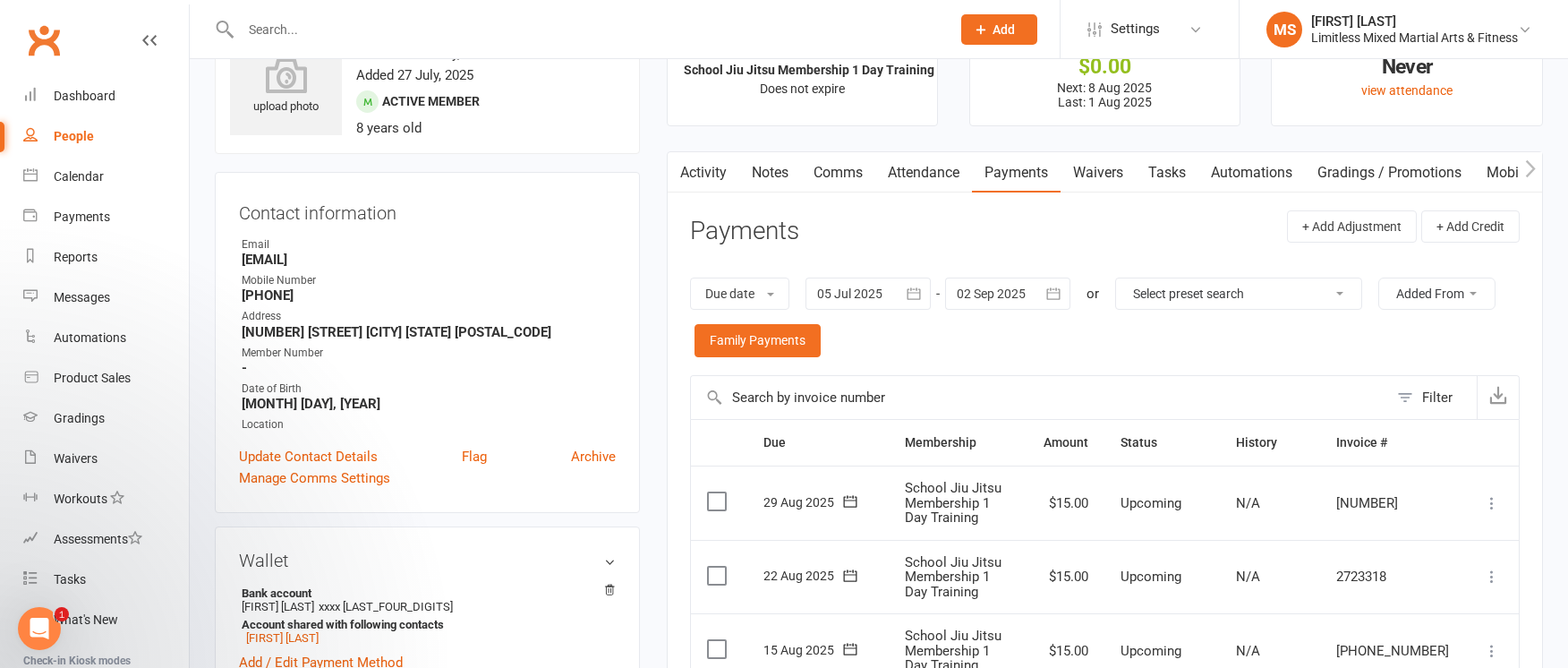 scroll, scrollTop: 0, scrollLeft: 0, axis: both 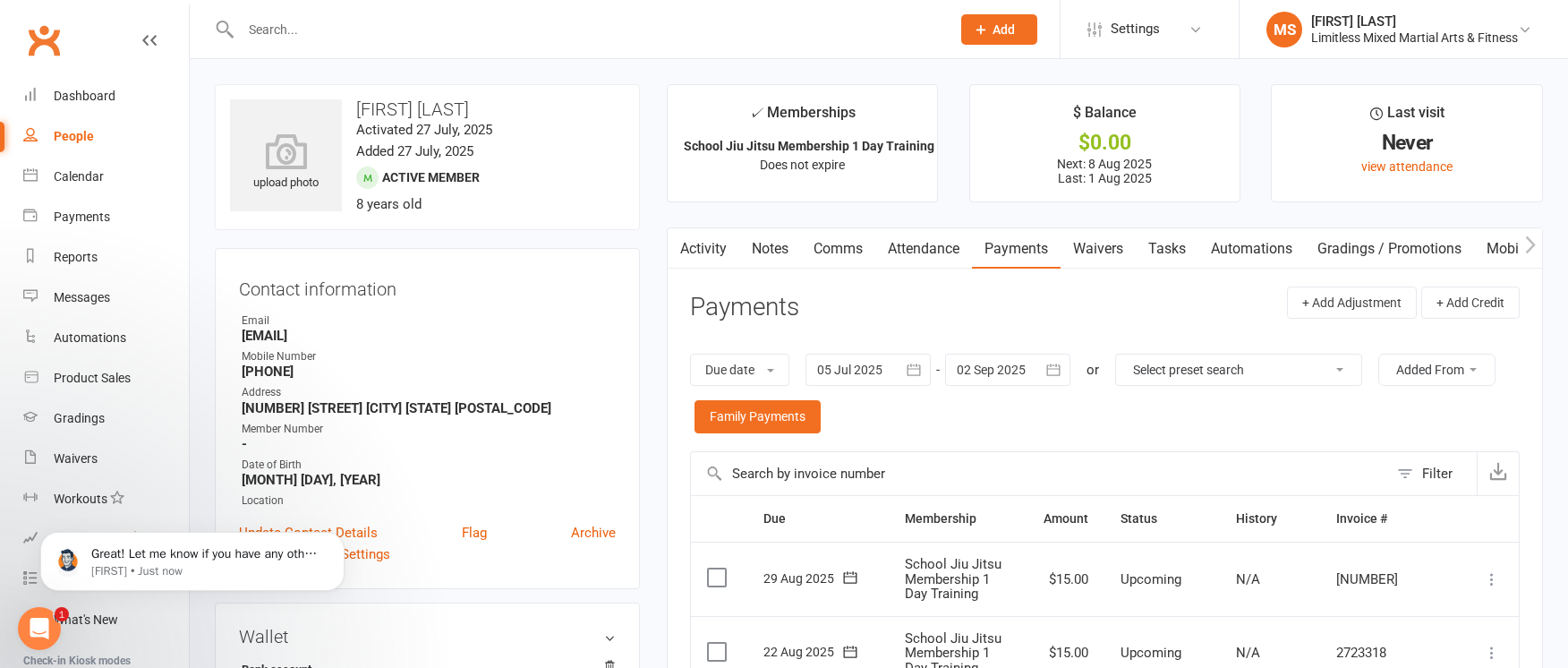 click on "Waivers" at bounding box center [1098, 249] 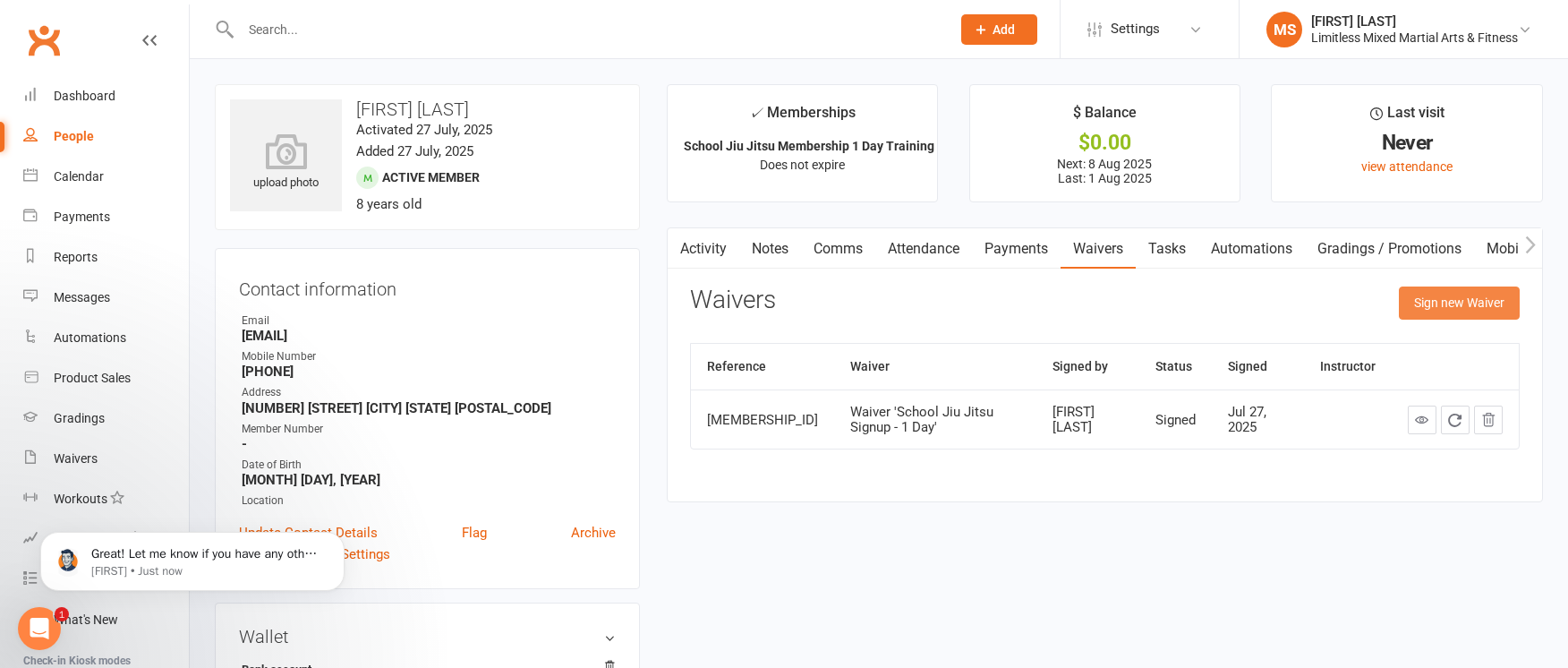 click on "Sign new Waiver" 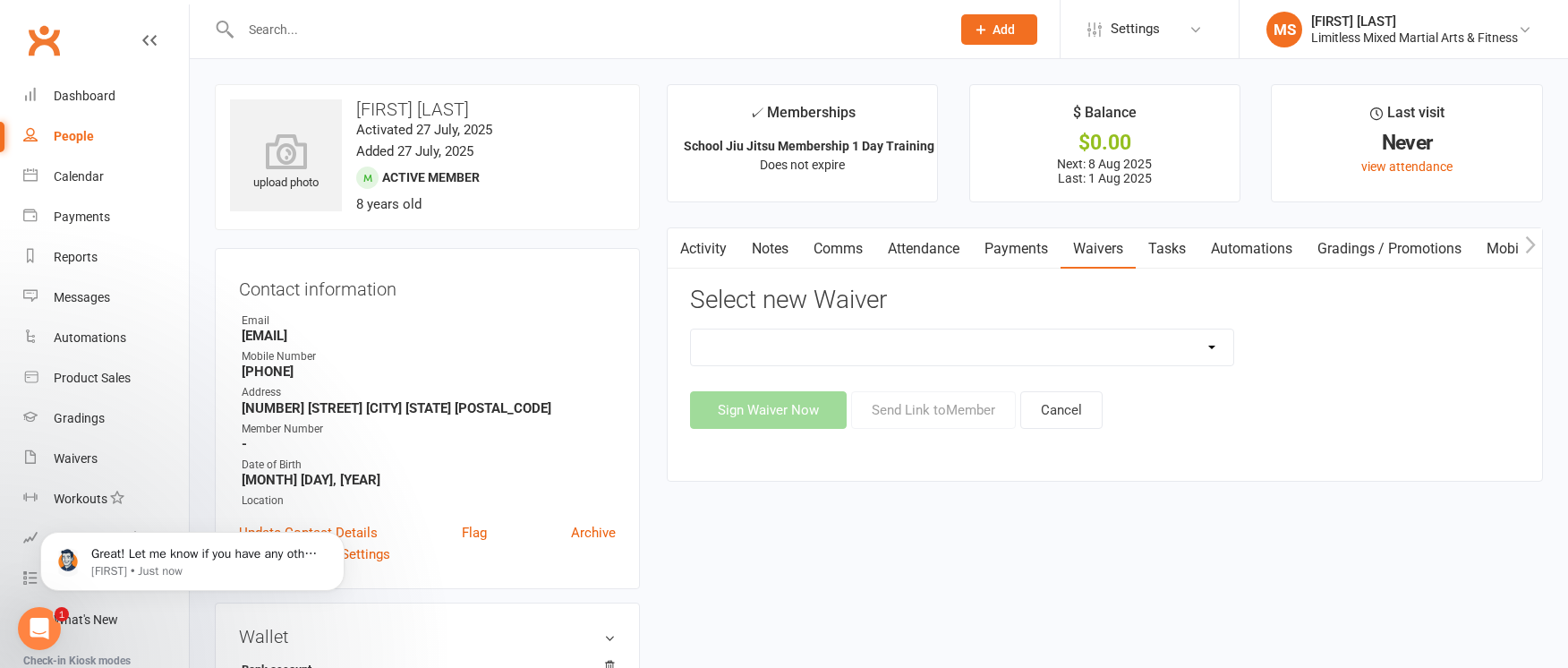 click on "ADULT New Member Sign Up JUNIOR New Member Sign Up School Jiu Jitsu Signup - 1 Day School Jiu Jitsu Signup - 2 Day TRIAL Waiver" 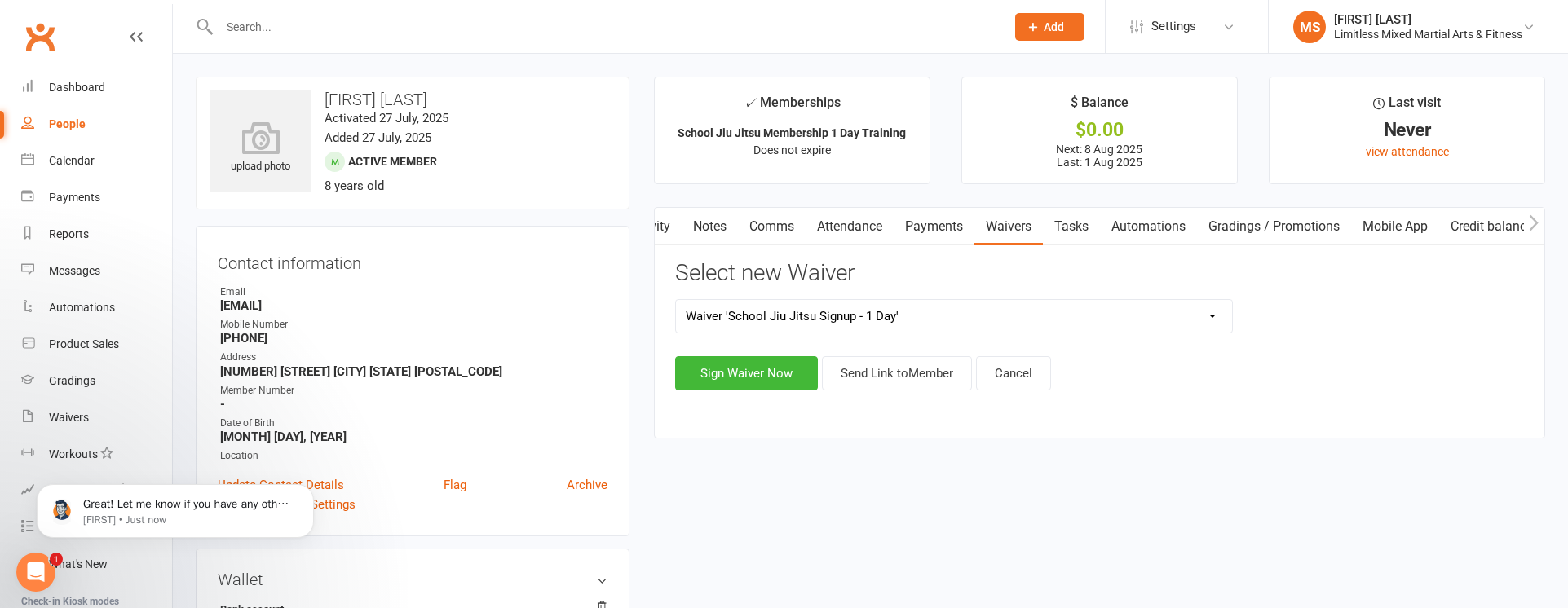 scroll, scrollTop: 0, scrollLeft: 0, axis: both 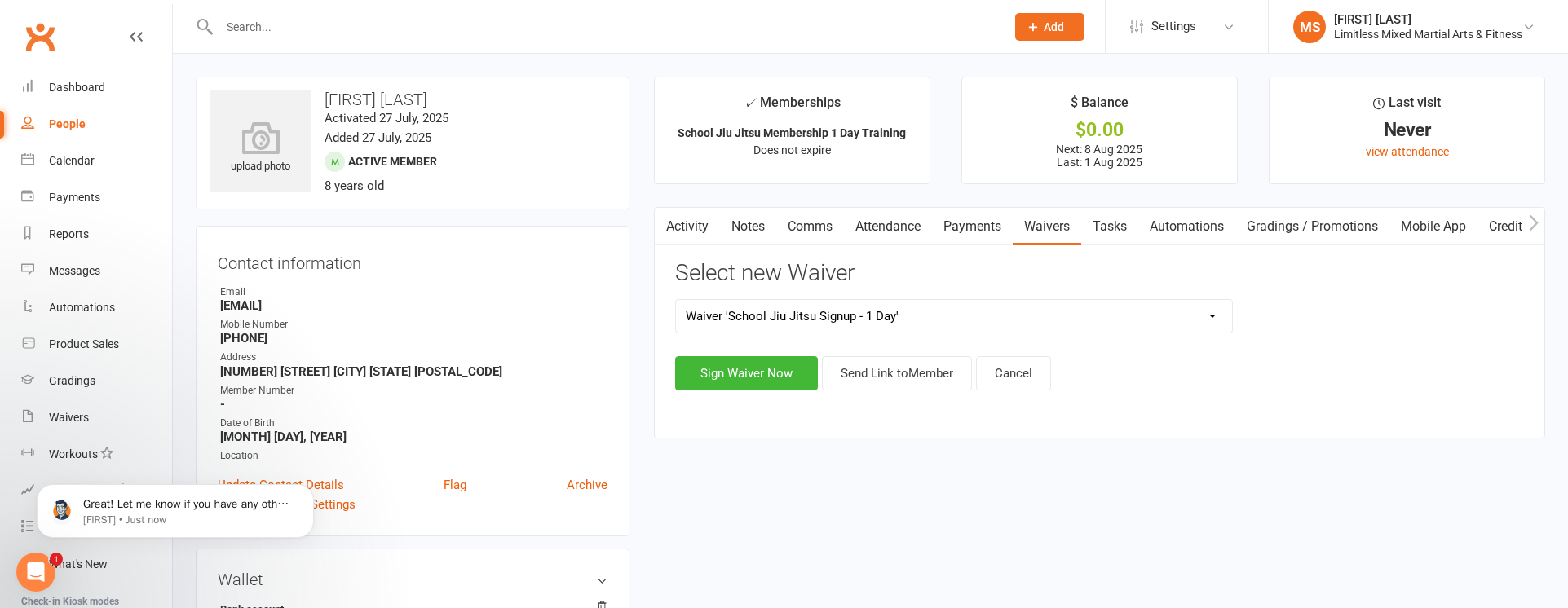 click 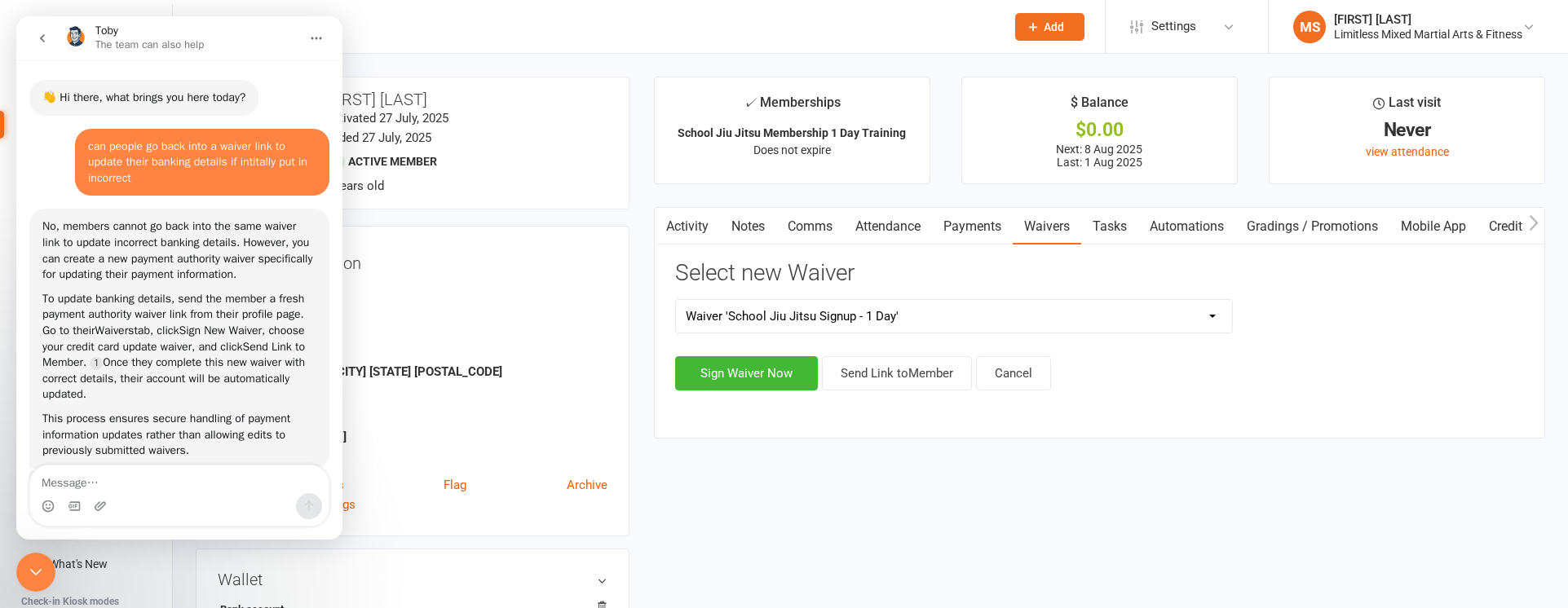 scroll, scrollTop: 39, scrollLeft: 0, axis: vertical 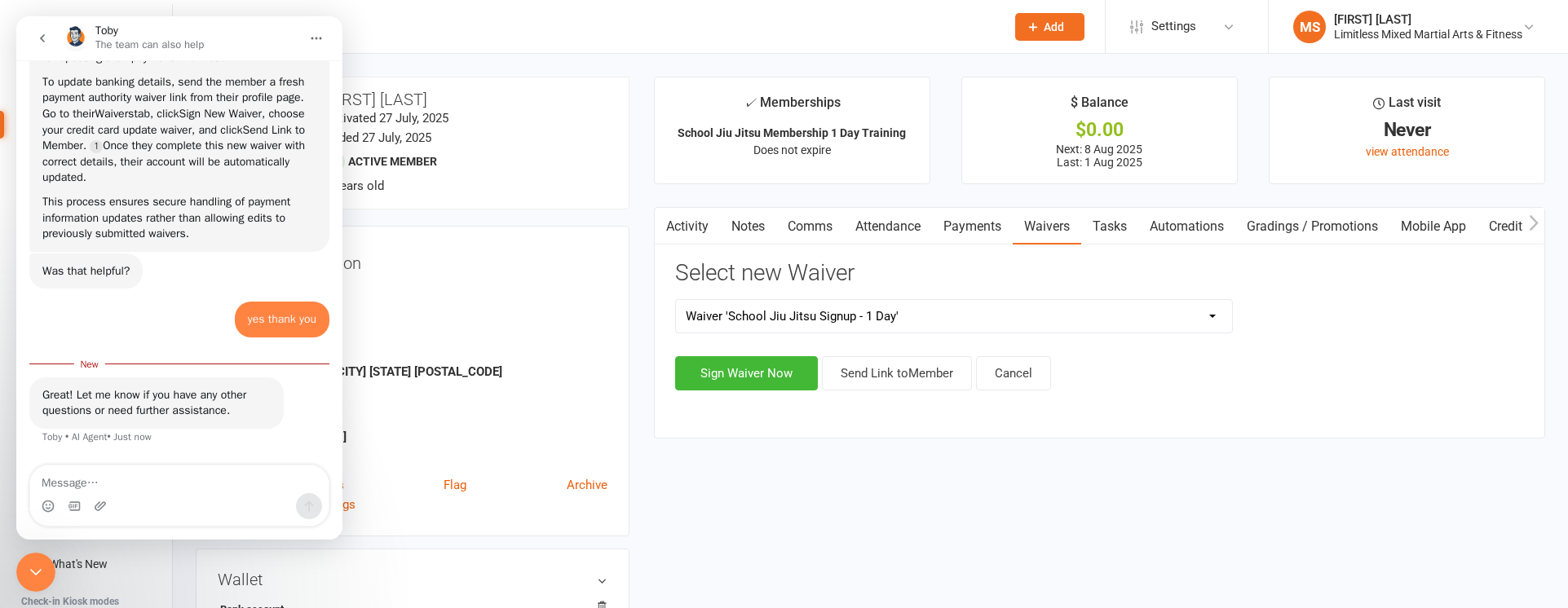 click at bounding box center [179, 479] 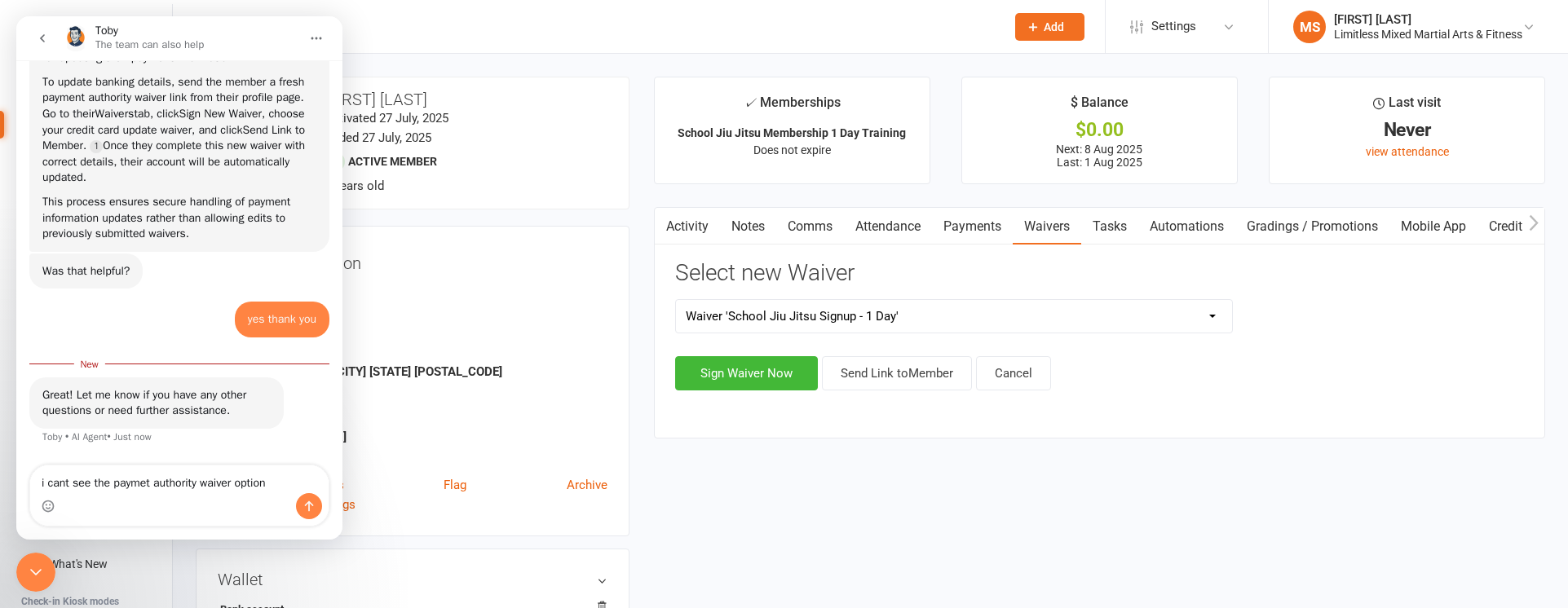 click on "i cant see the paymet authority waiver option" at bounding box center [179, 479] 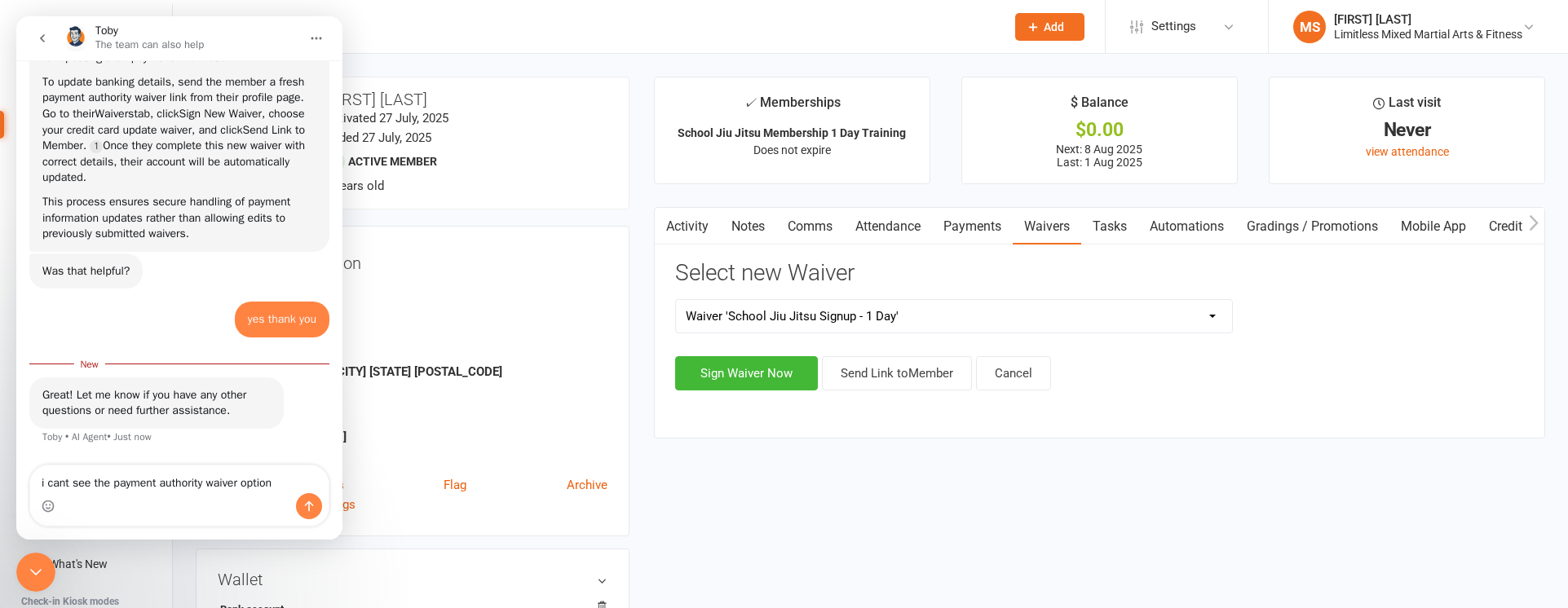 click on "Waivers" at bounding box center (1047, 227) 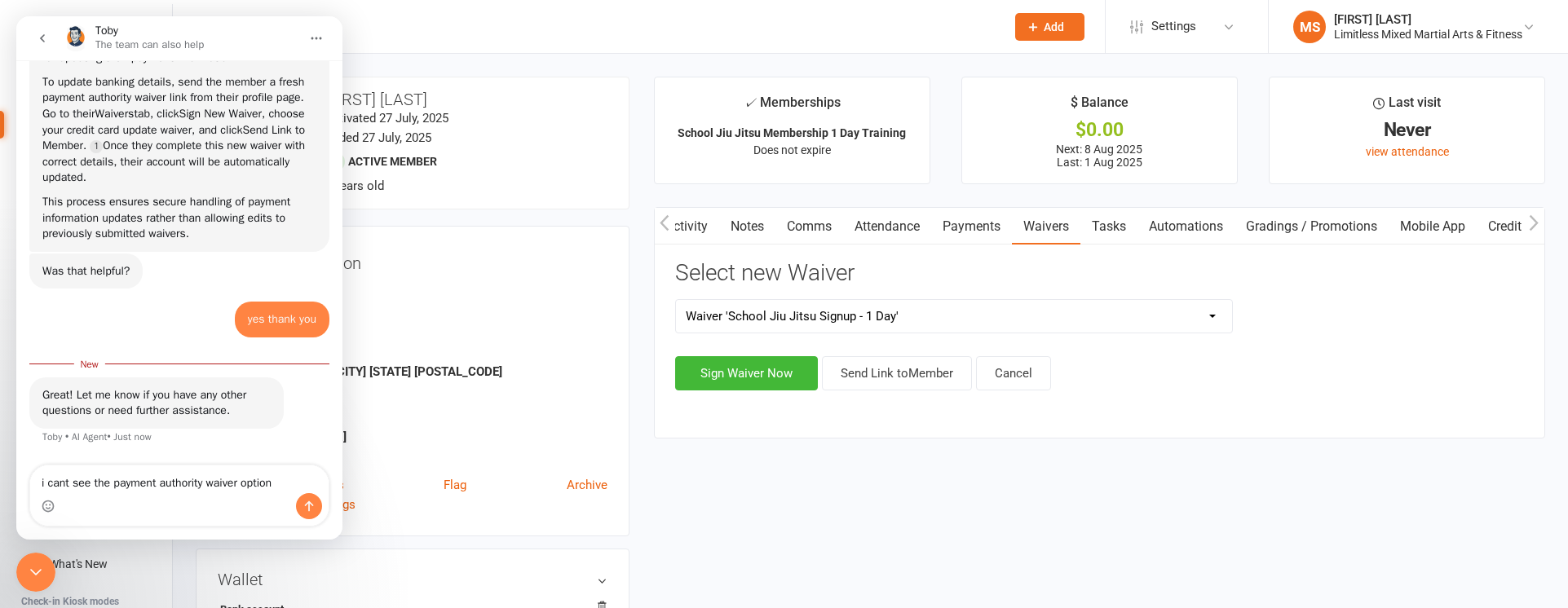 click on "Waivers" at bounding box center [1046, 227] 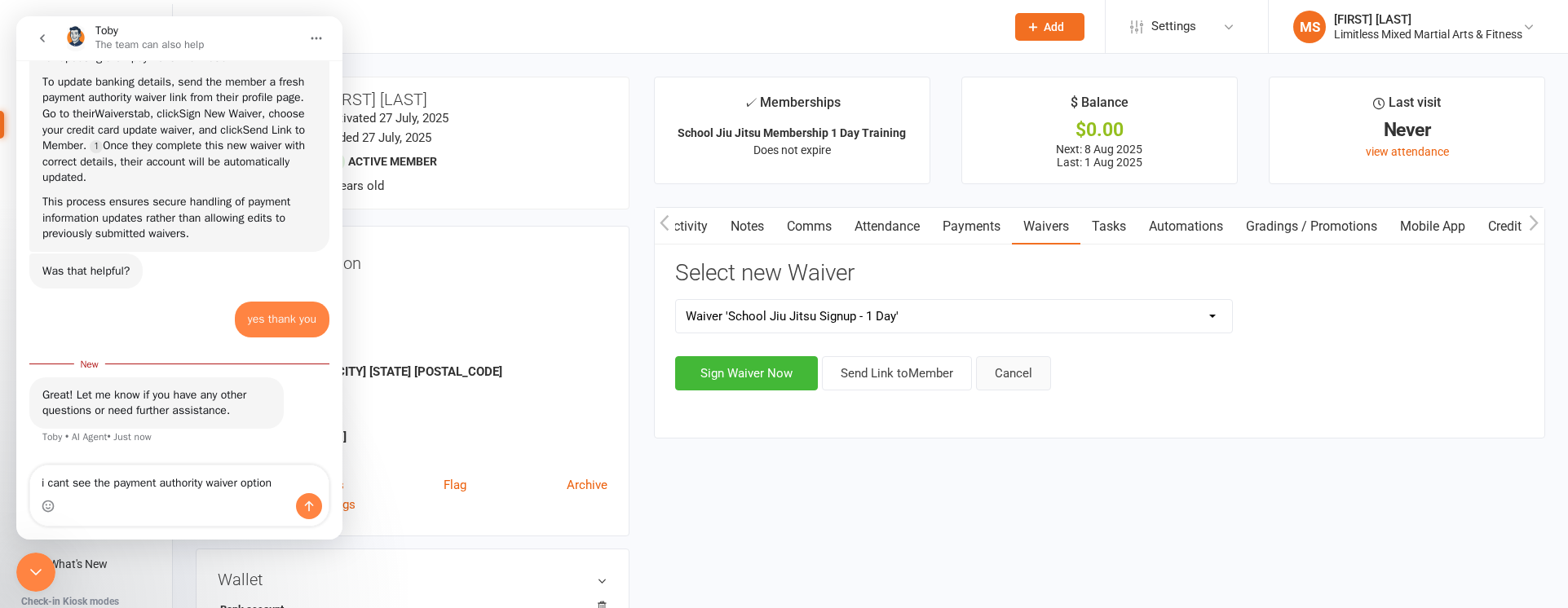 click on "Cancel" 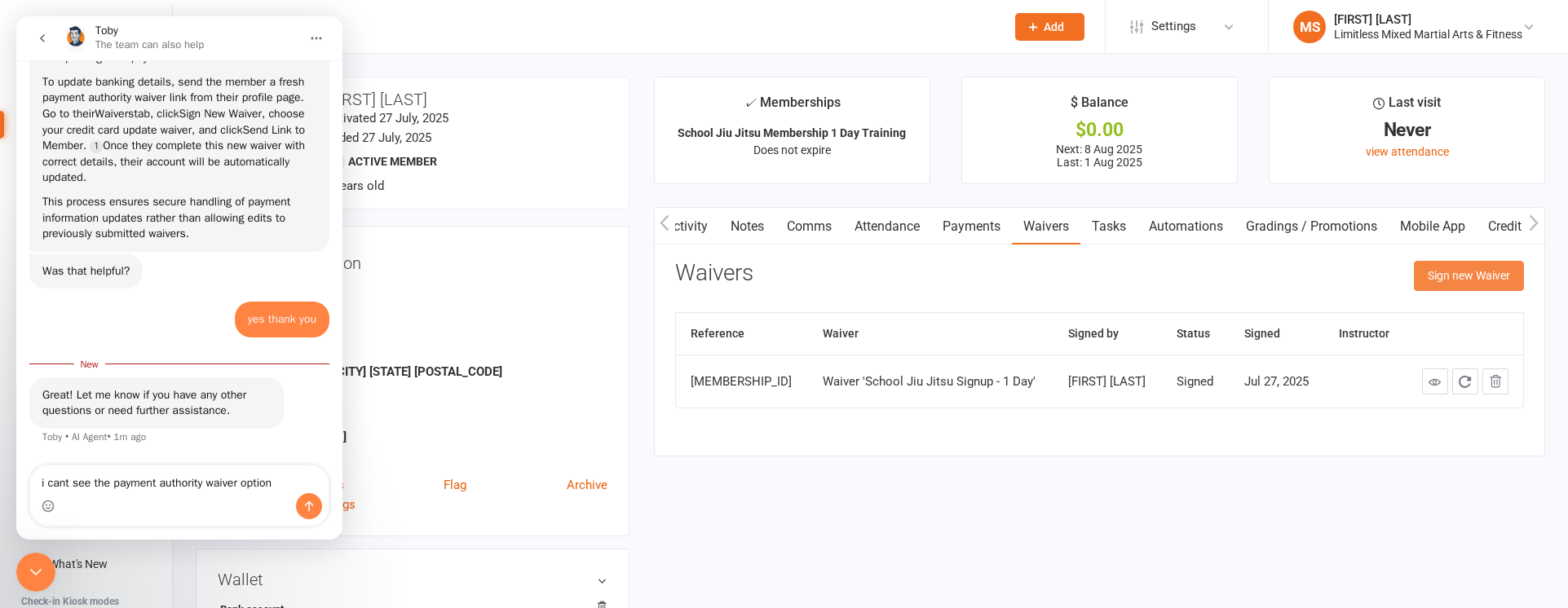 click on "Sign new Waiver" 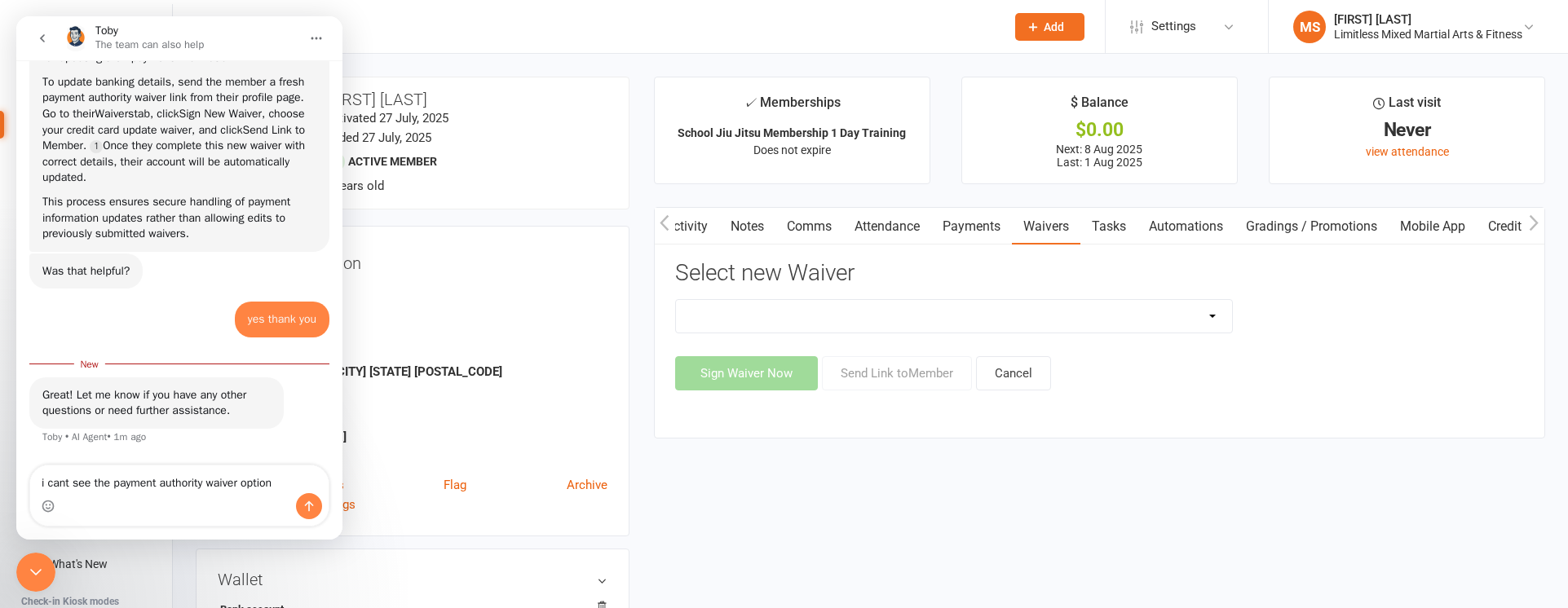 click on "ADULT New Member Sign Up JUNIOR New Member Sign Up School Jiu Jitsu Signup - 1 Day School Jiu Jitsu Signup - 2 Day TRIAL Waiver" 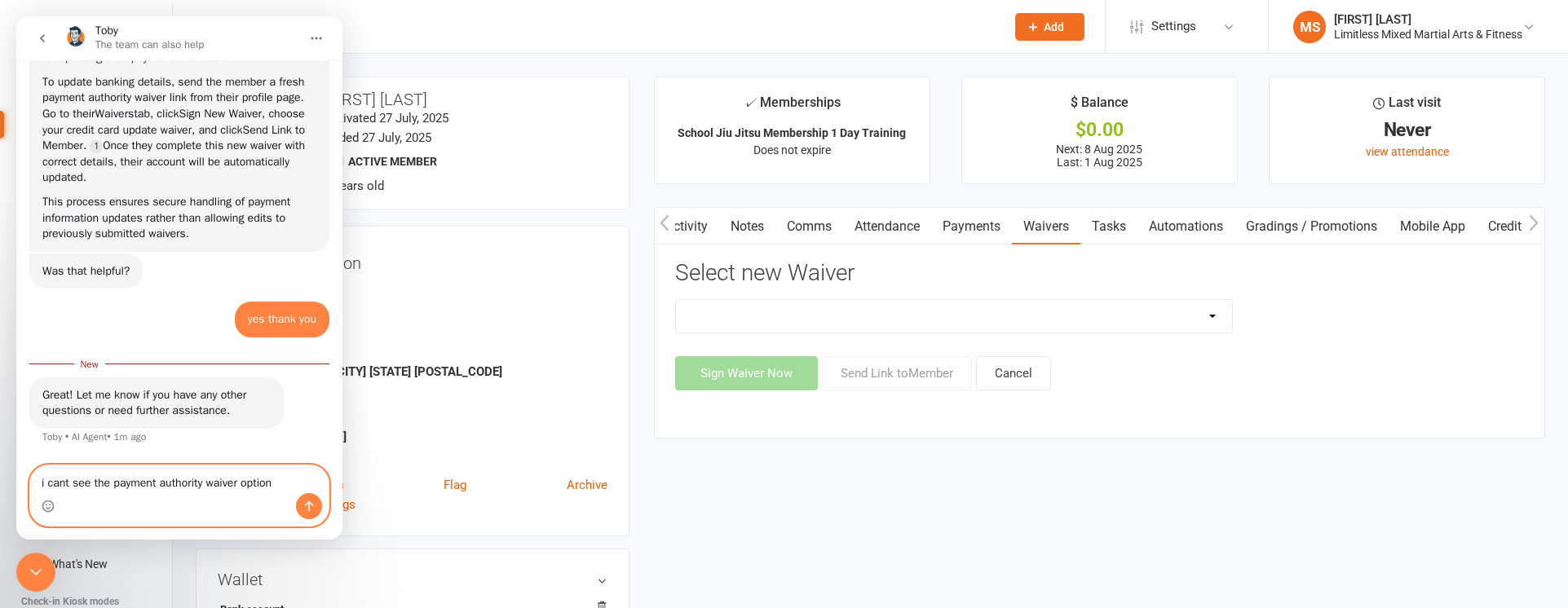 click on "i cant see the payment authority waiver option" at bounding box center (179, 479) 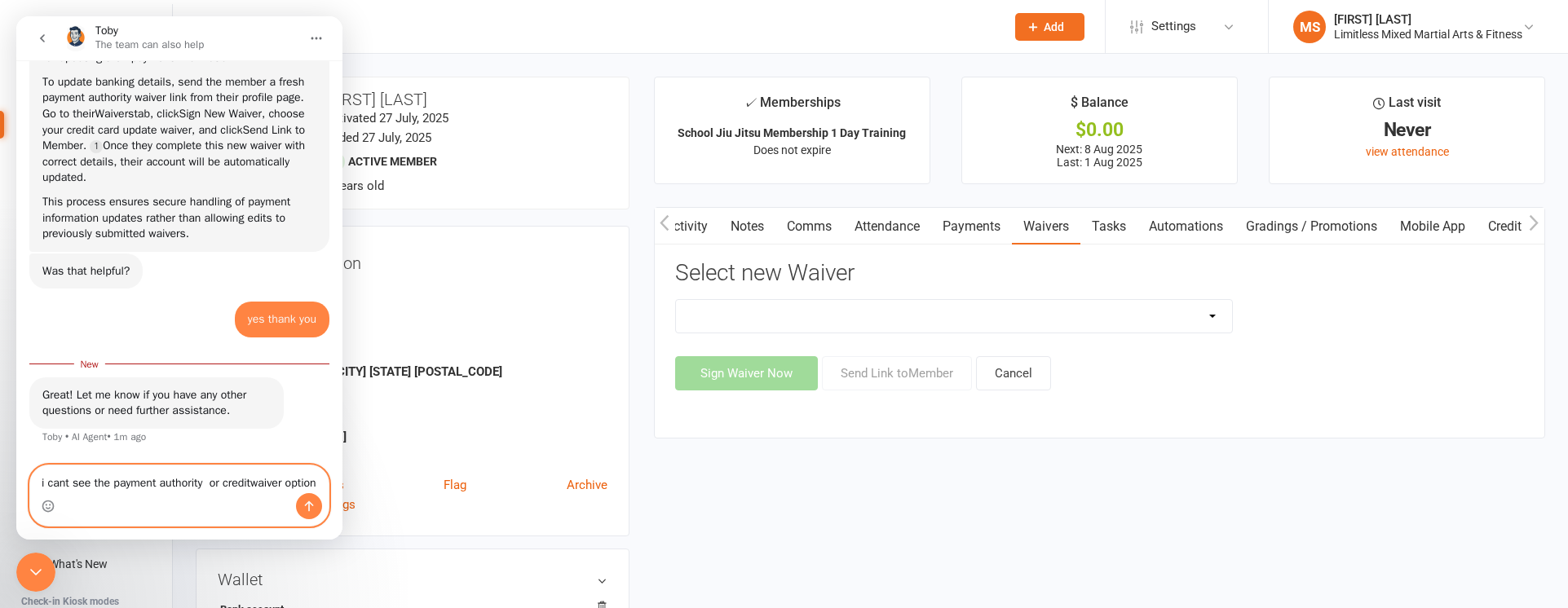 scroll, scrollTop: 231, scrollLeft: 0, axis: vertical 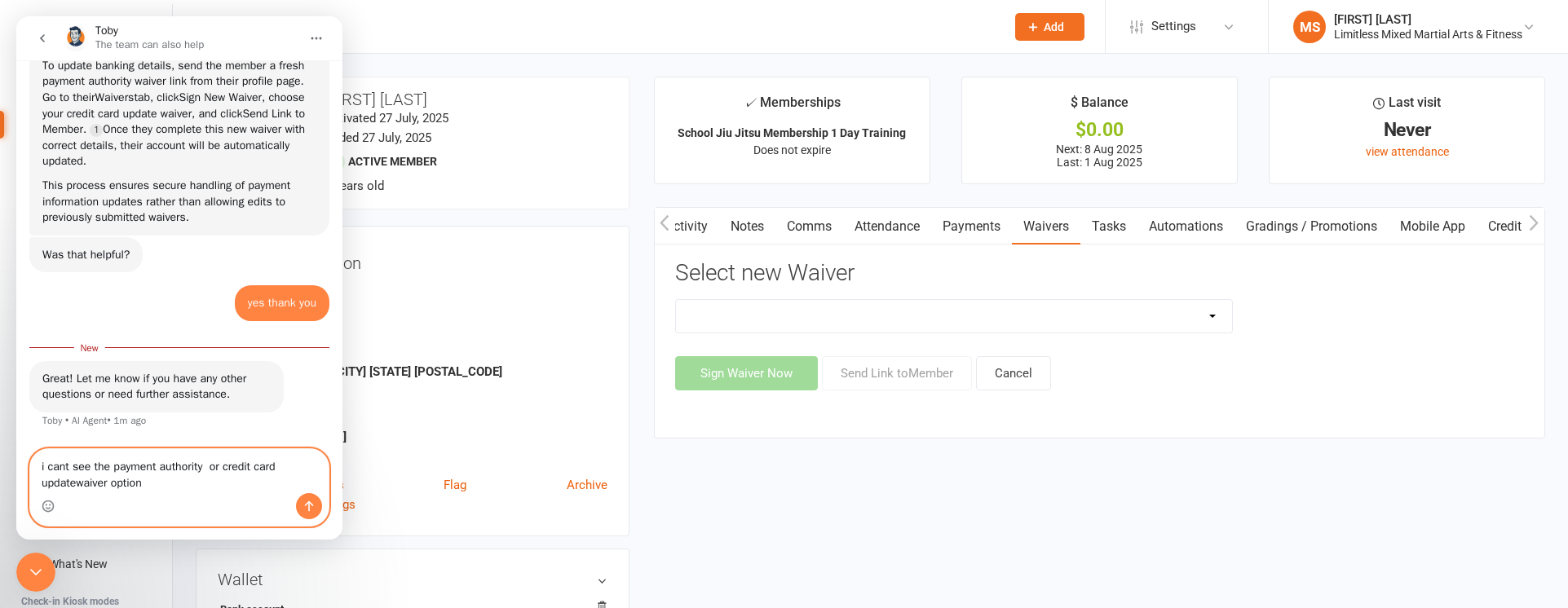 type on "i cant see the payment authority  or credit card update waiver option" 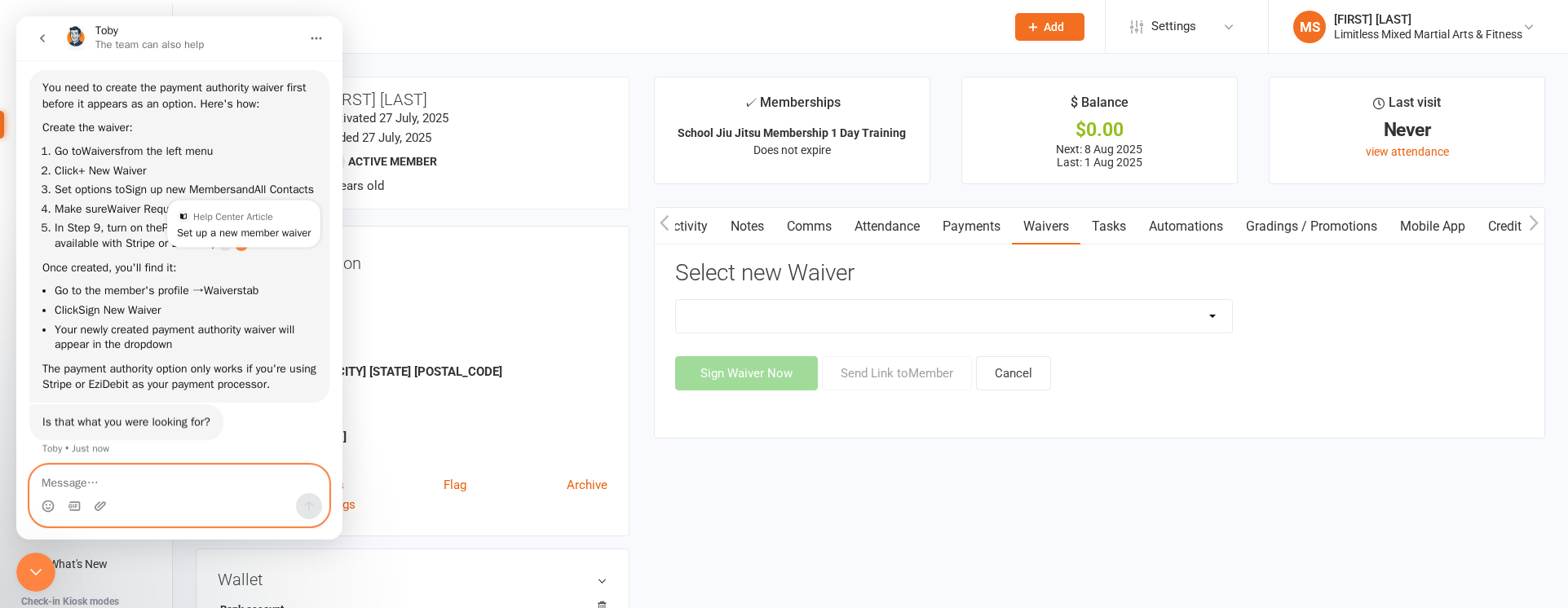 scroll, scrollTop: 625, scrollLeft: 0, axis: vertical 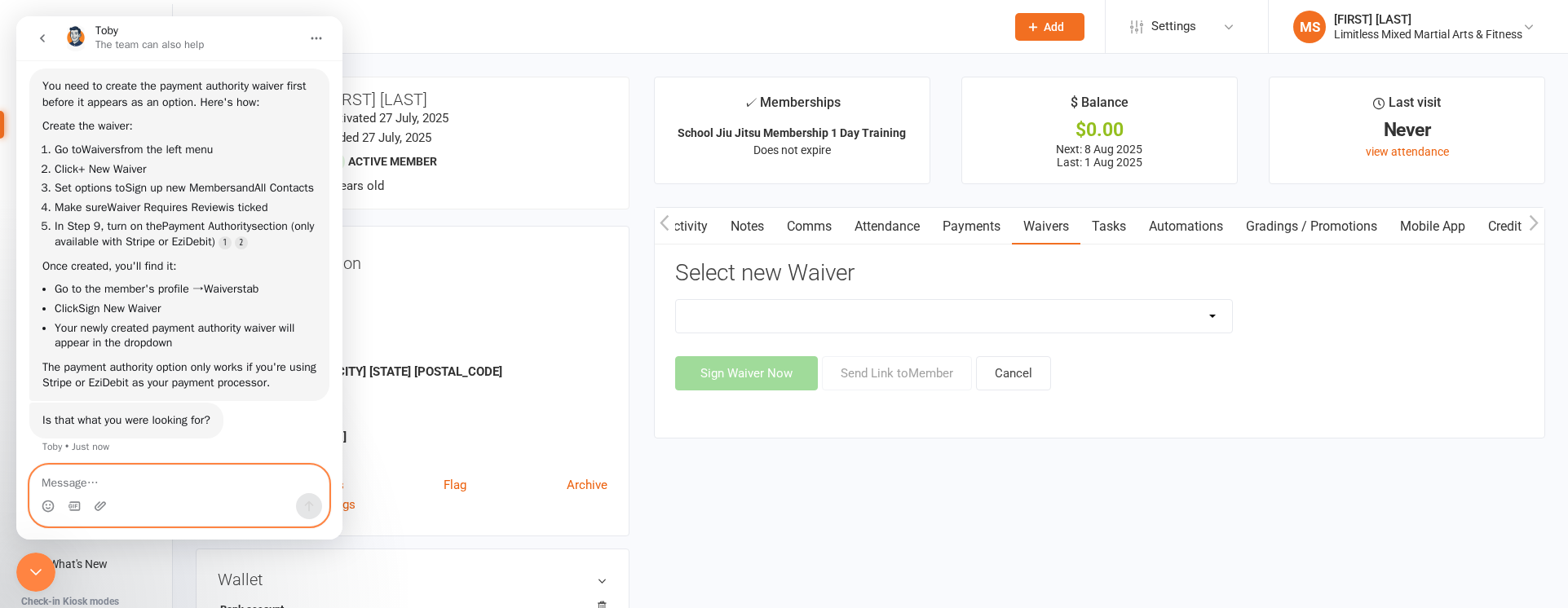 type 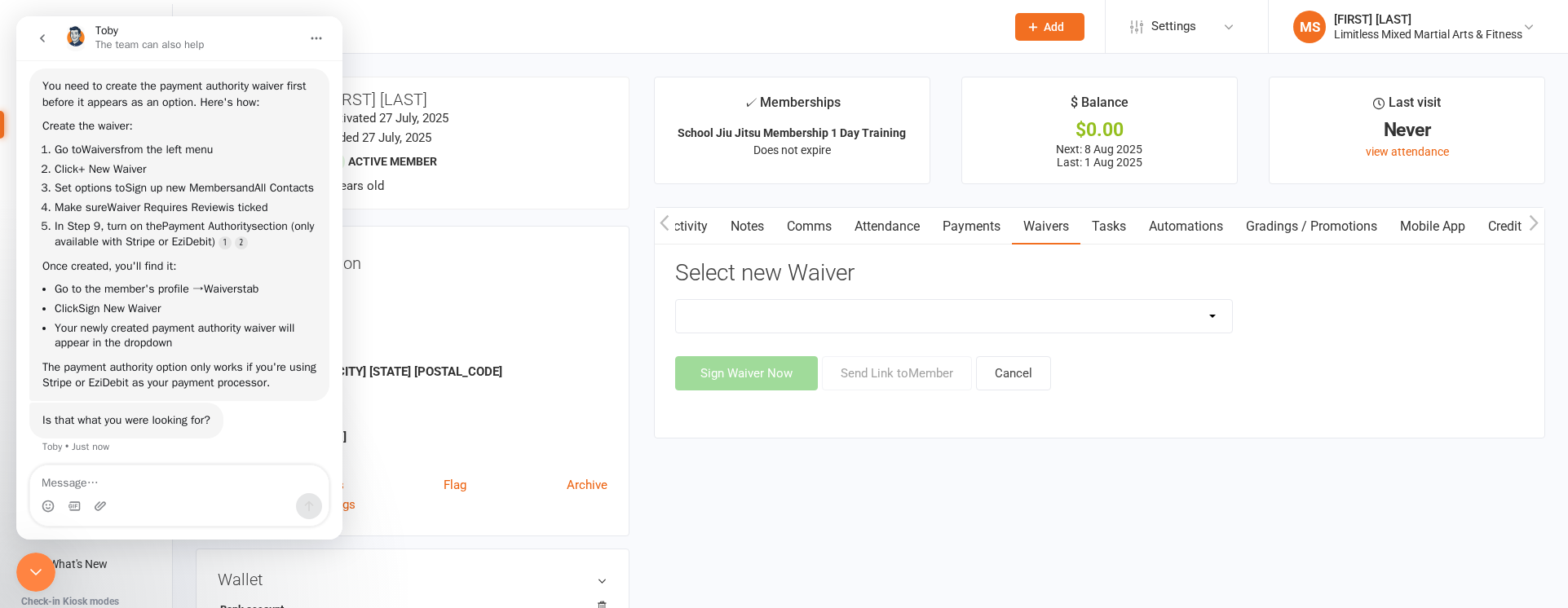 click 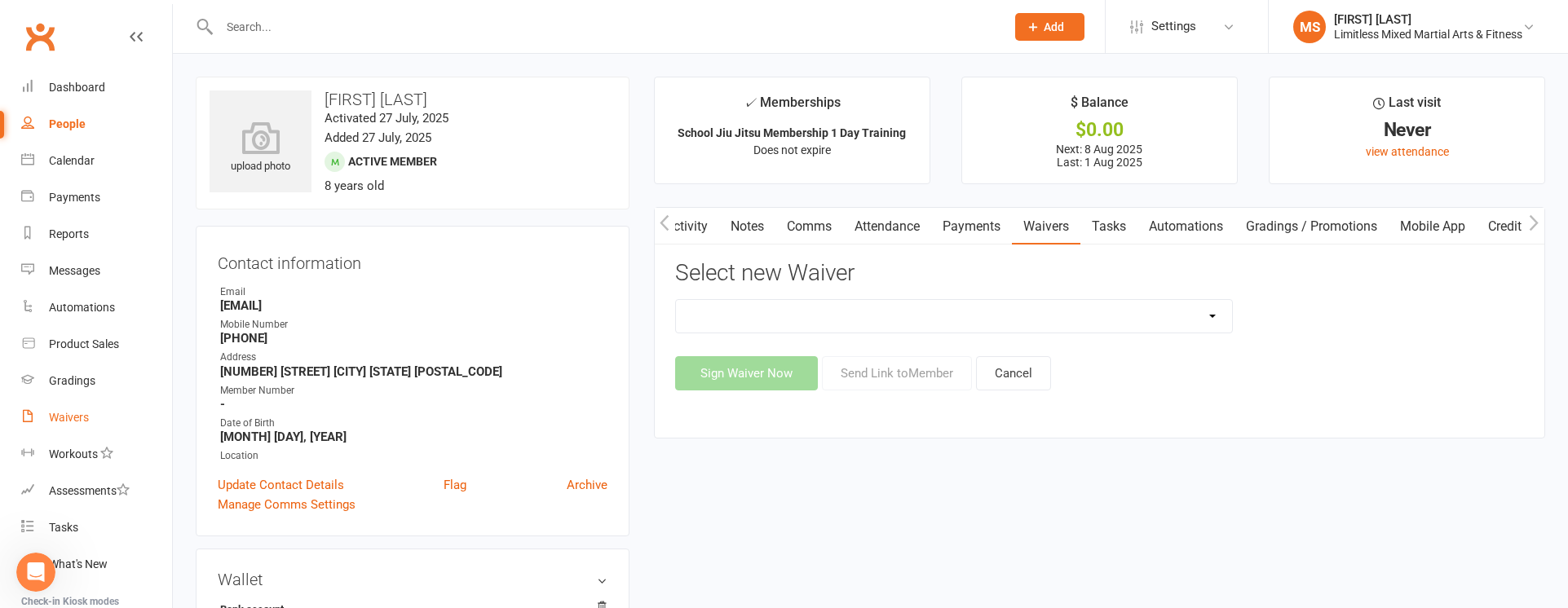 click on "Waivers" at bounding box center [68, 417] 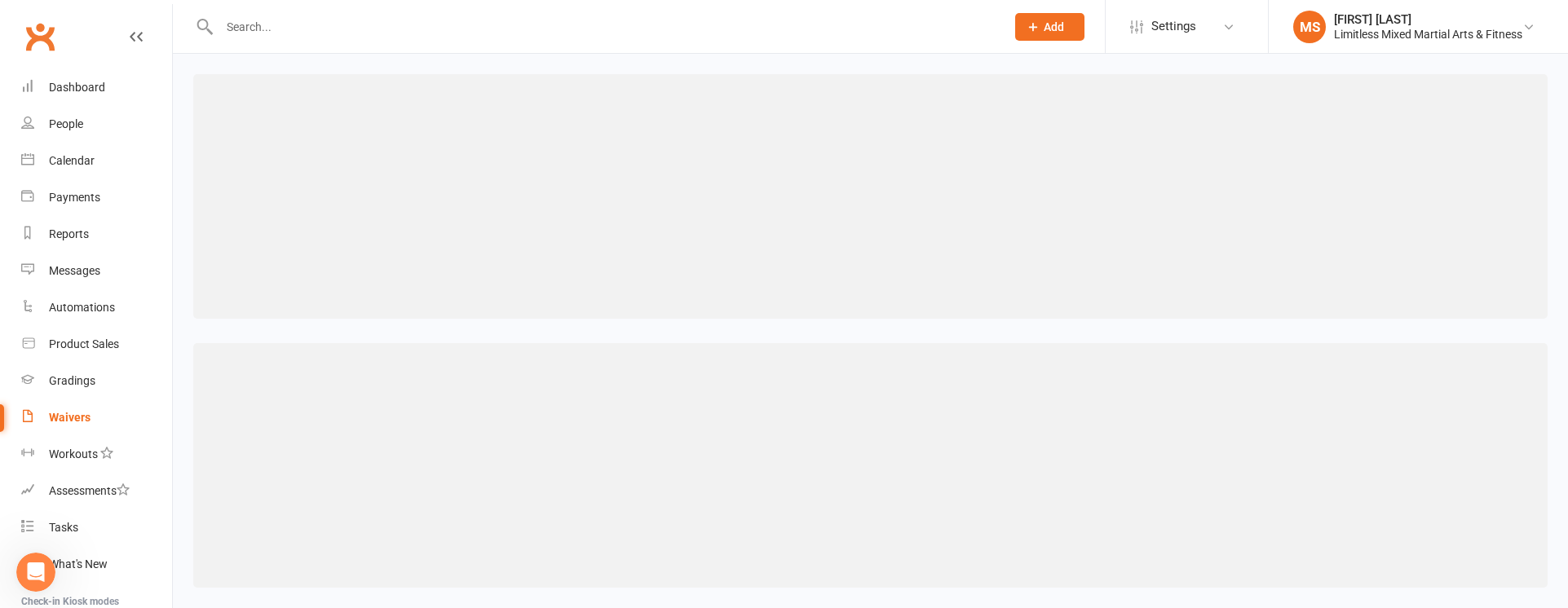 click 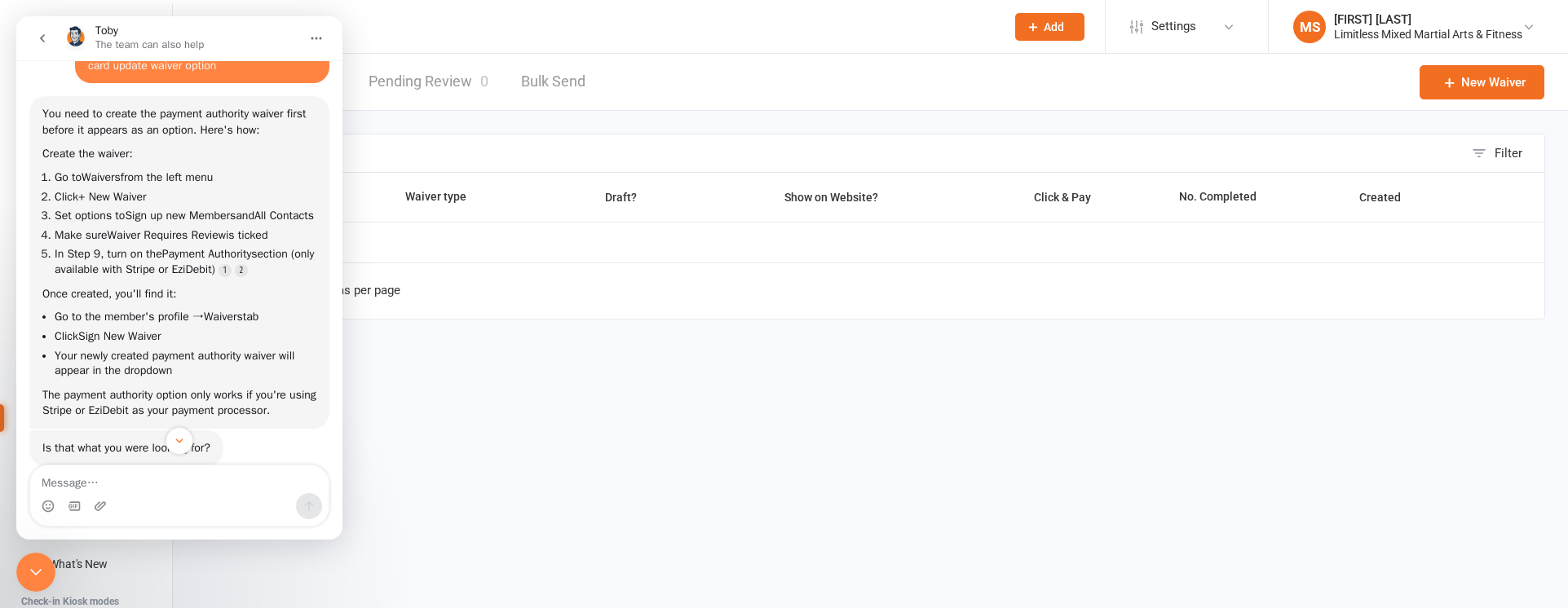 scroll, scrollTop: 606, scrollLeft: 0, axis: vertical 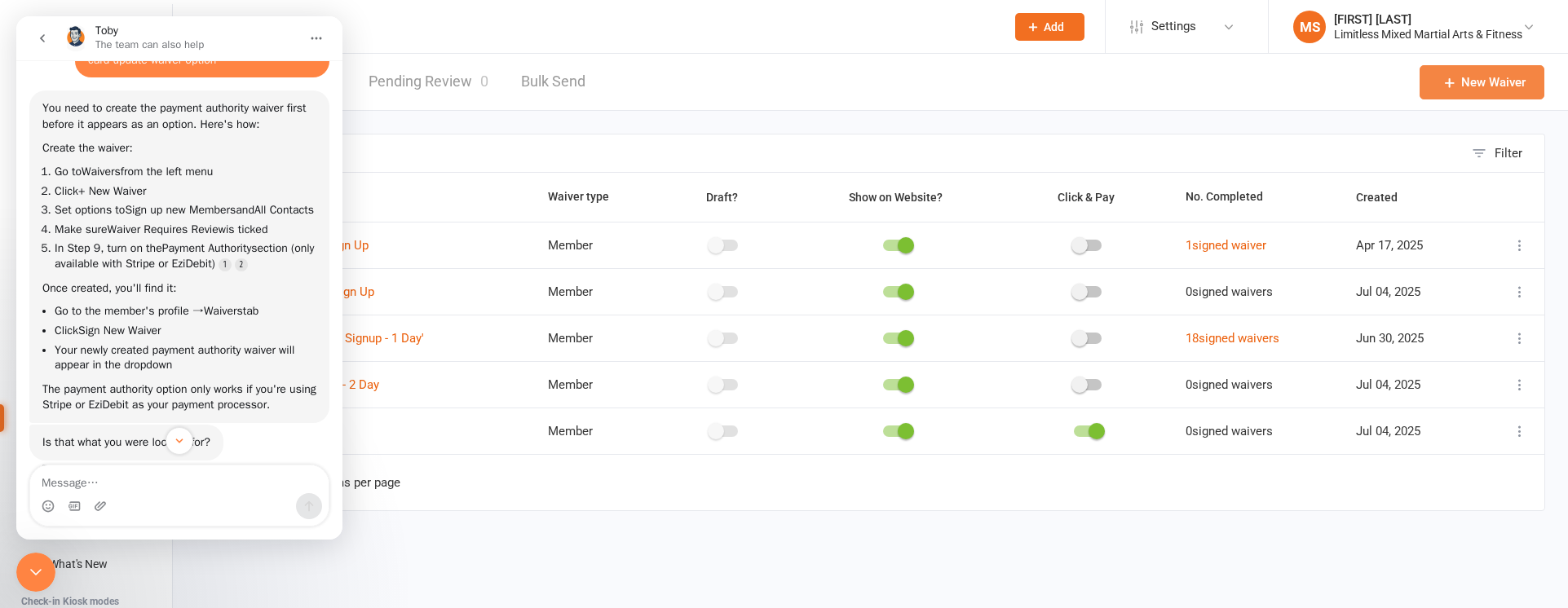 click on "New Waiver" at bounding box center (1482, 82) 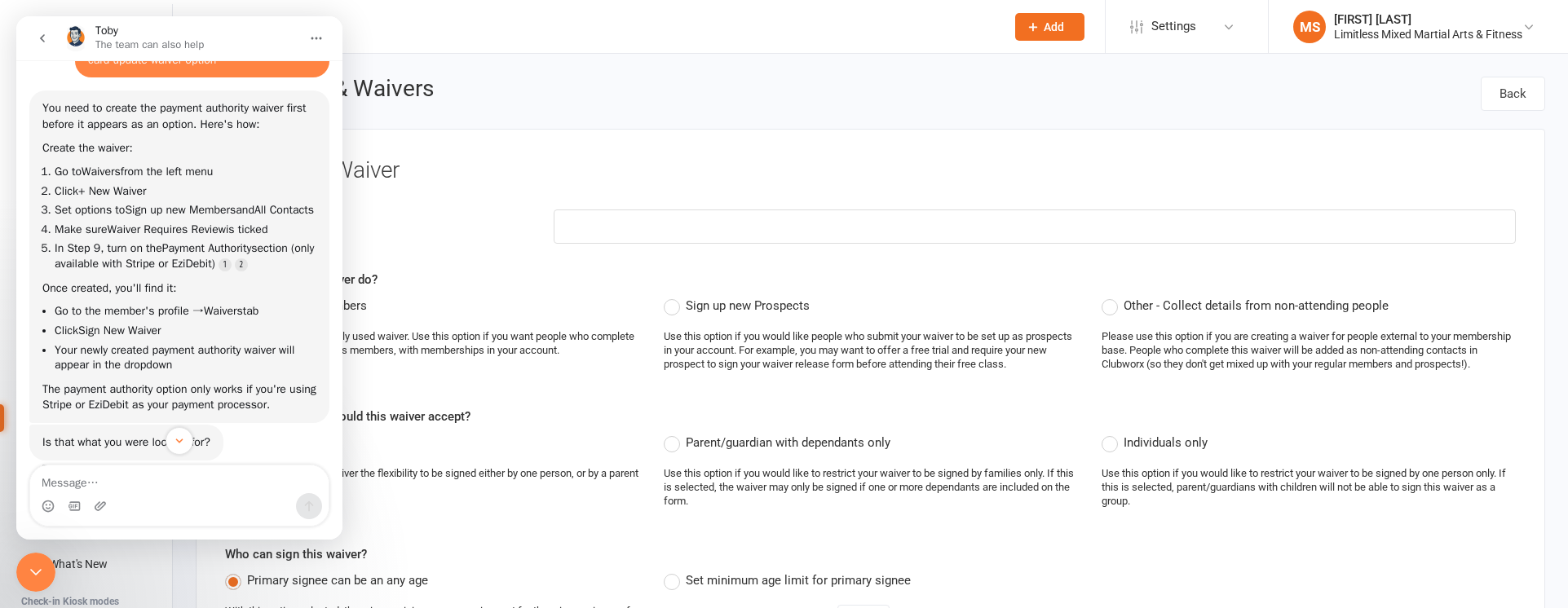 click 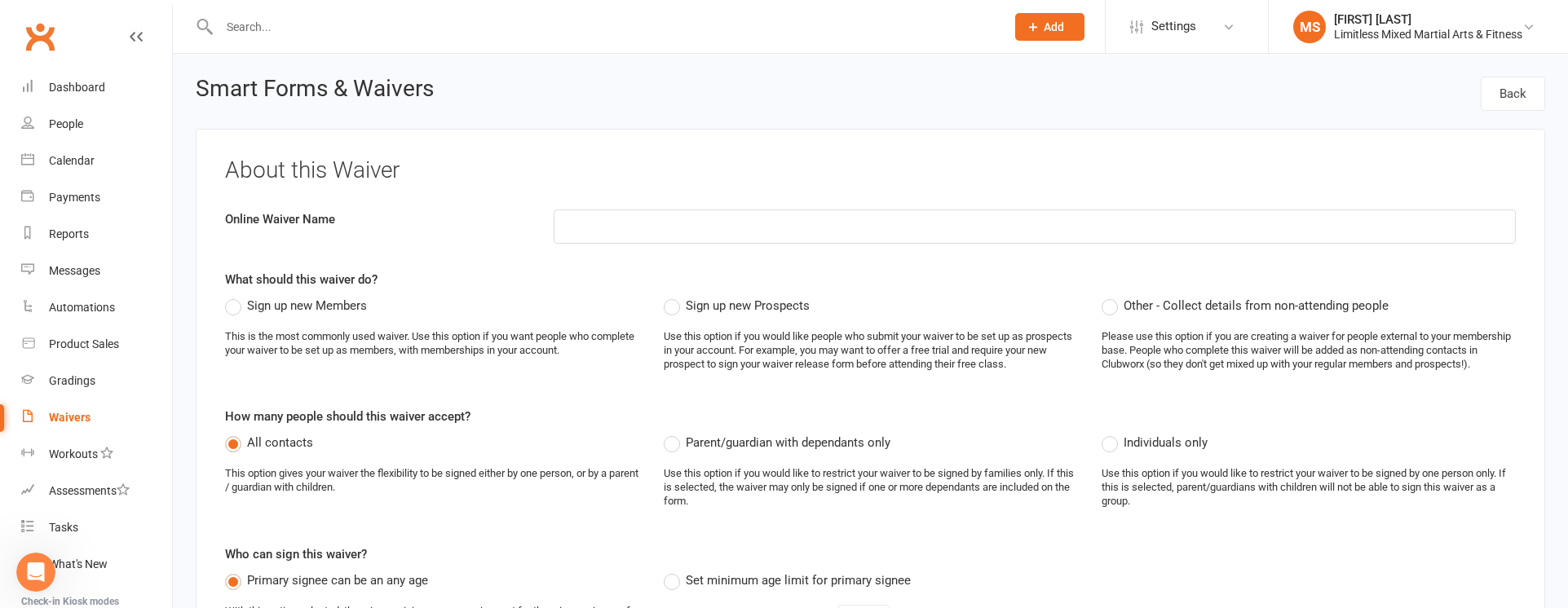 click on "Sign up new Members" at bounding box center [296, 306] 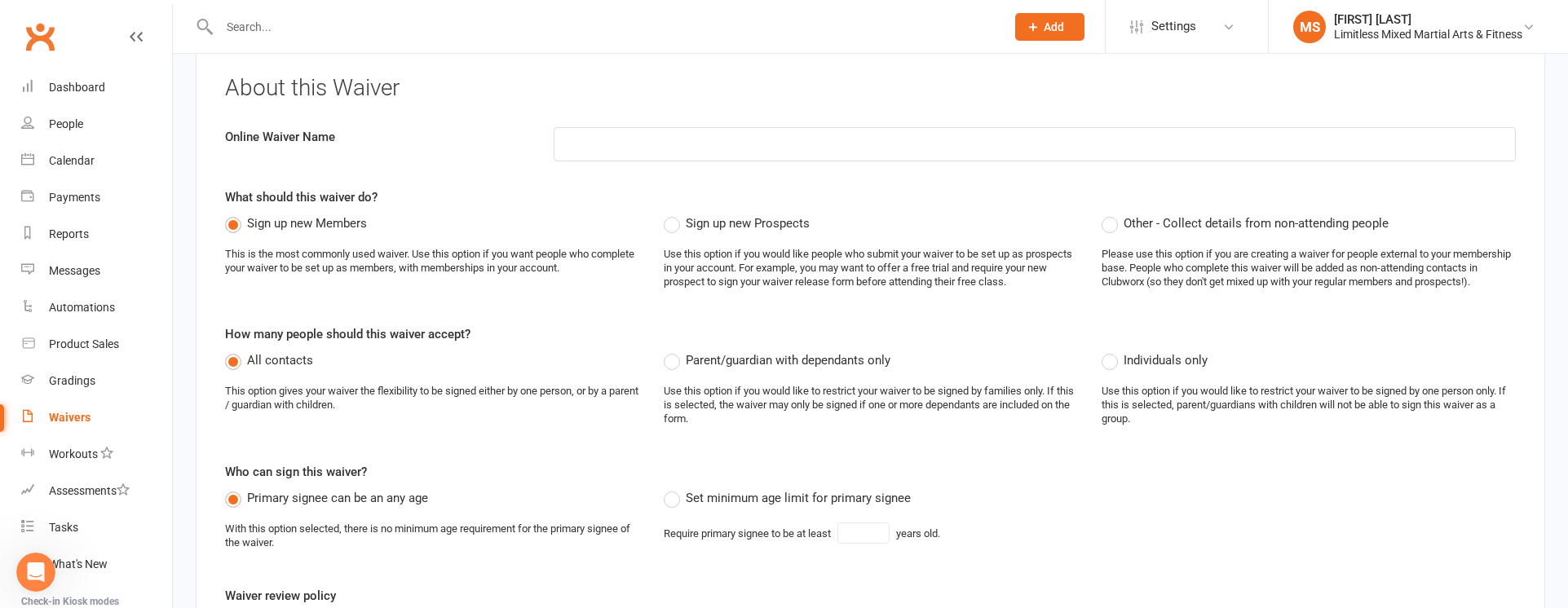 scroll, scrollTop: 67, scrollLeft: 0, axis: vertical 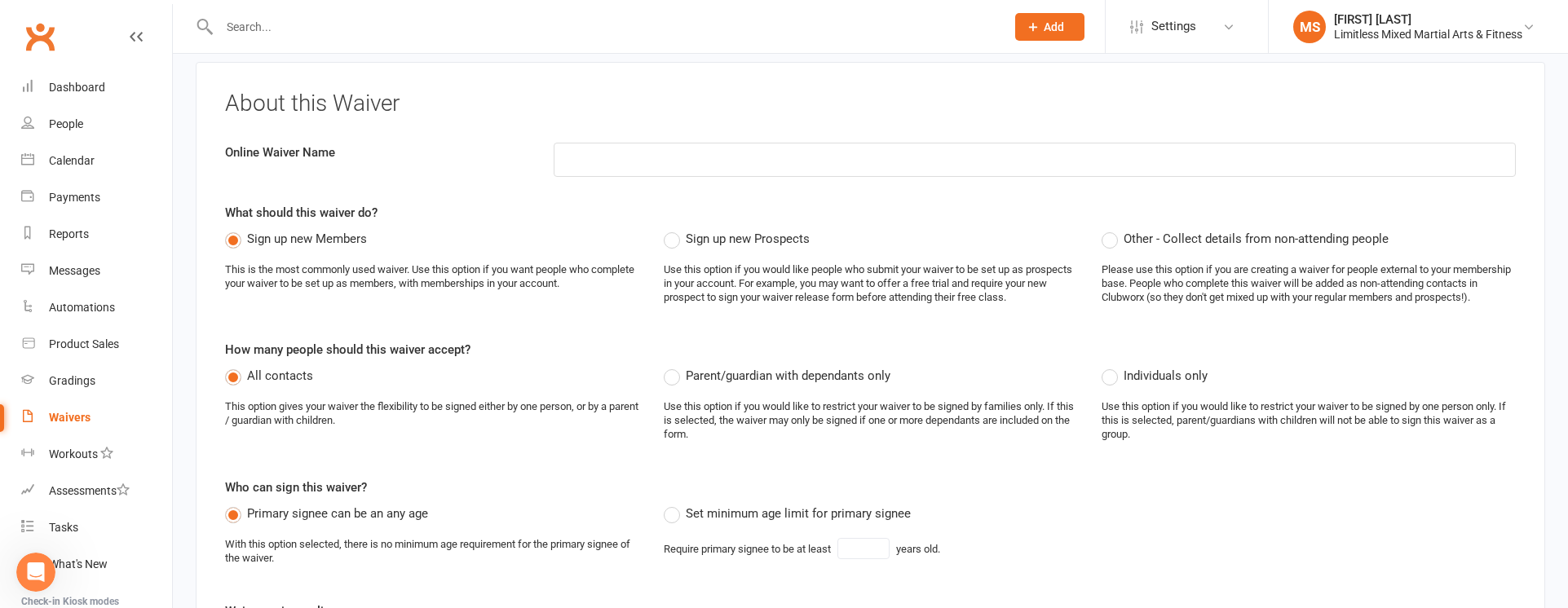 click 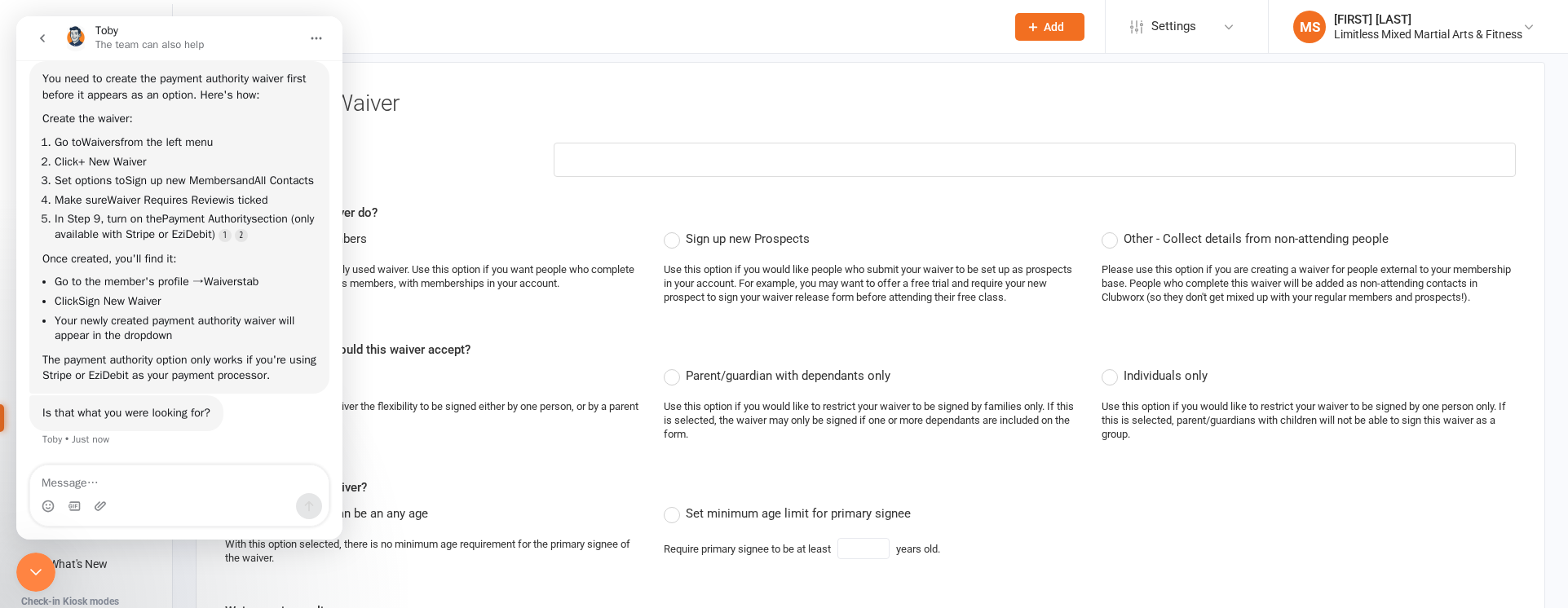 scroll, scrollTop: 650, scrollLeft: 0, axis: vertical 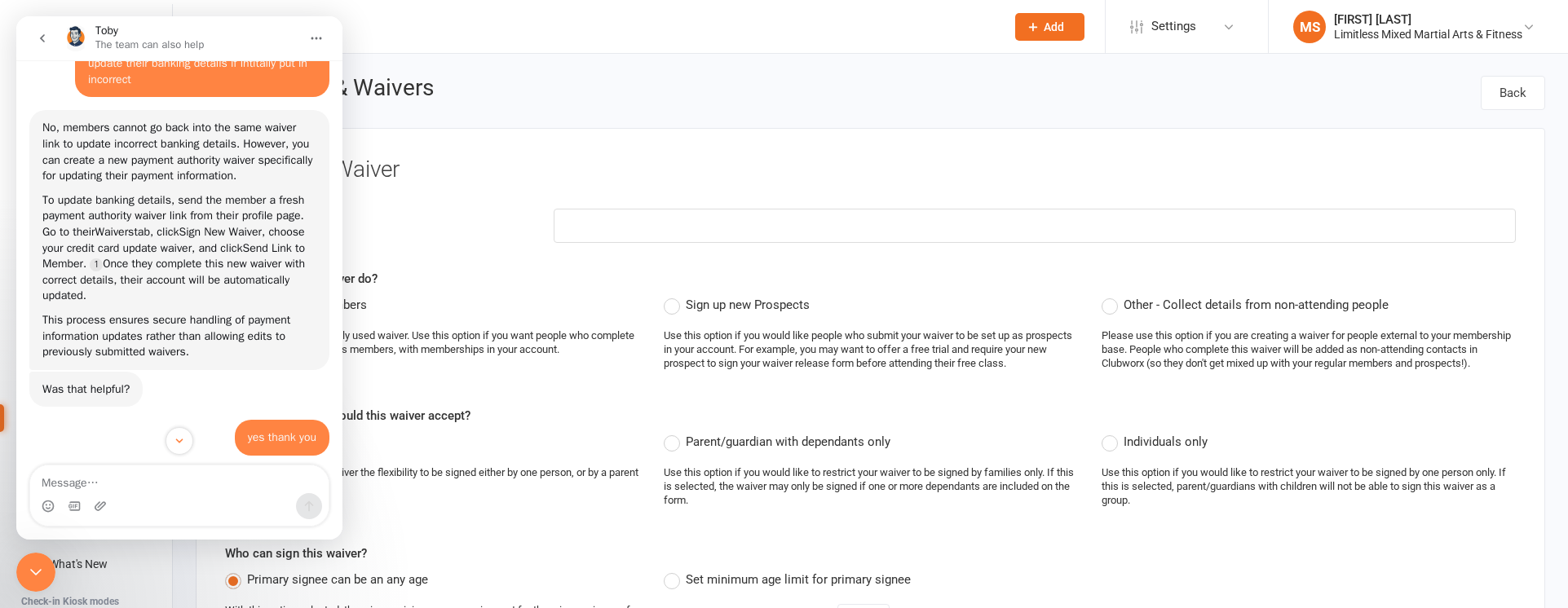 click 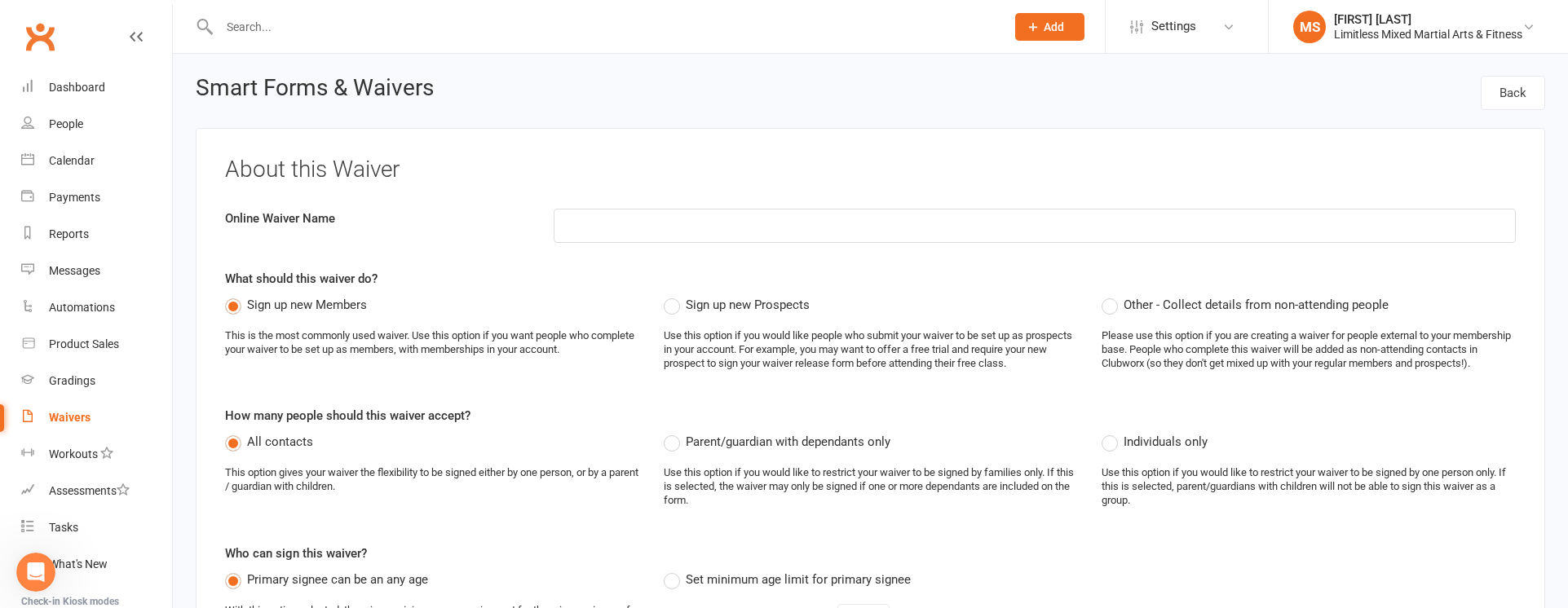 click on "About this Waiver Online Waiver Name What should this waiver do? Sign up new Members This is the most commonly used waiver. Use this option if you want people who complete your waiver to be set up as members, with memberships in your account. Sign up new Prospects Use this option if you would like people who submit your waiver to be set up as prospects in your account. For example, you may want to offer a free trial and require your new prospect to sign your waiver release form before attending their free class. Other - Collect details from non-attending people Please use this option if you are creating a waiver for people external to your membership base. People who complete this waiver will be added as non-attending contacts in Clubworx (so they don't get mixed up with your regular members and prospects!). How many people should this waiver accept? All contacts This option gives your waiver the flexibility to be signed either by one person, or by a parent / guardian with children. Individuals only" at bounding box center [870, 501] 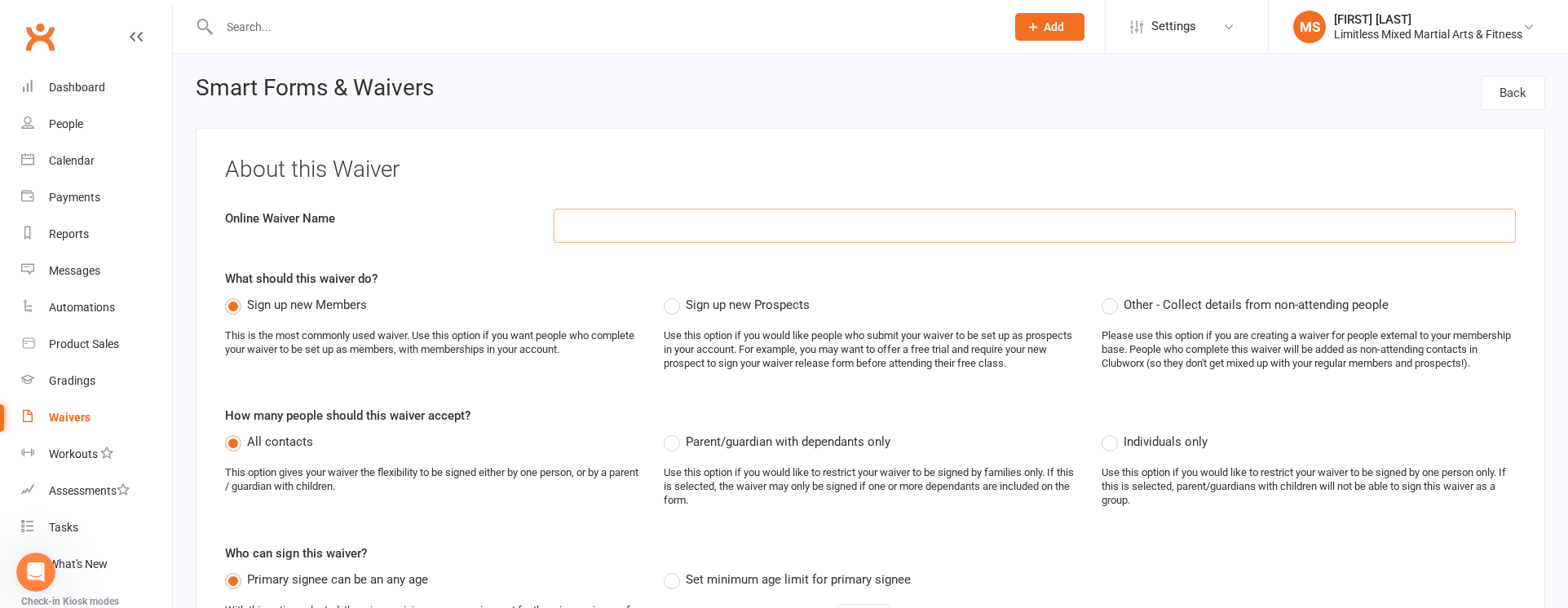 click at bounding box center [1035, 226] 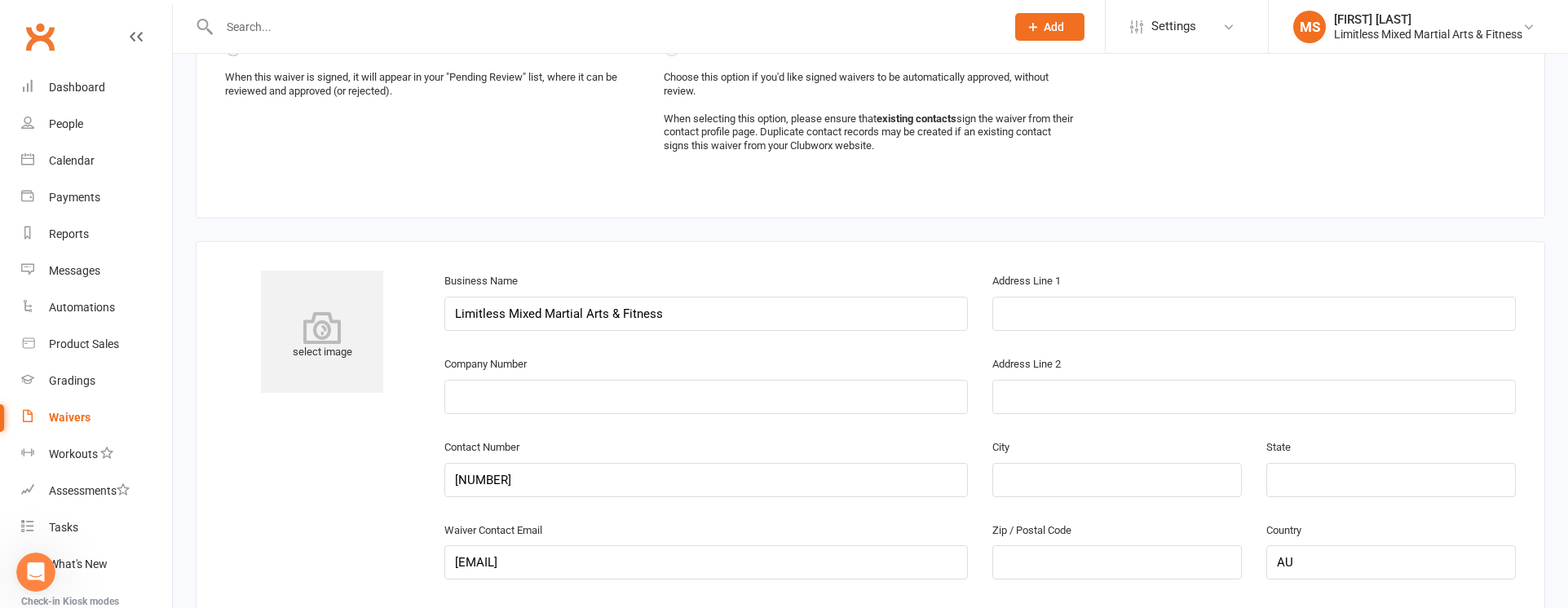 scroll, scrollTop: 673, scrollLeft: 0, axis: vertical 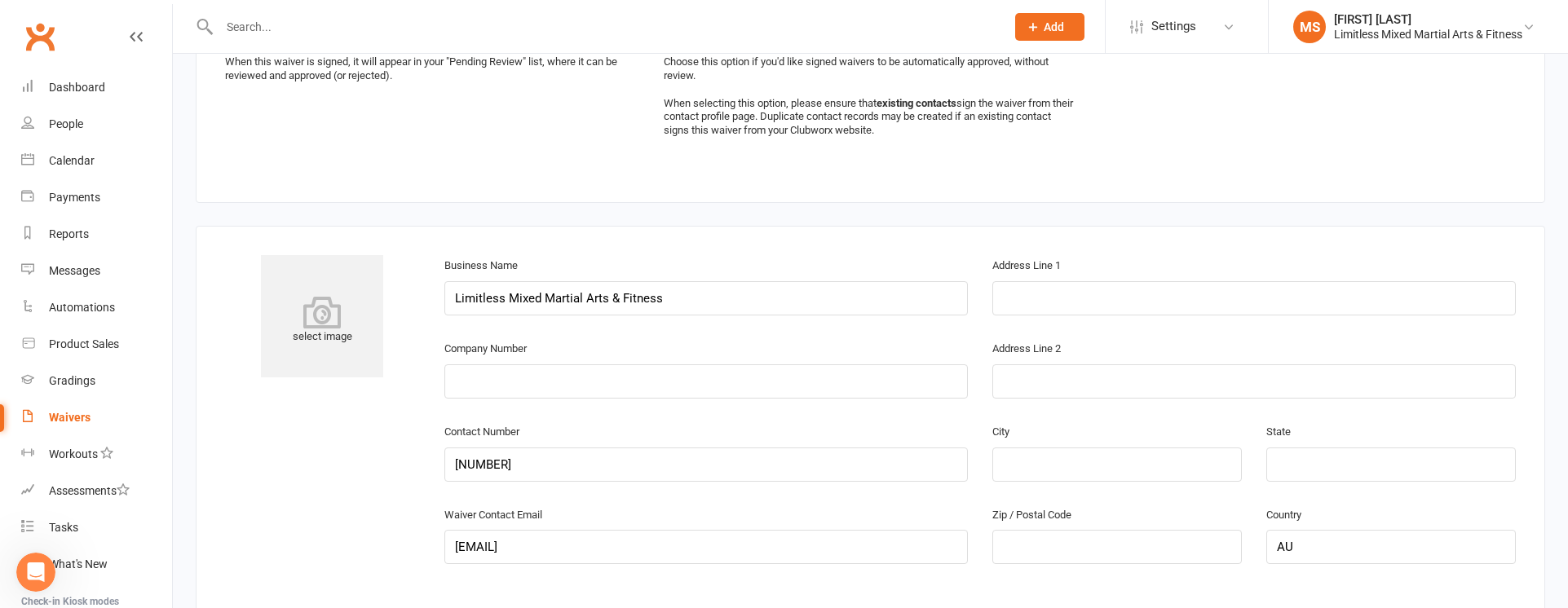 type on "Banking Details Update Waiver" 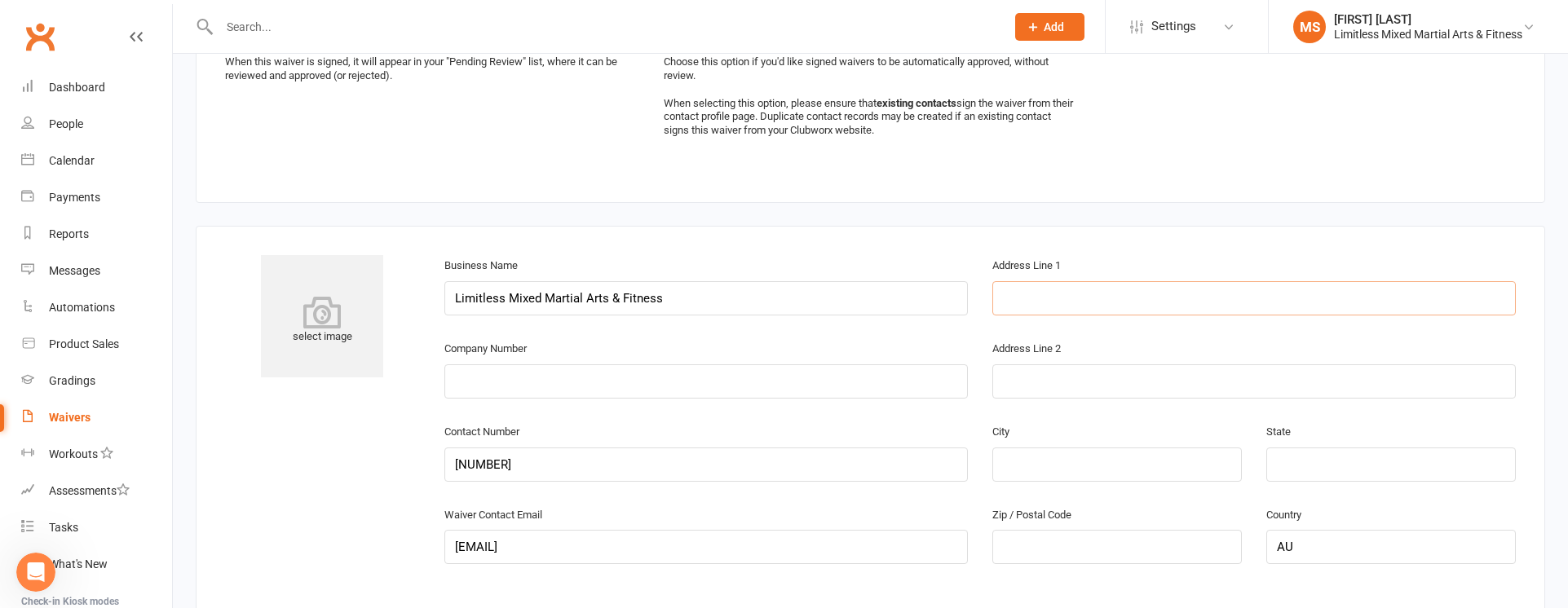 click at bounding box center (1254, 298) 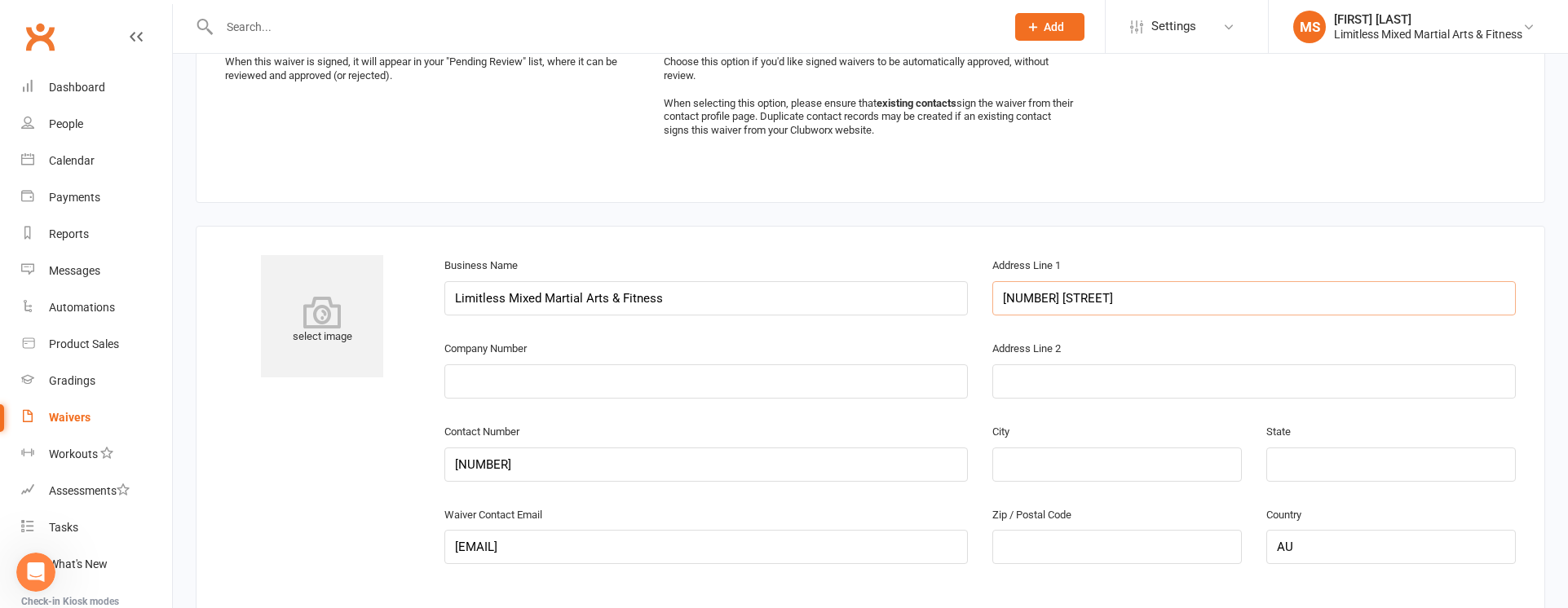 type on "[NUMBER] [STREET]" 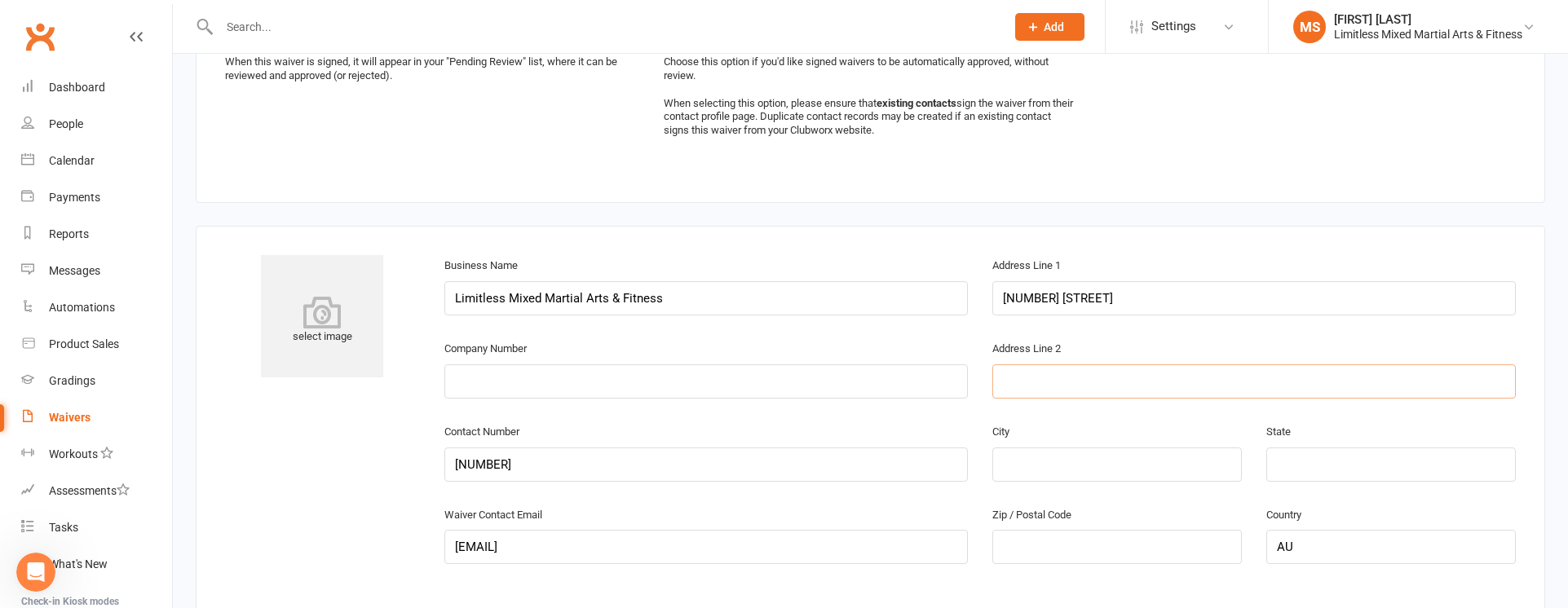 click at bounding box center [1254, 381] 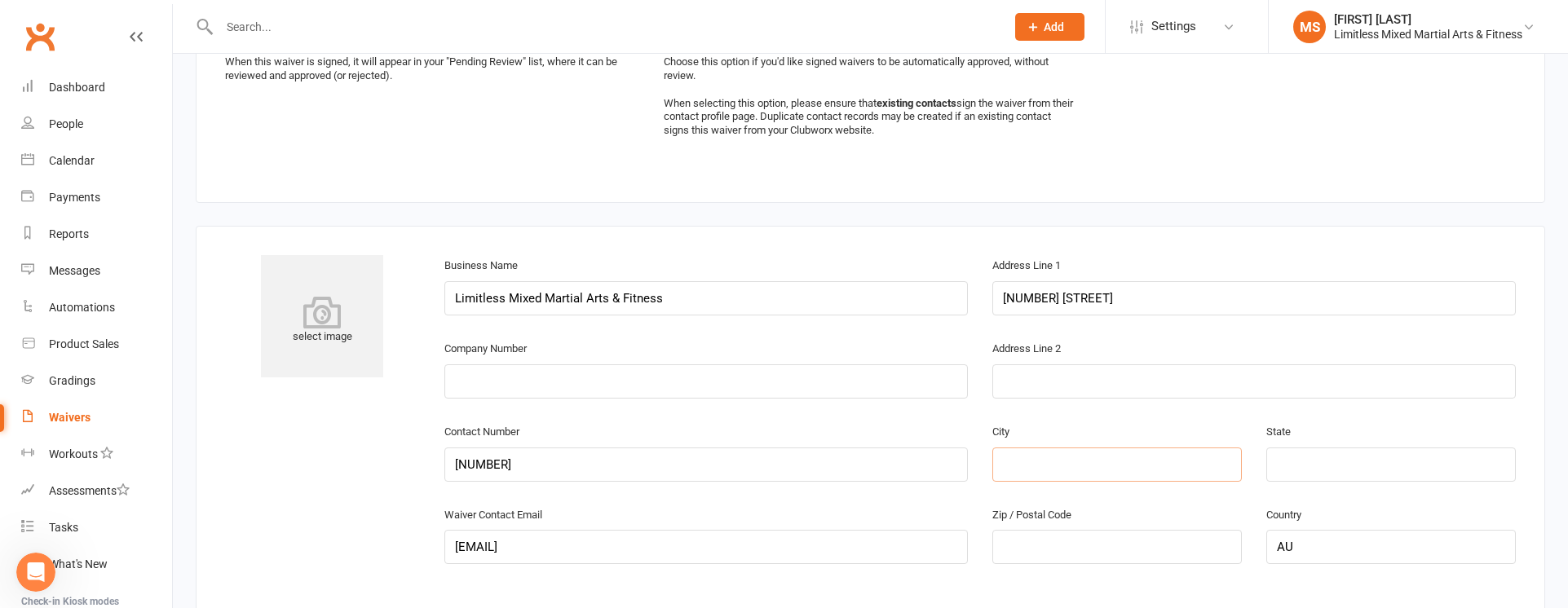 click at bounding box center (1117, 465) 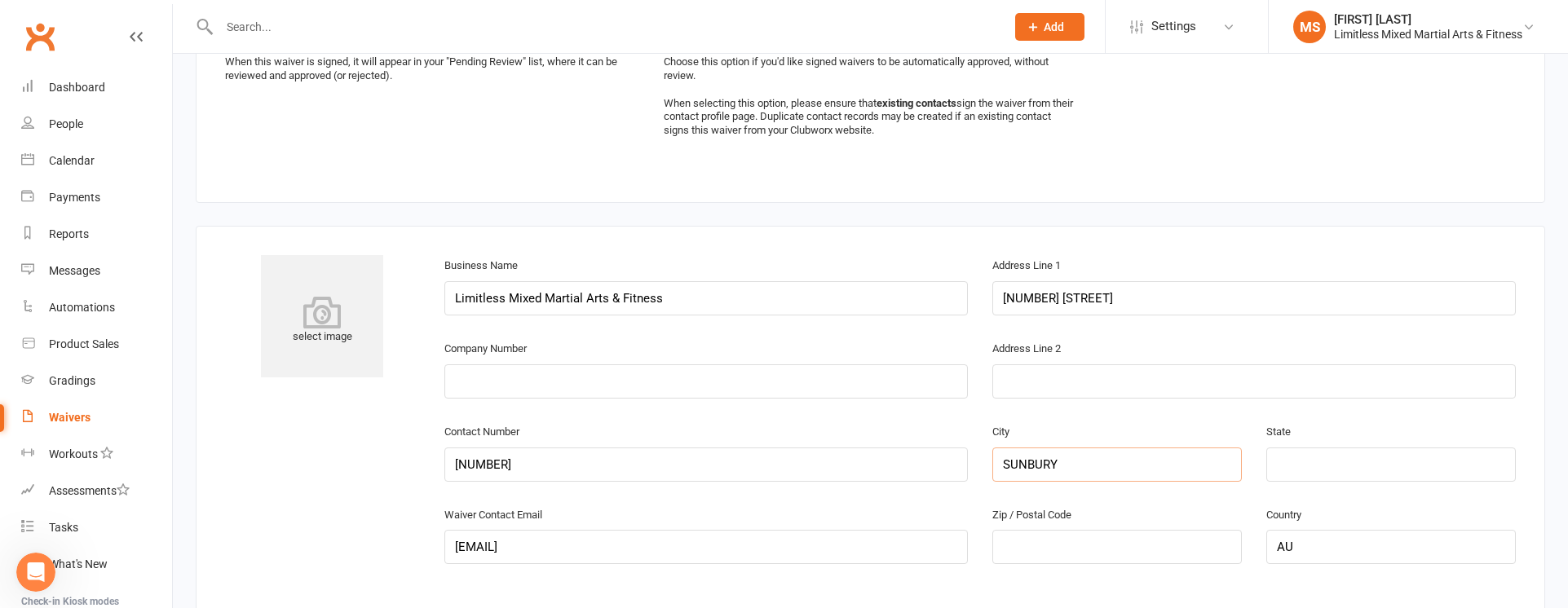type on "SUNBURY" 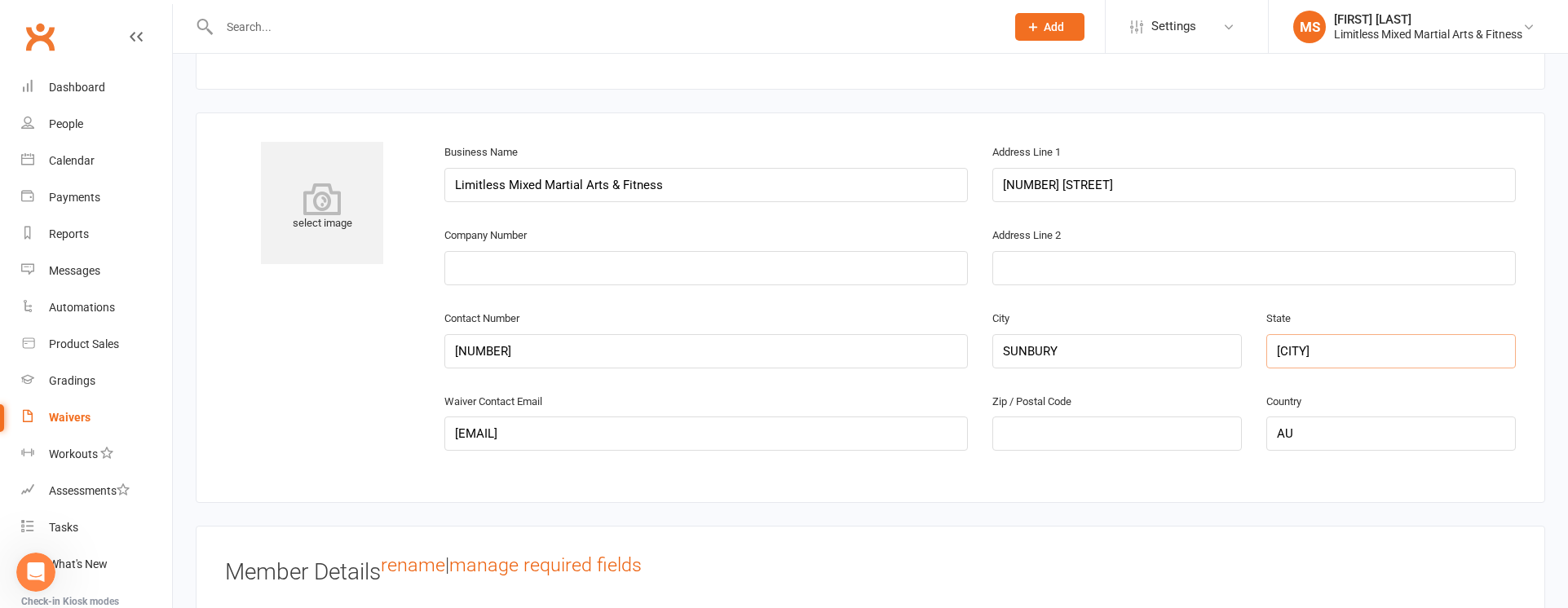 scroll, scrollTop: 790, scrollLeft: 0, axis: vertical 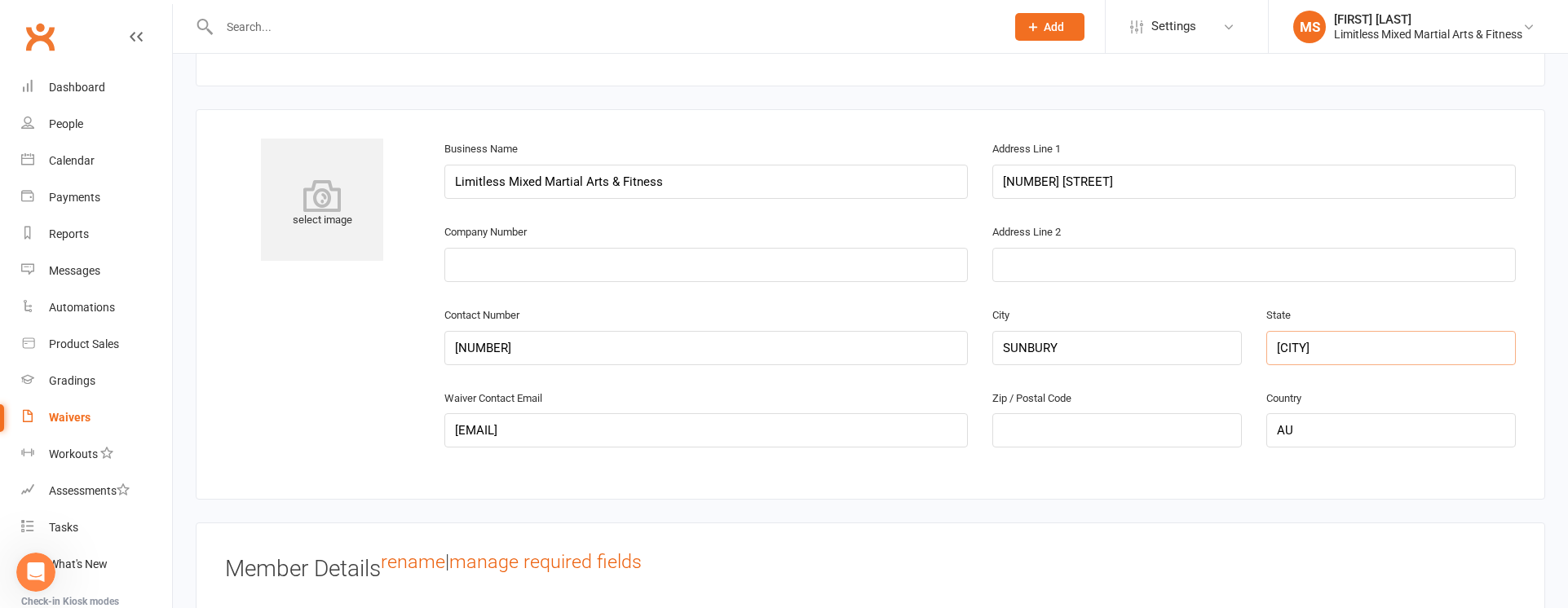 type on "[CITY]" 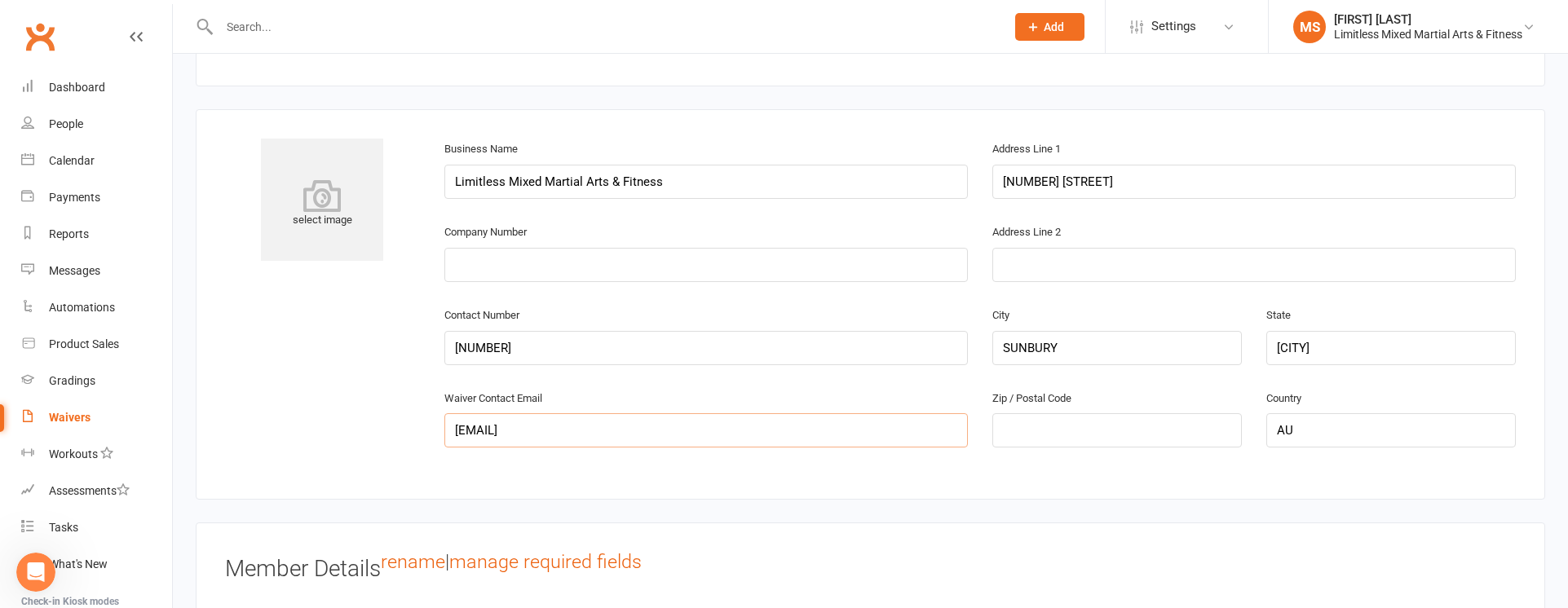 drag, startPoint x: 492, startPoint y: 443, endPoint x: 450, endPoint y: 443, distance: 42 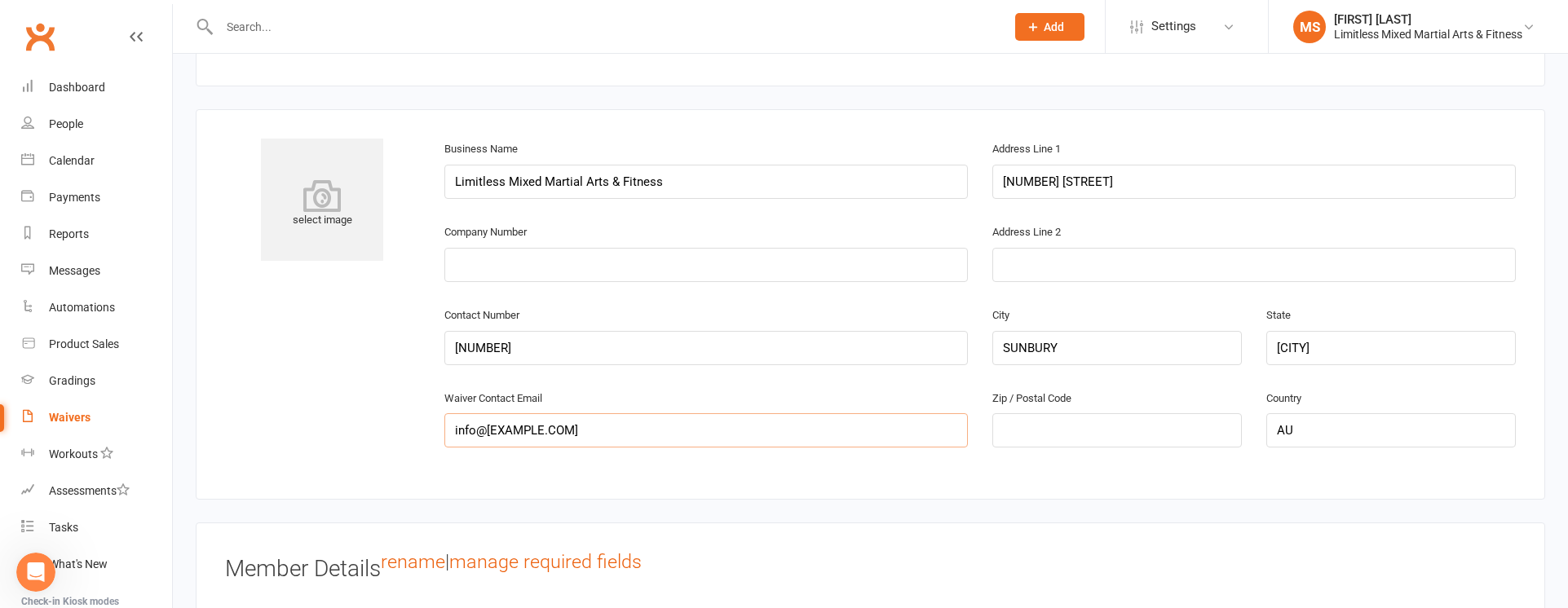 type on "info@[EXAMPLE.COM]" 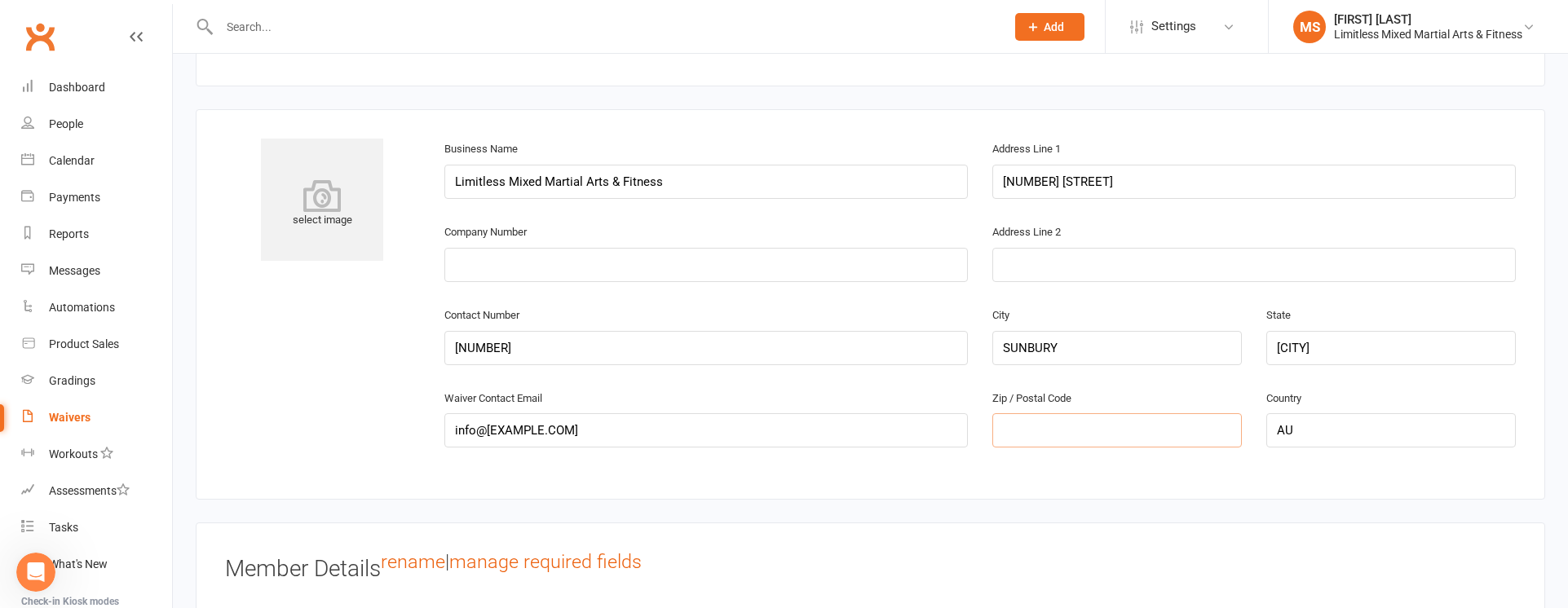 click at bounding box center [1117, 430] 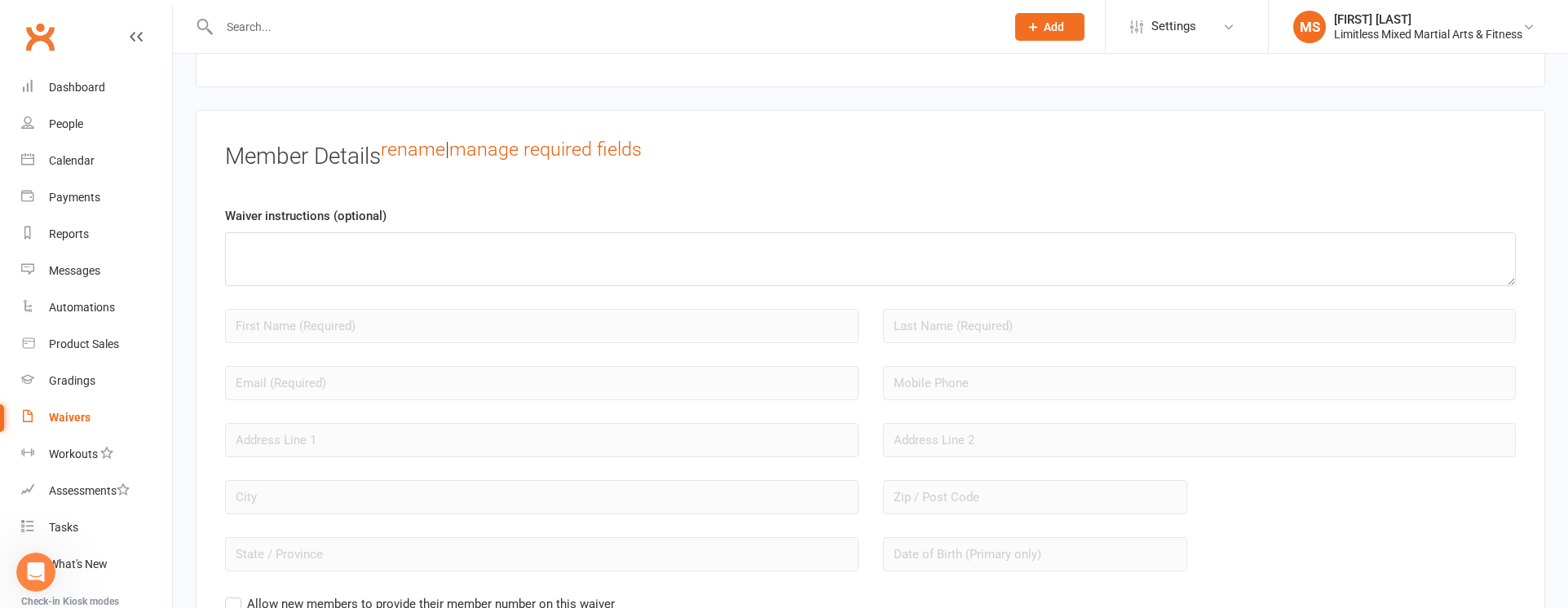 scroll, scrollTop: 1223, scrollLeft: 0, axis: vertical 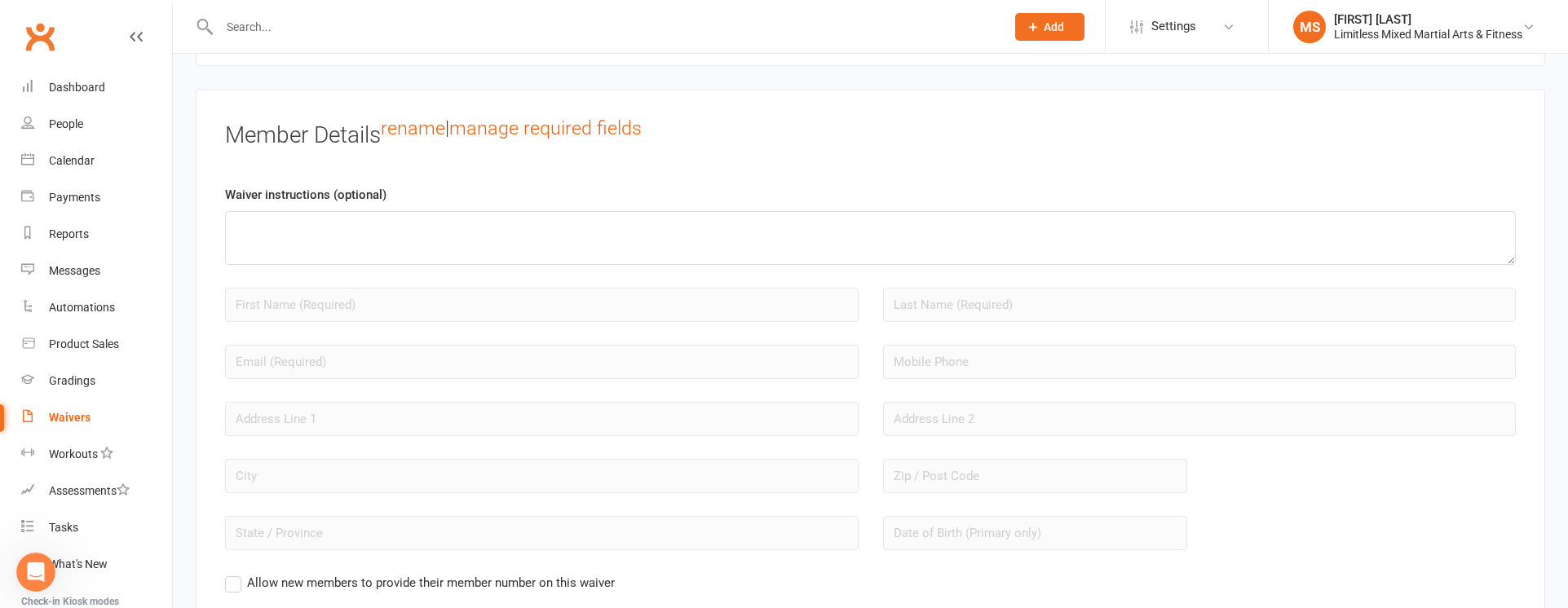 type on "3429" 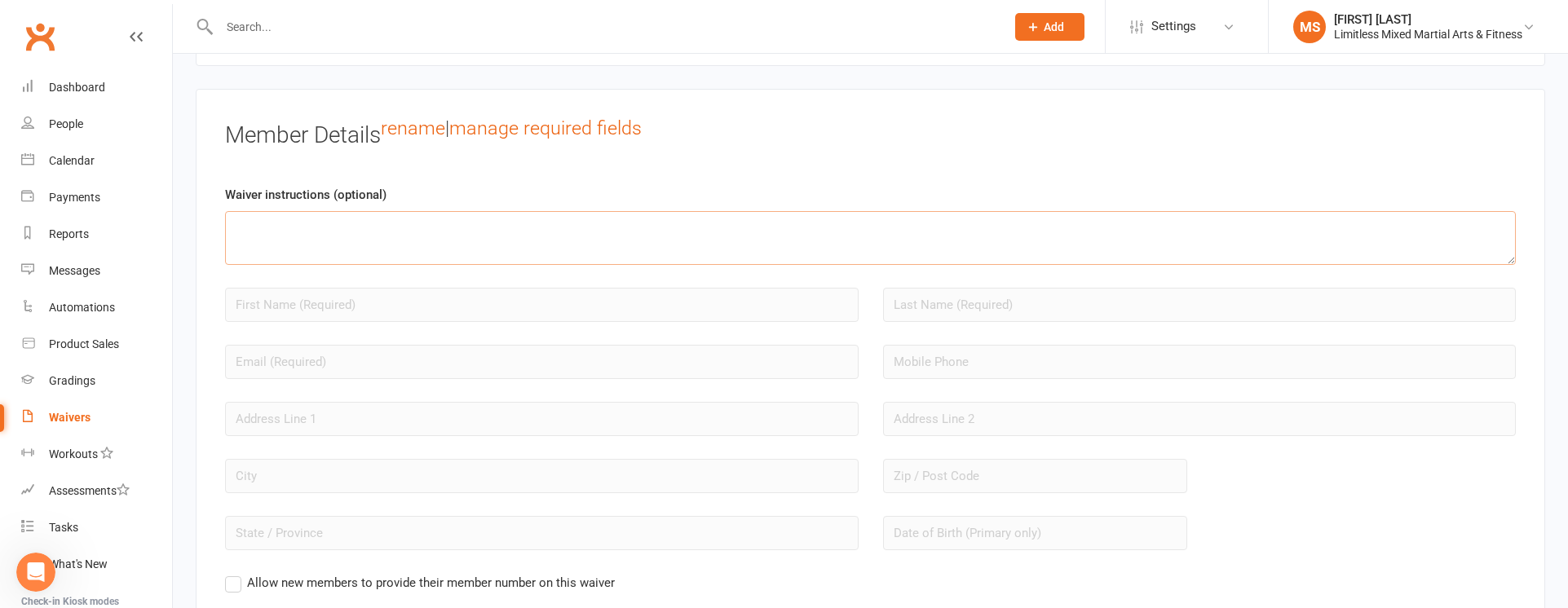 click at bounding box center [870, 238] 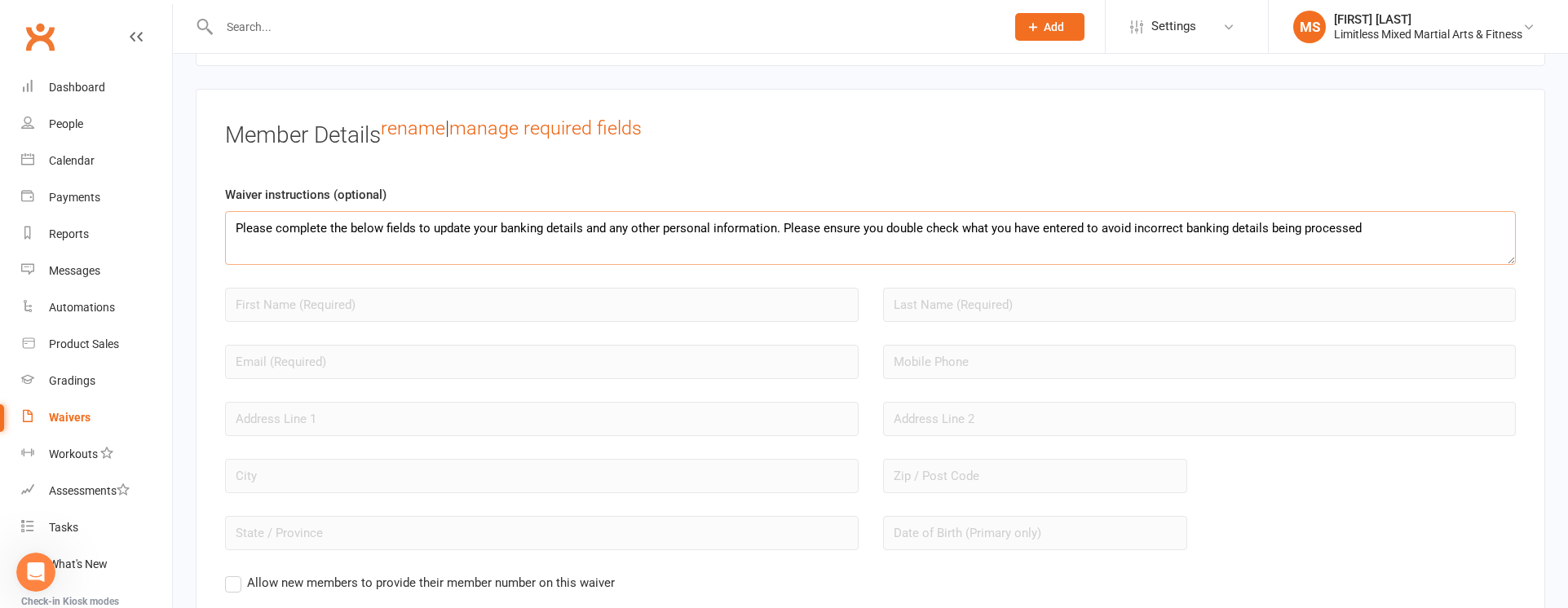 type on "Please complete the below fields to update your banking details and any other personal information. Please ensure you double check what you have entered to avoid incorrect banking details being processed" 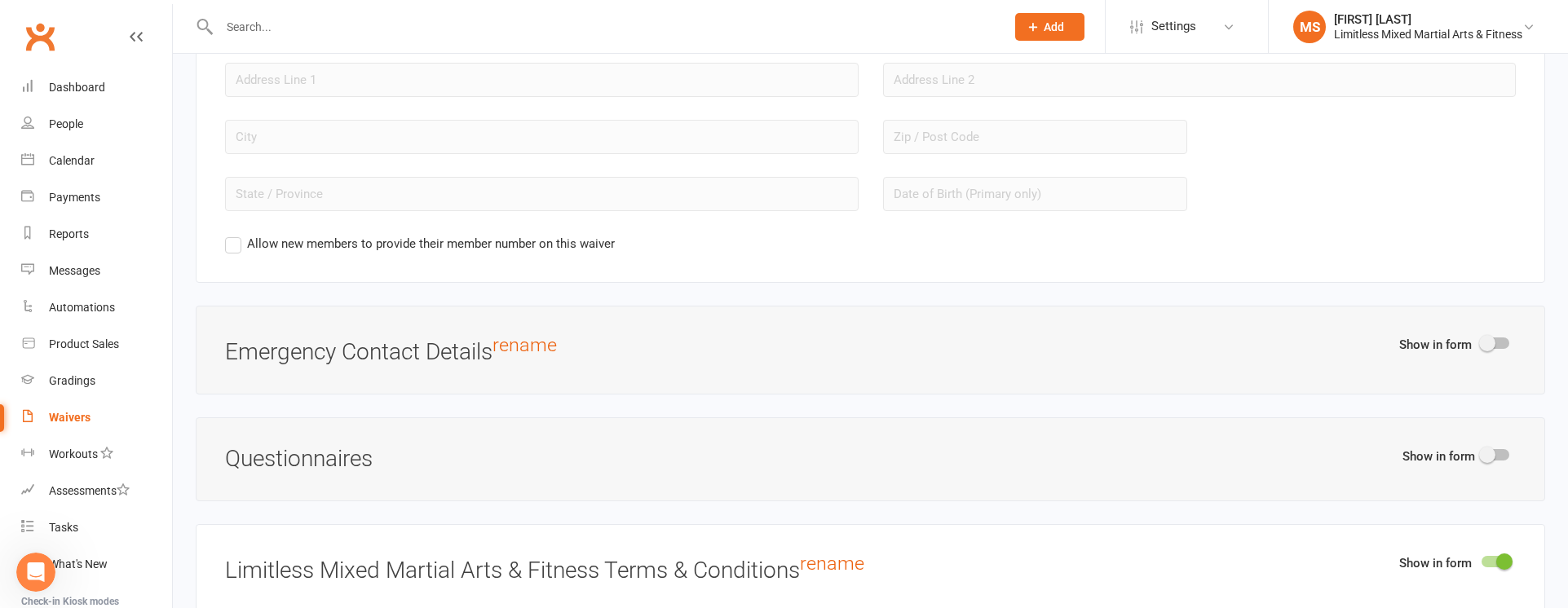 scroll, scrollTop: 1563, scrollLeft: 0, axis: vertical 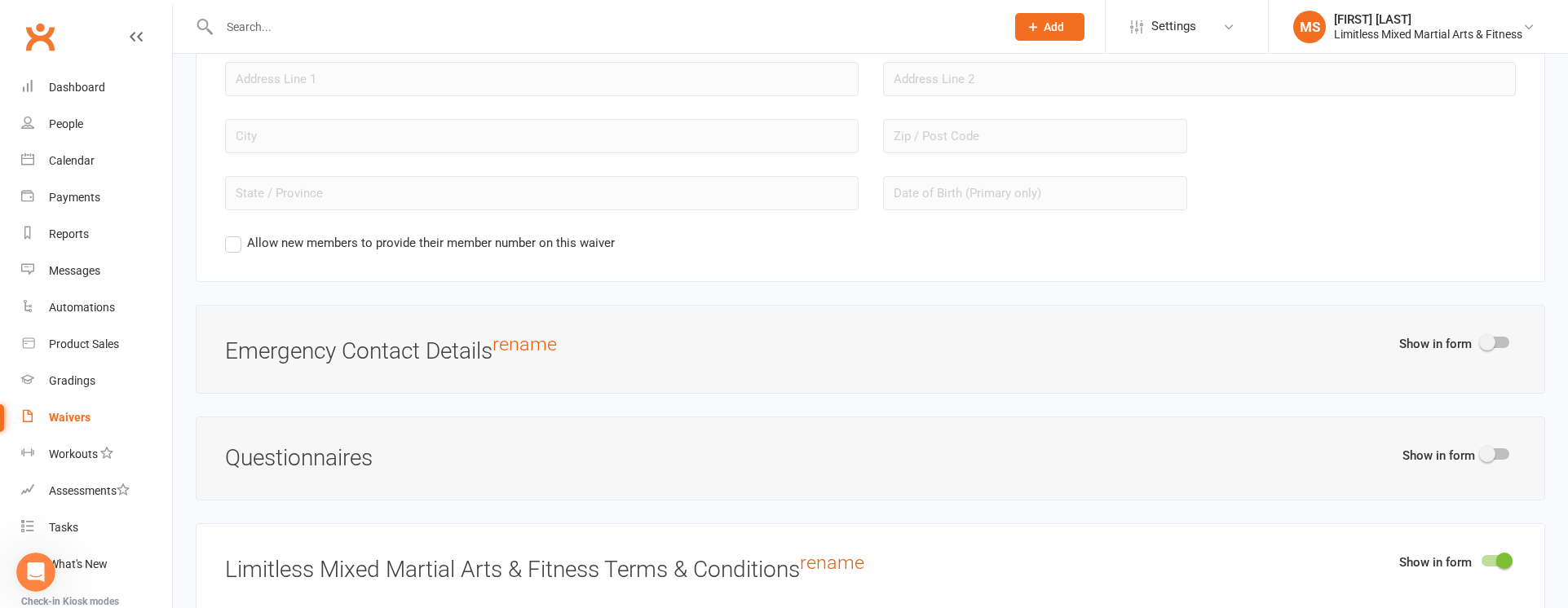 click at bounding box center [1487, 342] 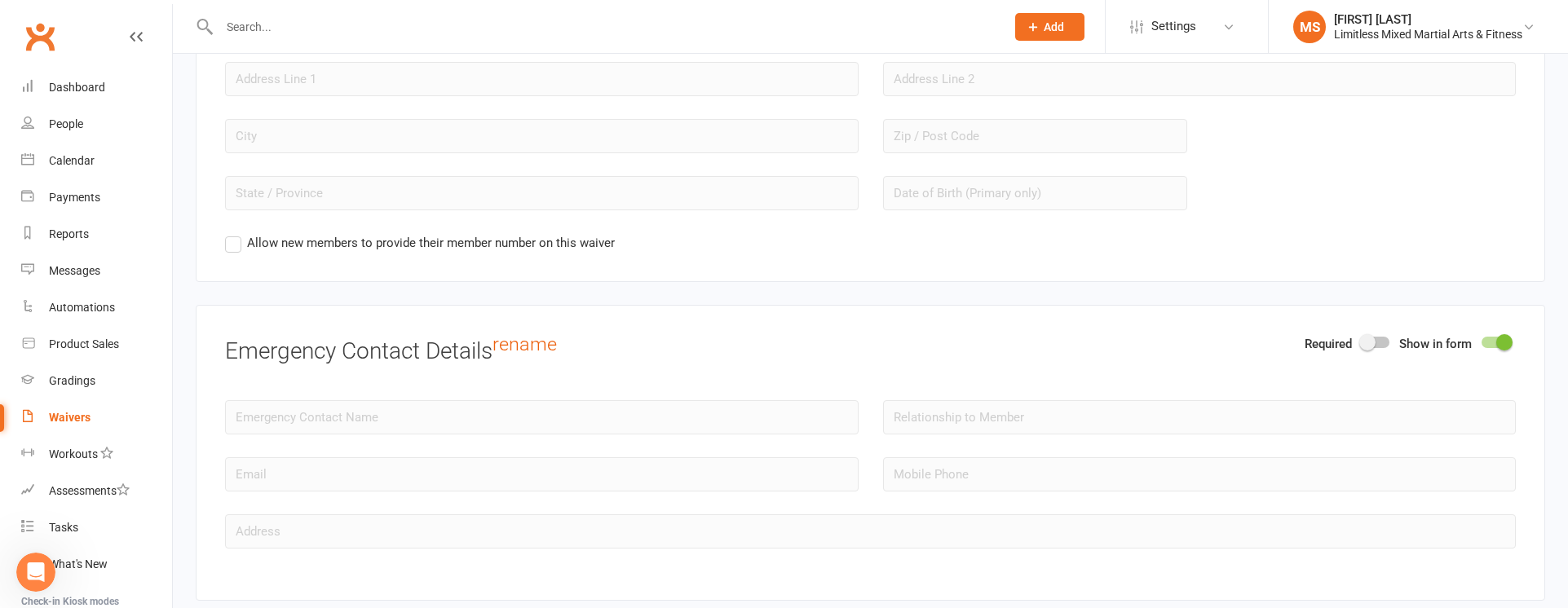 click at bounding box center [1504, 342] 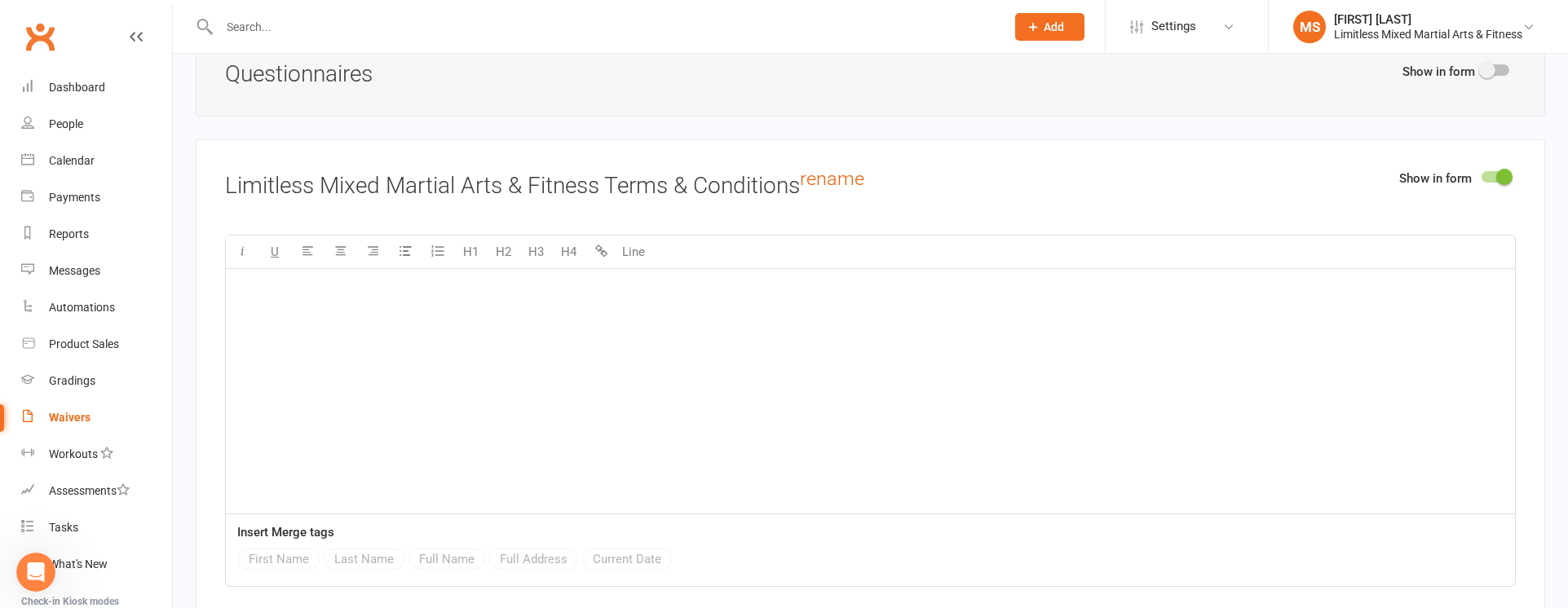 scroll, scrollTop: 1948, scrollLeft: 0, axis: vertical 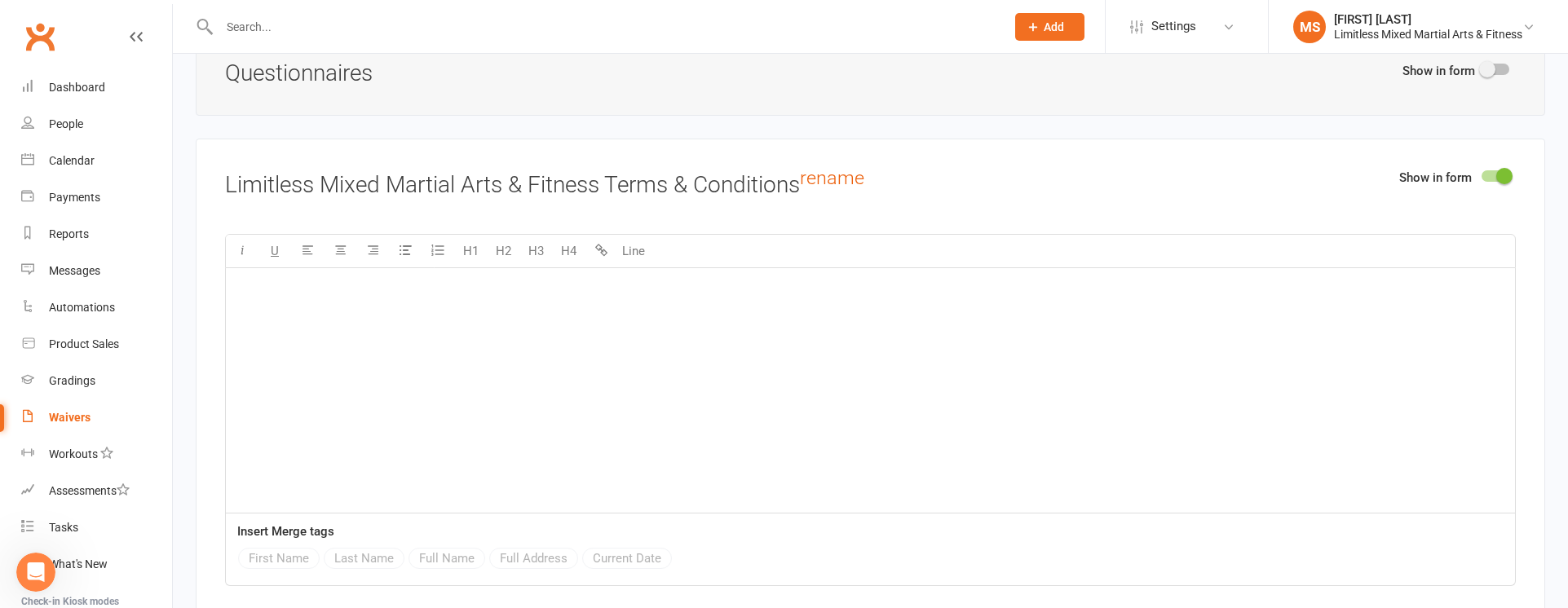 click on "﻿" at bounding box center [870, 390] 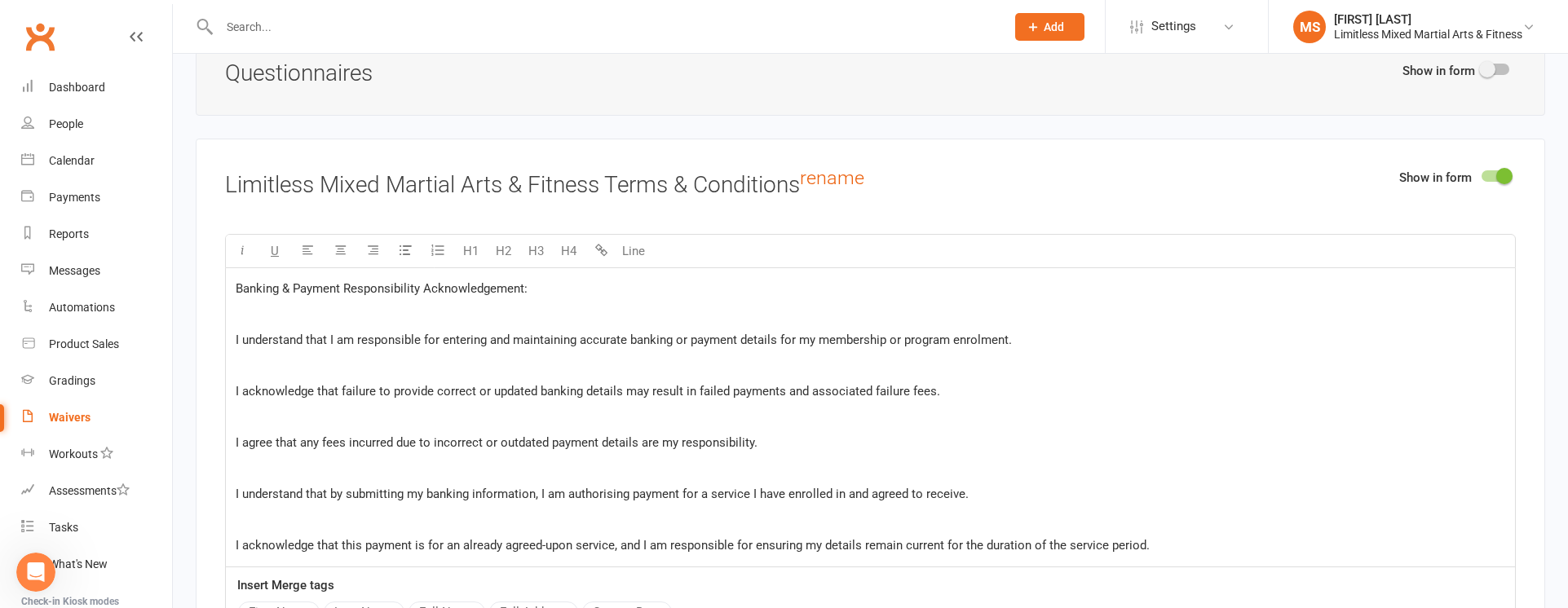 click on "Banking & Payment Responsibility Acknowledgement: ﻿ I understand that I am responsible for entering and maintaining accurate banking or payment details for my membership or program enrolment. ﻿ I acknowledge that failure to provide correct or updated banking details may result in failed payments and associated failure fees. ﻿ I agree that any fees incurred due to incorrect or outdated payment details are my responsibility. ﻿ I understand that by submitting my banking information, I am authorising payment for a service I have enrolled in and agreed to receive. ﻿ I acknowledge that this payment is for an already agreed-upon service, and I am responsible for ensuring my details remain current for the duration of the service period." at bounding box center [870, 417] 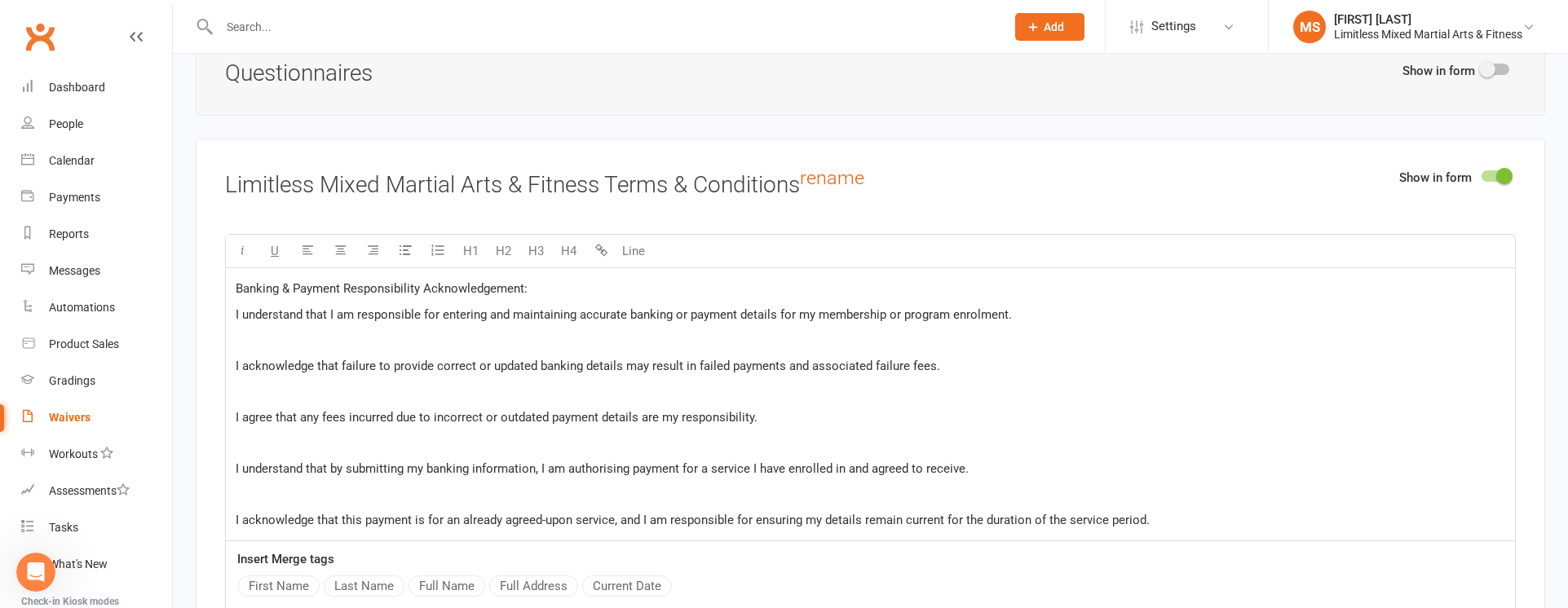 click on "I acknowledge that failure to provide correct or updated banking details may result in failed payments and associated failure fees." at bounding box center (588, 366) 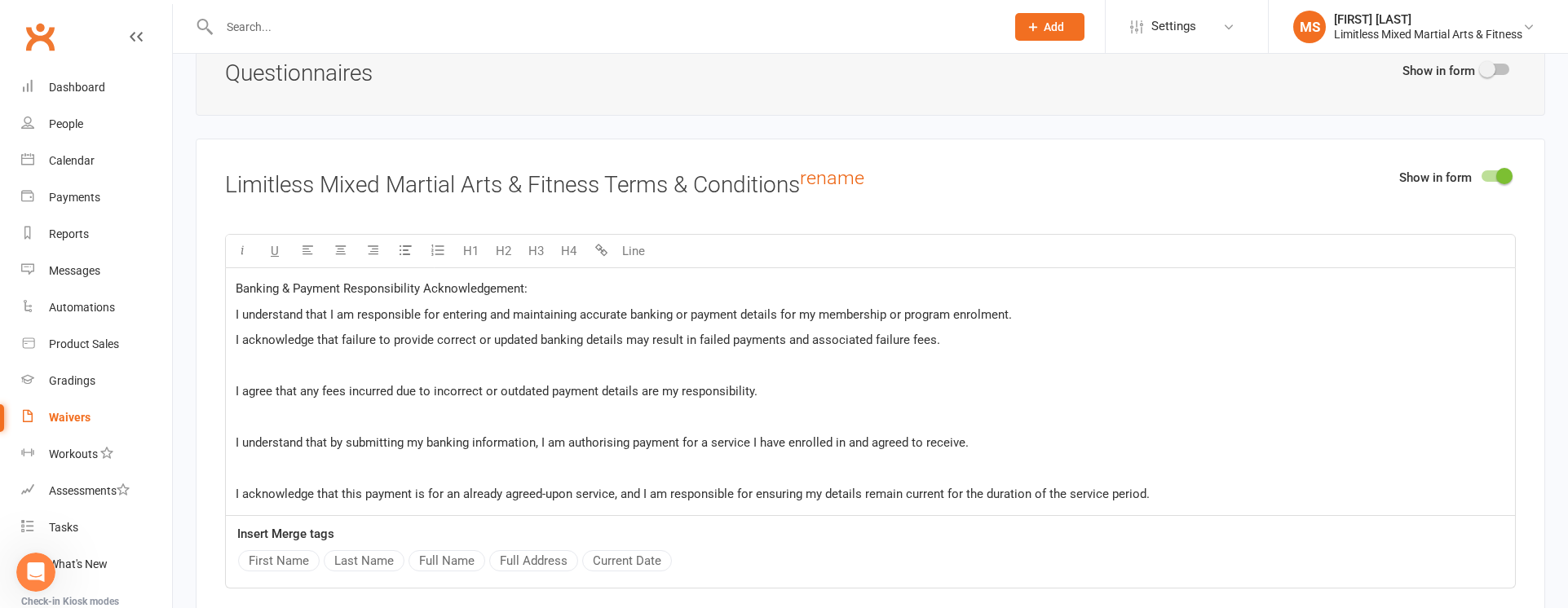 click on "Banking & Payment Responsibility Acknowledgement: I understand that I am responsible for entering and maintaining accurate banking or payment details for my membership or program enrolment. I acknowledge that failure to provide correct or updated banking details may result in failed payments and associated failure fees. ﻿ I agree that any fees incurred due to incorrect or outdated payment details are my responsibility. ﻿ I understand that by submitting my banking information, I am authorising payment for a service I have enrolled in and agreed to receive. ﻿ I acknowledge that this payment is for an already agreed-upon service, and I am responsible for ensuring my details remain current for the duration of the service period." at bounding box center (870, 391) 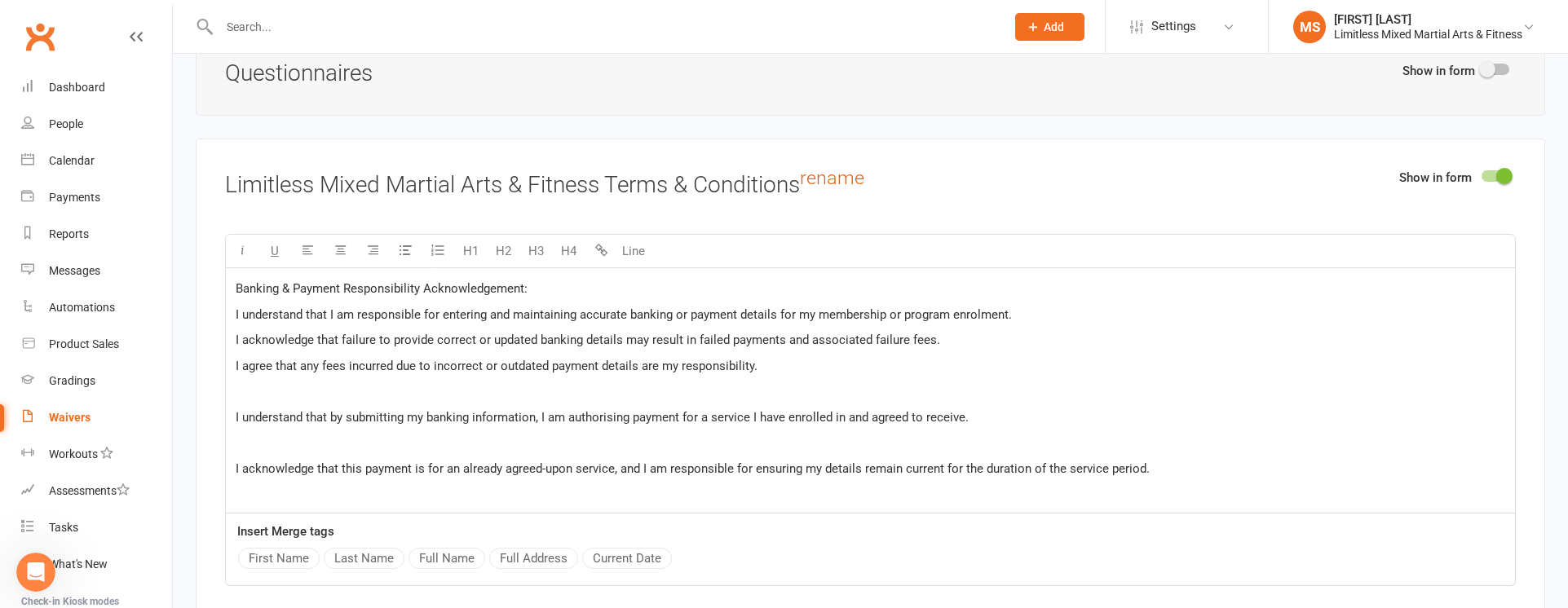 click on "Banking & Payment Responsibility Acknowledgement: I understand that I am responsible for entering and maintaining accurate banking or payment details for my membership or program enrolment. I acknowledge that failure to provide correct or updated banking details may result in failed payments and associated failure fees. I agree that any fees incurred due to incorrect or outdated payment details are my responsibility. ﻿ I understand that by submitting my banking information, I am authorising payment for a service I have enrolled in and agreed to receive. ﻿ I acknowledge that this payment is for an already agreed-upon service, and I am responsible for ensuring my details remain current for the duration of the service period." at bounding box center [870, 390] 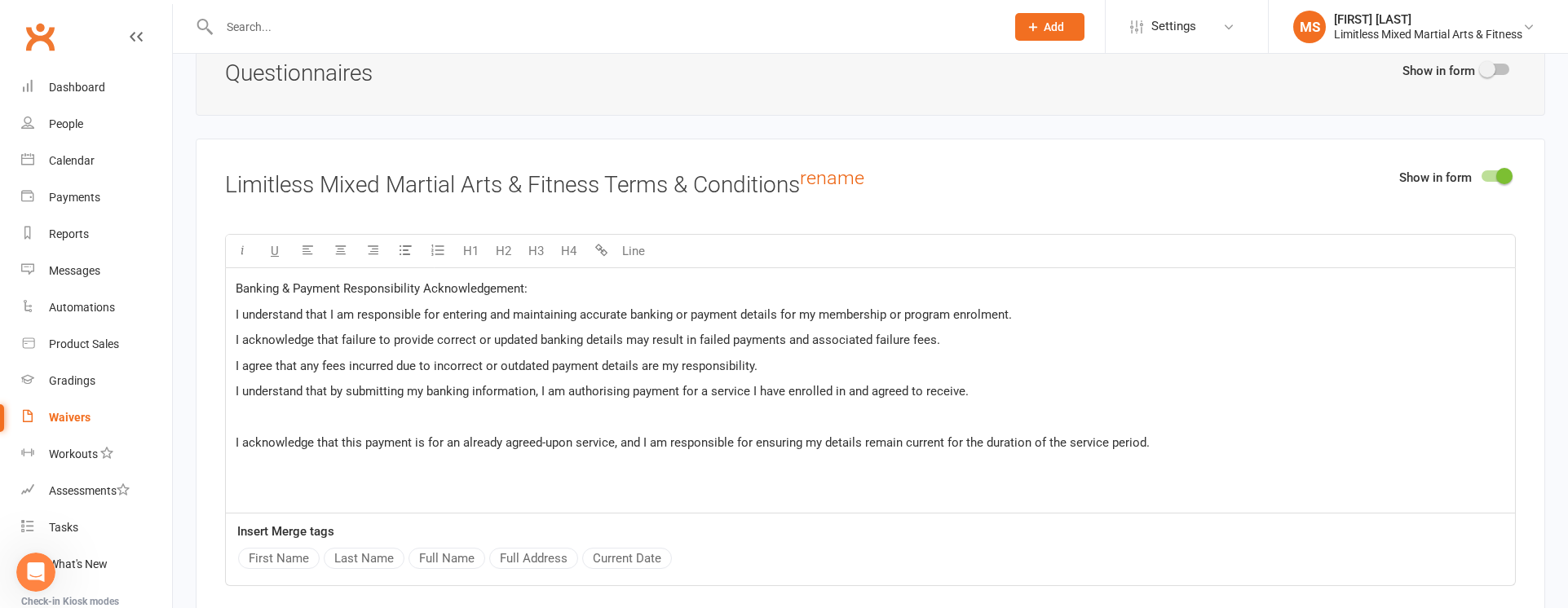 click on "Banking & Payment Responsibility Acknowledgement: I understand that I am responsible for entering and maintaining accurate banking or payment details for my membership or program enrolment. I acknowledge that failure to provide correct or updated banking details may result in failed payments and associated failure fees. I agree that any fees incurred due to incorrect or outdated payment details are my responsibility. I understand that by submitting my banking information, I am authorising payment for a service I have enrolled in and agreed to receive. ﻿ I acknowledge that this payment is for an already agreed-upon service, and I am responsible for ensuring my details remain current for the duration of the service period." at bounding box center (870, 390) 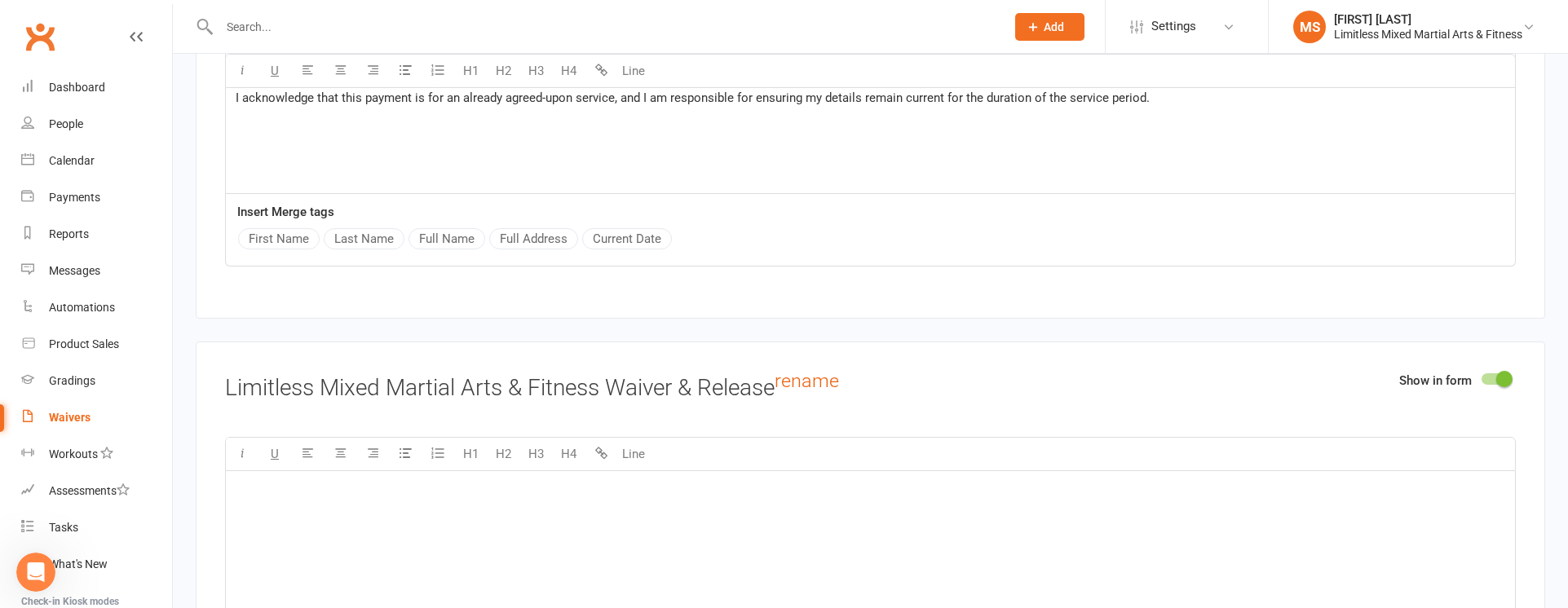 scroll, scrollTop: 2270, scrollLeft: 0, axis: vertical 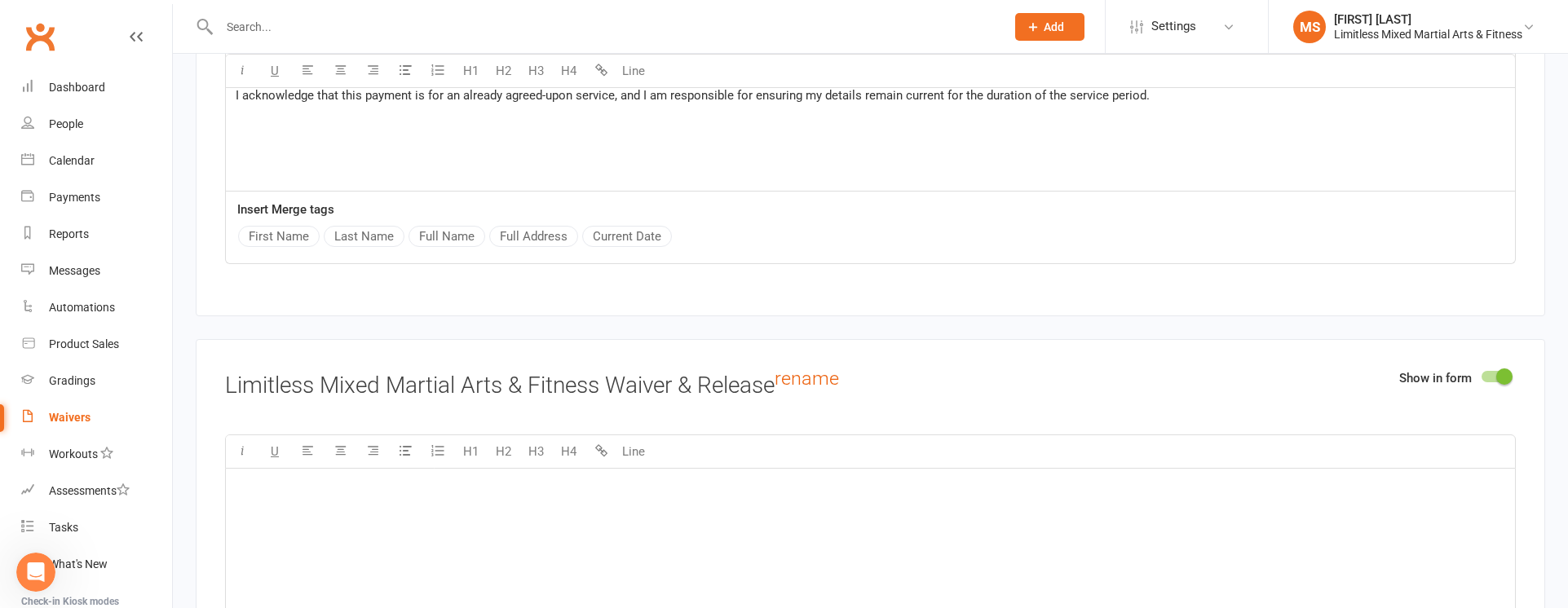 click on "Banking & Payment Responsibility Acknowledgement: I understand that I am responsible for entering and maintaining accurate banking or payment details for my membership or program enrolment. I acknowledge that failure to provide correct or updated banking details may result in failed payments and associated failure fees. I agree that any fees incurred due to incorrect or outdated payment details are my responsibility. I understand that by submitting my banking information, I am authorising payment for a service I have enrolled in and agreed to receive. I acknowledge that this payment is for an already agreed-upon service, and I am responsible for ensuring my details remain current for the duration of the service period." at bounding box center (870, 68) 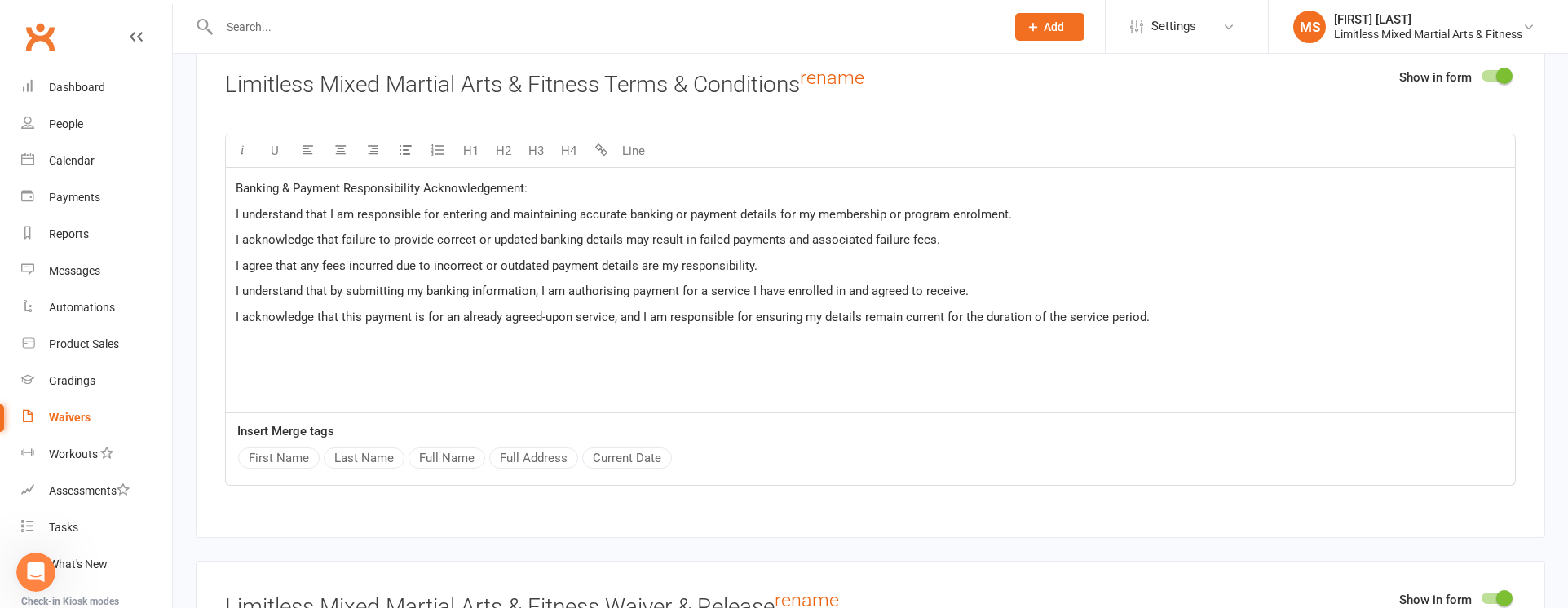 scroll, scrollTop: 2047, scrollLeft: 0, axis: vertical 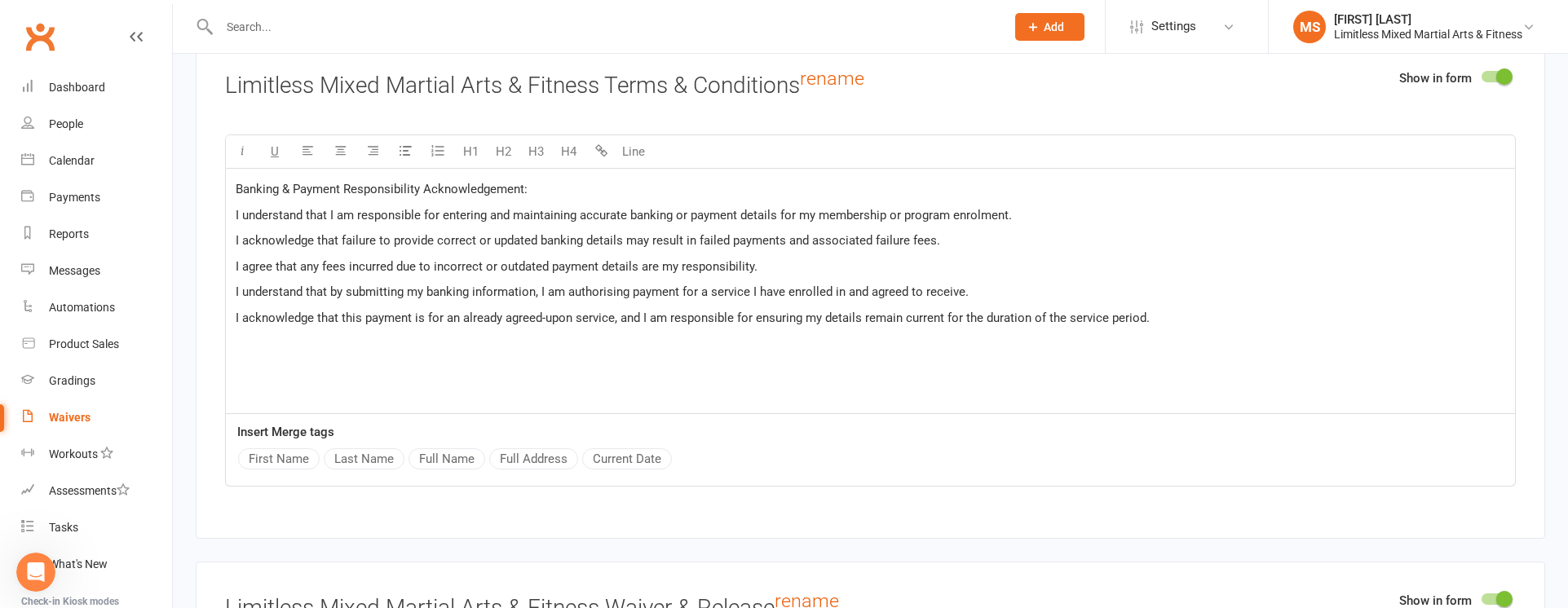 click on "I understand that I am responsible for entering and maintaining accurate banking or payment details for my membership or program enrolment." at bounding box center [624, 215] 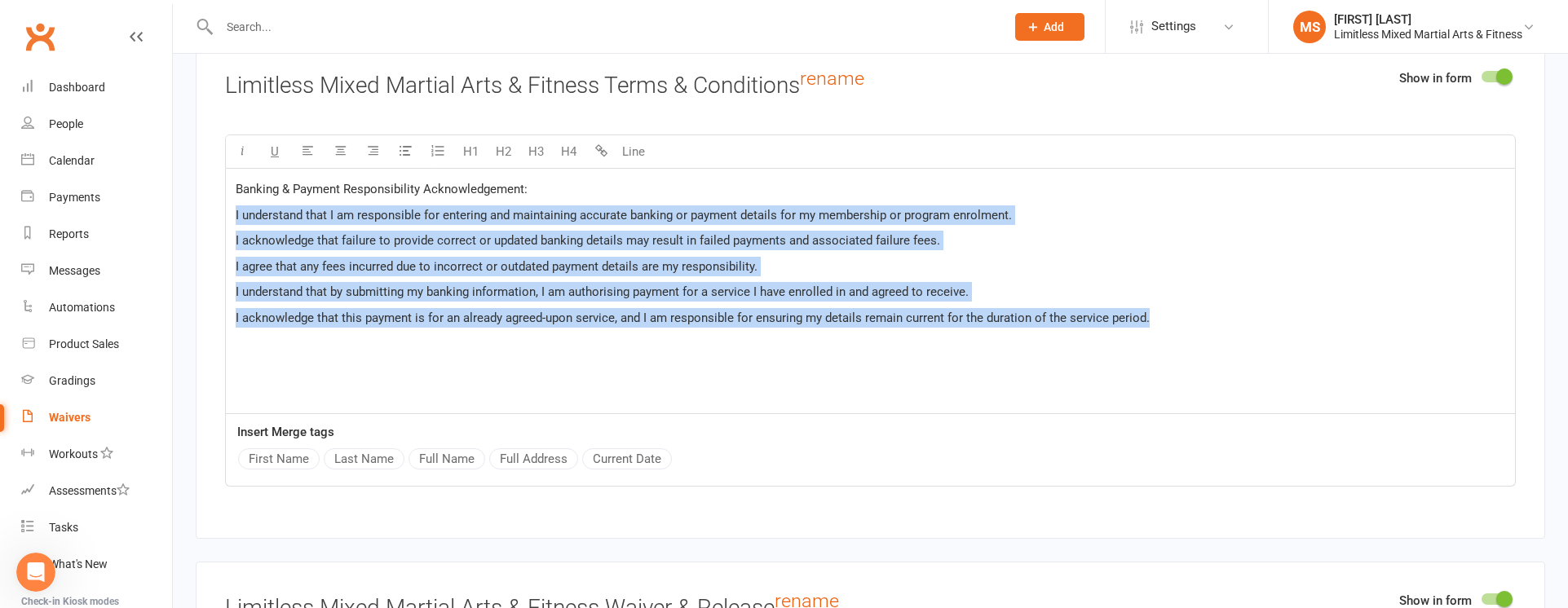 drag, startPoint x: 235, startPoint y: 226, endPoint x: 1171, endPoint y: 320, distance: 940.7082 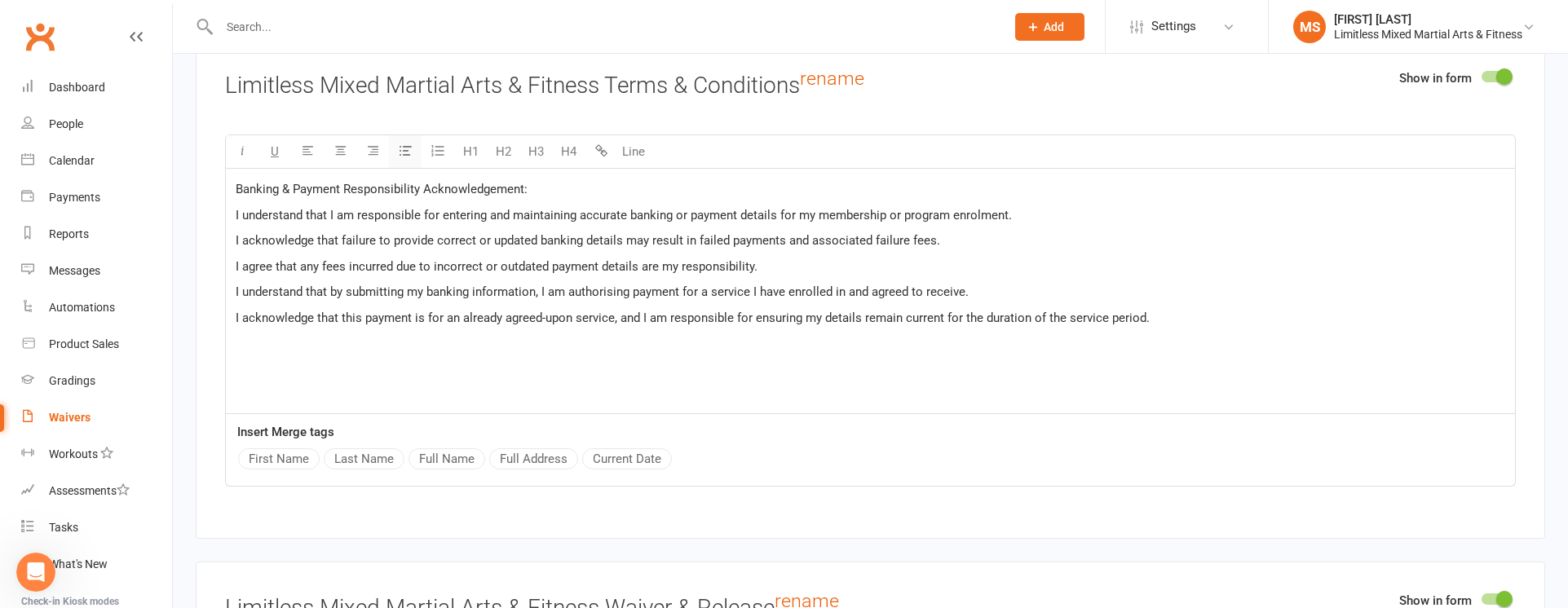 click at bounding box center [405, 150] 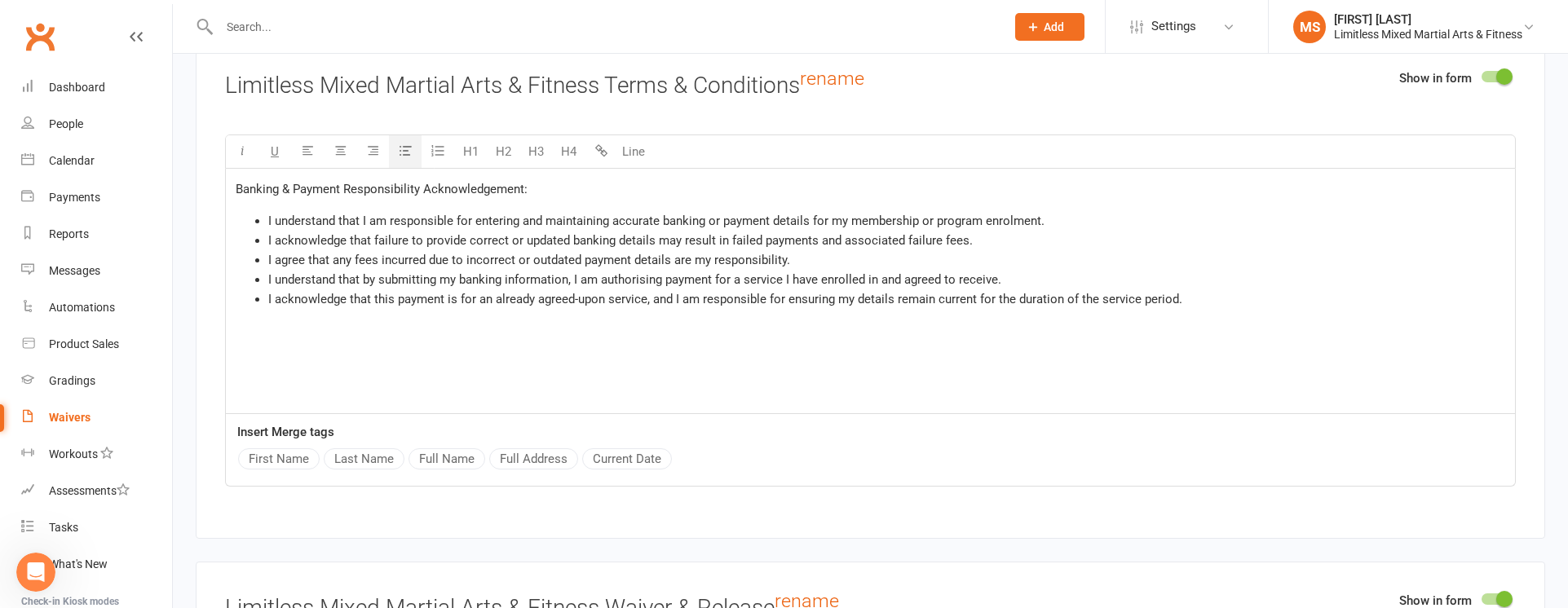click on "Banking & Payment Responsibility Acknowledgement: I understand that I am responsible for entering and maintaining accurate banking or payment details for my membership or program enrolment. I acknowledge that failure to provide correct or updated banking details may result in failed payments and associated failure fees. I agree that any fees incurred due to incorrect or outdated payment details are my responsibility. I understand that by submitting my banking information, I am authorising payment for a service I have enrolled in and agreed to receive. I acknowledge that this payment is for an already agreed-upon service, and I am responsible for ensuring my details remain current for the duration of the service period." at bounding box center [870, 291] 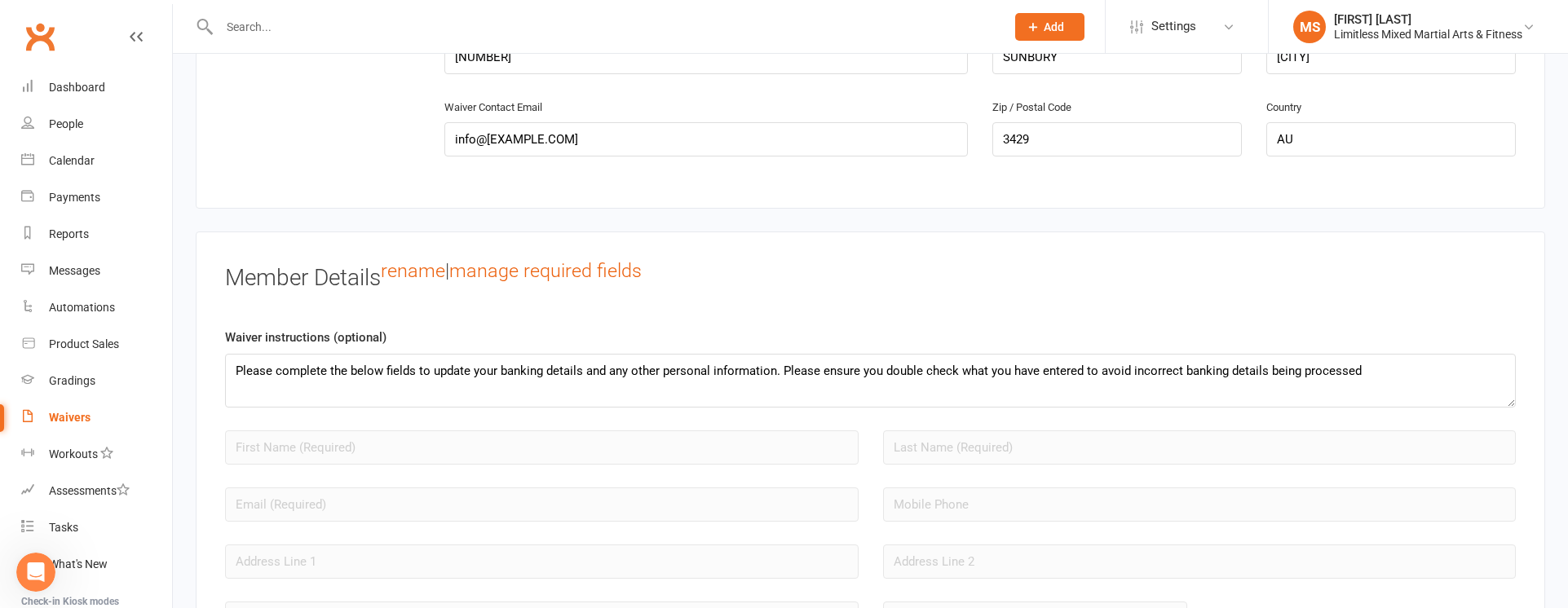 scroll, scrollTop: 1005, scrollLeft: 0, axis: vertical 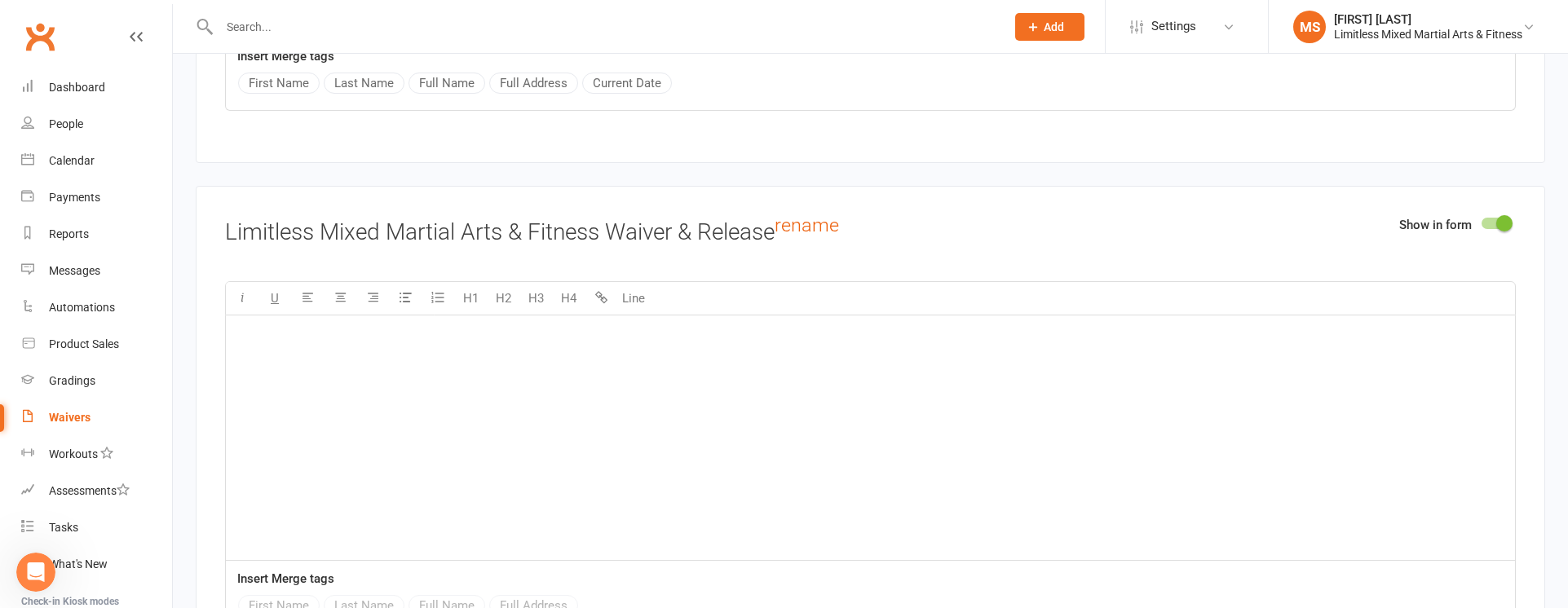 click at bounding box center [1504, 223] 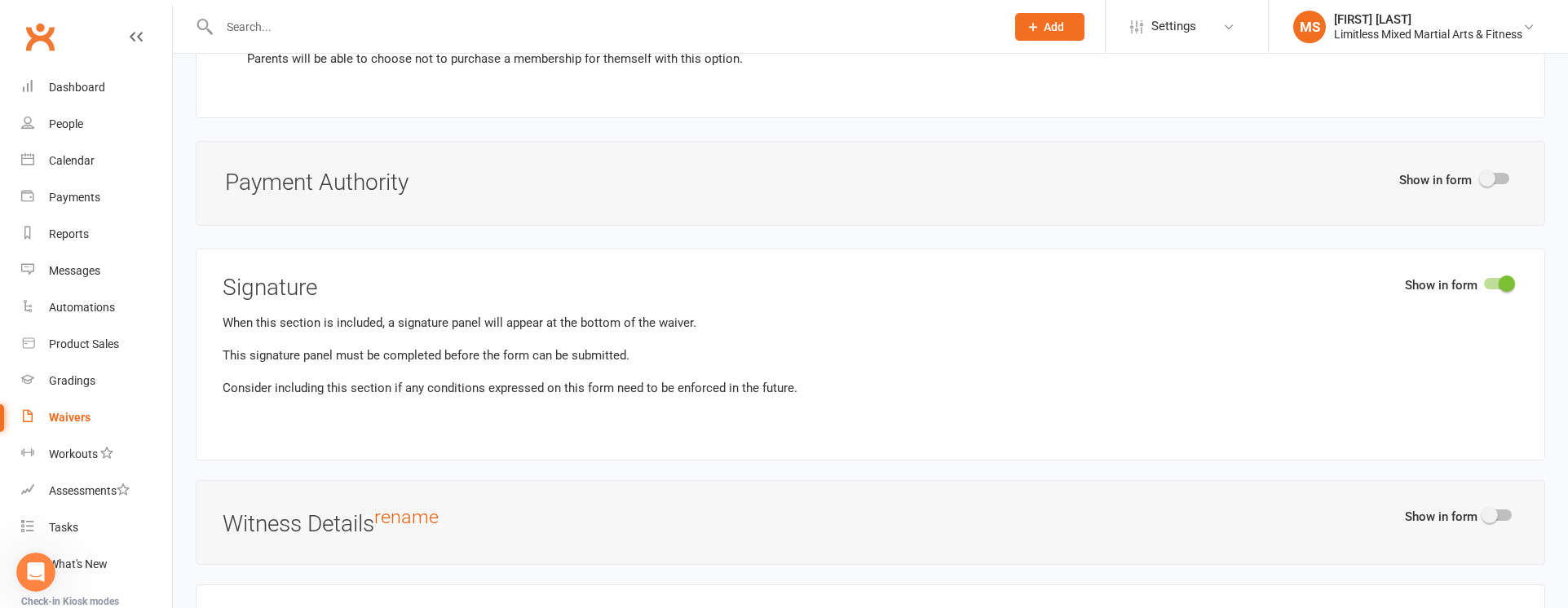 scroll, scrollTop: 3385, scrollLeft: 0, axis: vertical 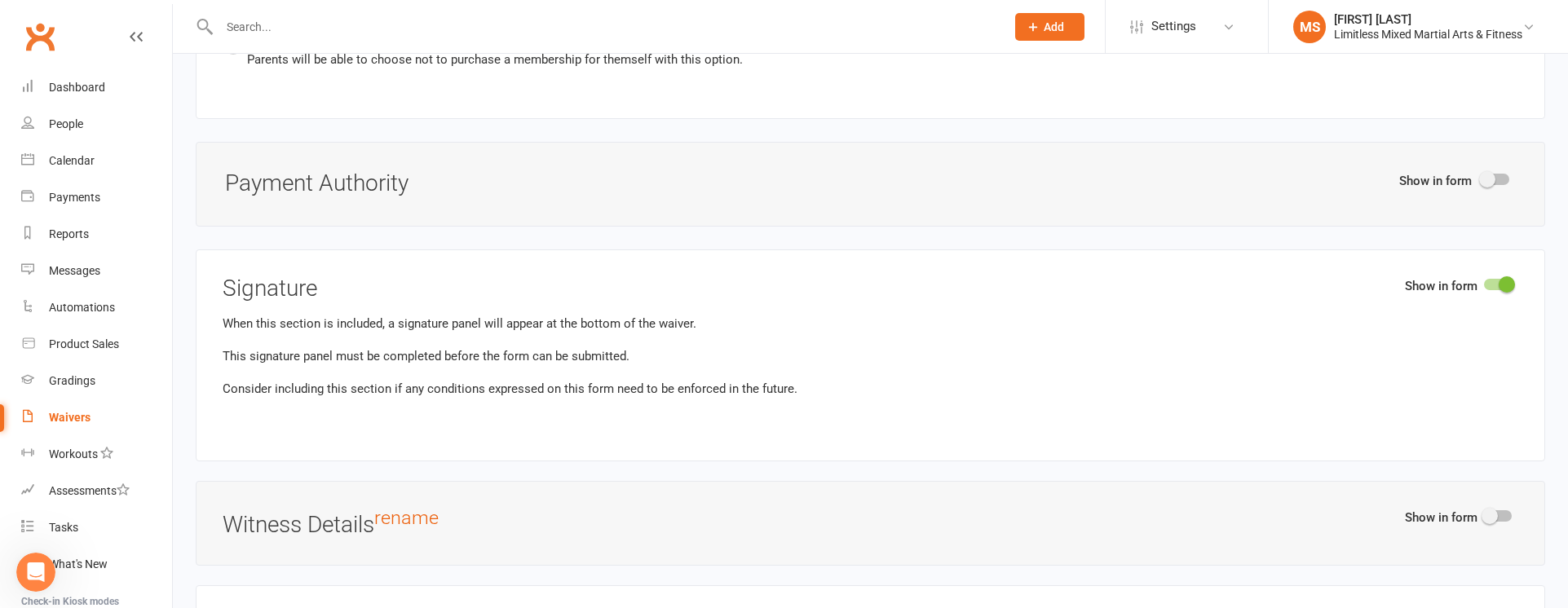 click at bounding box center (1487, 179) 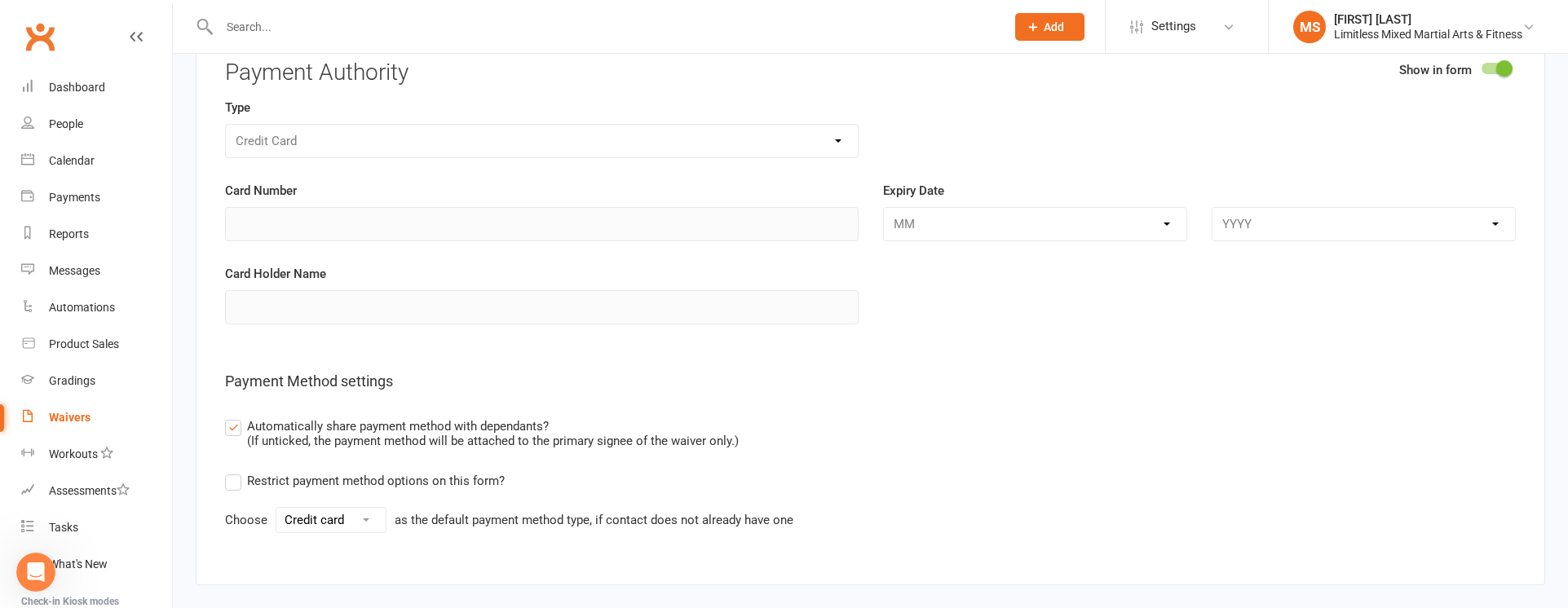 scroll, scrollTop: 3552, scrollLeft: 0, axis: vertical 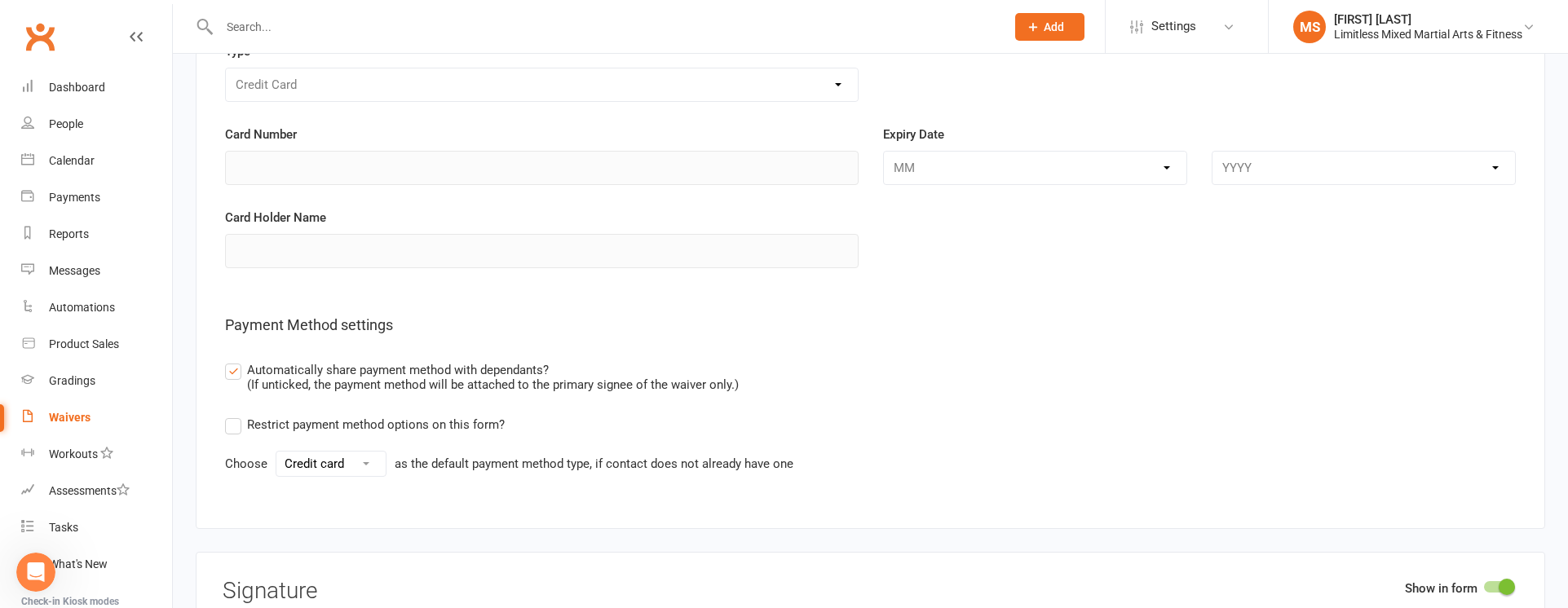 click on "Credit card Bank account" at bounding box center [331, 464] 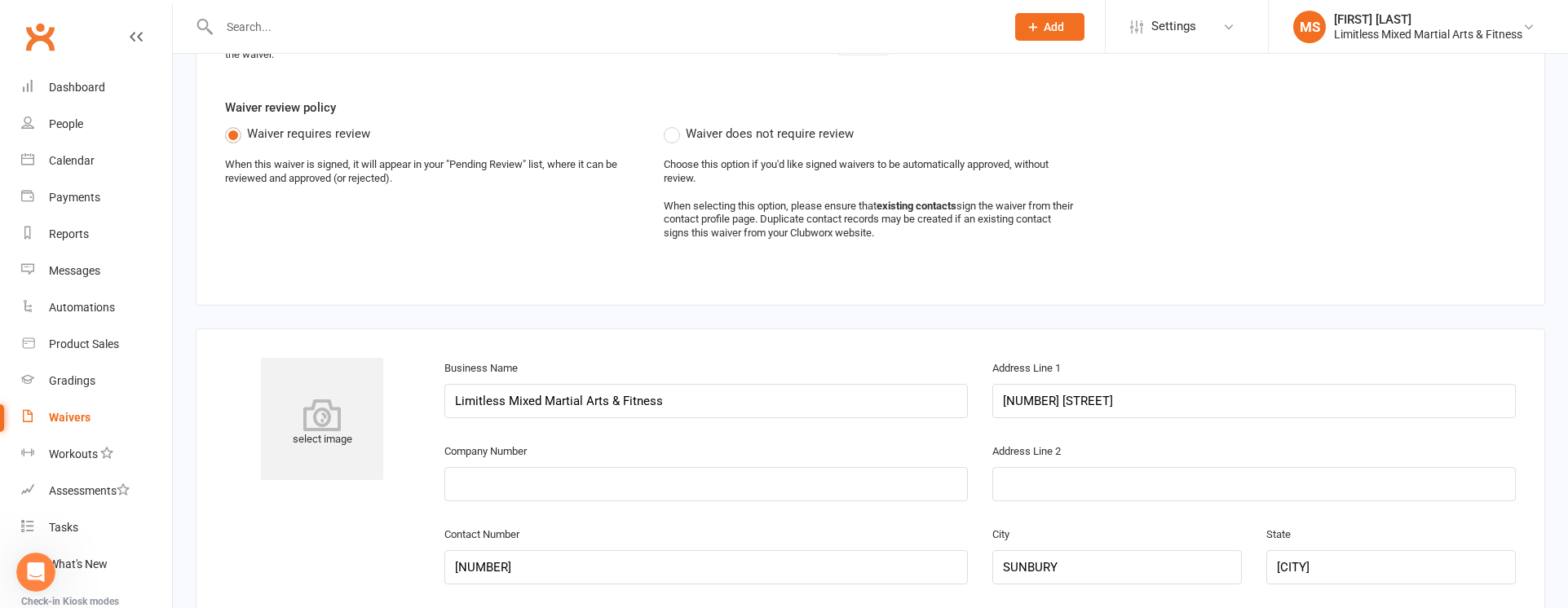 scroll, scrollTop: 0, scrollLeft: 0, axis: both 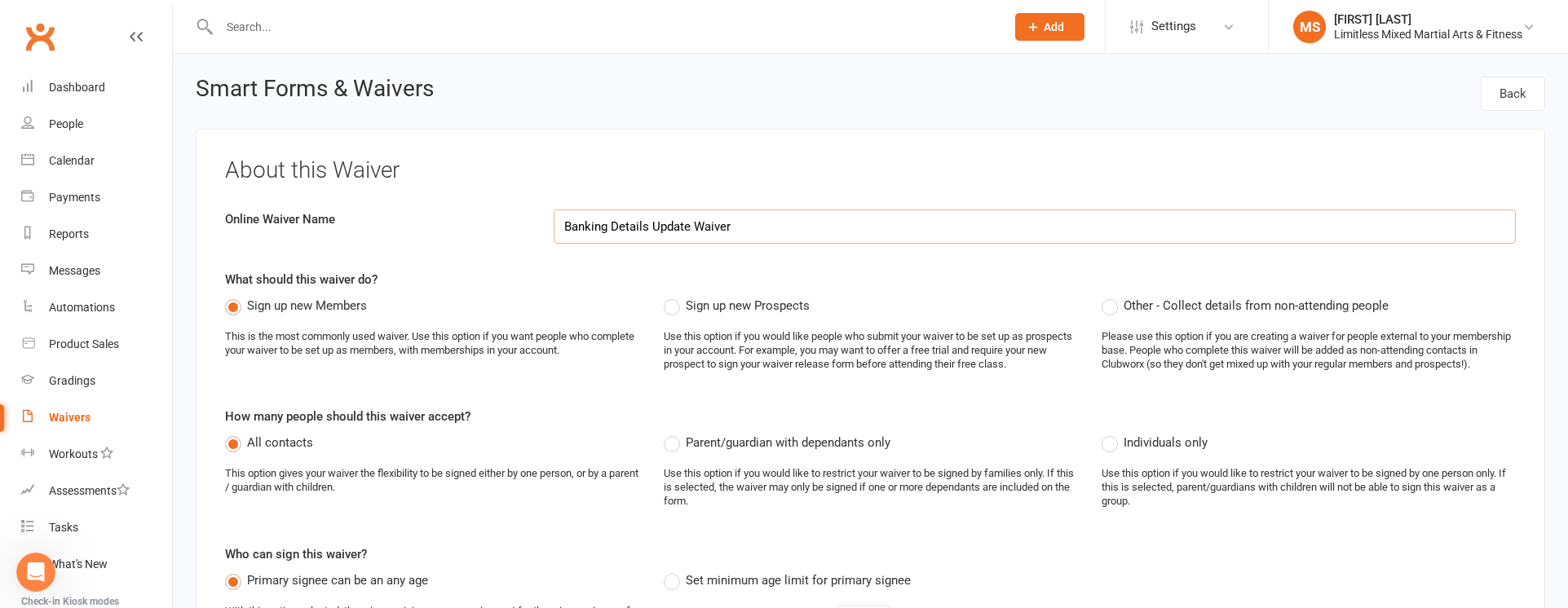 click on "Banking Details Update Waiver" at bounding box center (1035, 227) 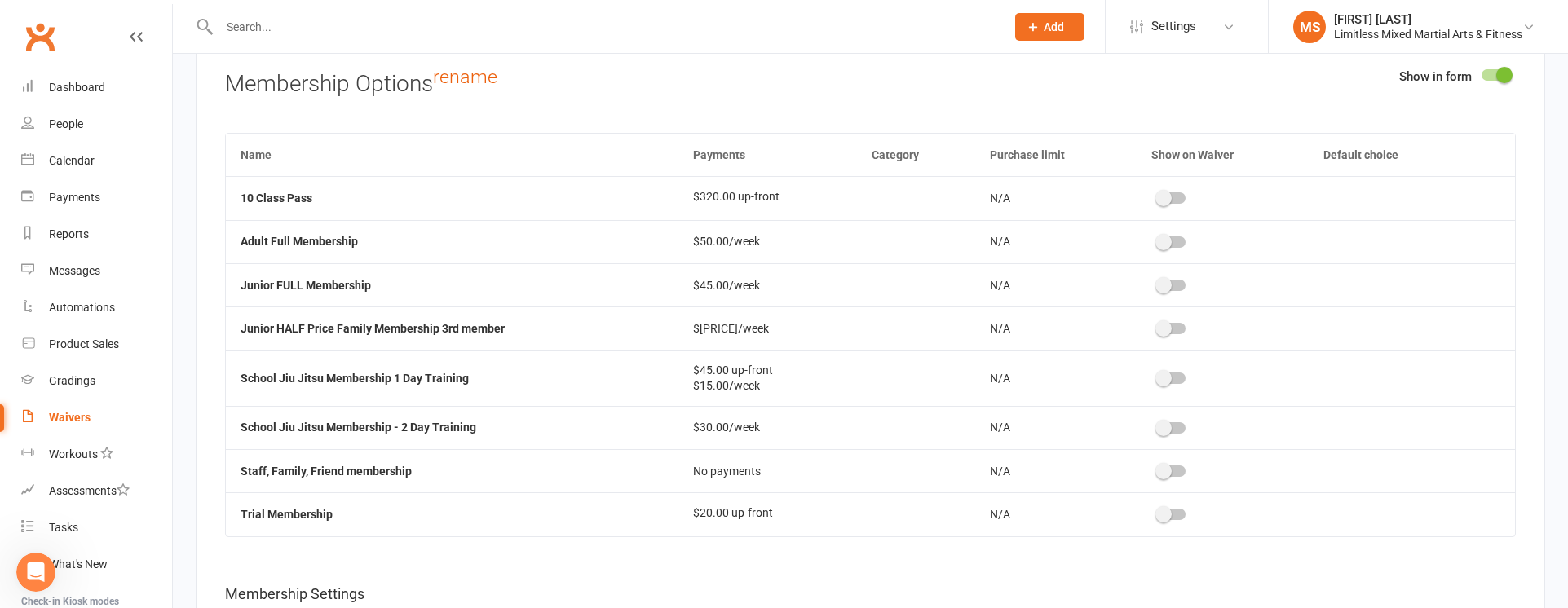scroll, scrollTop: 2684, scrollLeft: 0, axis: vertical 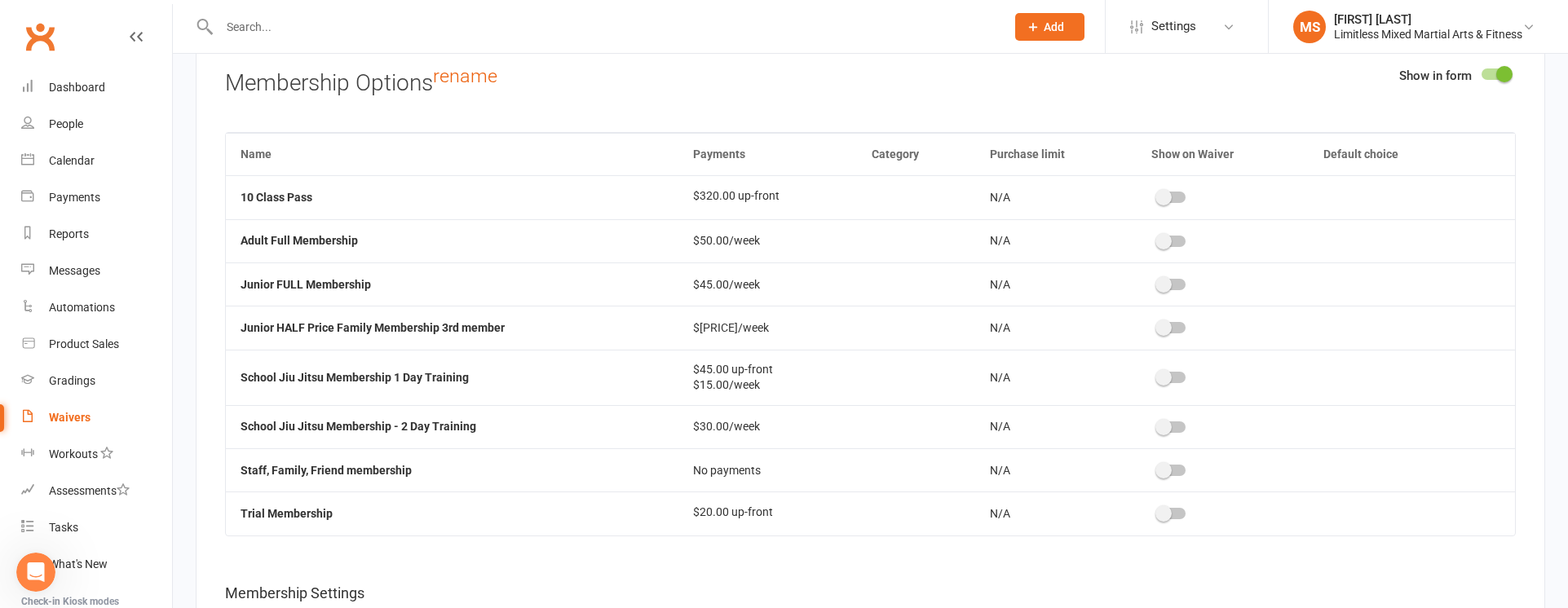 click at bounding box center (36, 572) 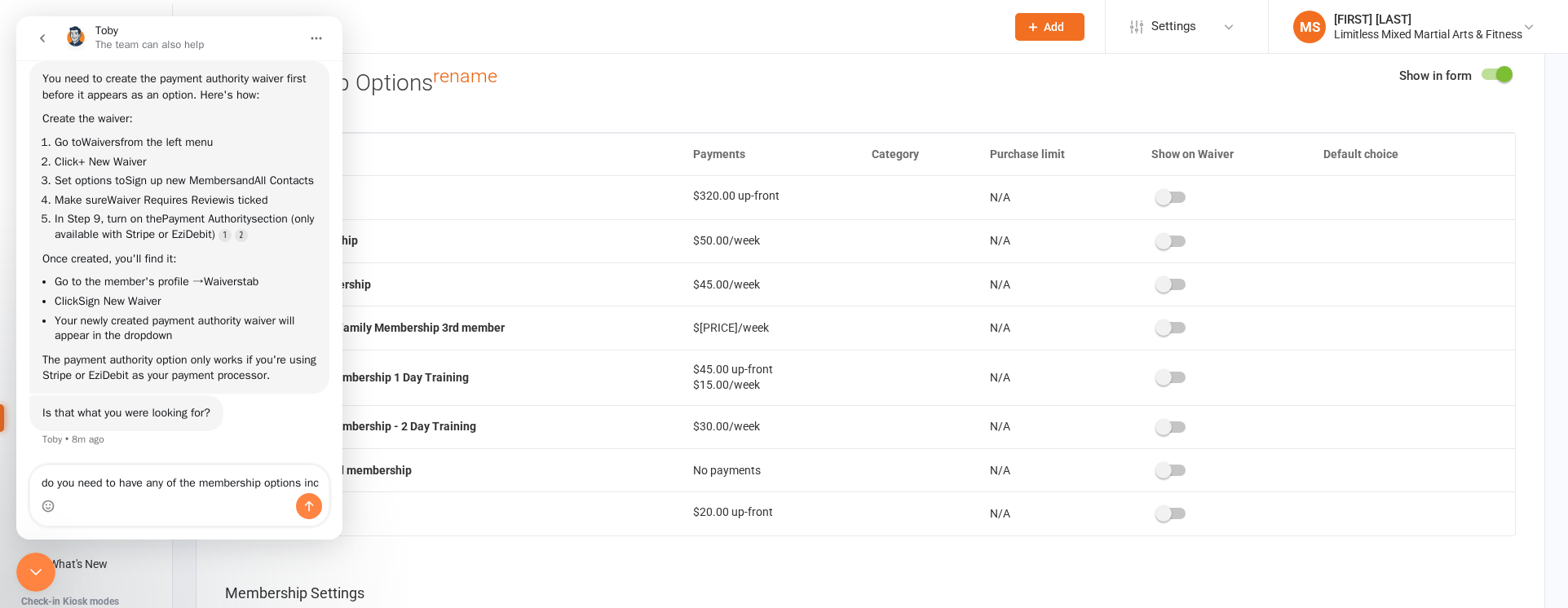 scroll, scrollTop: 666, scrollLeft: 0, axis: vertical 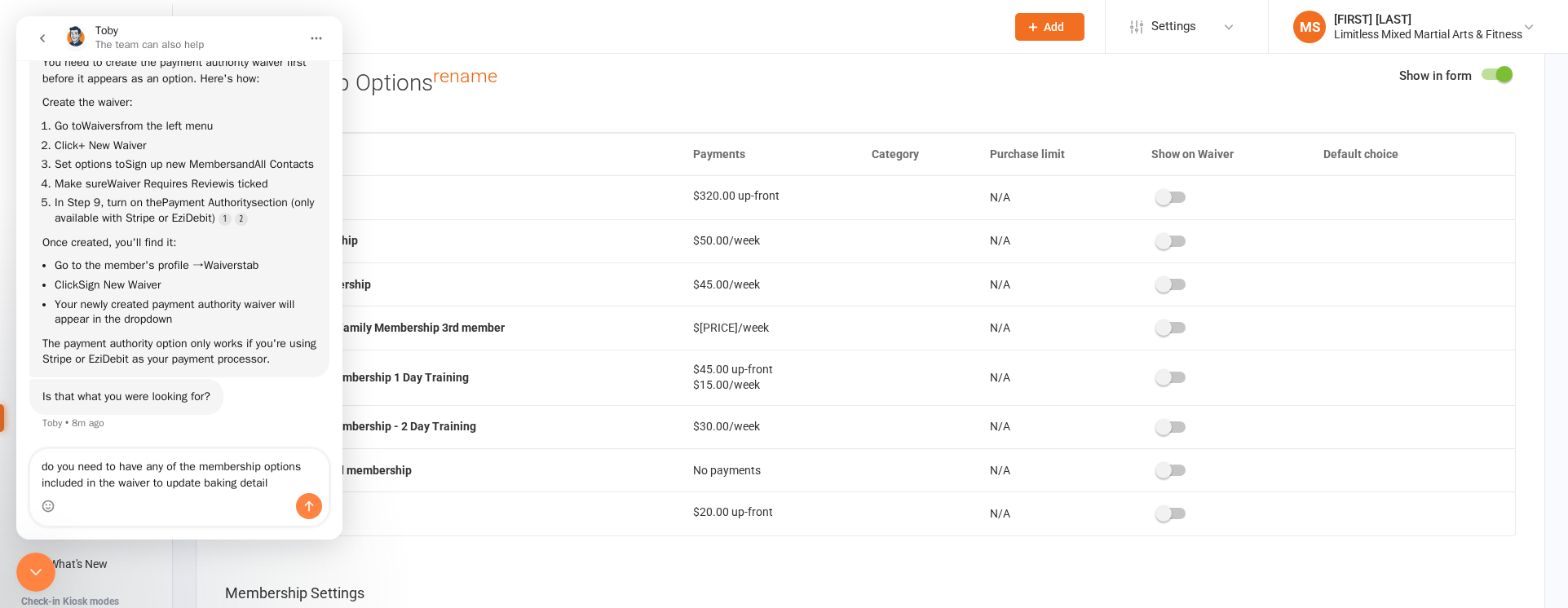 type on "do you need to have any of the membership options included in the waiver to update baking details" 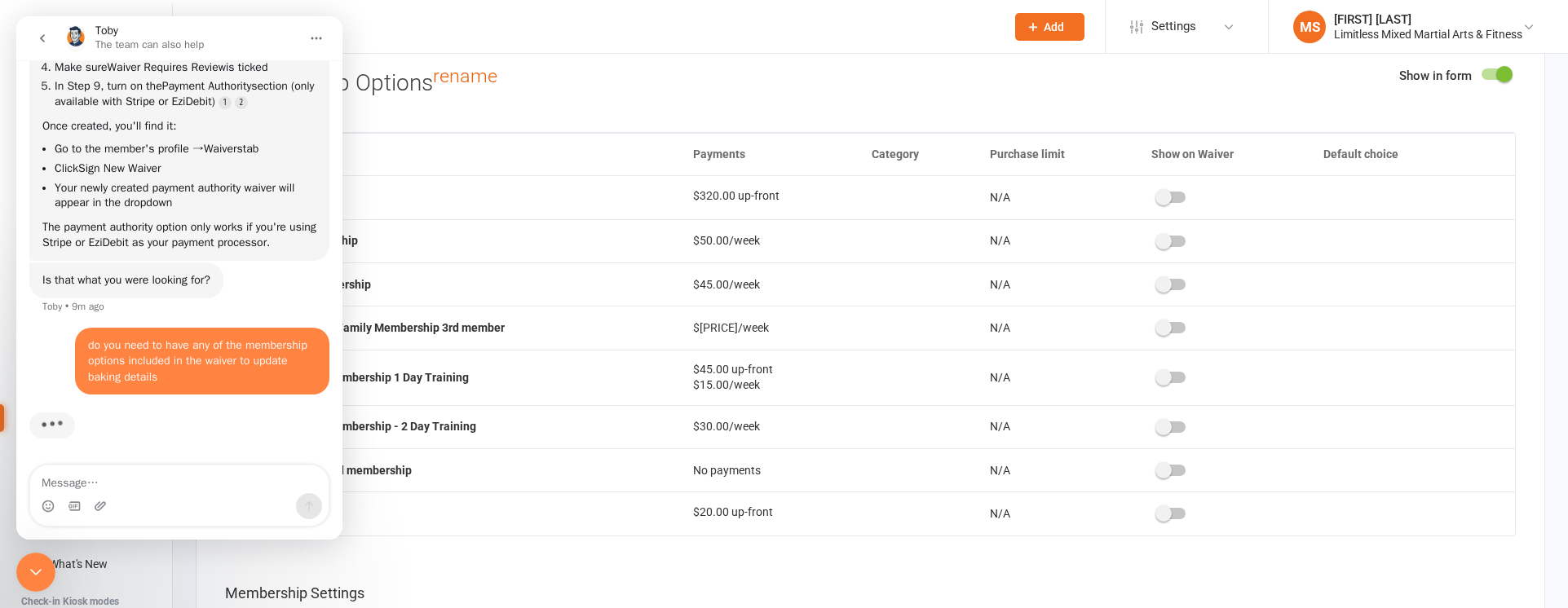 scroll, scrollTop: 787, scrollLeft: 0, axis: vertical 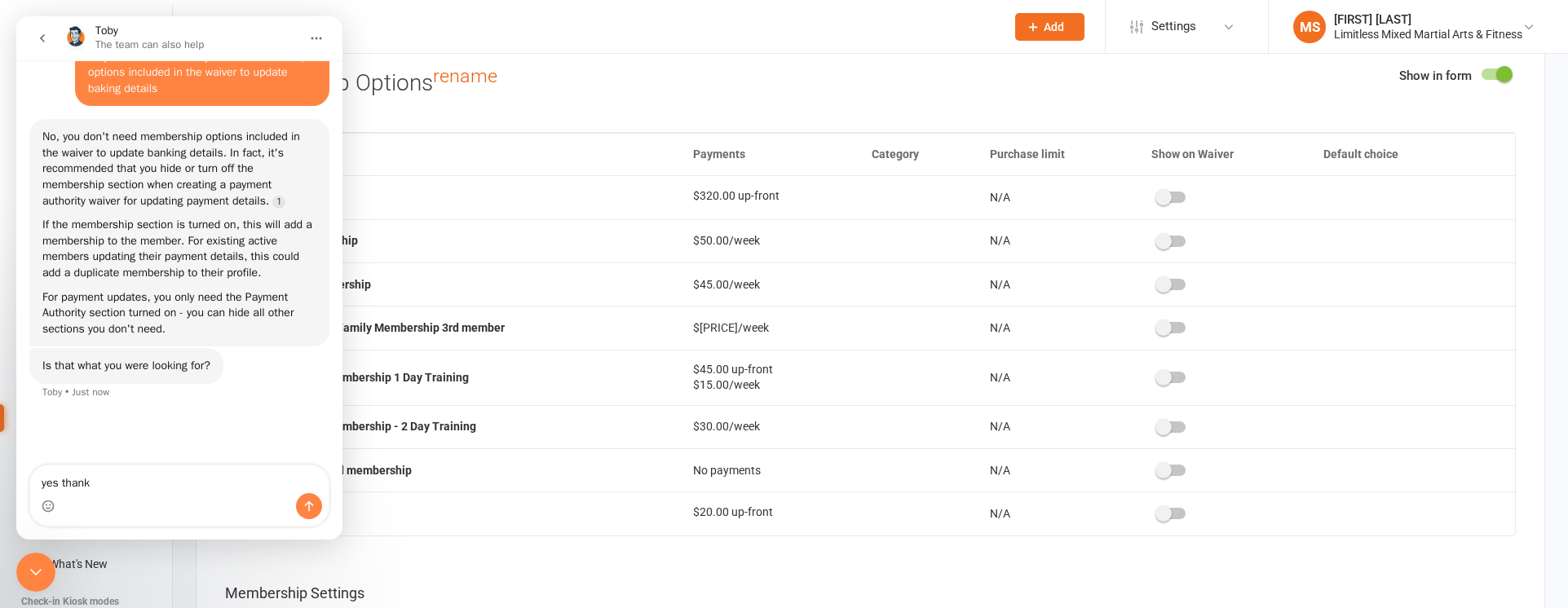 type on "yes thanks" 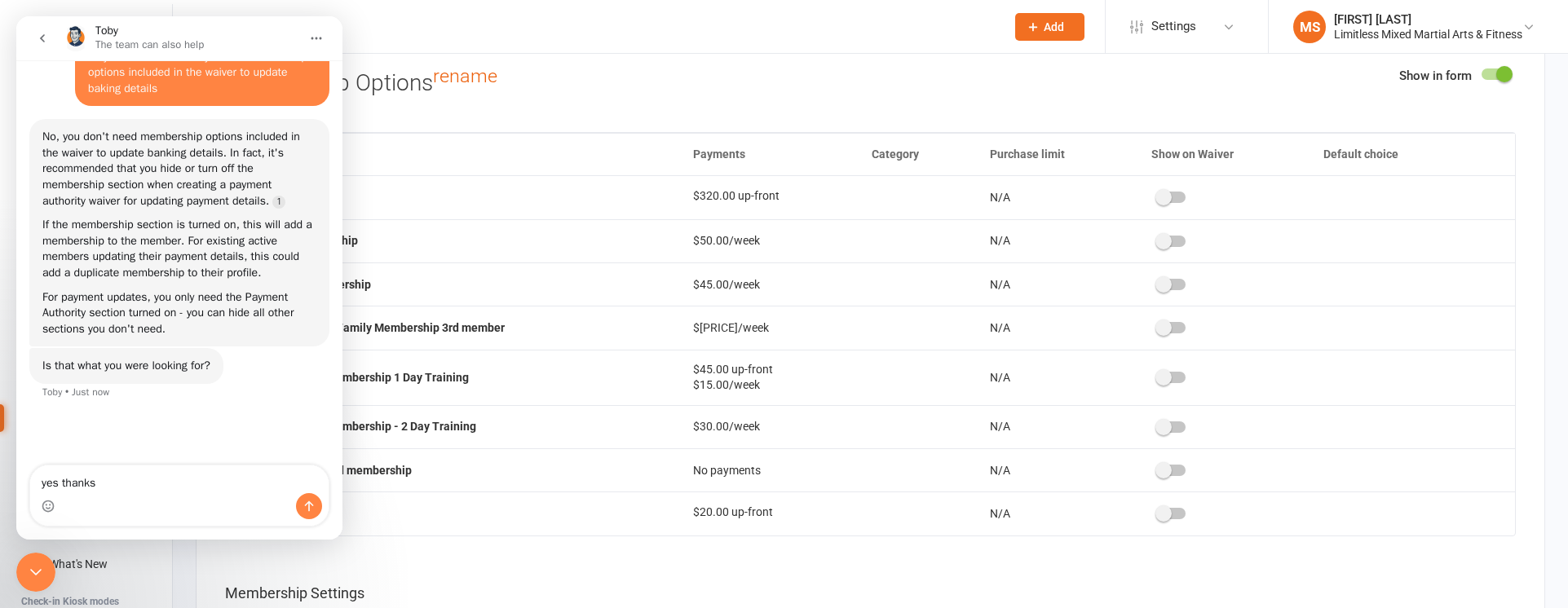 type 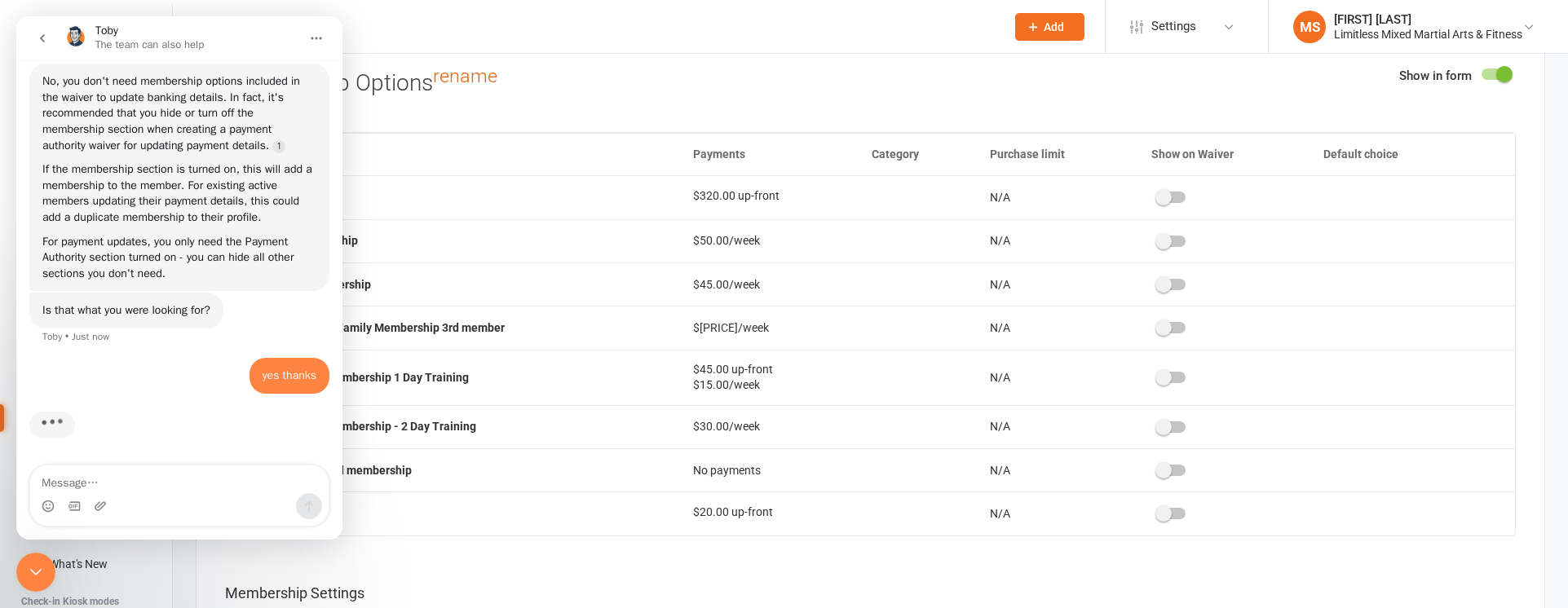 scroll, scrollTop: 1109, scrollLeft: 0, axis: vertical 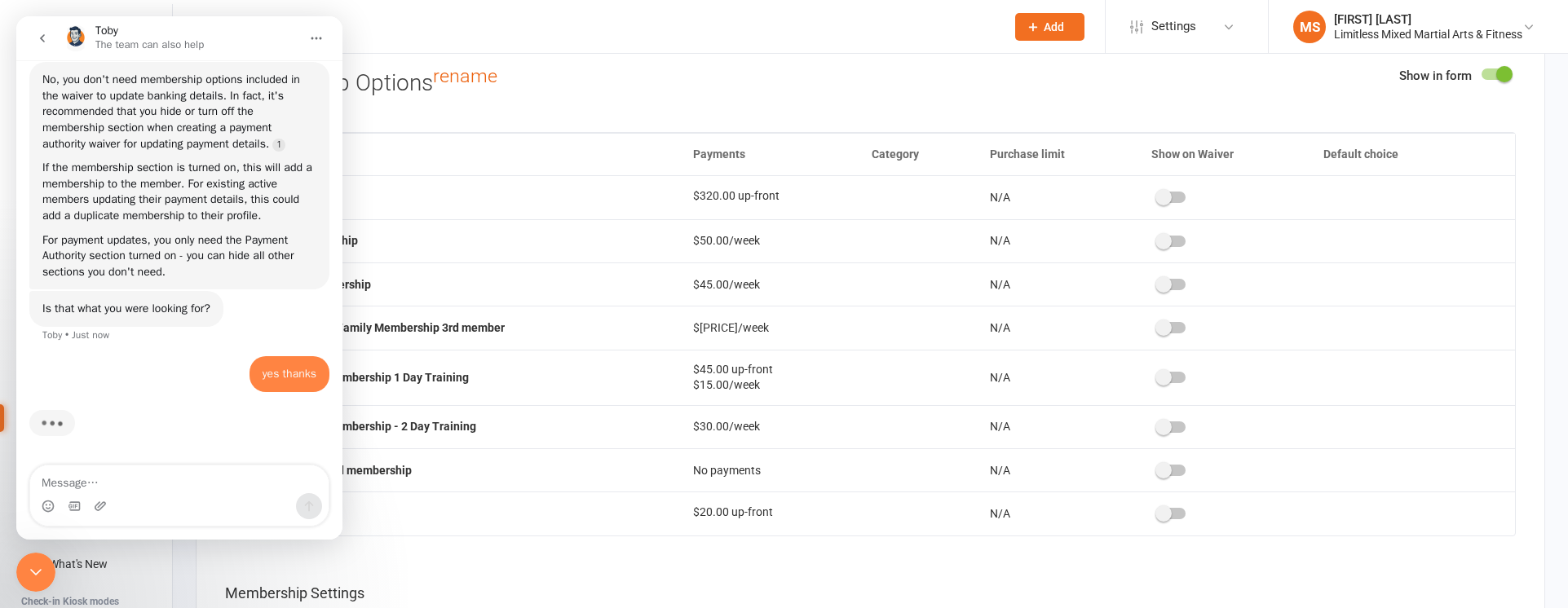 click at bounding box center [1495, 76] 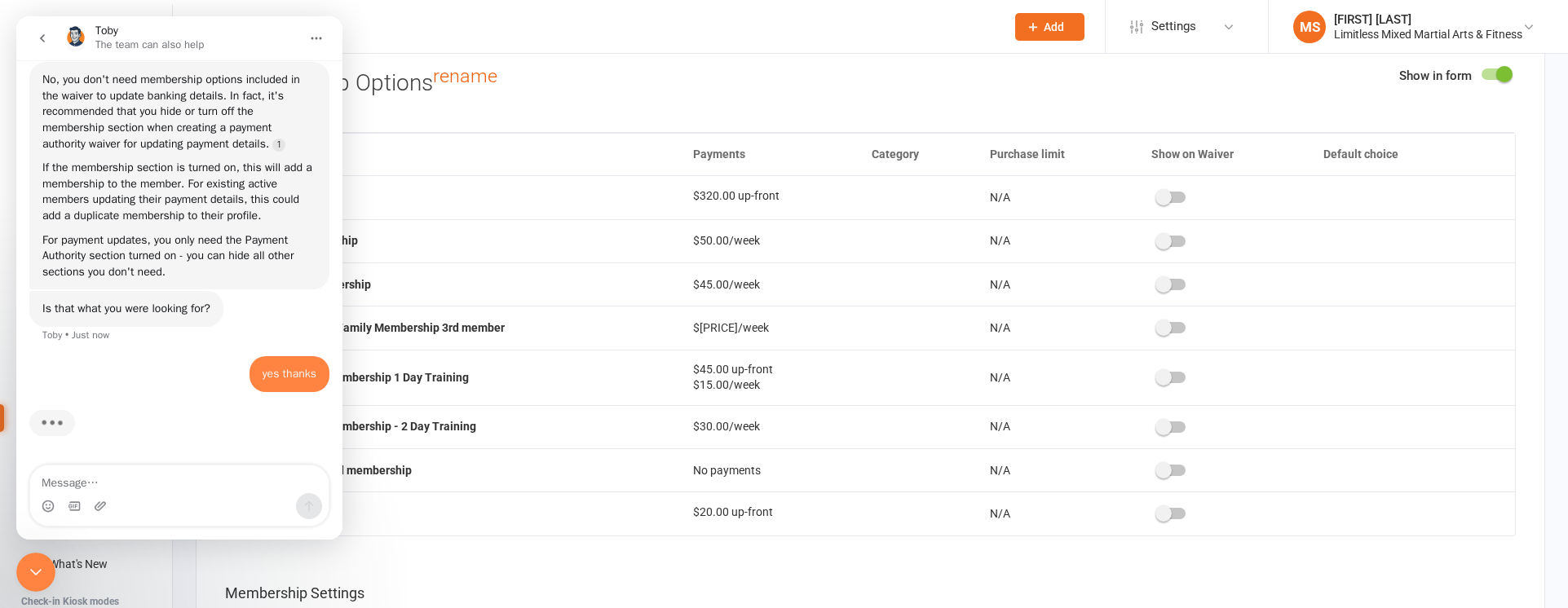 click at bounding box center (1504, 74) 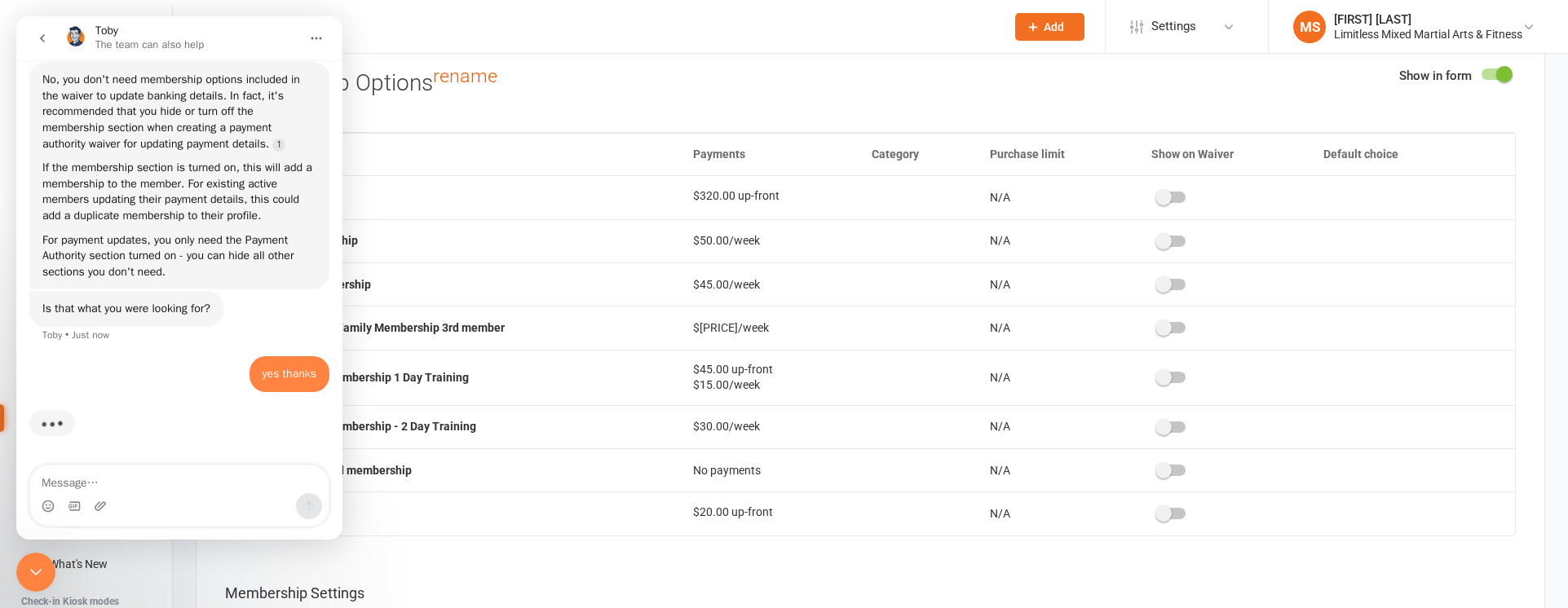 click at bounding box center [1482, 72] 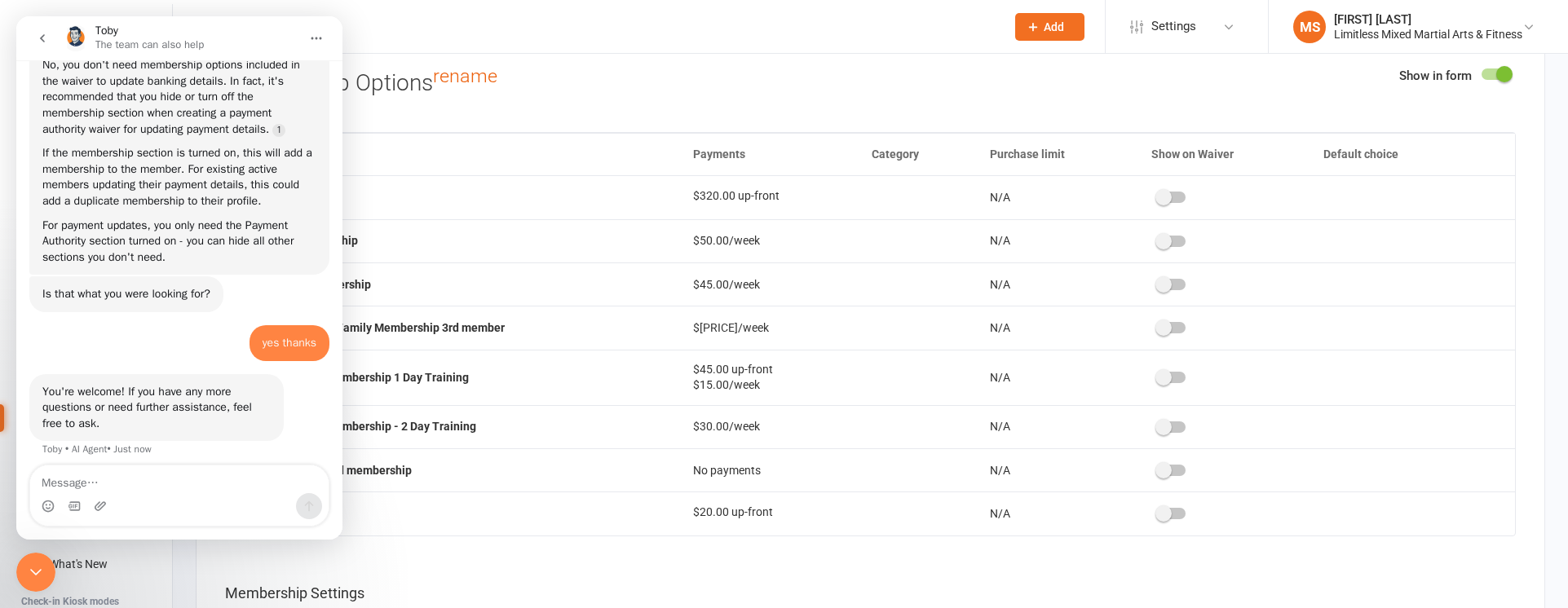 scroll, scrollTop: 1137, scrollLeft: 0, axis: vertical 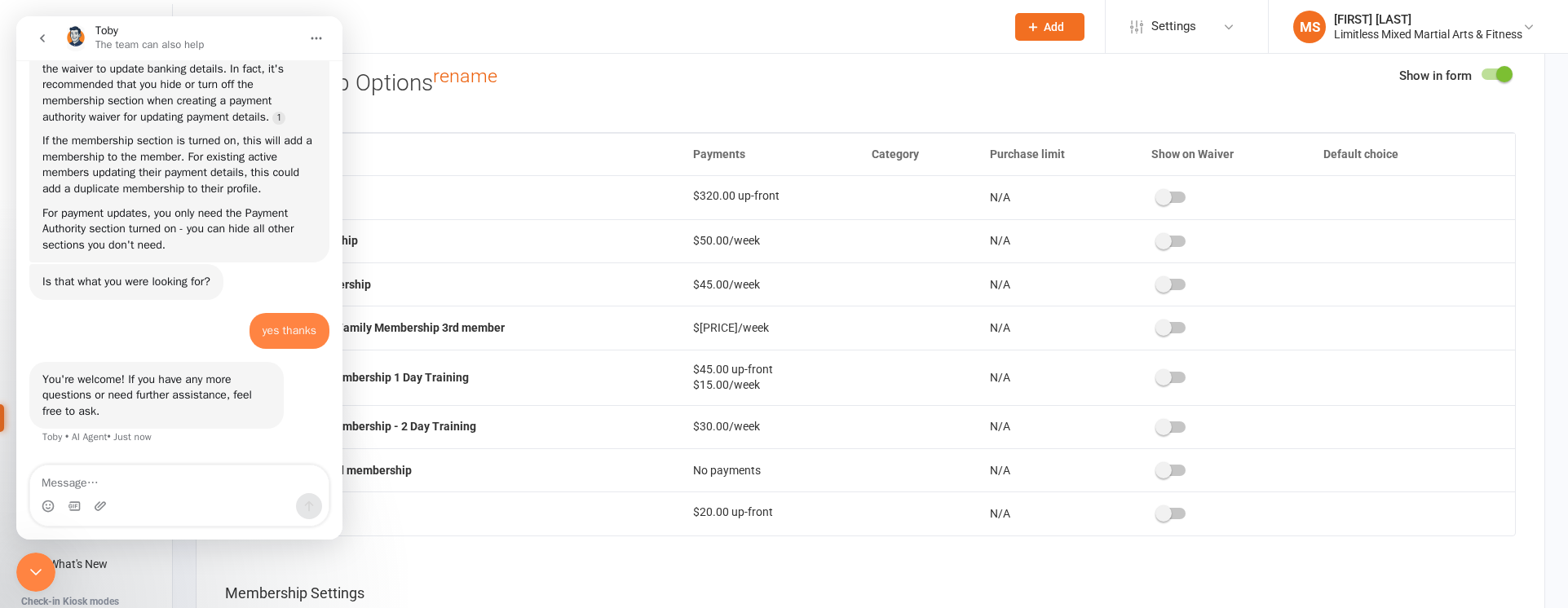 click 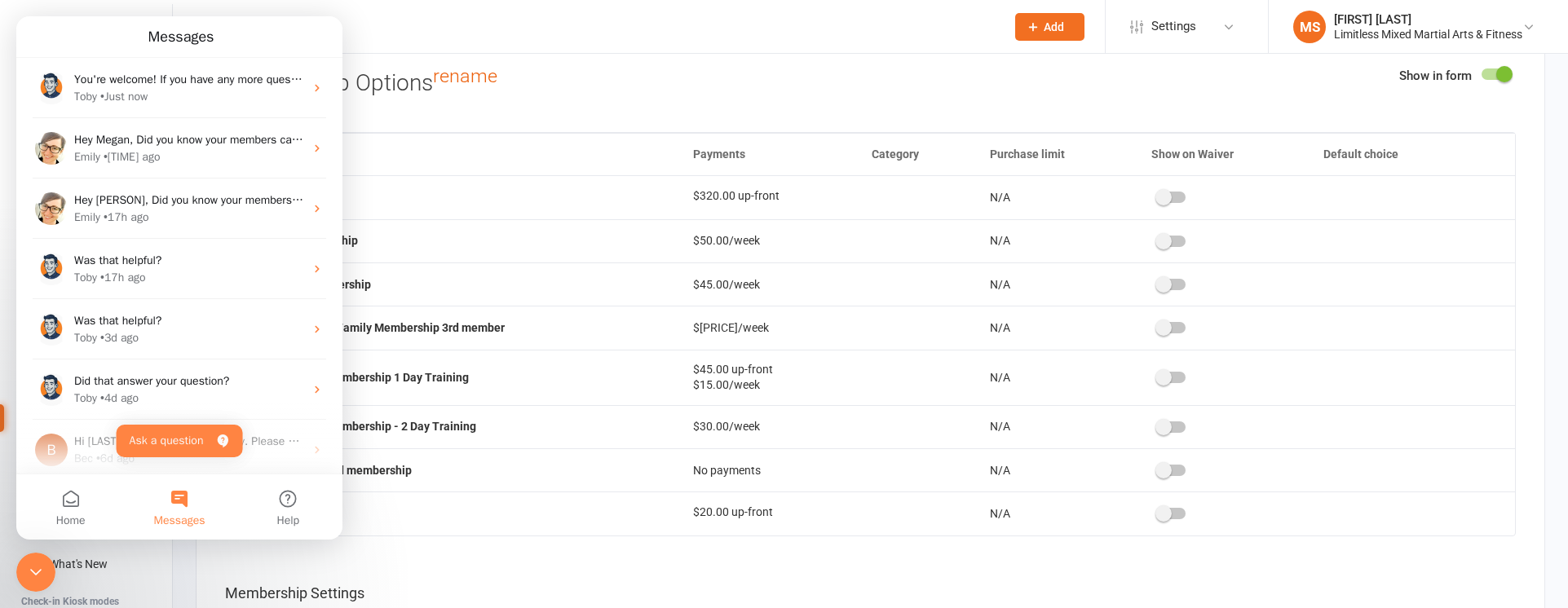 scroll, scrollTop: 1104, scrollLeft: 0, axis: vertical 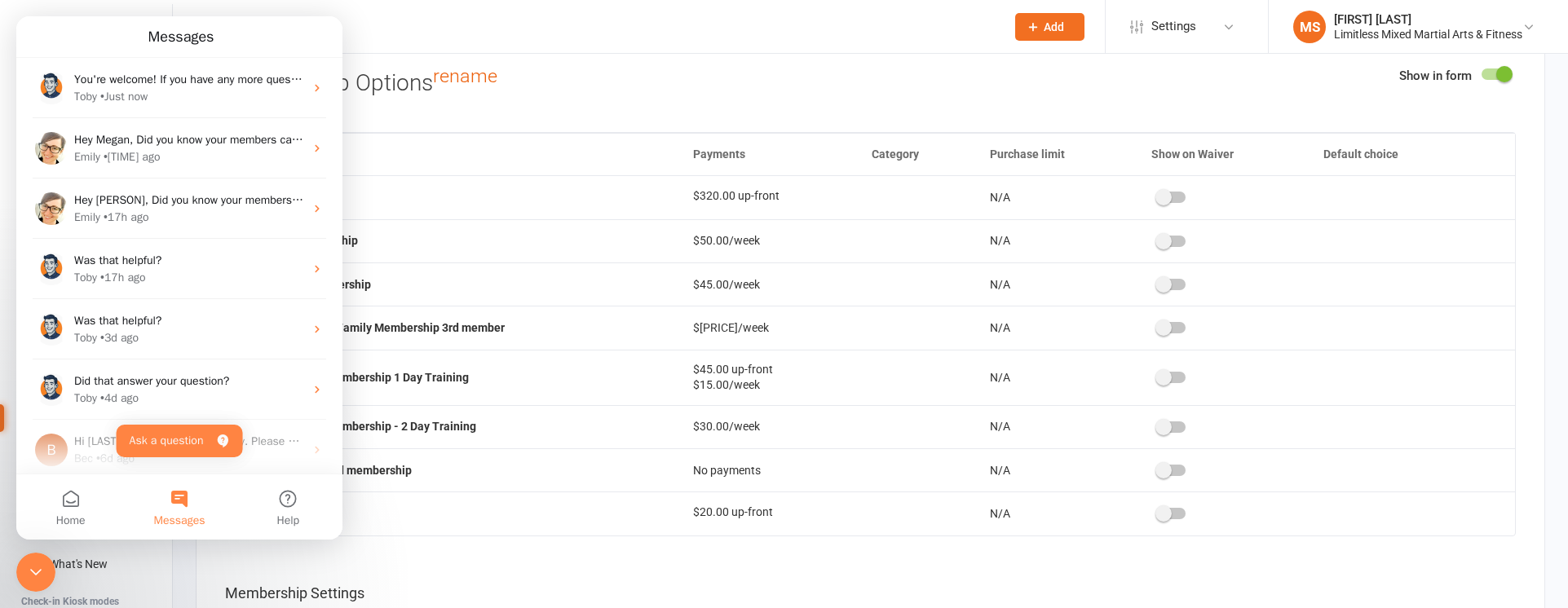 click 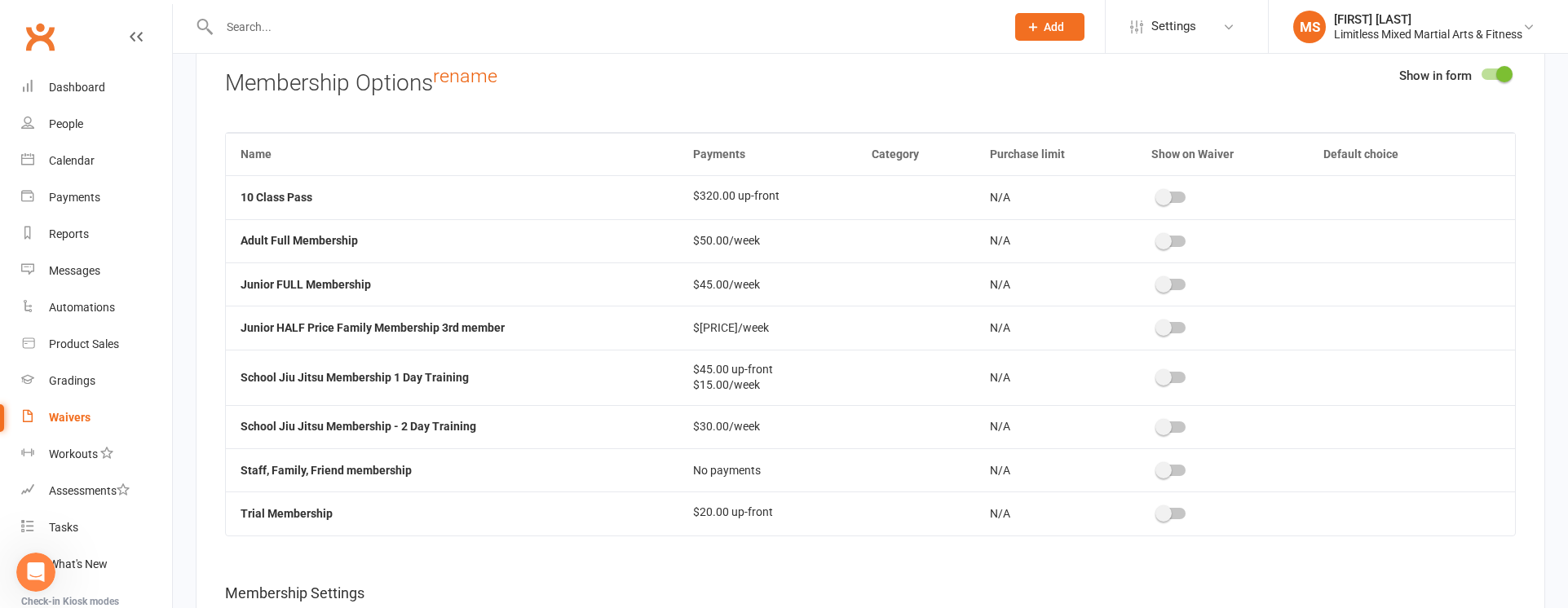 click at bounding box center (1504, 74) 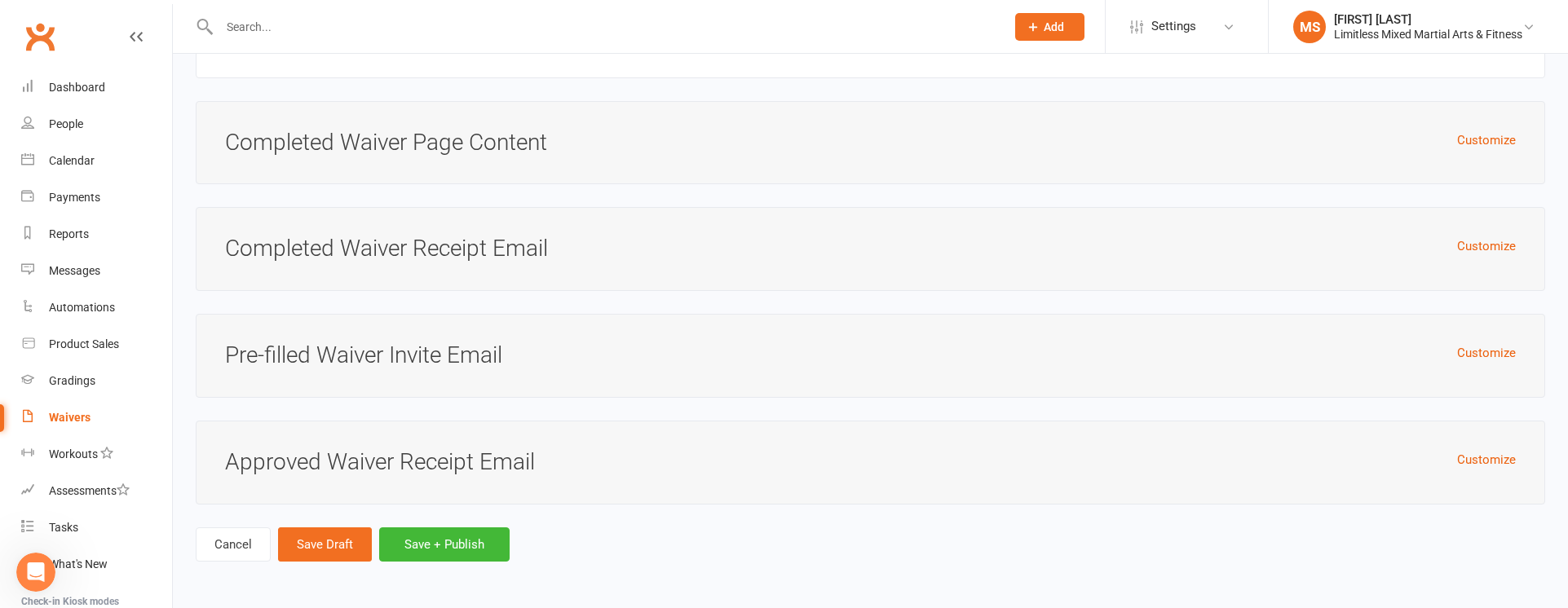 scroll, scrollTop: 4162, scrollLeft: 0, axis: vertical 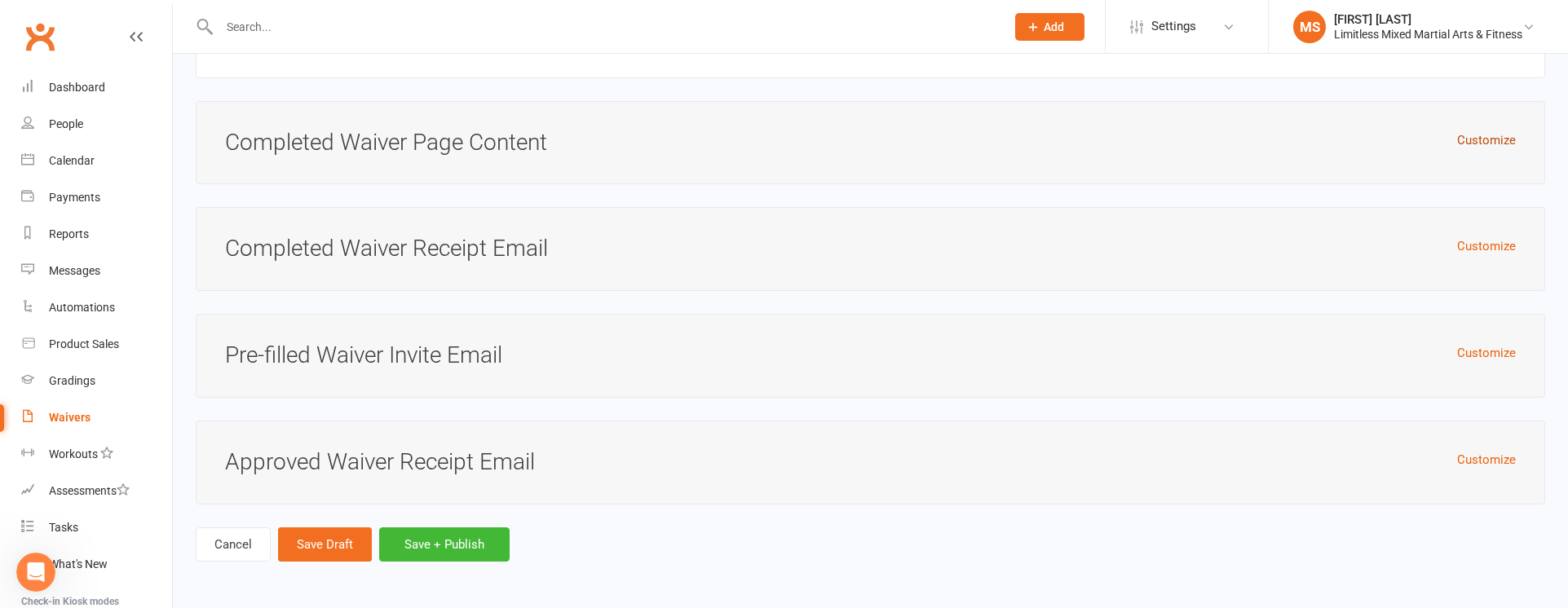click on "Customize" at bounding box center (1486, 140) 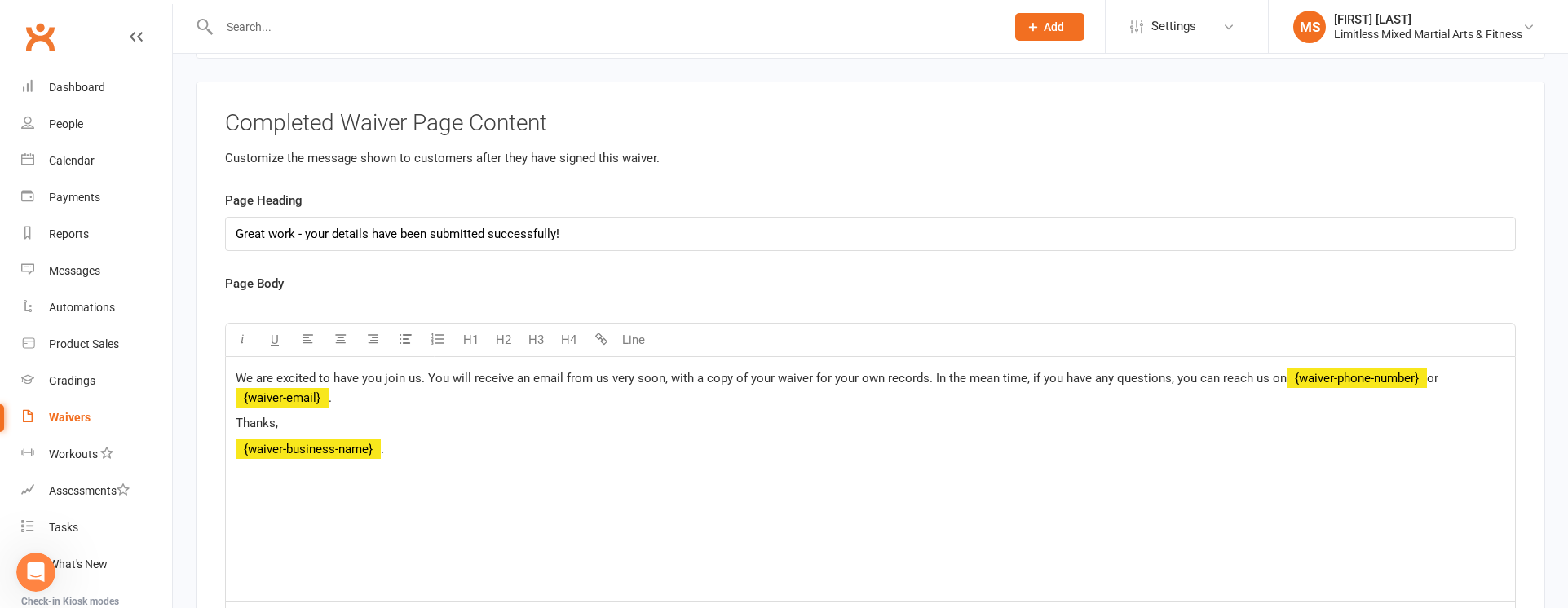 scroll, scrollTop: 4174, scrollLeft: 0, axis: vertical 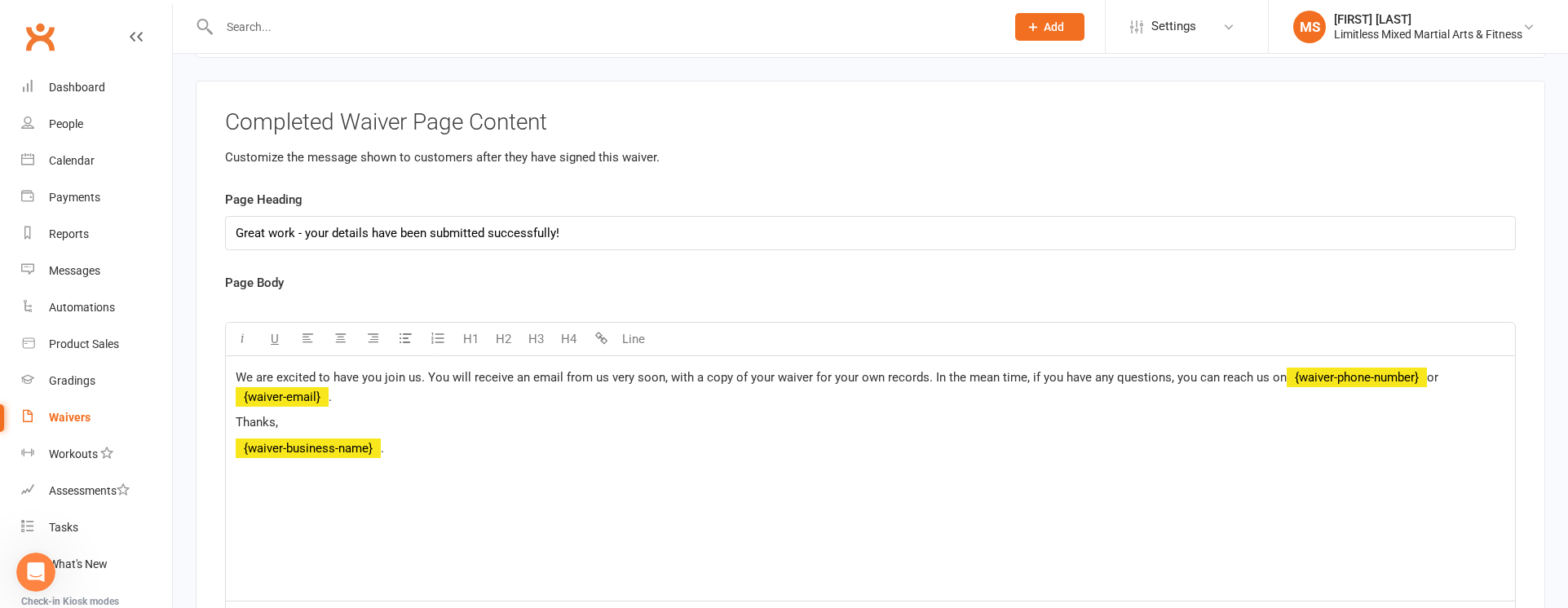 click on "We are excited to have you join us. You will receive an email from us very soon, with a copy of your waiver for your own records. In the mean time, if you have any questions, you can reach us on" at bounding box center [761, 377] 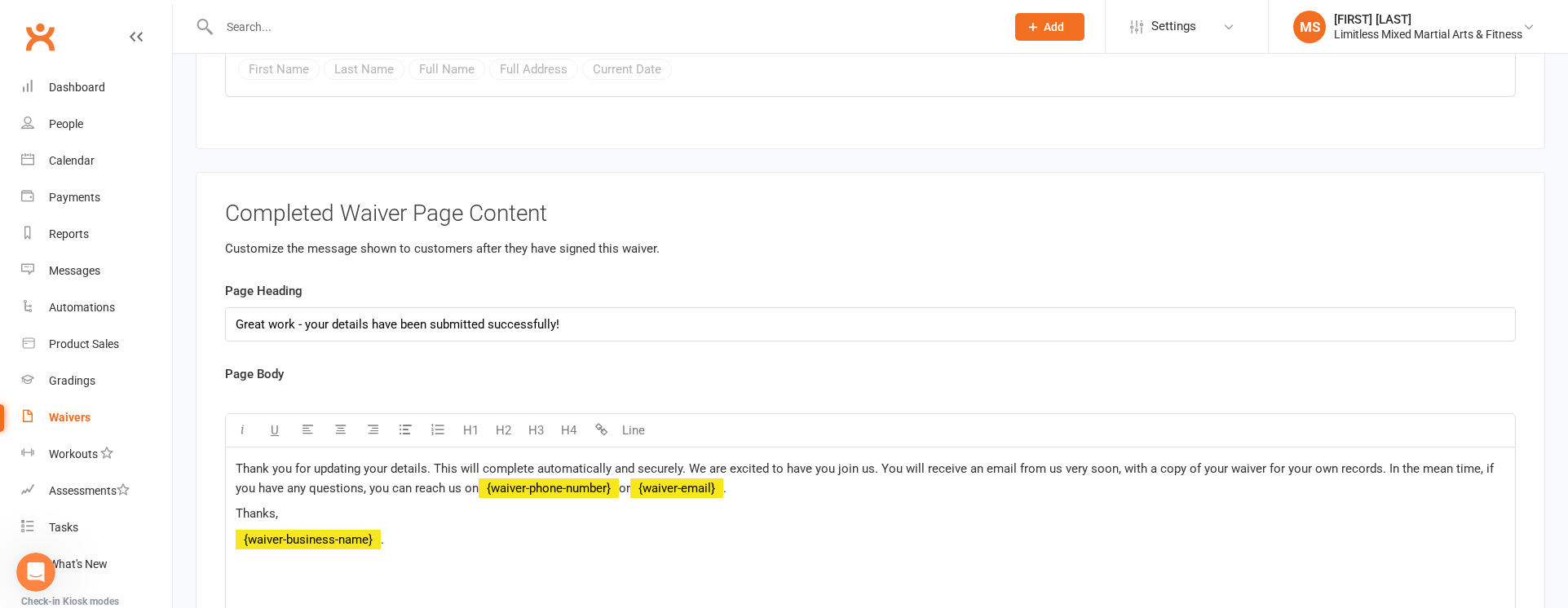 scroll, scrollTop: 4087, scrollLeft: 0, axis: vertical 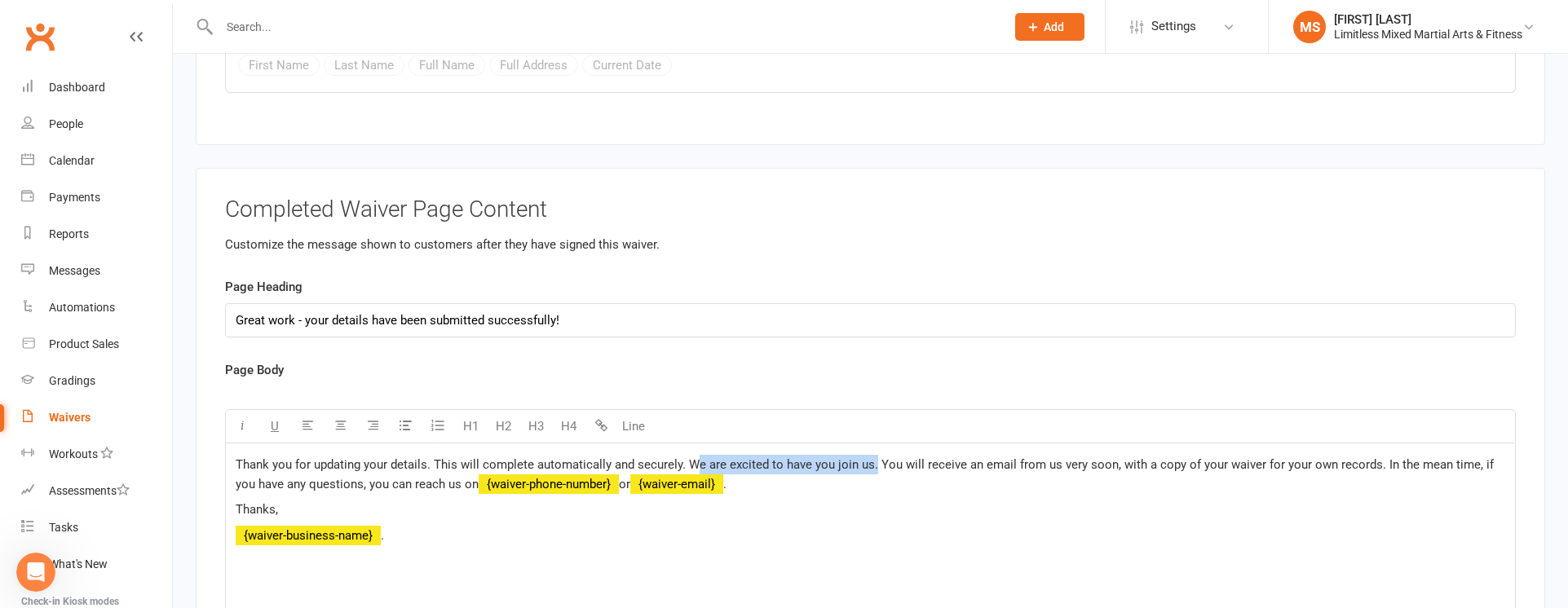 drag, startPoint x: 691, startPoint y: 473, endPoint x: 870, endPoint y: 481, distance: 179.1787 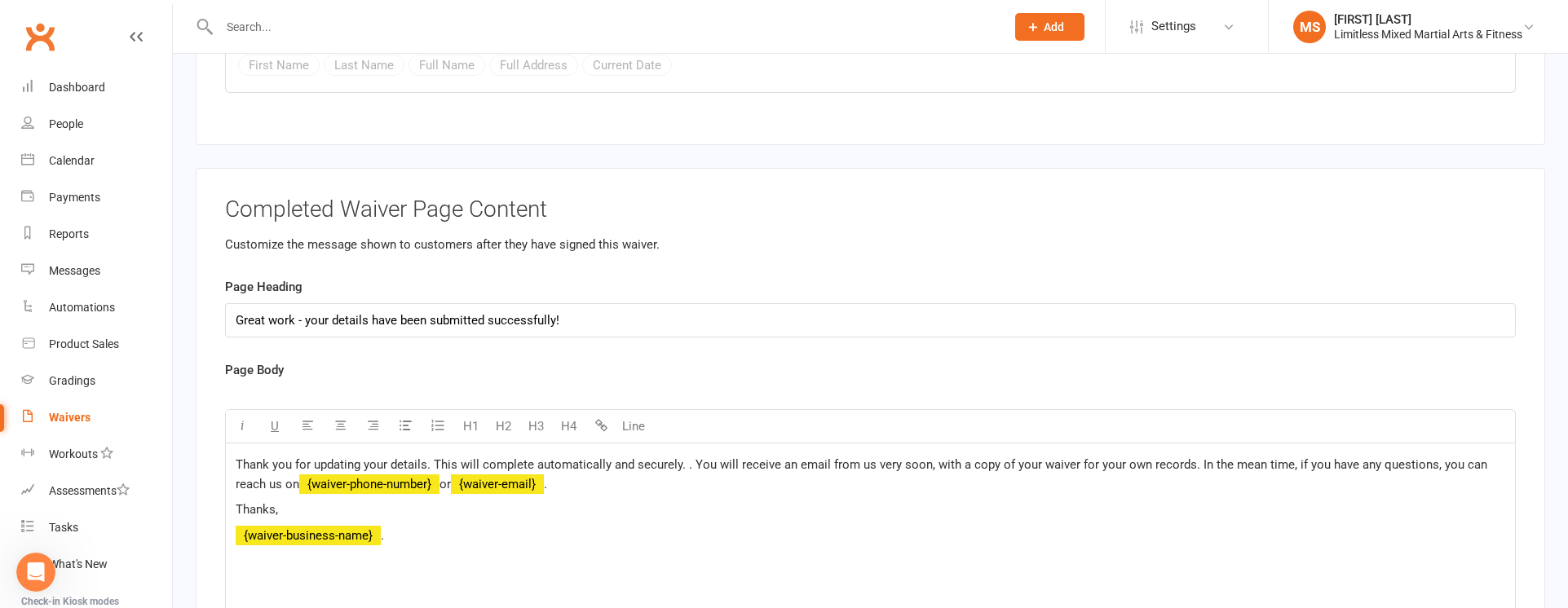 click on "Thank you for updating your details. This will complete automatically and securely. . You will receive an email from us very soon, with a copy of your waiver for your own records. In the mean time, if you have any questions, you can reach us on" at bounding box center (863, 474) 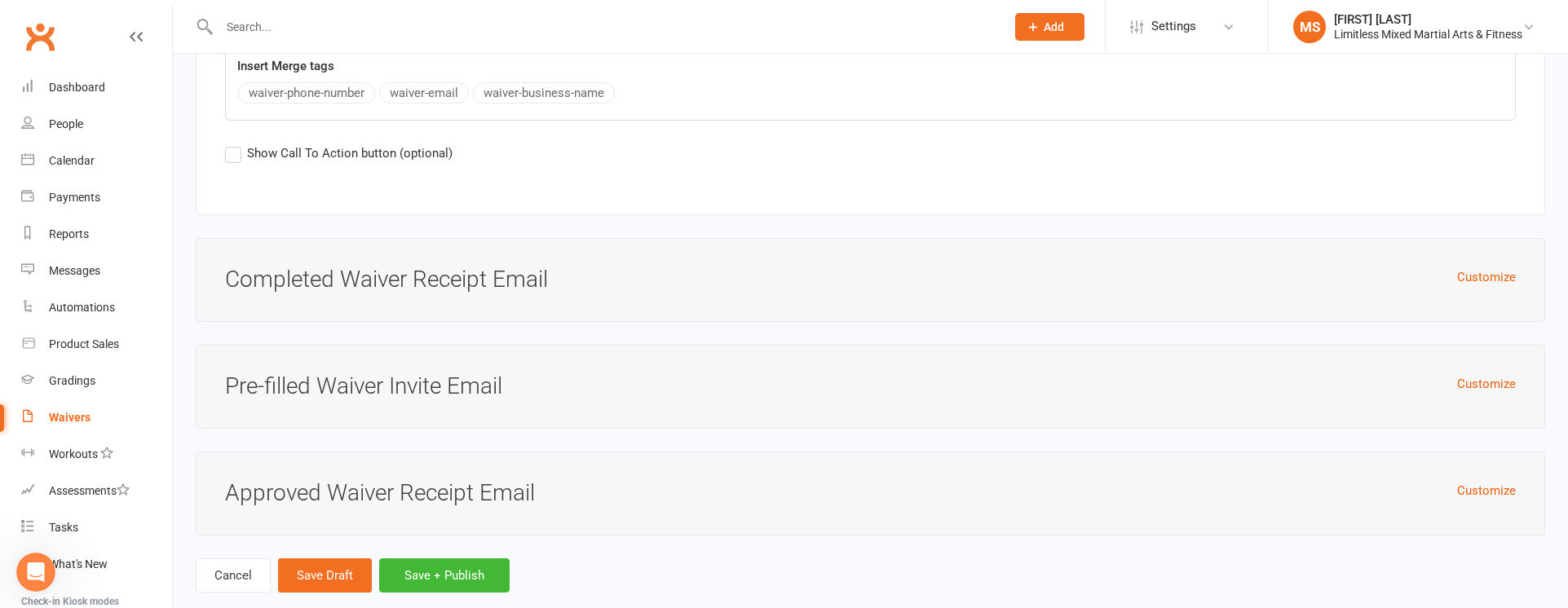 scroll, scrollTop: 4729, scrollLeft: 0, axis: vertical 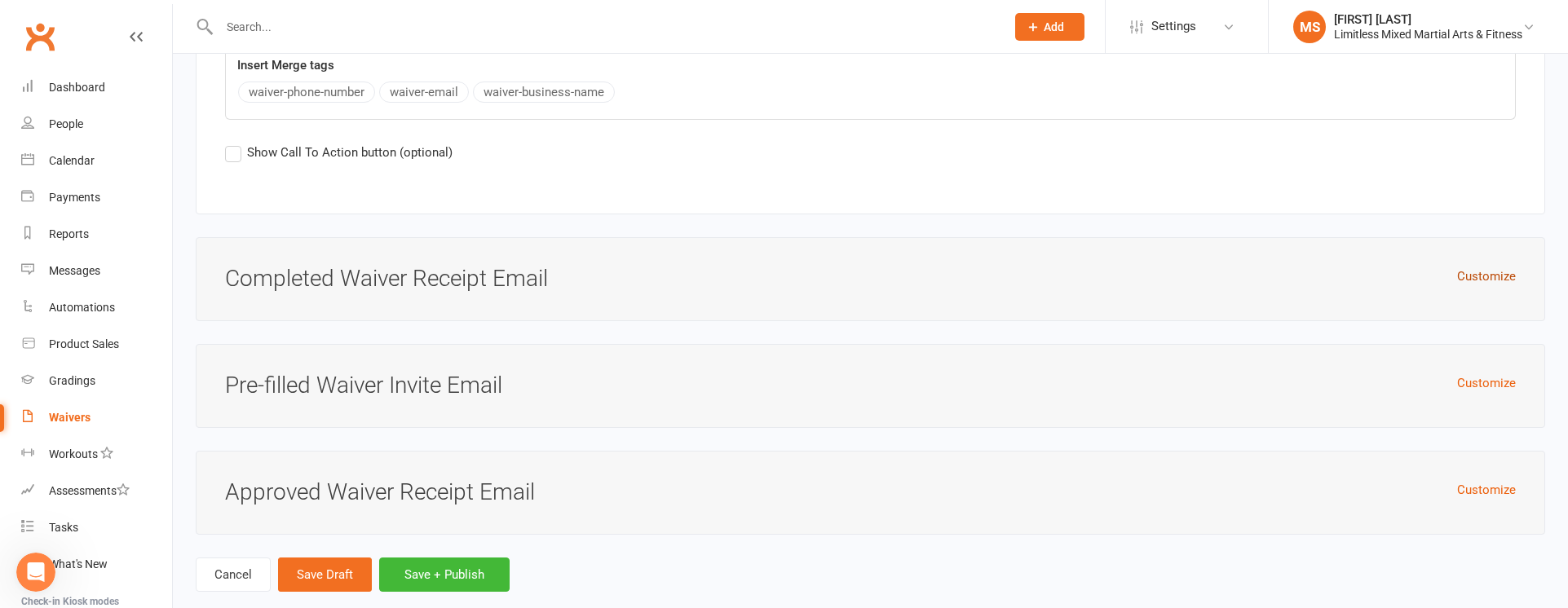 click on "Customize" at bounding box center [1486, 276] 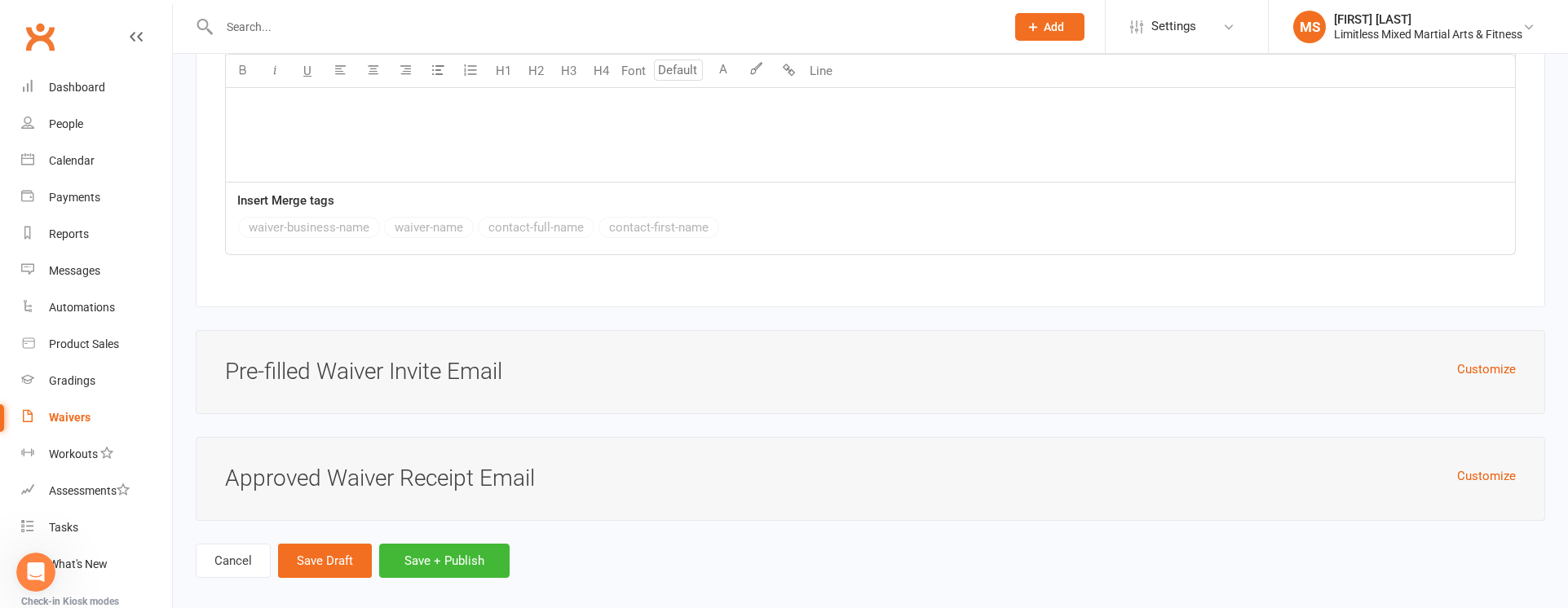 scroll, scrollTop: 5377, scrollLeft: 0, axis: vertical 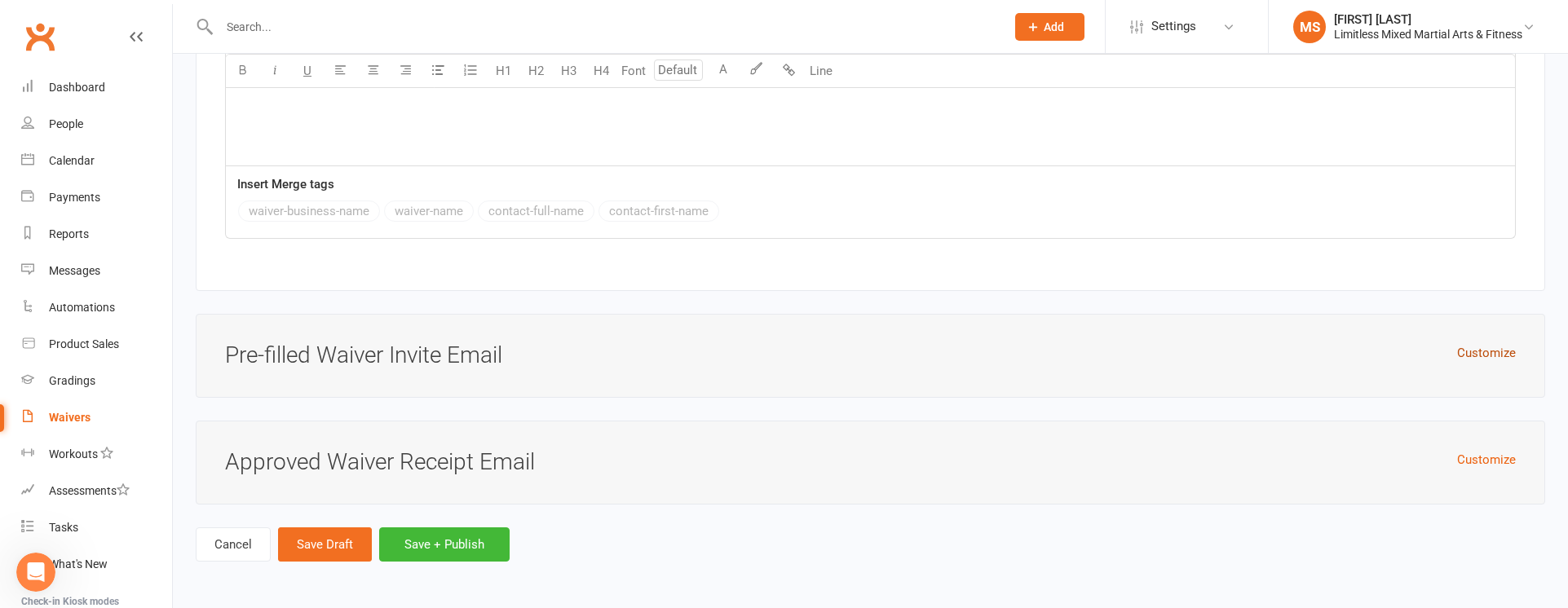 click on "Customize" at bounding box center (1486, 353) 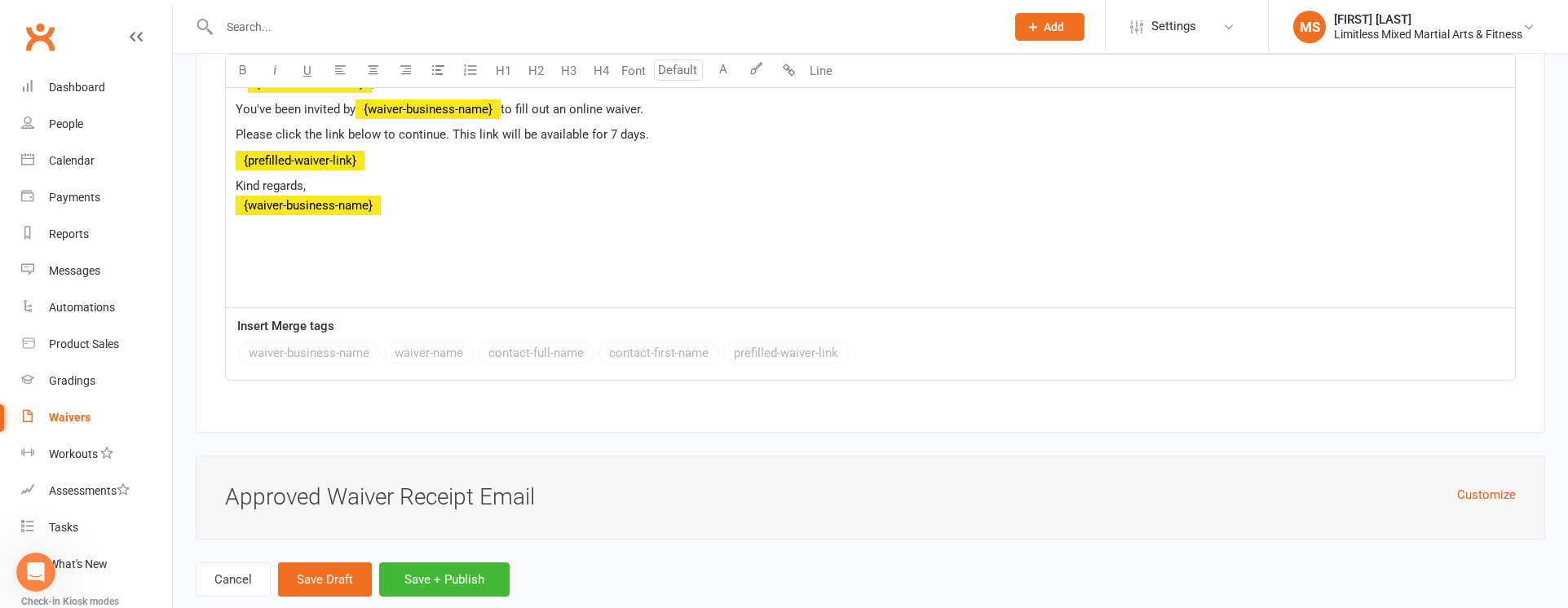 scroll, scrollTop: 5933, scrollLeft: 0, axis: vertical 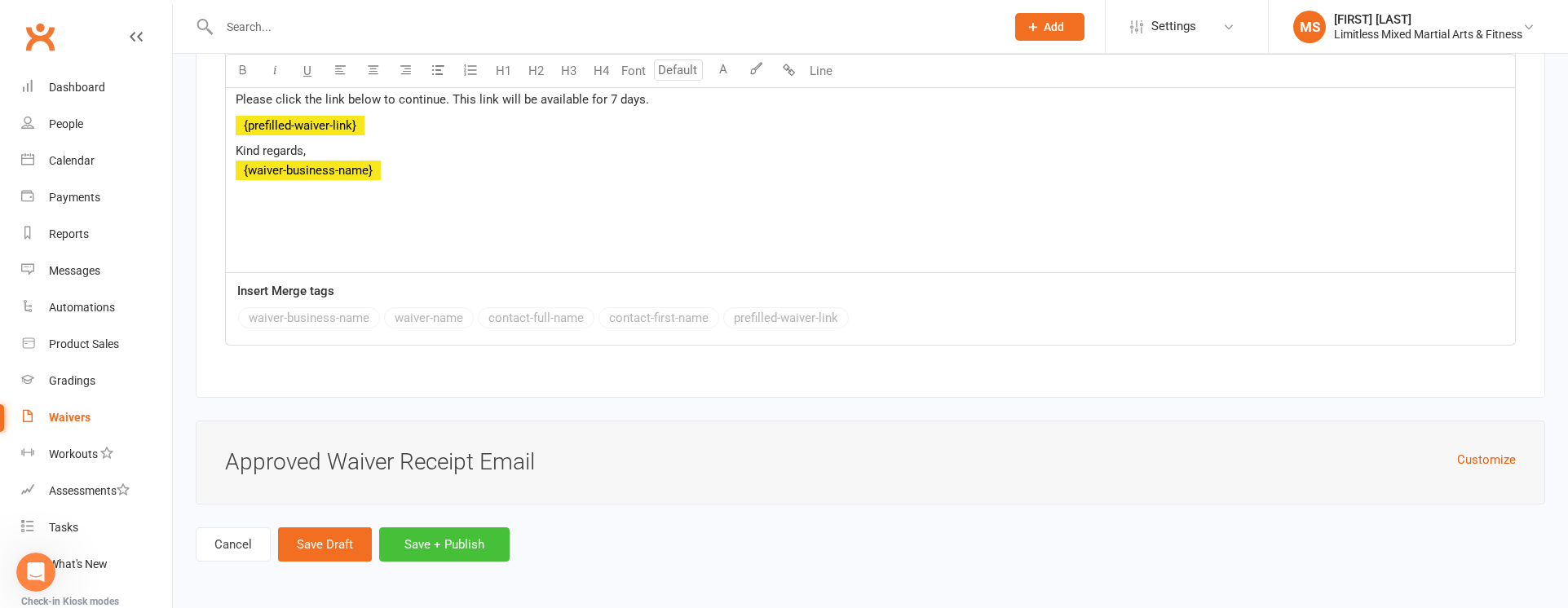 click on "Save + Publish" at bounding box center [444, 544] 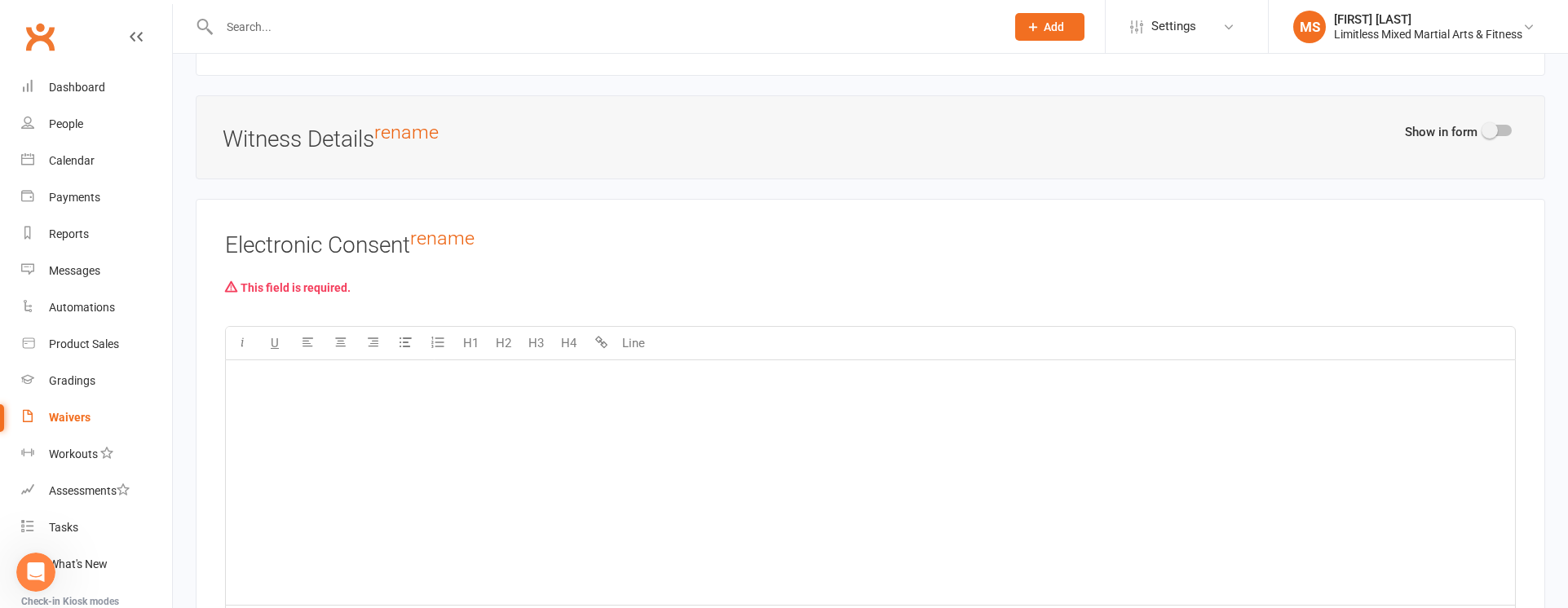 scroll, scrollTop: 3541, scrollLeft: 0, axis: vertical 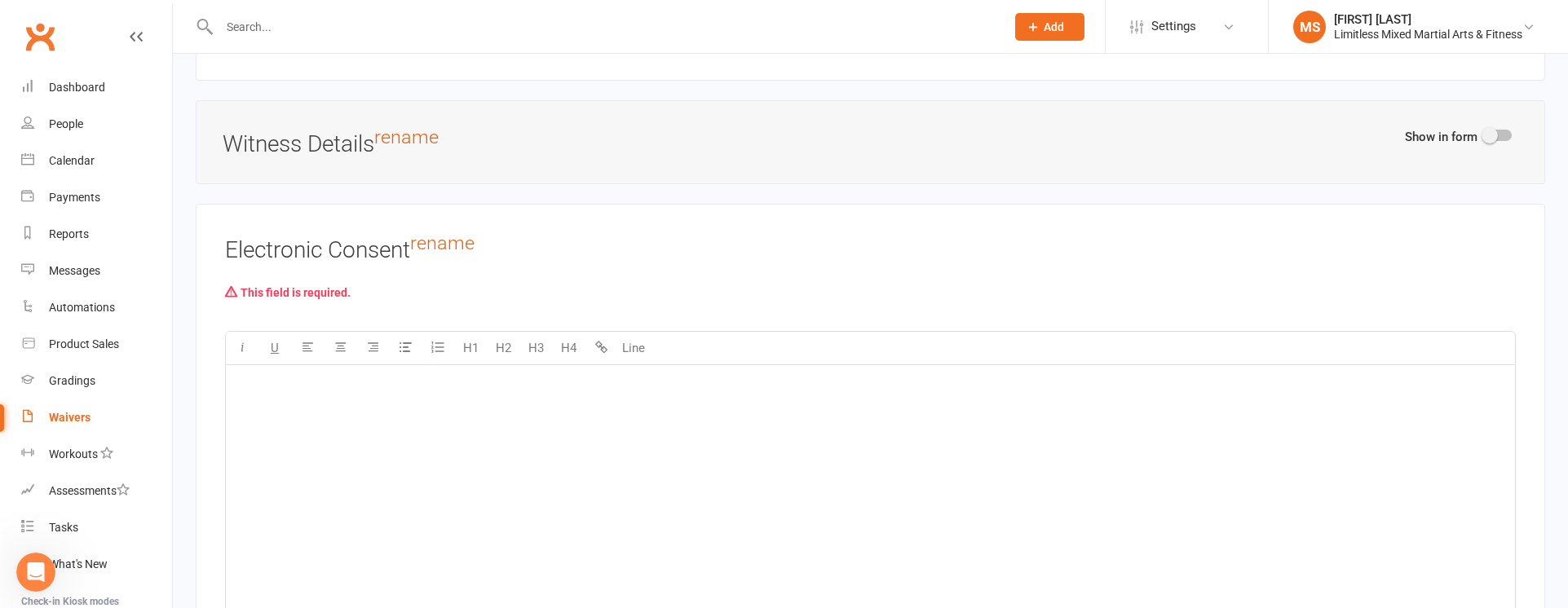 click 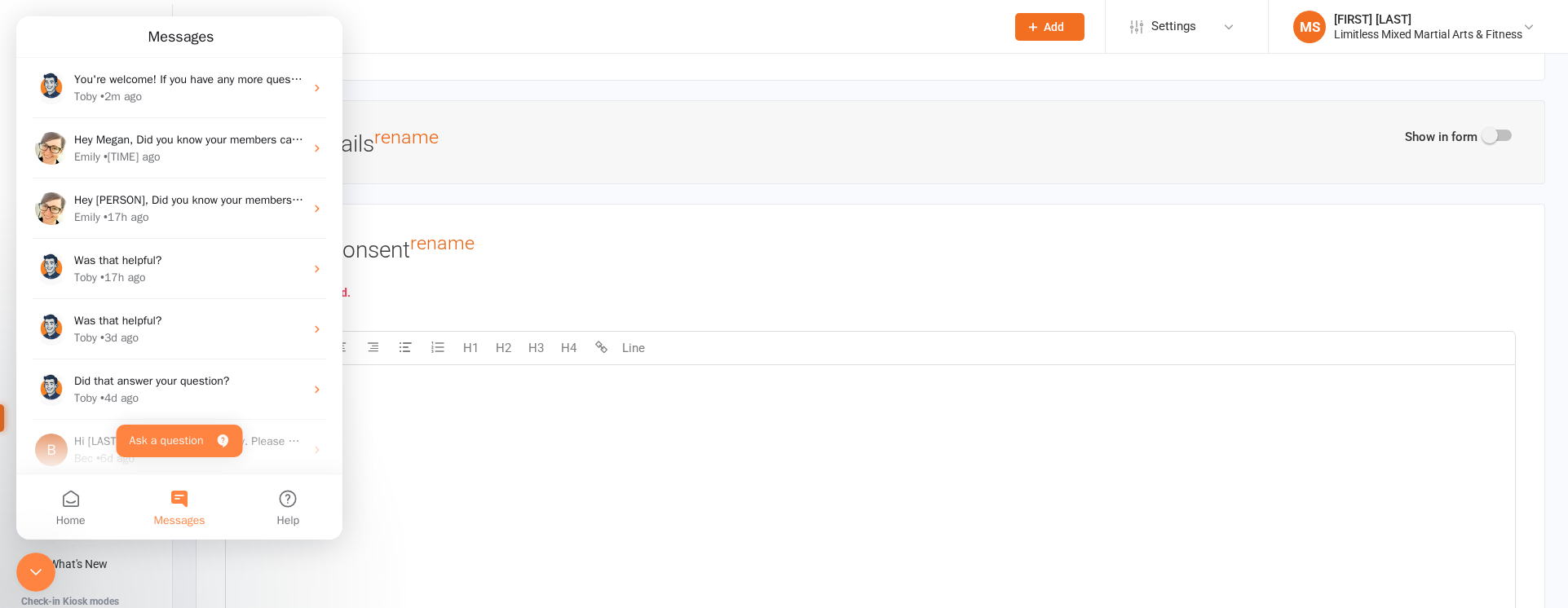 click on "Messages" at bounding box center [179, 507] 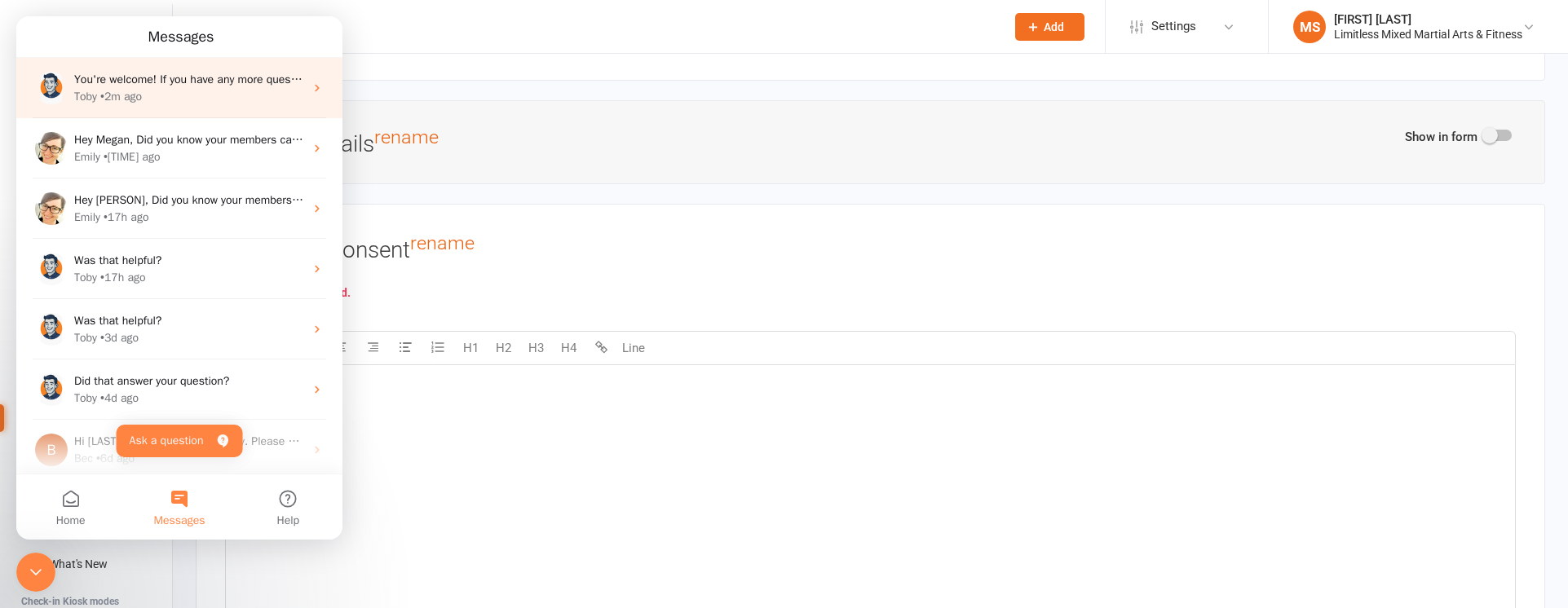click on "[TIME] ago" at bounding box center [121, 96] 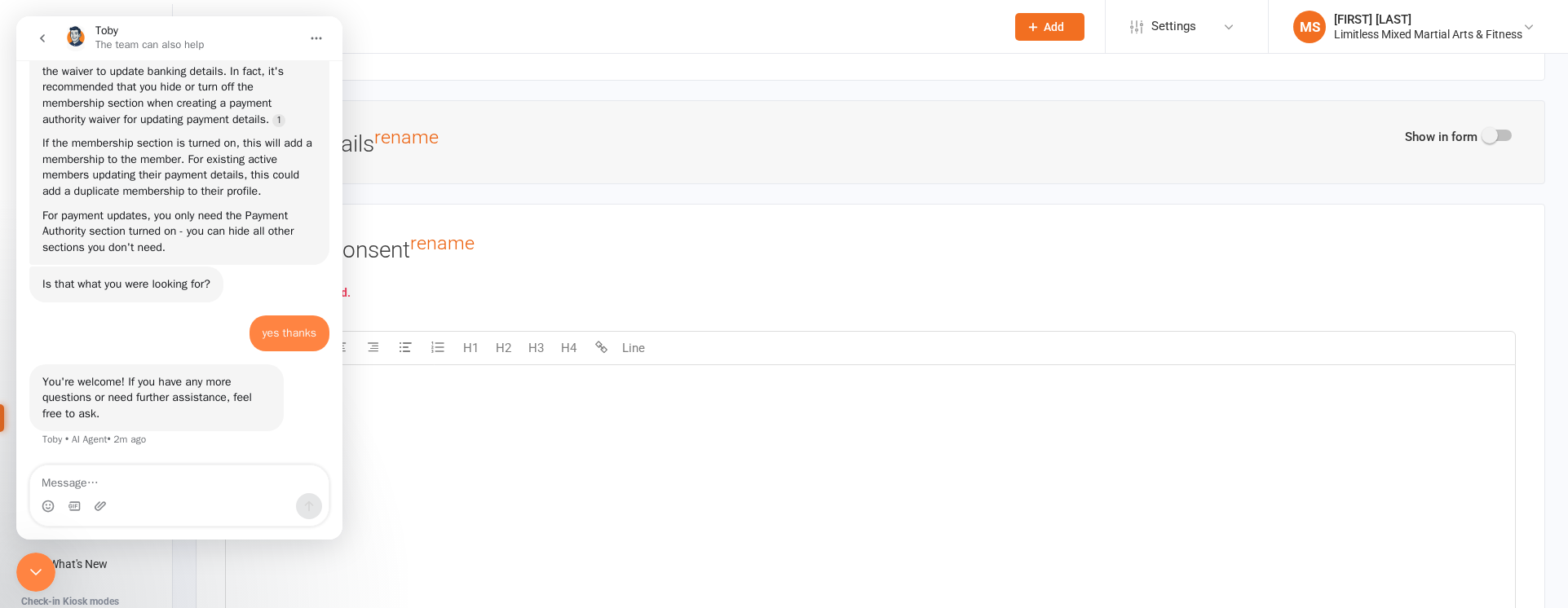 scroll, scrollTop: 1137, scrollLeft: 0, axis: vertical 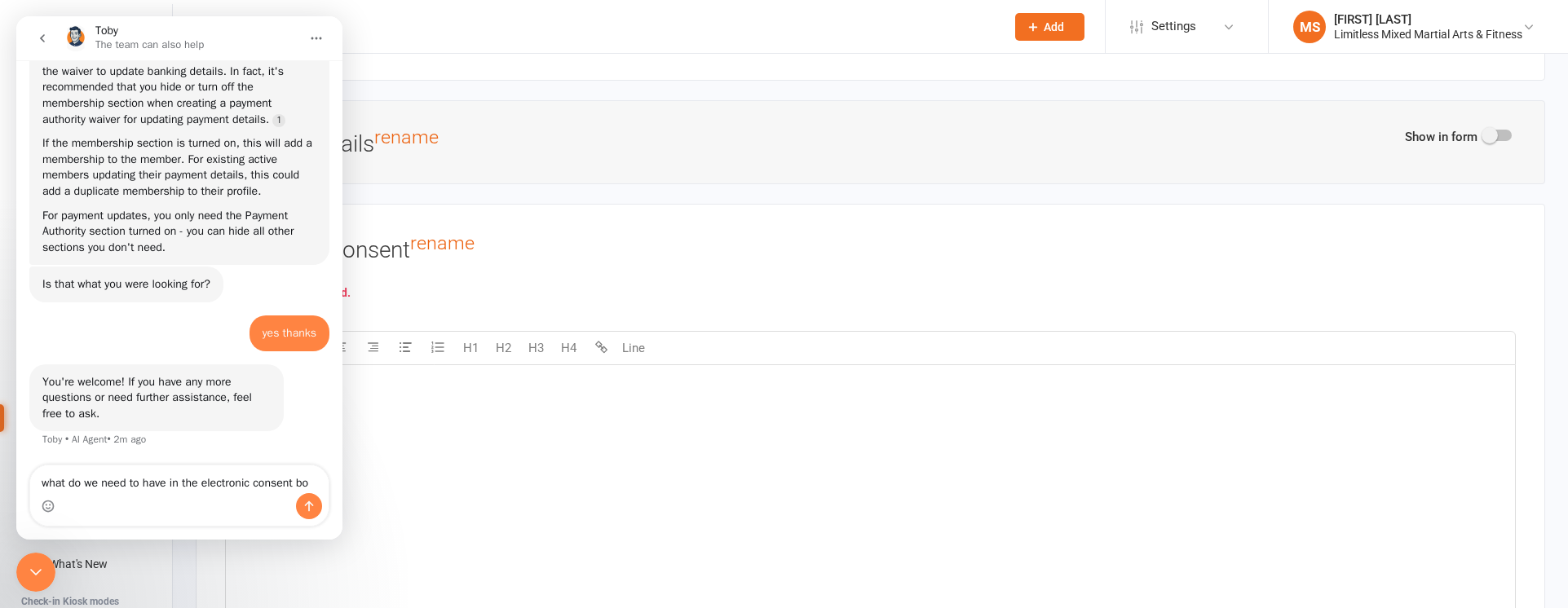 type on "what do we need to have in the electronic consent box" 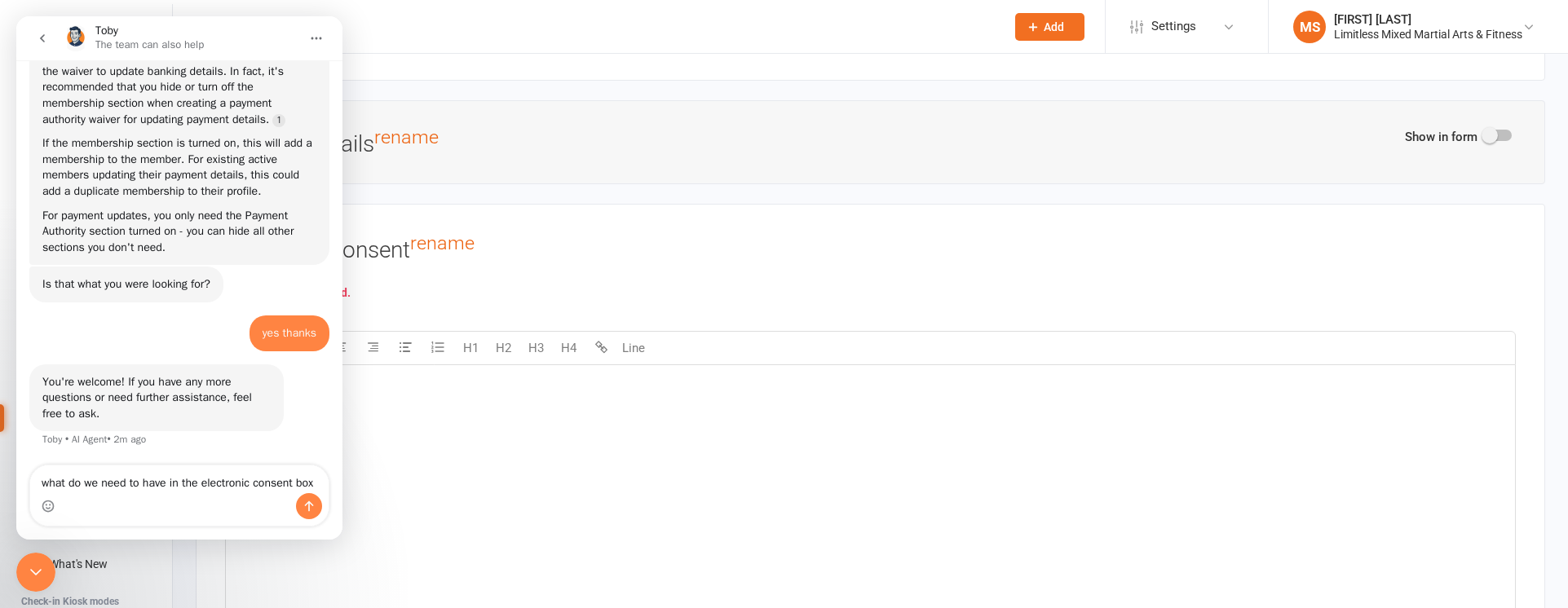 type 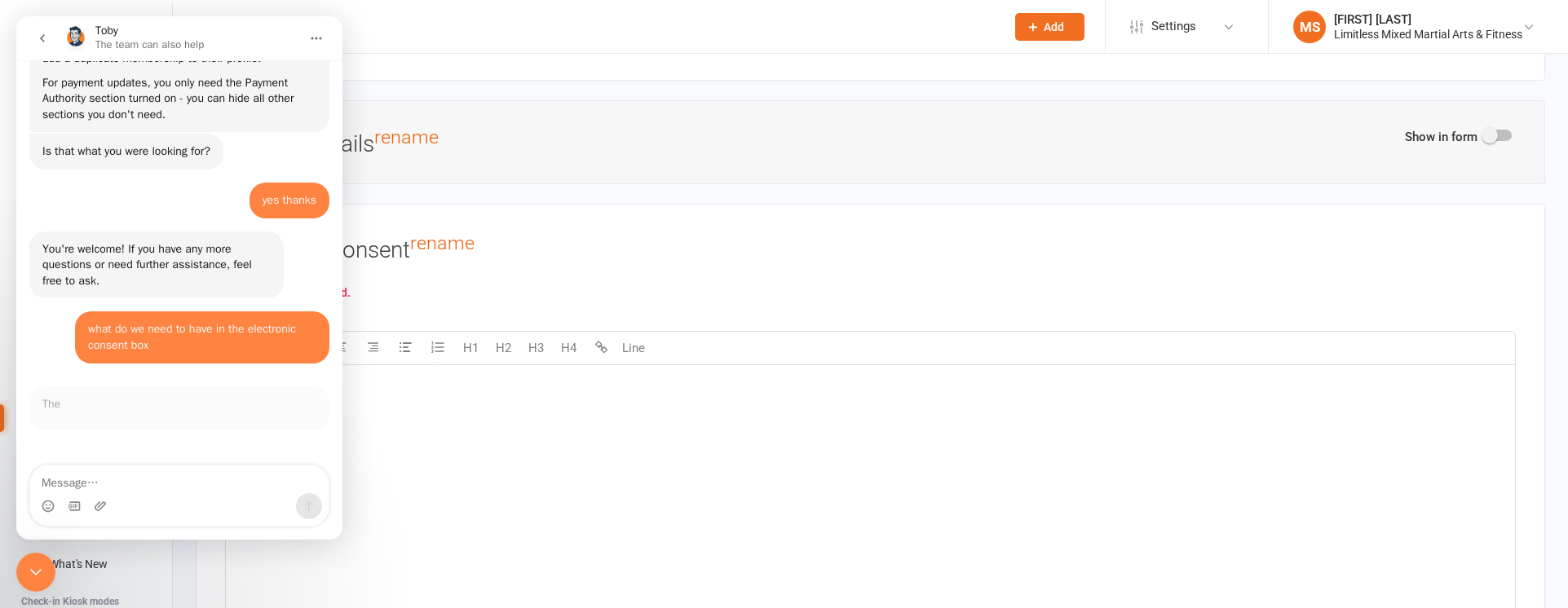 scroll, scrollTop: 1258, scrollLeft: 0, axis: vertical 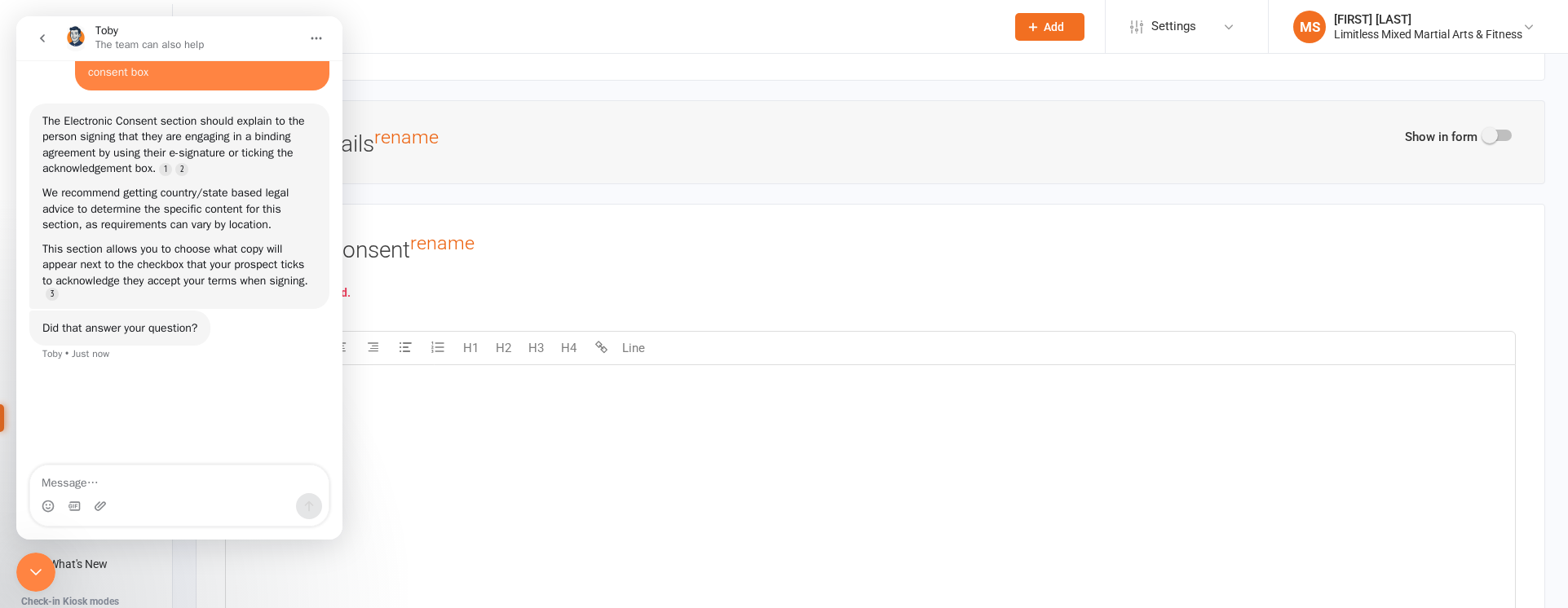 click on "This field is required." at bounding box center [870, 293] 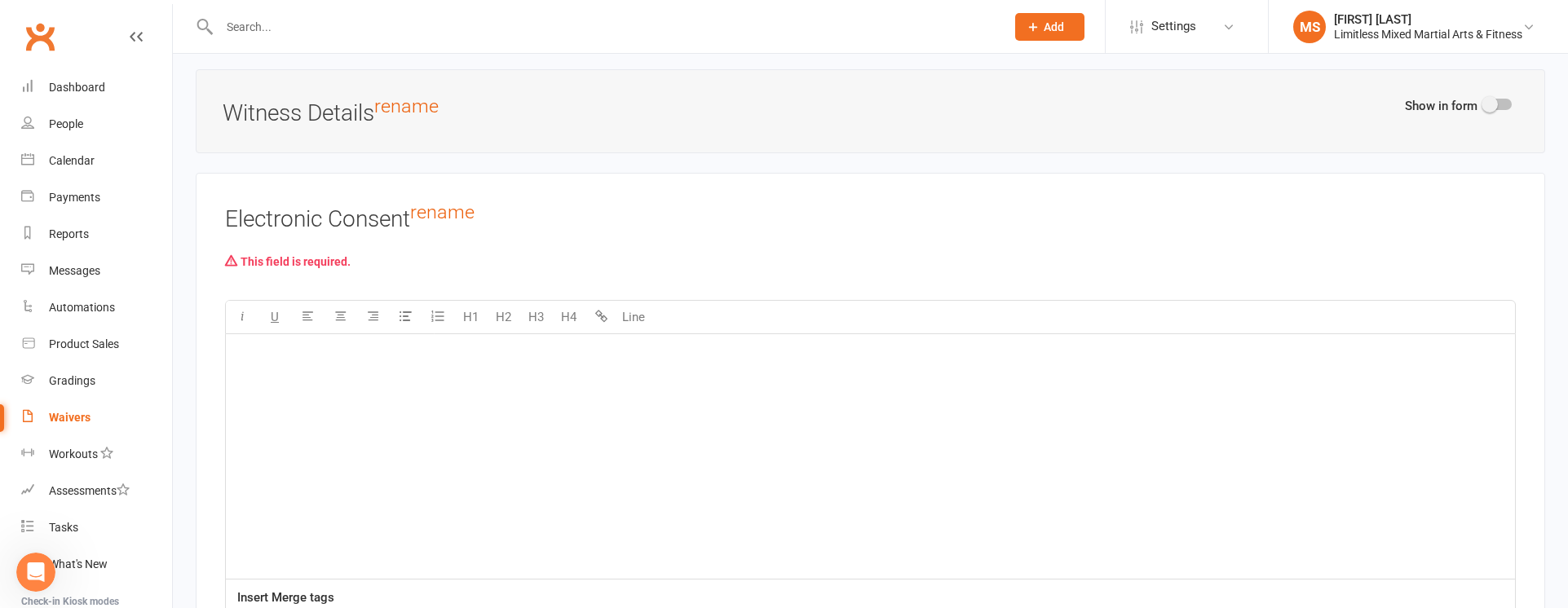 scroll, scrollTop: 3577, scrollLeft: 0, axis: vertical 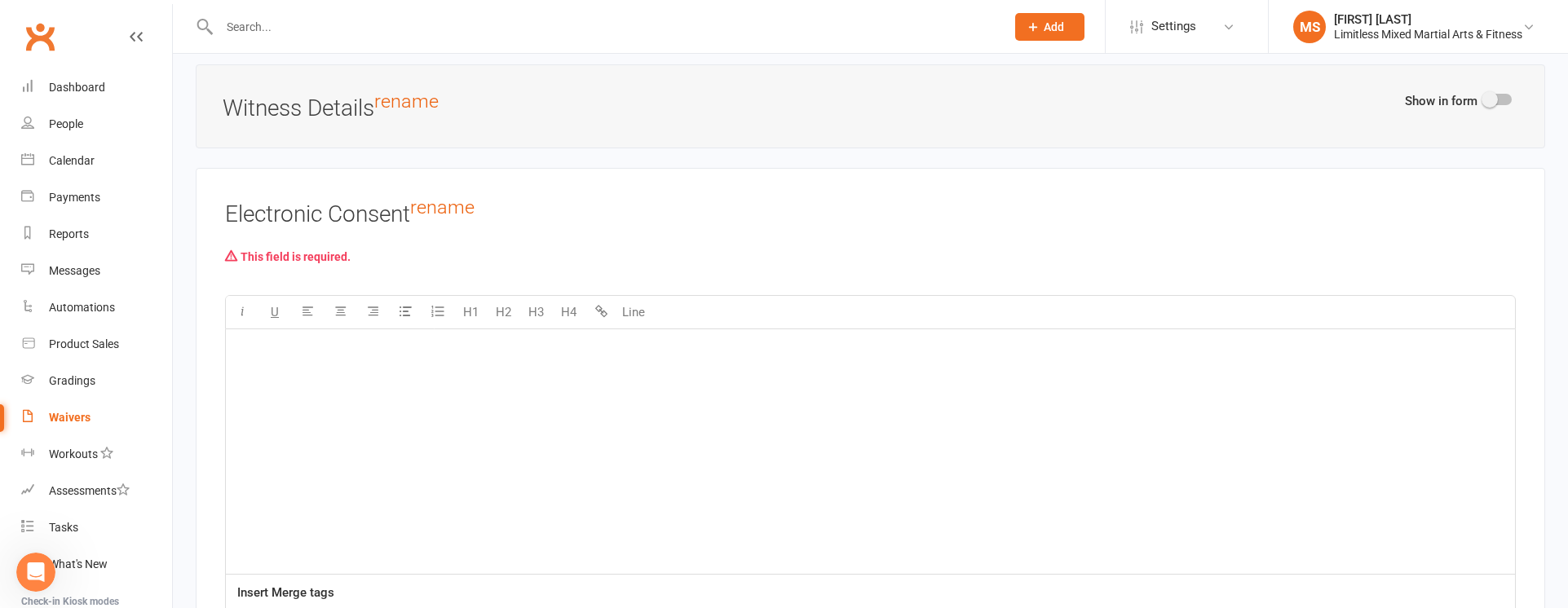 click on "﻿" at bounding box center (870, 452) 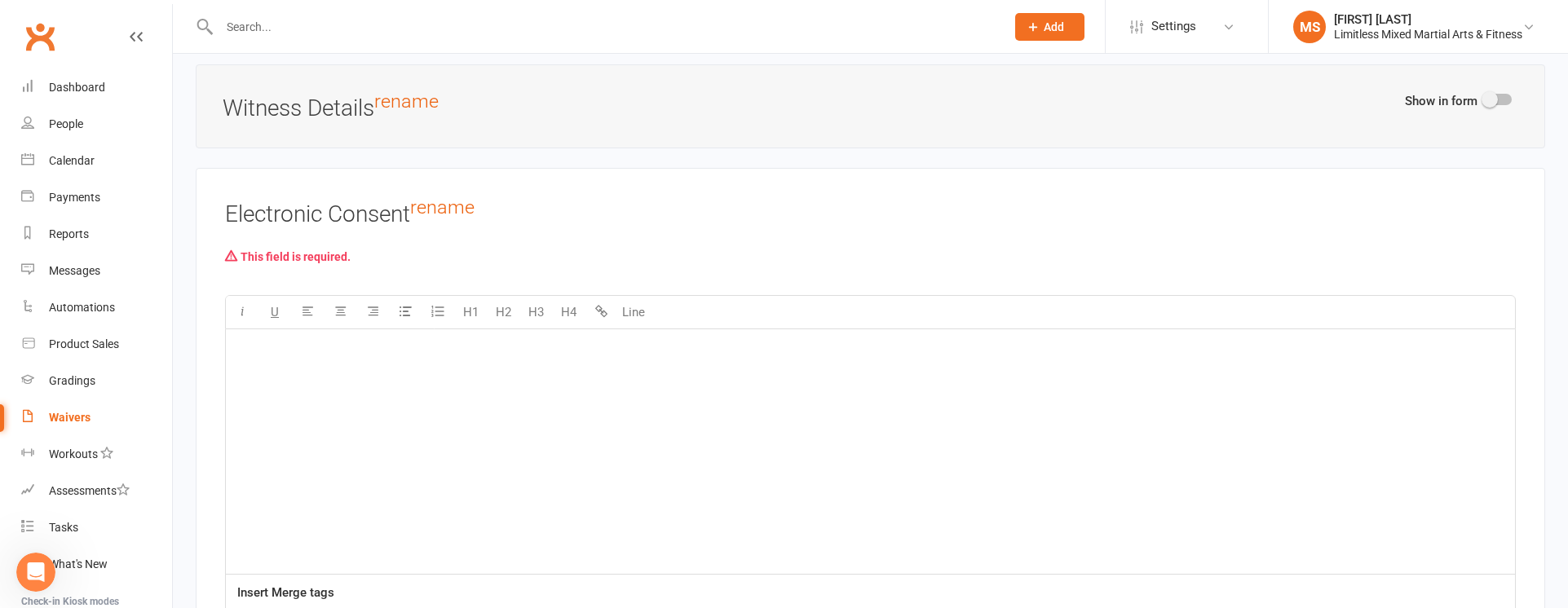 scroll, scrollTop: 3939, scrollLeft: 0, axis: vertical 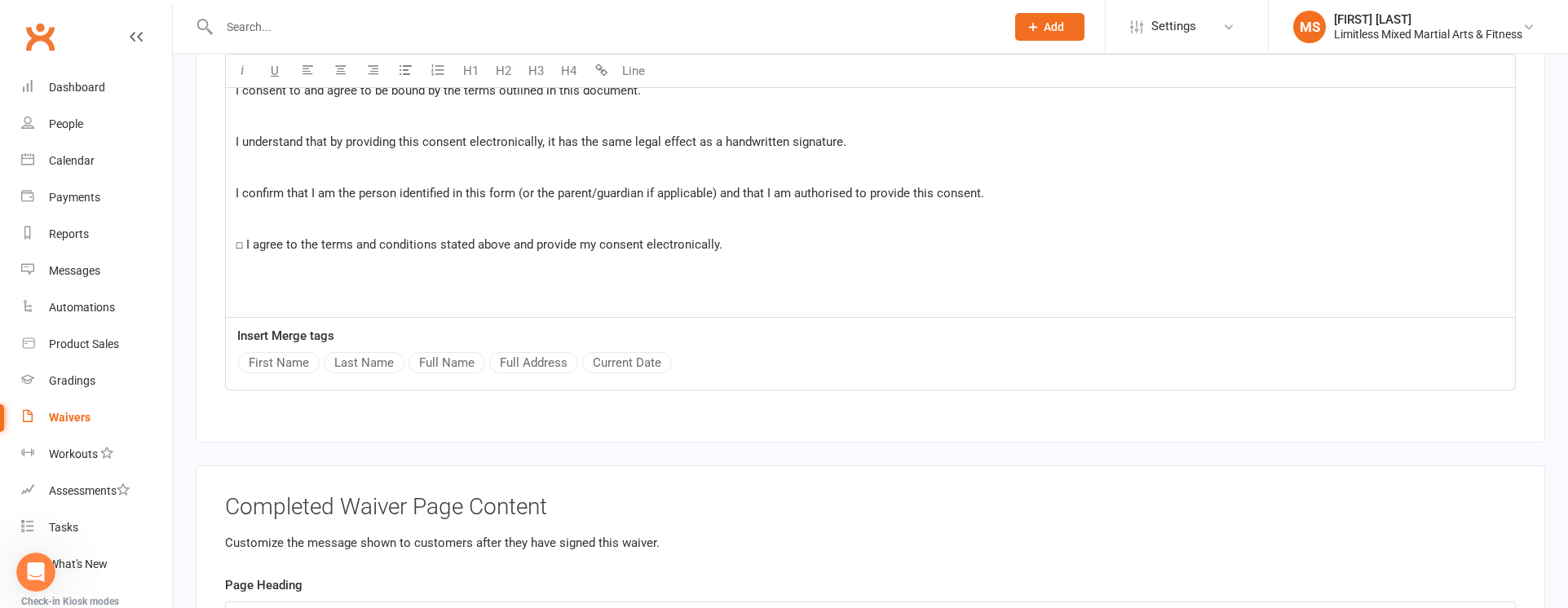 click on "☐ I agree to the terms and conditions stated above and provide my consent electronically." at bounding box center (479, 245) 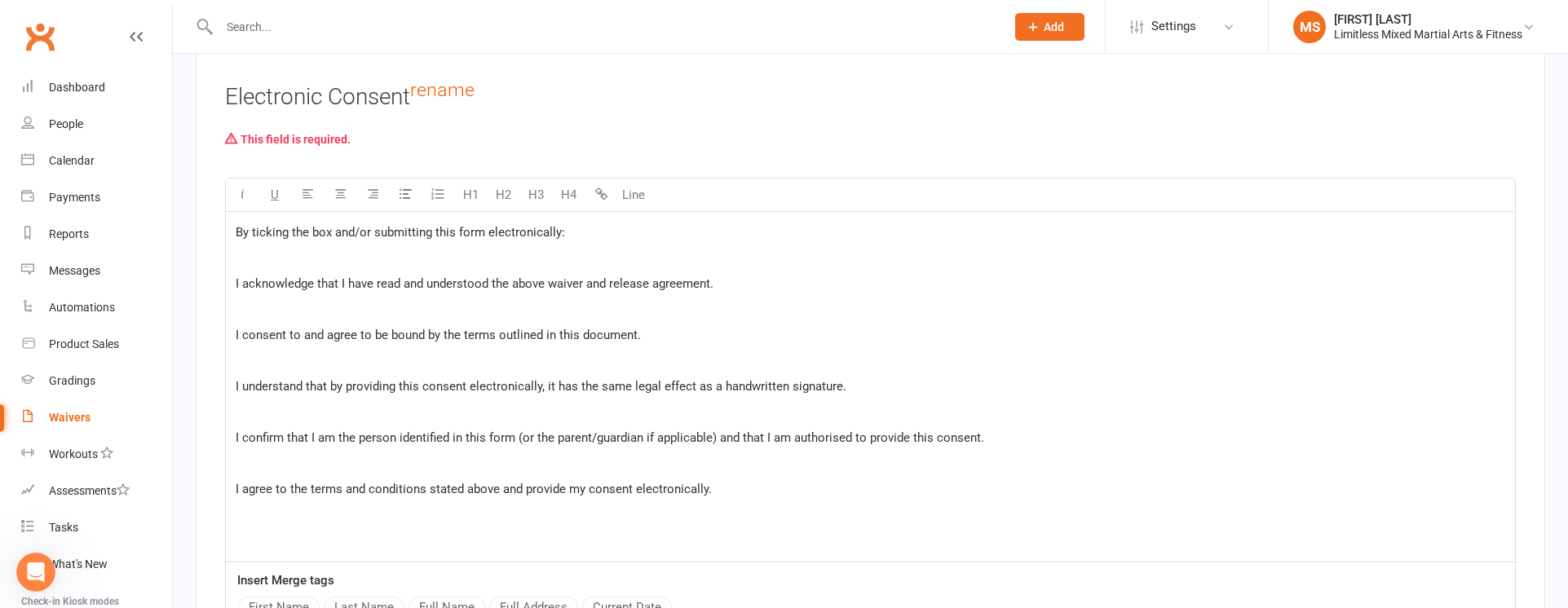 scroll, scrollTop: 3696, scrollLeft: 0, axis: vertical 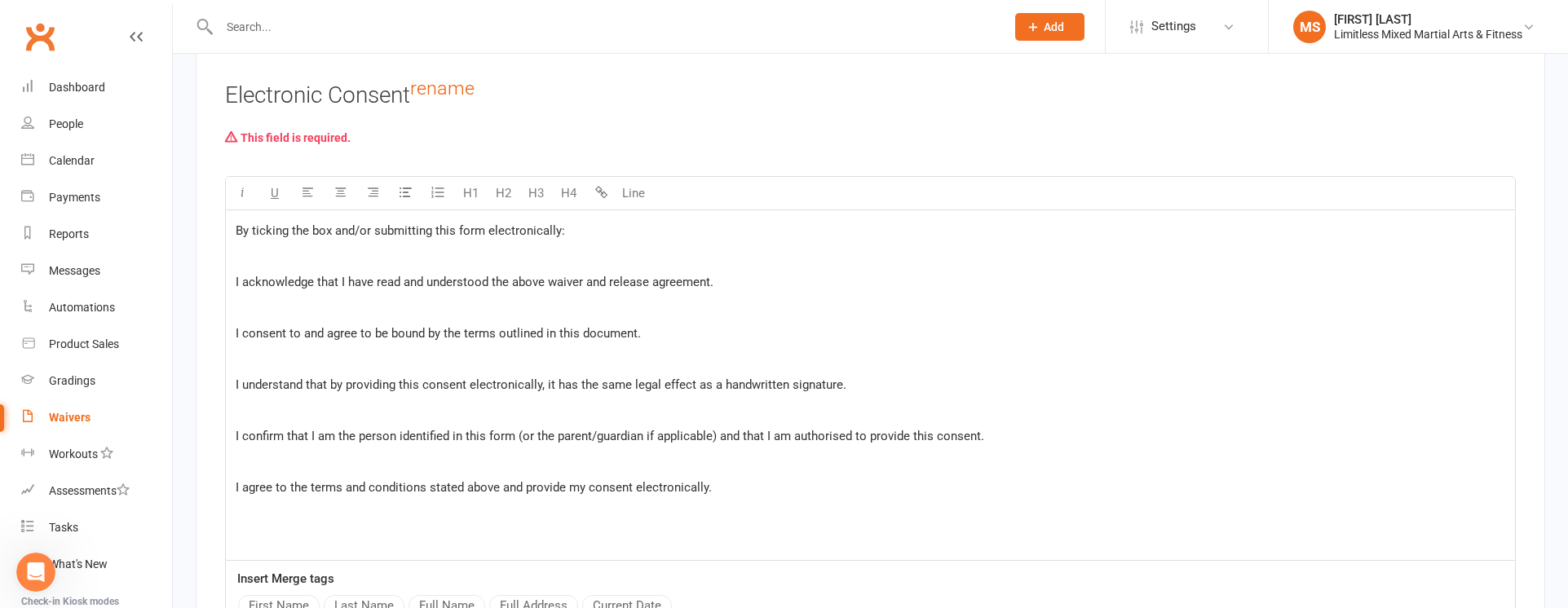 click on "By ticking the box and/or submitting this form electronically:" at bounding box center (400, 231) 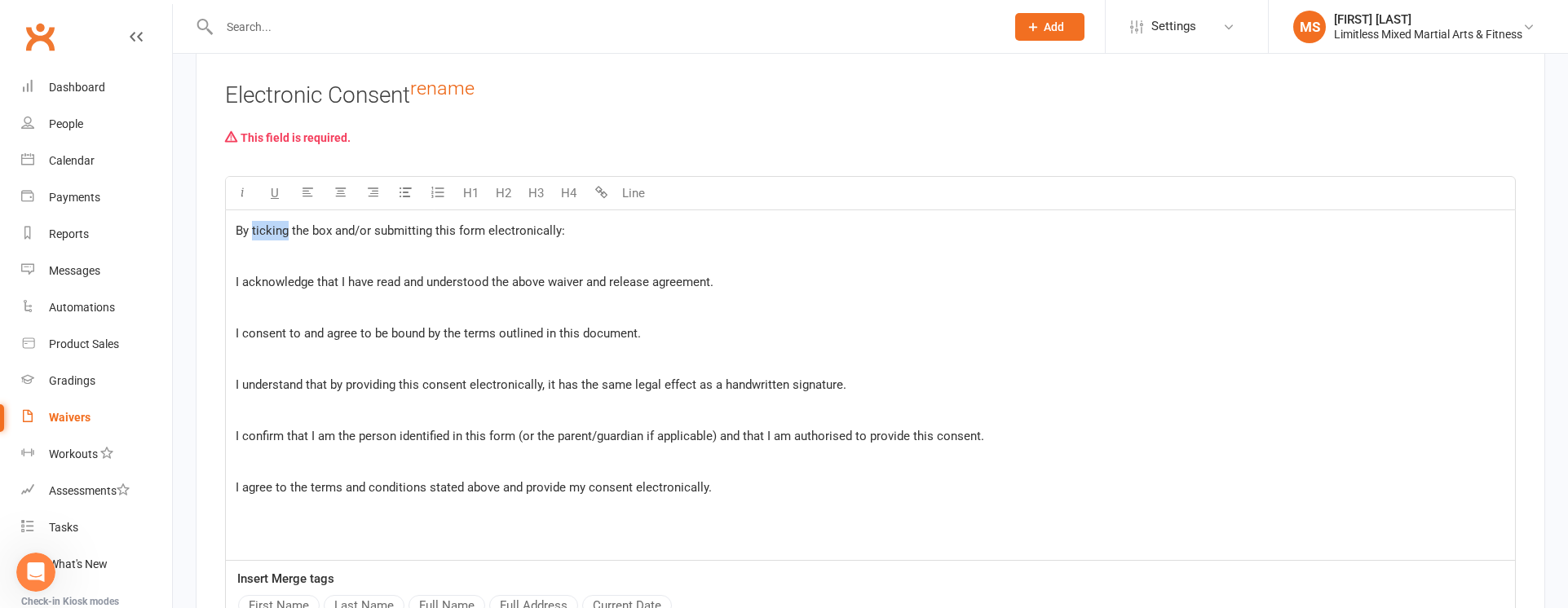 click on "By ticking the box and/or submitting this form electronically:" at bounding box center [400, 231] 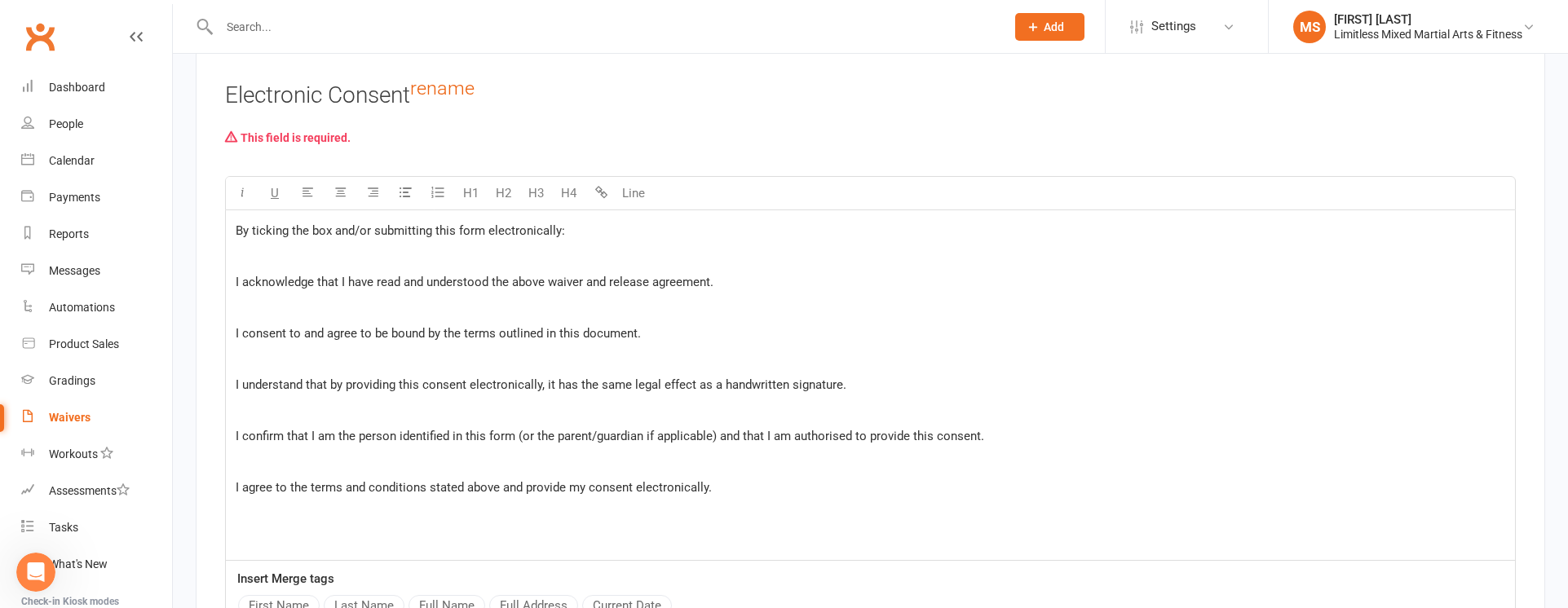type 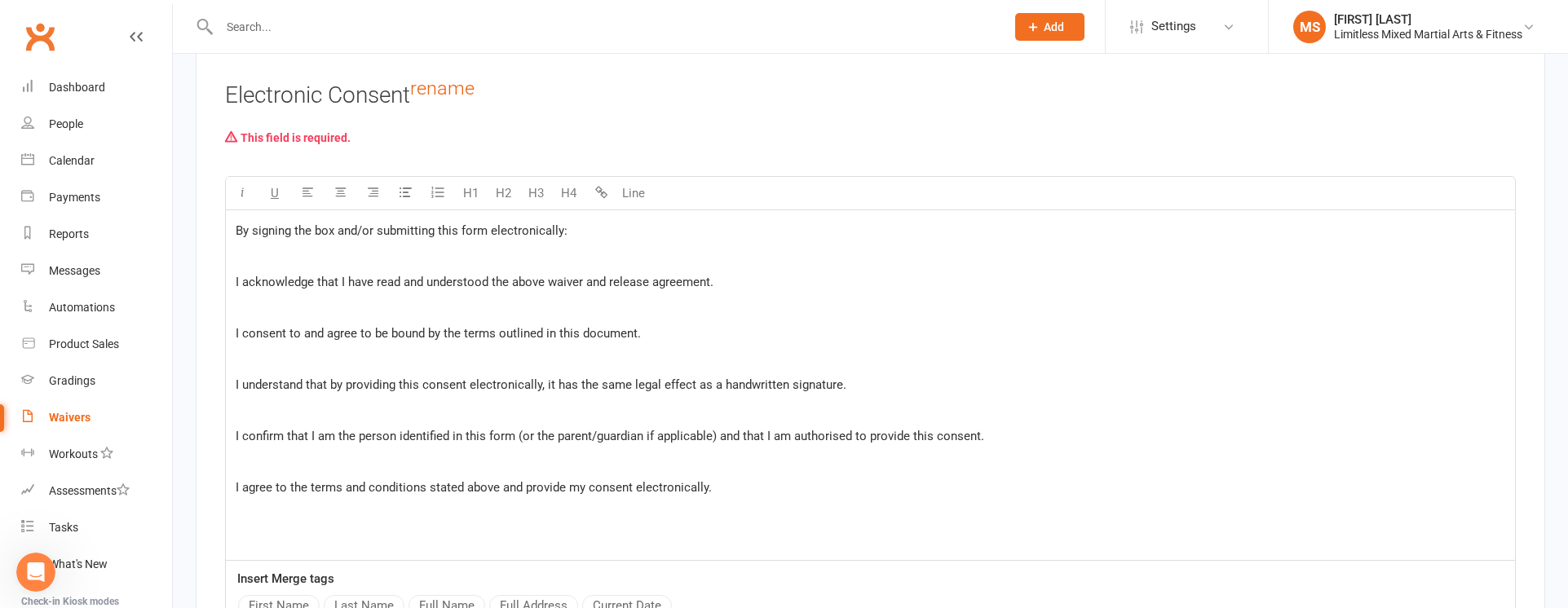 click on "By signing the box and/or submitting this form electronically:" at bounding box center (401, 231) 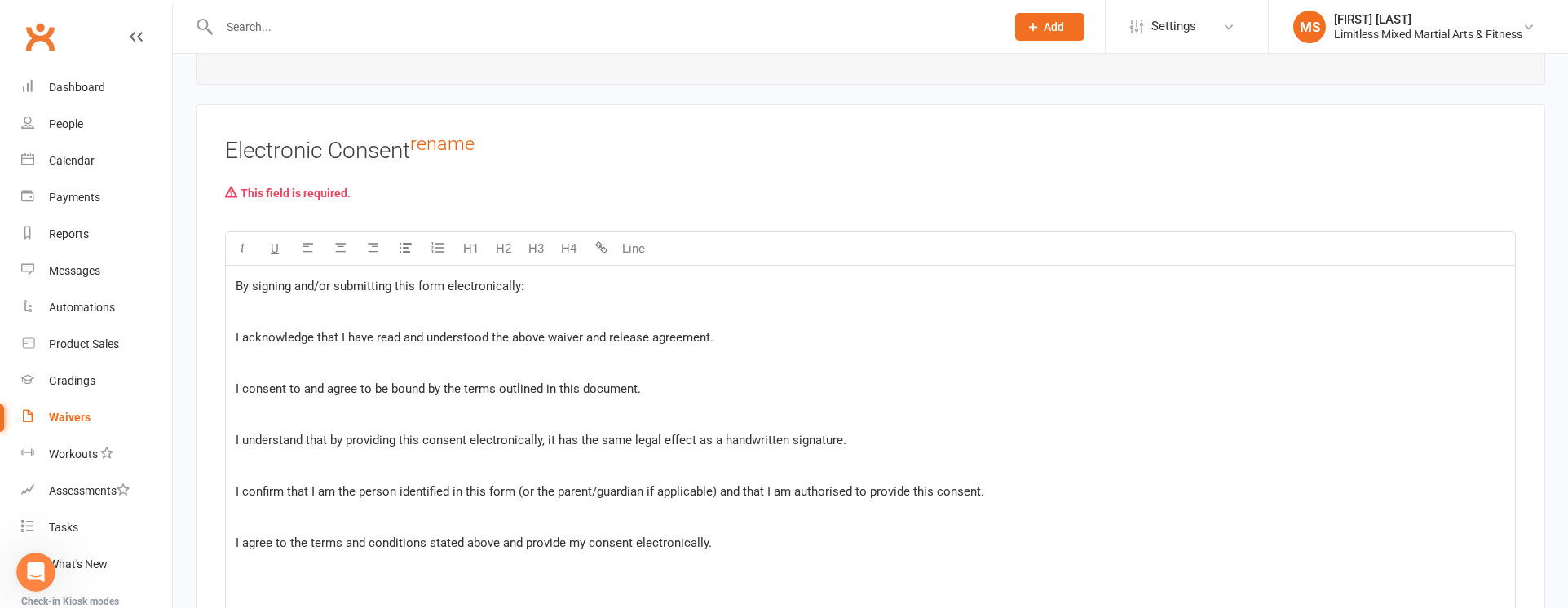 scroll, scrollTop: 3663, scrollLeft: 0, axis: vertical 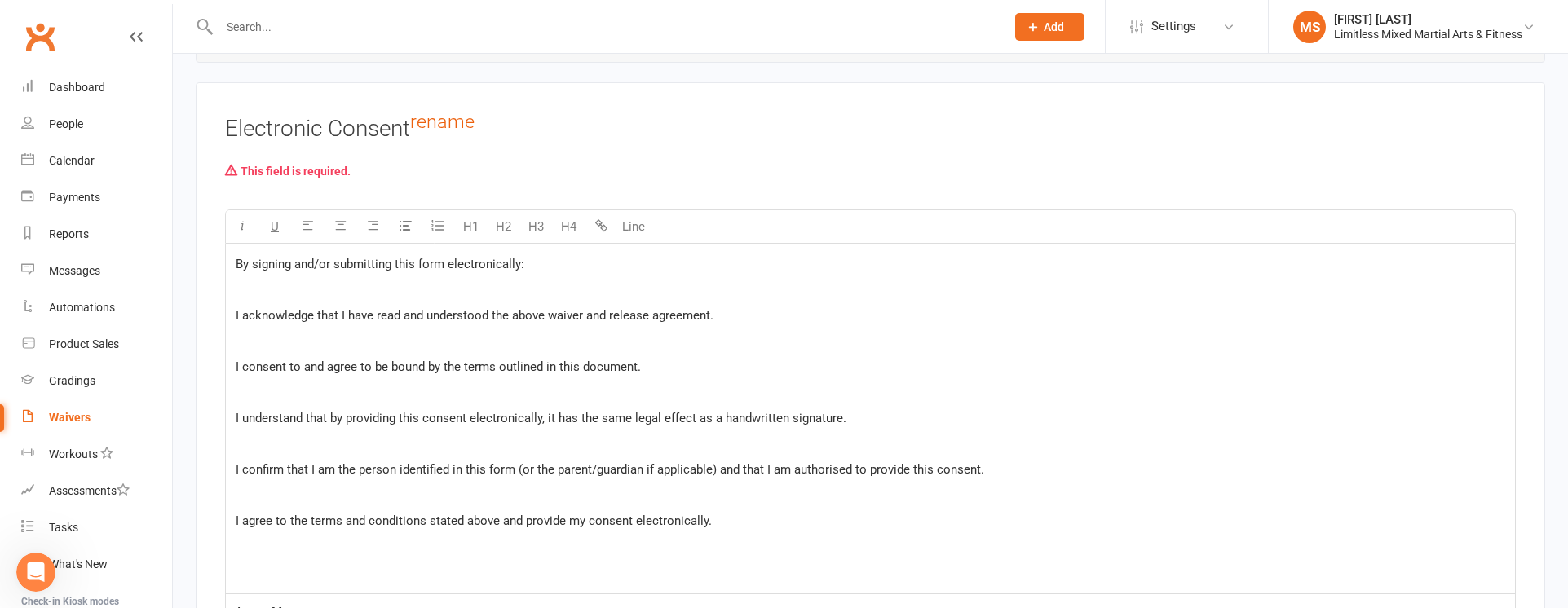 click on "By signing and/or submitting this form electronically: ﻿ I acknowledge that I have read and understood the above waiver and release agreement. ﻿ I consent to and agree to be bound by the terms outlined in this document. ﻿ I understand that by providing this consent electronically, it has the same legal effect as a handwritten signature. ﻿ I confirm that I am the person identified in this form (or the parent/guardian if applicable) and that I am authorised to provide this consent. ﻿ I agree to the terms and conditions stated above and provide my consent electronically. ﻿ ﻿" at bounding box center (870, 418) 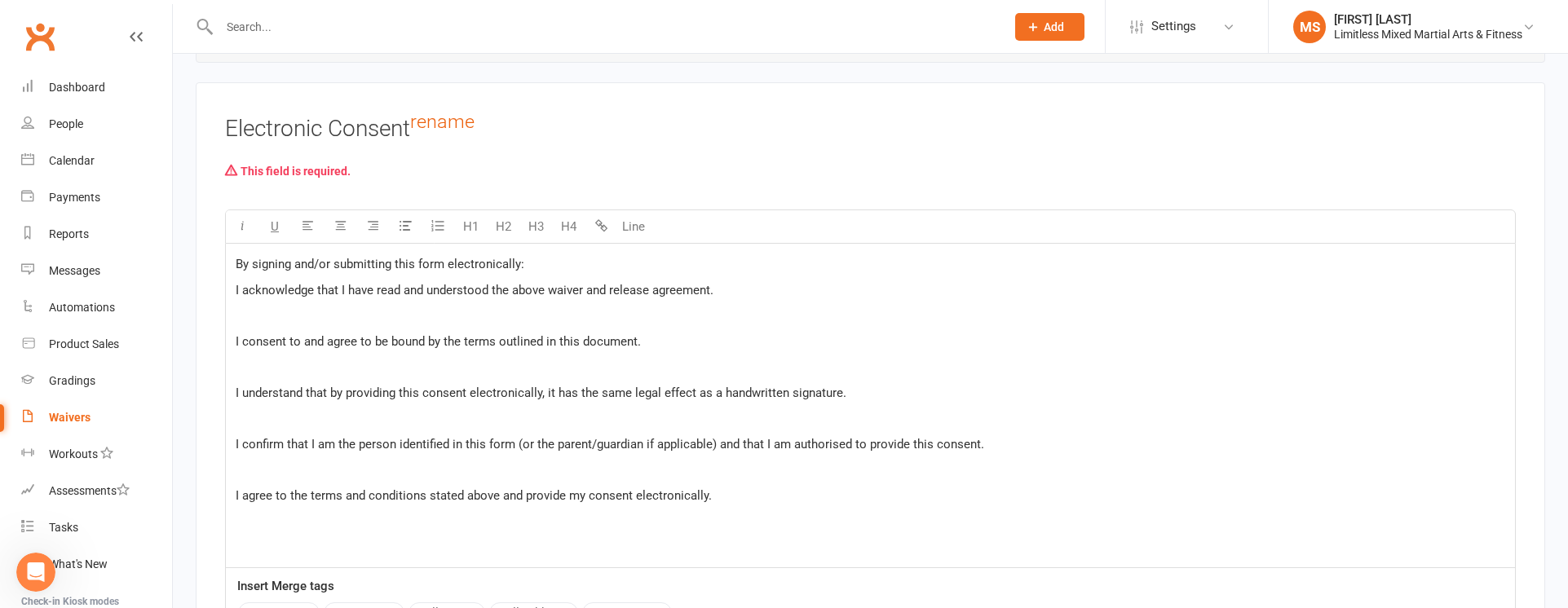 click on "I acknowledge that I have read and understood the above waiver and release agreement." at bounding box center (475, 290) 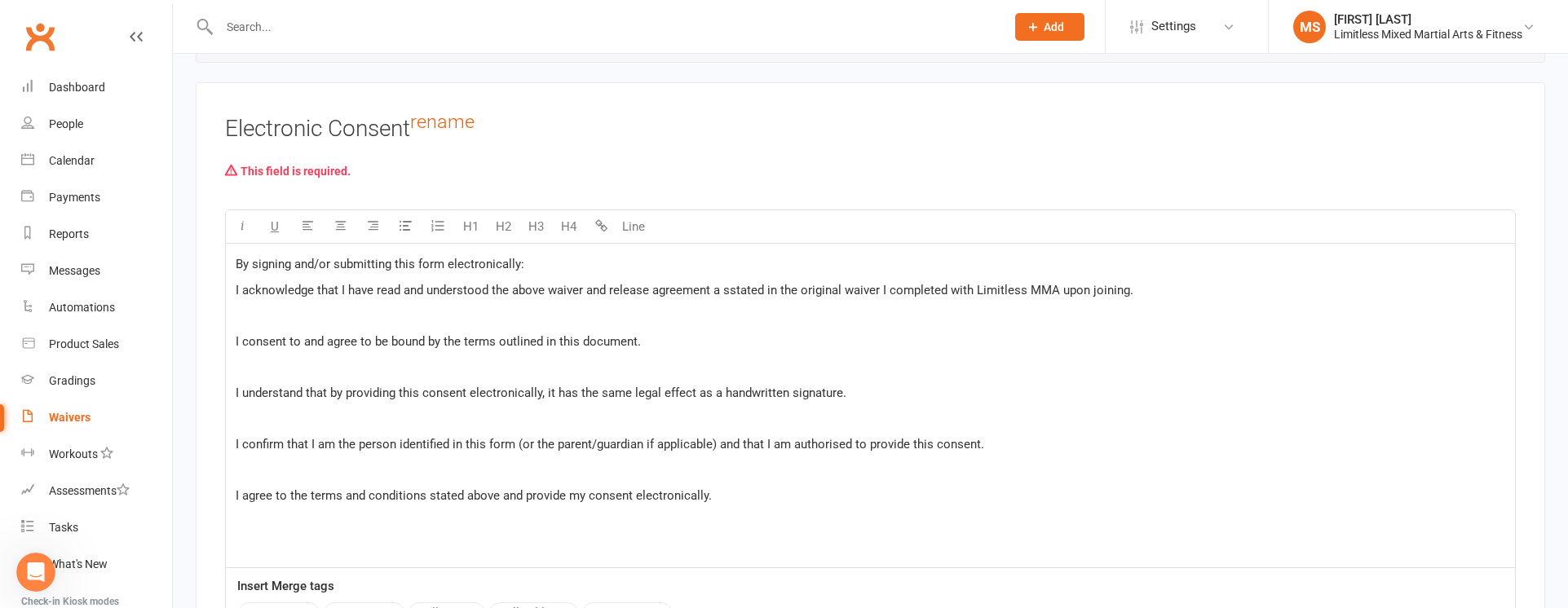 click on "I consent to and agree to be bound by the terms outlined in this document." at bounding box center (438, 341) 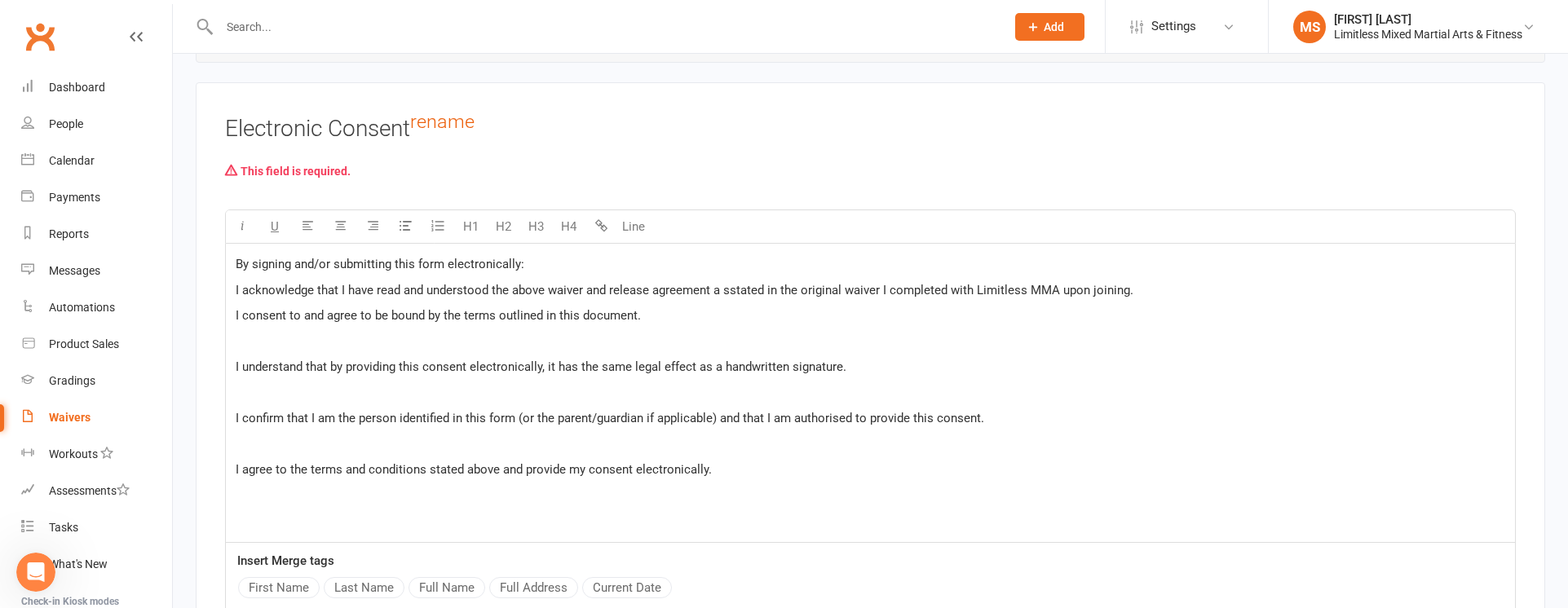 click on "By signing and/or submitting this form electronically: I acknowledge that I have read and understood the above waiver and release agreement a sstated in the original waiver I completed with Limitless MMA upon joining. I consent to and agree to be bound by the terms outlined in this document. ﻿ I understand that by providing this consent electronically, it has the same legal effect as a handwritten signature. ﻿ I confirm that I am the person identified in this form (or the parent/guardian if applicable) and that I am authorised to provide this consent. ﻿ I agree to the terms and conditions stated above and provide my consent electronically. ﻿ ﻿" at bounding box center [870, 393] 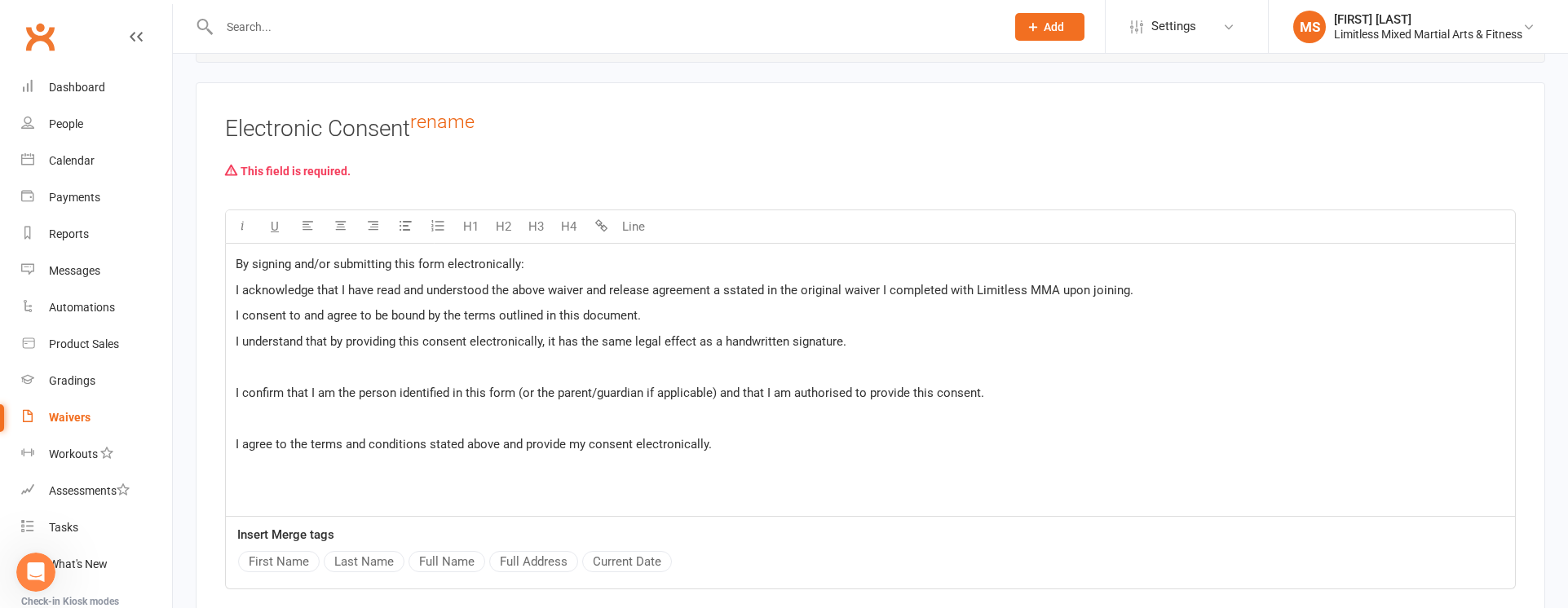 click on "I confirm that I am the person identified in this form (or the parent/guardian if applicable) and that I am authorised to provide this consent." at bounding box center [610, 393] 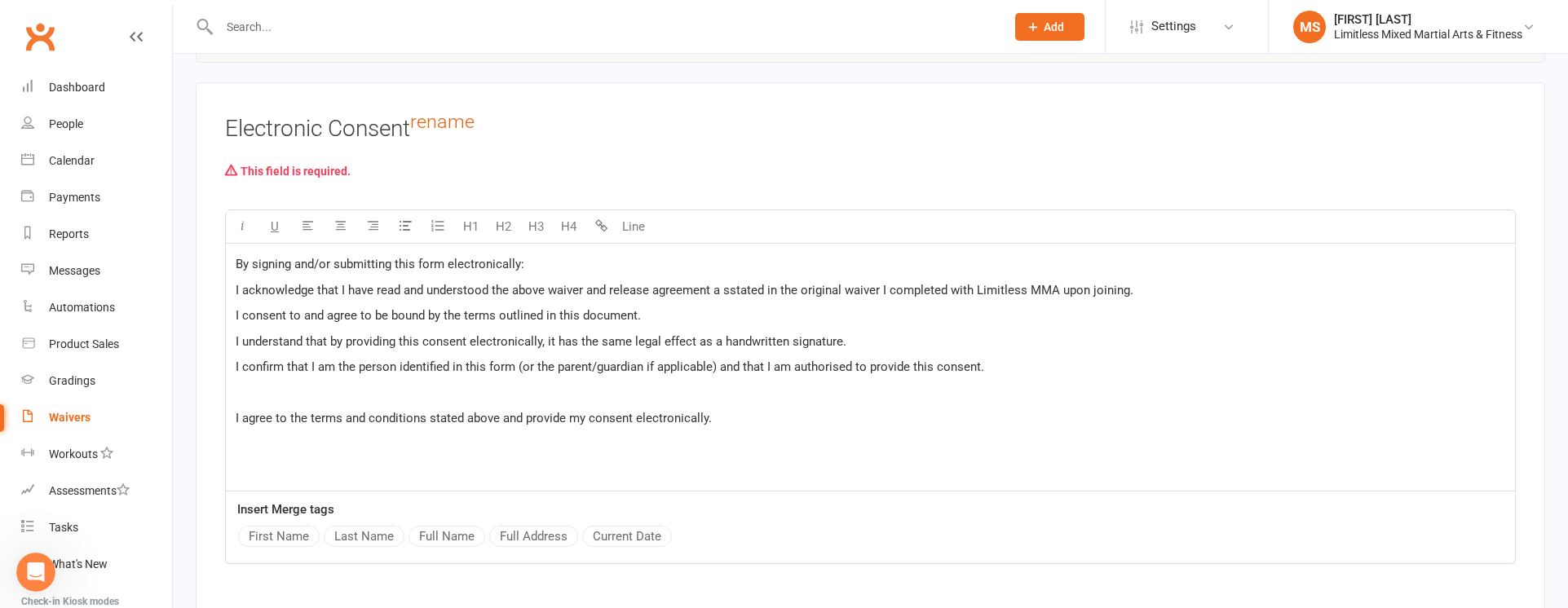 click on "I agree to the terms and conditions stated above and provide my consent electronically." at bounding box center (474, 418) 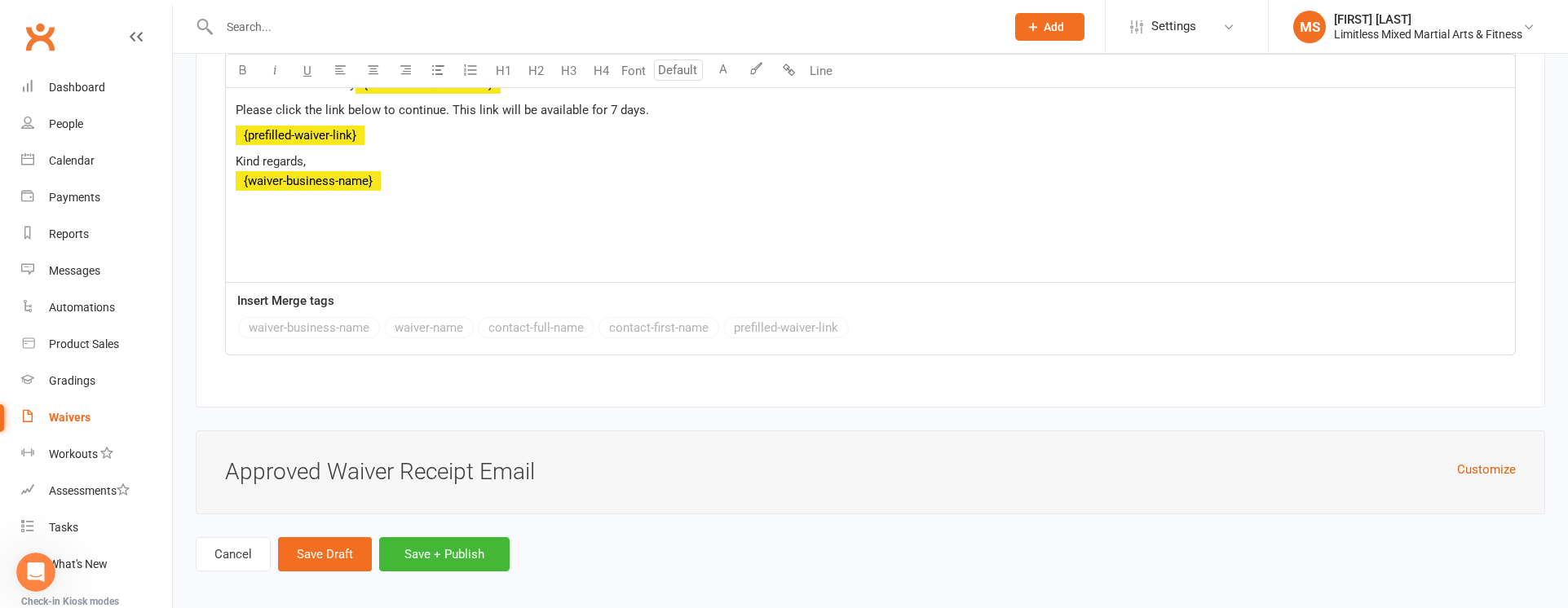 scroll, scrollTop: 5977, scrollLeft: 0, axis: vertical 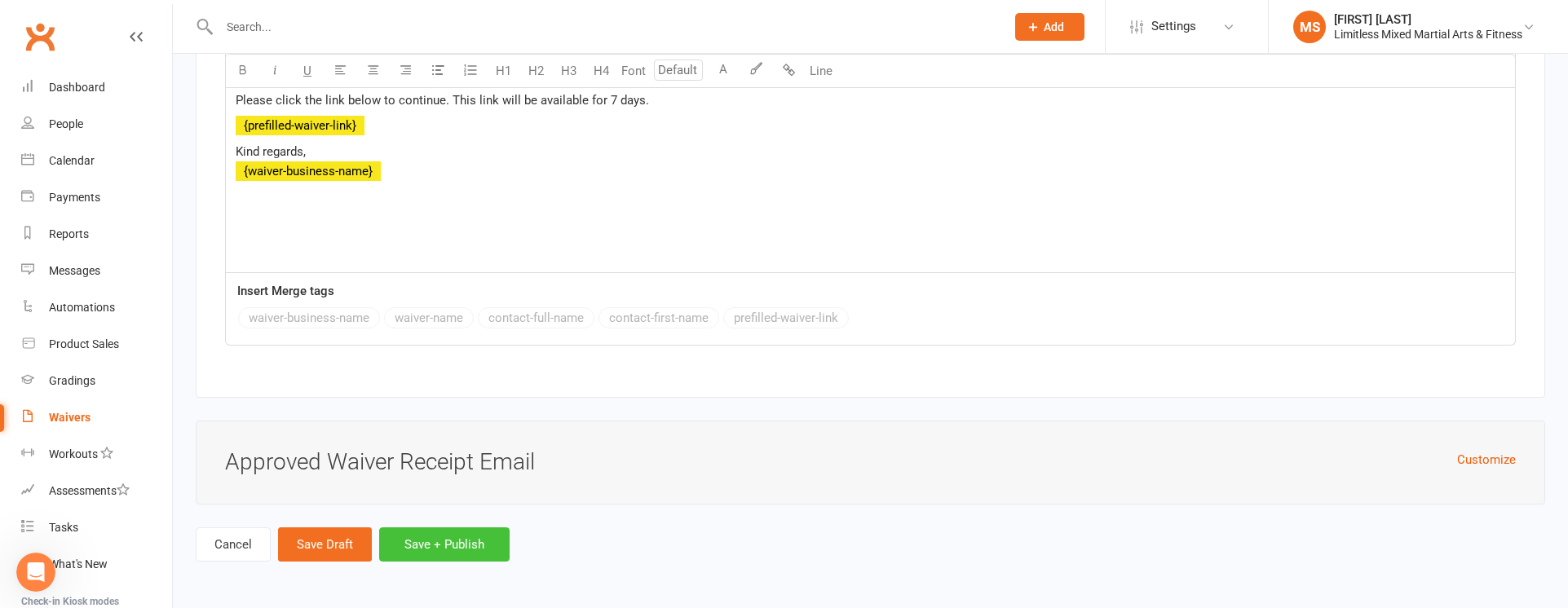 click on "Save + Publish" at bounding box center (444, 544) 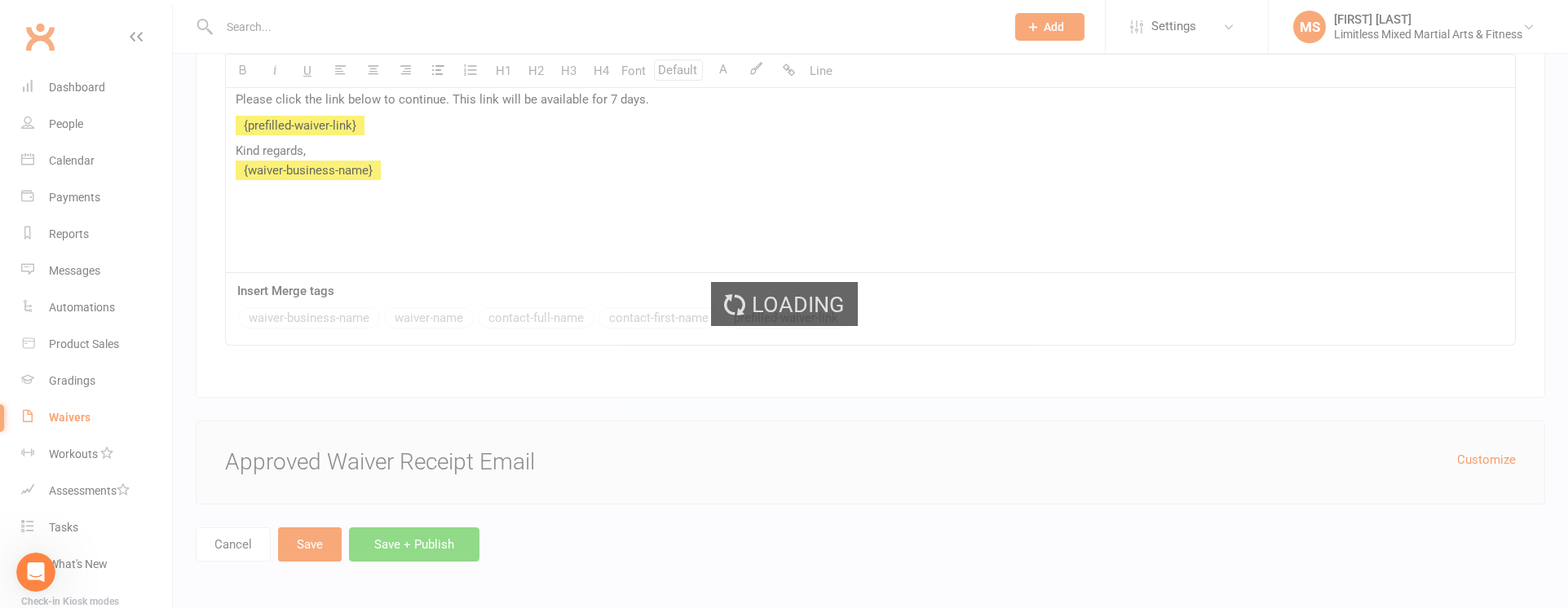 scroll, scrollTop: 5933, scrollLeft: 0, axis: vertical 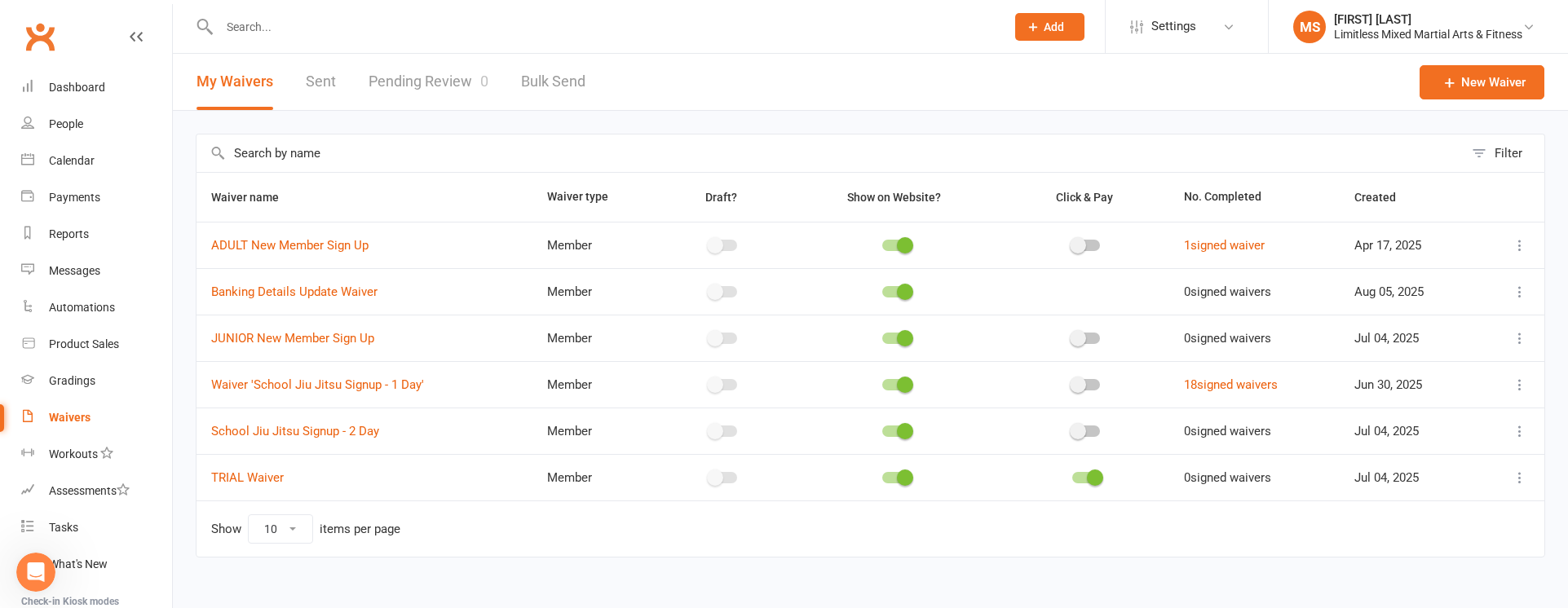click at bounding box center (1520, 292) 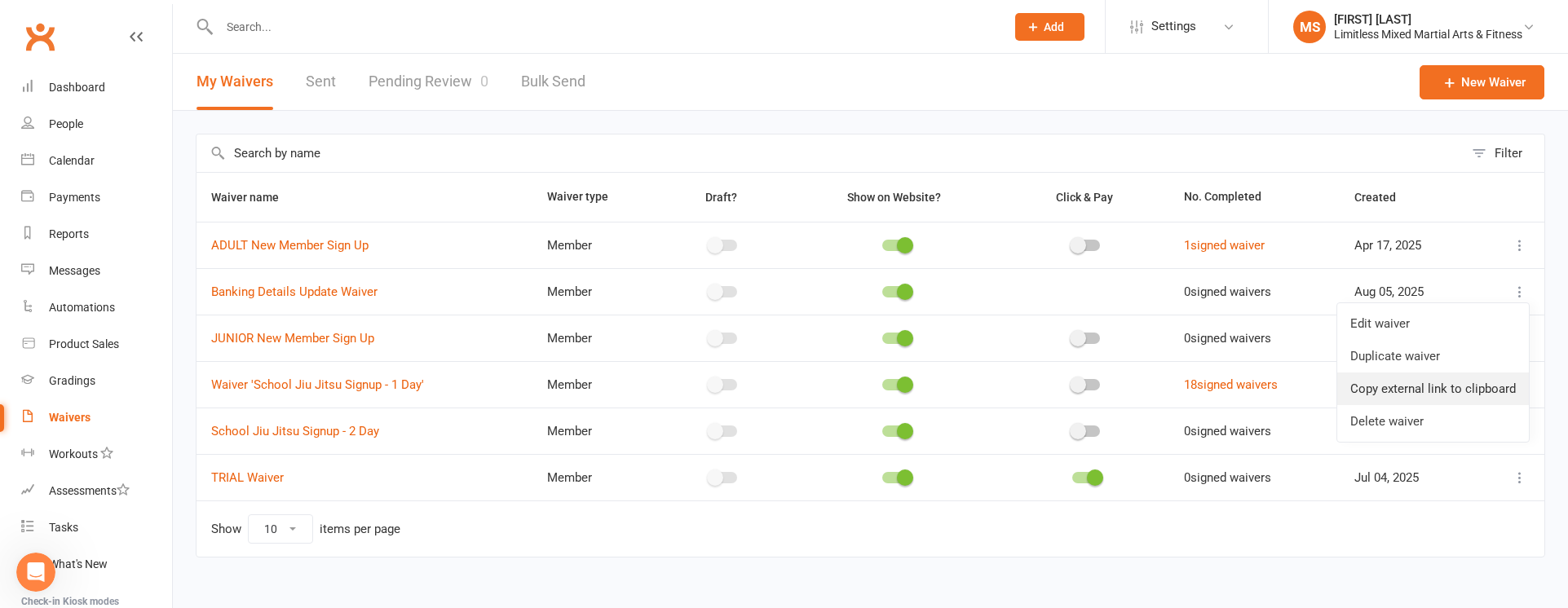 click on "Copy external link to clipboard" at bounding box center [1433, 389] 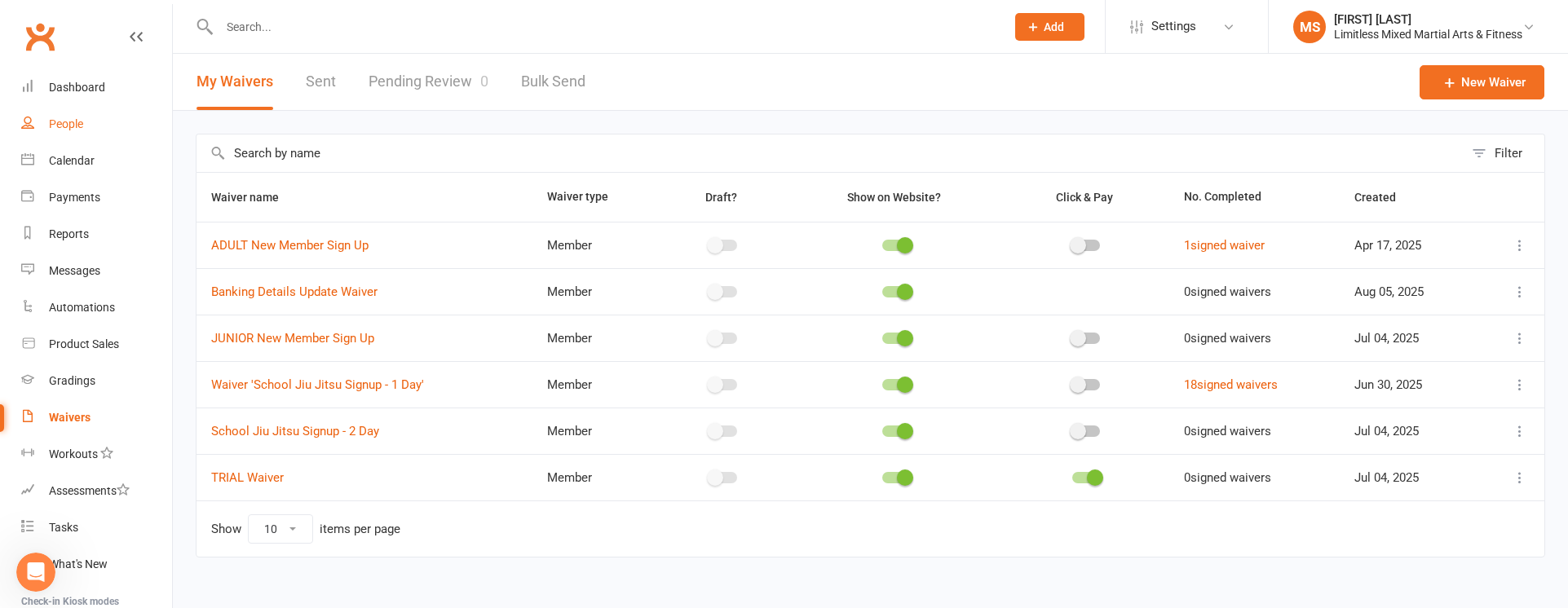 click on "People" at bounding box center (66, 124) 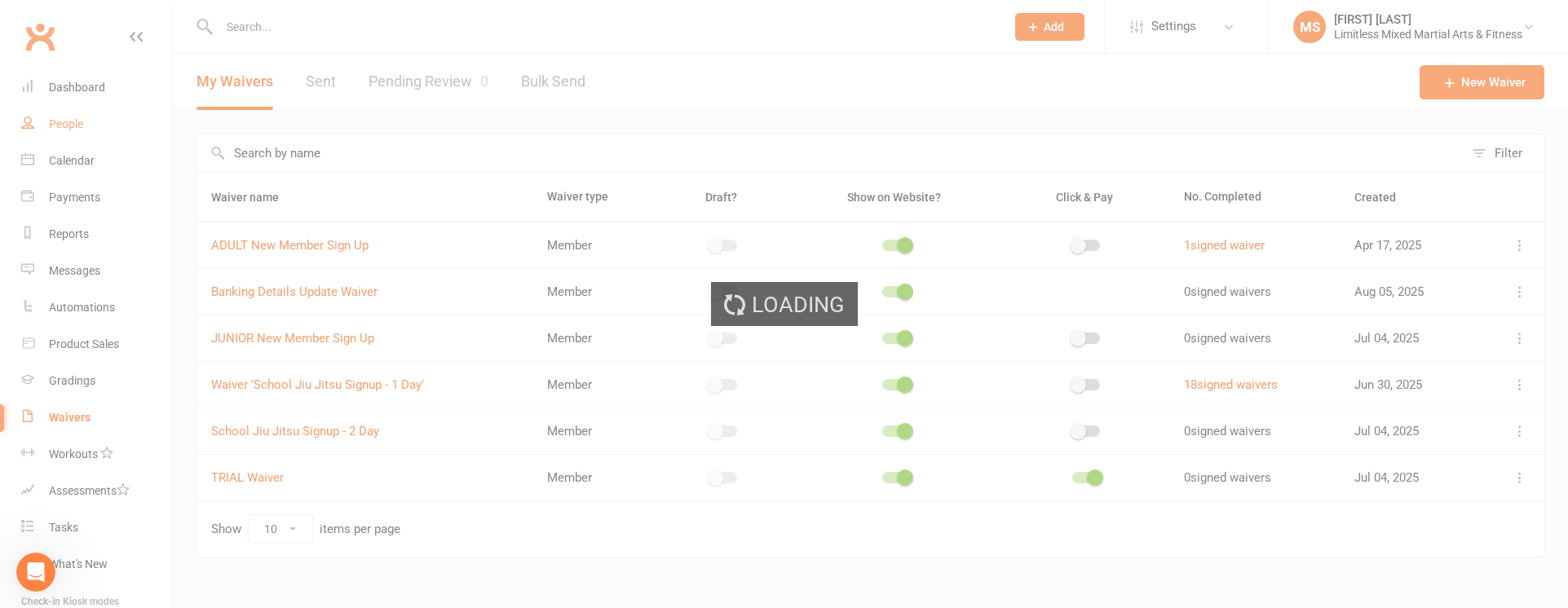 select on "true" 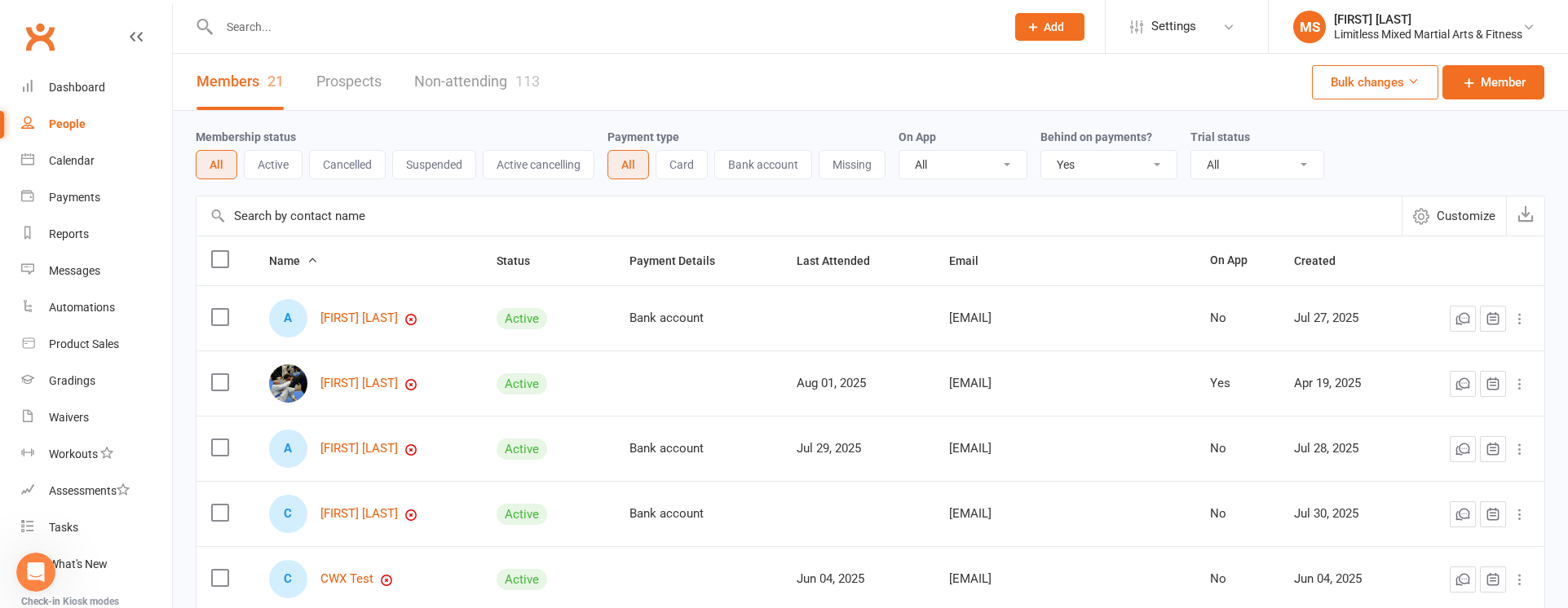 click at bounding box center [604, 27] 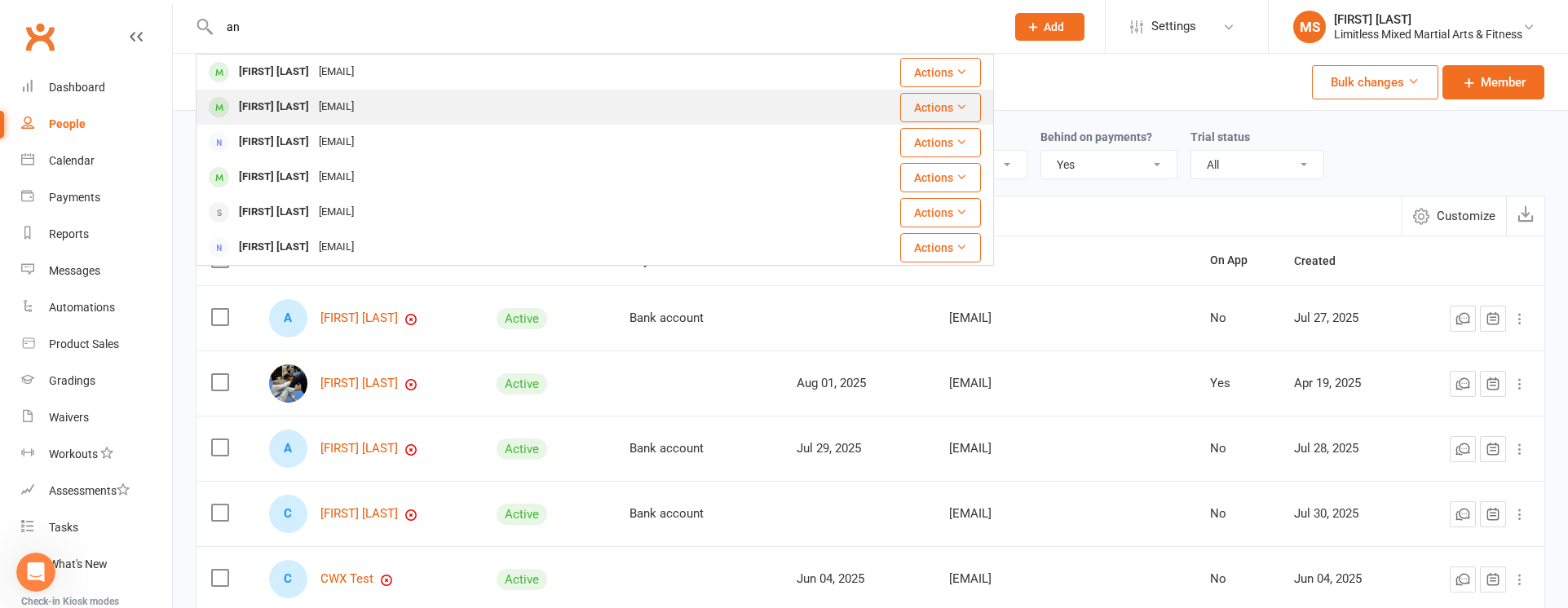 type on "an" 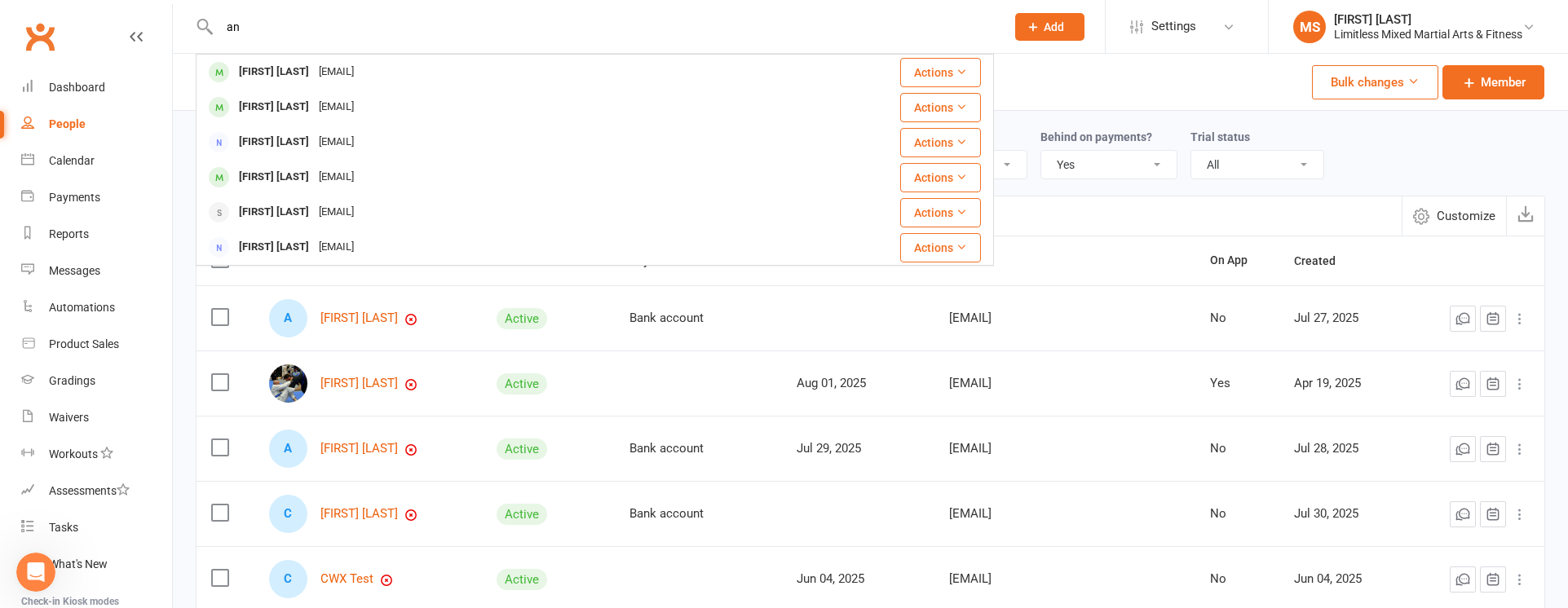 click on "[EMAIL]" at bounding box center (336, 107) 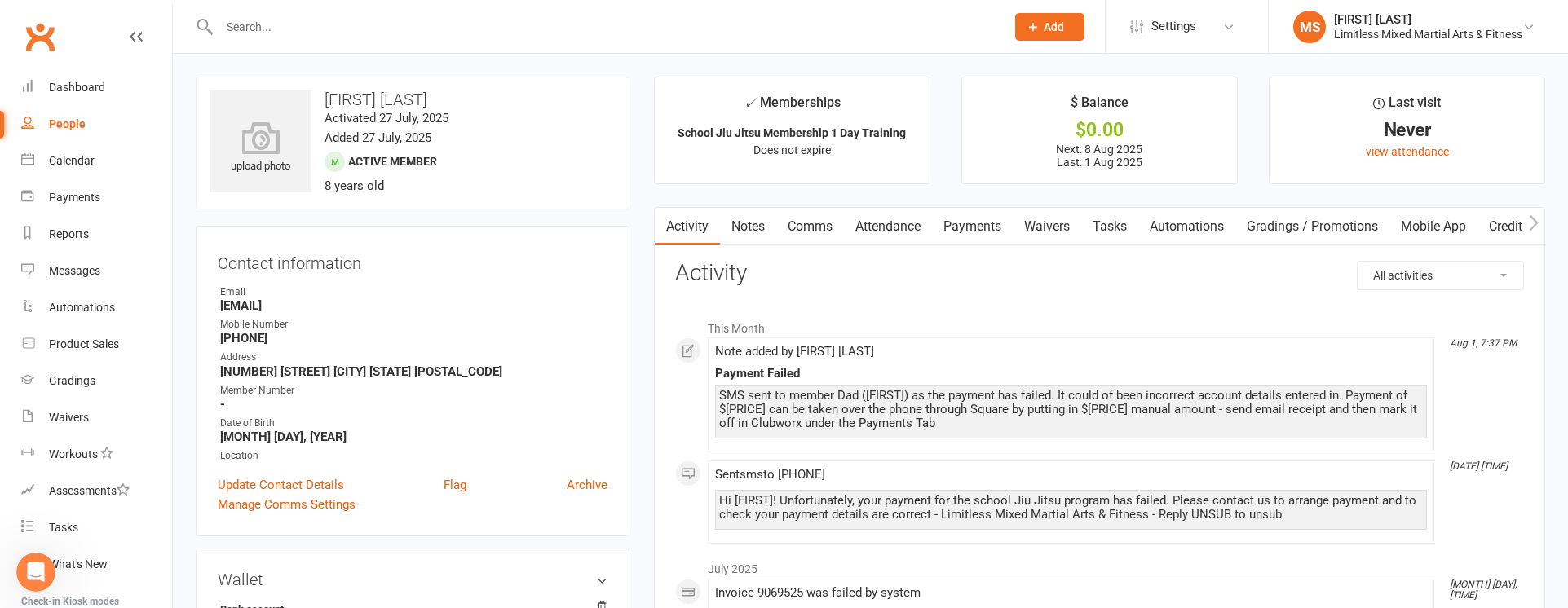 drag, startPoint x: 710, startPoint y: 220, endPoint x: 723, endPoint y: 222, distance: 13.152946 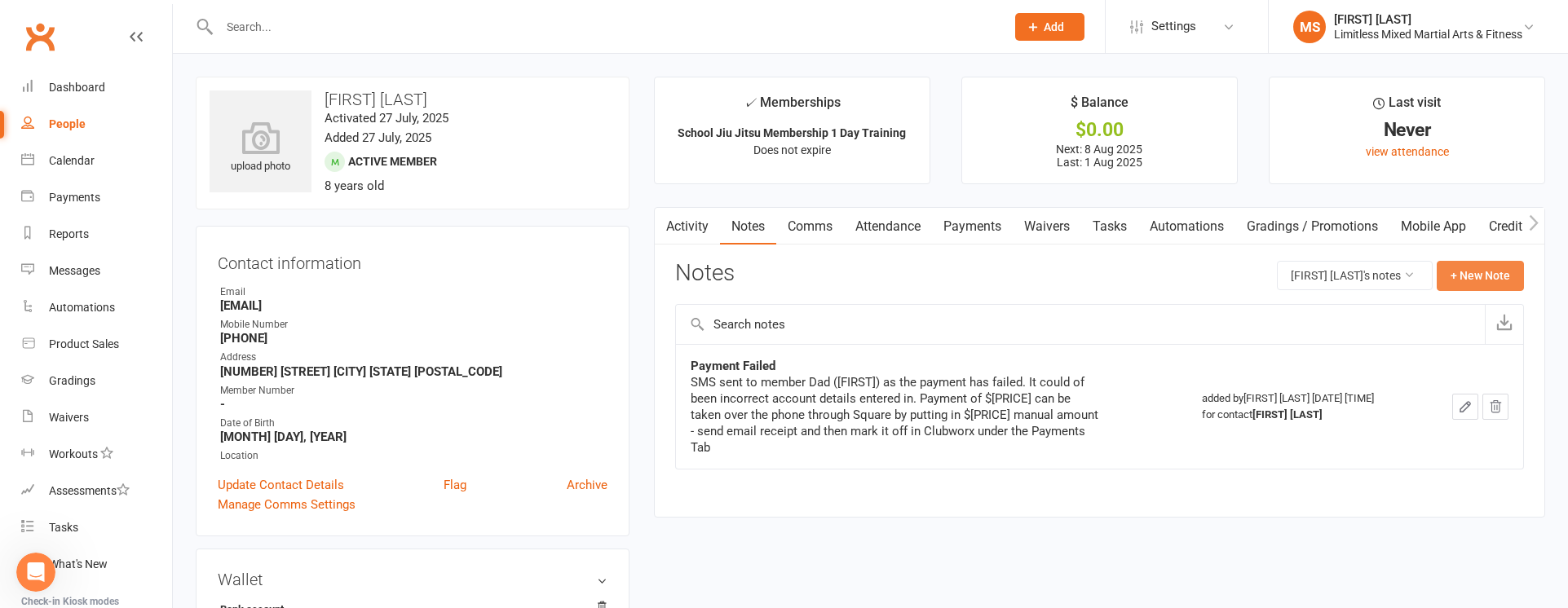 click on "+ New Note" at bounding box center (1480, 275) 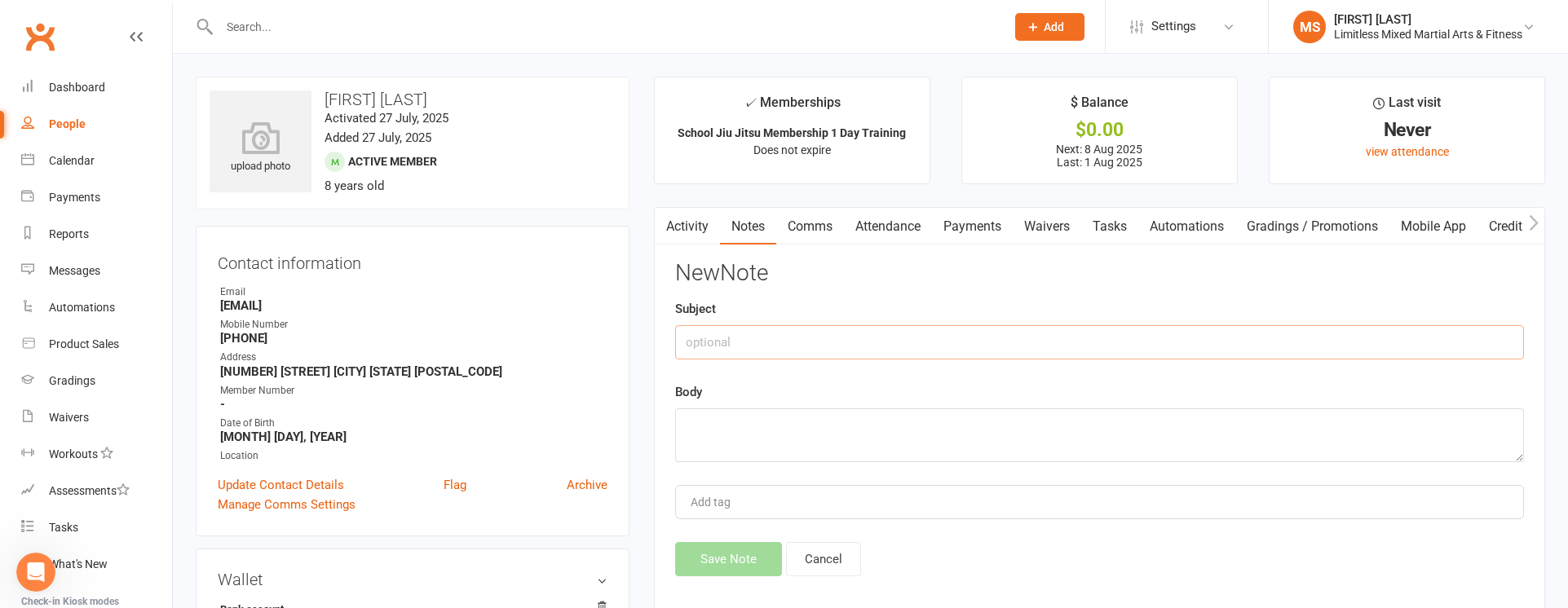 click at bounding box center [1099, 342] 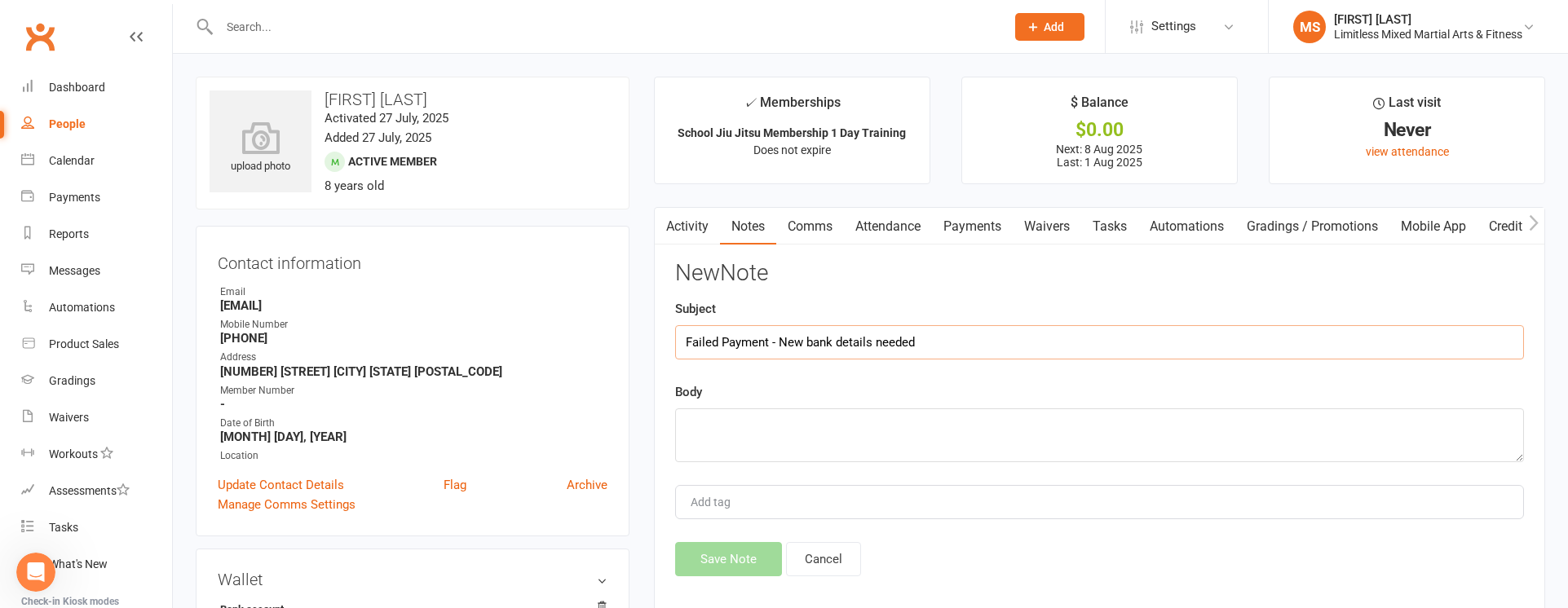 type on "Failed Payment - New bank details needed" 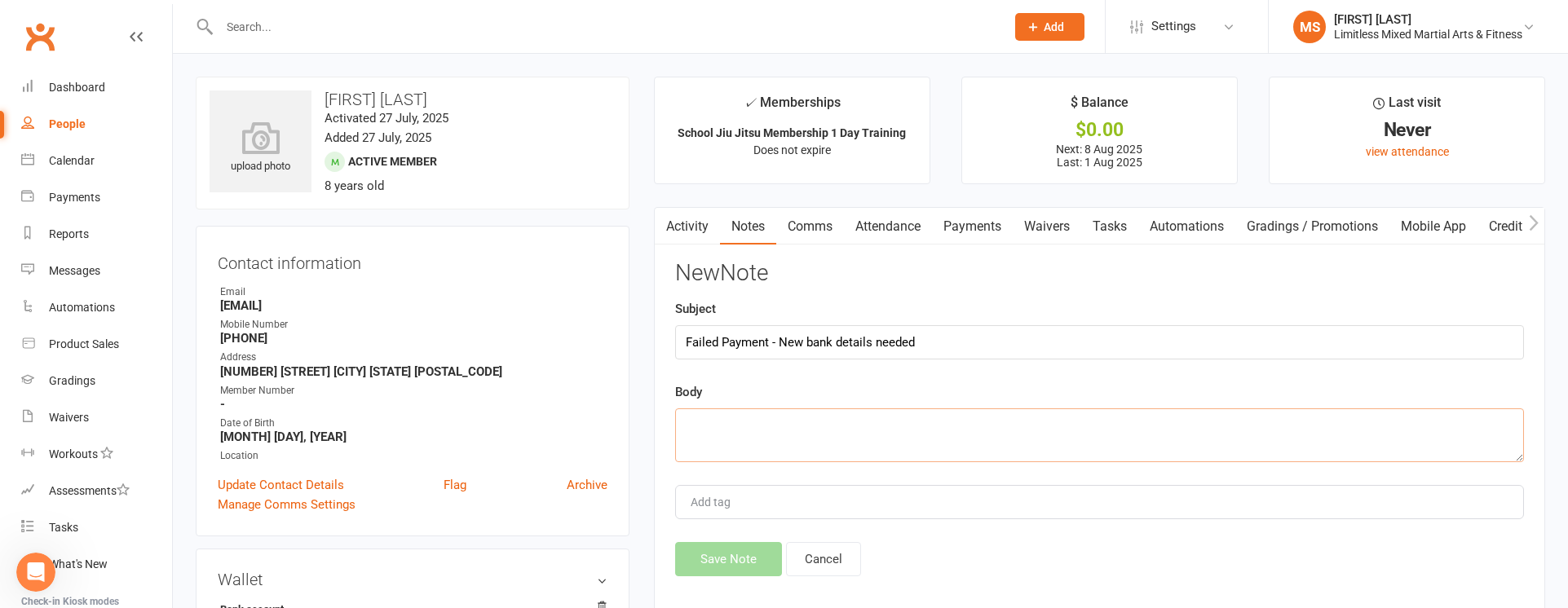 click at bounding box center (1099, 435) 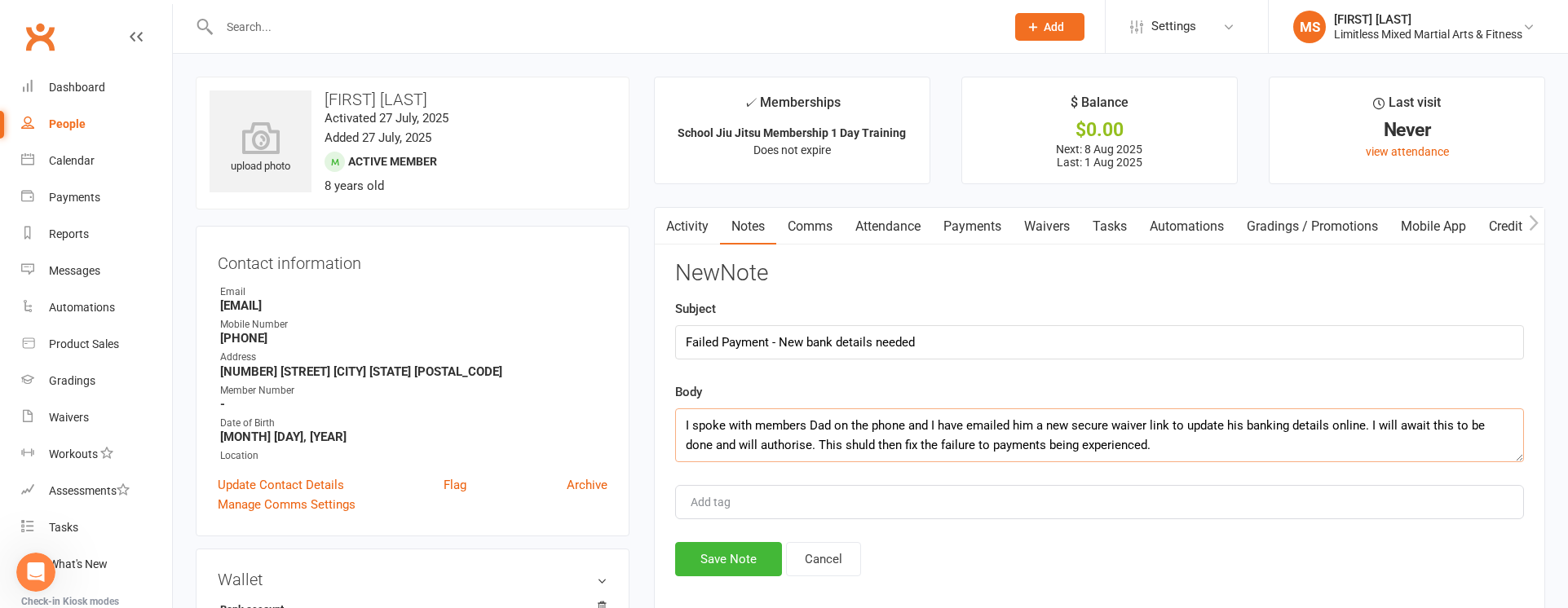 click on "I spoke with members Dad on the phone and I have emailed him a new secure waiver link to update his banking details online. I will await this to be done and will authorise. This shuld then fix the failure to payments being experienced." at bounding box center (1099, 435) 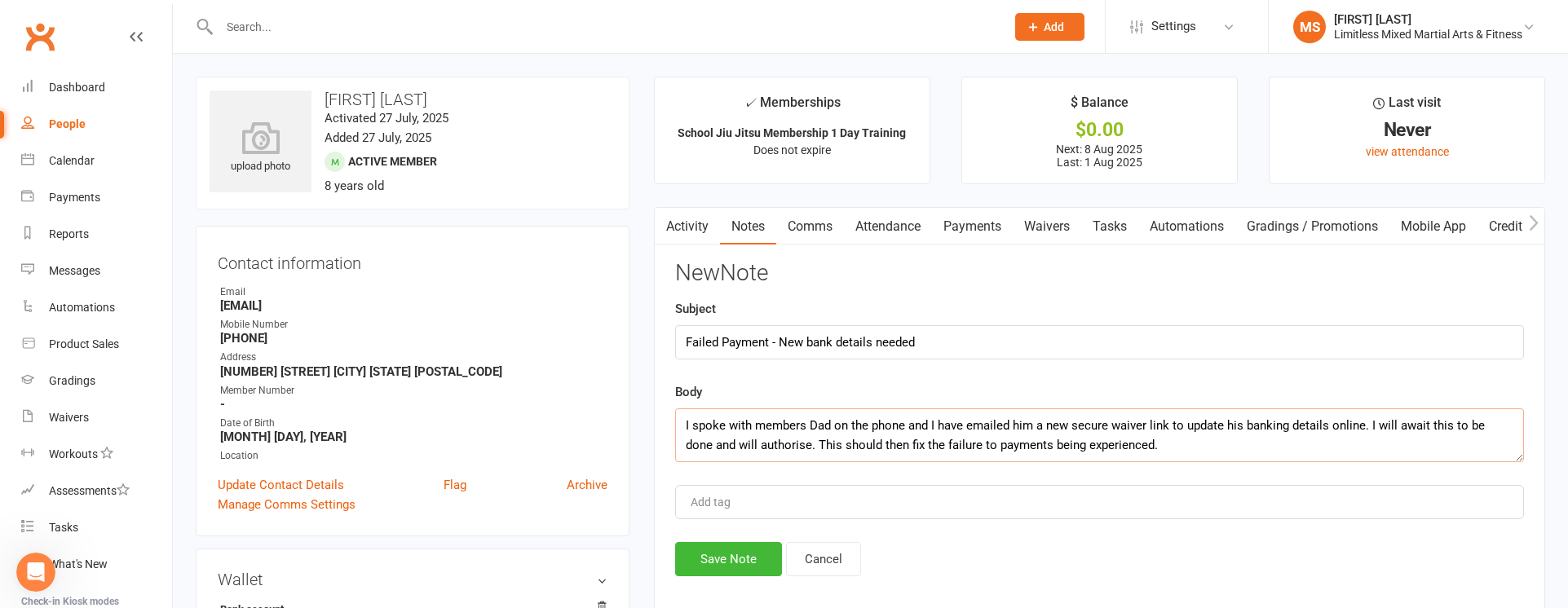 type on "I spoke with members Dad on the phone and I have emailed him a new secure waiver link to update his banking details online. I will await this to be done and will authorise. This should then fix the failure to payments being experienced." 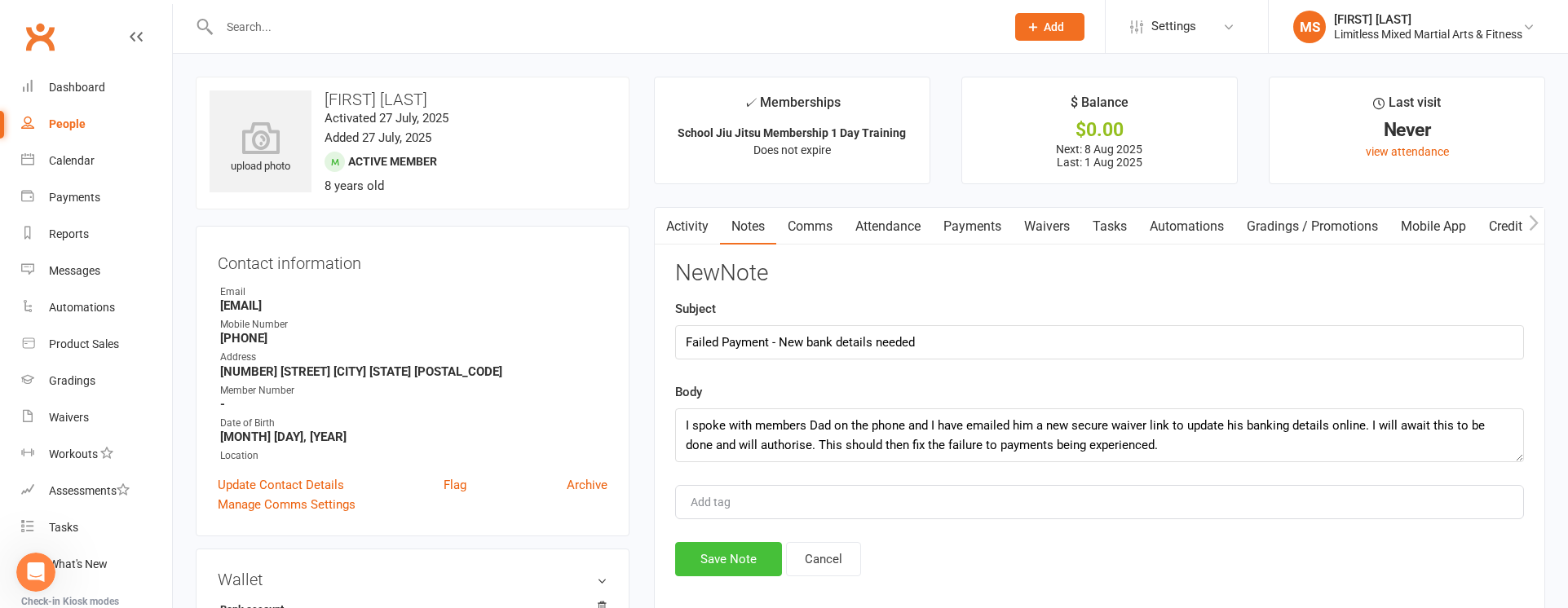 click on "Save Note" at bounding box center [728, 559] 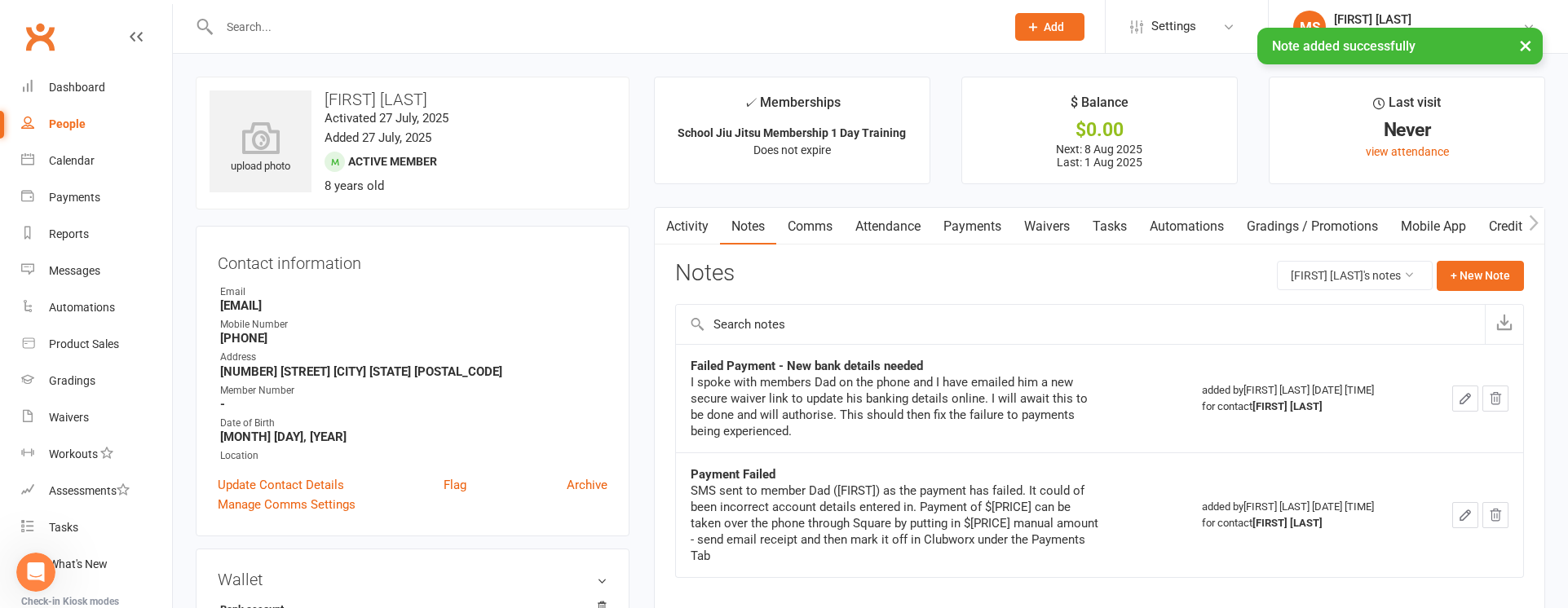 click on "People" at bounding box center [67, 124] 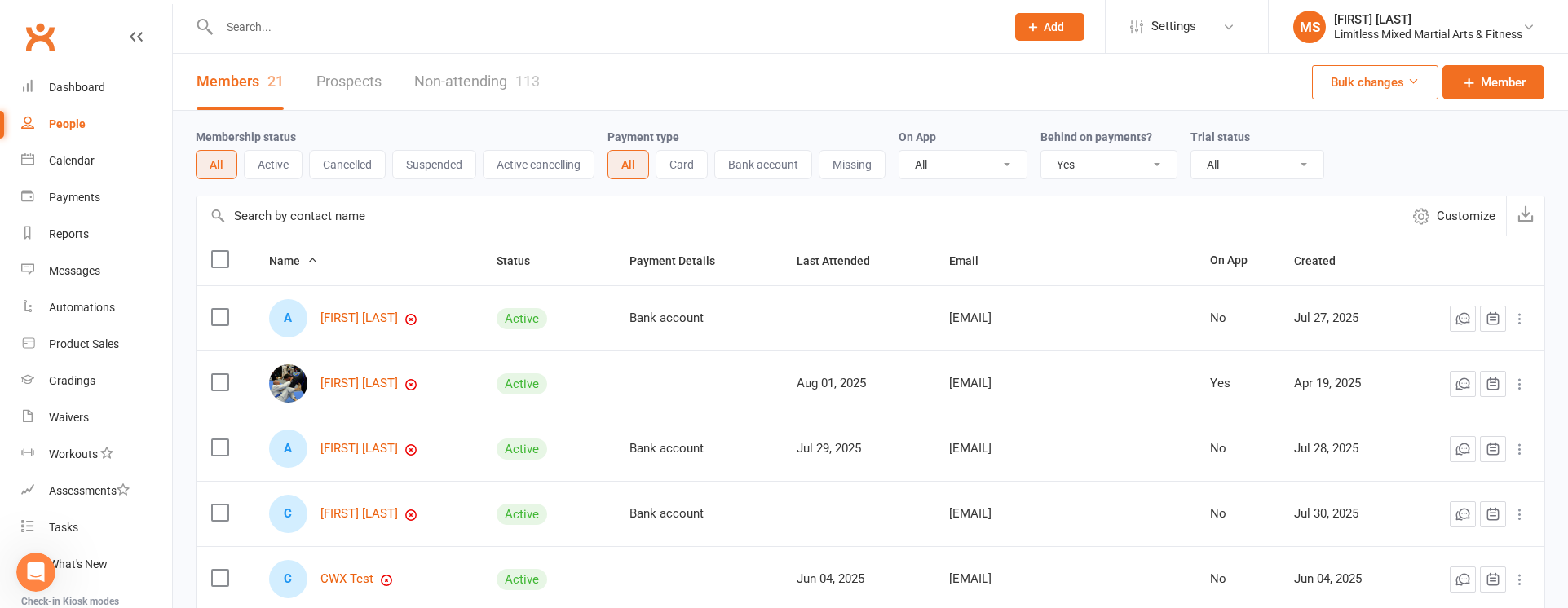 click at bounding box center [604, 27] 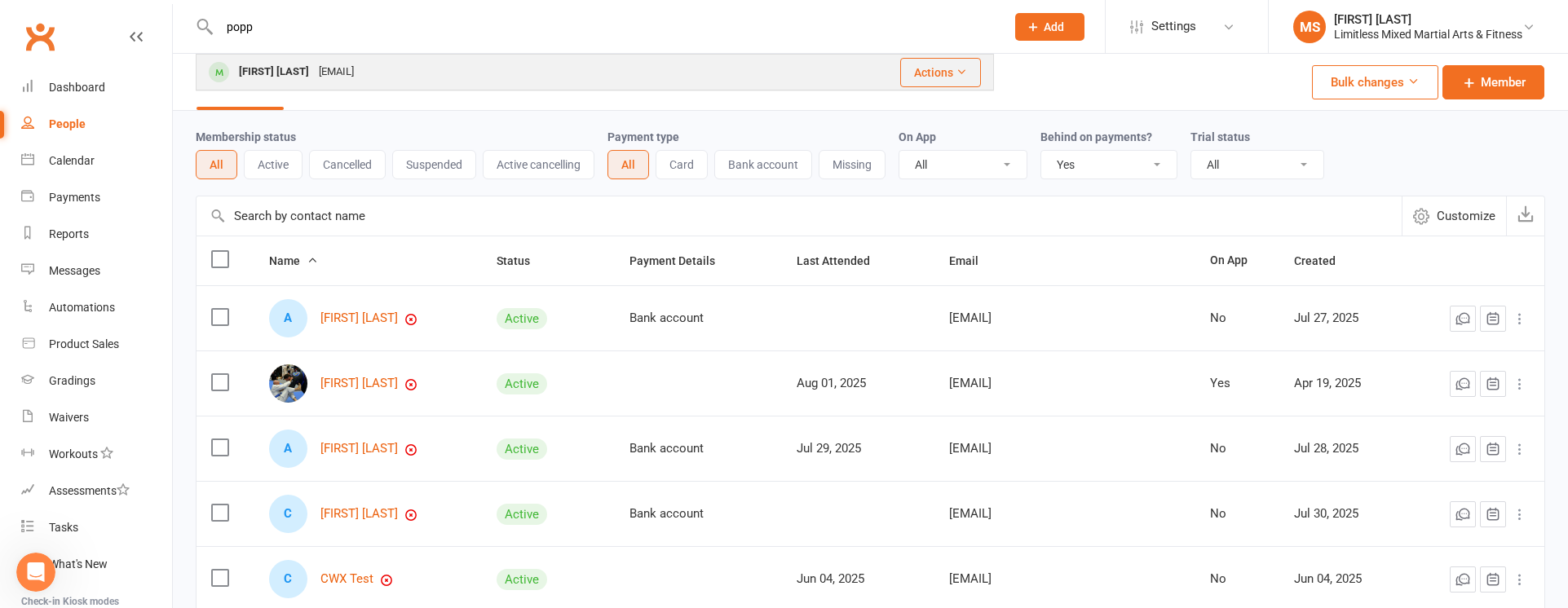 type on "popp" 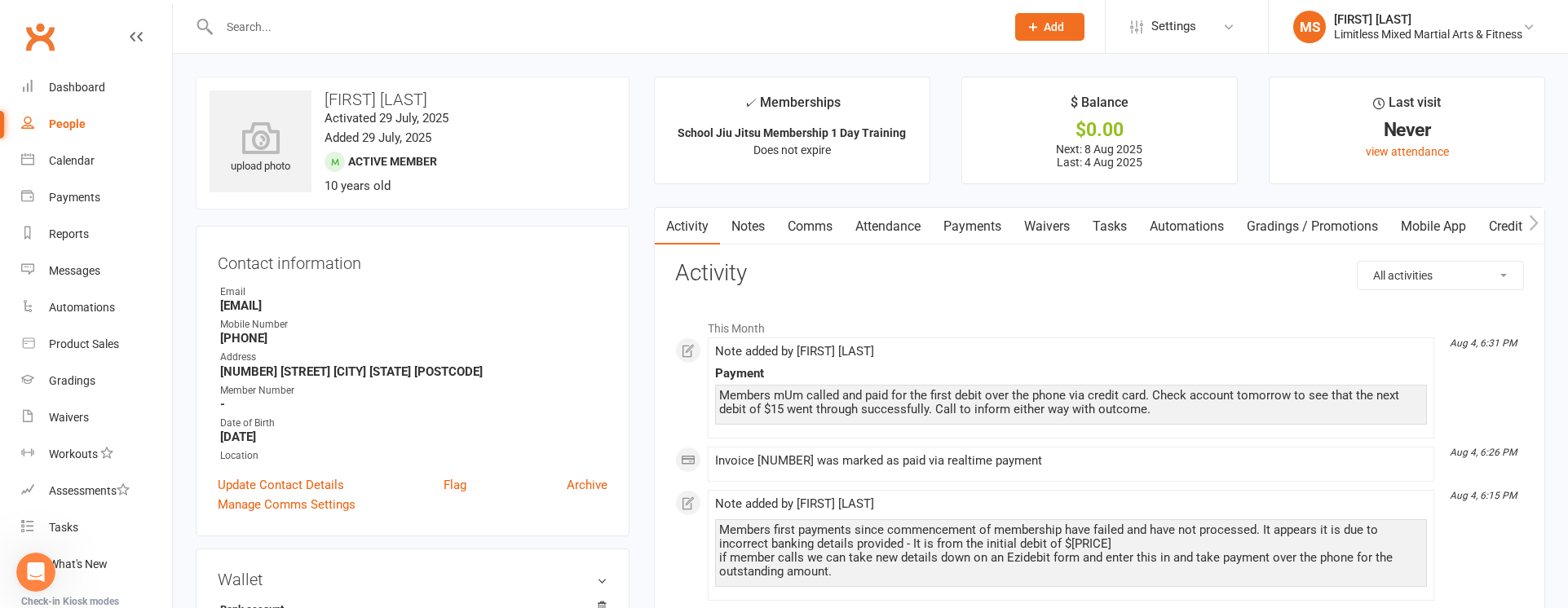 click on "Payments" at bounding box center [972, 227] 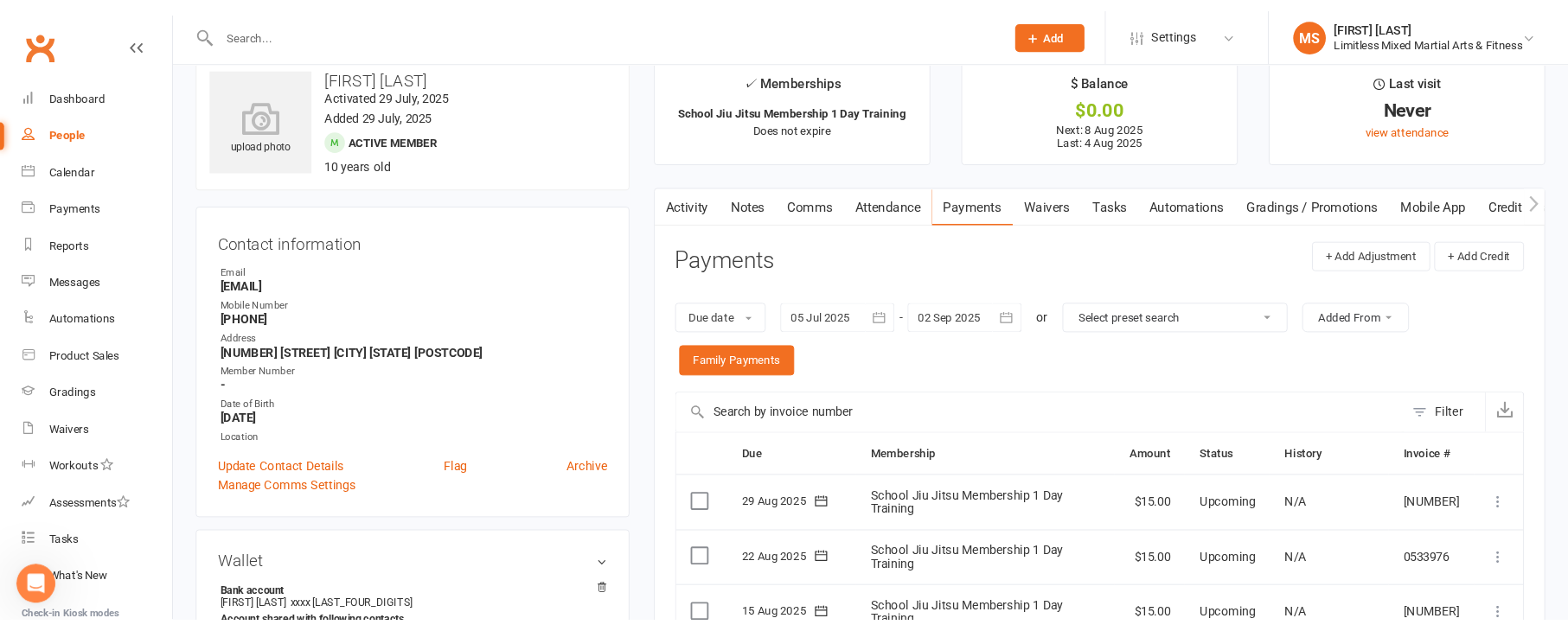 scroll, scrollTop: 0, scrollLeft: 0, axis: both 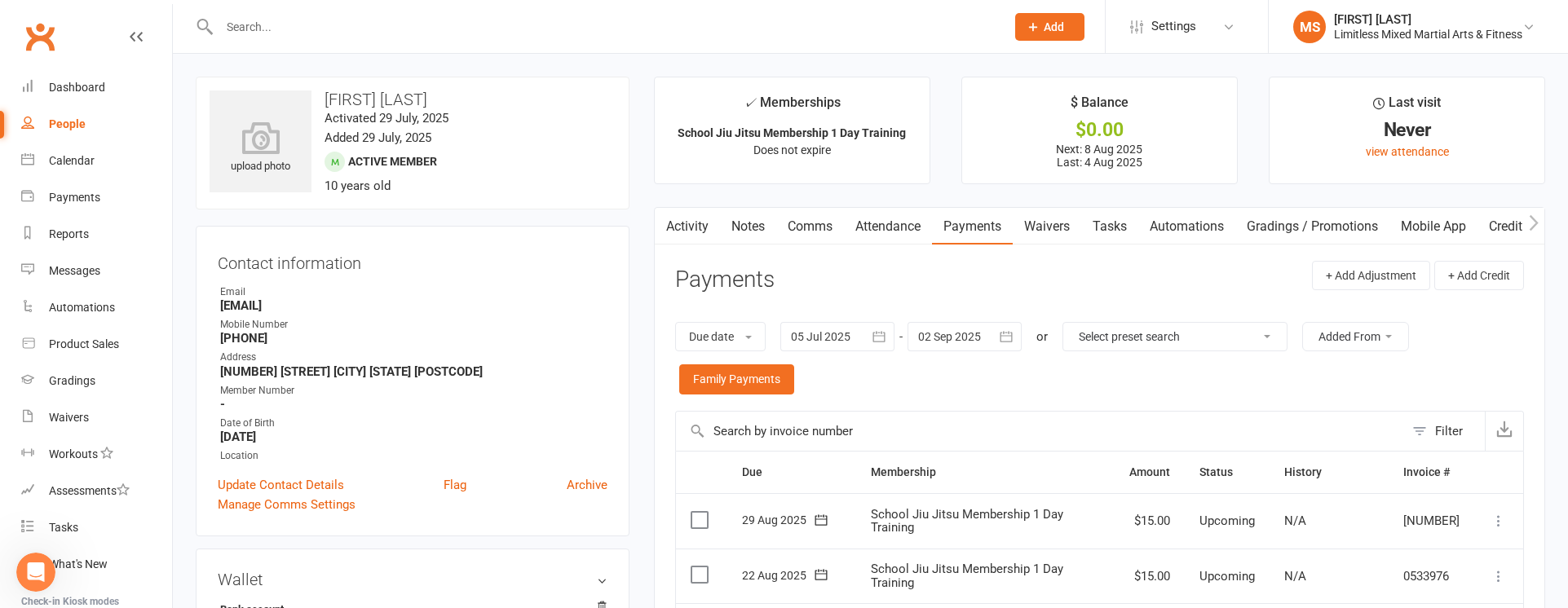 click at bounding box center [604, 27] 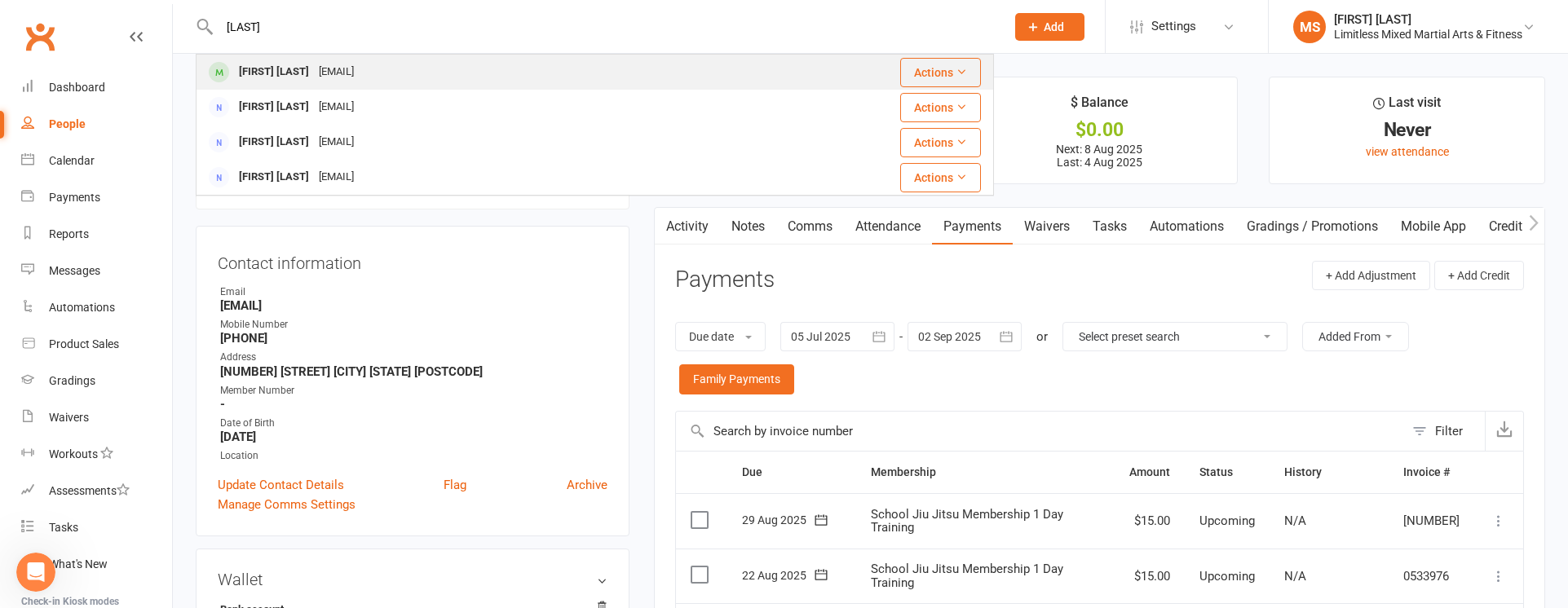 type on "[LAST]" 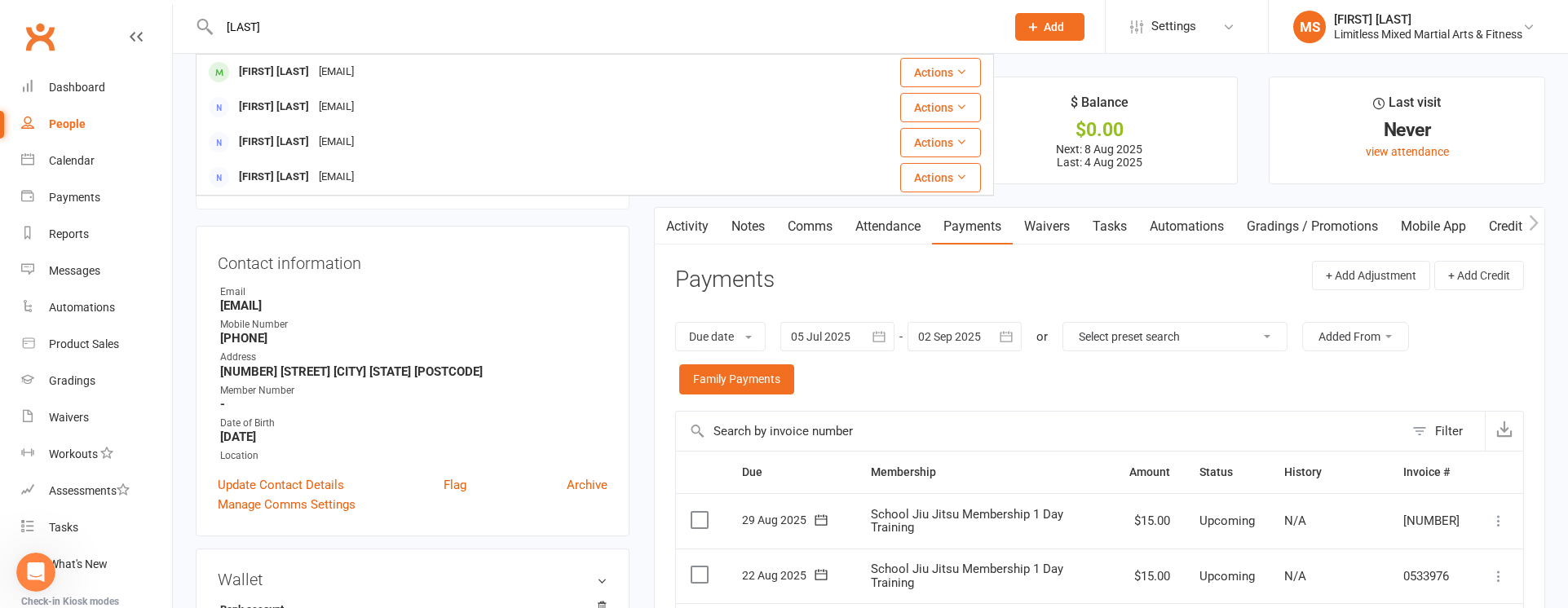 click on "[FIRST] [LAST]" at bounding box center [274, 72] 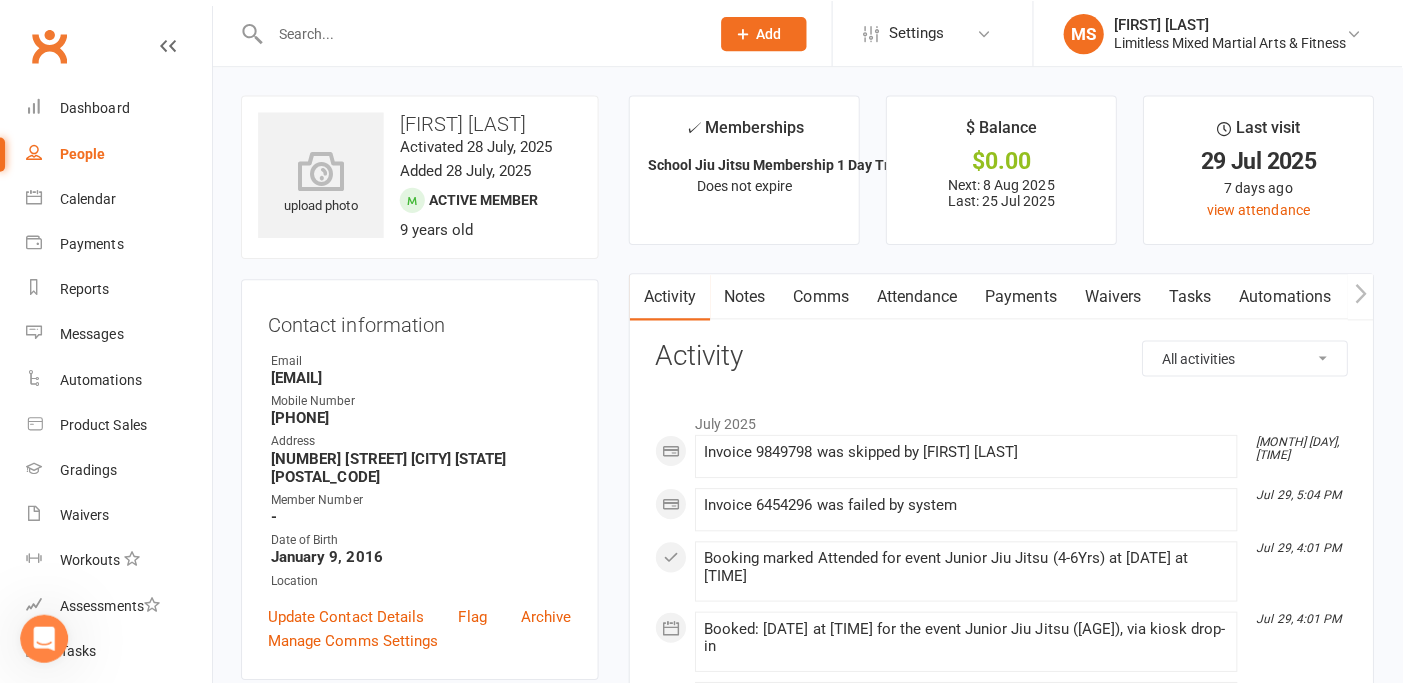 scroll, scrollTop: 1855, scrollLeft: 0, axis: vertical 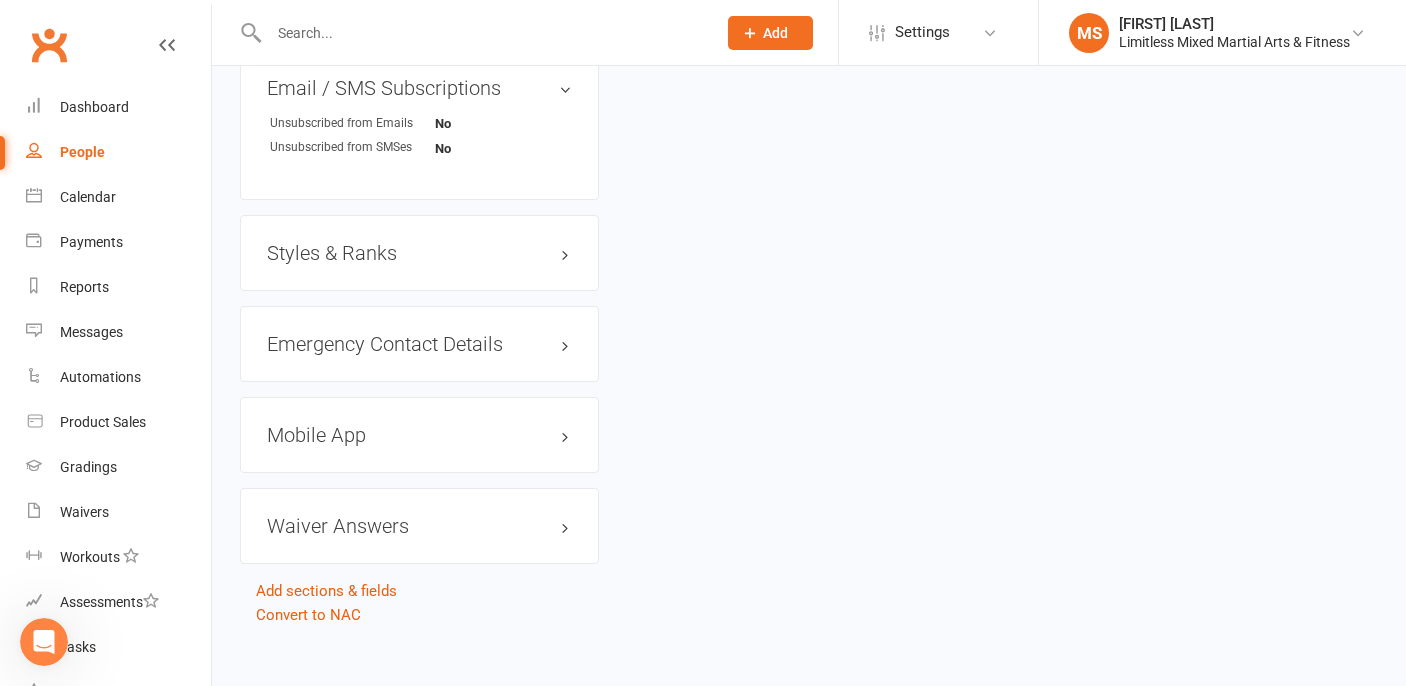 click on "Styles & Ranks" at bounding box center [419, 253] 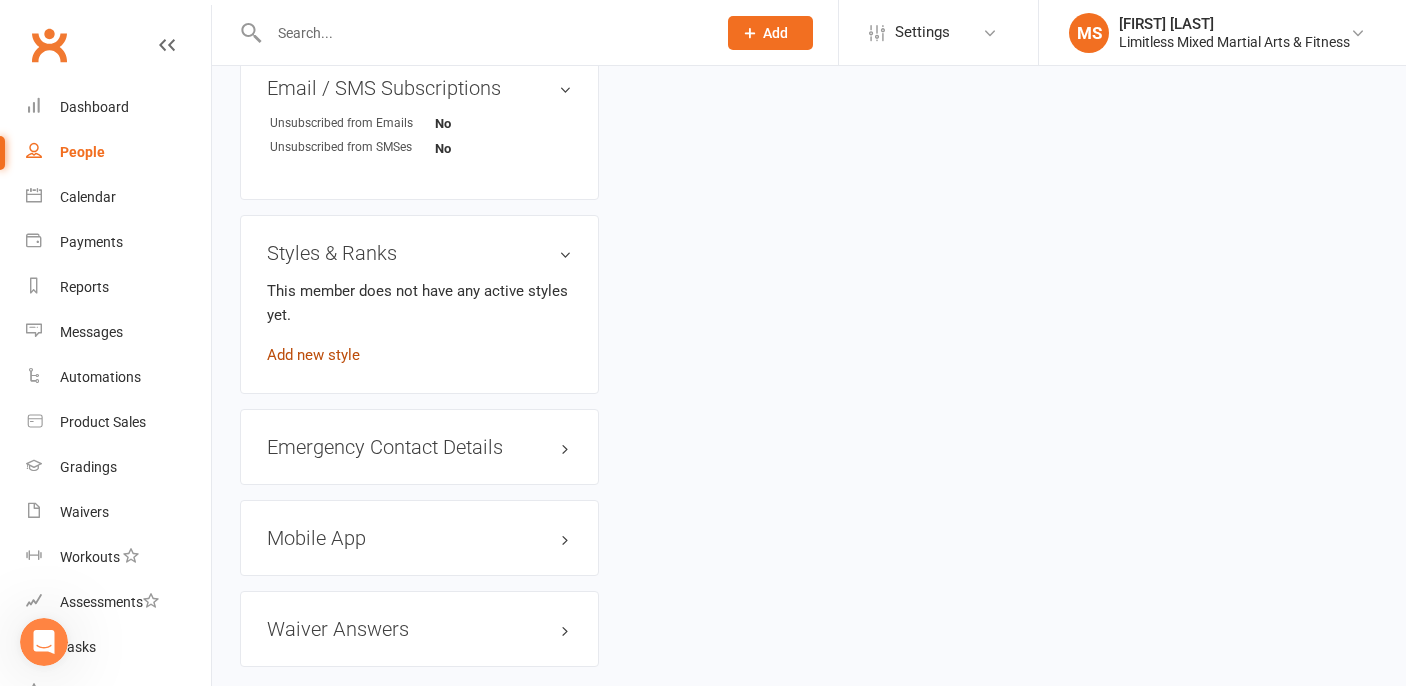 click on "Add new style" at bounding box center [313, 355] 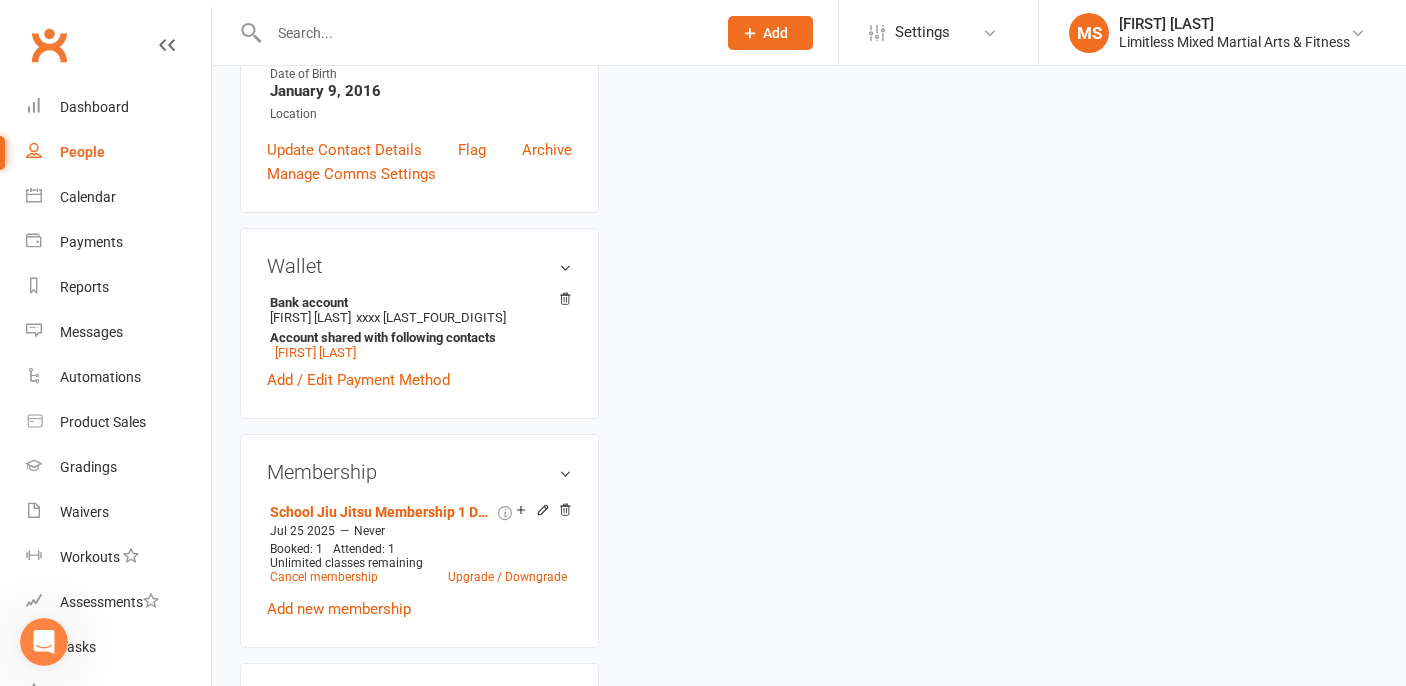 scroll, scrollTop: 171, scrollLeft: 0, axis: vertical 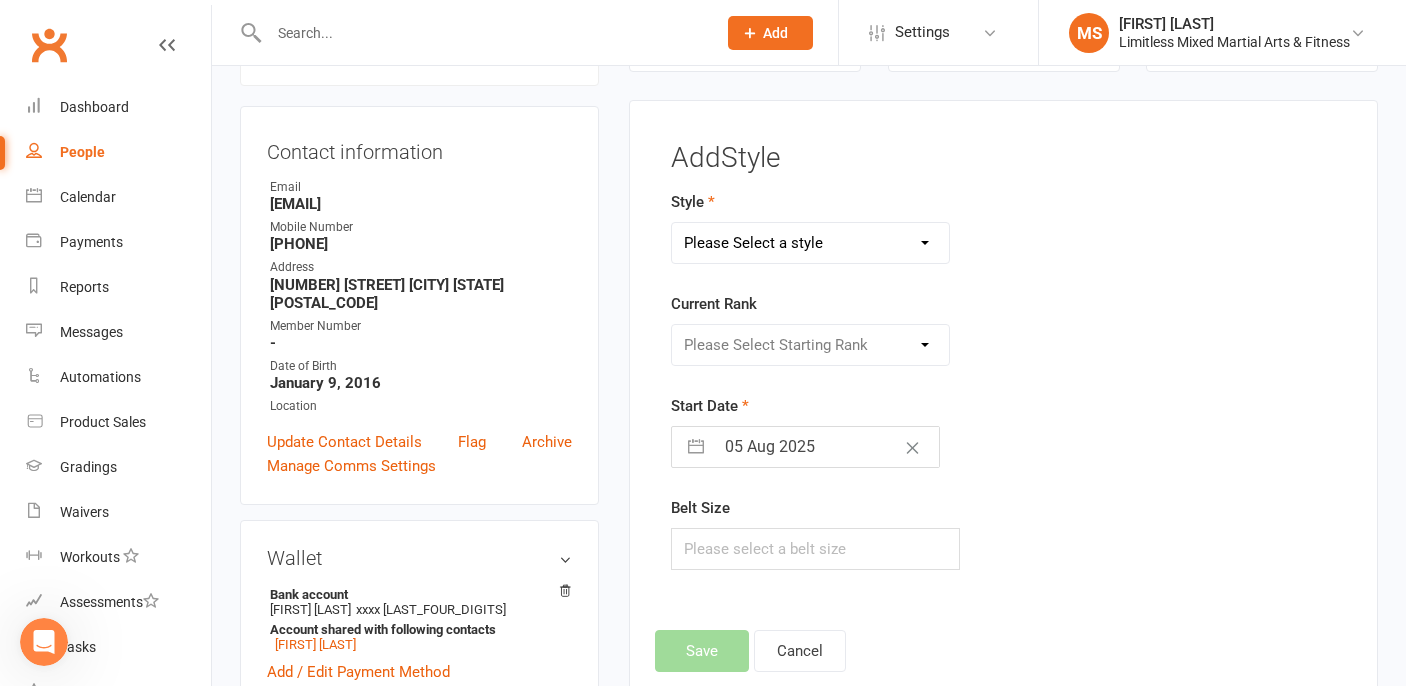 click on "Please Select a style Adult Jiu Jitsu Adult Muay Thai Junior Jiu Jitsu Junior Muay Thai MMA Fundamentals School Jiu Jitsu" at bounding box center (810, 243) 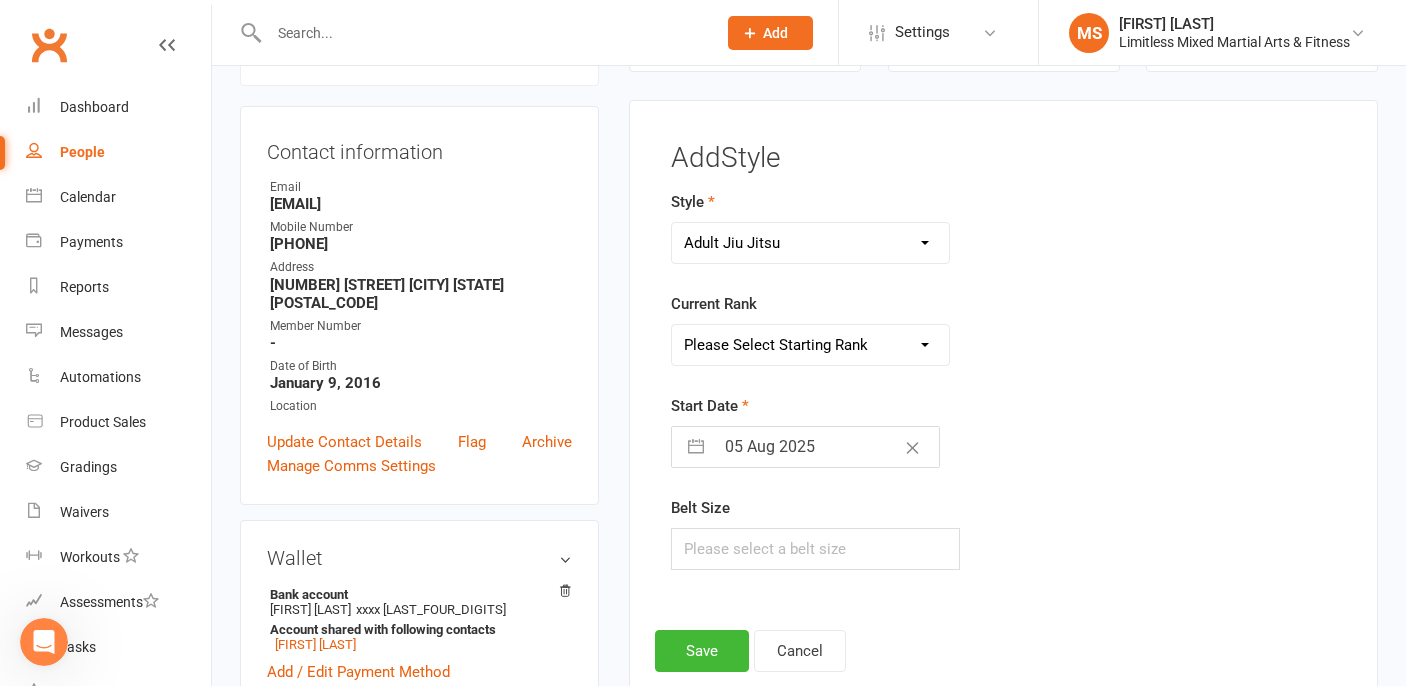 click on "Please Select Starting Rank White White + 1 White + 2 White + 3 White + 4  Grey/White Grey/White + 1 Grey/White + 2 Grey/White + 3 Grey/White + 4 Solid Grey Solid Grey + 1 Solid Grey + 2 Solid Grey + 3 Solid Grey + 4 Grey/Black Grey/Black + 1 Grey/Black + 2 Grey/Black + 3 Grey/Black + 4 Yellow/White Yellow/White + 1 Yellow/White + 2 Yellow/White + 3 Yellow/White + 4 Solid Yellow Solid Yellow + 1 Solid Yellow + 2 Solid Yellow + 3 Solid Yellow + 4 Yellow/Black Yellow/Black + 1 Yellow/Black + 2 Yellow/Black + 3 Yellow/Black + 4 Orange/White Orange/White + 1 Orange/White + 2 Orange/White + 3 Orange/White + 4 Solid Orange Solid Orange + 1 Solid Orange + 2 Solid Orange + 3 Solid Orange + 4 Orange/Black  Orange/Black + 1 Orange/Black + 2 Orange/Black + 3 Orange/Black + 4 Green/White Green/White + 1 Green/White + 2 Green/White + 3 Green/White + 4 Solid Green Solid Green + 1 Solid Green + 2 Solid Green + 3 Solid Green + 4 Green/Black  Green/Black + 1 Green/Black + 2 Green/Black + 3 Green/Black + 4 Juvenile Blue" at bounding box center [810, 345] 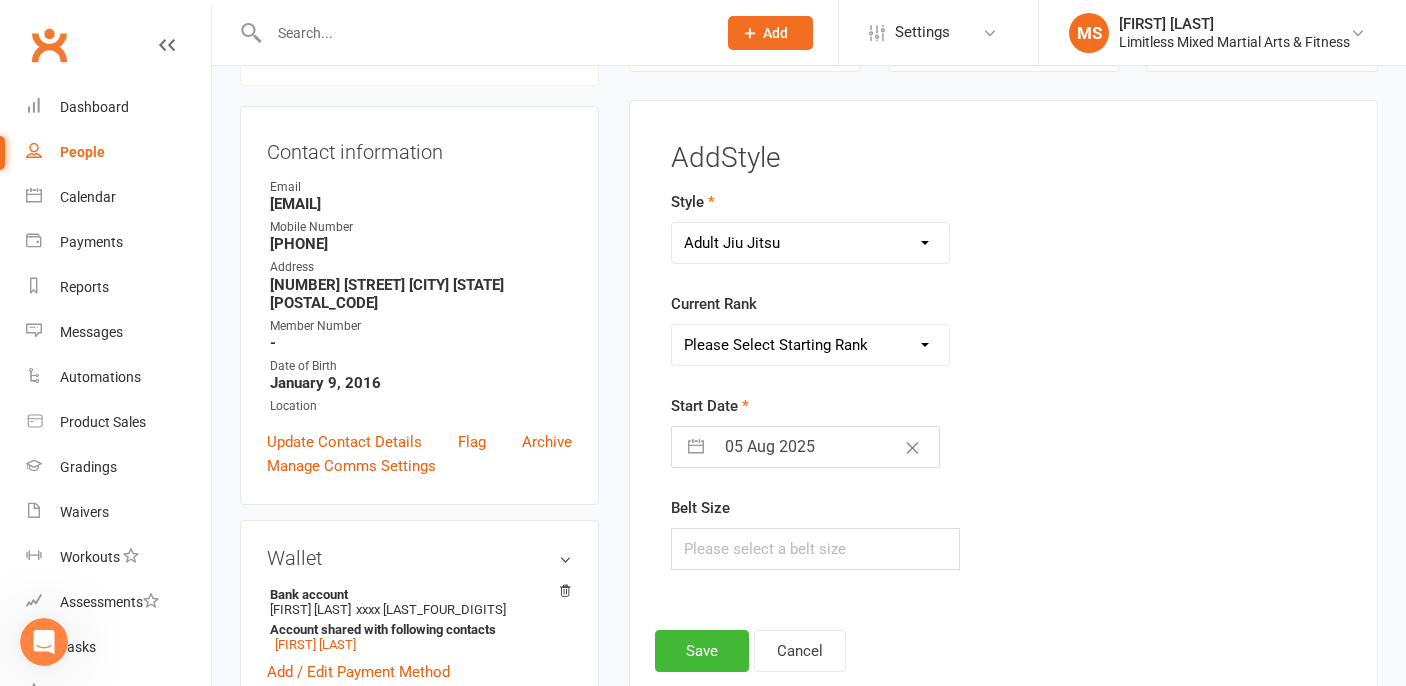 select on "43155" 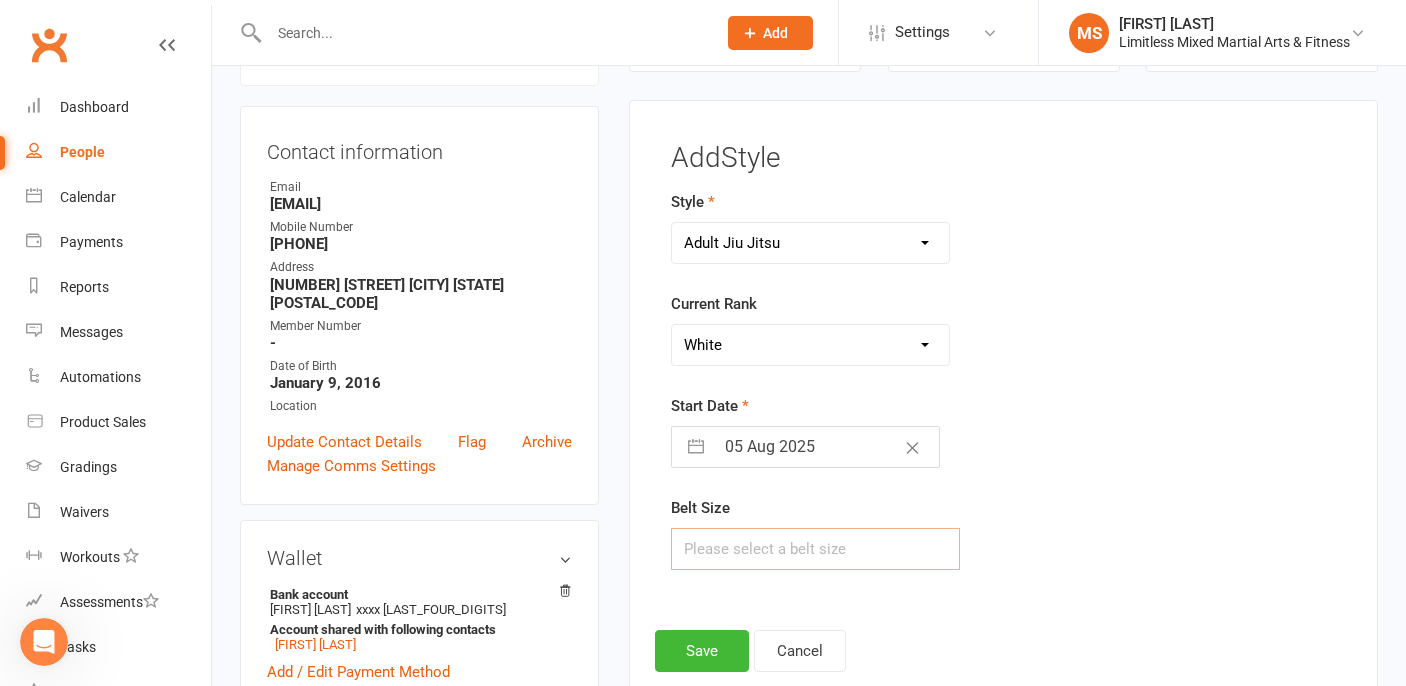 click at bounding box center (815, 549) 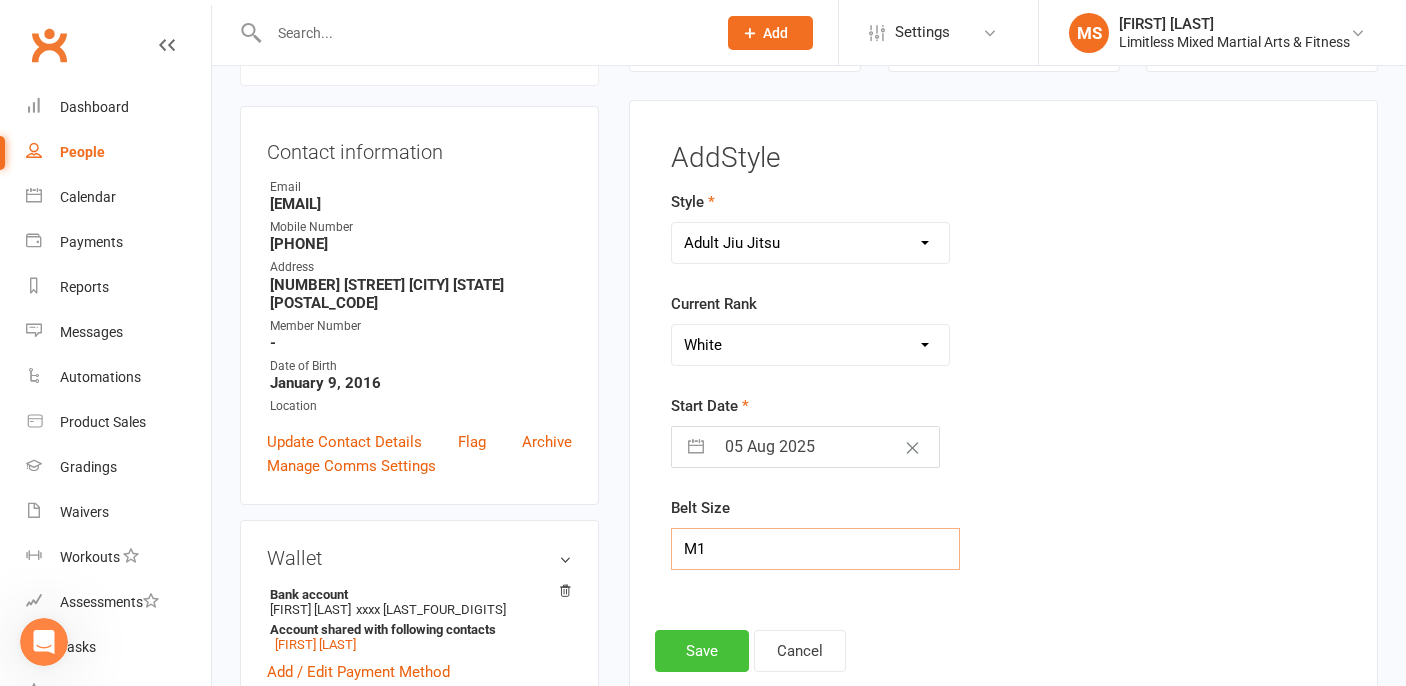 type on "M1" 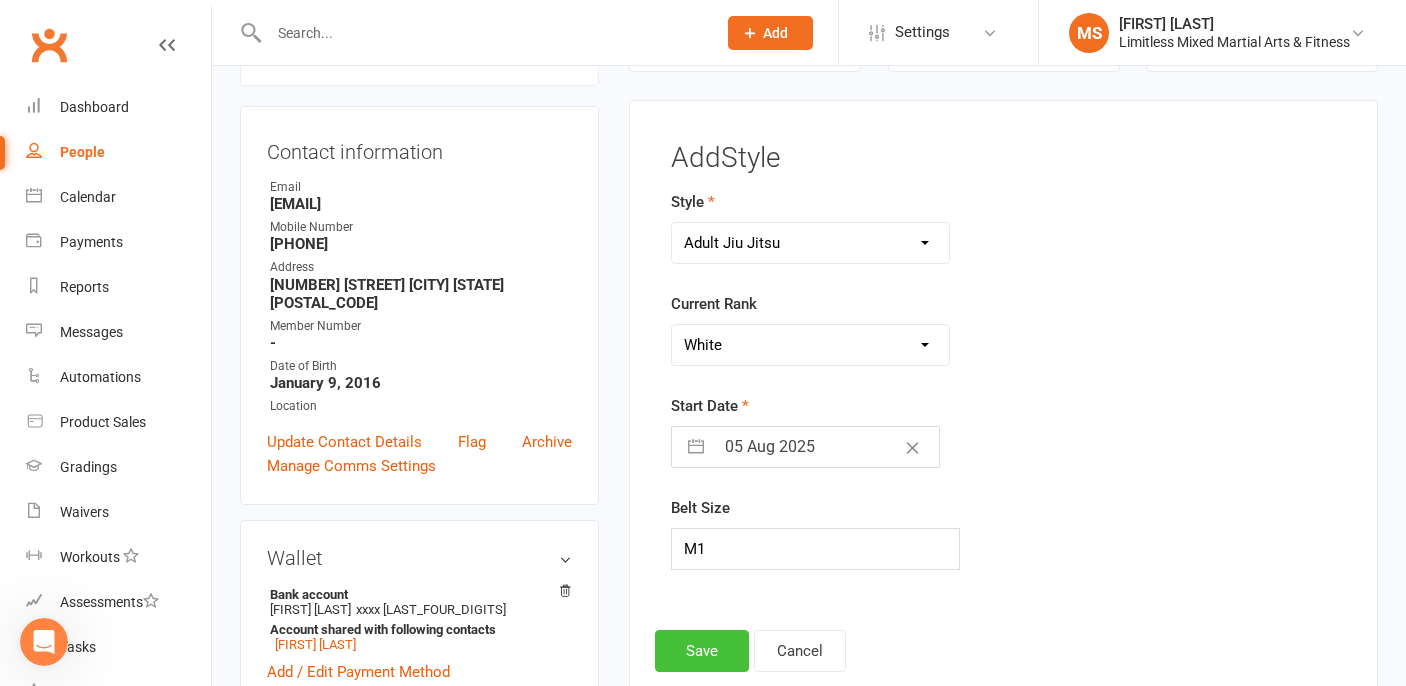 click on "Save" at bounding box center (702, 651) 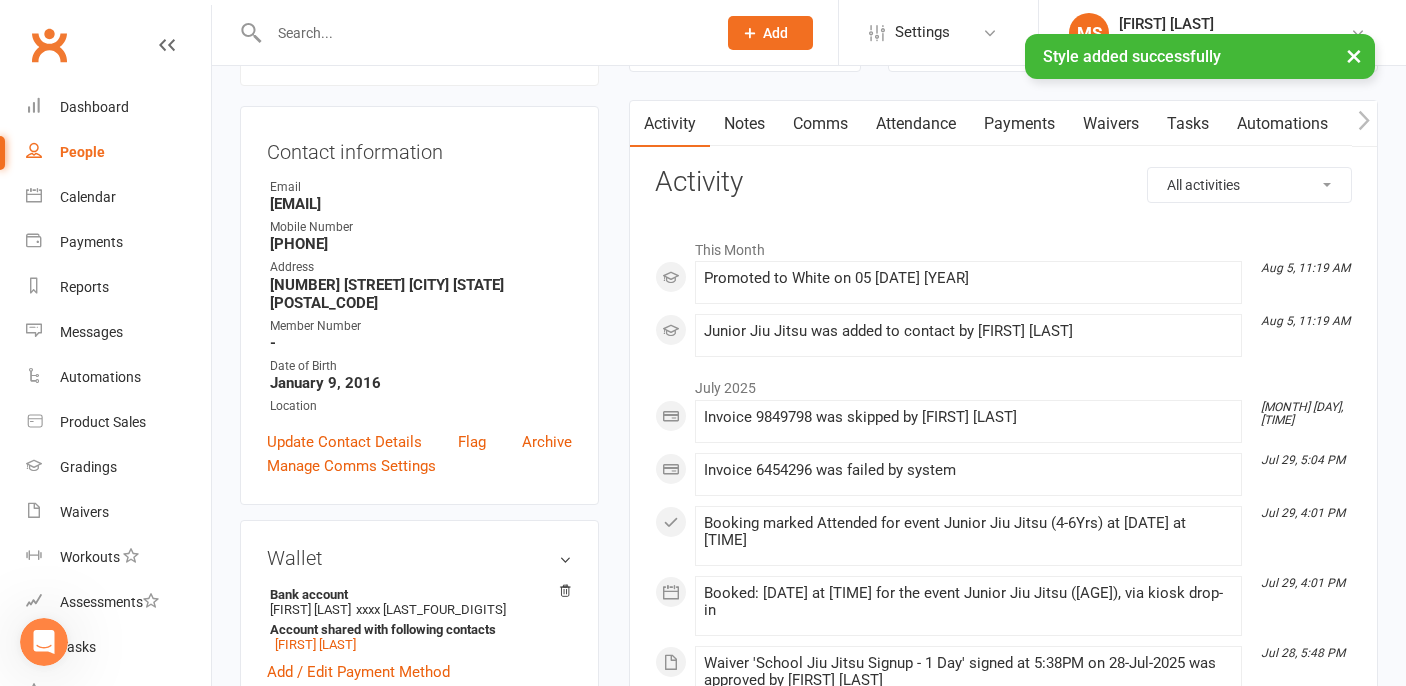 scroll, scrollTop: 0, scrollLeft: 0, axis: both 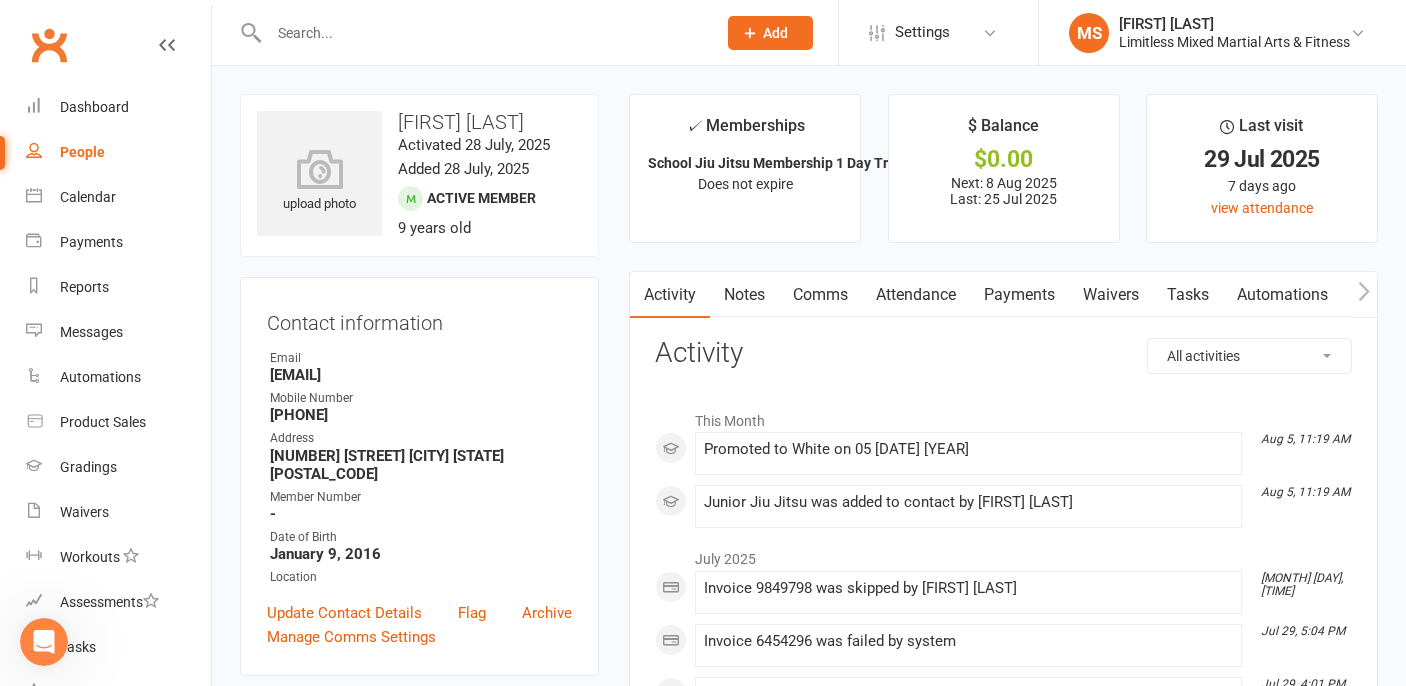 click at bounding box center (482, 33) 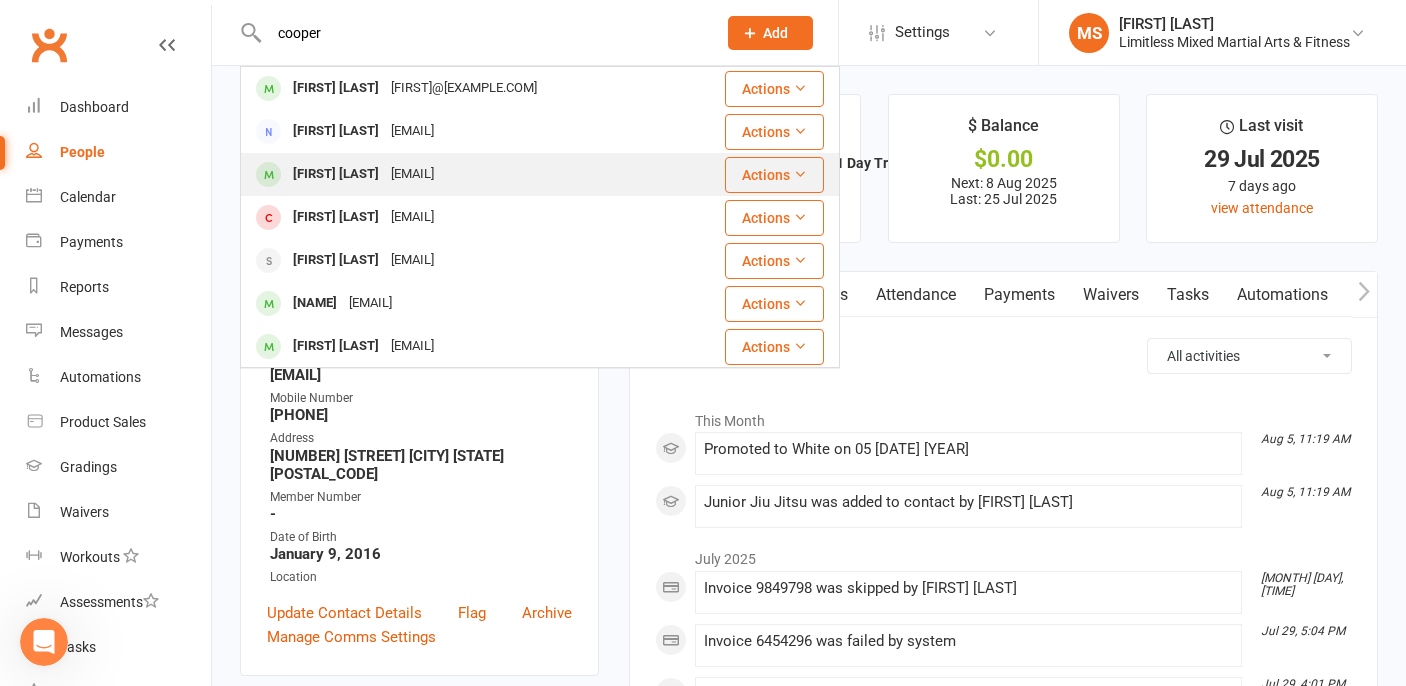 type on "cooper" 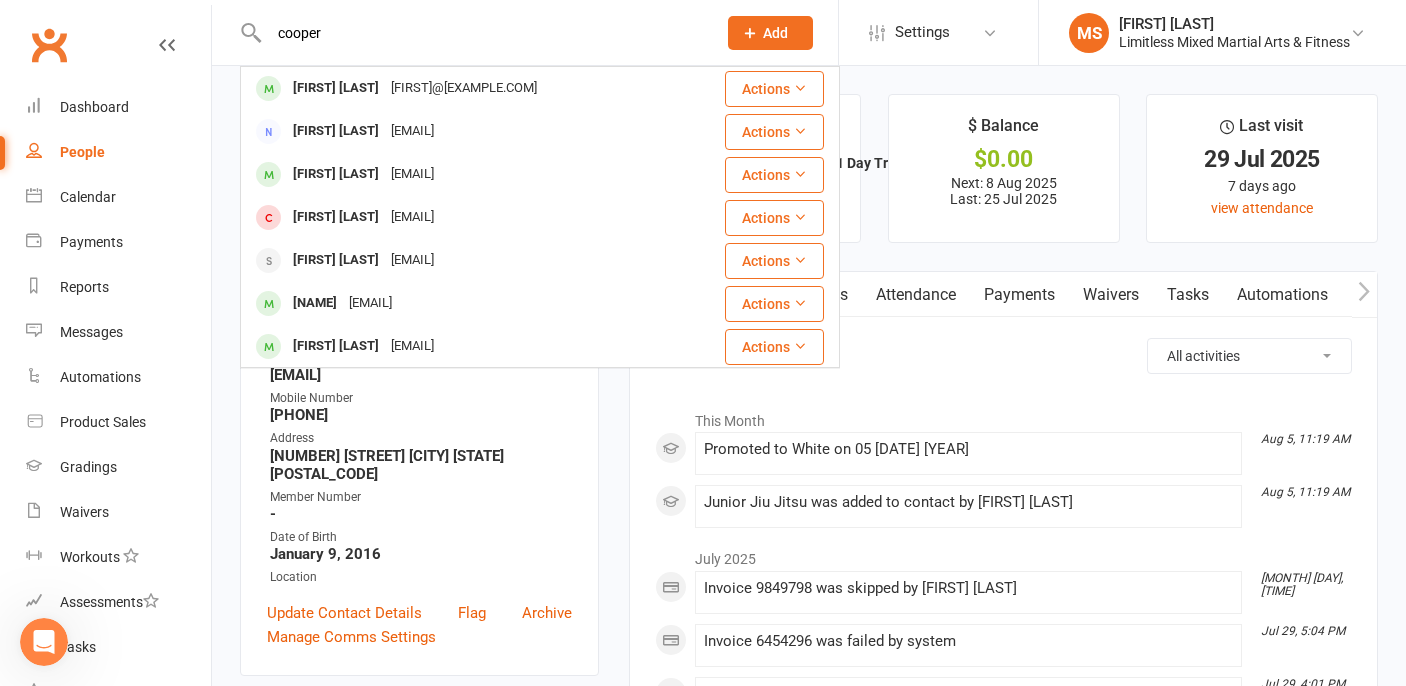 type 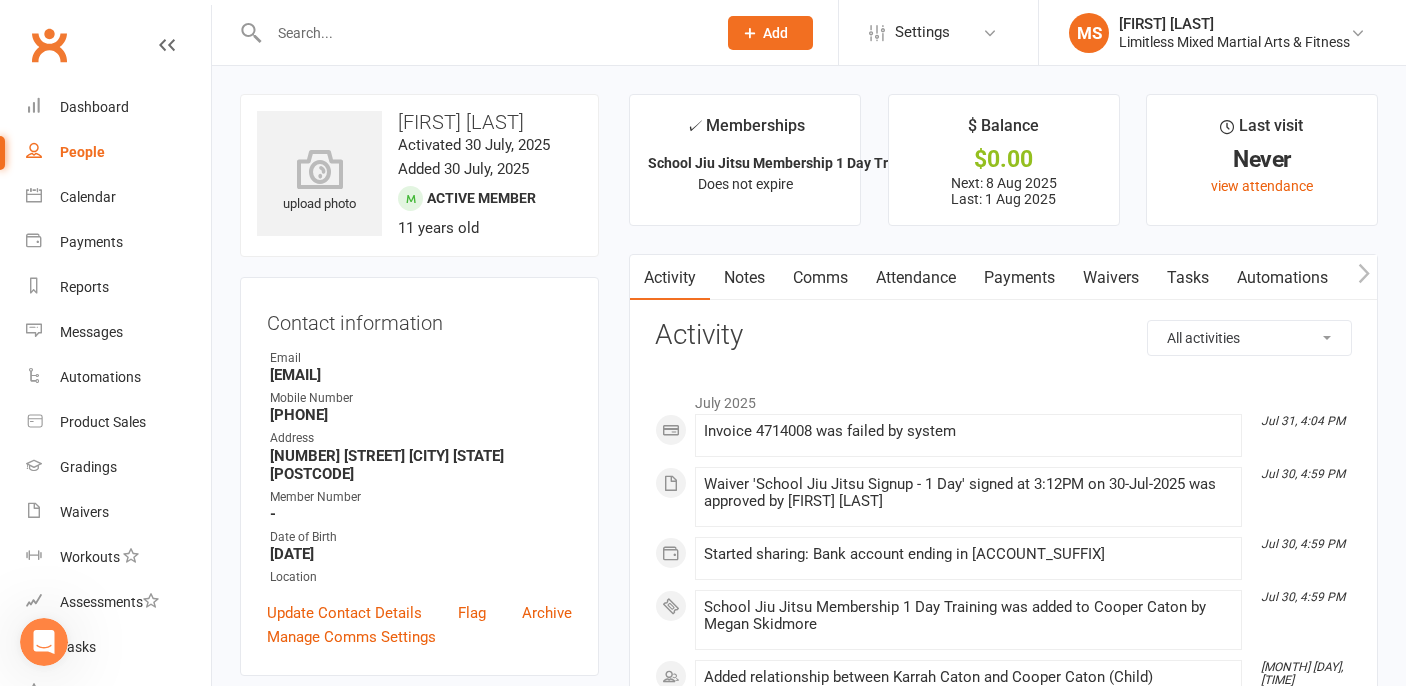 click on "Payments" at bounding box center [1019, 278] 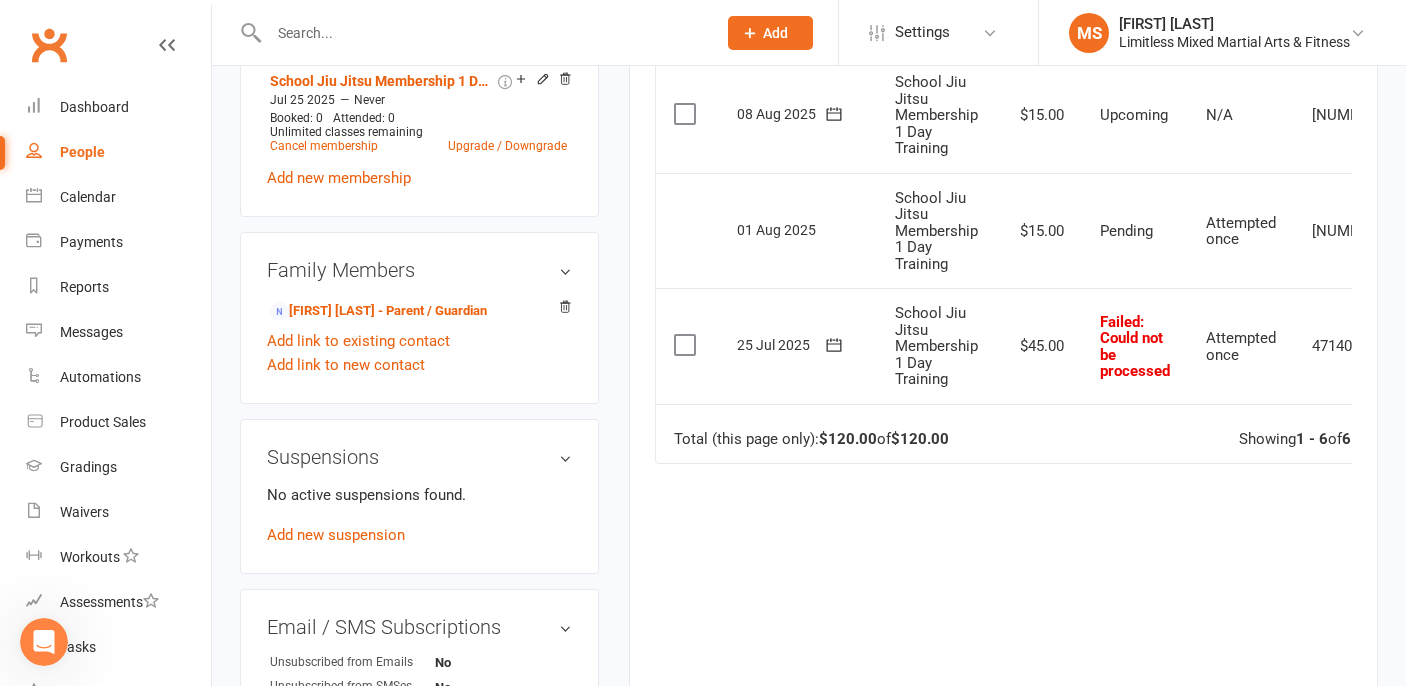scroll, scrollTop: 897, scrollLeft: 0, axis: vertical 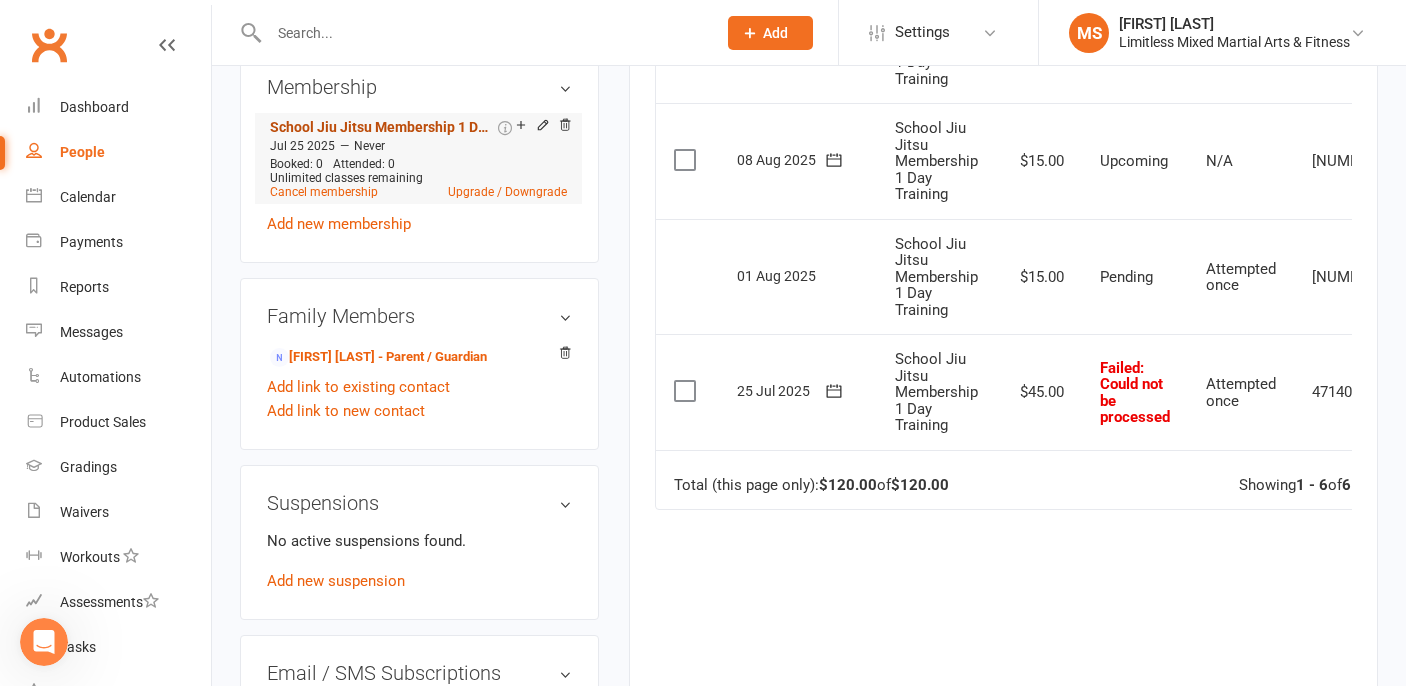 click on "School Jiu Jitsu Membership 1 Day Training" at bounding box center (382, 127) 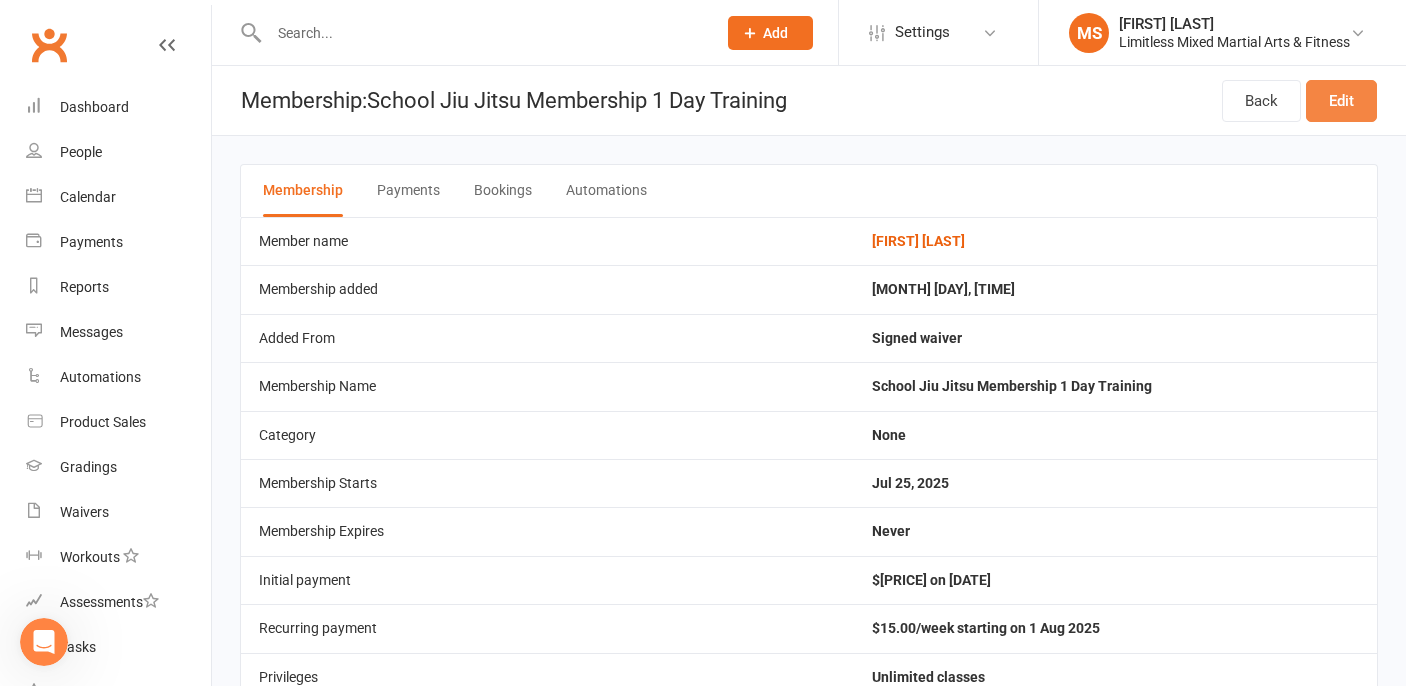 drag, startPoint x: 1351, startPoint y: 102, endPoint x: 1335, endPoint y: 121, distance: 24.839485 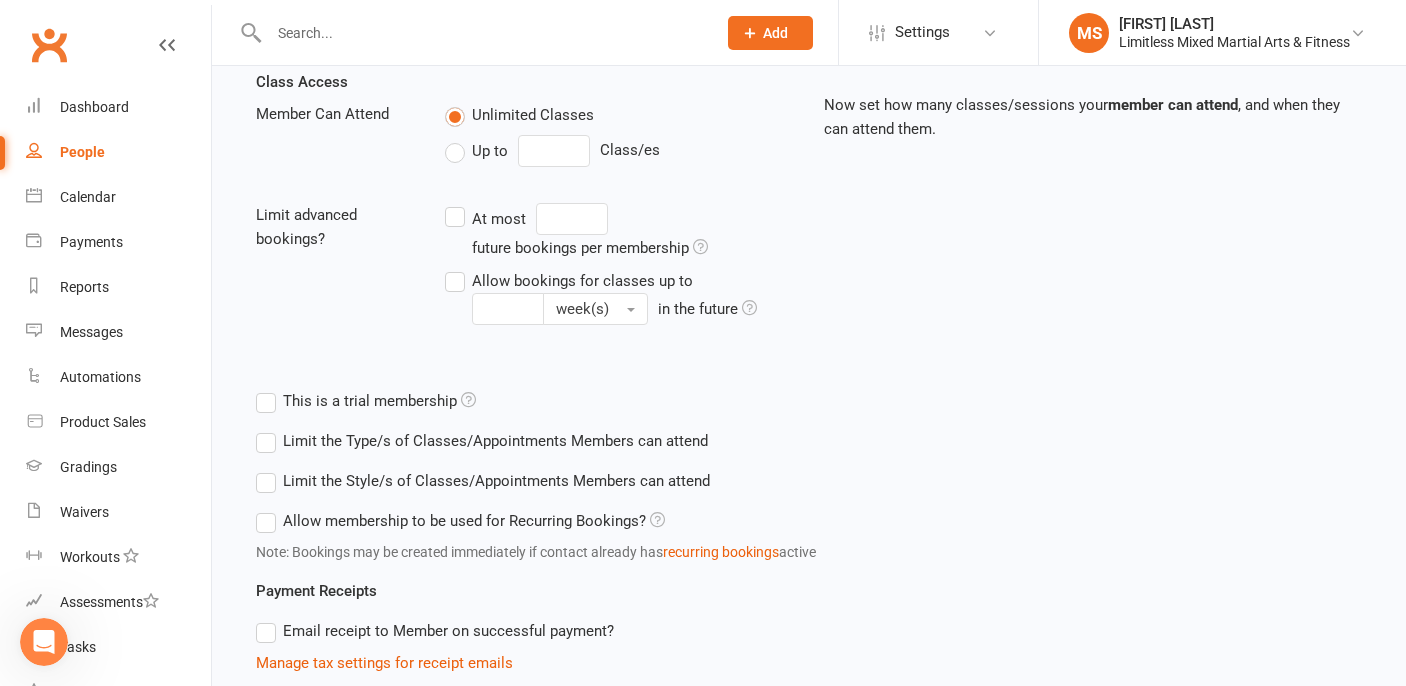 scroll, scrollTop: 815, scrollLeft: 0, axis: vertical 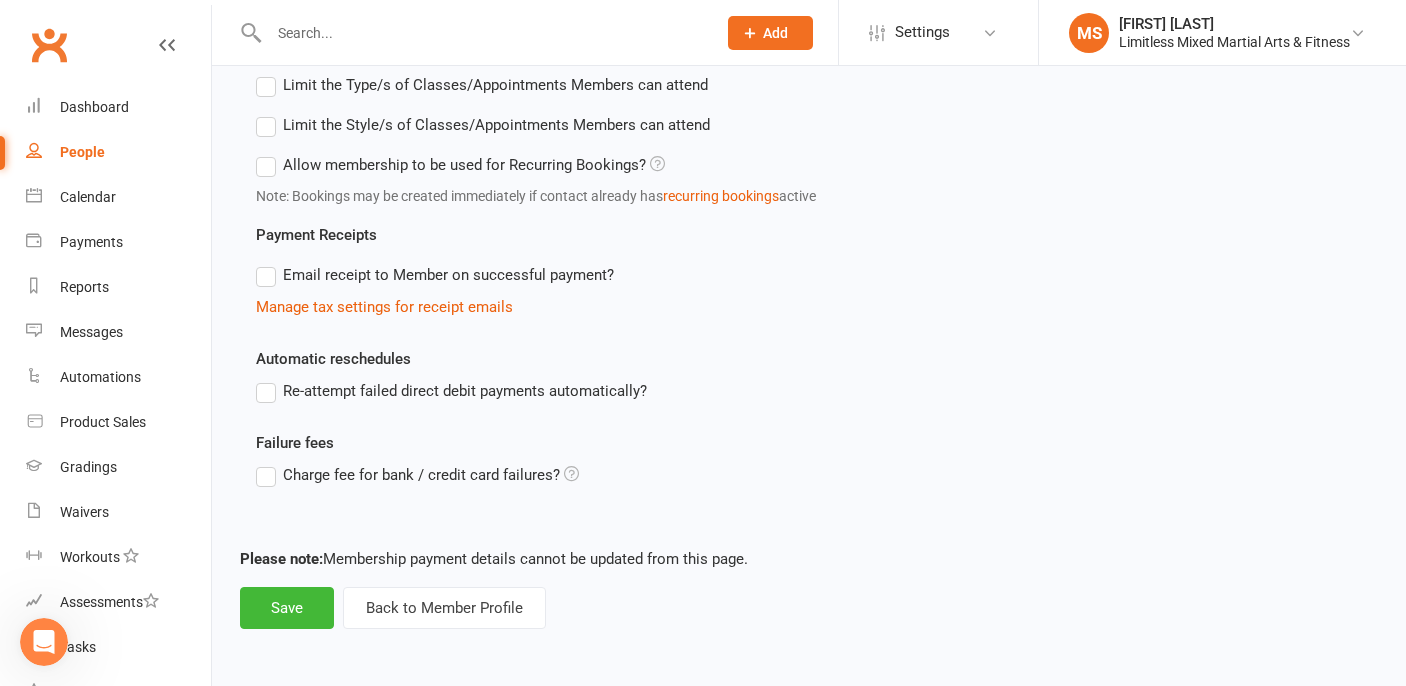 click on "Re-attempt failed direct debit payments automatically?" at bounding box center (451, 391) 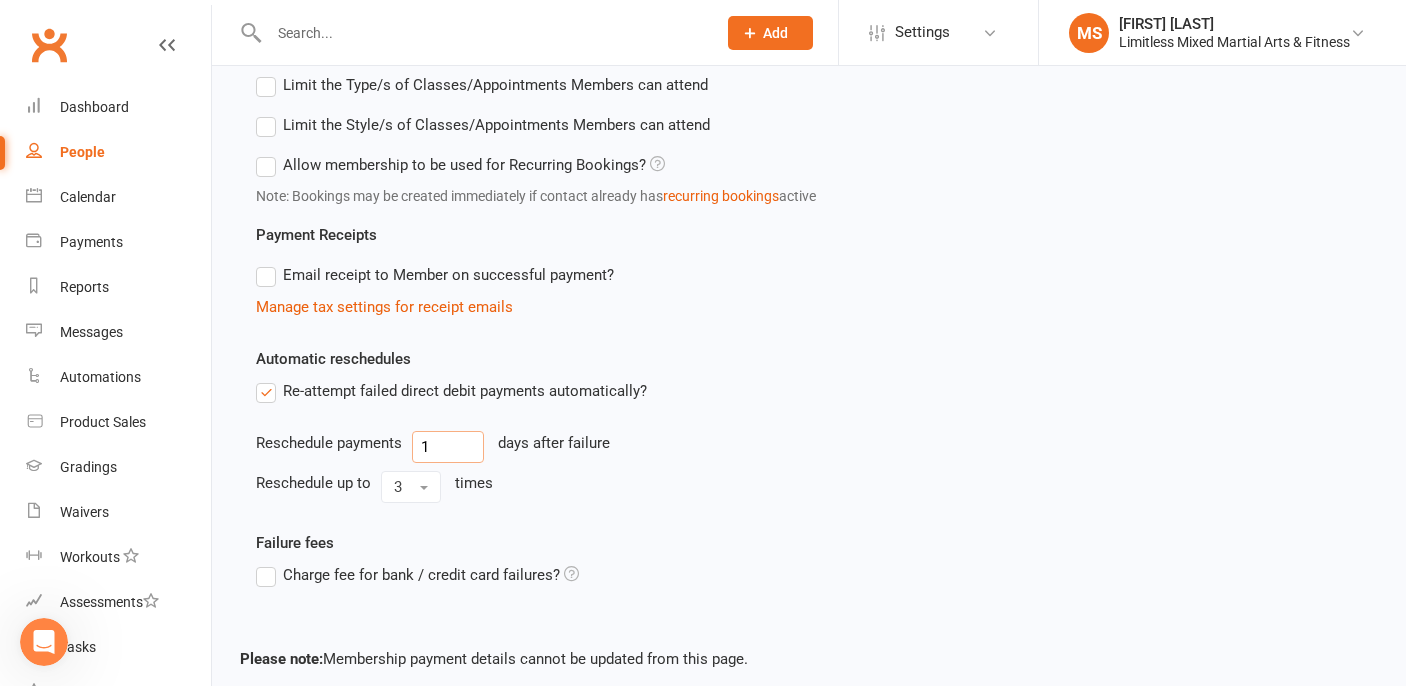 click on "1" at bounding box center [448, 447] 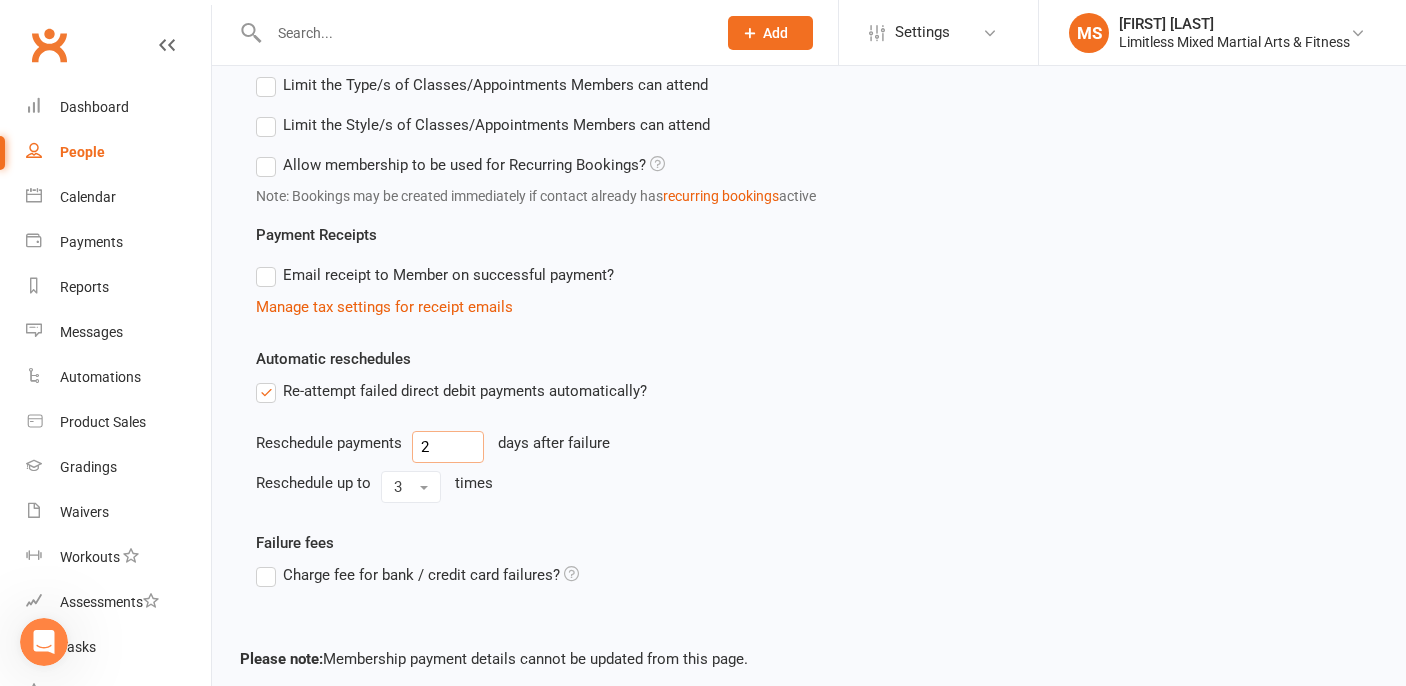 scroll, scrollTop: 915, scrollLeft: 0, axis: vertical 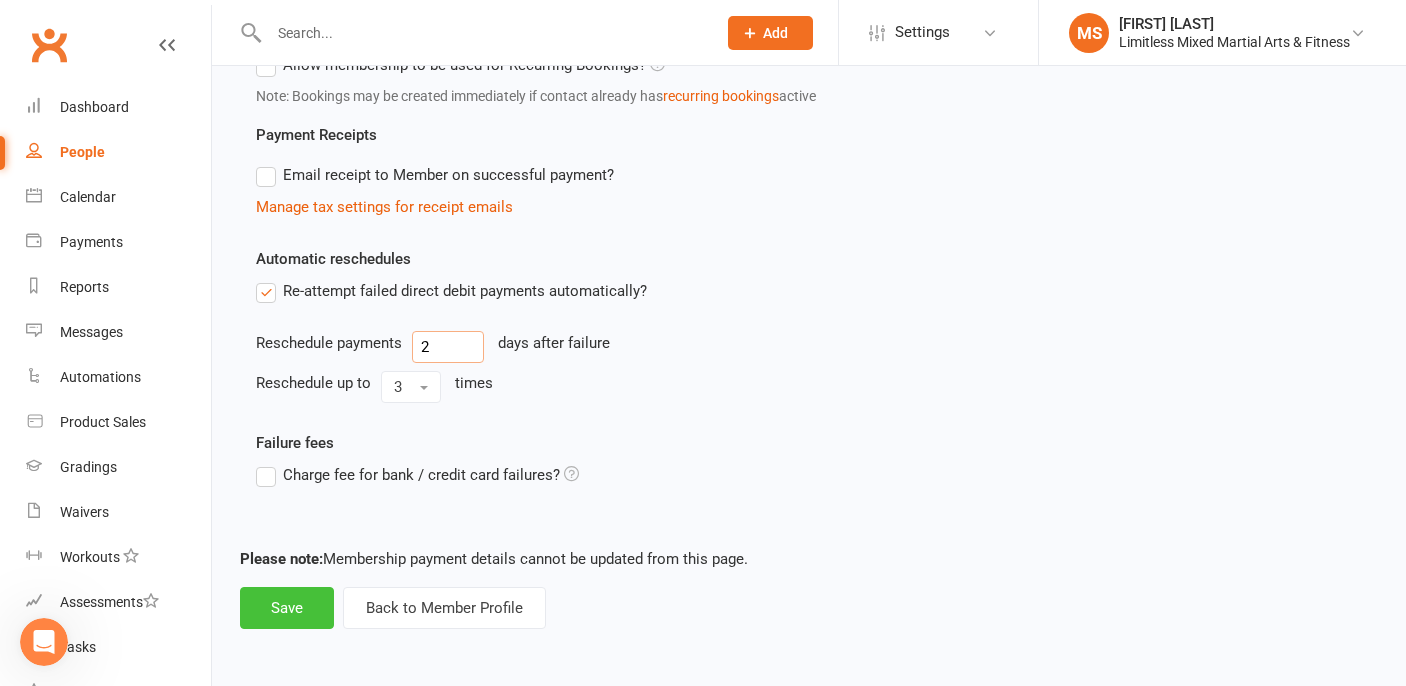 type on "2" 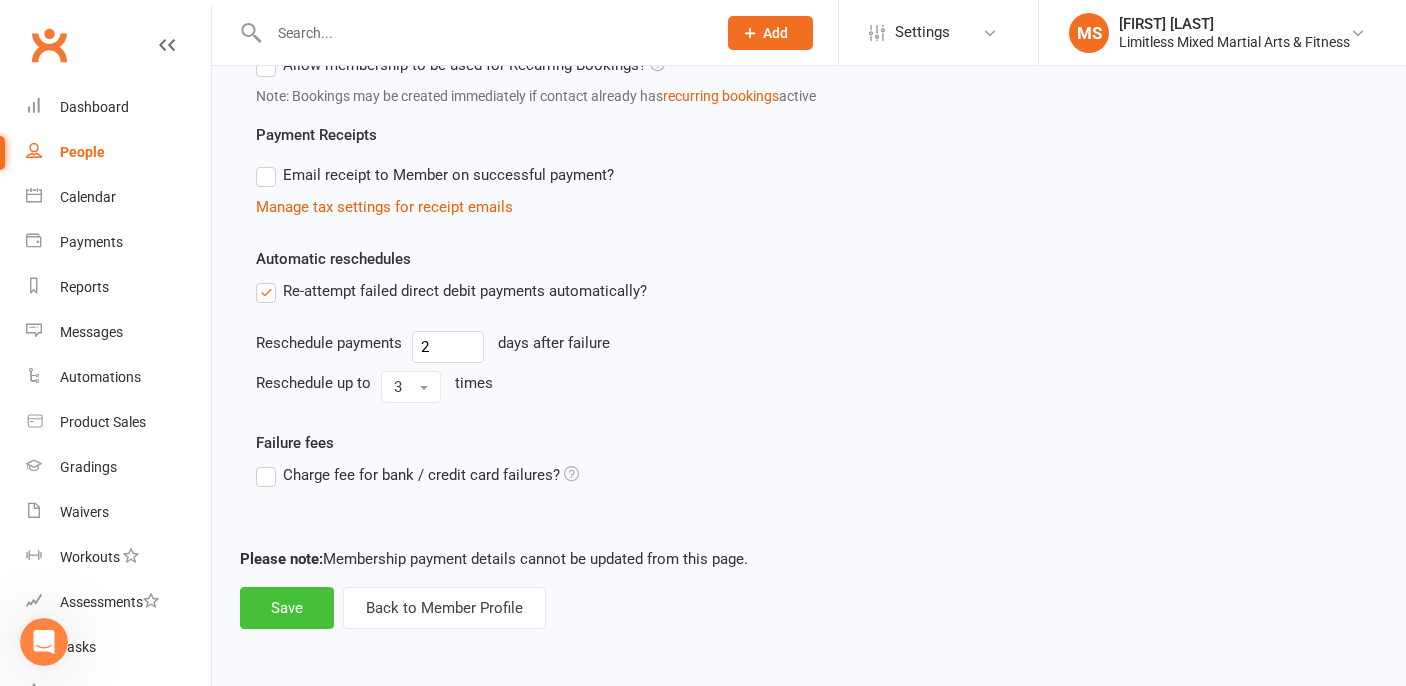 click on "Save" at bounding box center (287, 608) 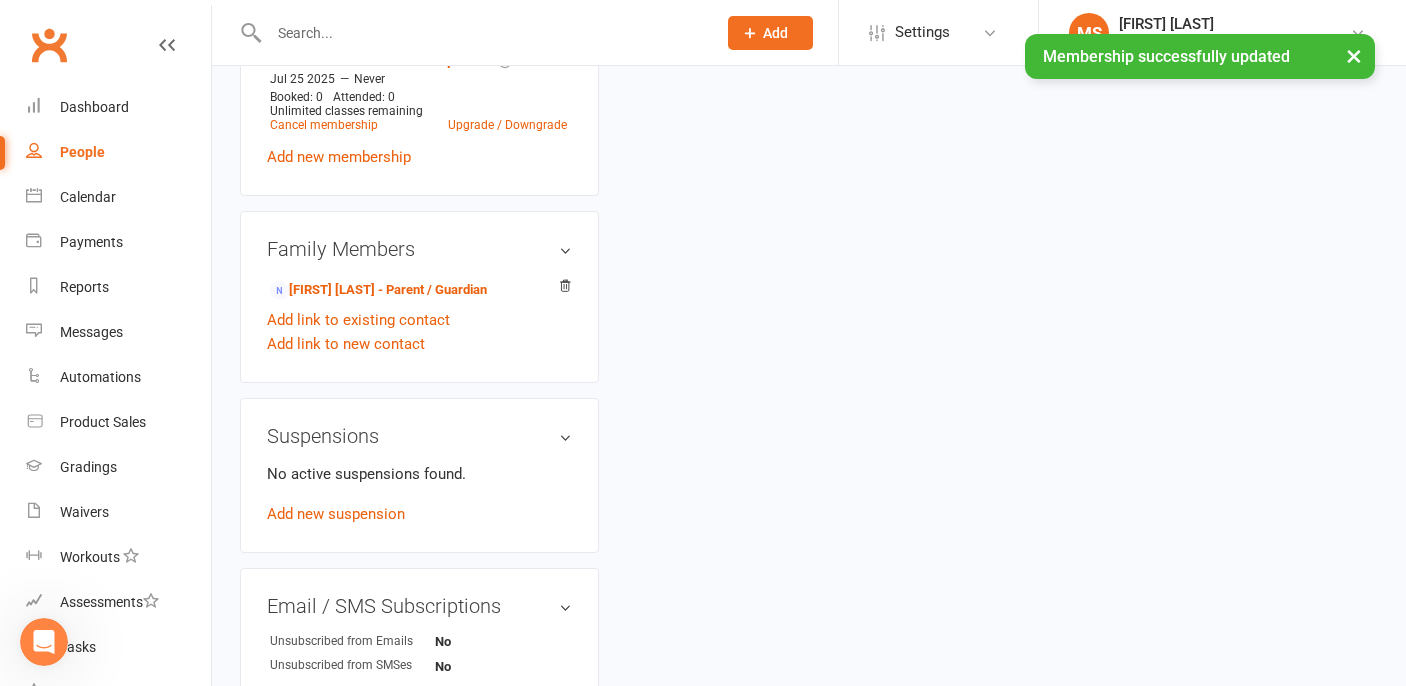 scroll, scrollTop: 0, scrollLeft: 0, axis: both 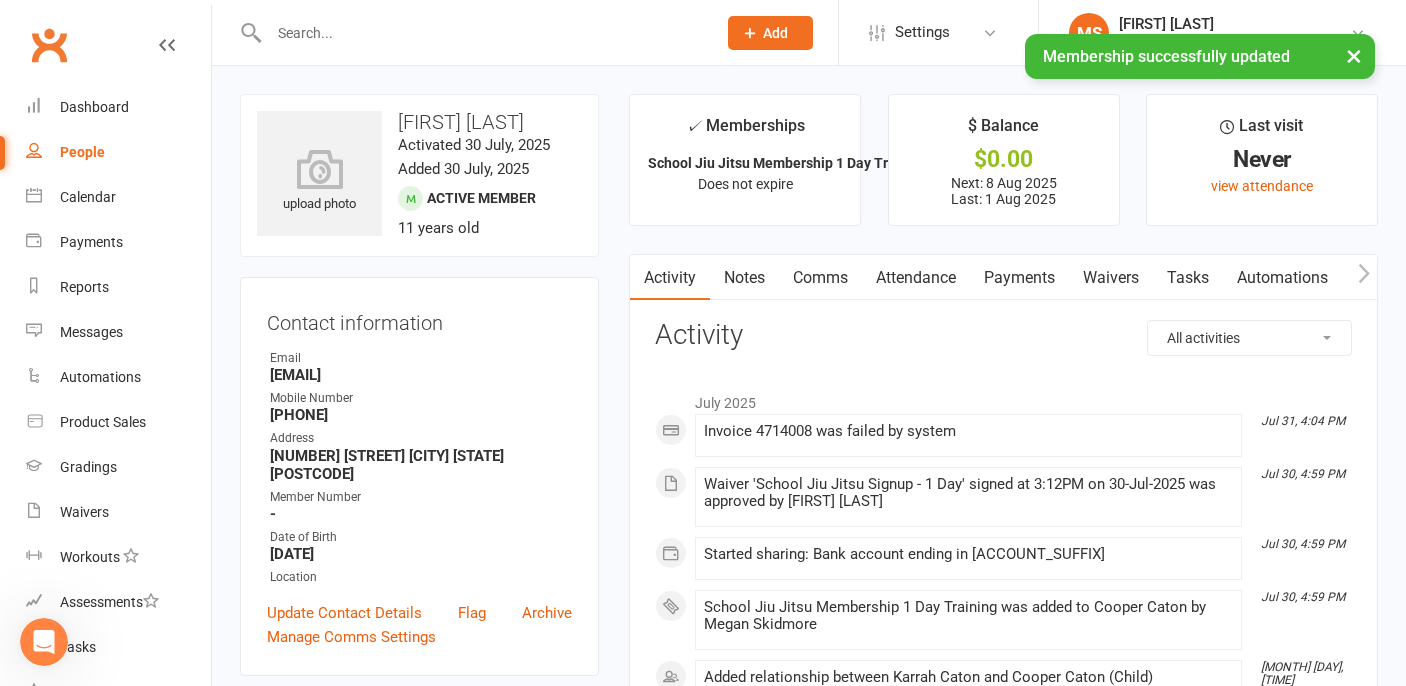 click on "Payments" at bounding box center [1019, 278] 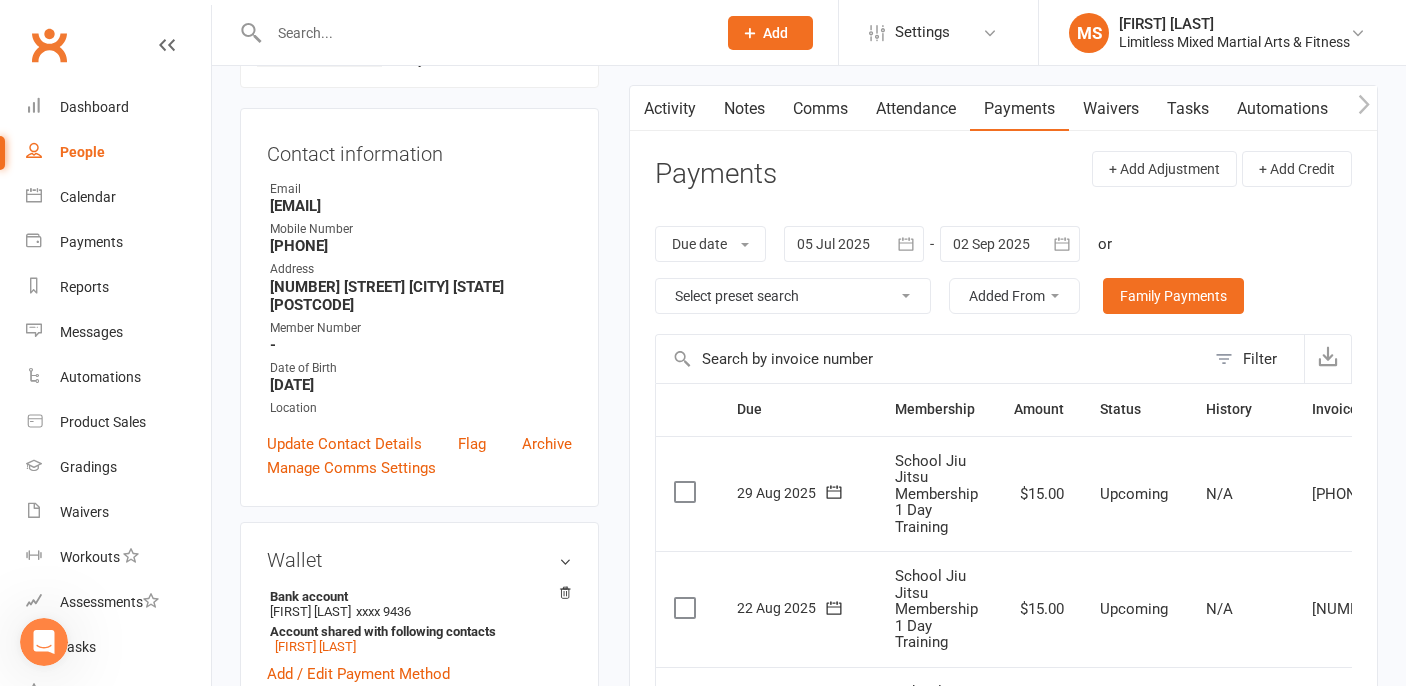 scroll, scrollTop: 0, scrollLeft: 0, axis: both 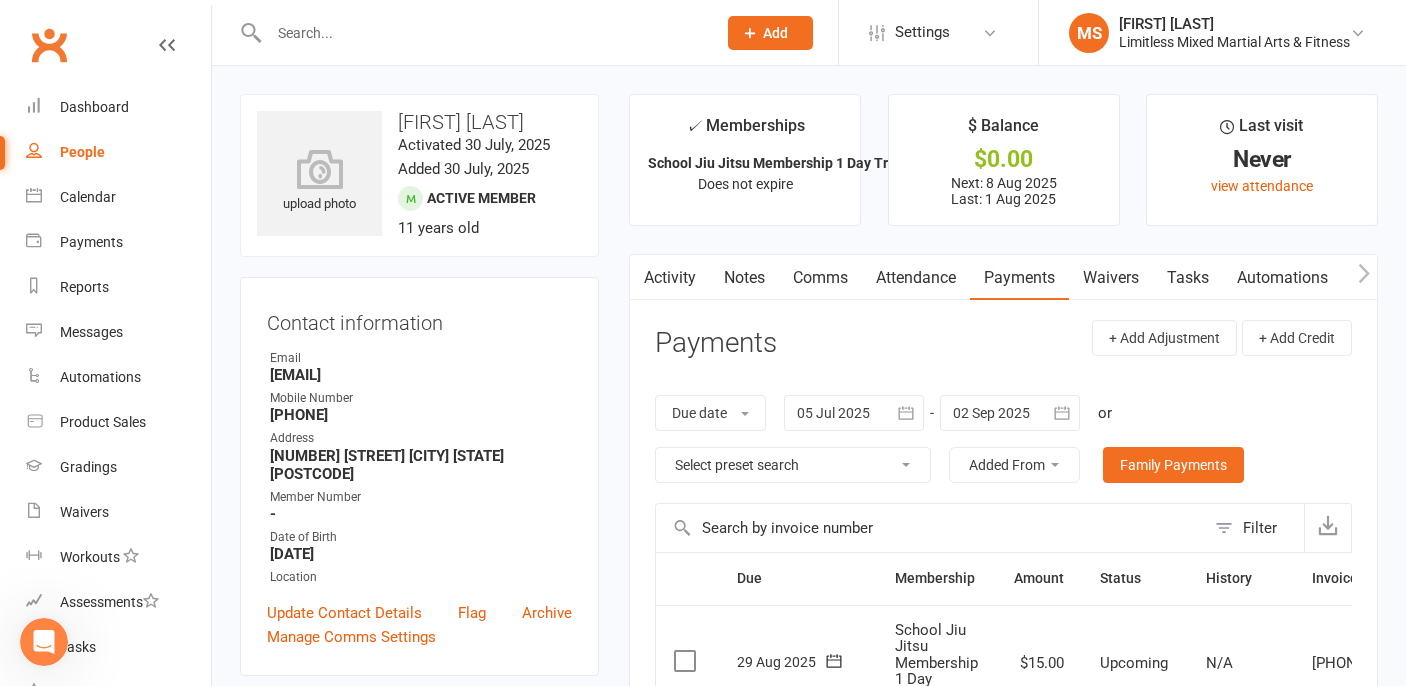 click on "Notes" at bounding box center (744, 278) 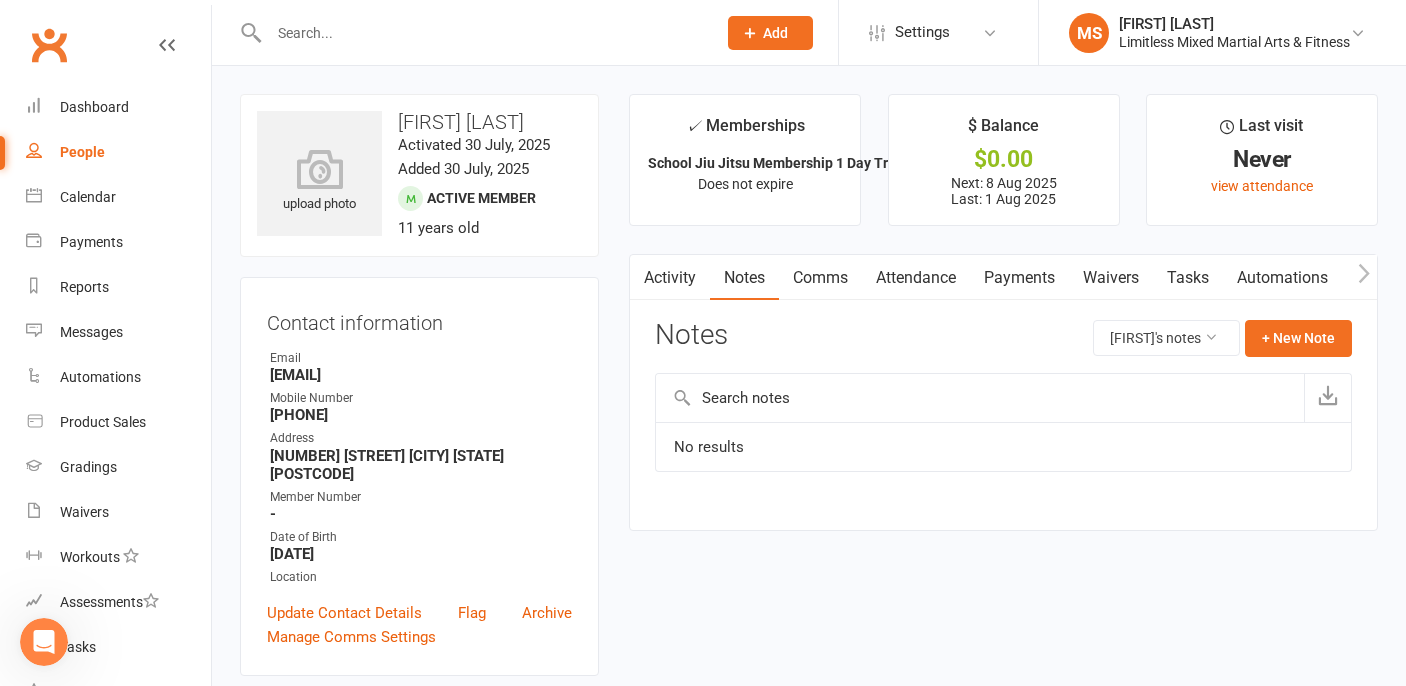 click at bounding box center (482, 33) 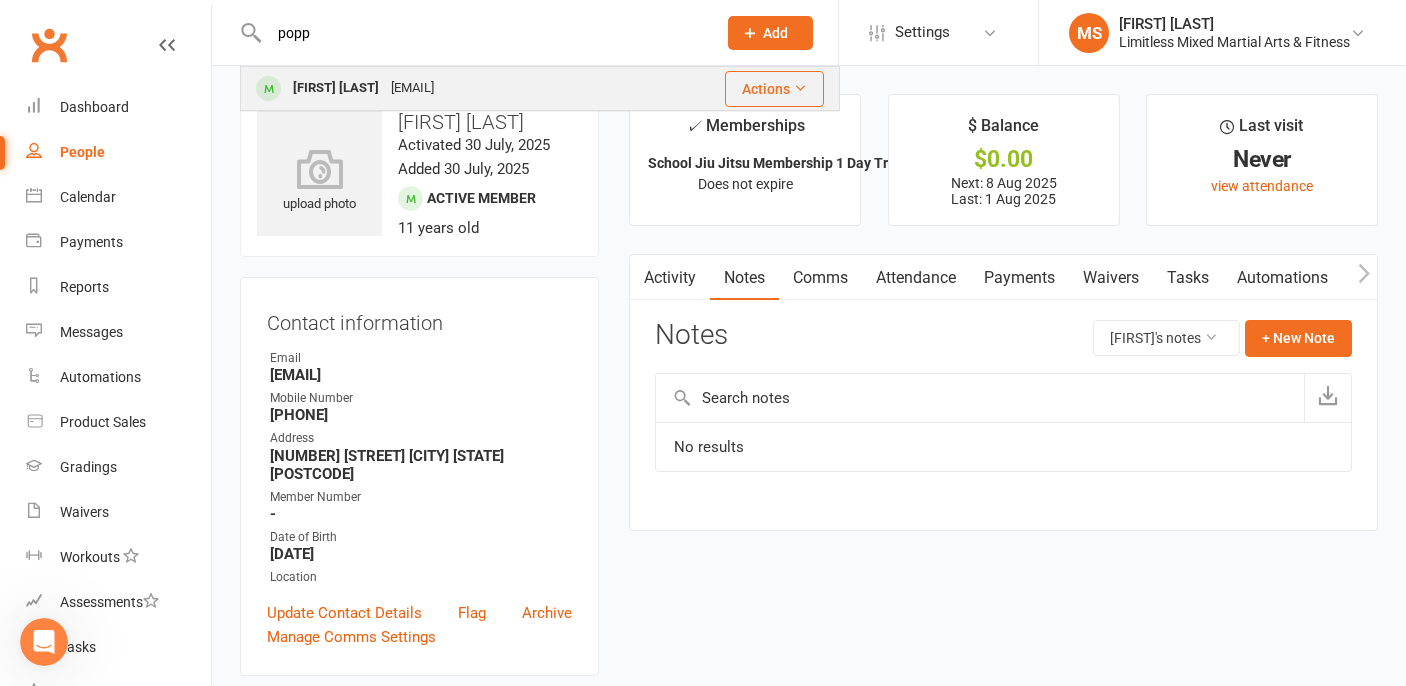 type on "popp" 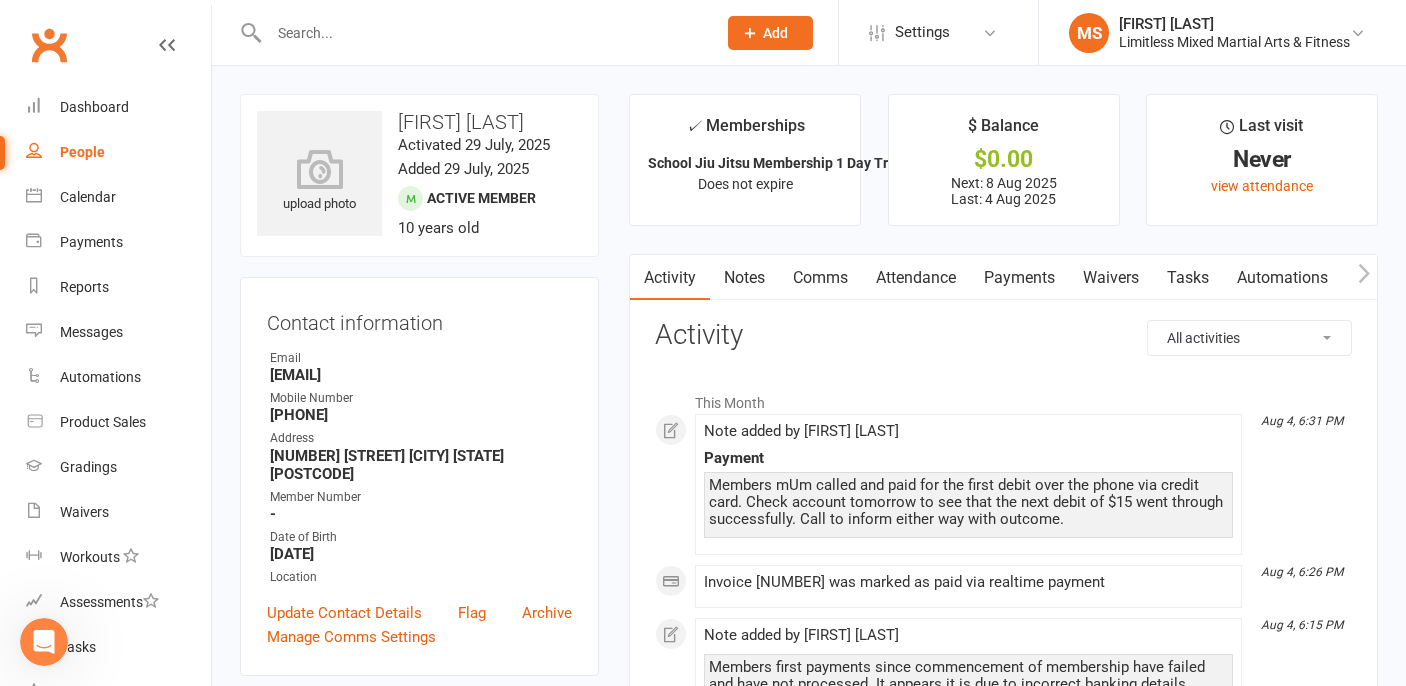 scroll, scrollTop: 1, scrollLeft: 0, axis: vertical 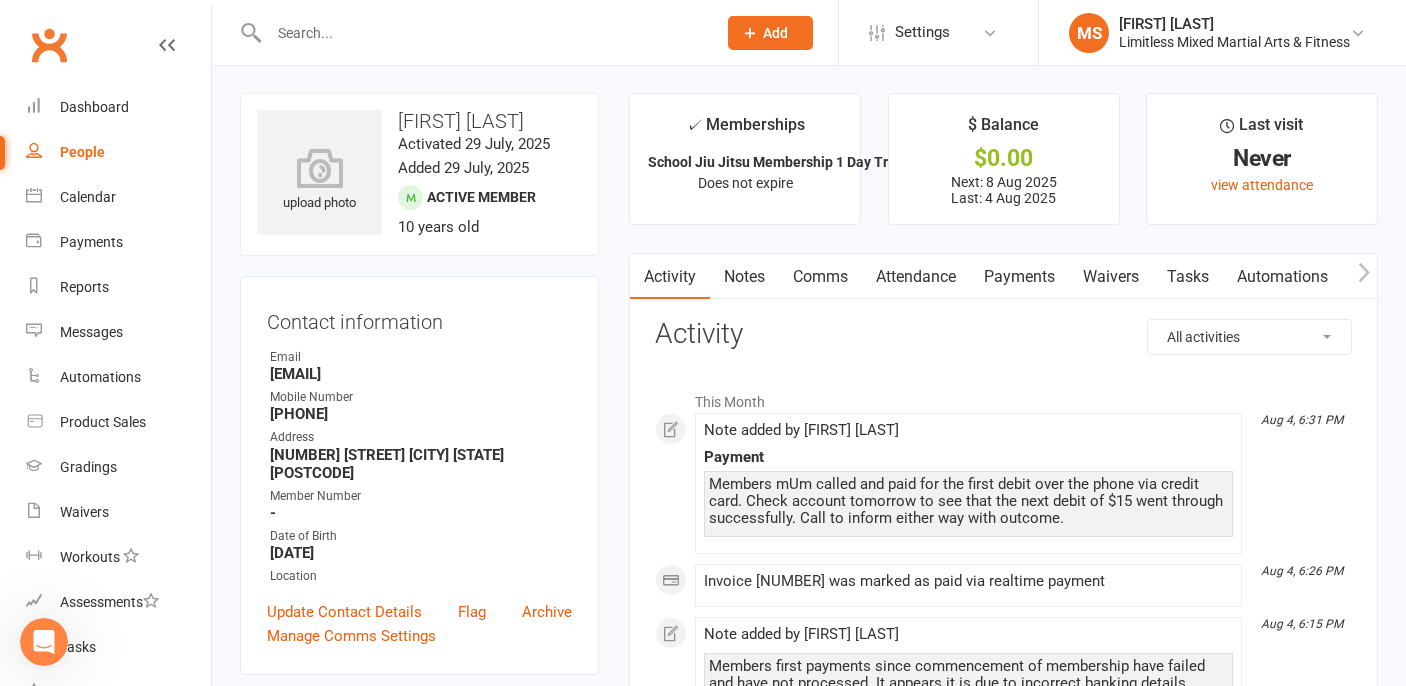click on "Payments" at bounding box center (1019, 277) 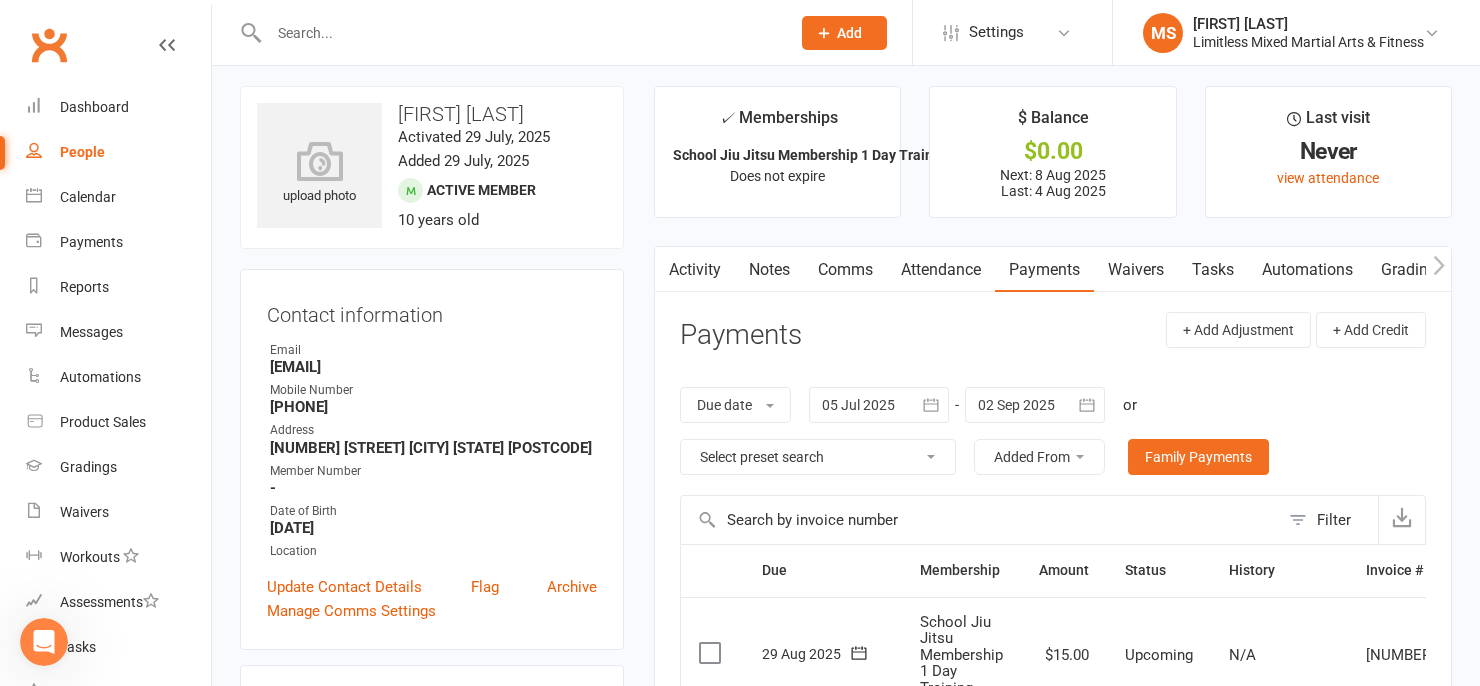 scroll, scrollTop: 0, scrollLeft: 0, axis: both 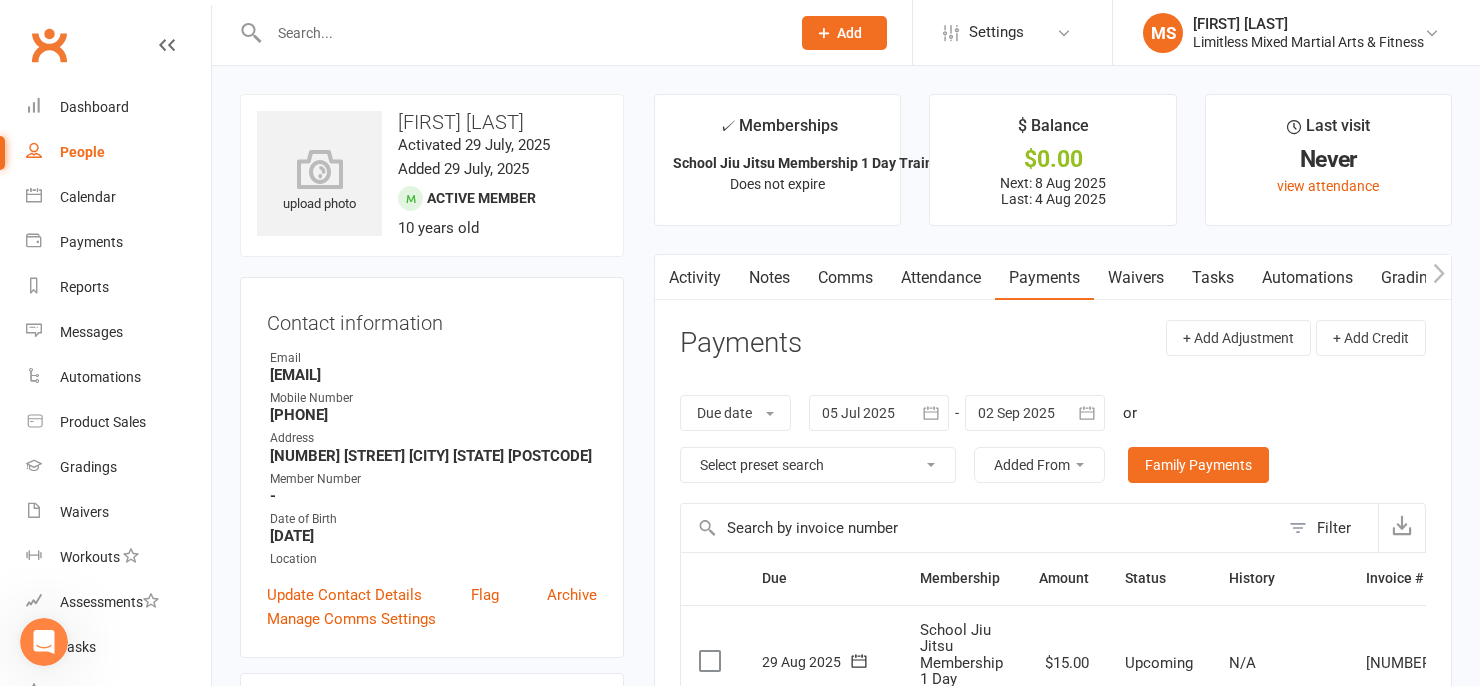 click on "Payments" at bounding box center (1044, 278) 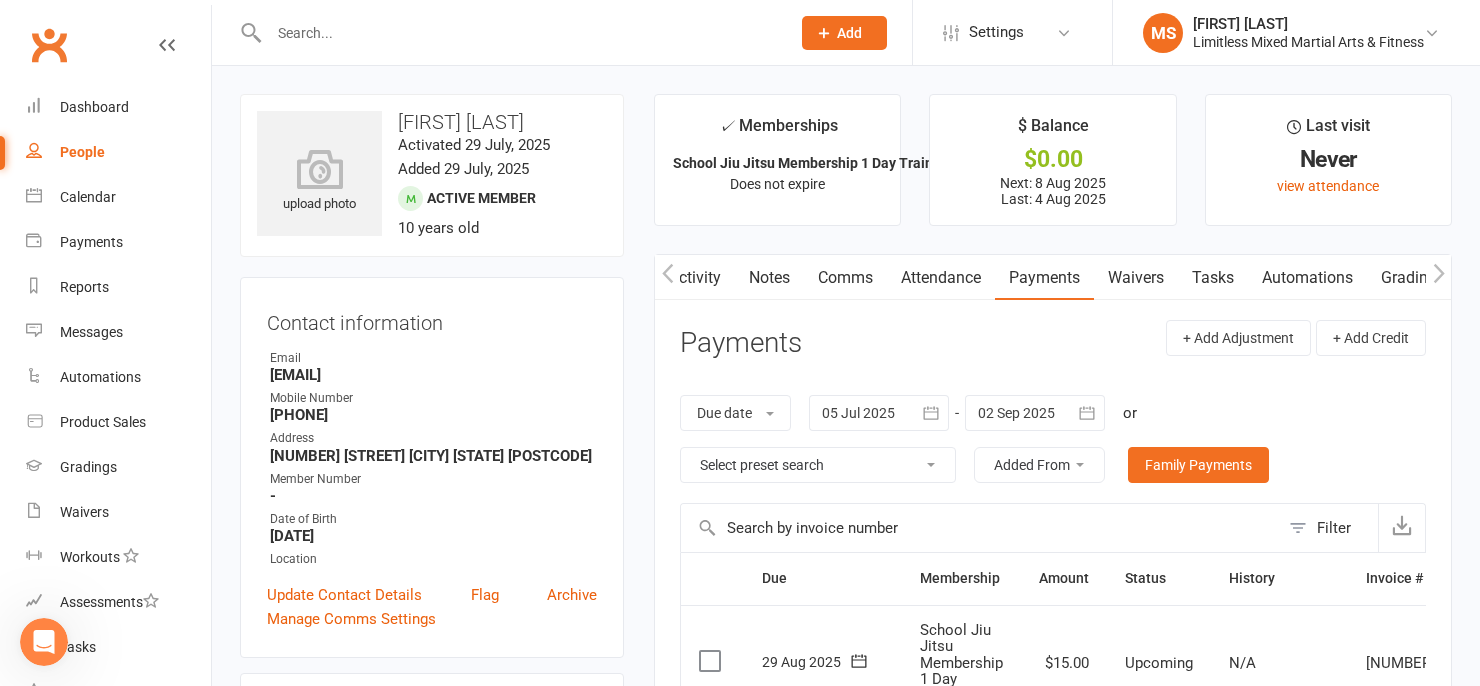 scroll, scrollTop: 0, scrollLeft: 1, axis: horizontal 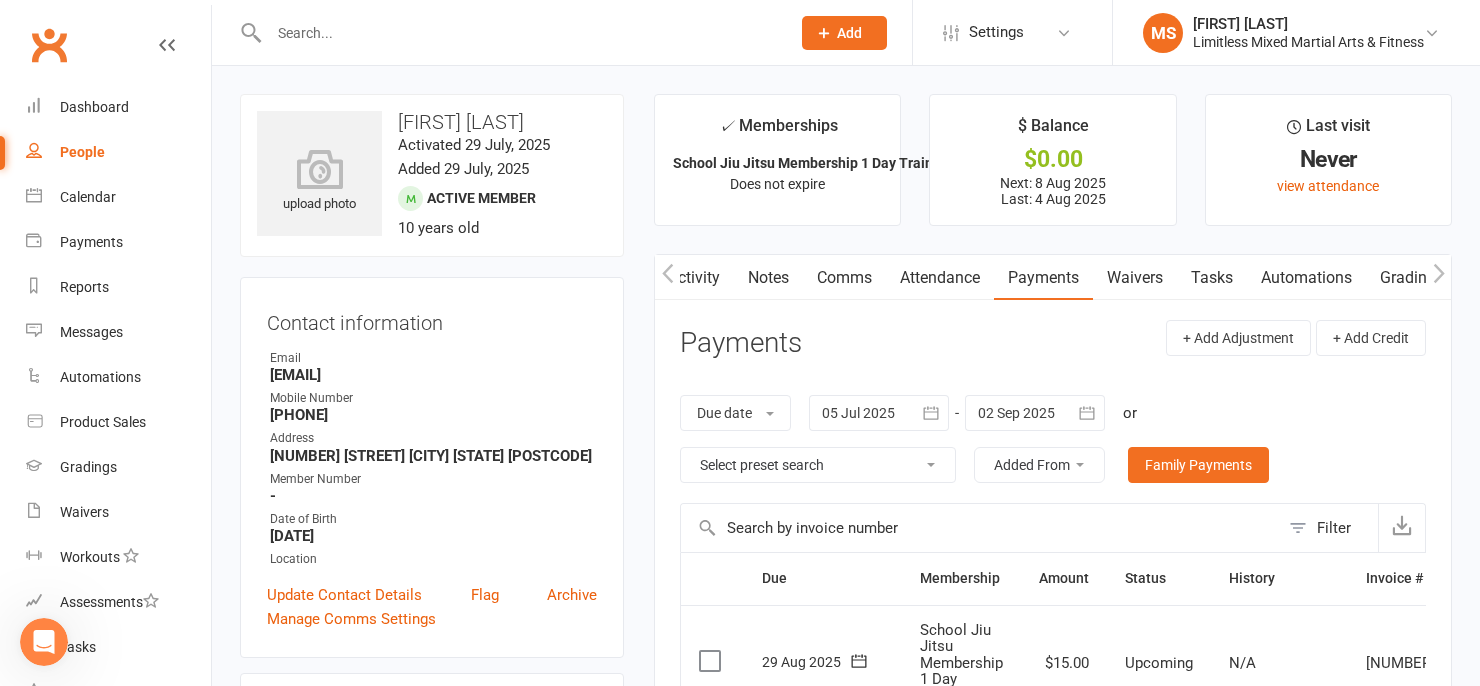 click at bounding box center [519, 33] 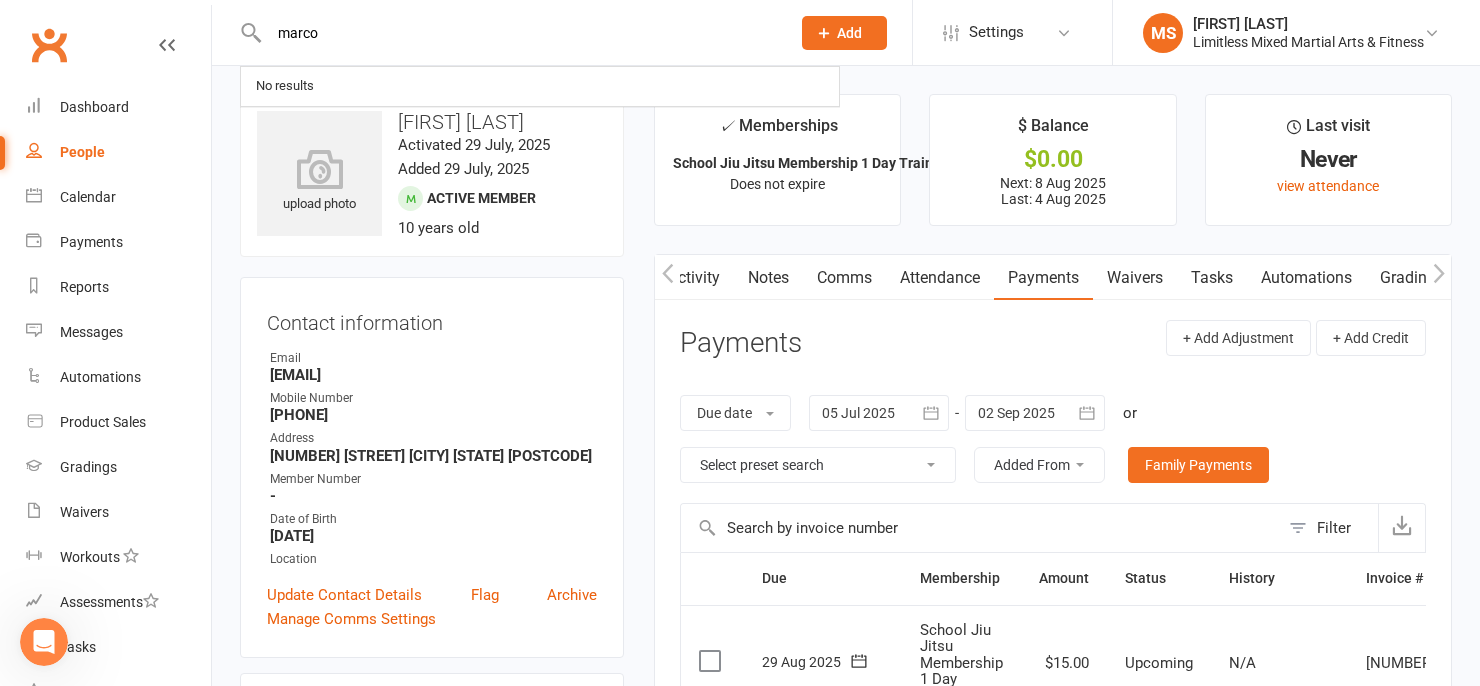 type on "marco" 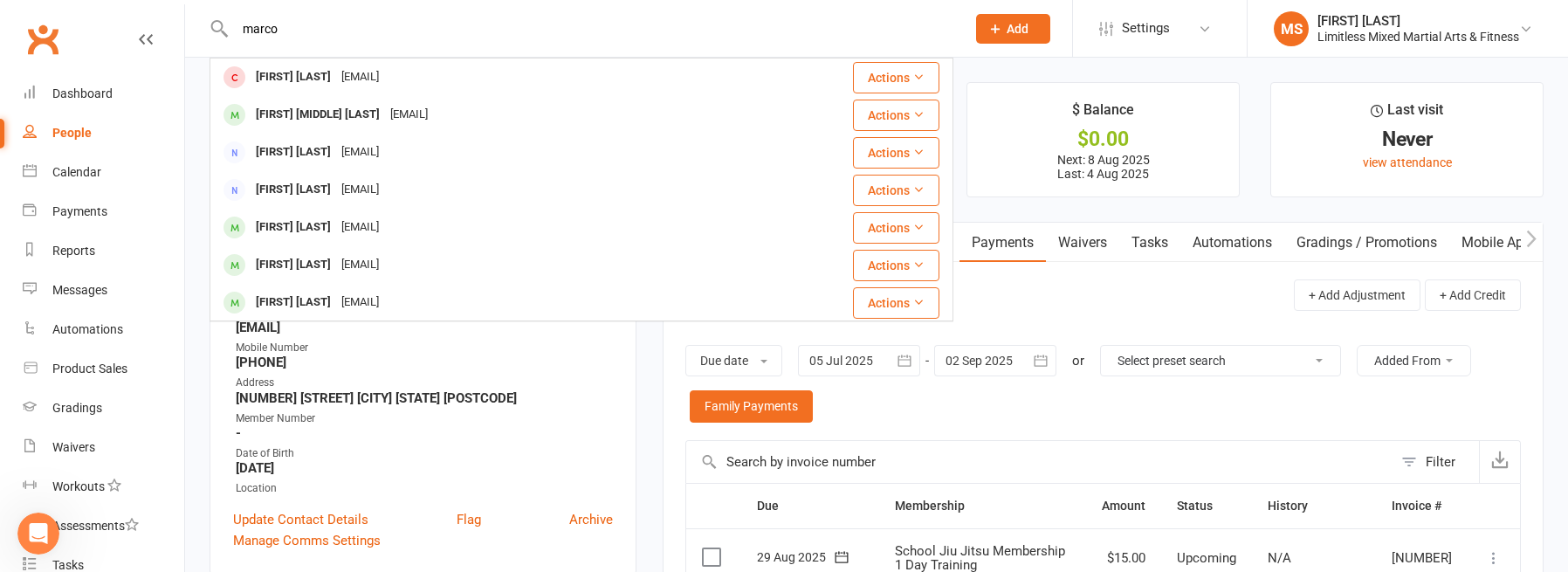 click on "[EMAIL]" at bounding box center [409, 114] 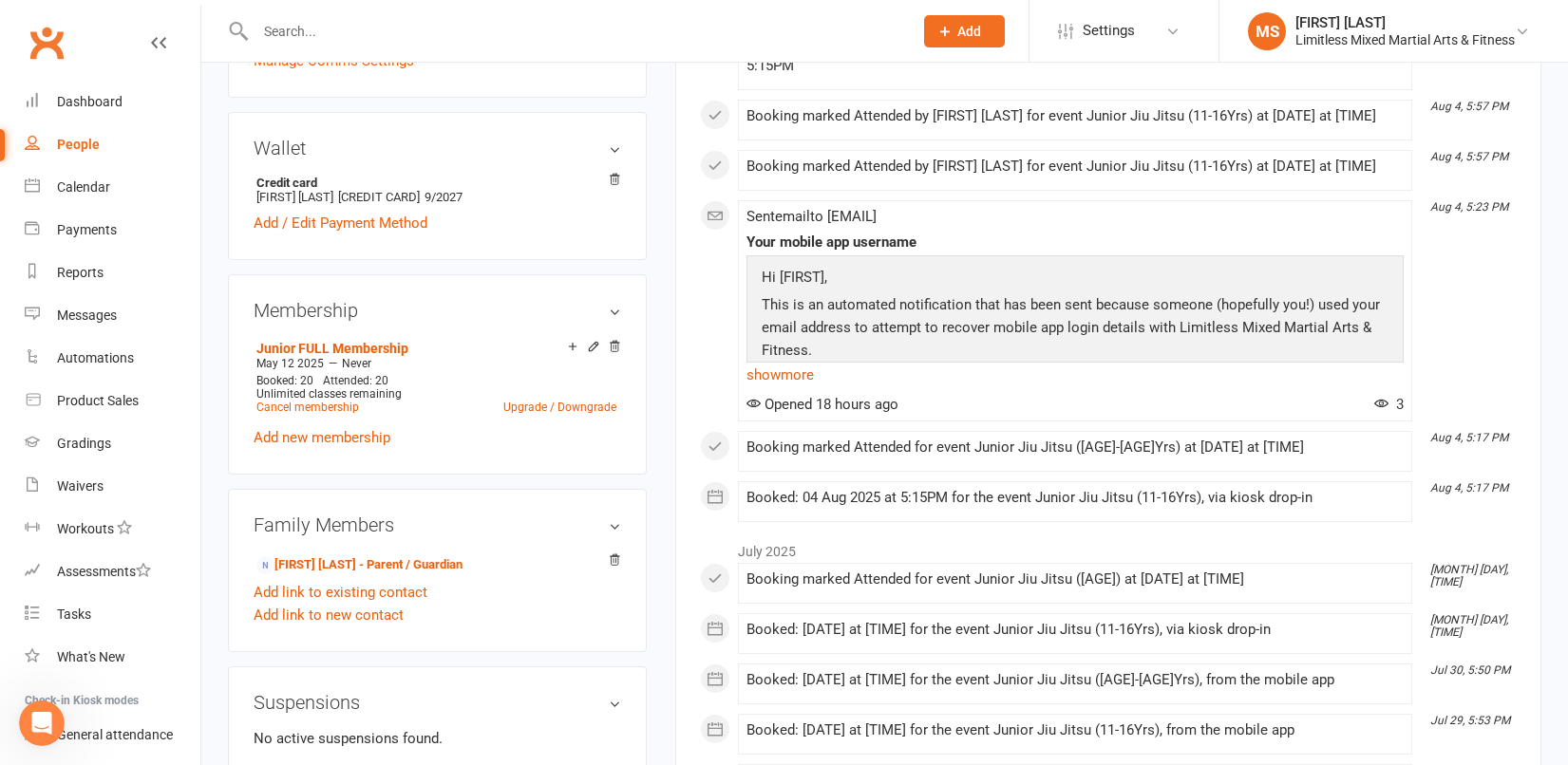 scroll, scrollTop: 550, scrollLeft: 0, axis: vertical 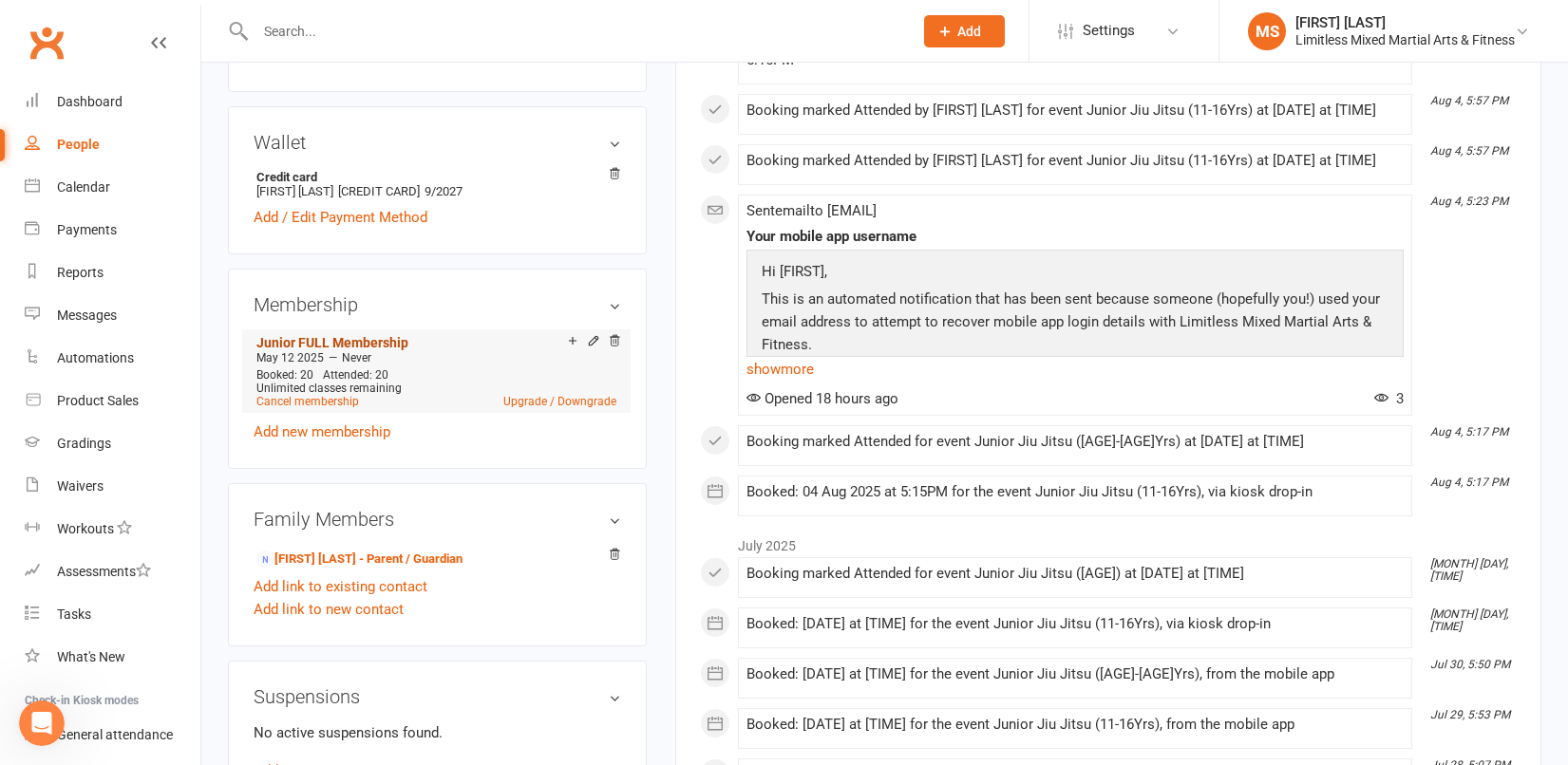 click on "Junior FULL Membership" at bounding box center (332, 343) 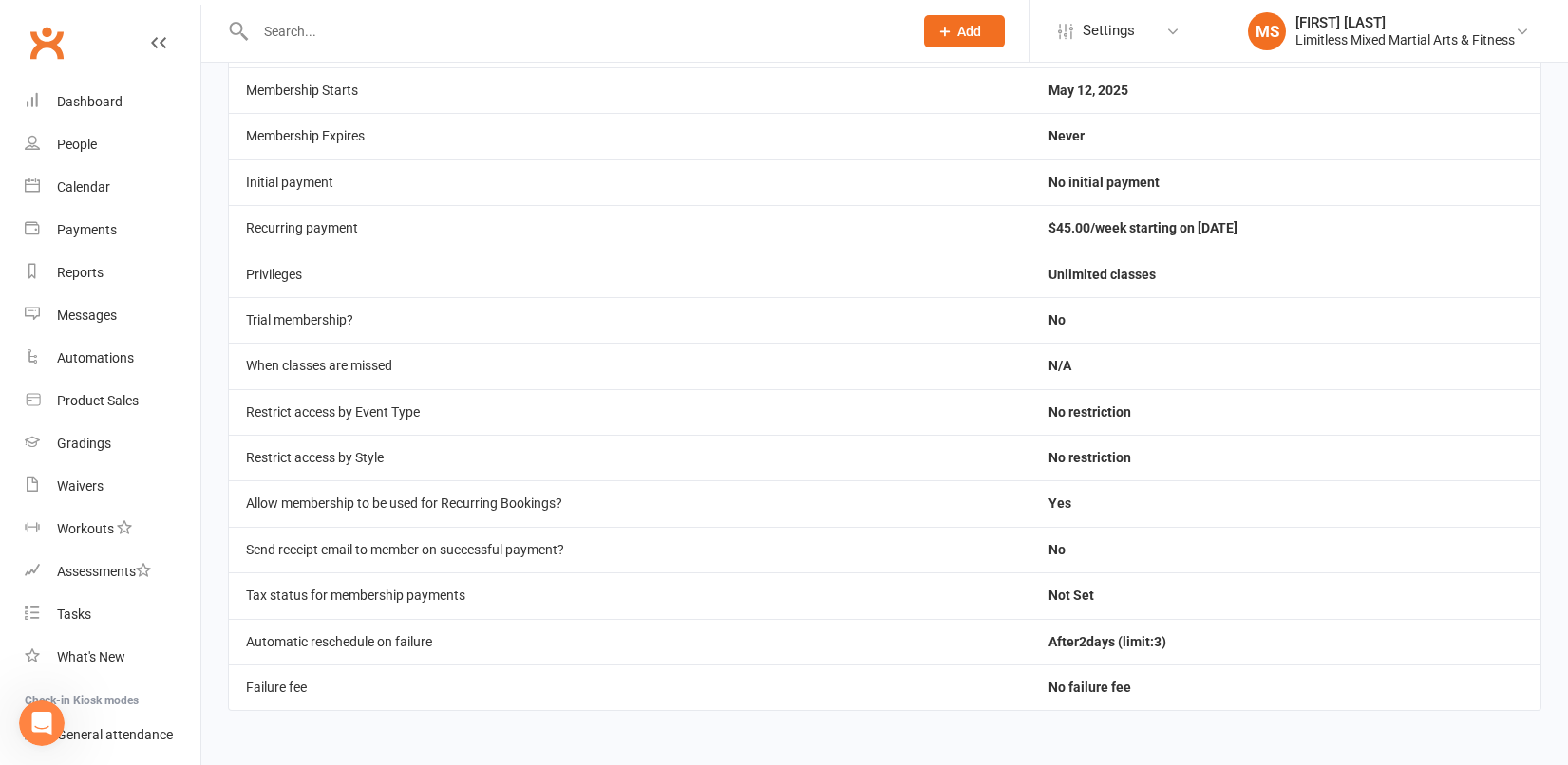 scroll, scrollTop: 0, scrollLeft: 0, axis: both 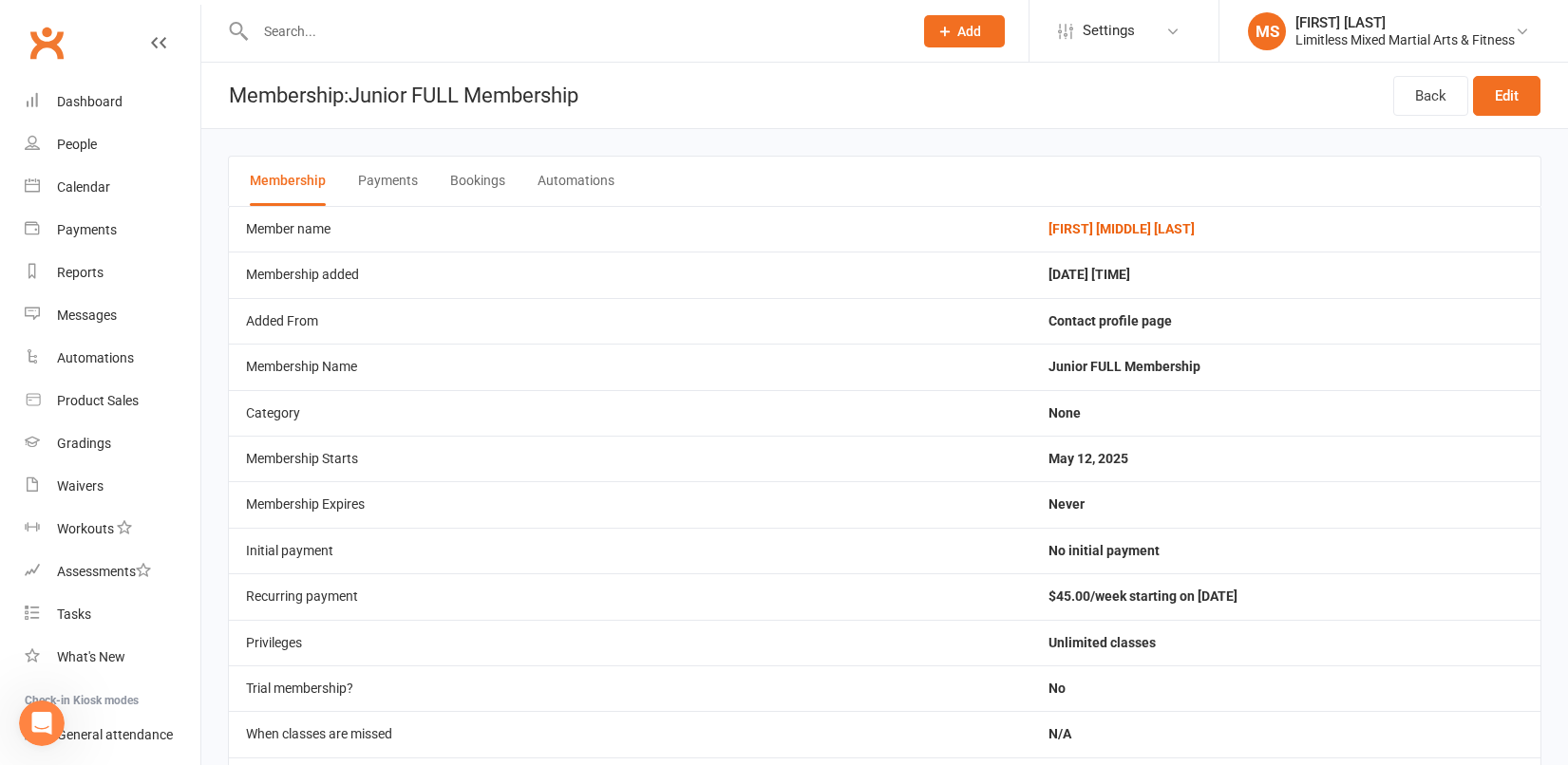 click on "Payments" at bounding box center (387, 181) 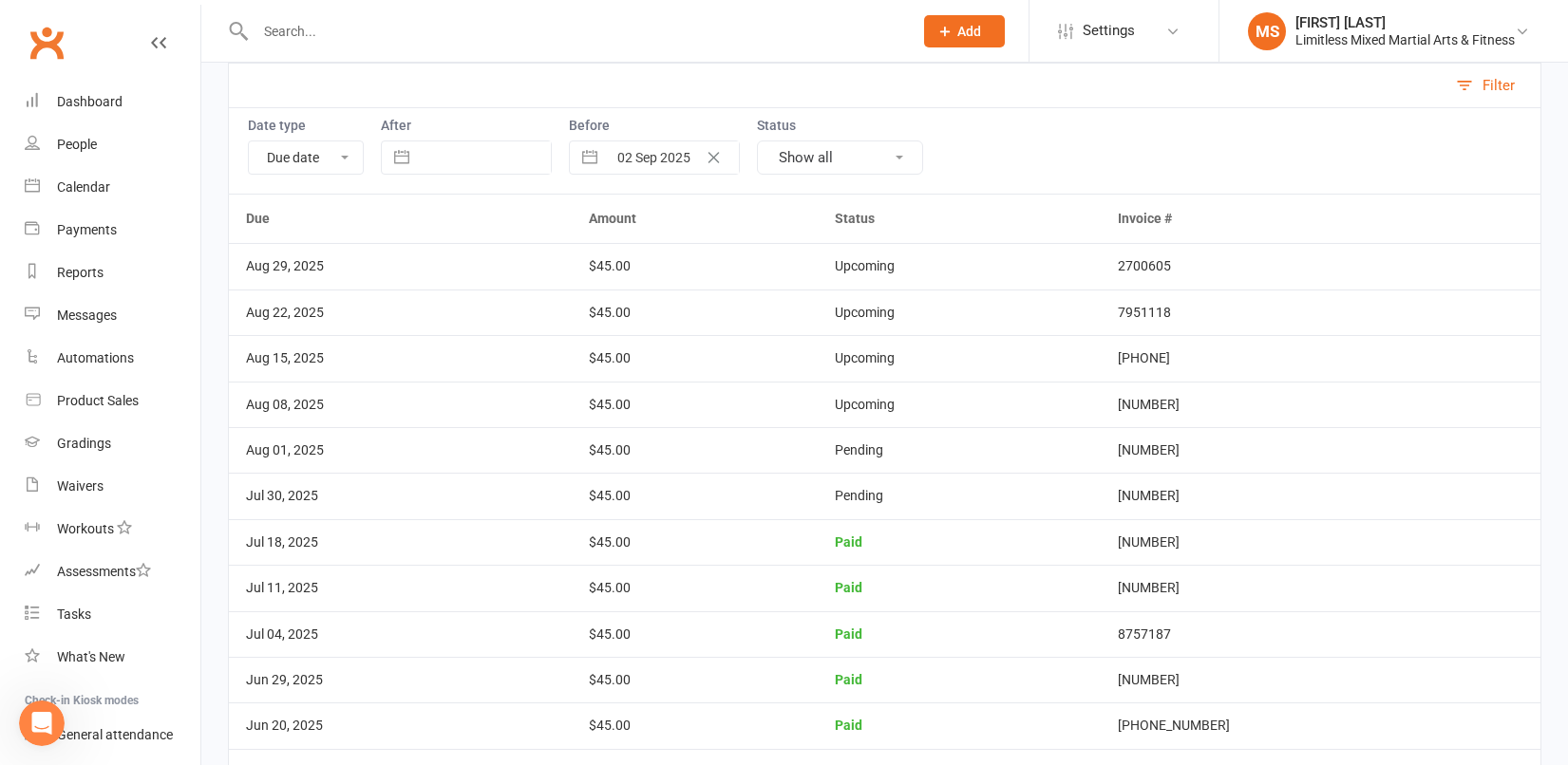 scroll, scrollTop: 0, scrollLeft: 0, axis: both 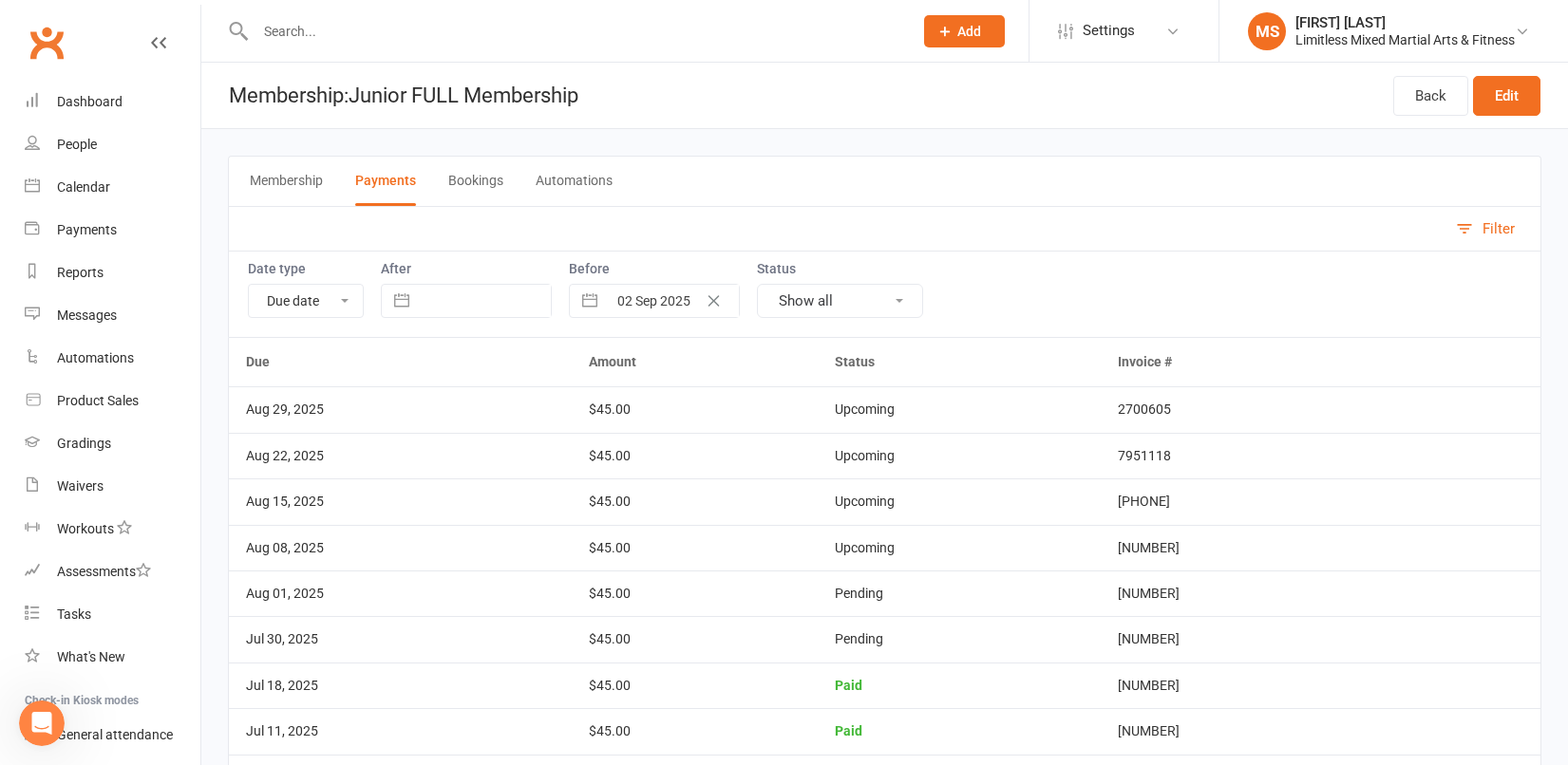click on "Bookings" at bounding box center [476, 181] 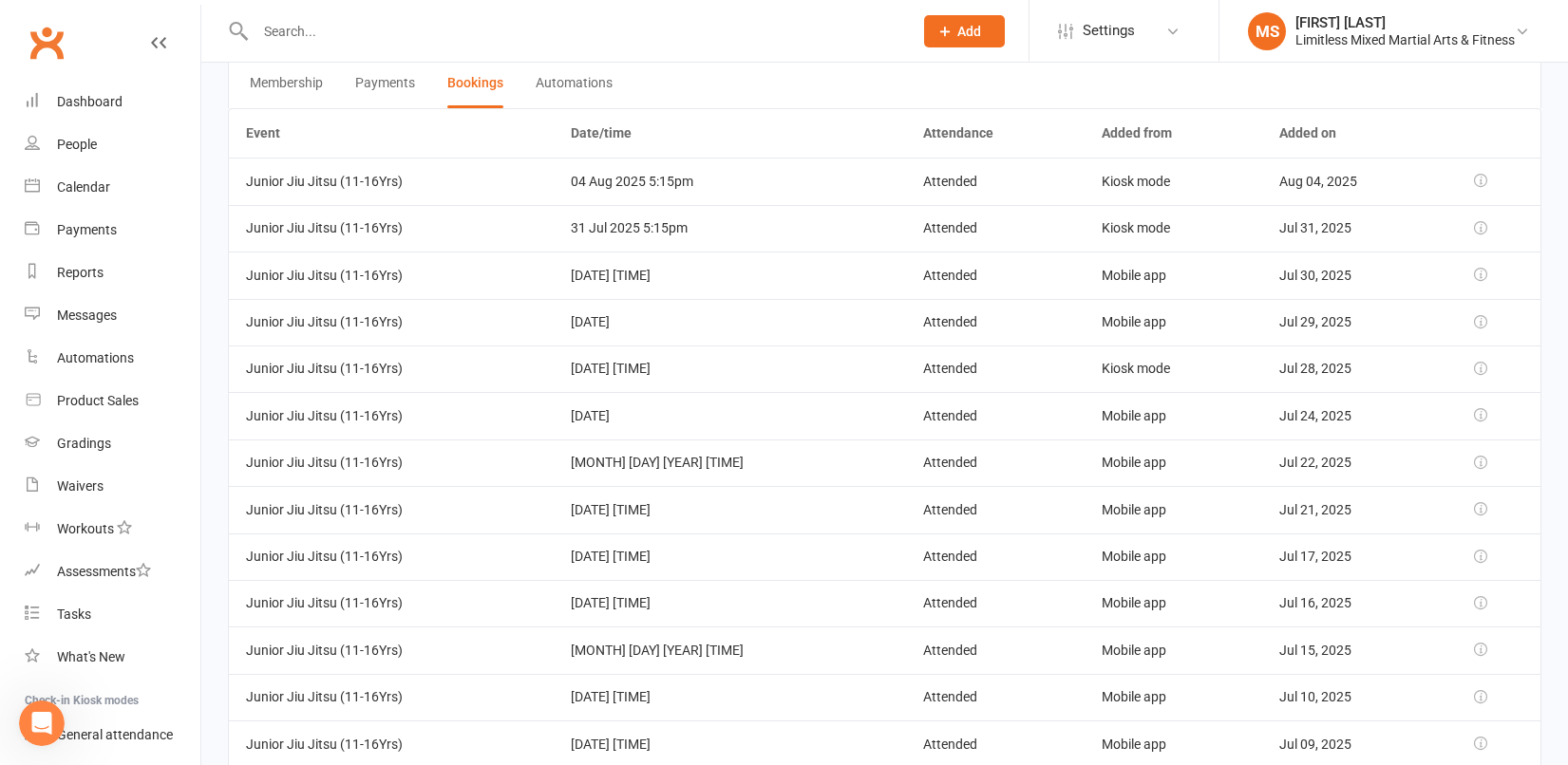 scroll, scrollTop: 0, scrollLeft: 0, axis: both 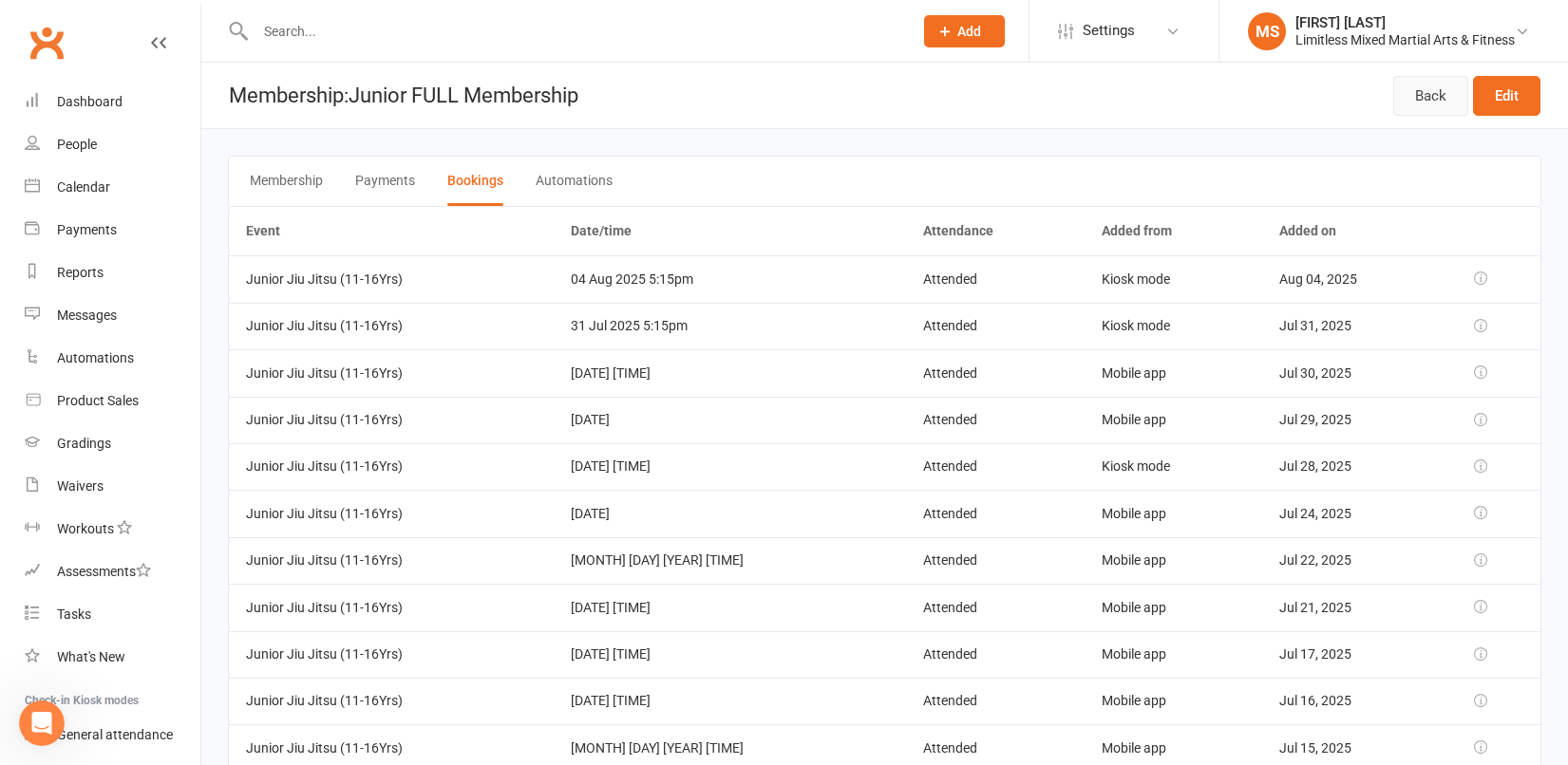 click on "Back" at bounding box center [1430, 96] 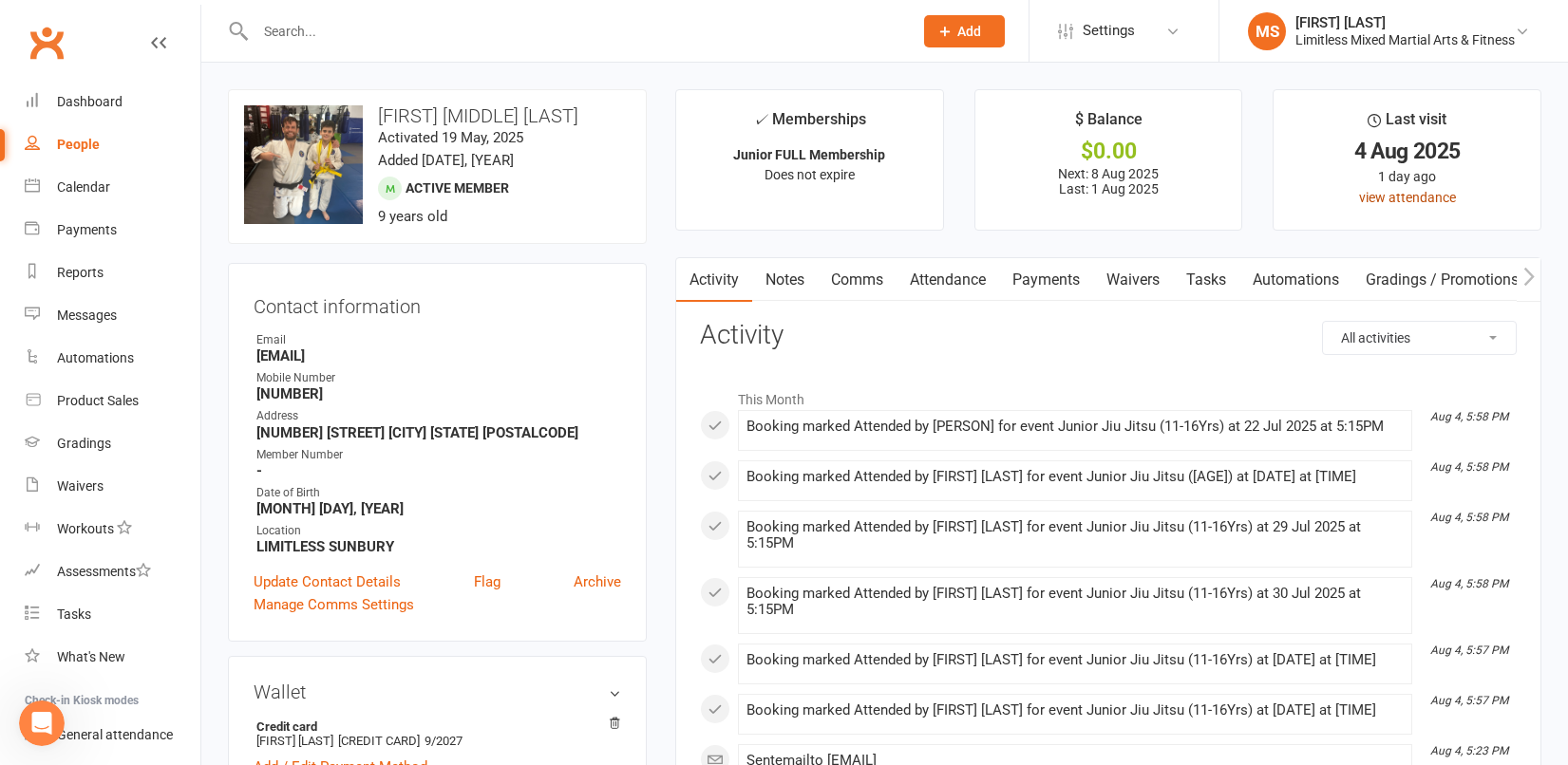 click on "view attendance" at bounding box center [1407, 197] 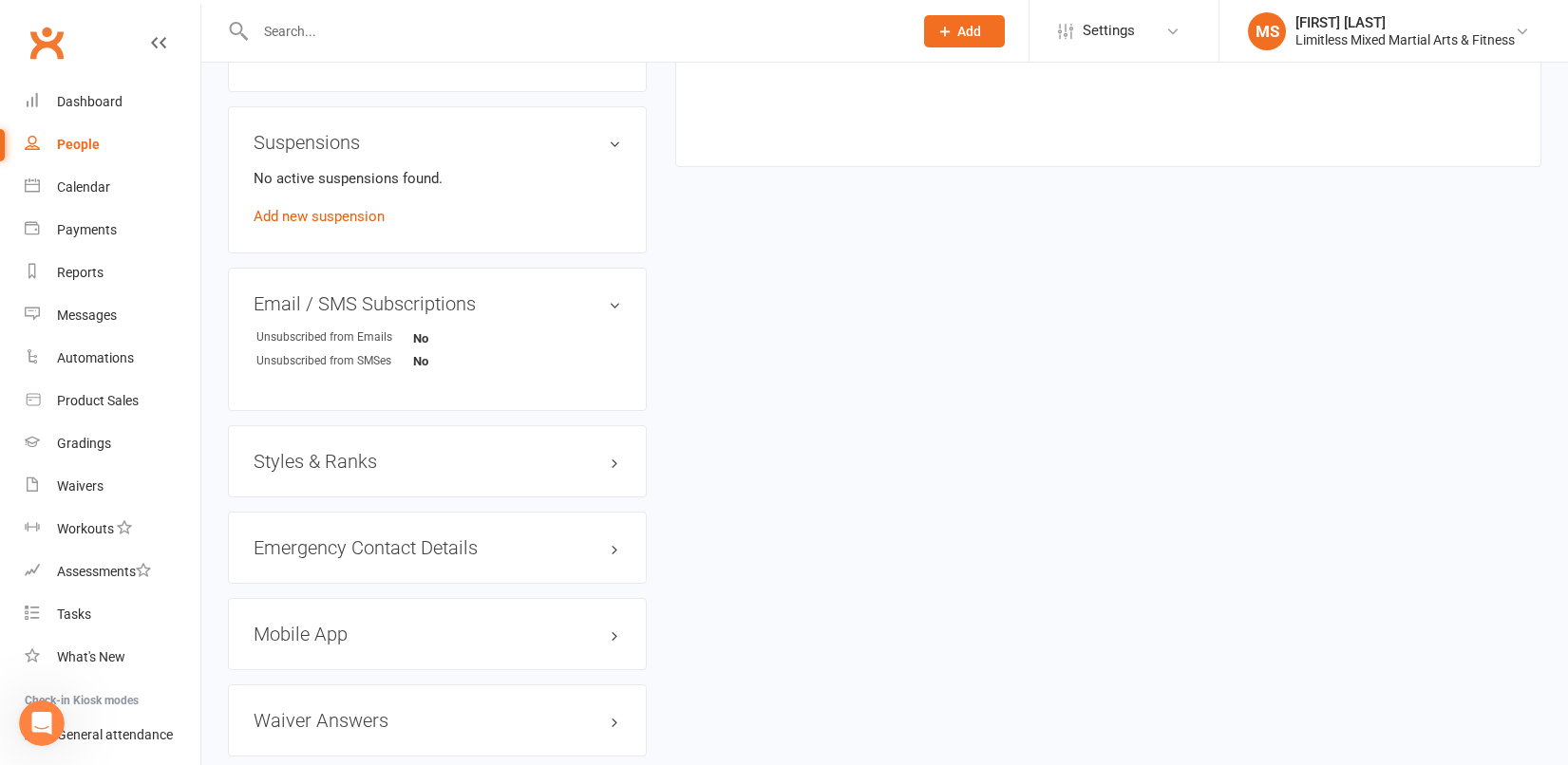 scroll, scrollTop: 1123, scrollLeft: 0, axis: vertical 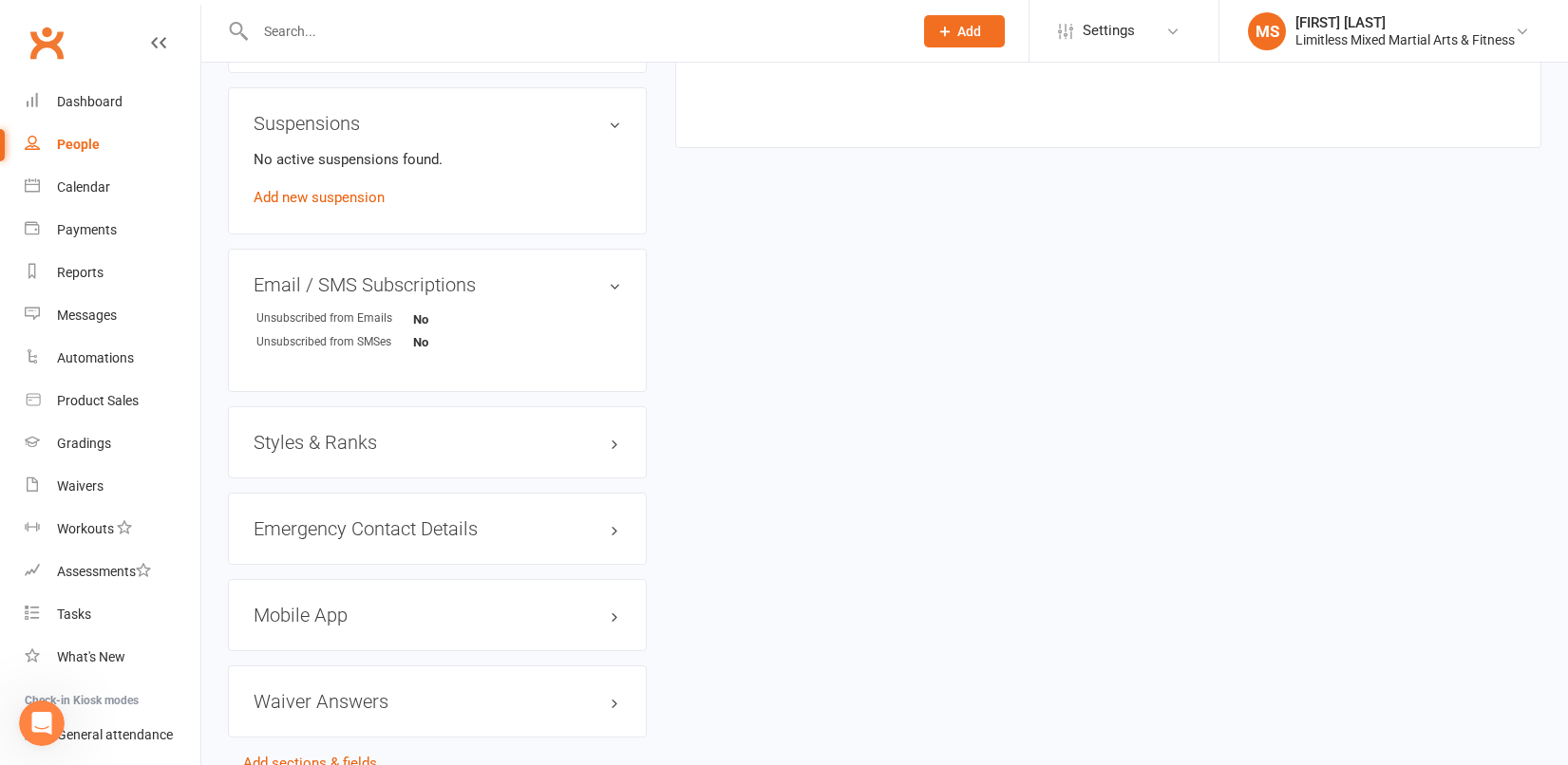click on "Styles & Ranks" at bounding box center [437, 442] 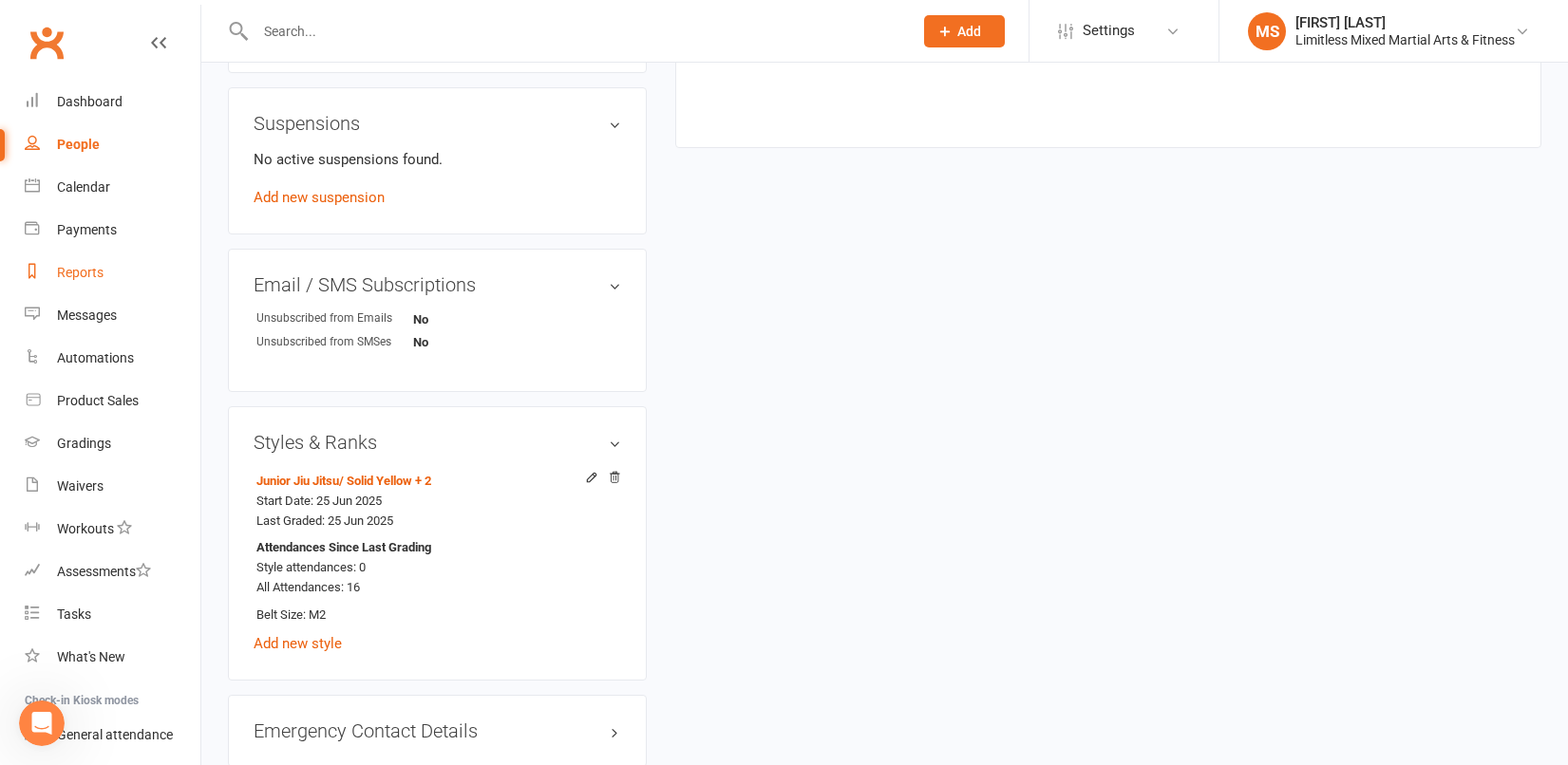click on "Reports" at bounding box center (112, 272) 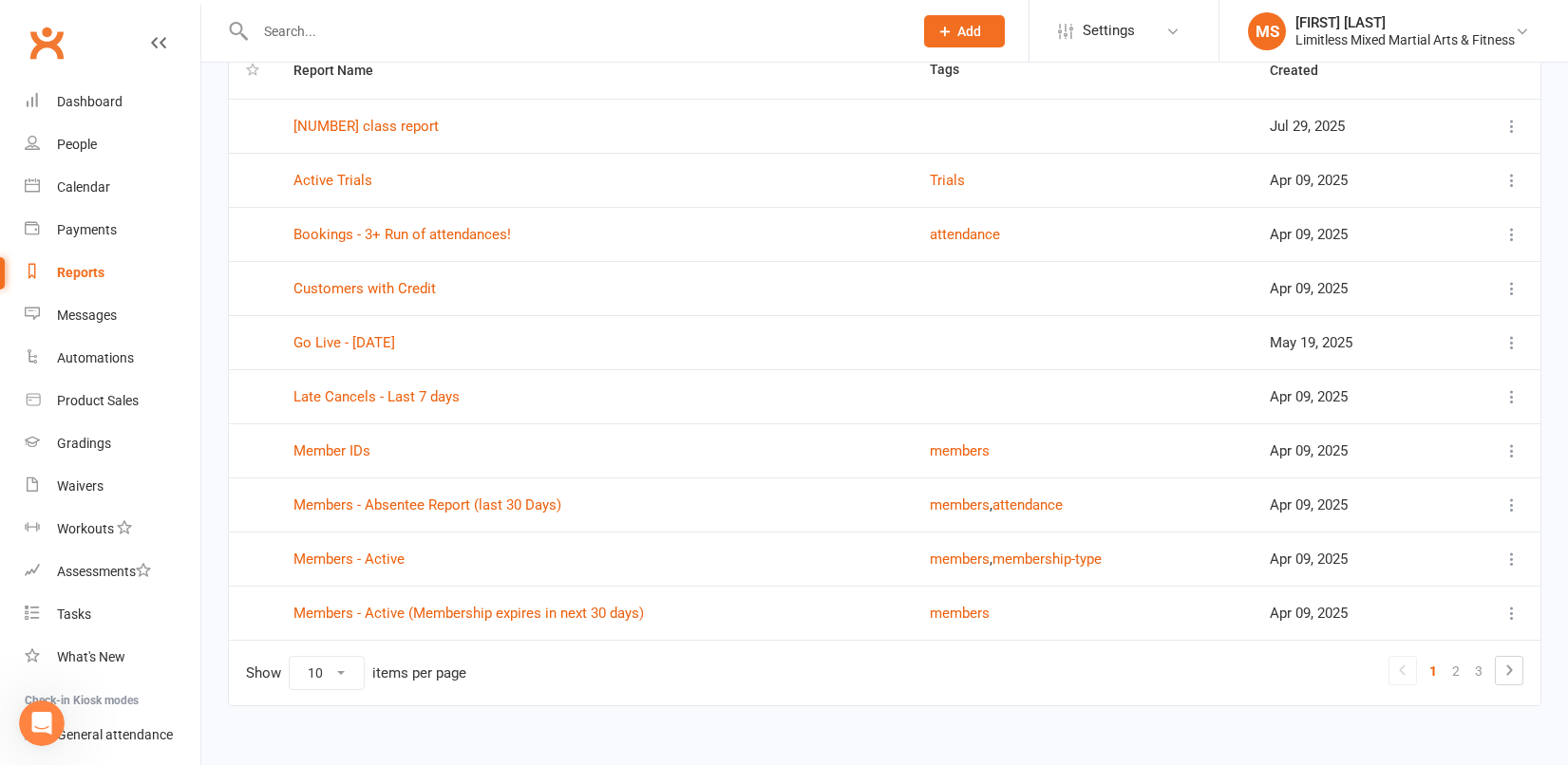 scroll, scrollTop: 181, scrollLeft: 0, axis: vertical 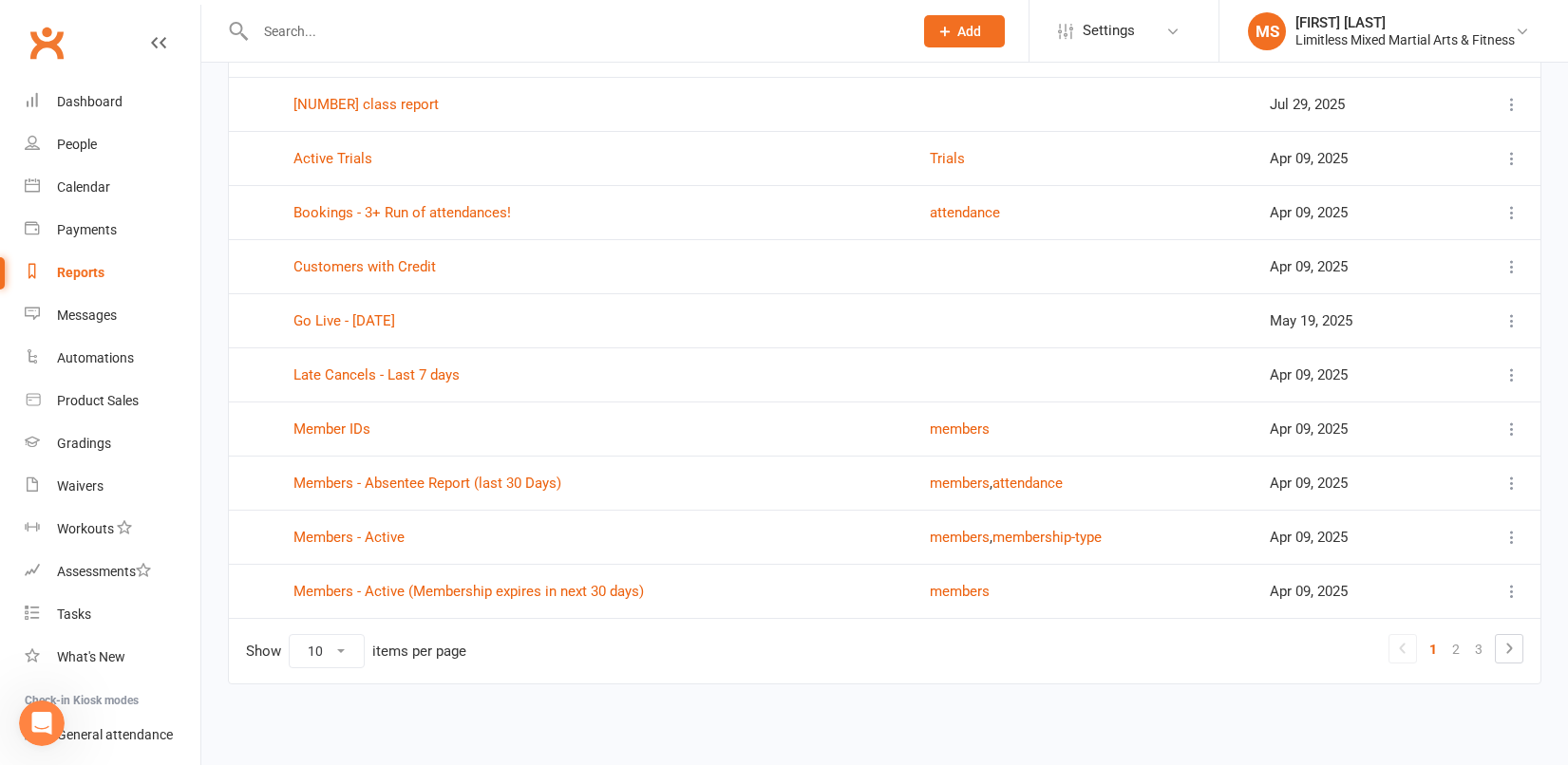 click at bounding box center [1512, 537] 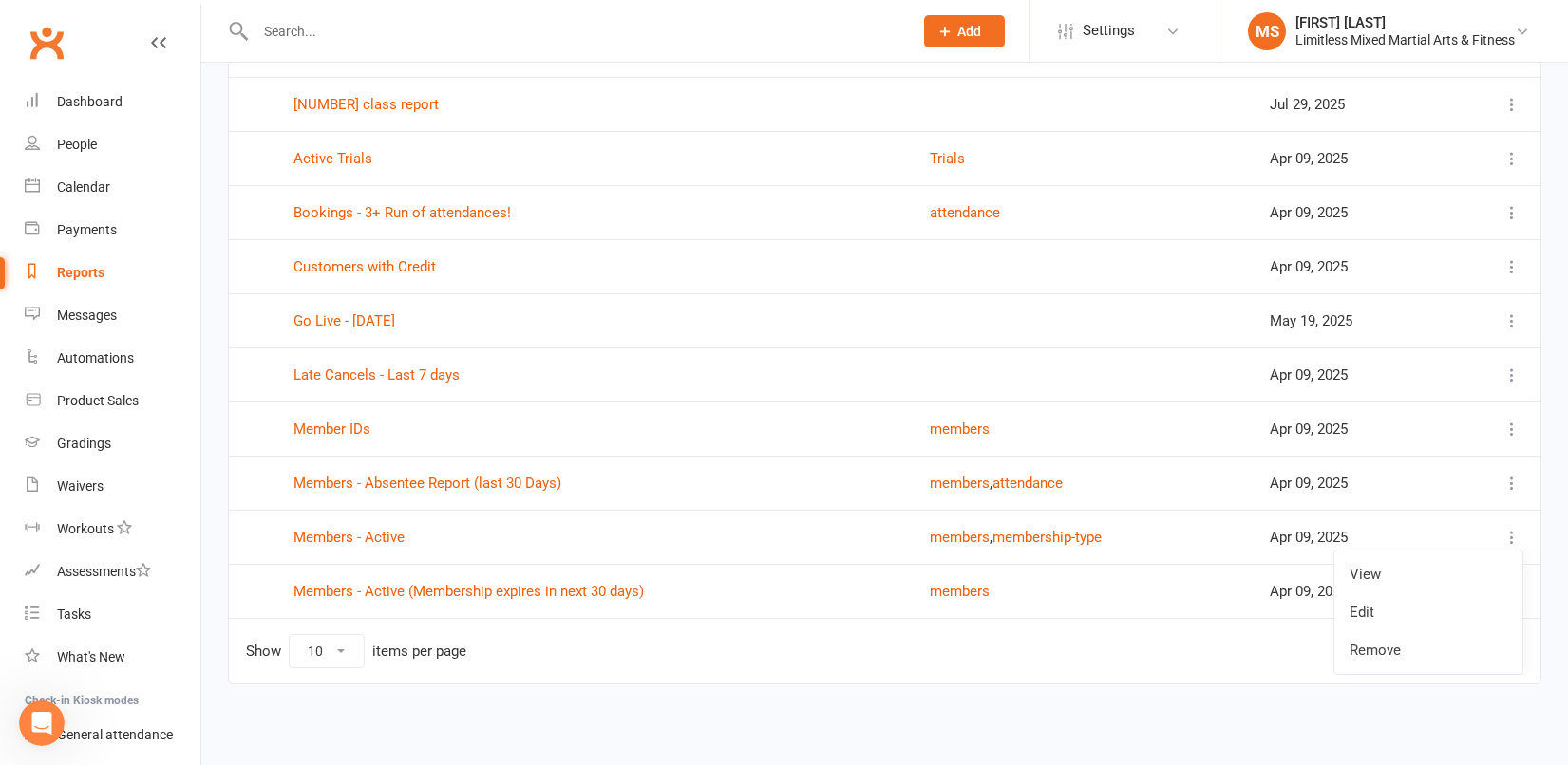 click on "View" at bounding box center (1428, 574) 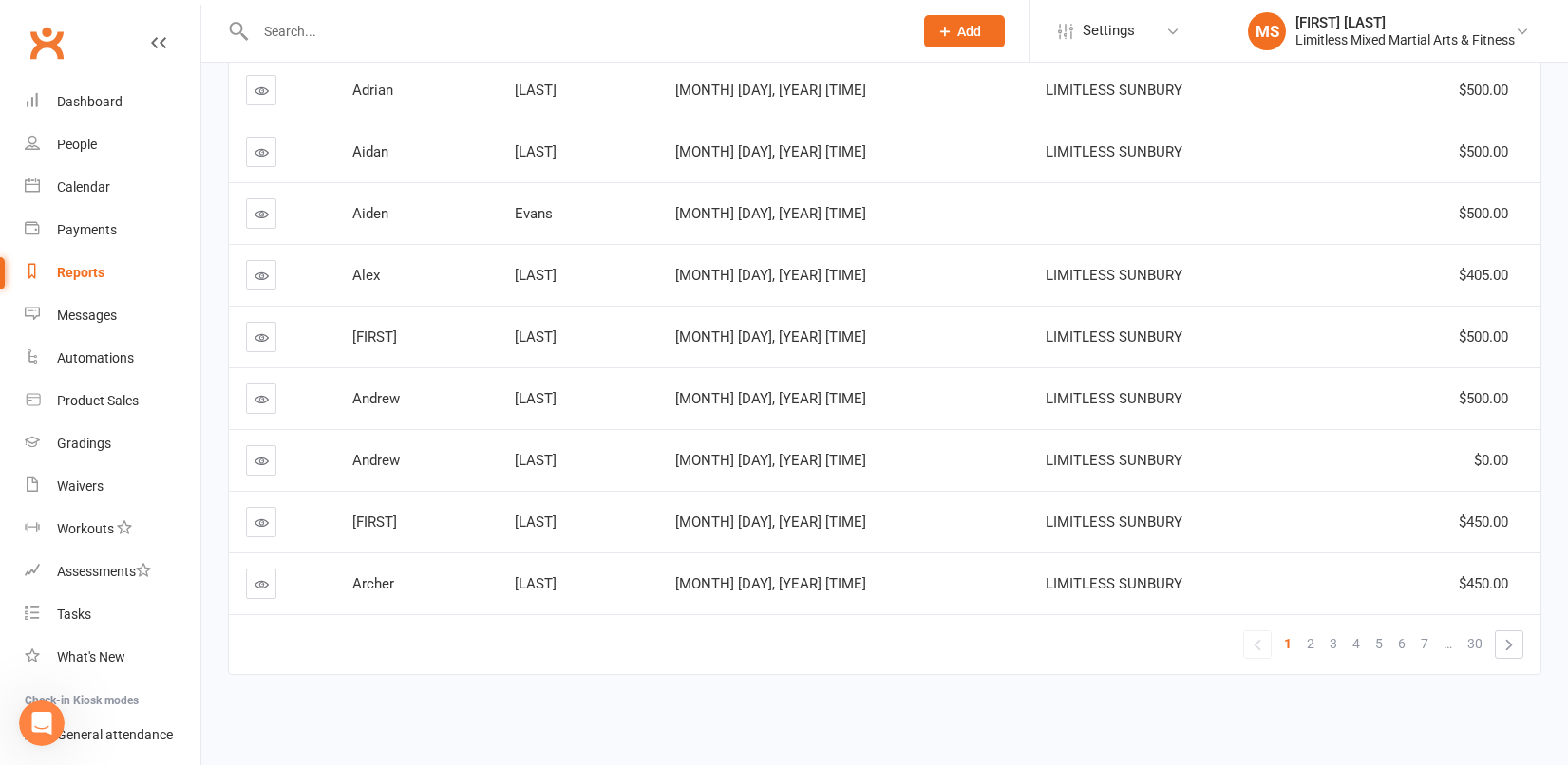 scroll, scrollTop: 0, scrollLeft: 0, axis: both 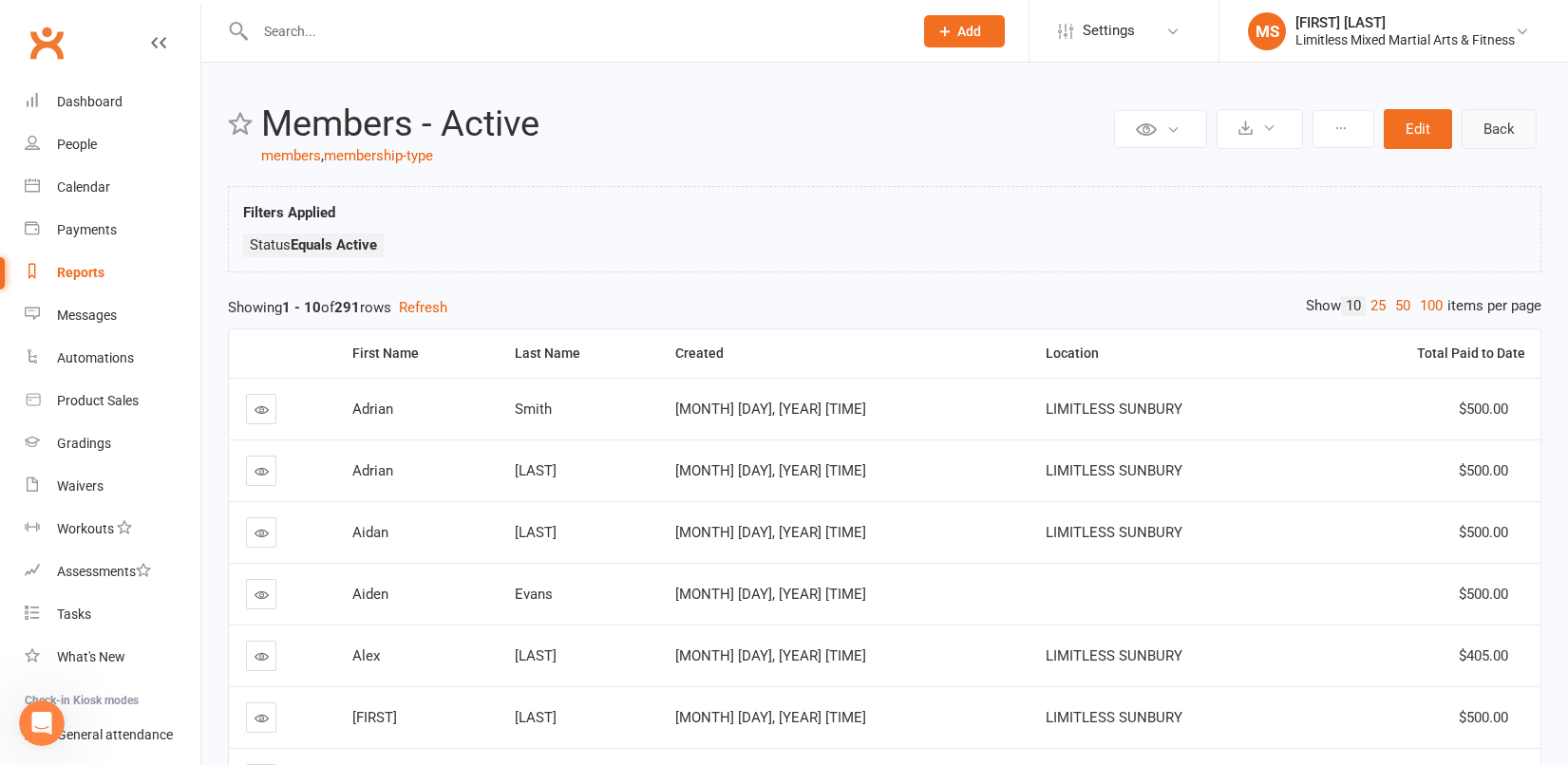 click on "Back" at bounding box center [1499, 129] 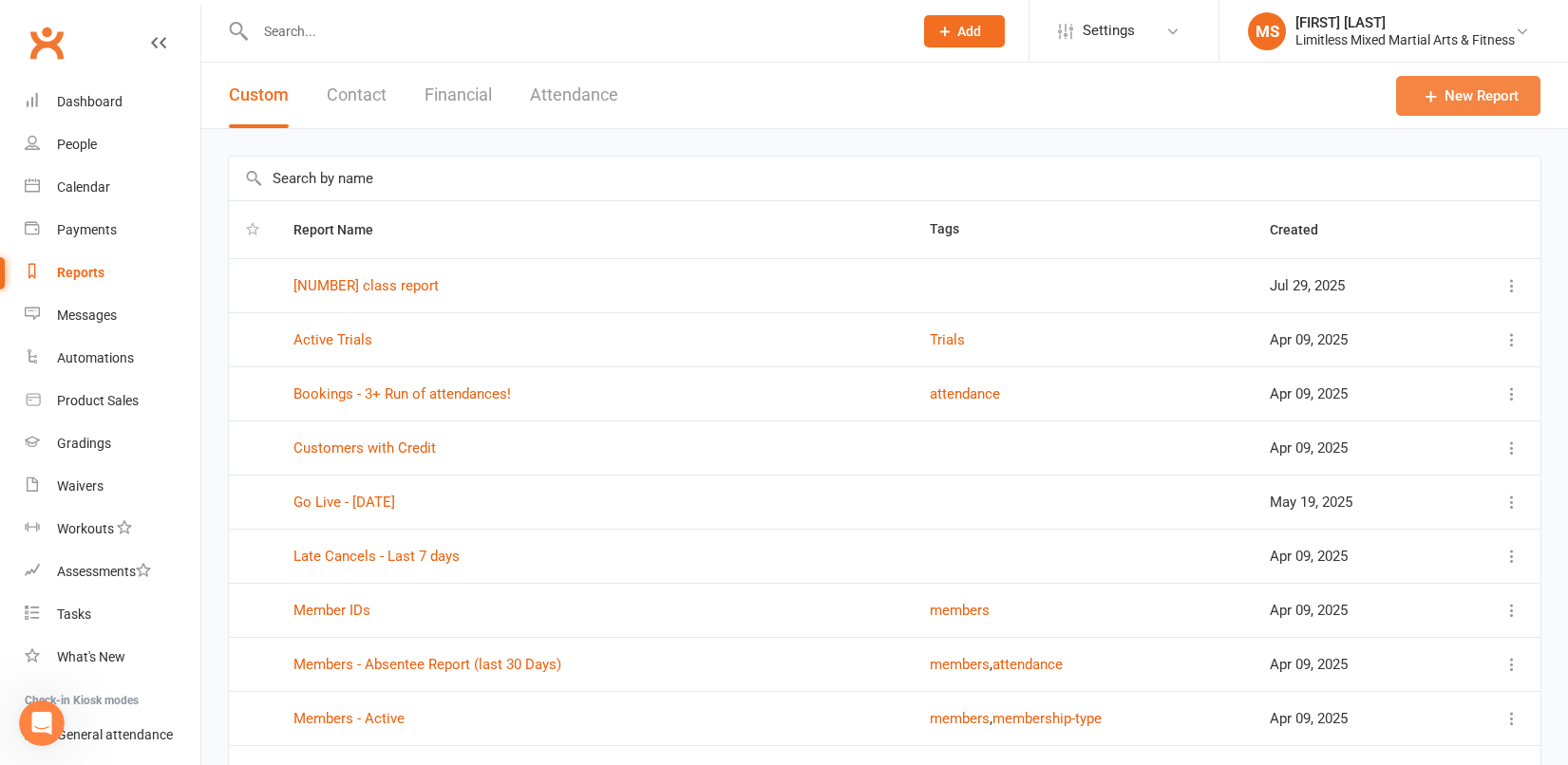 click on "New Report" at bounding box center (1468, 96) 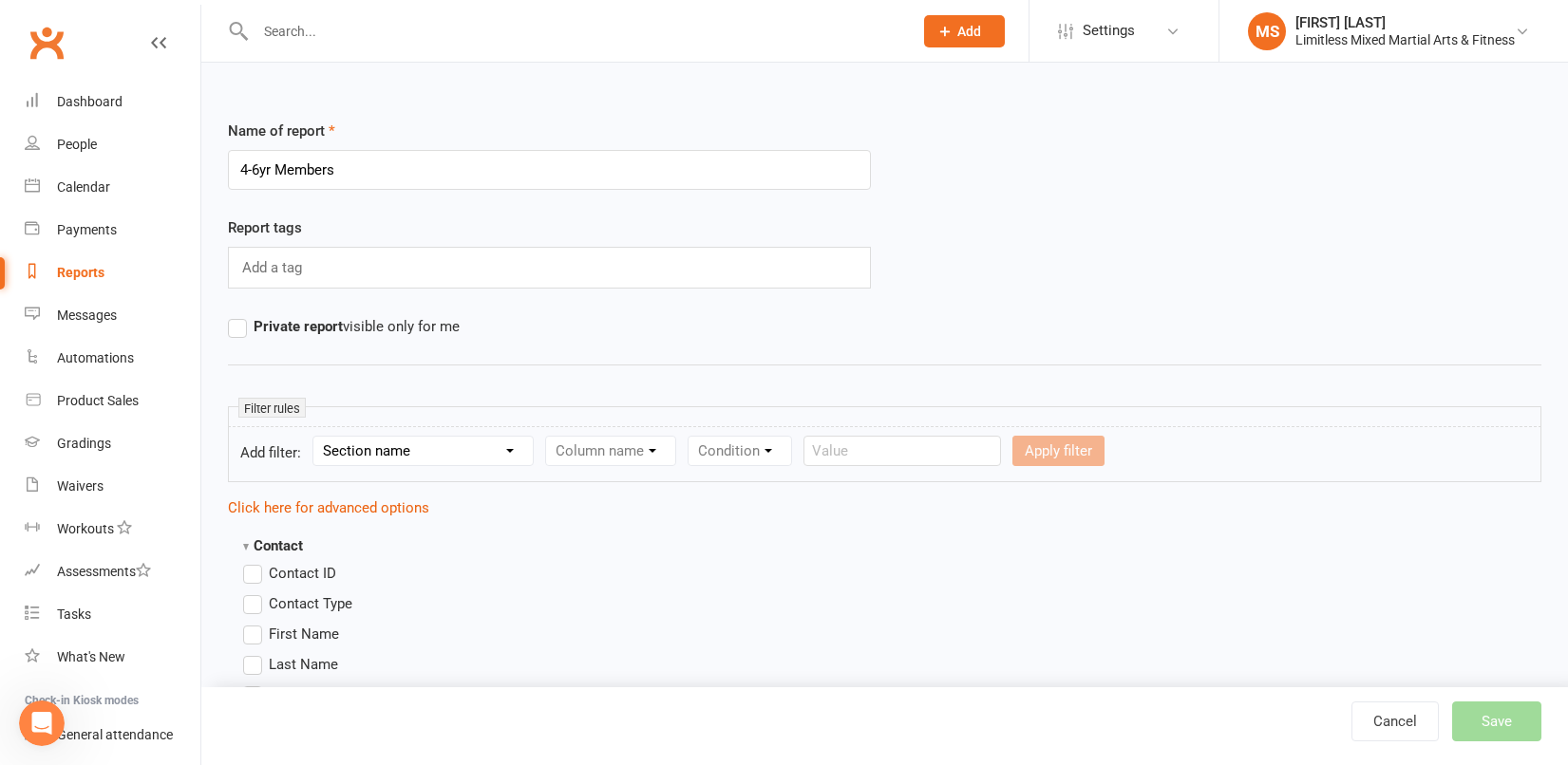 type on "4-6yr Members" 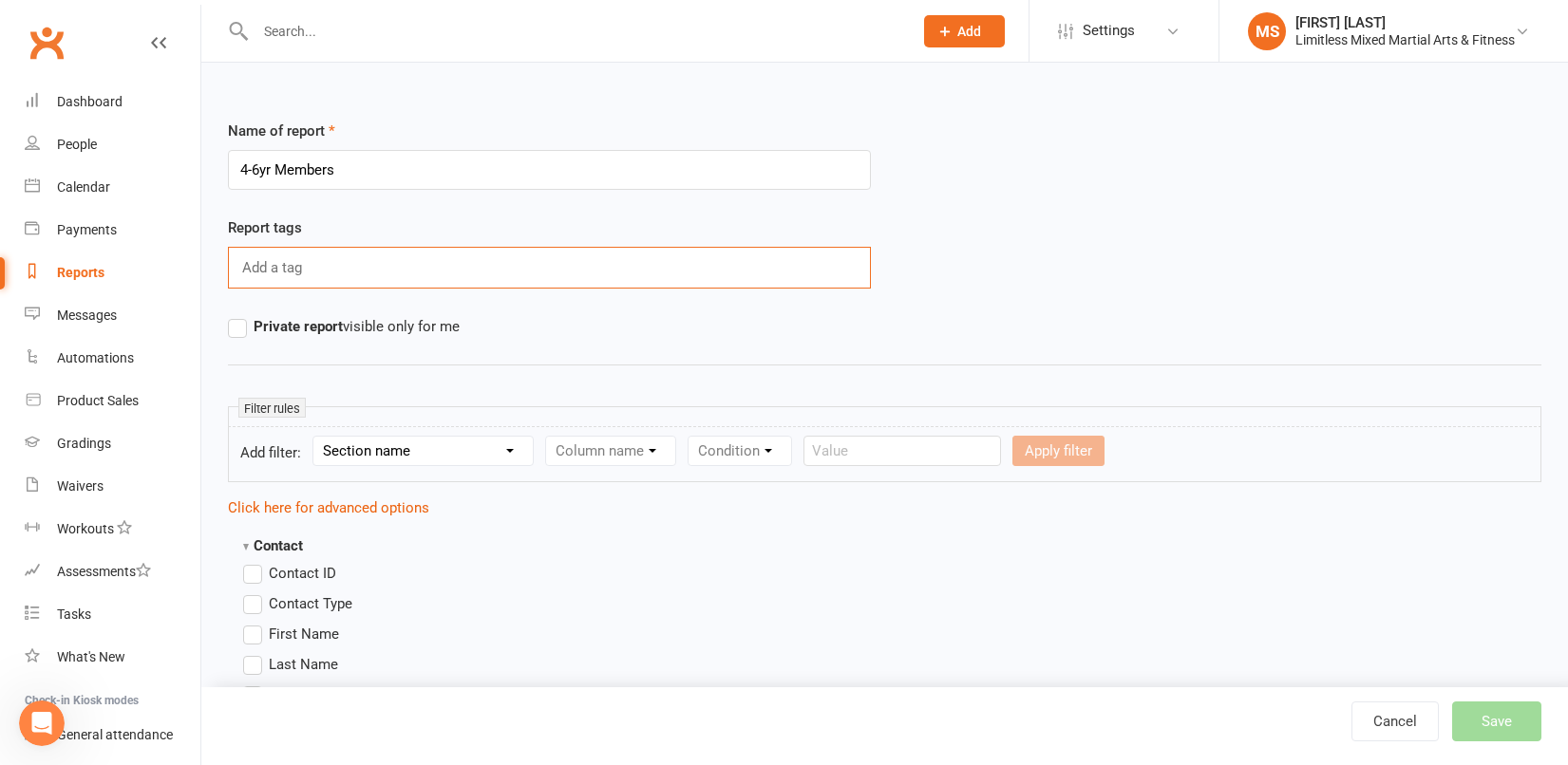 click on "Section name Contact Attendance Aggregate Payment Booking Waitlist Attendees Cancelled Bookings Late-cancelled Bookings Recurring Booking Aggregate Booking Communication Comms Recipients Membership Payment Mobile App Styles And Ranks Aggregate Styles And Ranks Grading Events Promotions Suspensions Signed Waivers Family Members Credit Vouchers Enrolled Automations Public Tasks Body Composition Emergency Contact Details Fitness Goals Key Demographics Marketing Information Waiver Answers" at bounding box center [423, 451] 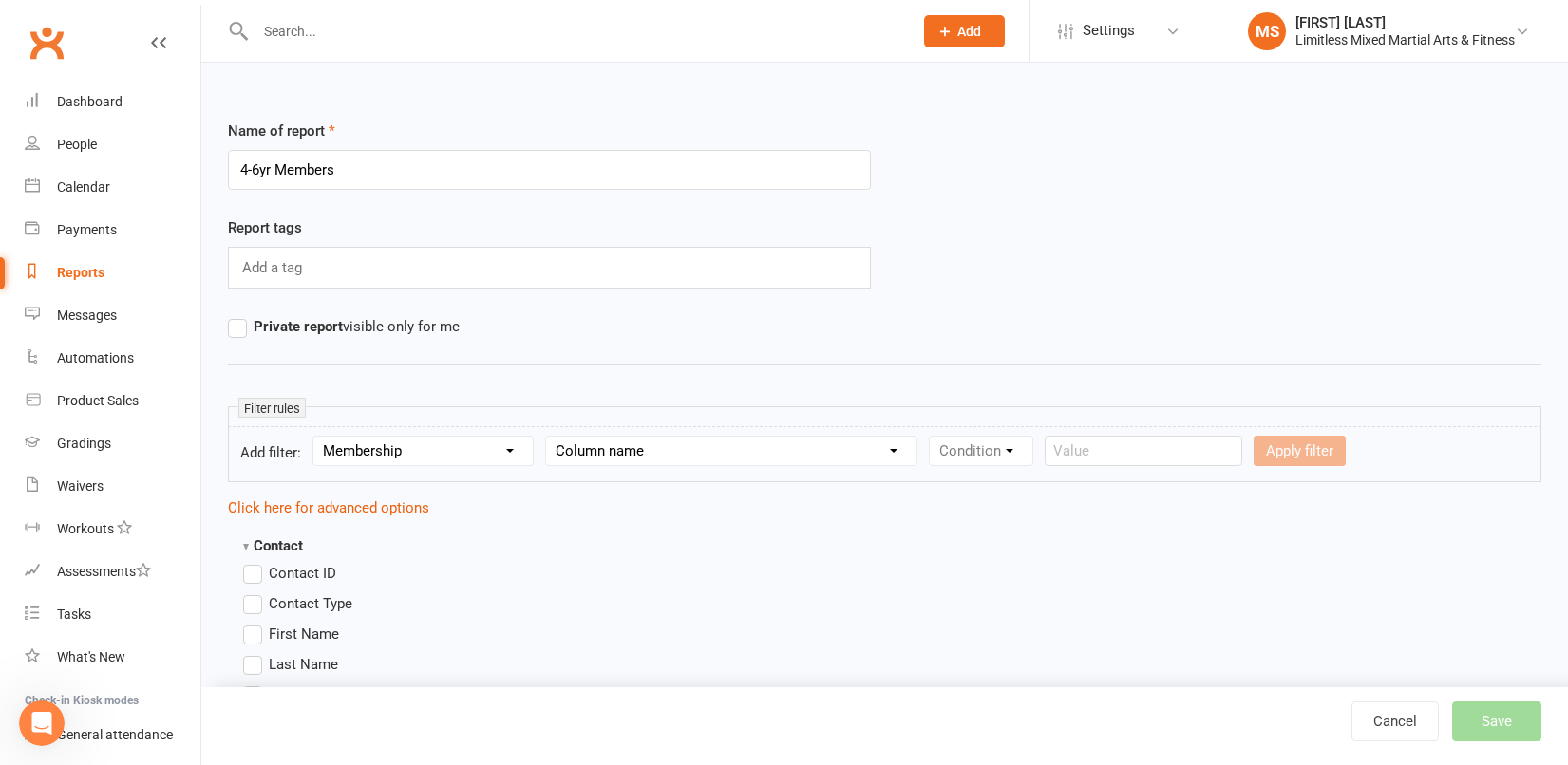 click on "Column name Membership ID Membership Name Membership Category Membership Start Date Membership Up-front Payment Date Membership Recurring Payments Start Date Membership Expiry Date Membership Added On Membership Term (in words) Membership Duration (in days) Current Membership Age (in days) Active Days Remaining (after today) Membership Fee (Up-front) Membership Fee (Recurring) Membership Recurring Fee Frequency Membership Attendance Limit (Description) Membership Attendance Limit Recurrence (Period) Membership Attendance Limit Recurrence (Number) Membership Source Class Pack? Trial Membership? Send email receipt on successful payment? Bookings Made Bookings Attended Bookings Absent Bookings w/ Unmarked Attendance Bookings Remaining Attendances in Current Calendar Month Make-up Classes Available Membership Active? Cancellation Present? Cancellation Date Cancellation Added On Cancellation Reason Most Recent Attendance Payments Attempted Paid Payments Failed Payments (Current) Payments Remaining" at bounding box center (731, 451) 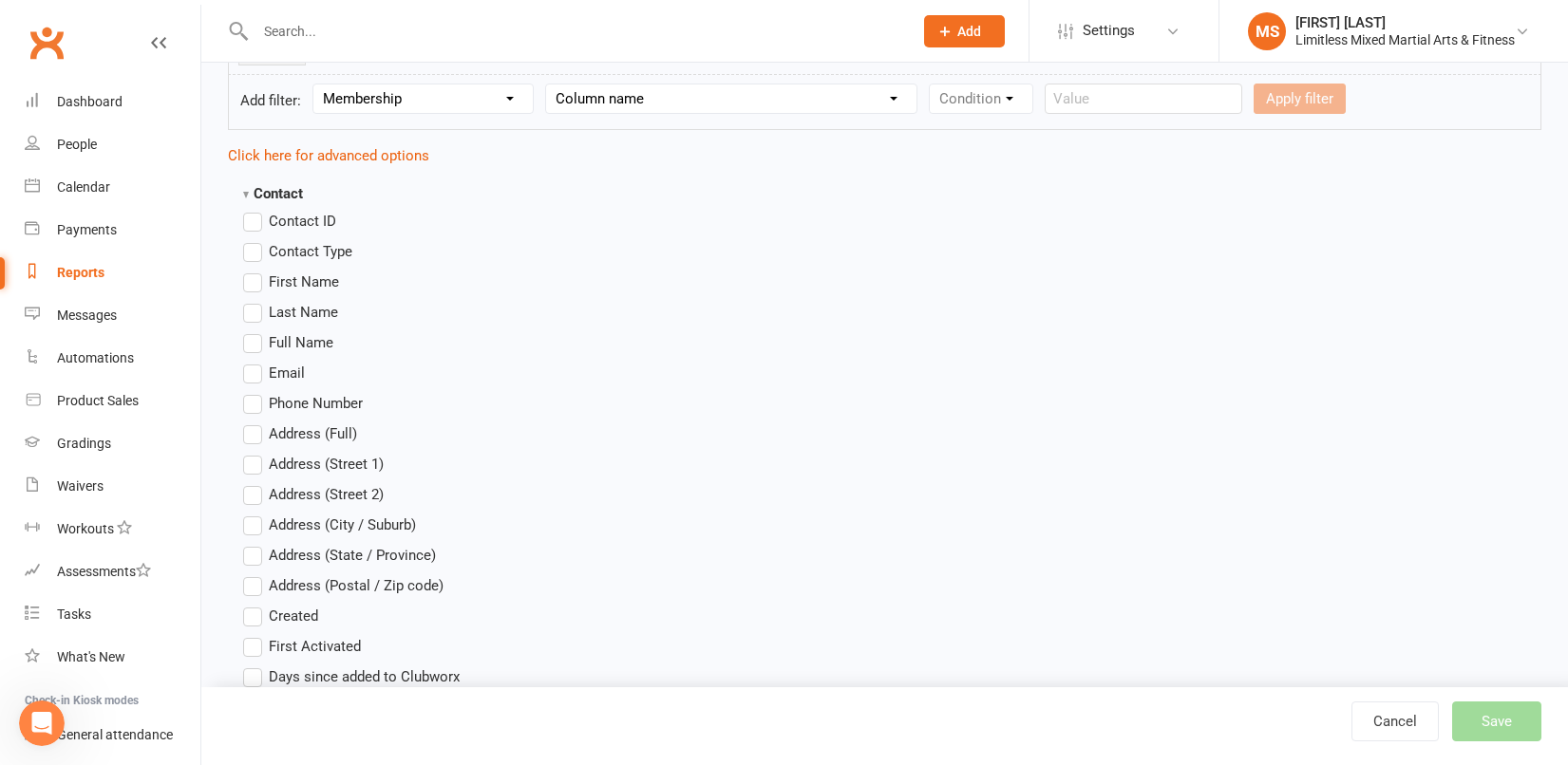 scroll, scrollTop: 353, scrollLeft: 0, axis: vertical 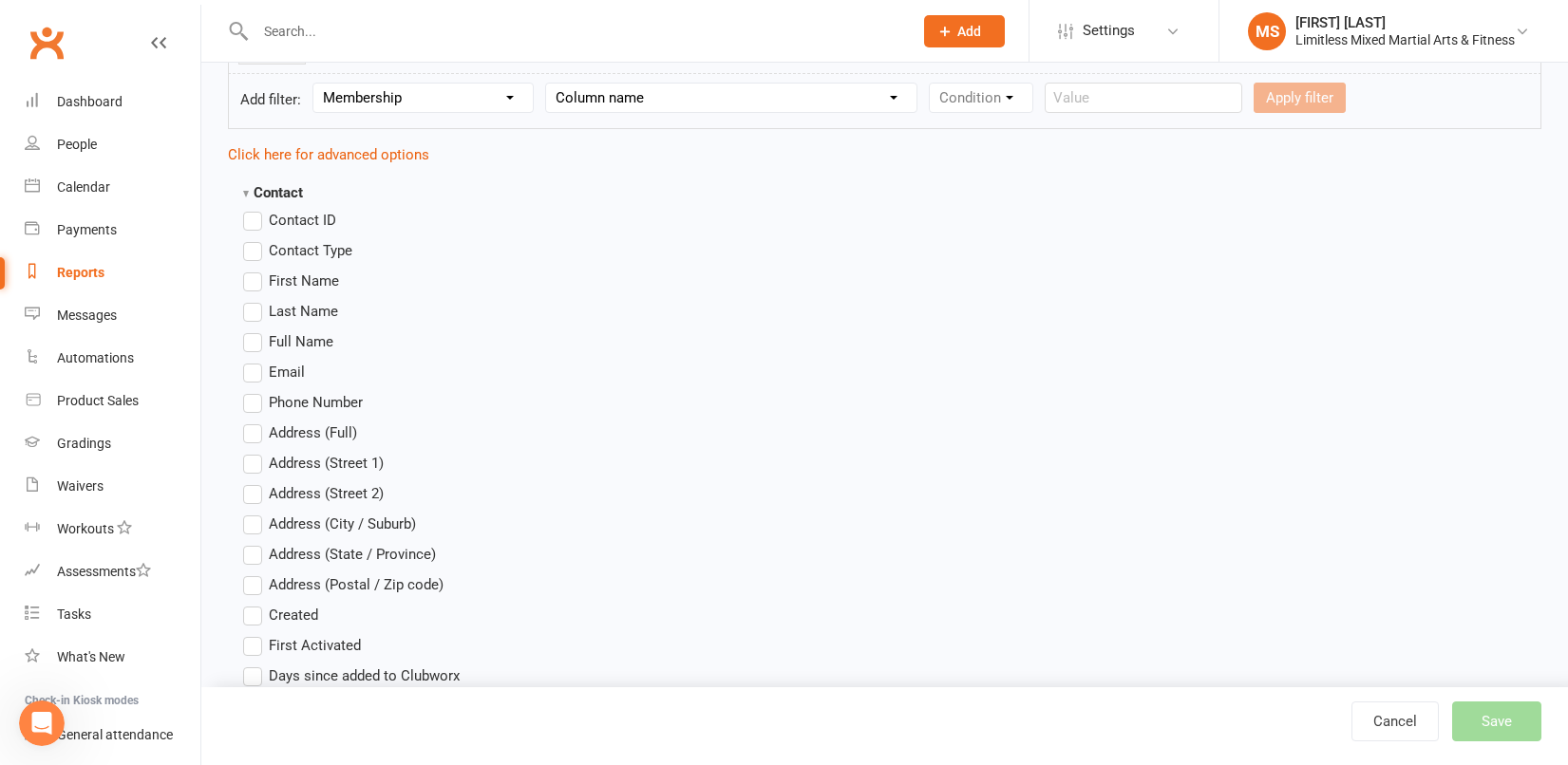 click on "First Name" at bounding box center [291, 281] 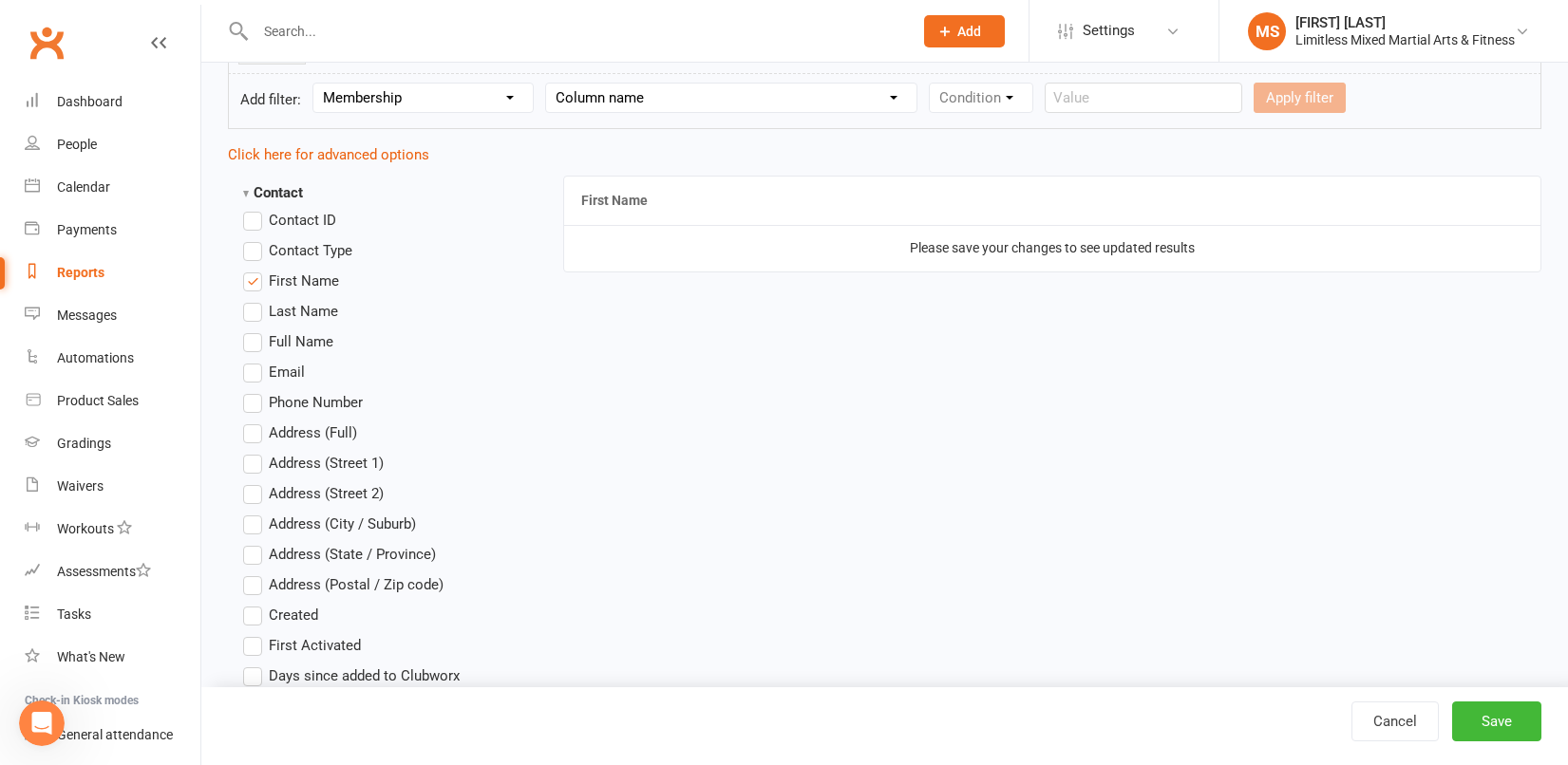 click on "Last Name" at bounding box center [291, 311] 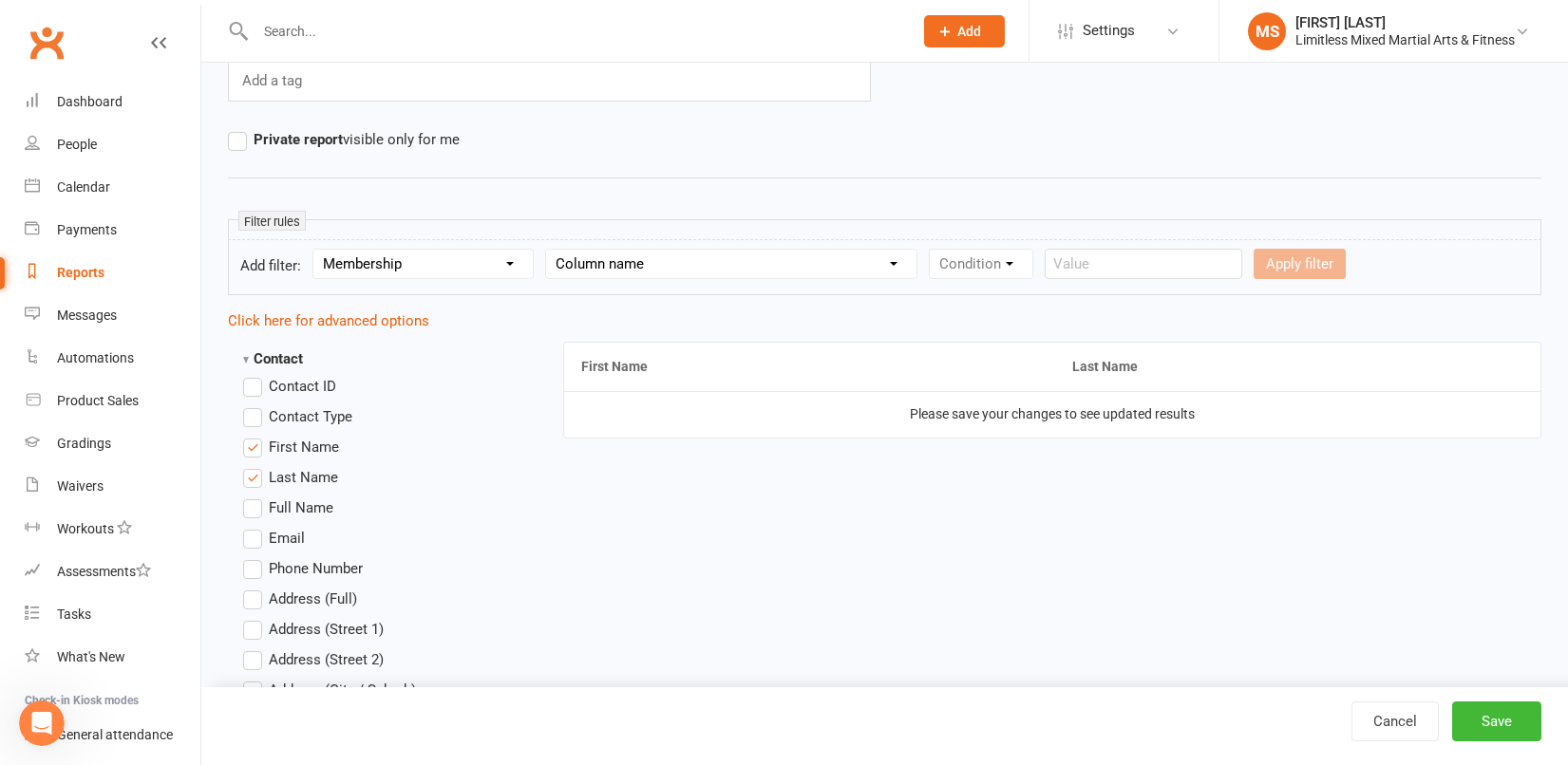scroll, scrollTop: 170, scrollLeft: 0, axis: vertical 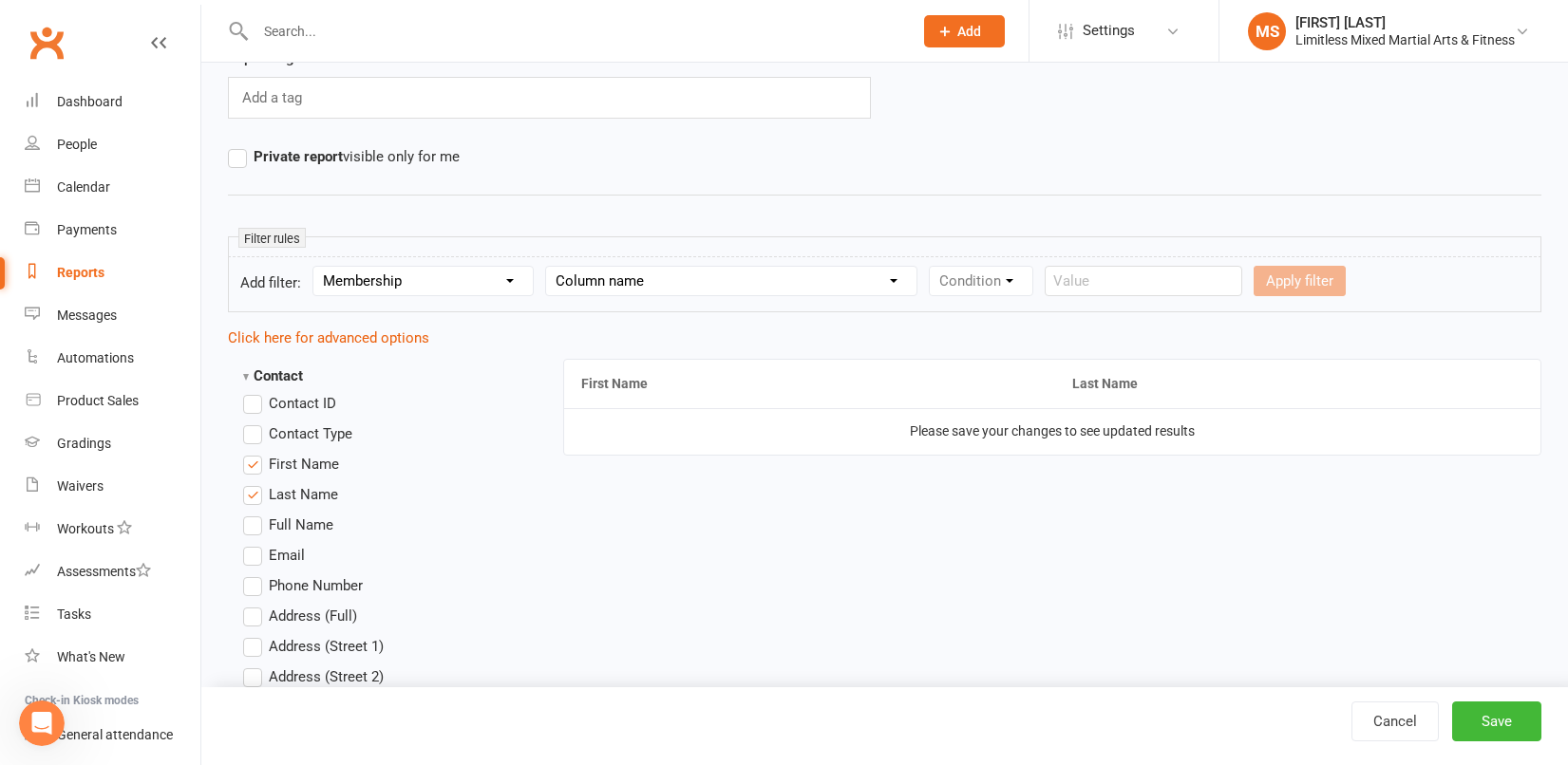 click on "Condition" at bounding box center (981, 281) 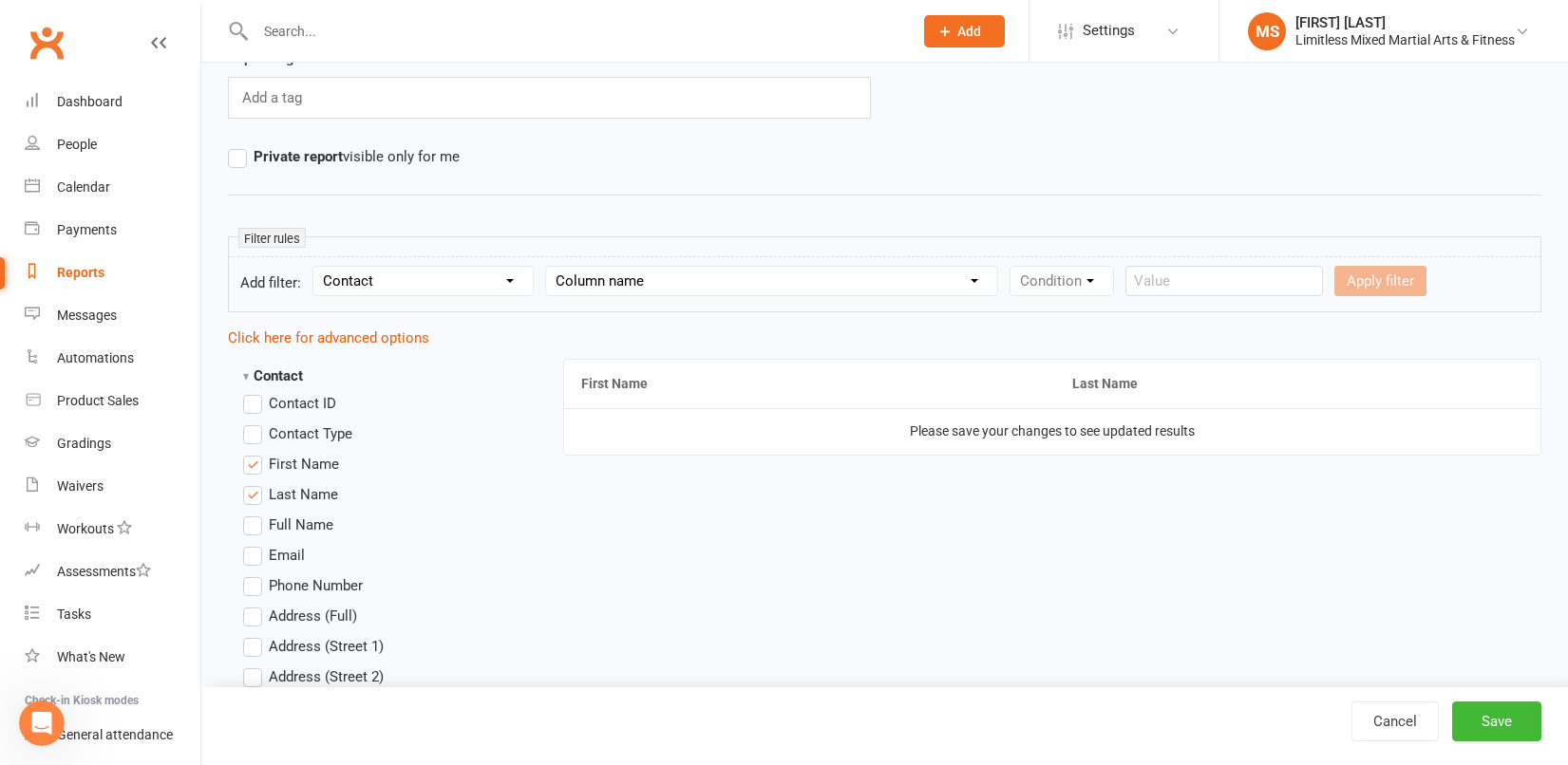 click on "Column name Contact Type First Name Last Name Full Name Email Phone Number Address (Full) Address (Street 1) Address (Street 2) Address (City / Suburb) Address (State / Province) Address (Postal / Zip code) Created First Activated Days since added to Clubworx Days since First Activated Days since Last Activated Status Previous Status (Prospects only) Prospect Status Last Changed Trial Status Member Number Date of Birth Age Next Birthday Birth Month Unsubscribed from Email Unsubscribed from SMS Owner Location Converted to Member Converted to NAC Wallet Details Credit Card Expires Source Related contacts exist? Related members exist? Related active members exist? Related prospects exist? Related non-attending contacts exist? Related non-attending contacts (with active memberships) exist? Parent(s) exist in Clubworx? Children exist in Clubworx? Profile picture attached? Credit balance Flagged? Flag Titles Ezidebit Payer Reference" at bounding box center [771, 281] 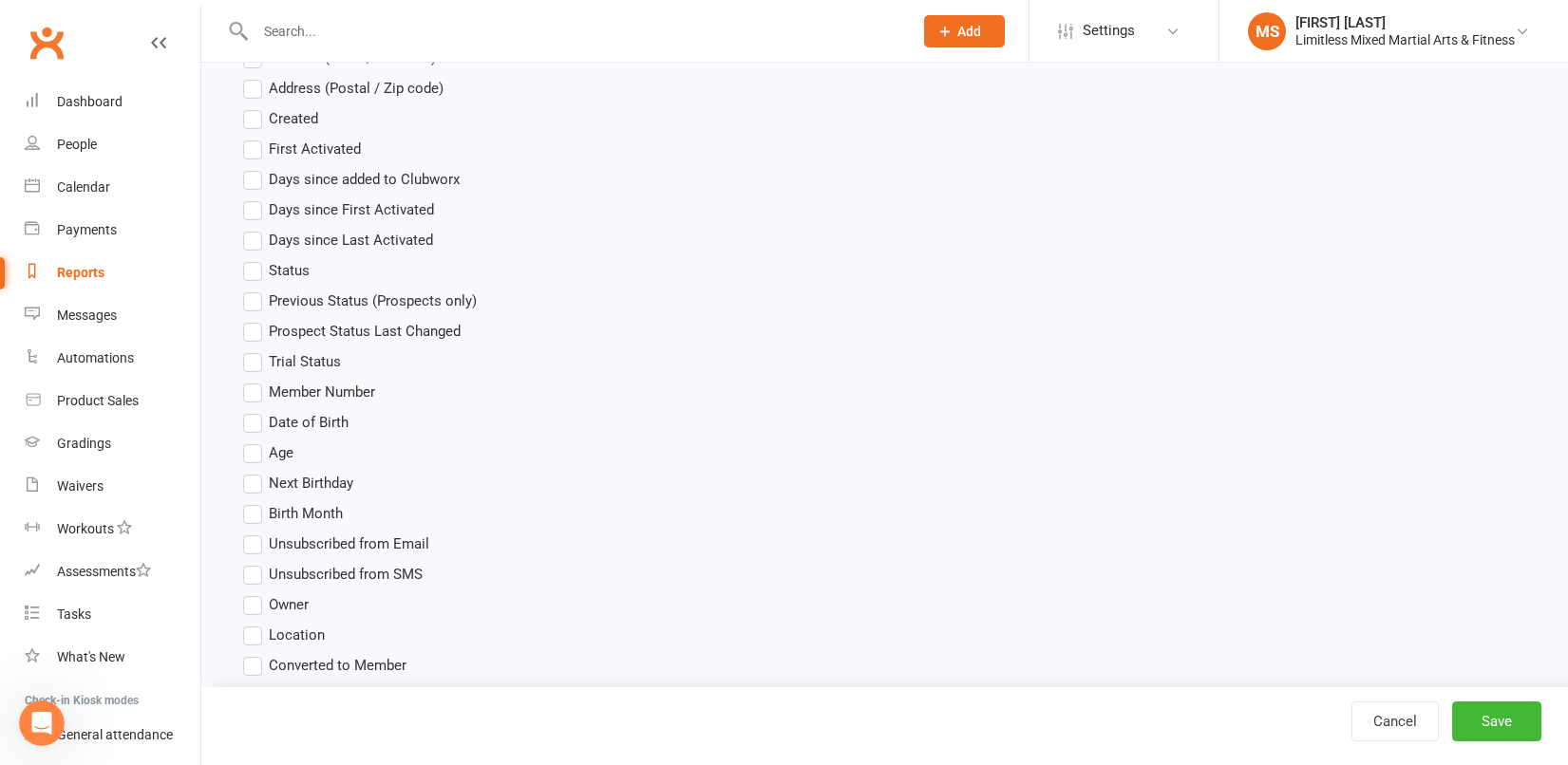 scroll, scrollTop: 858, scrollLeft: 0, axis: vertical 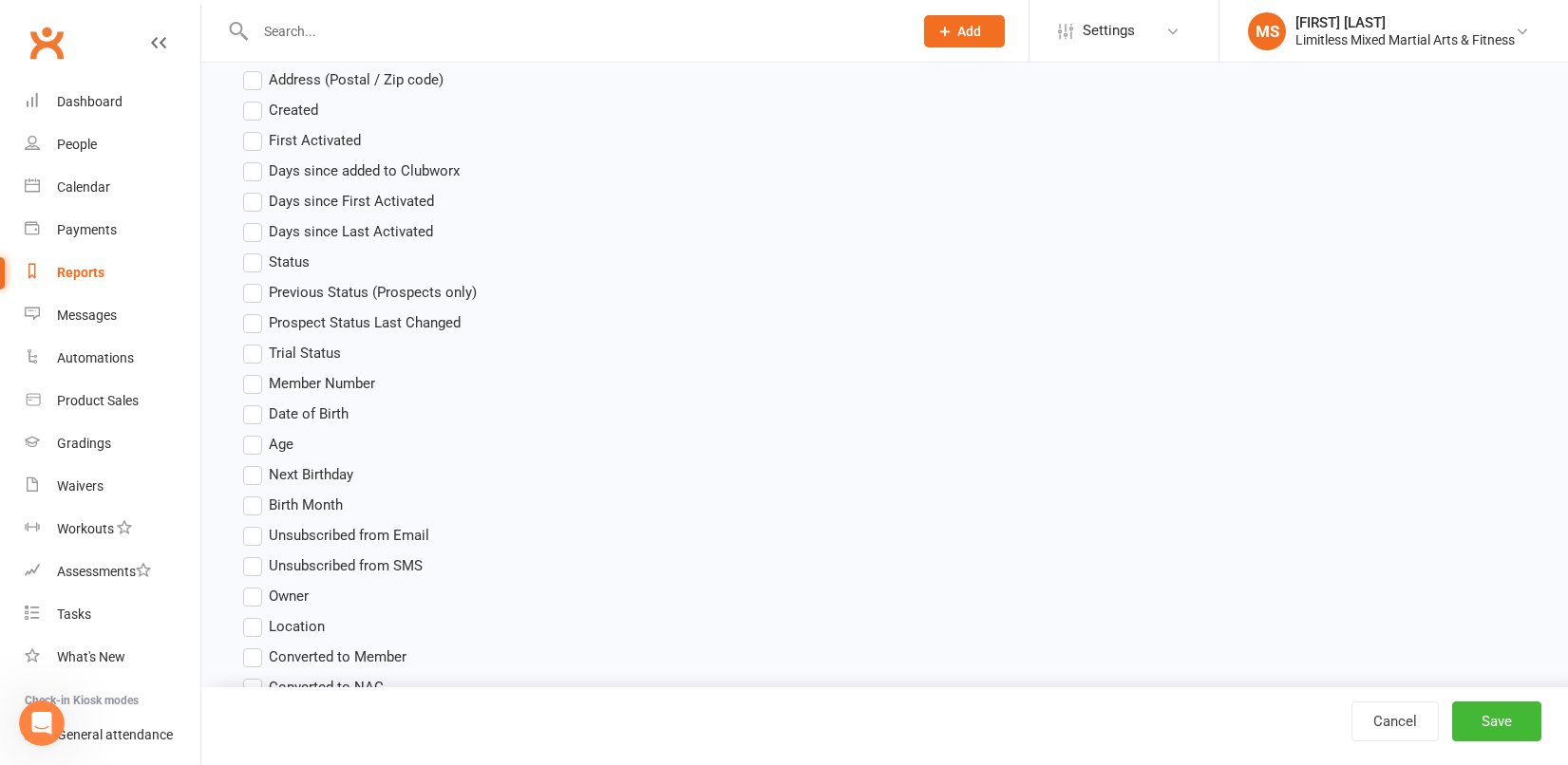 click on "Age" at bounding box center [268, 444] 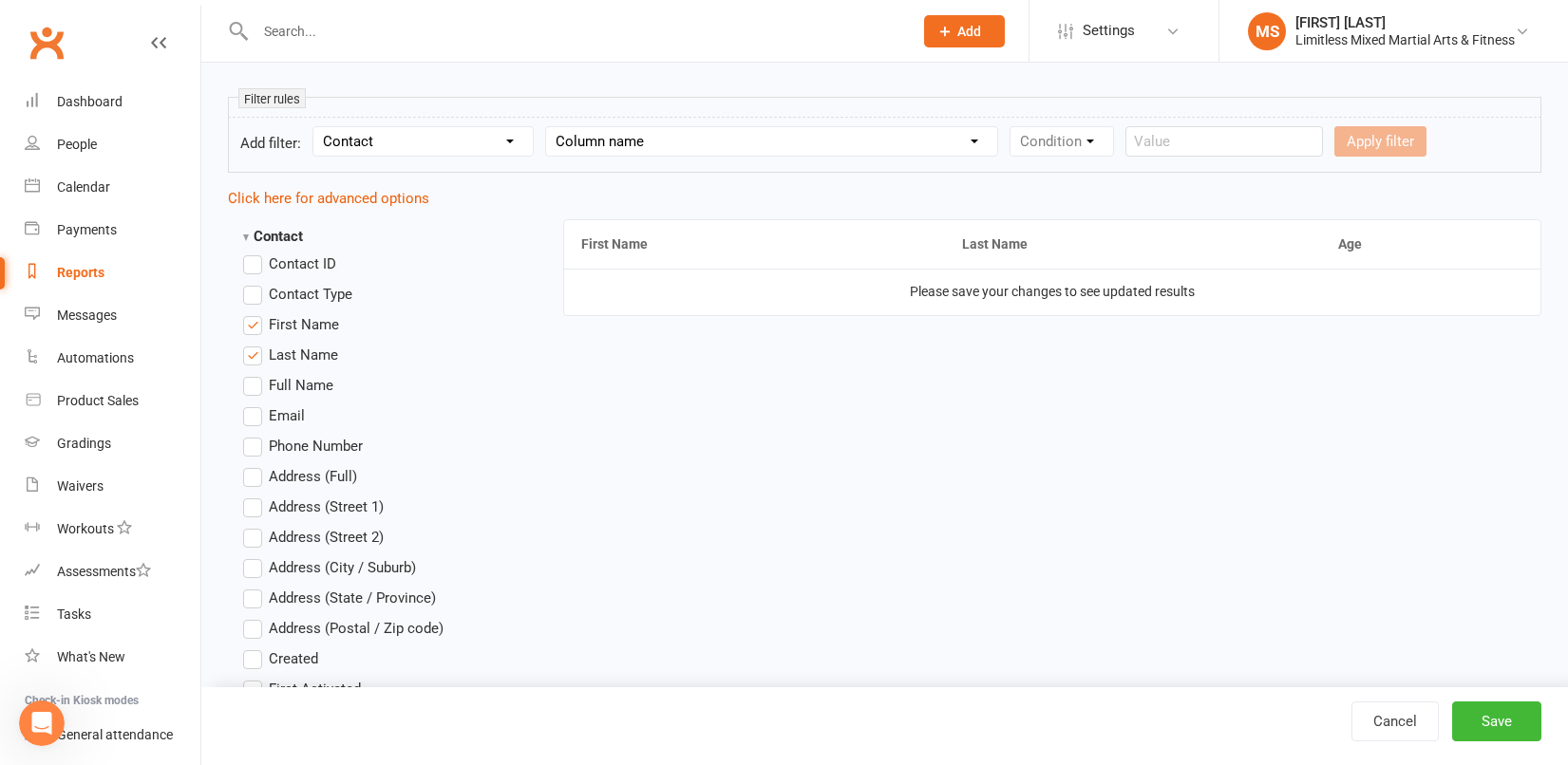 scroll, scrollTop: 0, scrollLeft: 0, axis: both 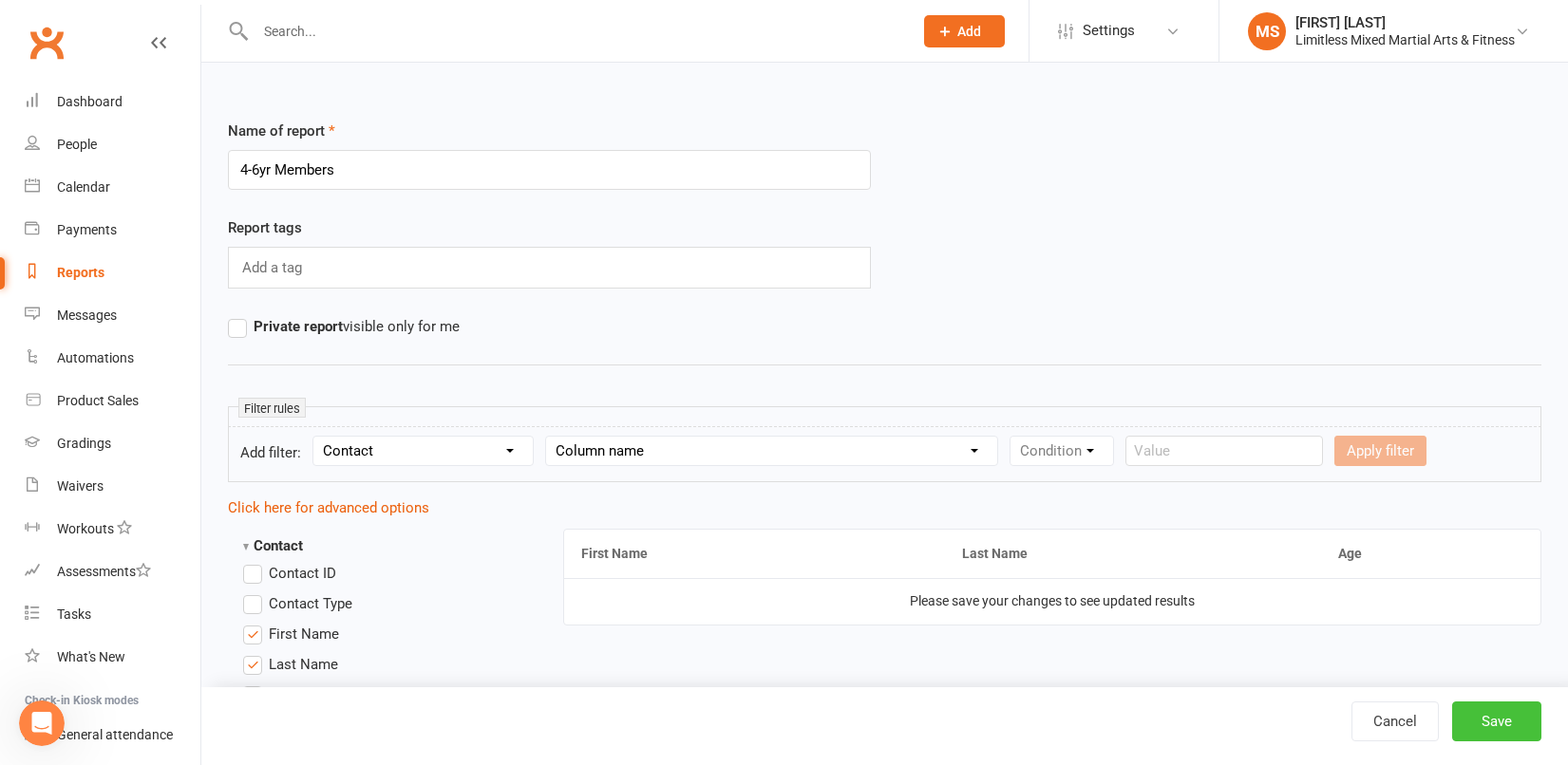 click on "Save" at bounding box center [1497, 721] 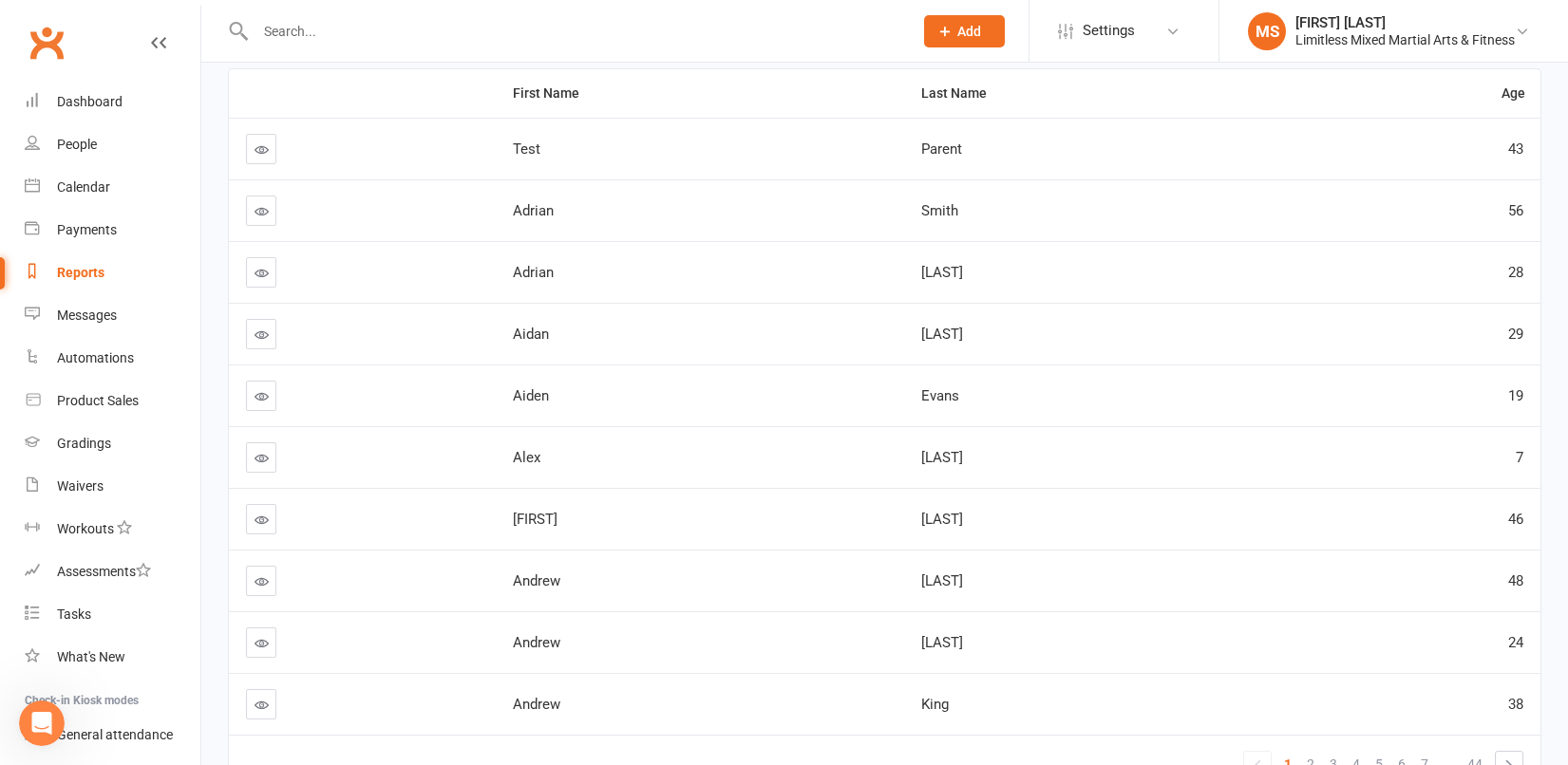 scroll, scrollTop: 0, scrollLeft: 0, axis: both 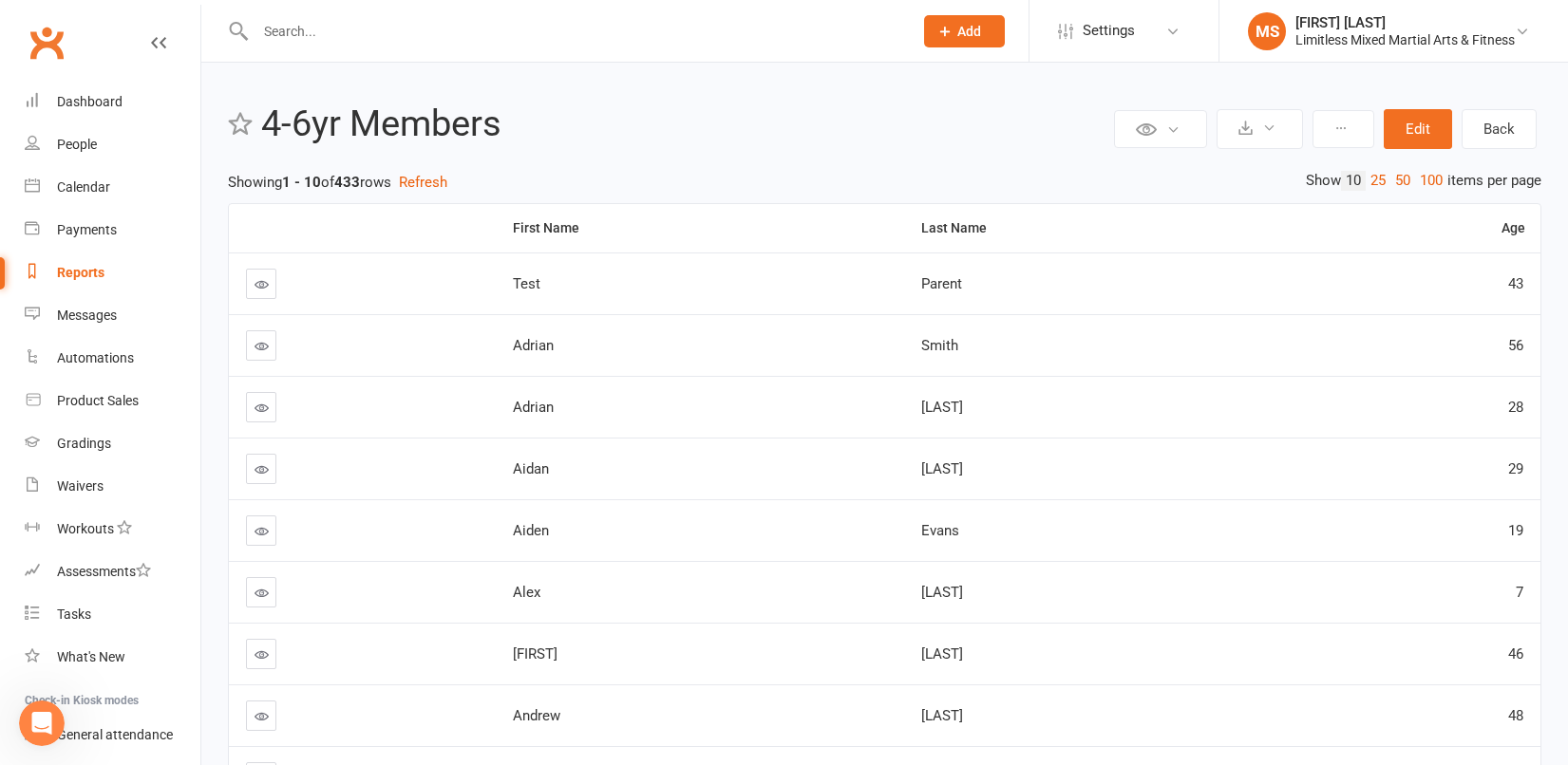 click on "Reports" at bounding box center [81, 272] 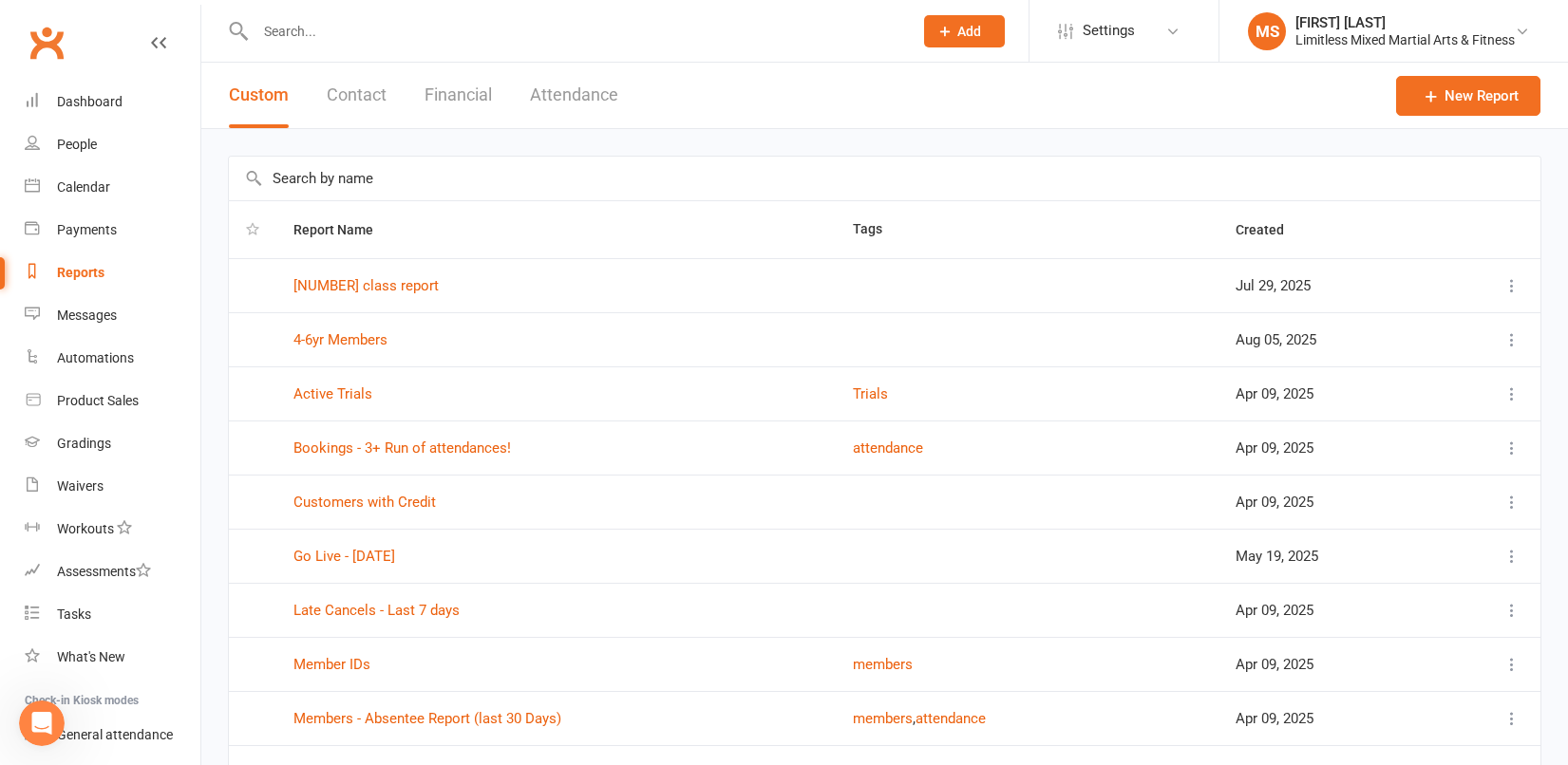 click at bounding box center [1512, 340] 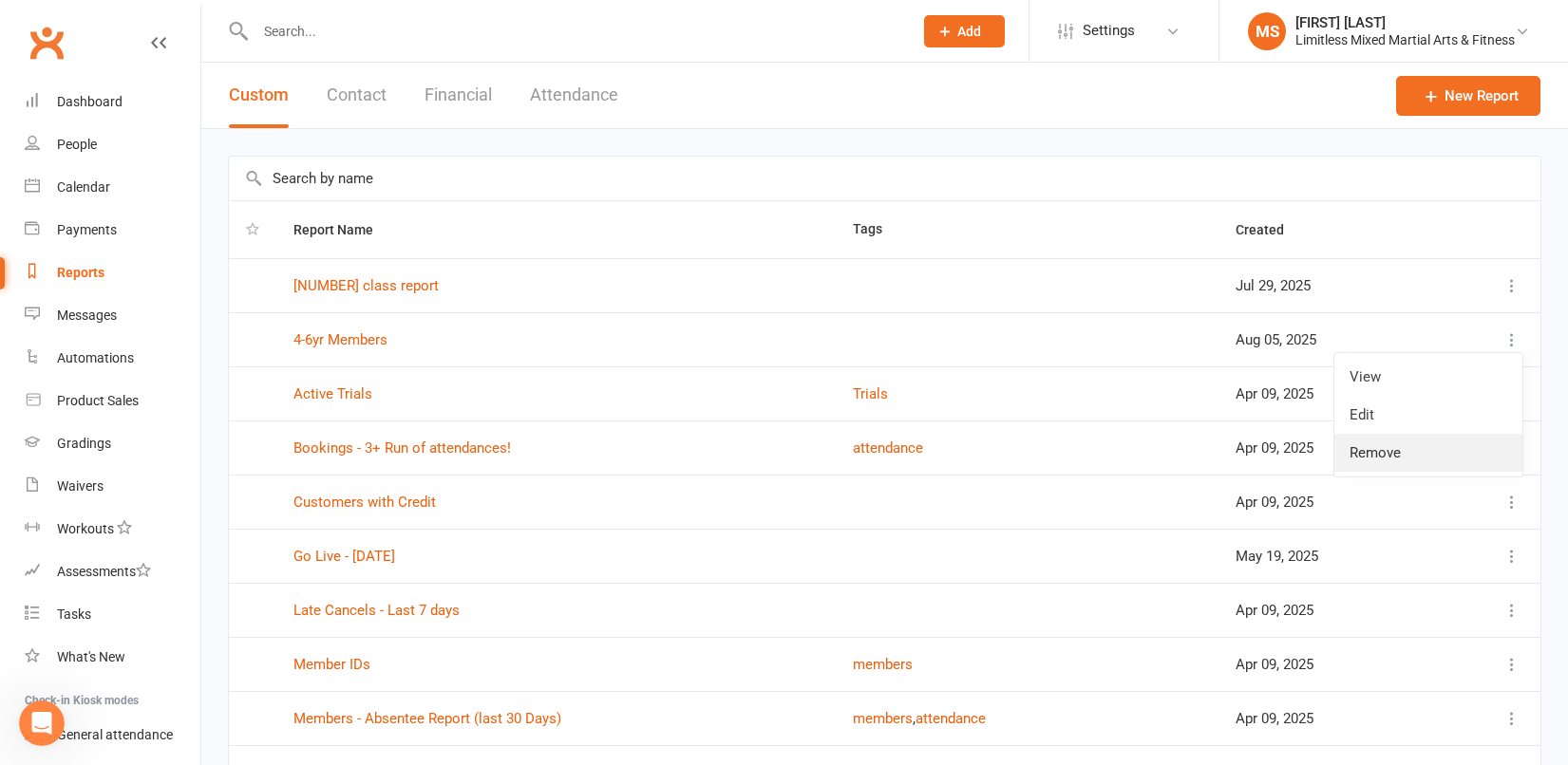 click on "Remove" at bounding box center (1428, 453) 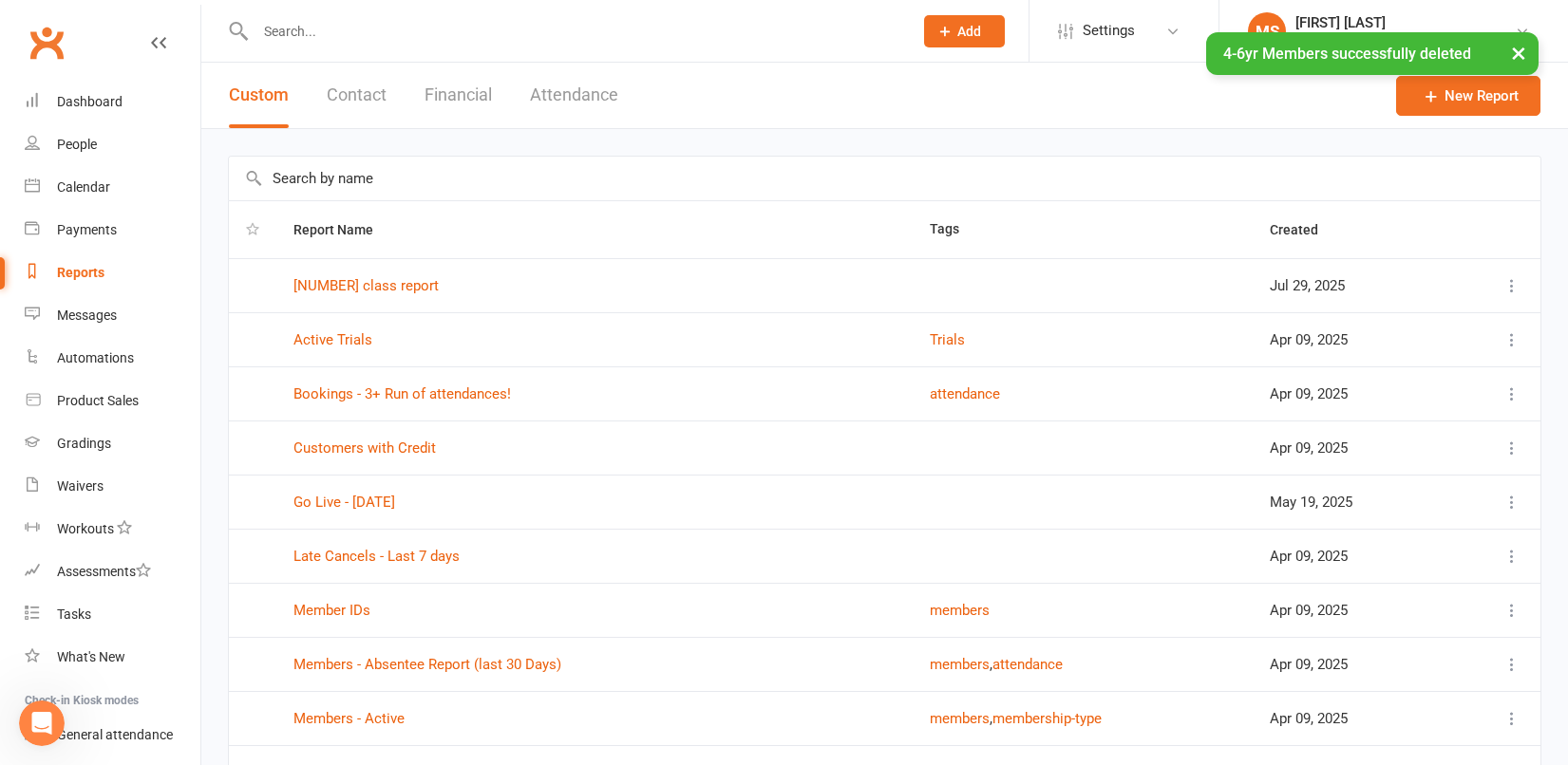 click at bounding box center [1512, 286] 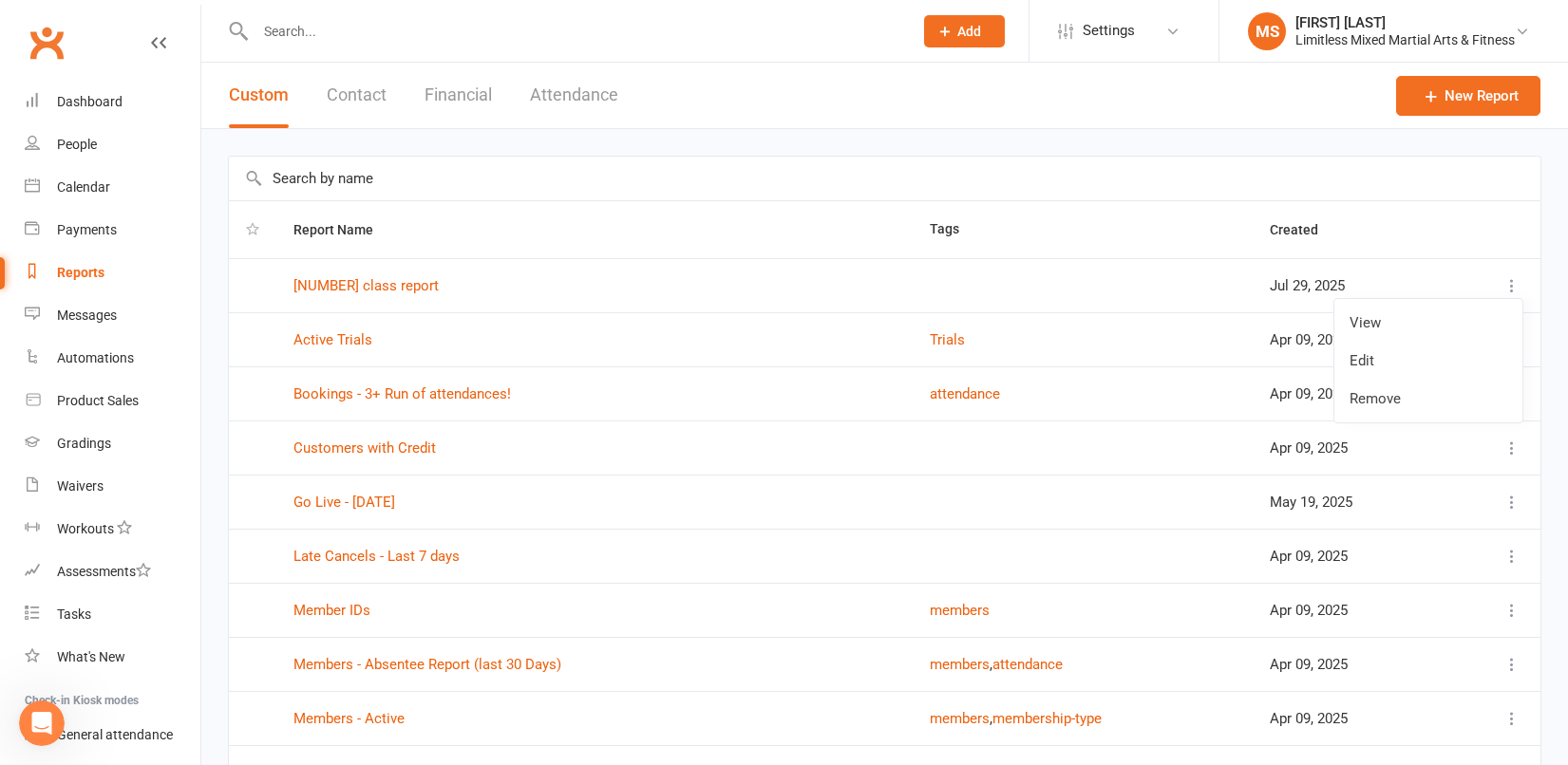 click on "View" at bounding box center [1428, 323] 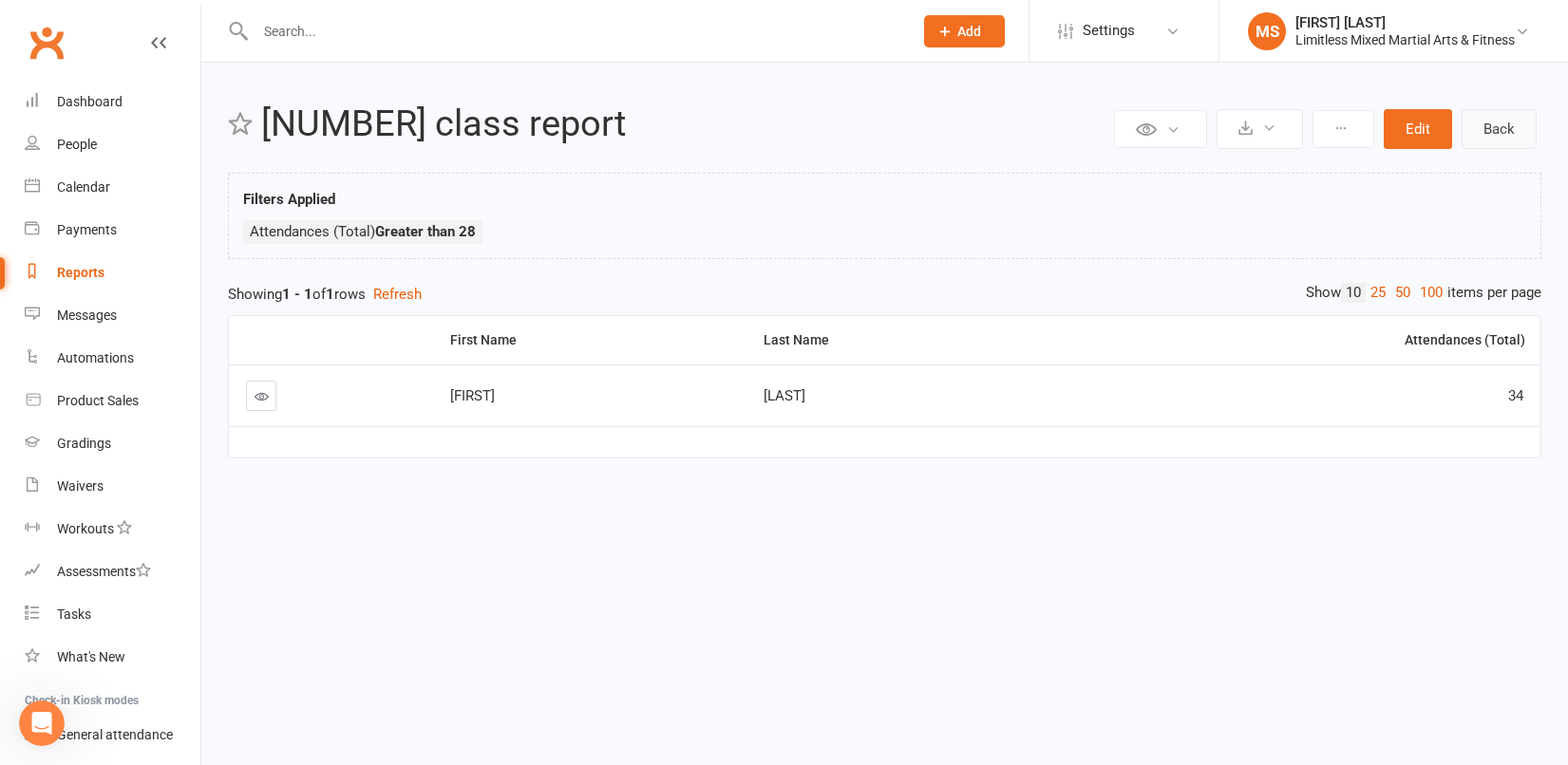 click on "Back" at bounding box center [1499, 129] 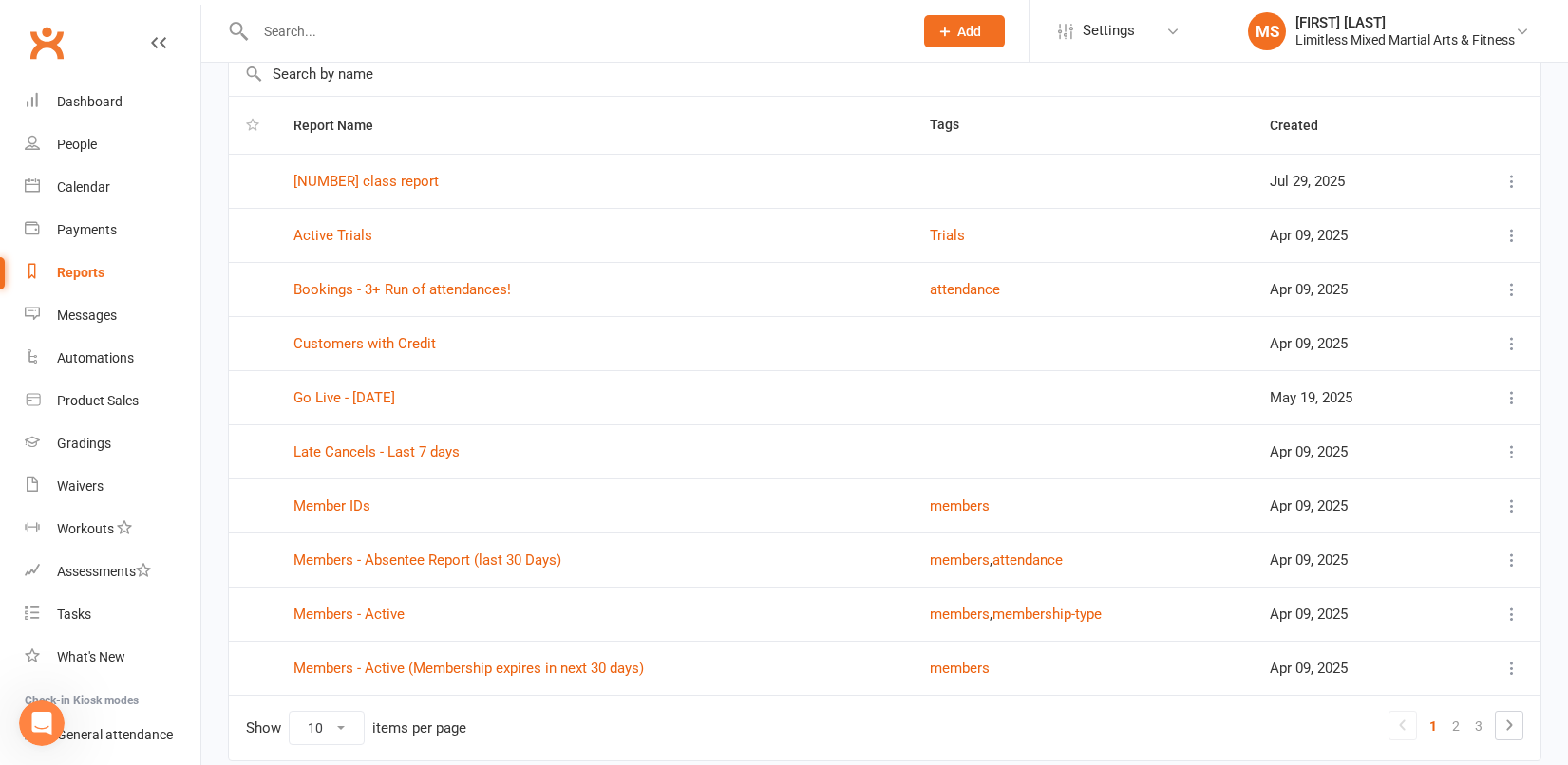 scroll, scrollTop: 181, scrollLeft: 0, axis: vertical 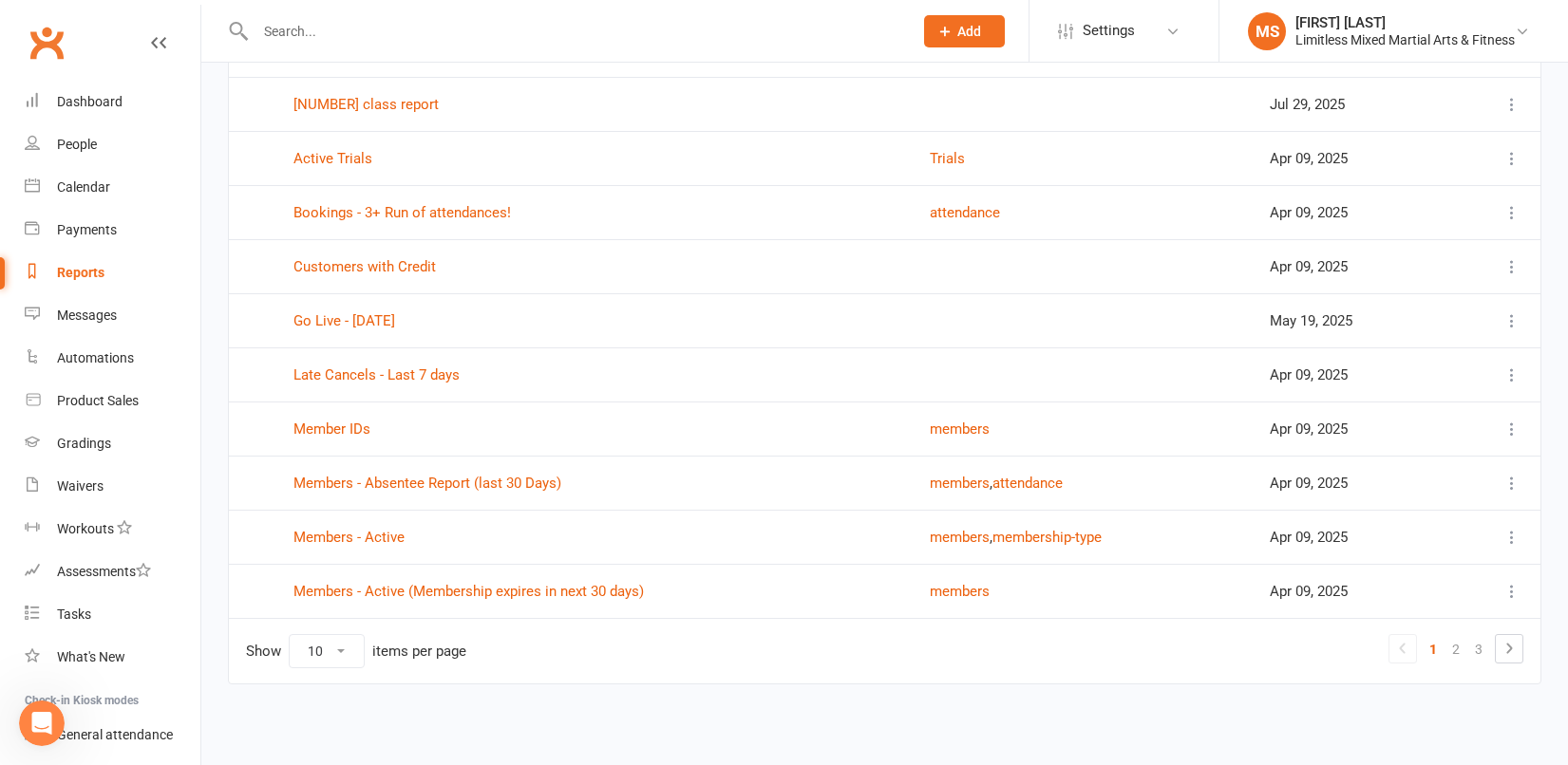 click 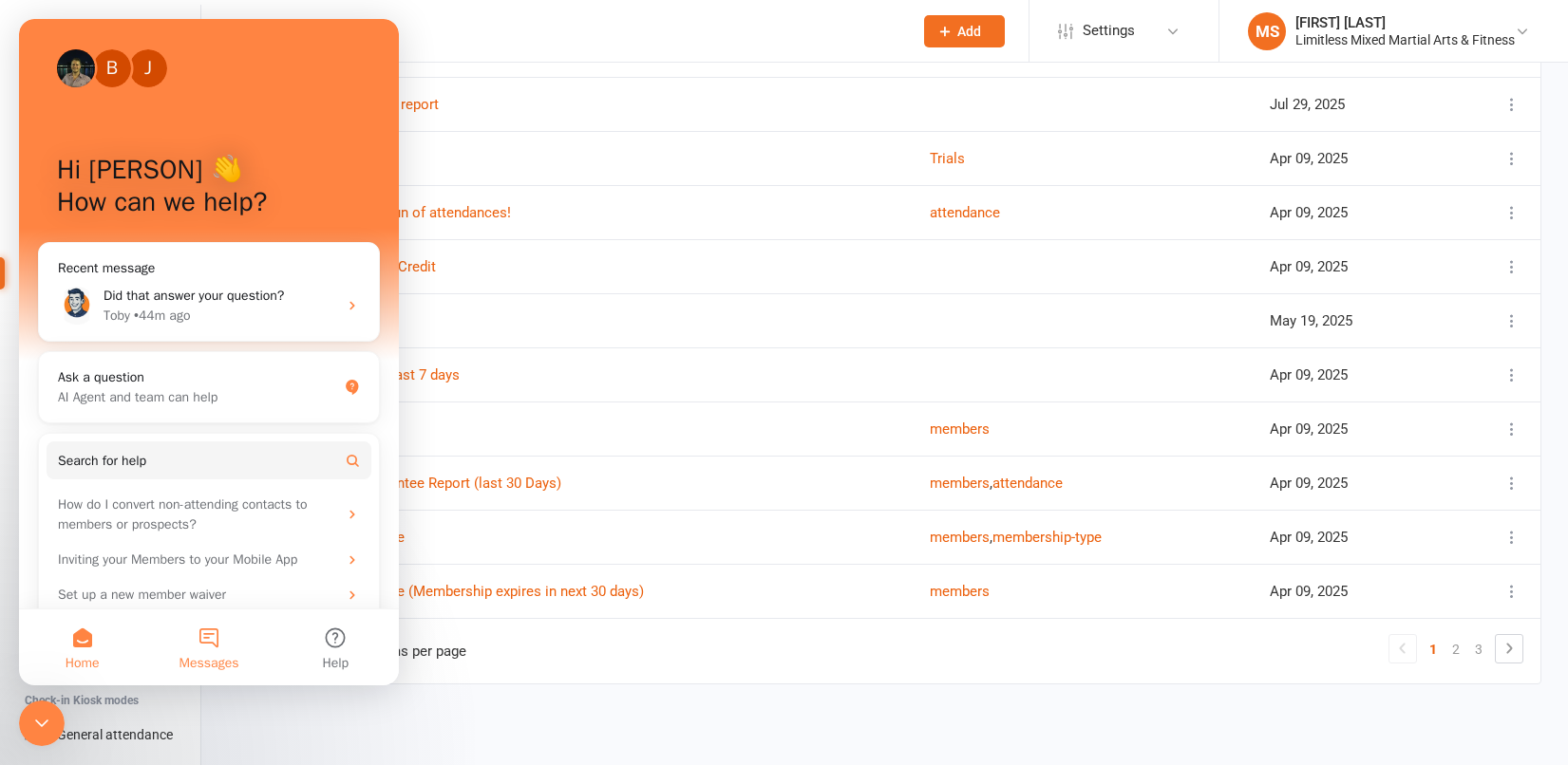 click on "Messages" at bounding box center (208, 647) 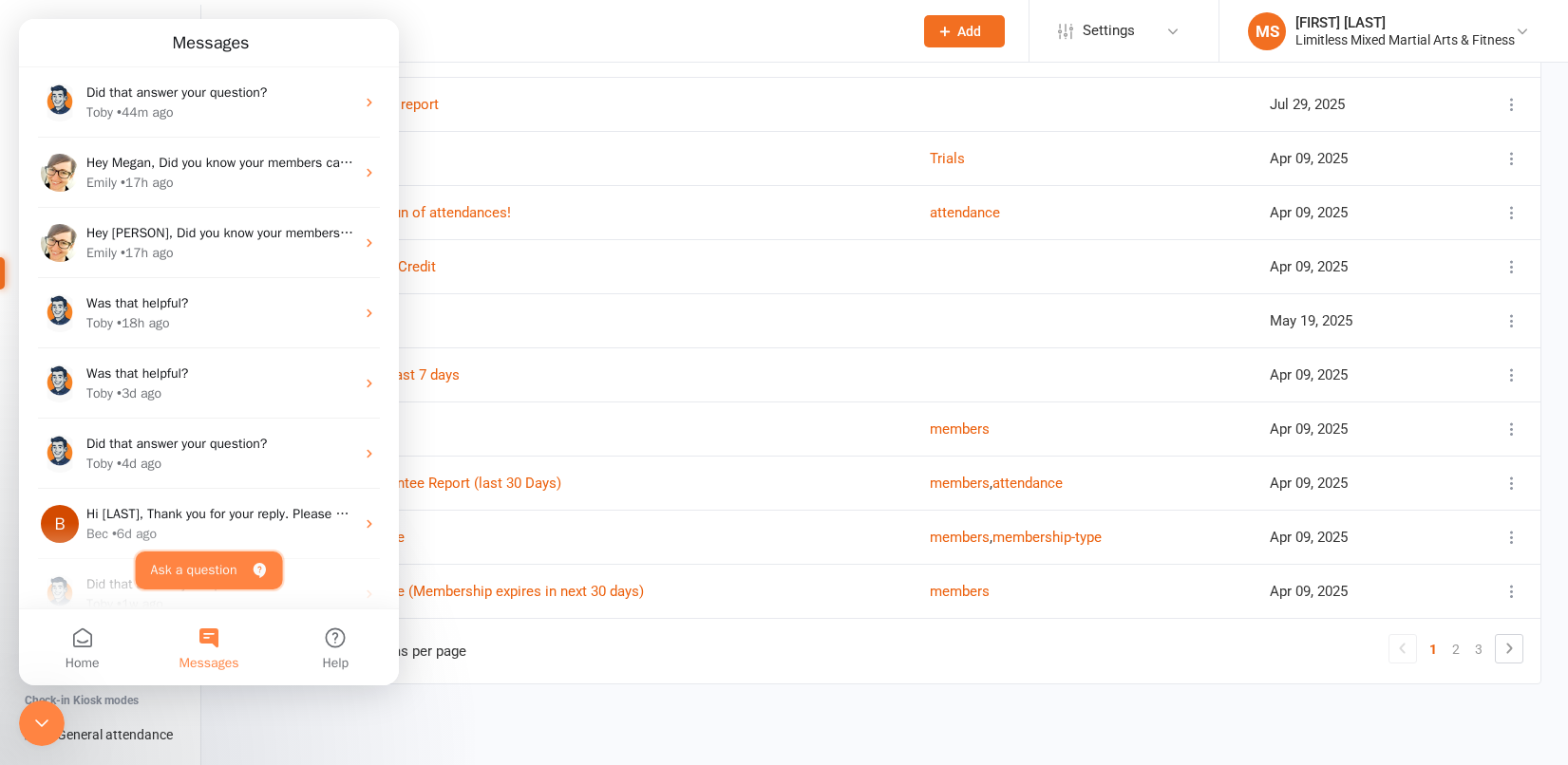 click on "Ask a question" at bounding box center [209, 570] 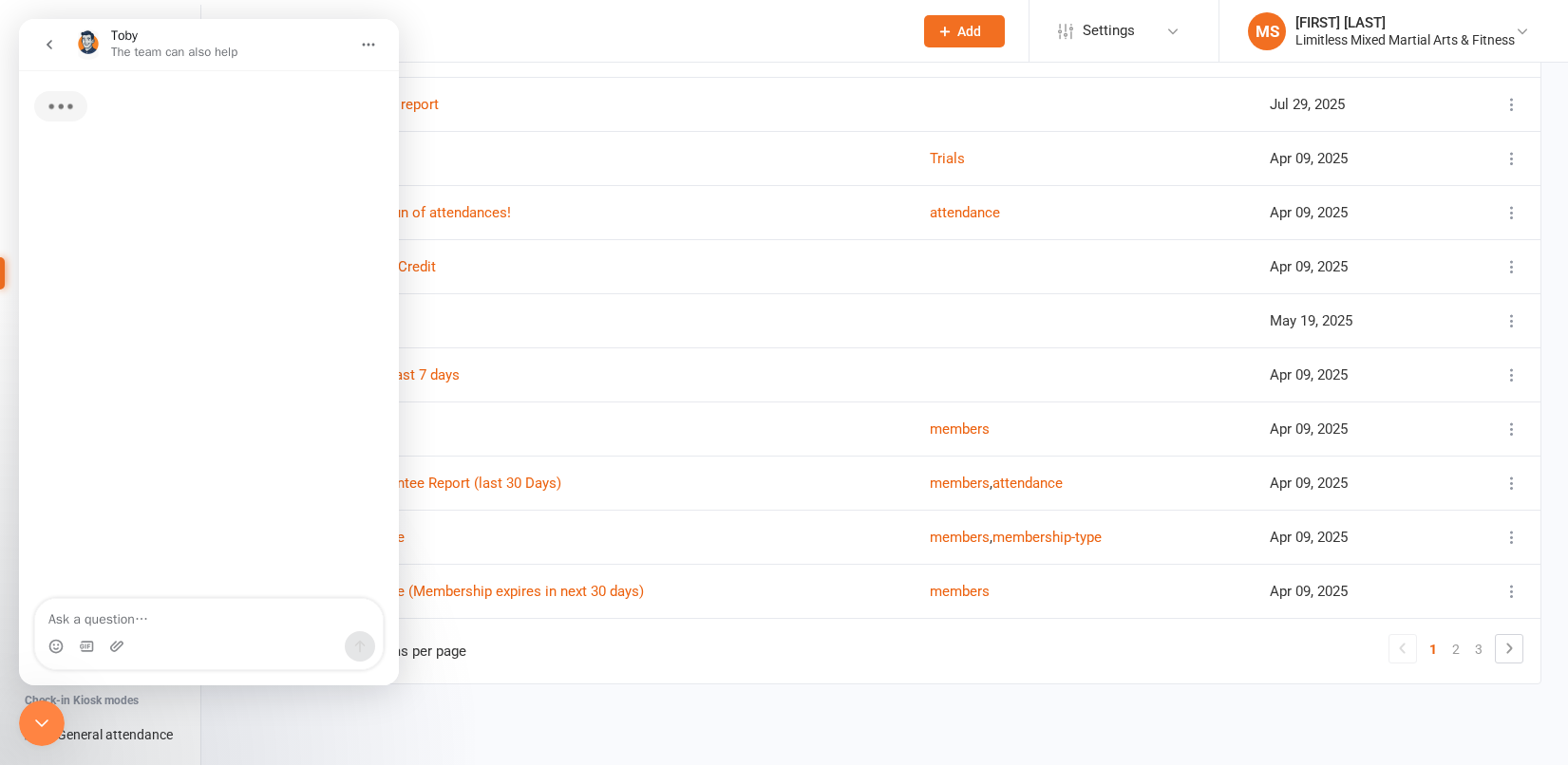 click at bounding box center (209, 615) 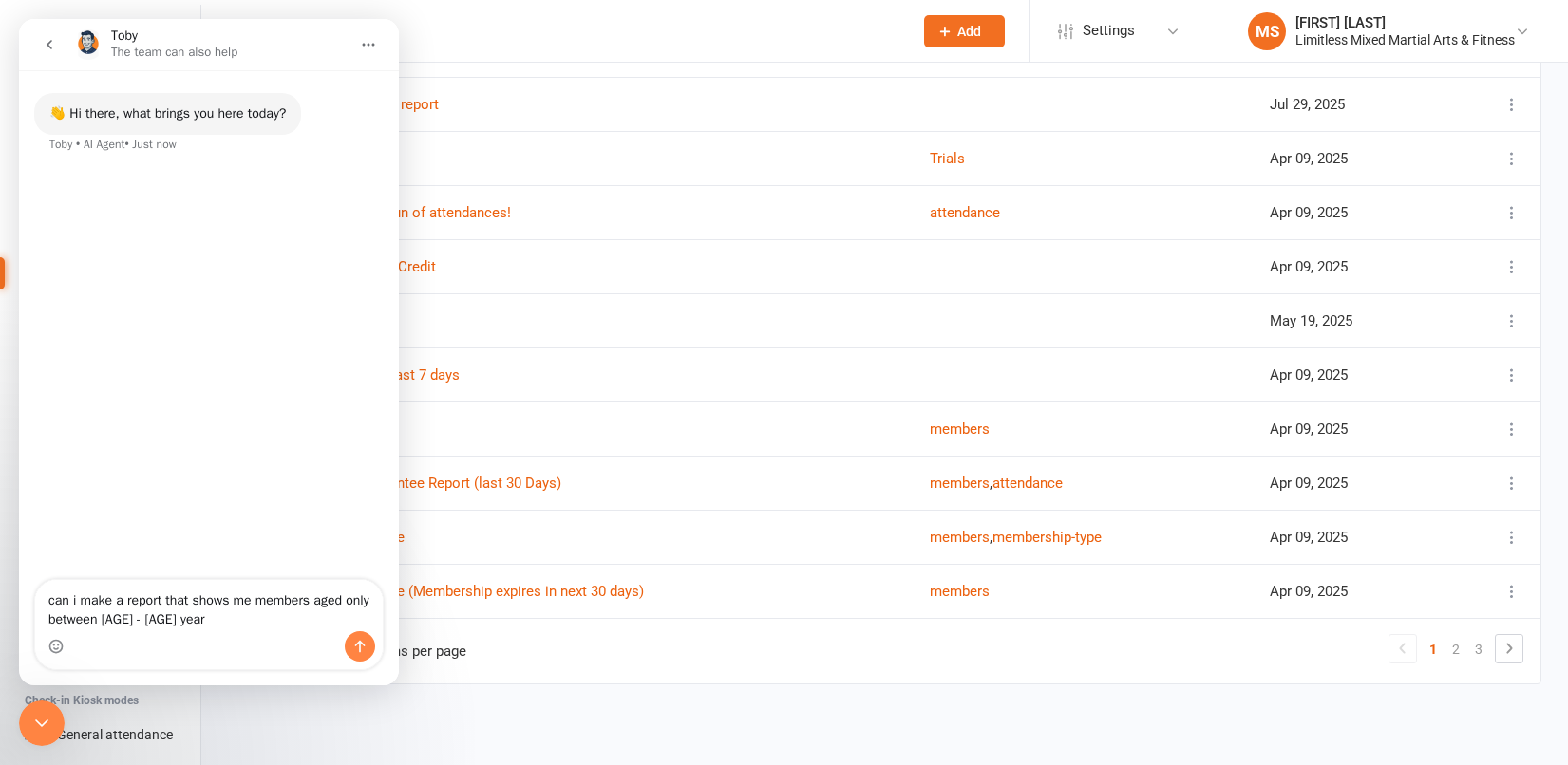 type on "can i make a report that shows me members aged only between [AGE] - [AGE] years" 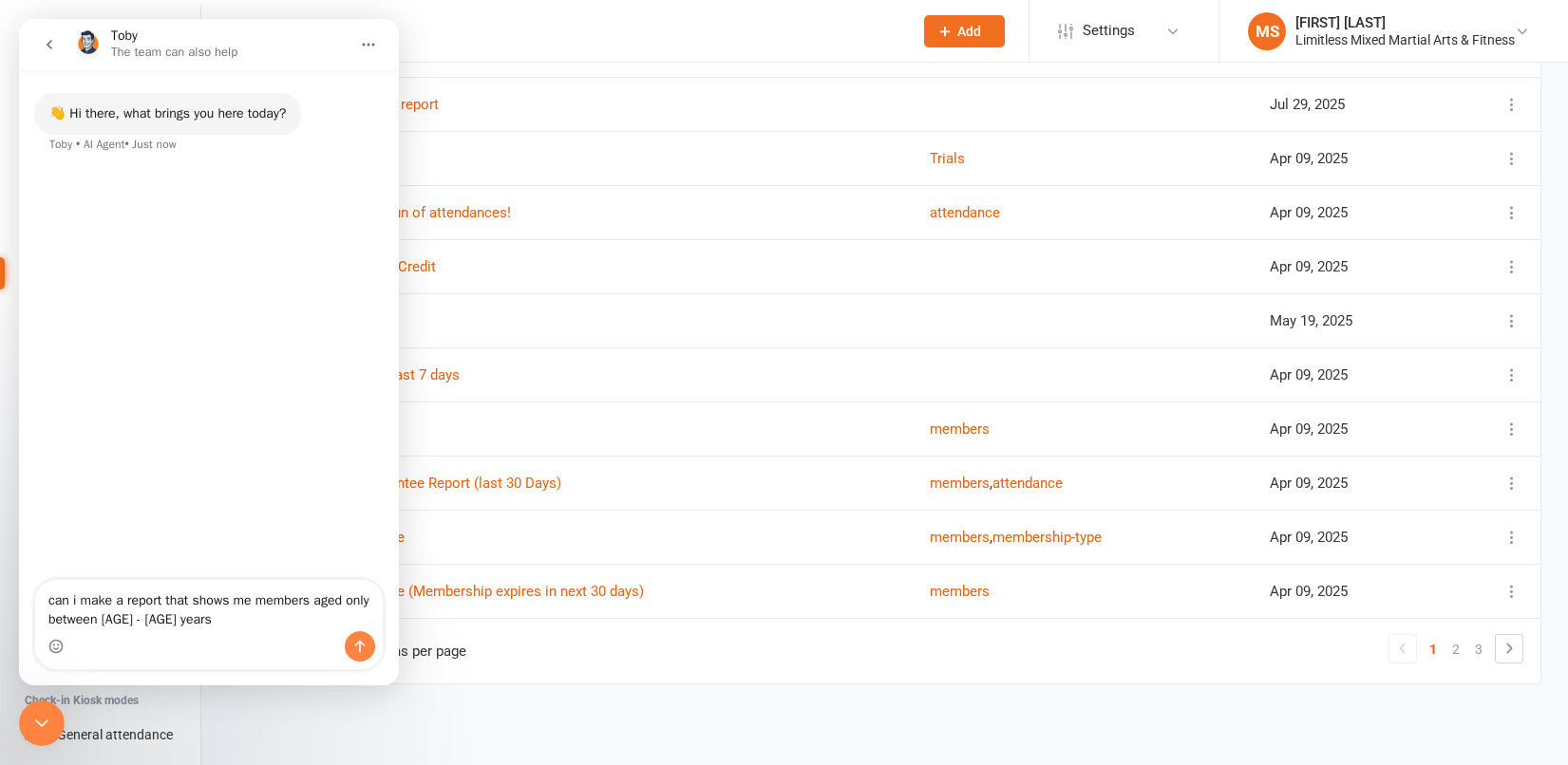 type 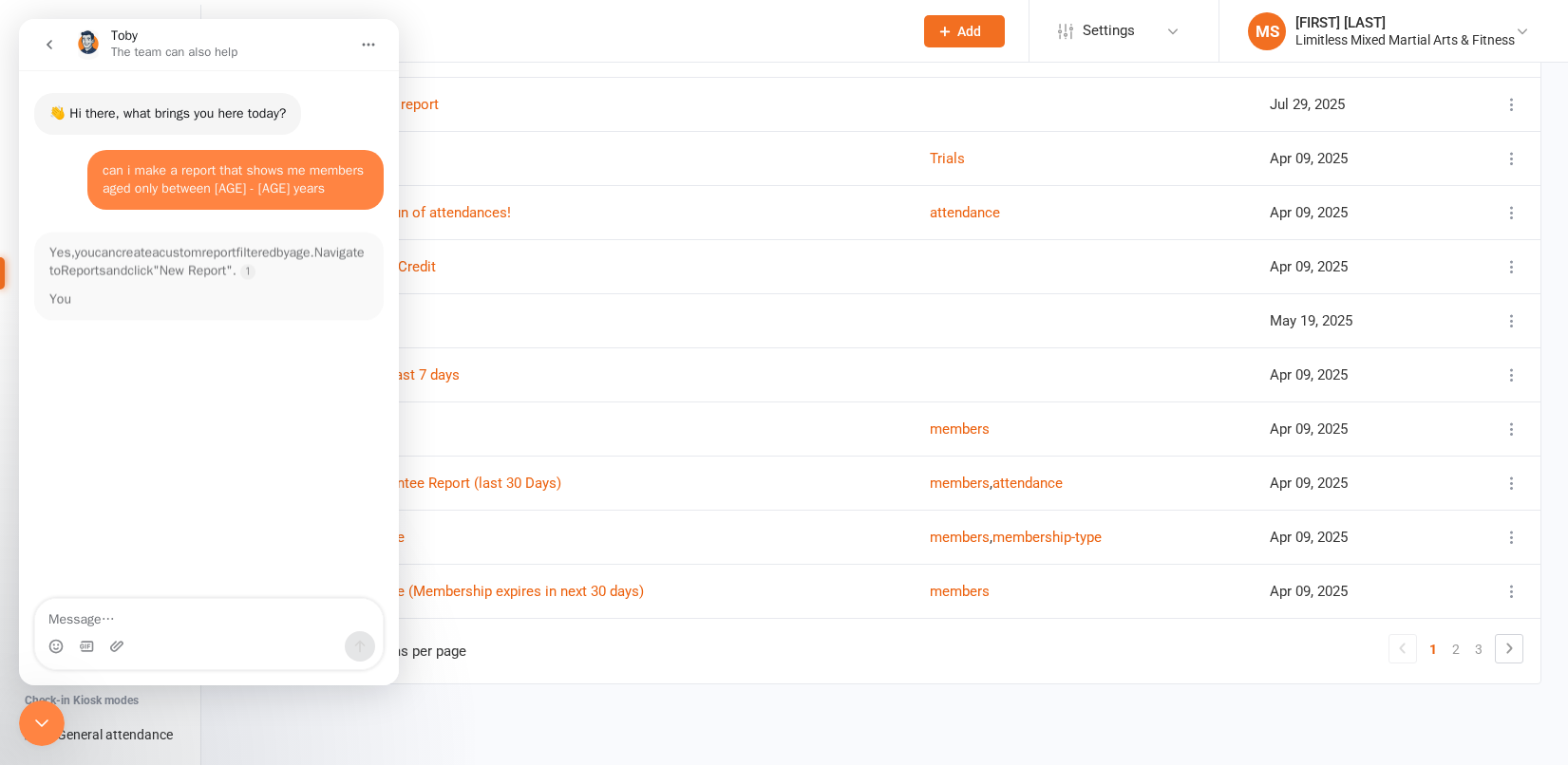 scroll, scrollTop: 3, scrollLeft: 0, axis: vertical 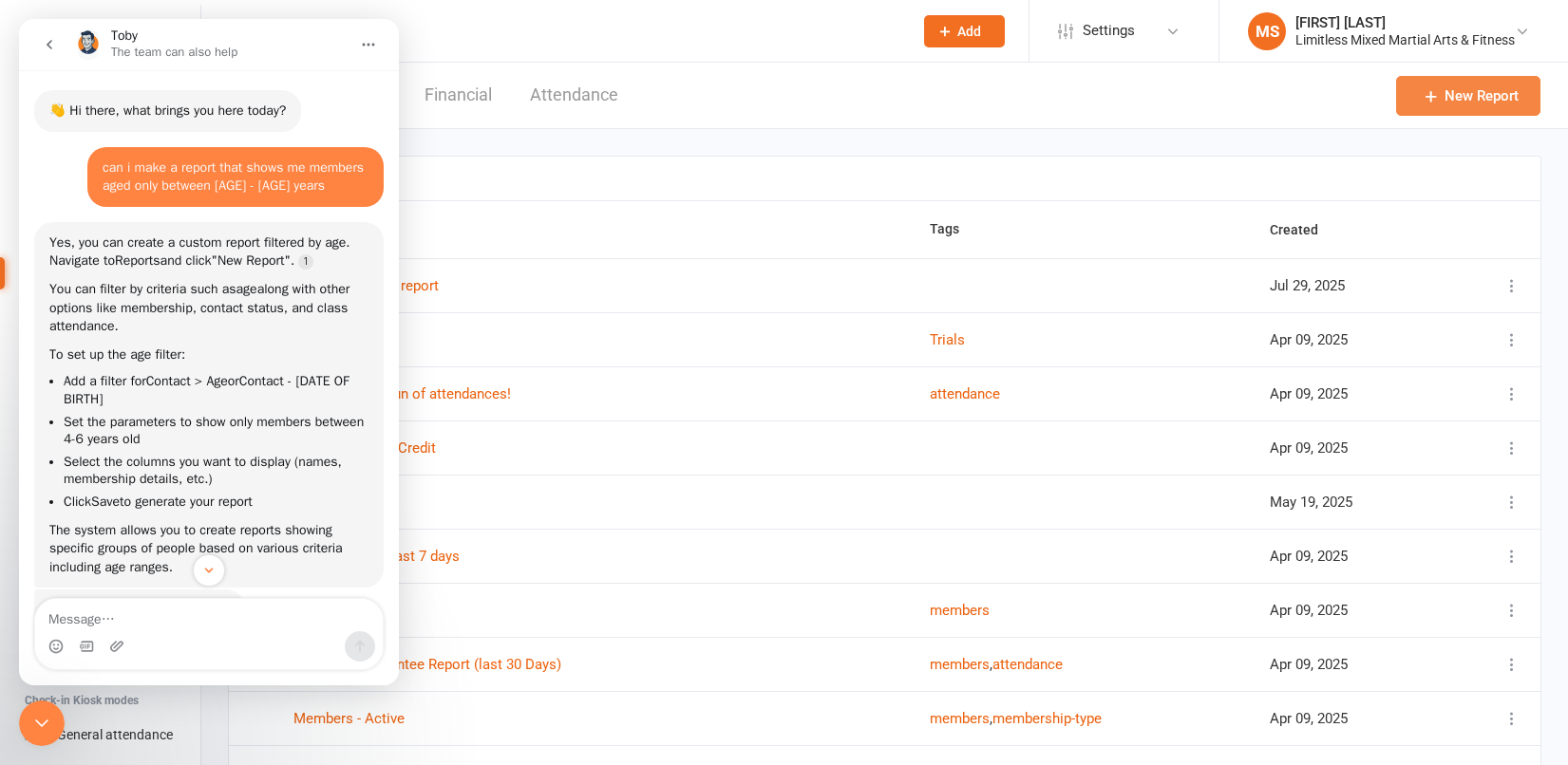 click on "New Report" at bounding box center (1468, 96) 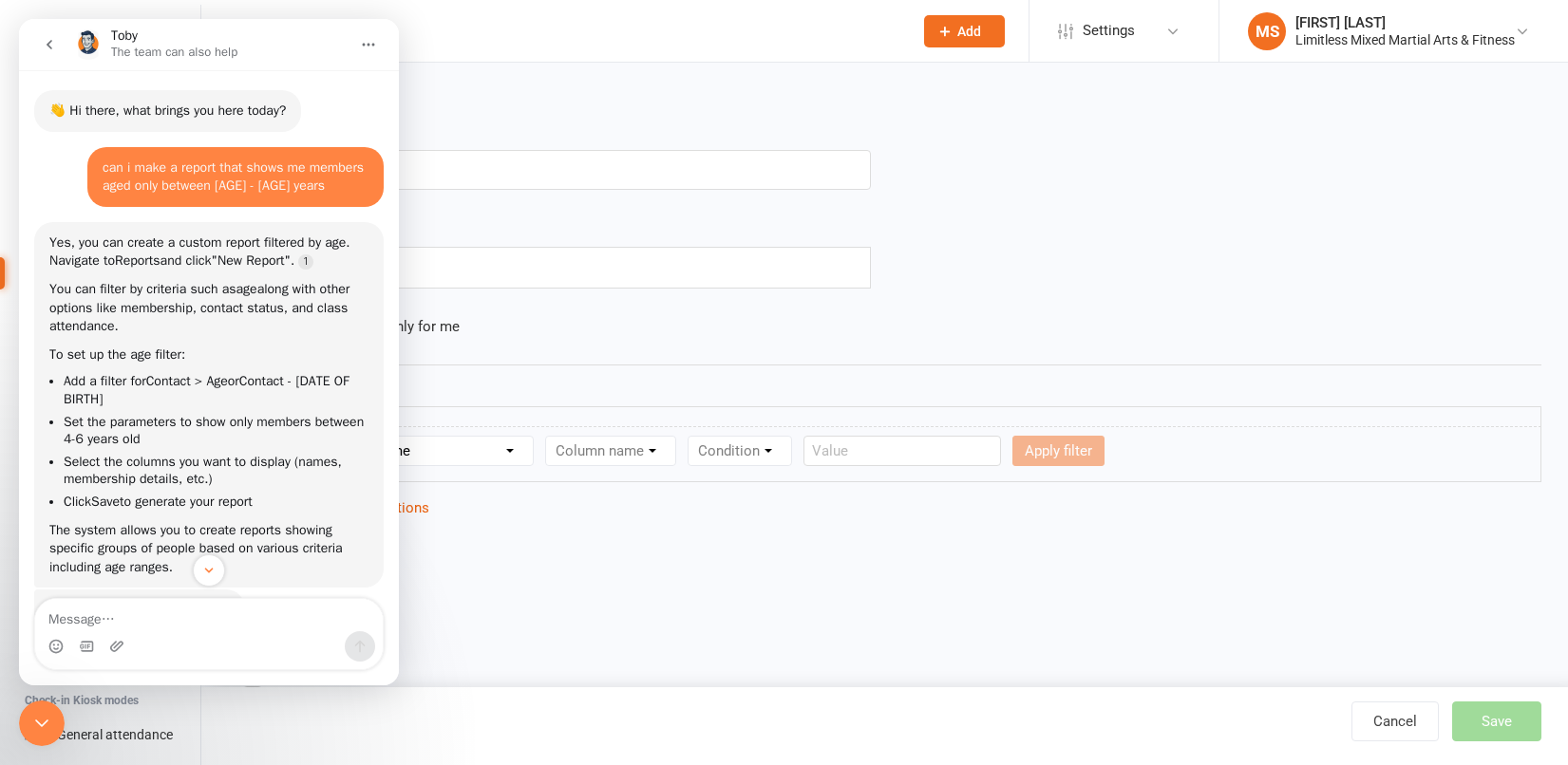 click on "[AGE] Years" at bounding box center [549, 170] 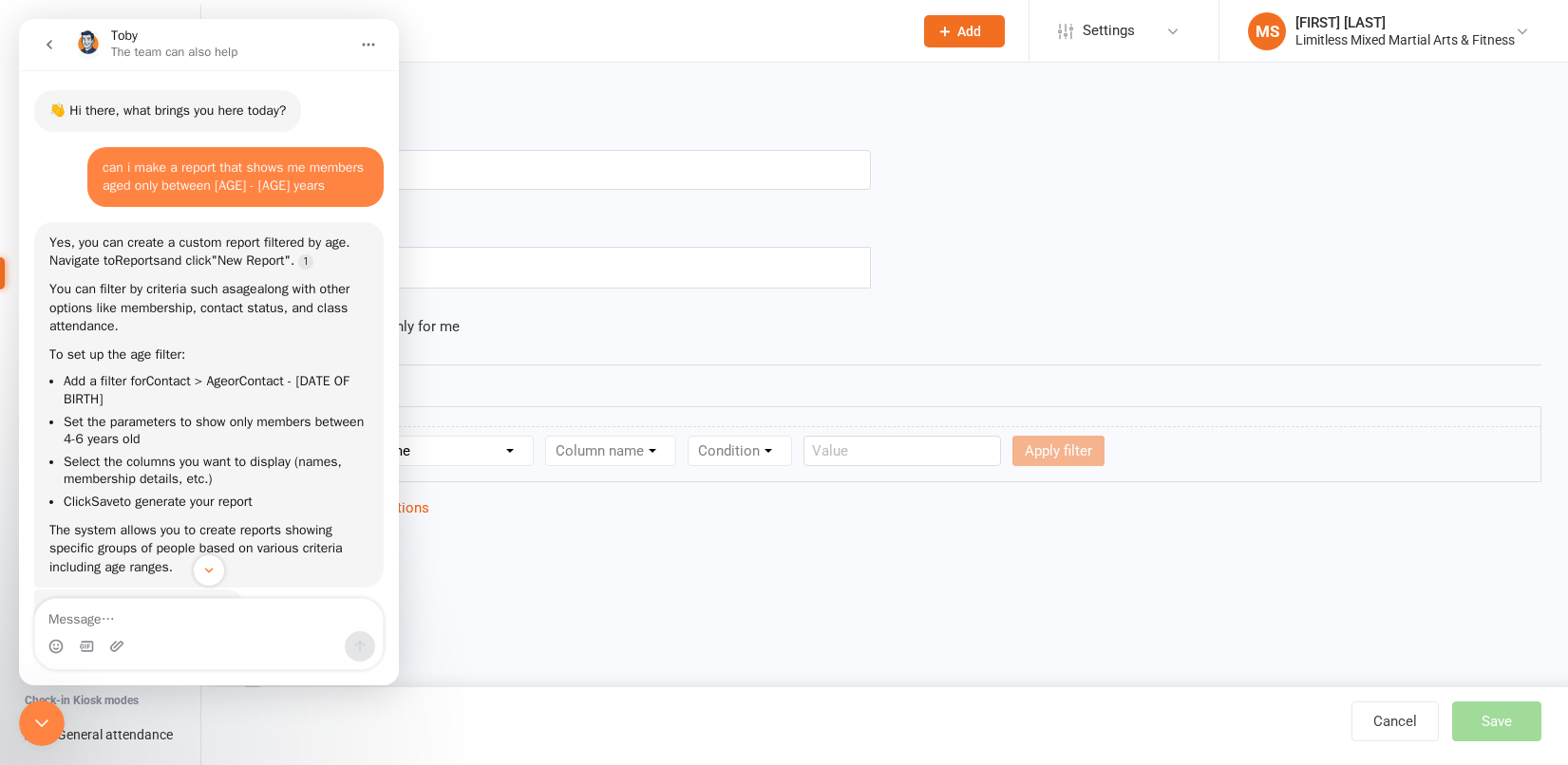 click 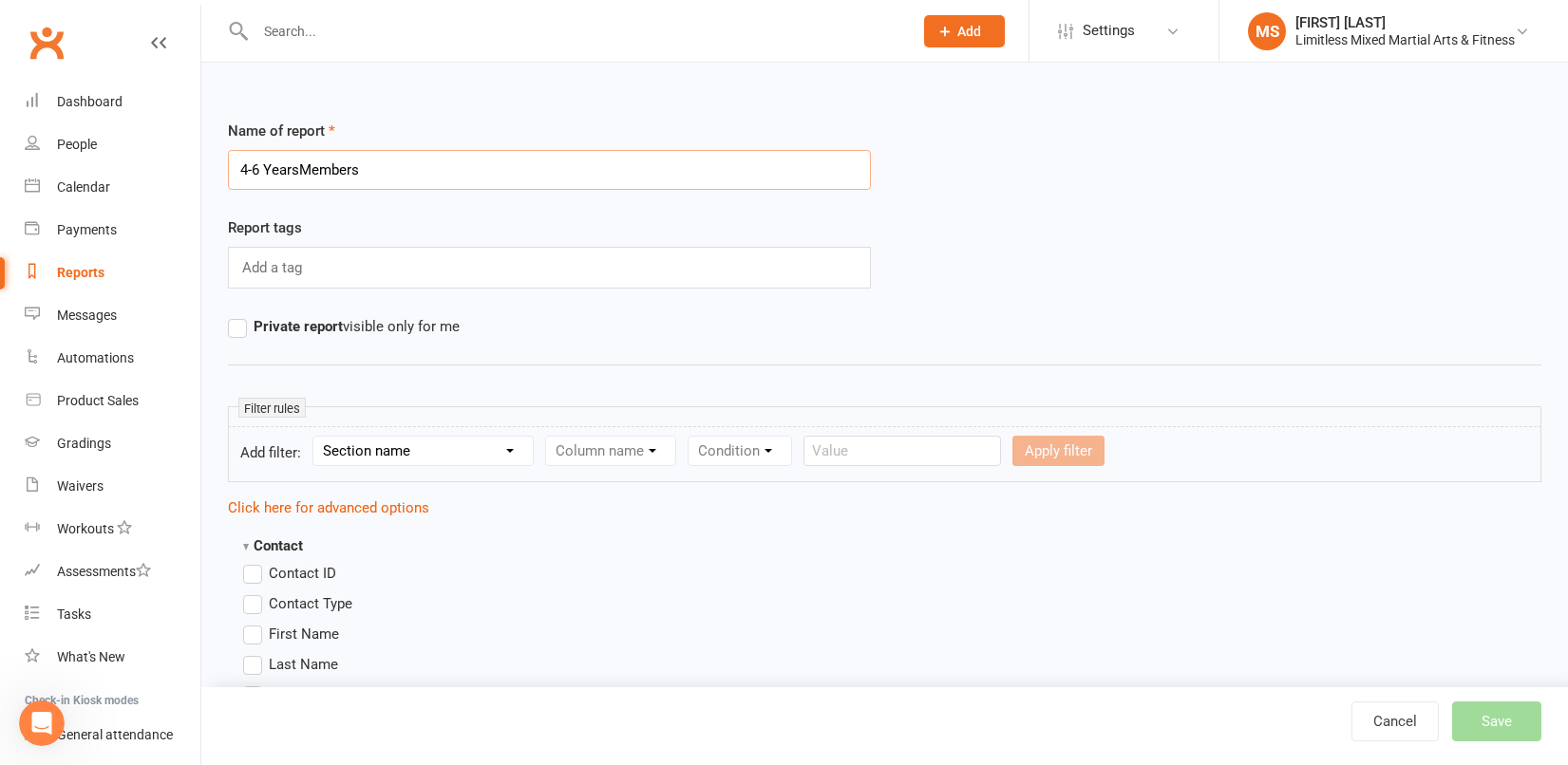 click on "4-6 YearsMembers" at bounding box center (549, 170) 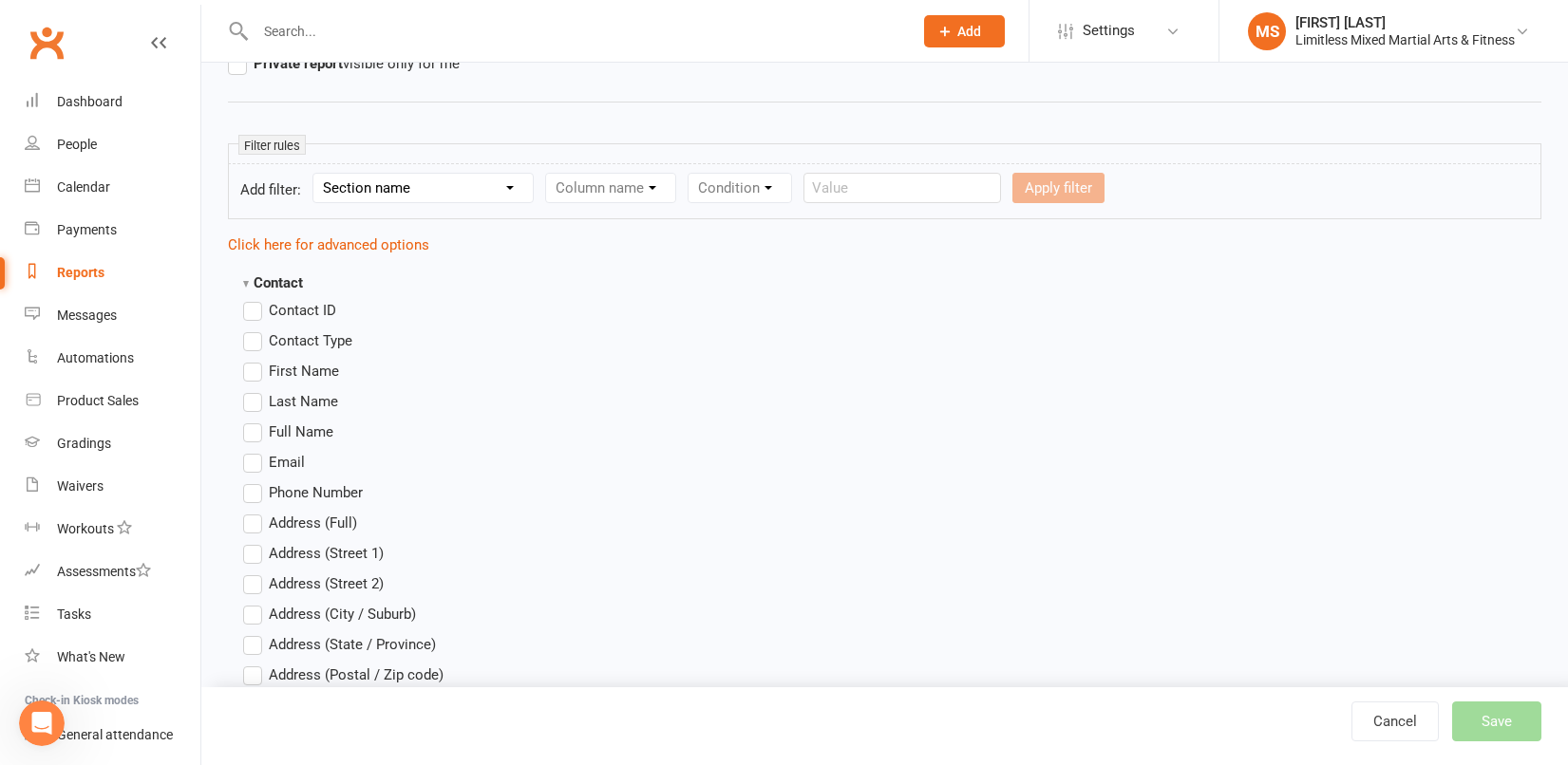 scroll, scrollTop: 268, scrollLeft: 0, axis: vertical 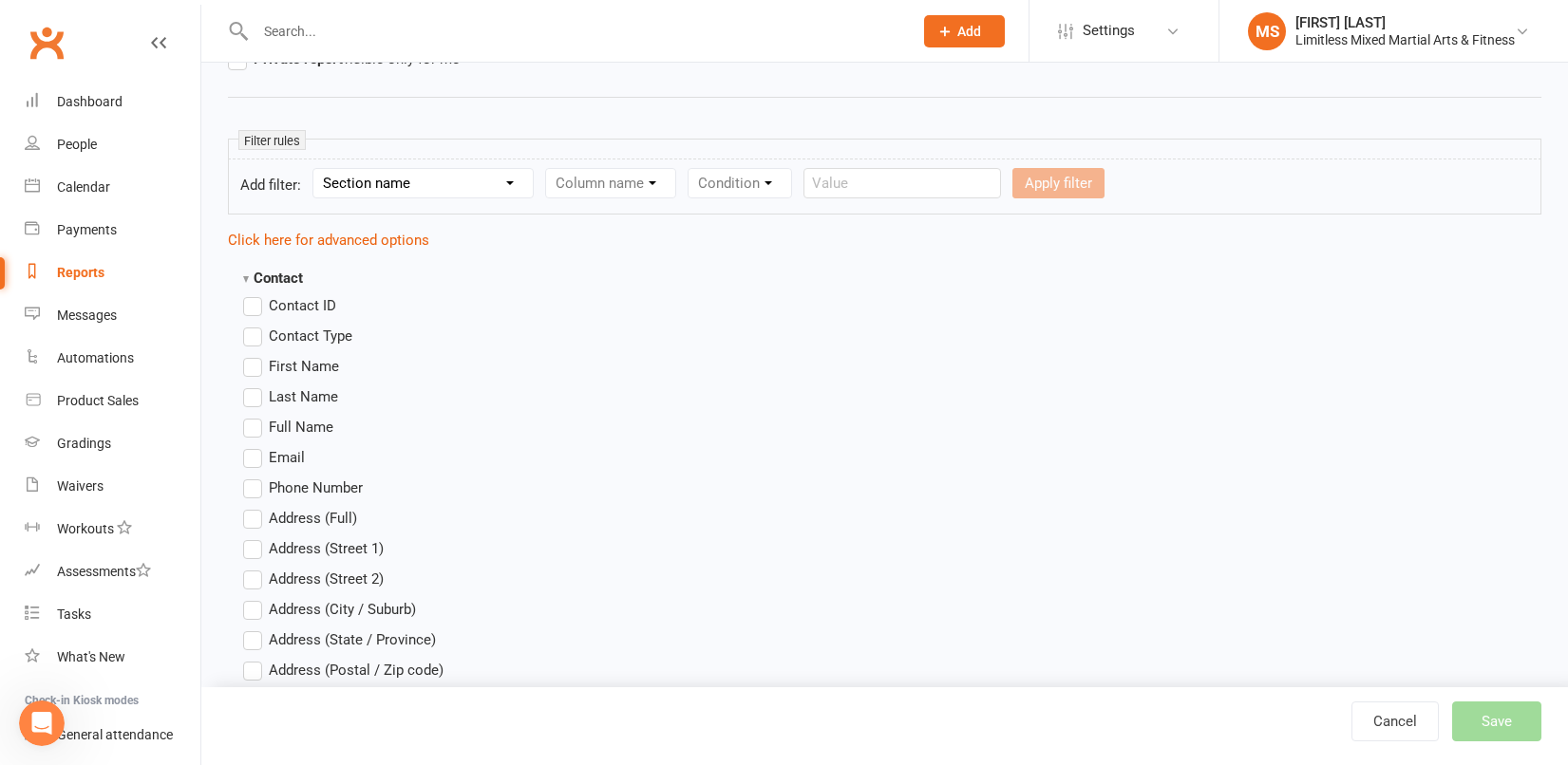 type on "4-6 Years of age Members" 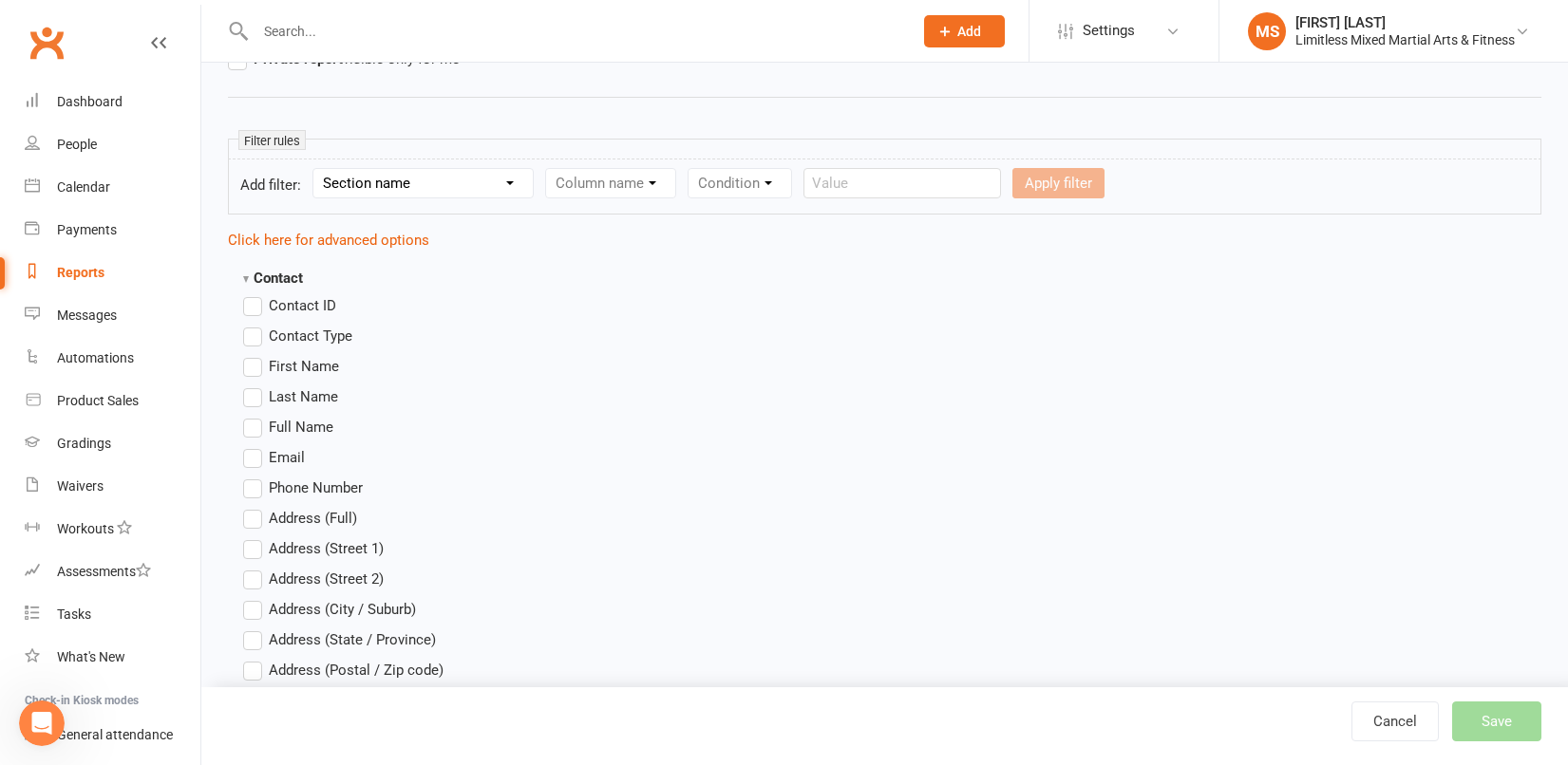 click 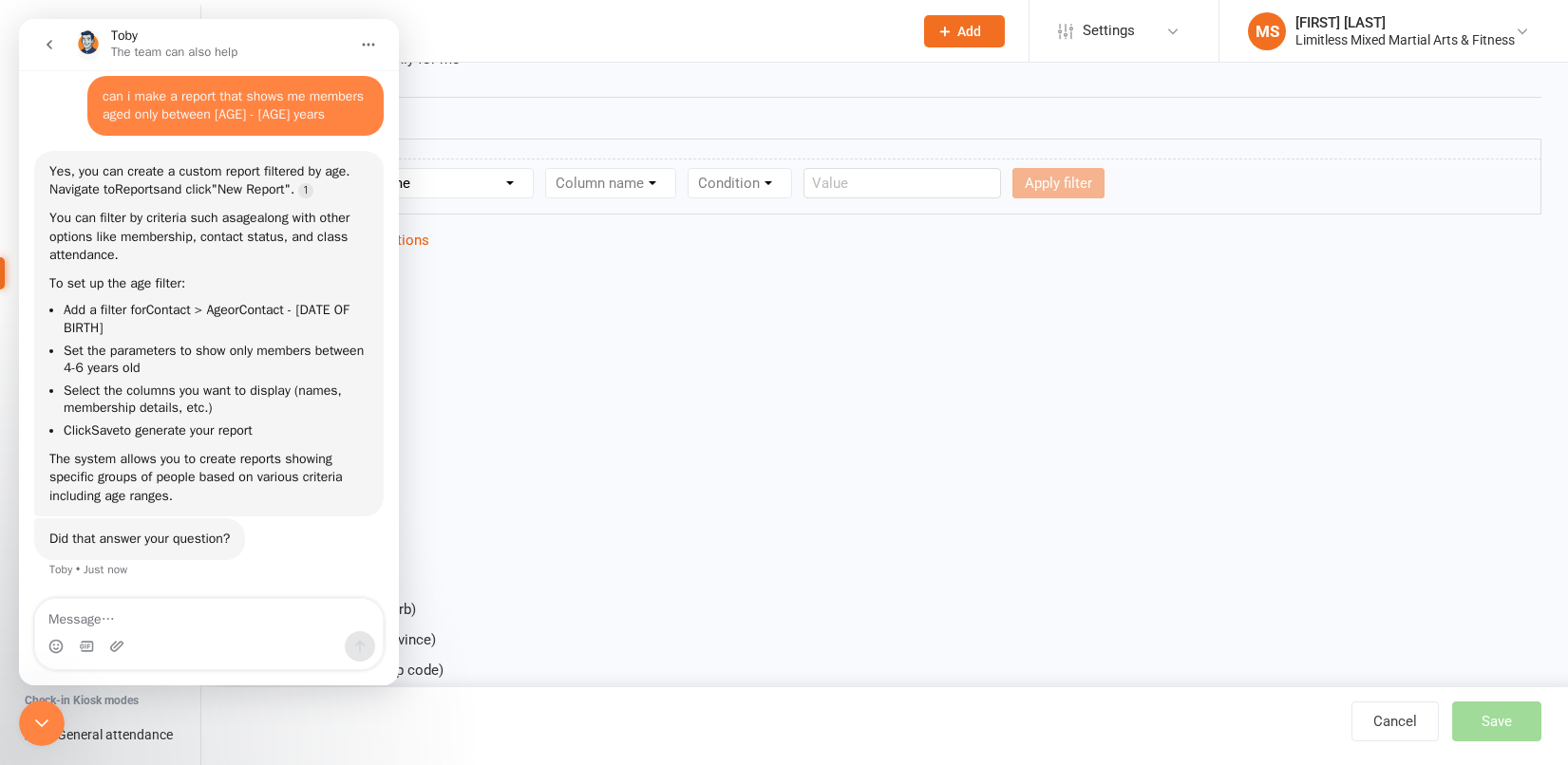 scroll, scrollTop: 75, scrollLeft: 0, axis: vertical 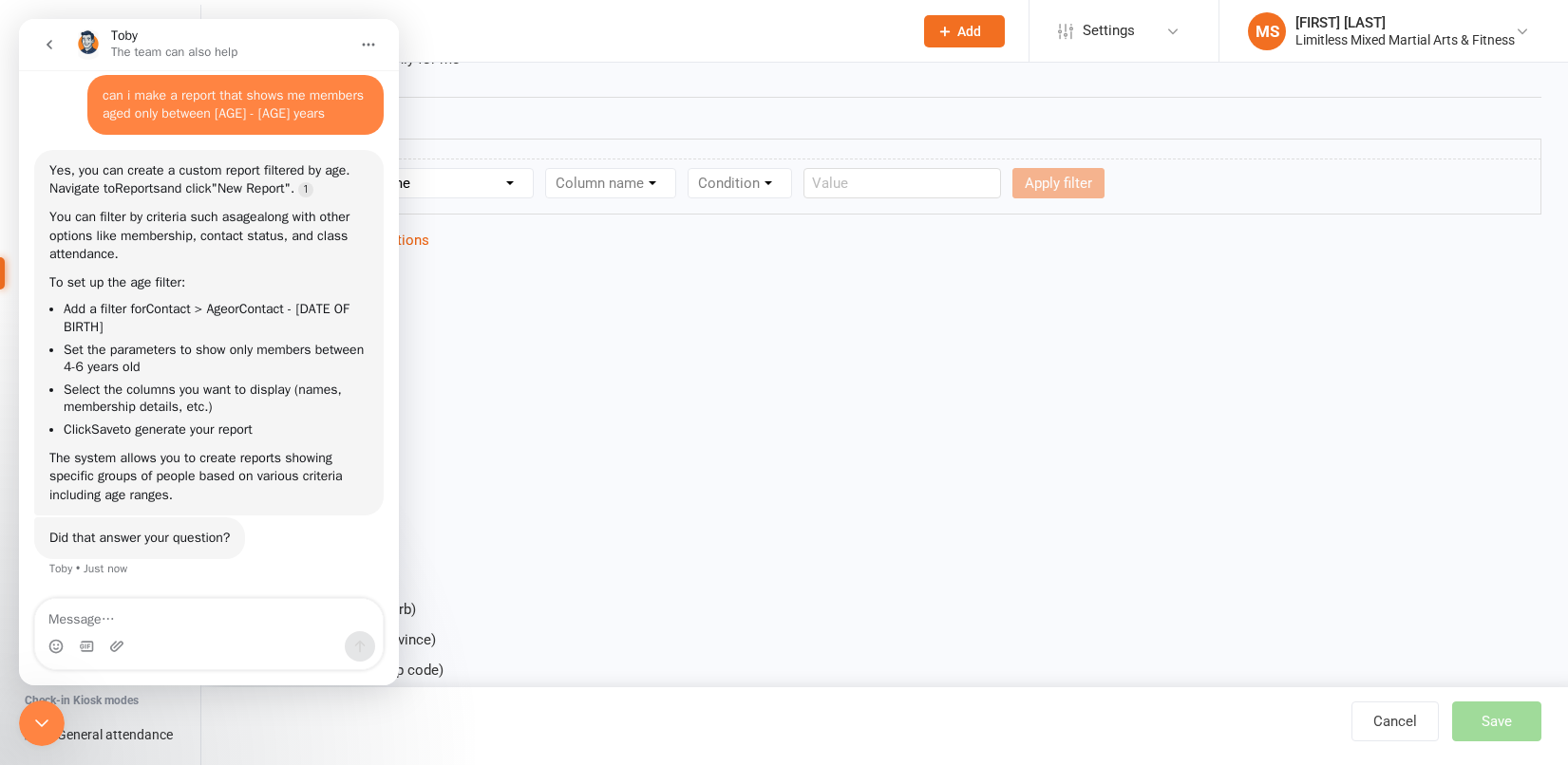 click 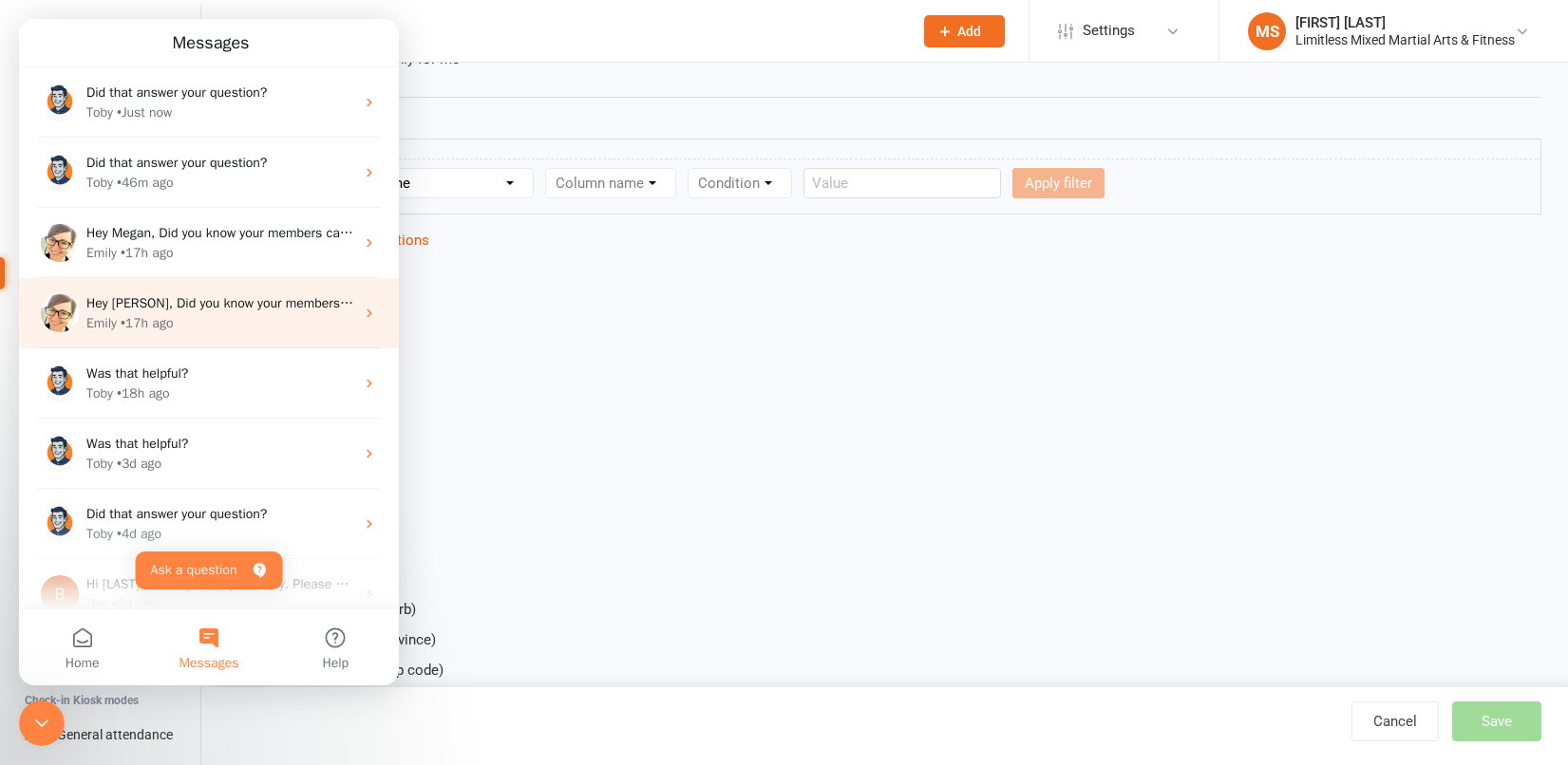 scroll, scrollTop: 0, scrollLeft: 0, axis: both 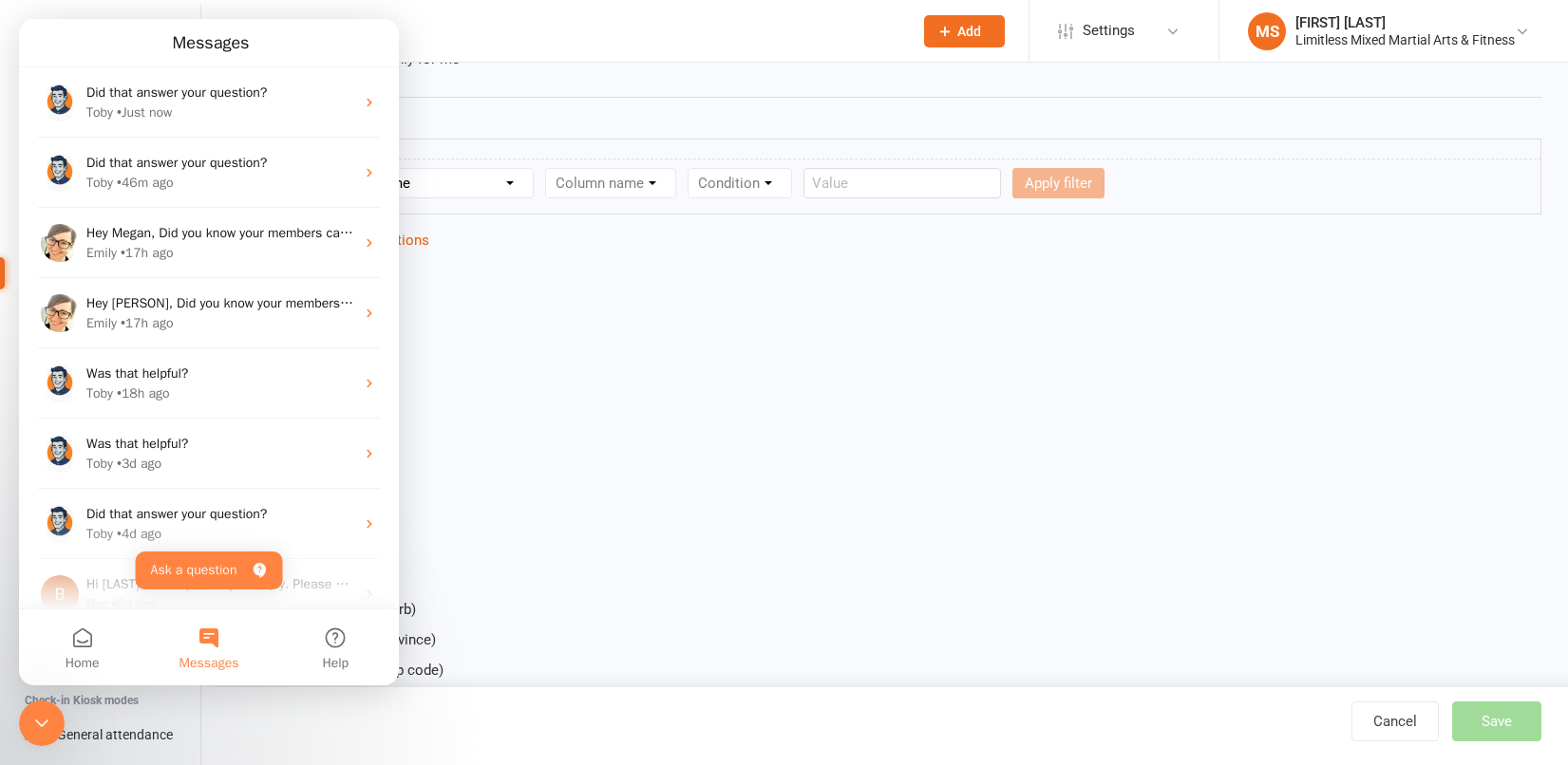 click on "Contact  Contact ID Contact Type [FIRST] [LAST] [FIRST] [LAST] [FIRST] [LAST] [EMAIL] [PHONE] Address (Full) Address (Street 1) Address (Street 2) Address (City / Suburb) Address (State / Province) Address (Postal / Zip code) Created First Activated Days since added to Clubworx Days since First Activated Days since Last Activated Status Previous Status (Prospects only) Prospect Status Last Changed Trial Status Member Number Date of Birth Age Next Birthday Birth Month Unsubscribed from Email Unsubscribed from SMS Owner Location Converted to Member Converted to NAC Wallet Details Credit Card Expires Source Related contacts exist? Related members exist? Related active members exist? Related prospects exist? Related non-attending contacts exist? Related non-attending contacts (with active memberships) exist? Parent(s) exist in Clubworx? Children exist in Clubworx? Profile picture attached? Credit balance Flagged? Flag Titles Ezidebit Payer Reference Select all Attendance  Attendance Last Marked Attendance First Marked Style" at bounding box center [884, 1385] 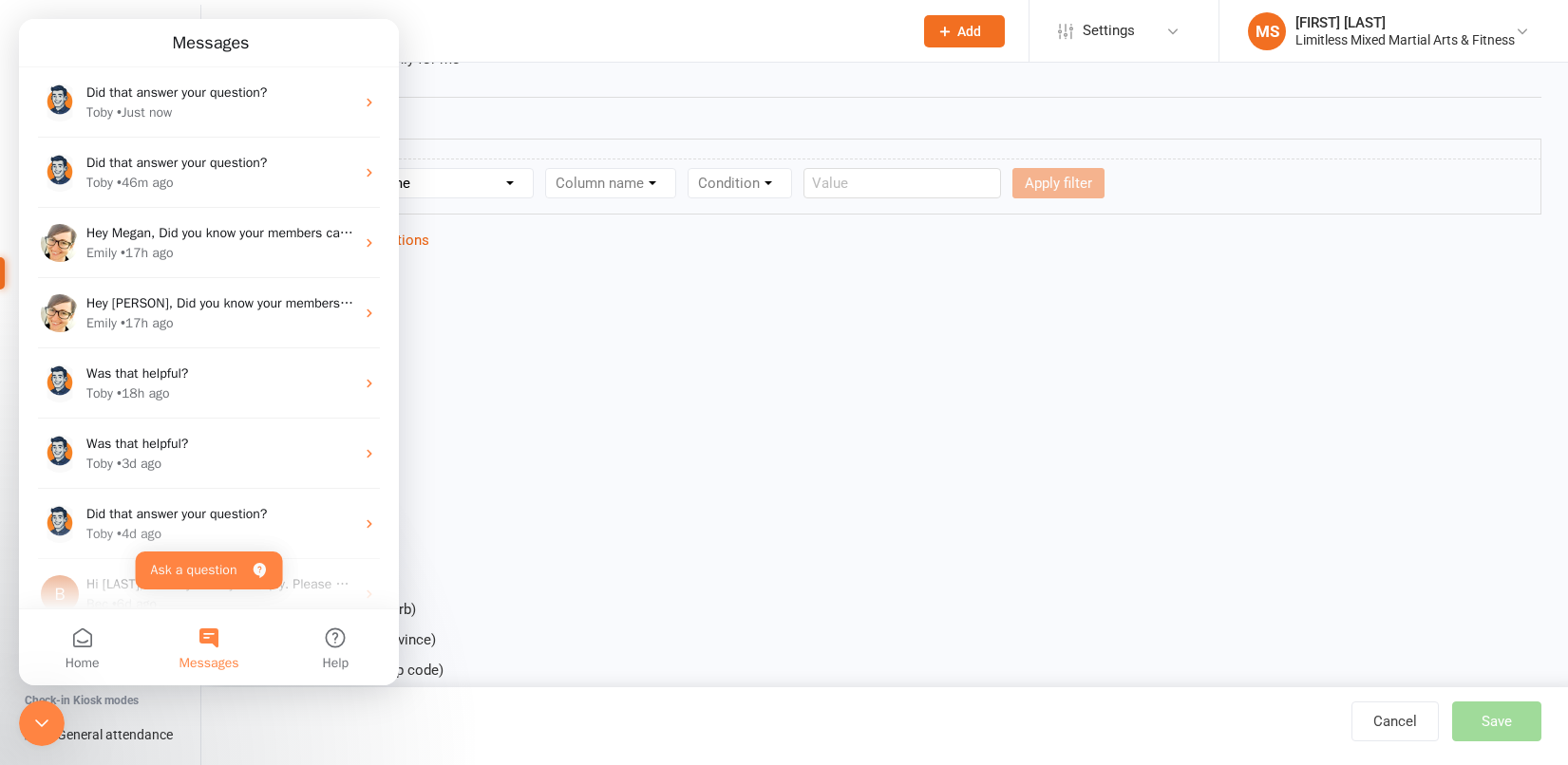 click 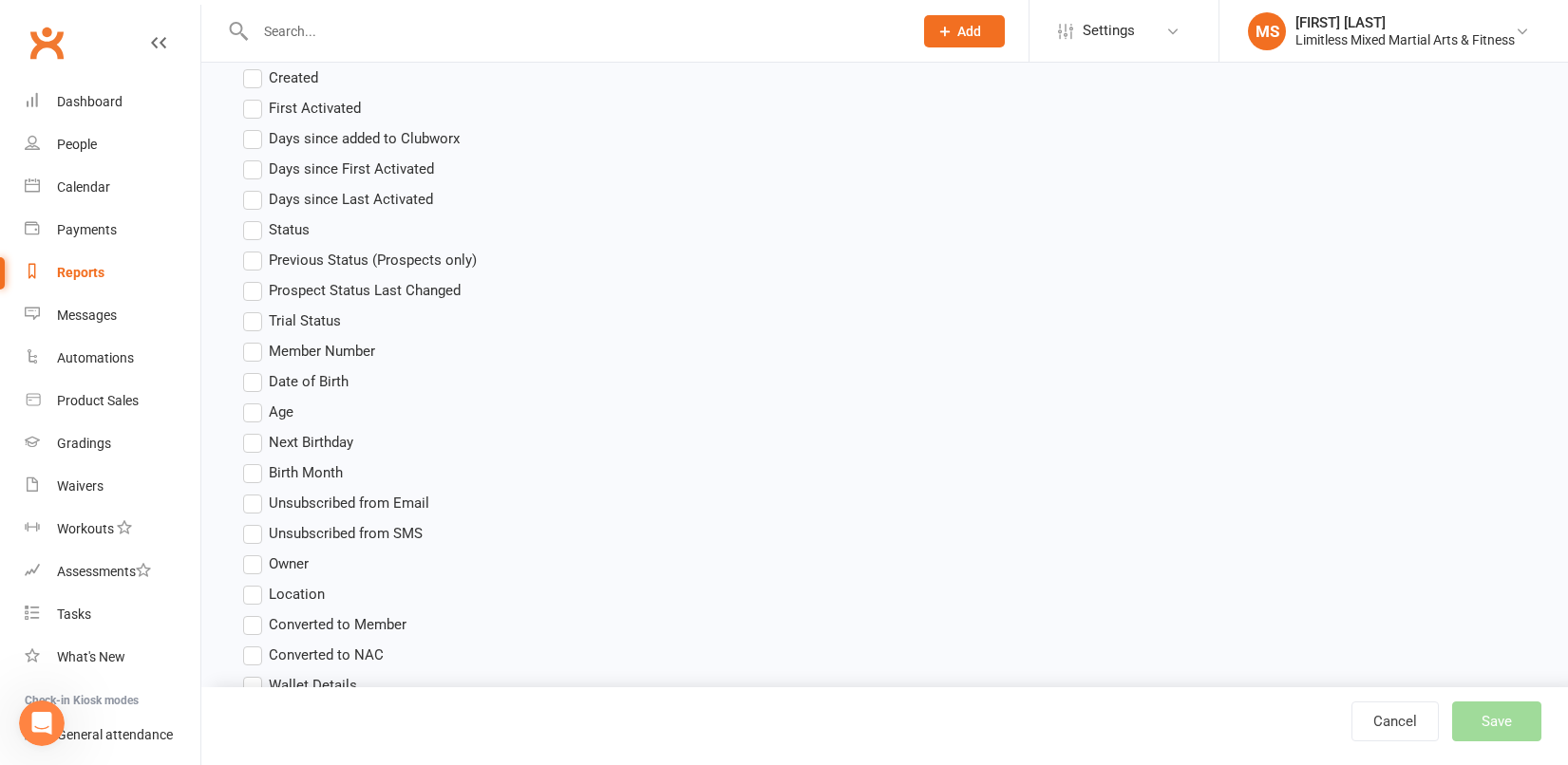 scroll, scrollTop: 895, scrollLeft: 0, axis: vertical 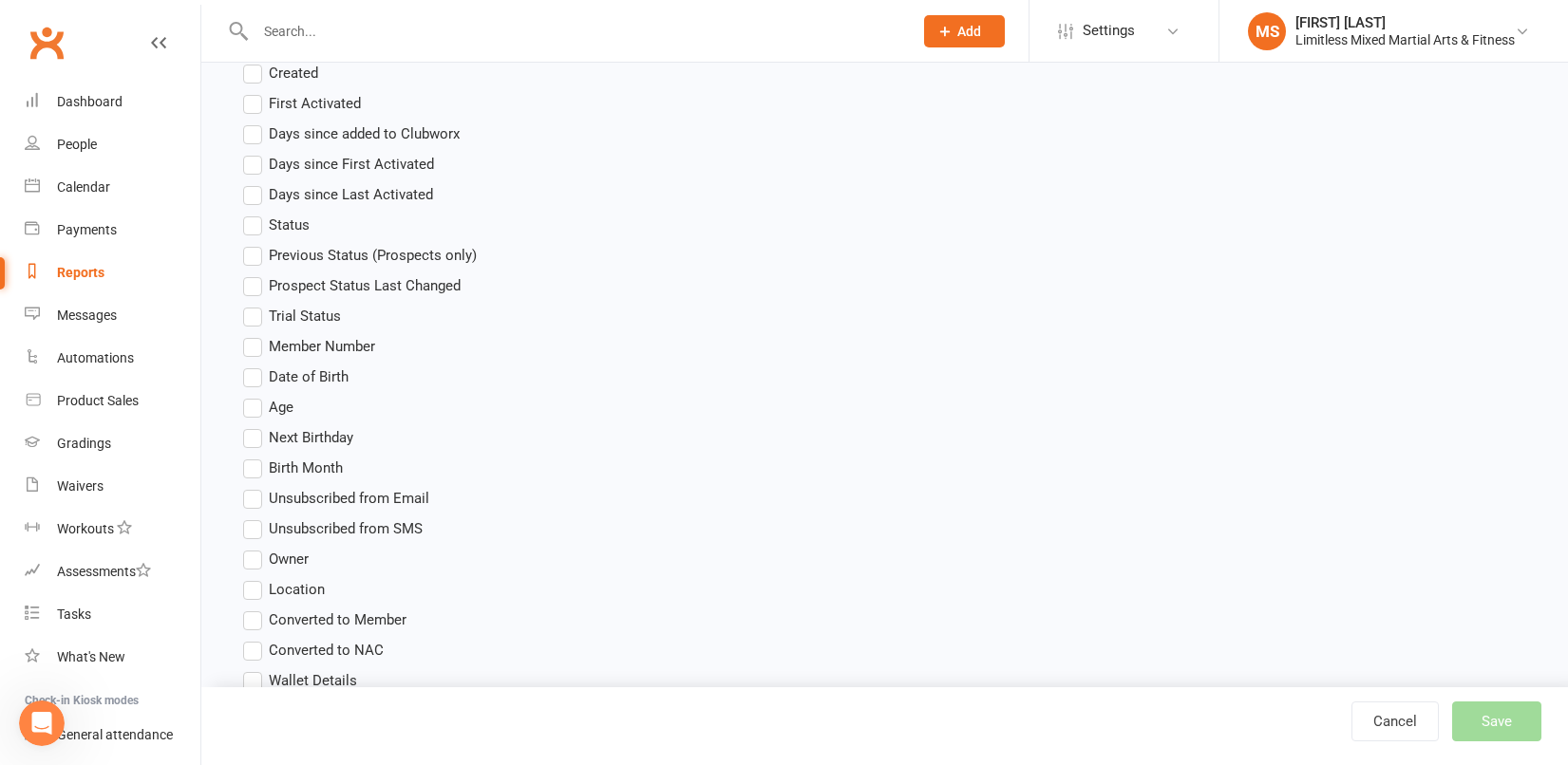 click on "Age" at bounding box center [268, 407] 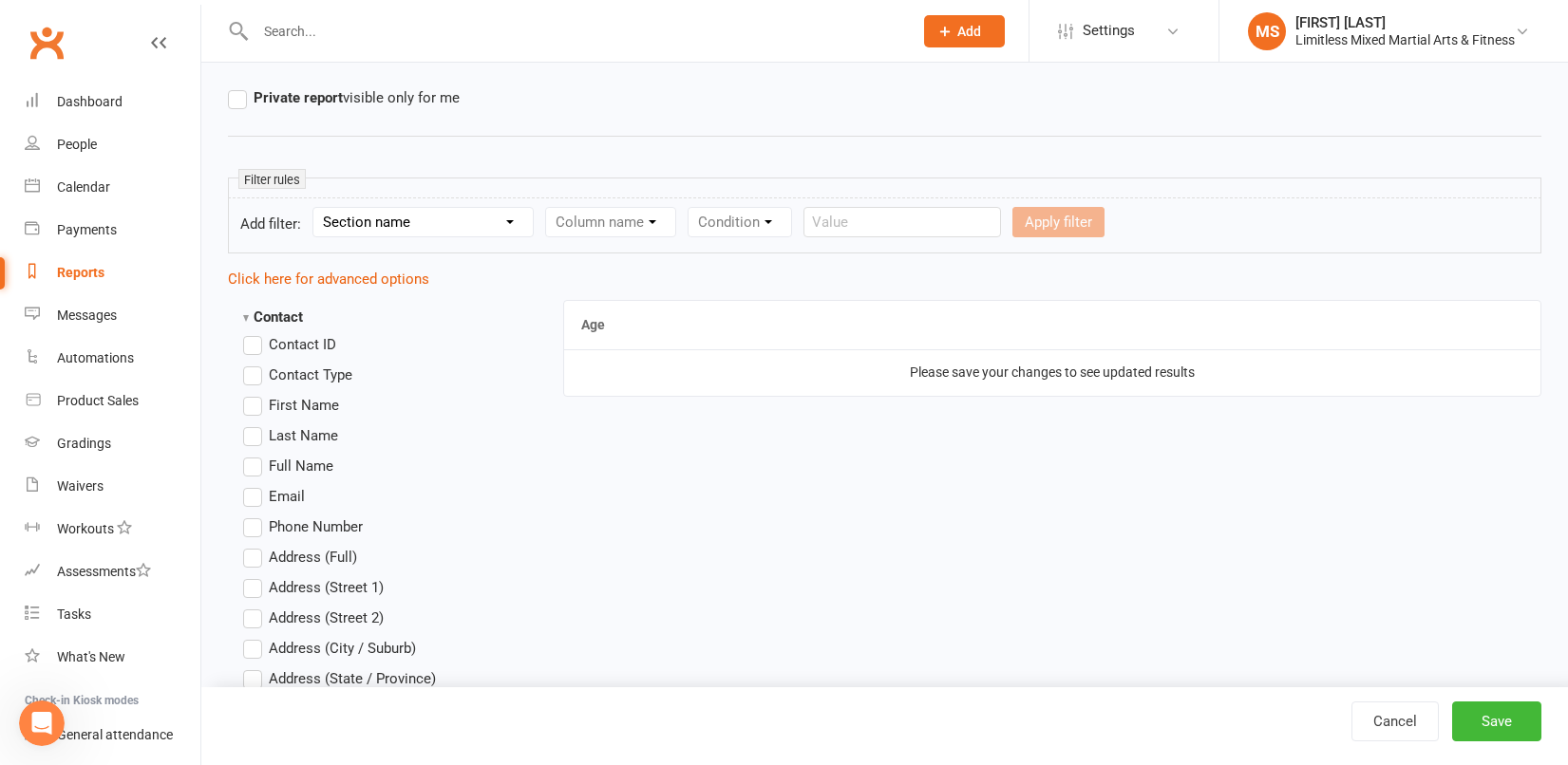 scroll, scrollTop: 225, scrollLeft: 0, axis: vertical 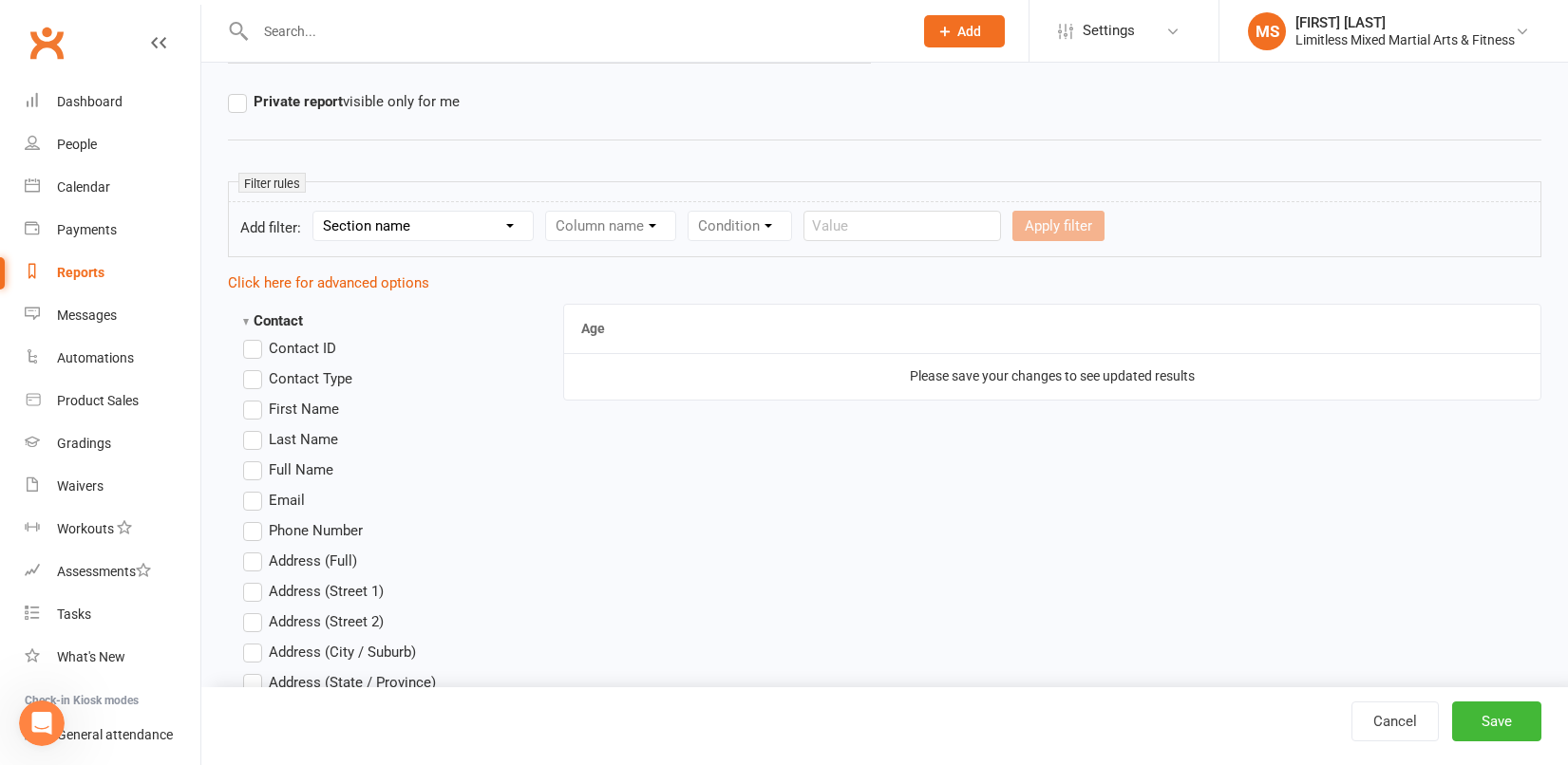 click on "Please save your changes to see updated results" at bounding box center [1052, 376] 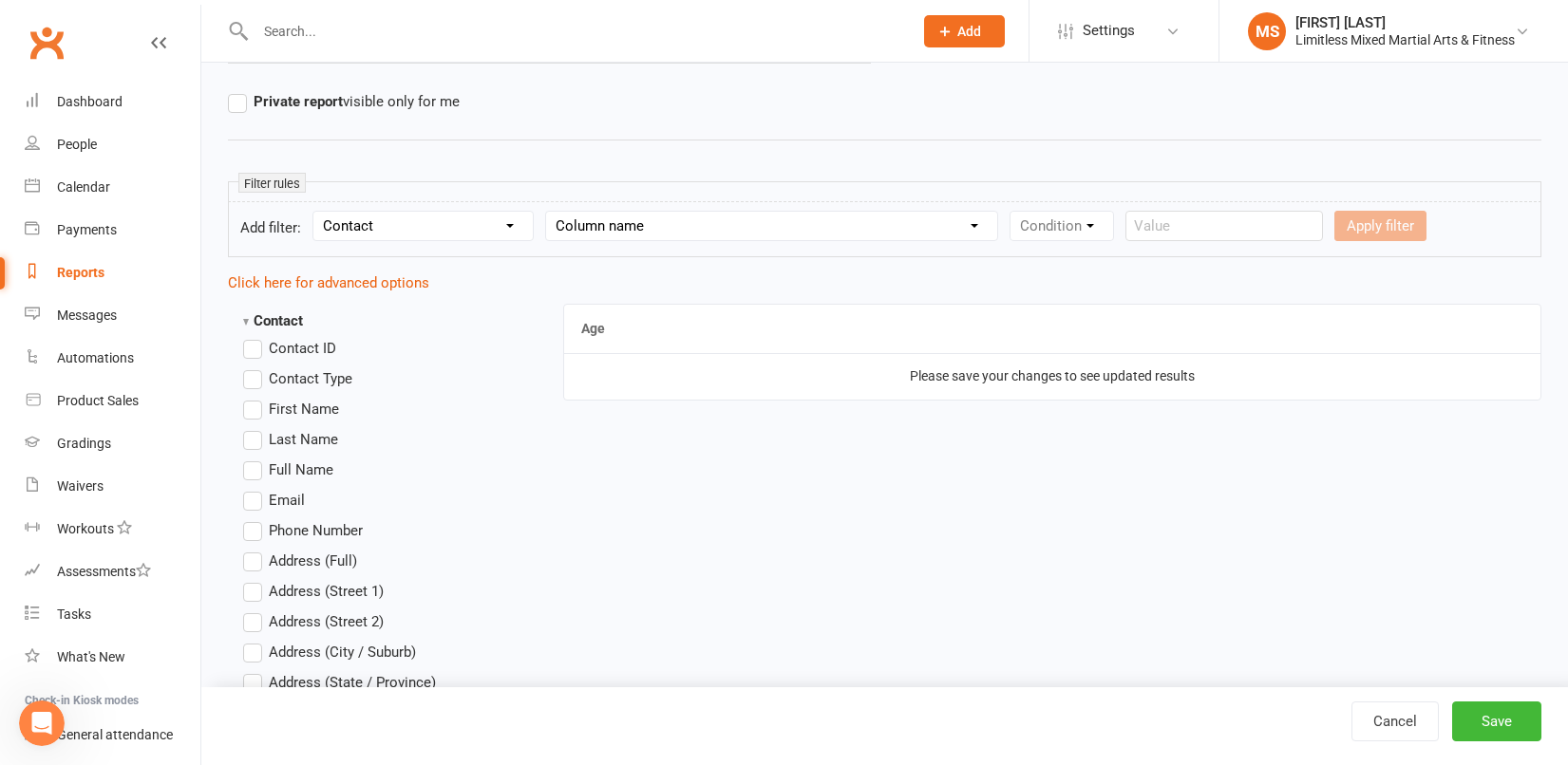 click on "Column name Contact Type First Name Last Name Full Name Email Phone Number Address (Full) Address (Street 1) Address (Street 2) Address (City / Suburb) Address (State / Province) Address (Postal / Zip code) Created First Activated Days since added to Clubworx Days since First Activated Days since Last Activated Status Previous Status (Prospects only) Prospect Status Last Changed Trial Status Member Number Date of Birth Age Next Birthday Birth Month Unsubscribed from Email Unsubscribed from SMS Owner Location Converted to Member Converted to NAC Wallet Details Credit Card Expires Source Related contacts exist? Related members exist? Related active members exist? Related prospects exist? Related non-attending contacts exist? Related non-attending contacts (with active memberships) exist? Parent(s) exist in Clubworx? Children exist in Clubworx? Profile picture attached? Credit balance Flagged? Flag Titles Ezidebit Payer Reference" at bounding box center (771, 226) 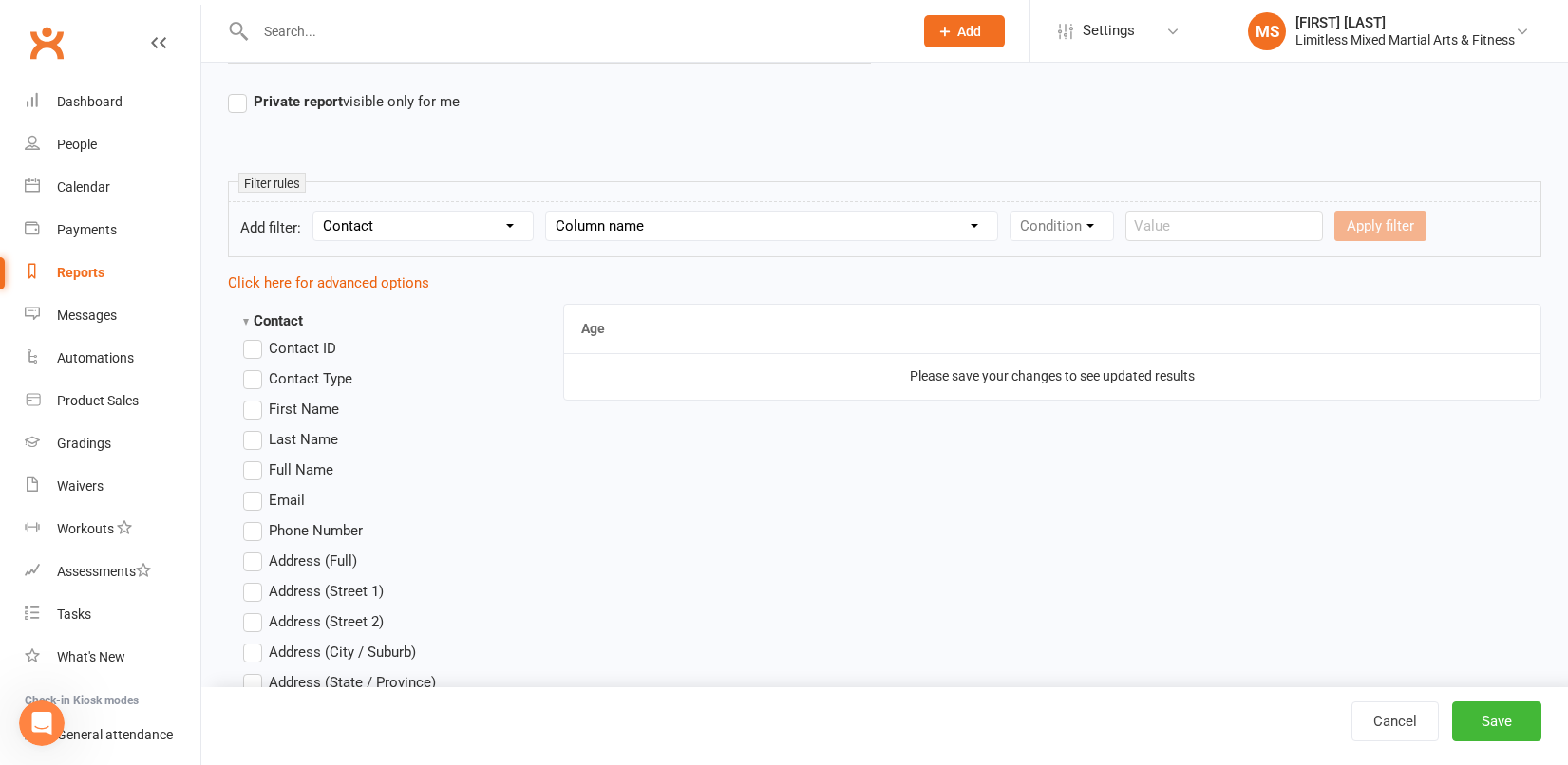 select on "23" 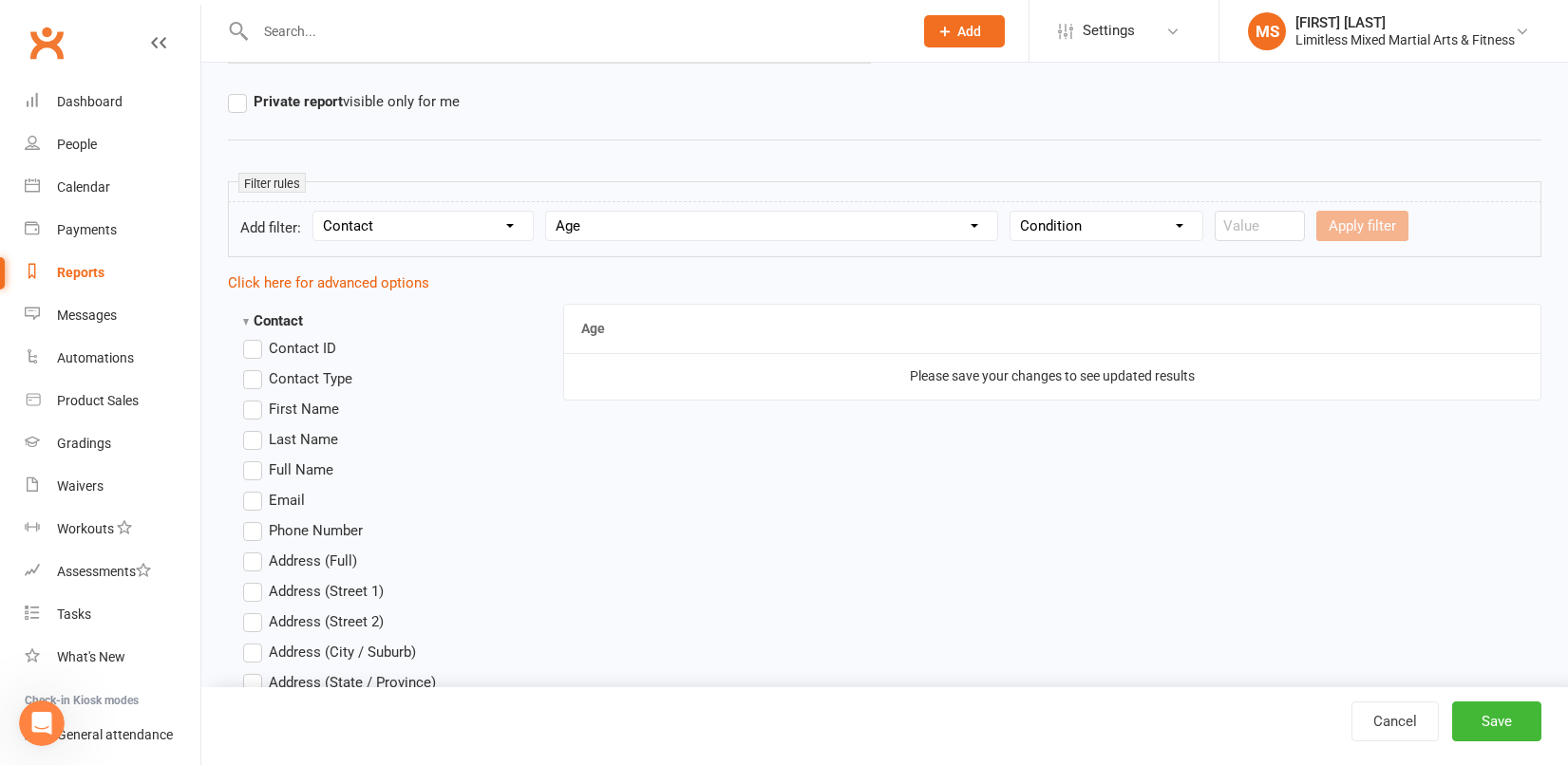 click on "Condition Is Is not Less than Greater than Less than or equal to Greater than or equal to Is blank Is not blank" at bounding box center (1106, 226) 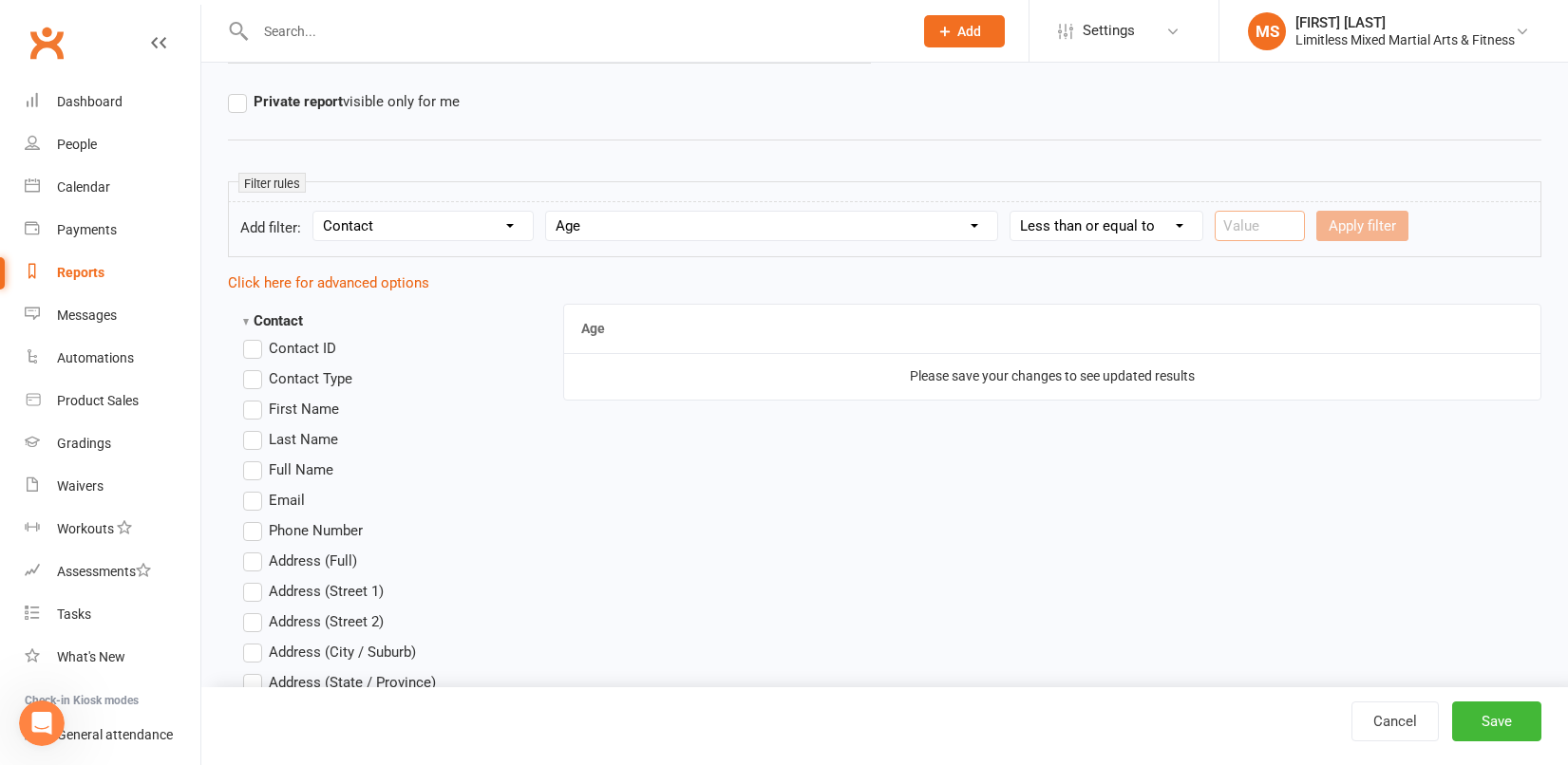 click at bounding box center [1259, 226] 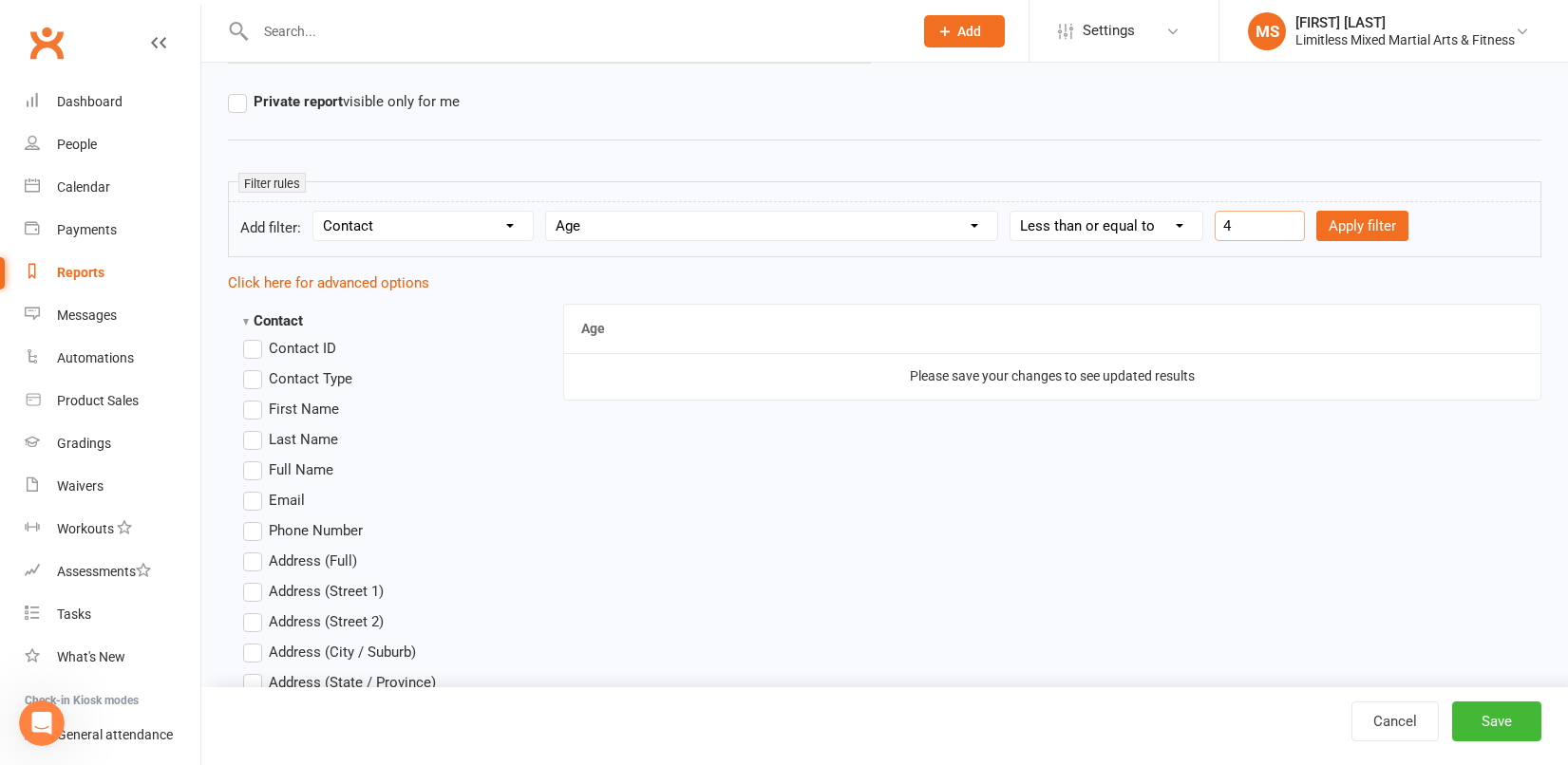 type on "4" 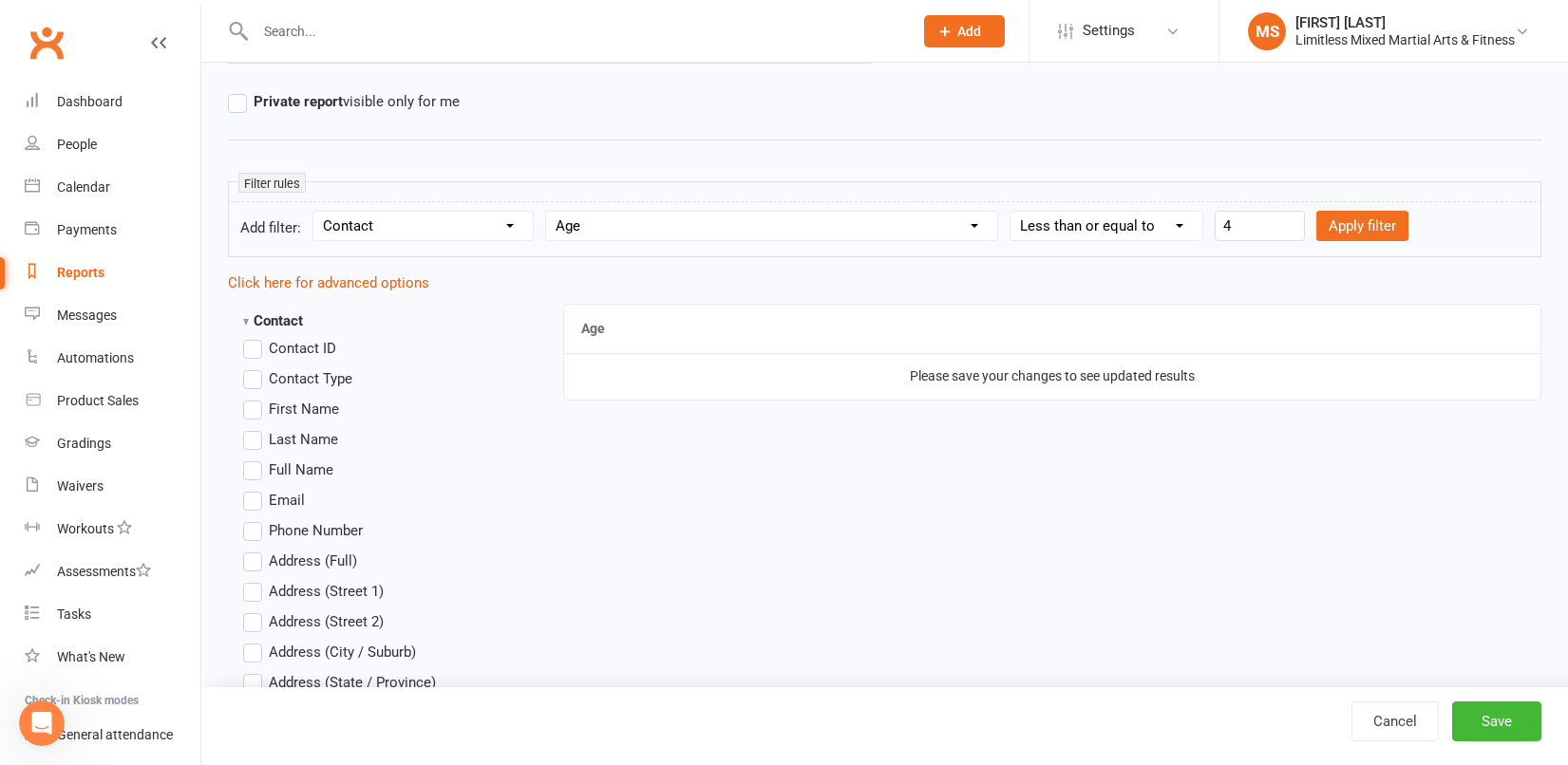 click on "Condition Is Is not Less than Greater than Less than or equal to Greater than or equal to Is blank Is not blank" at bounding box center [1106, 226] 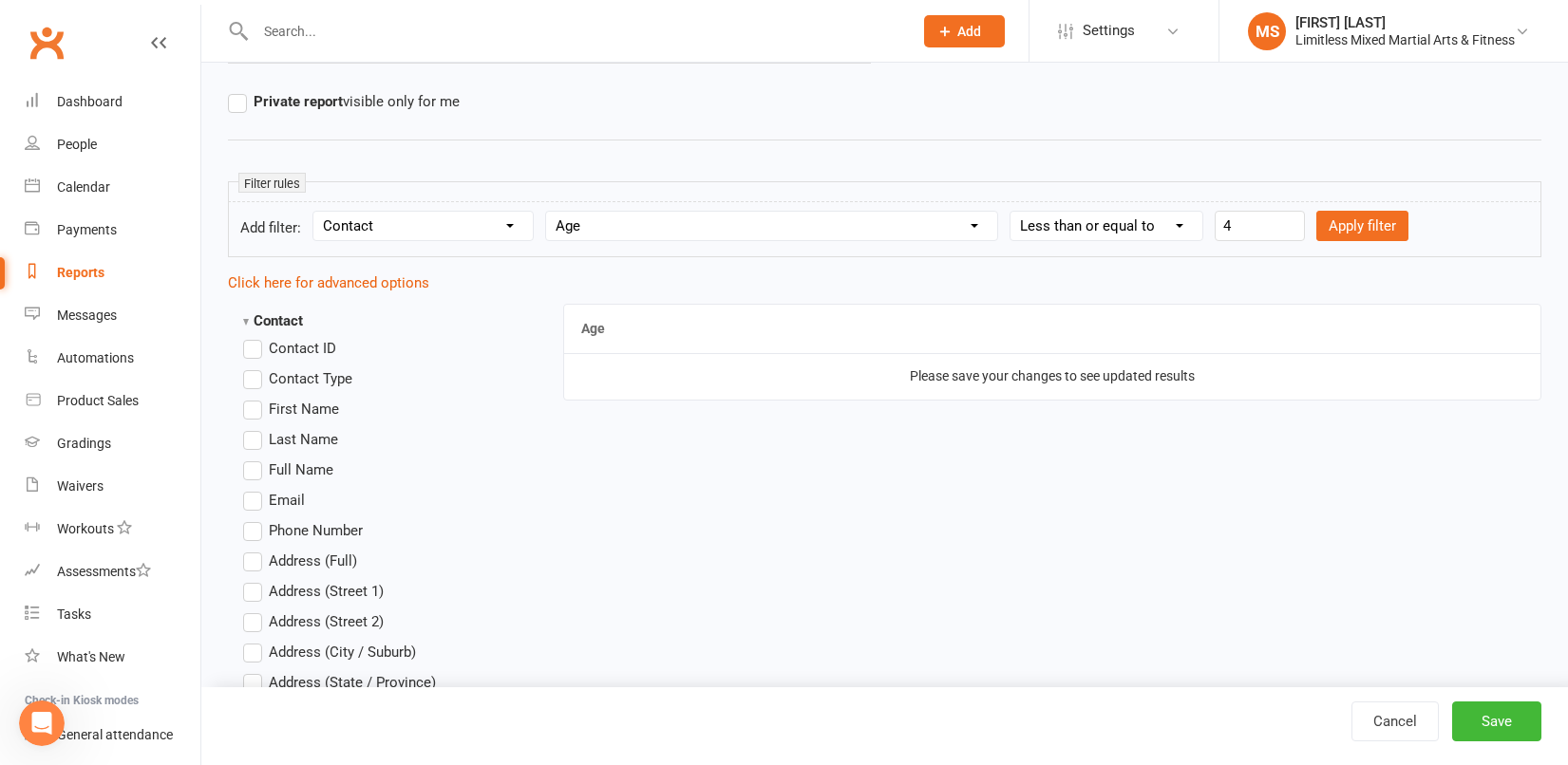 select on "5" 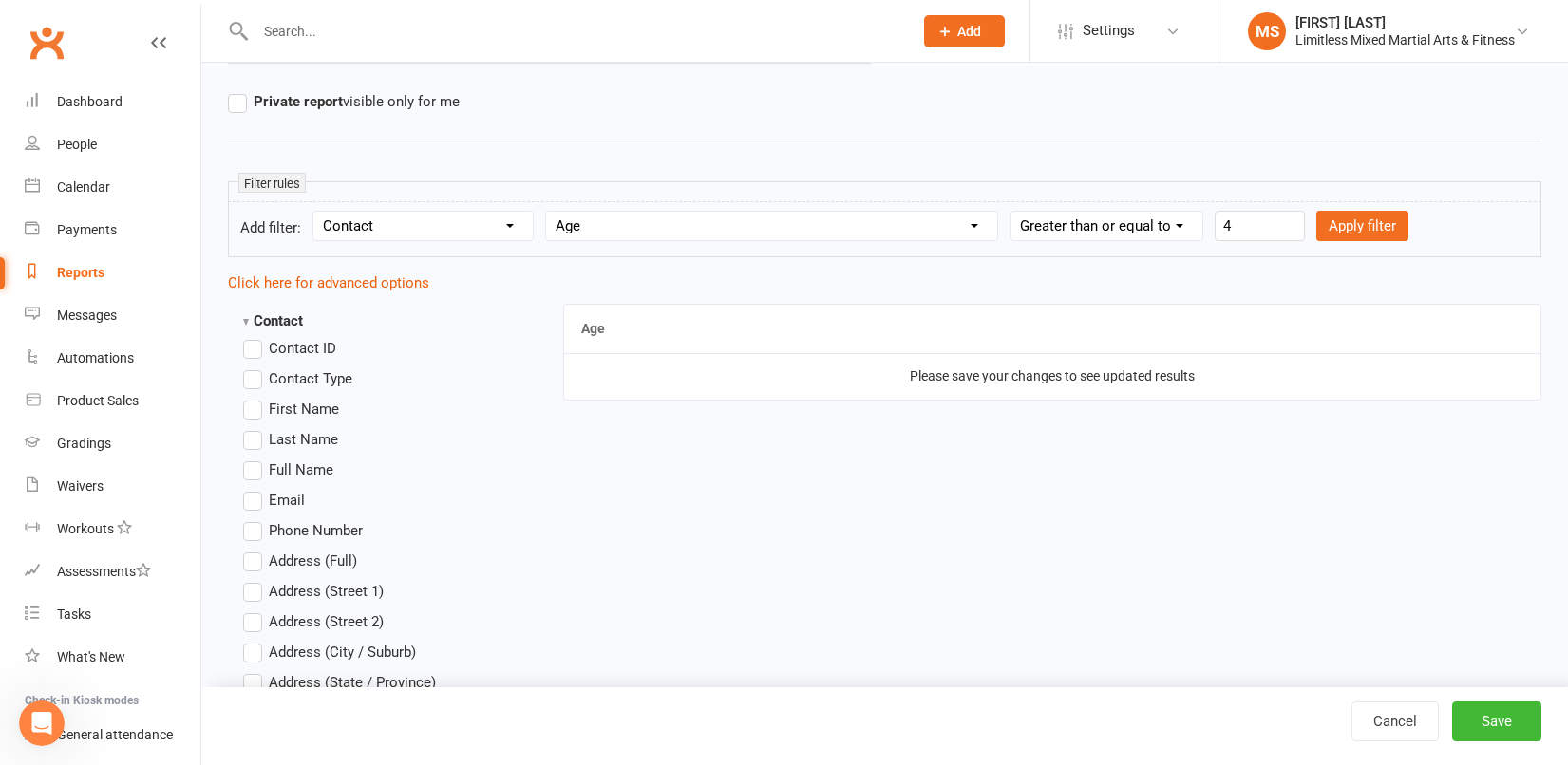 type 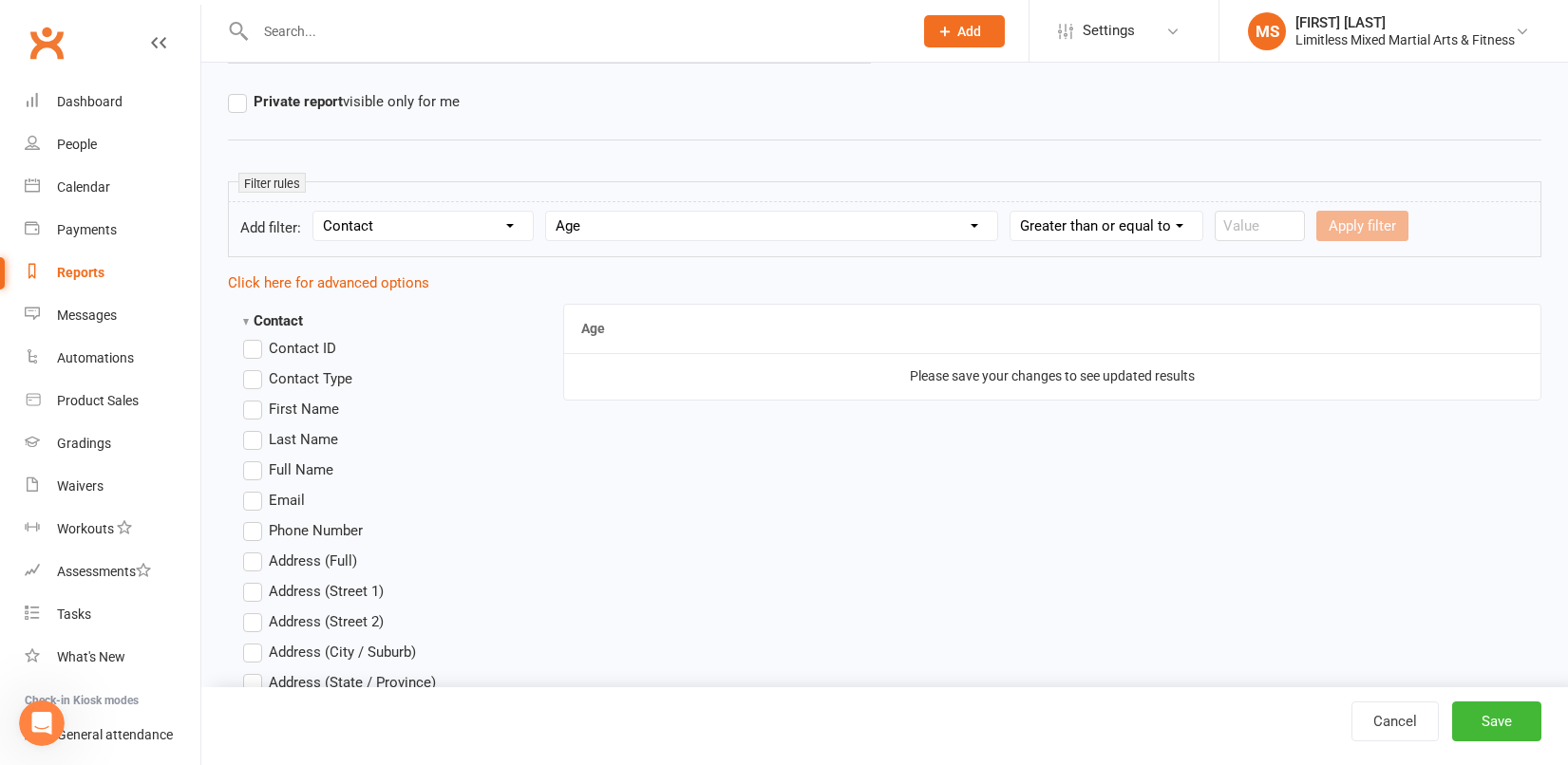 click on "Apply filter" at bounding box center (1362, 226) 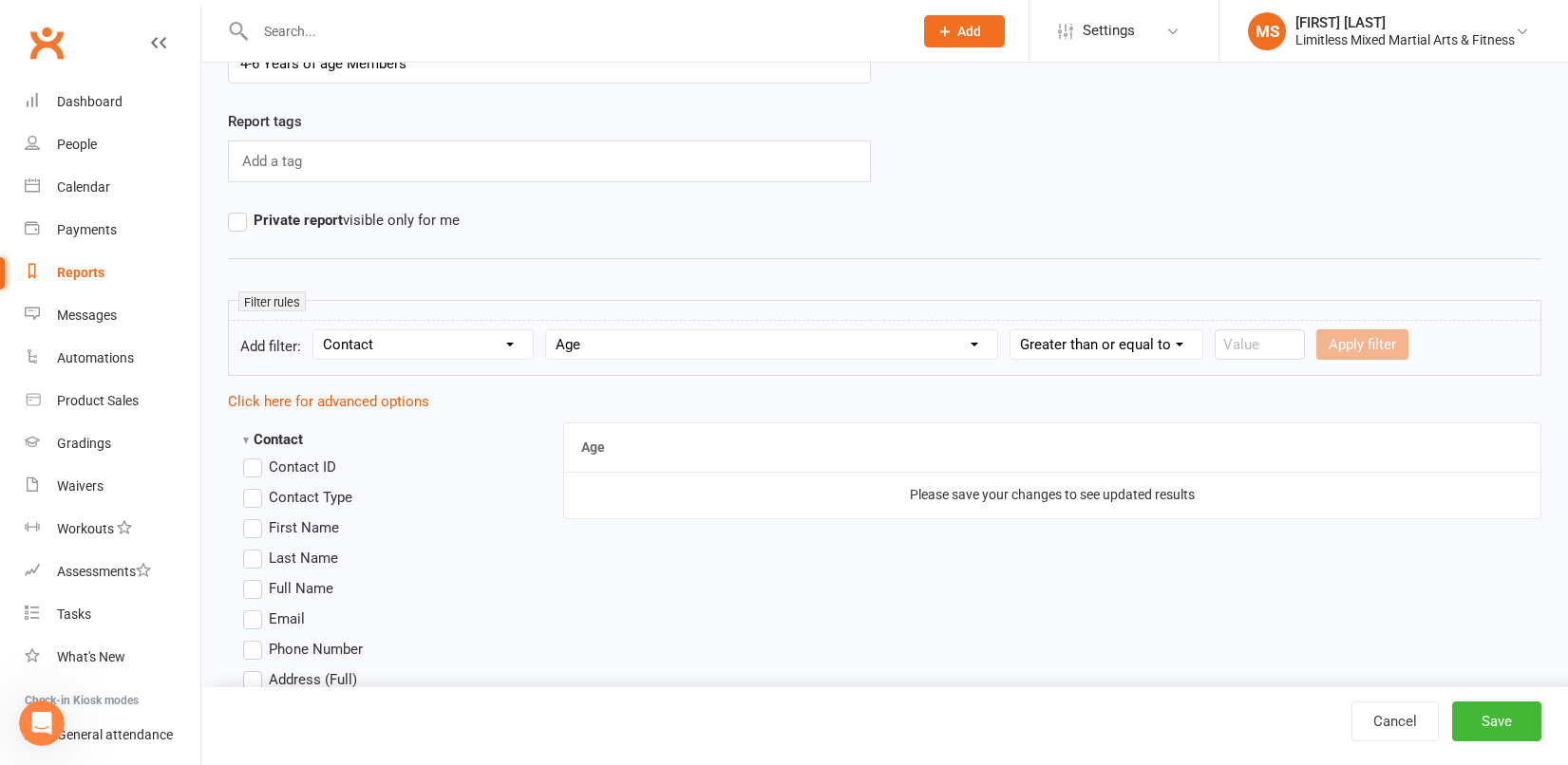 scroll, scrollTop: 0, scrollLeft: 0, axis: both 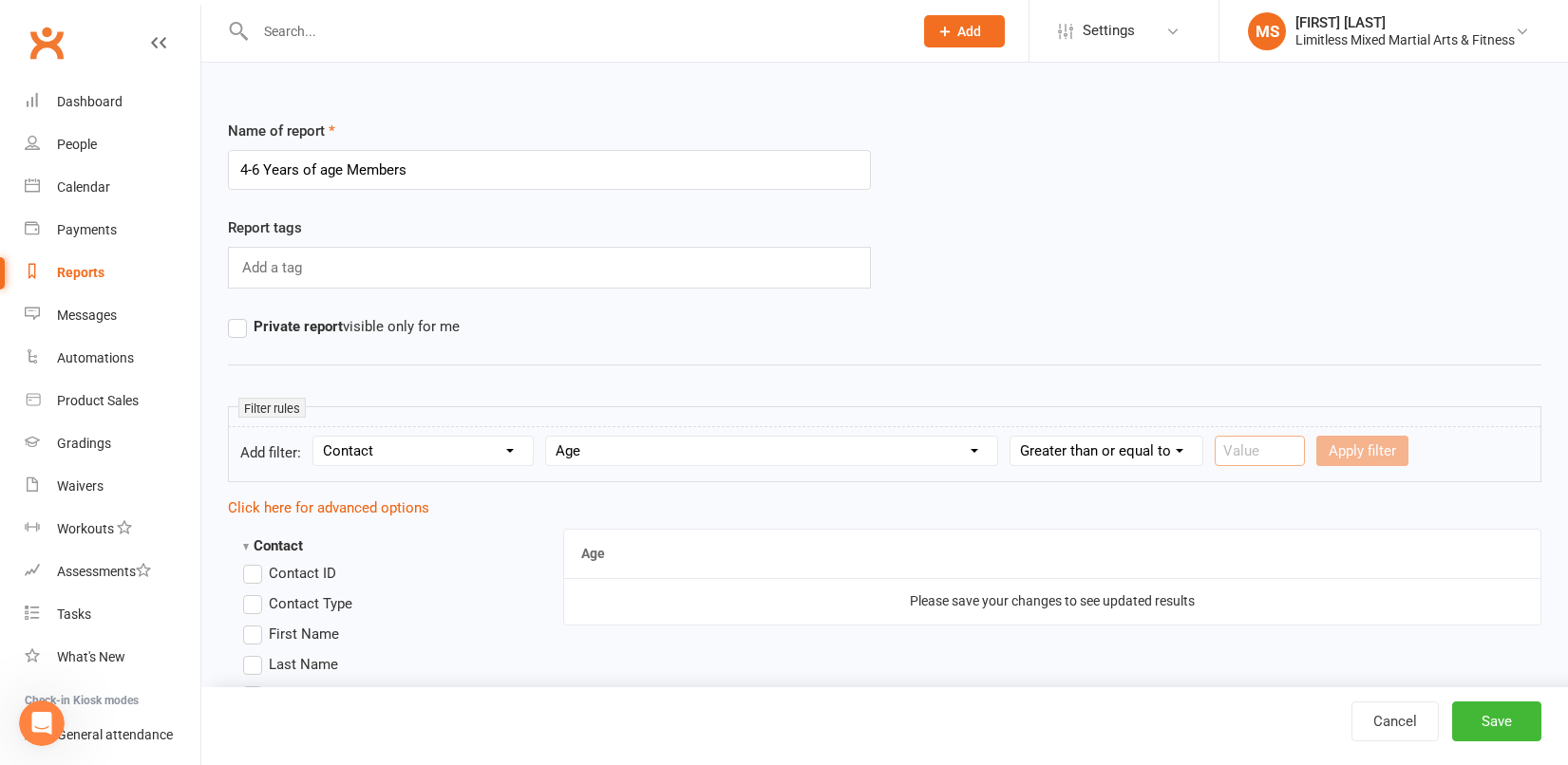 click at bounding box center (1259, 451) 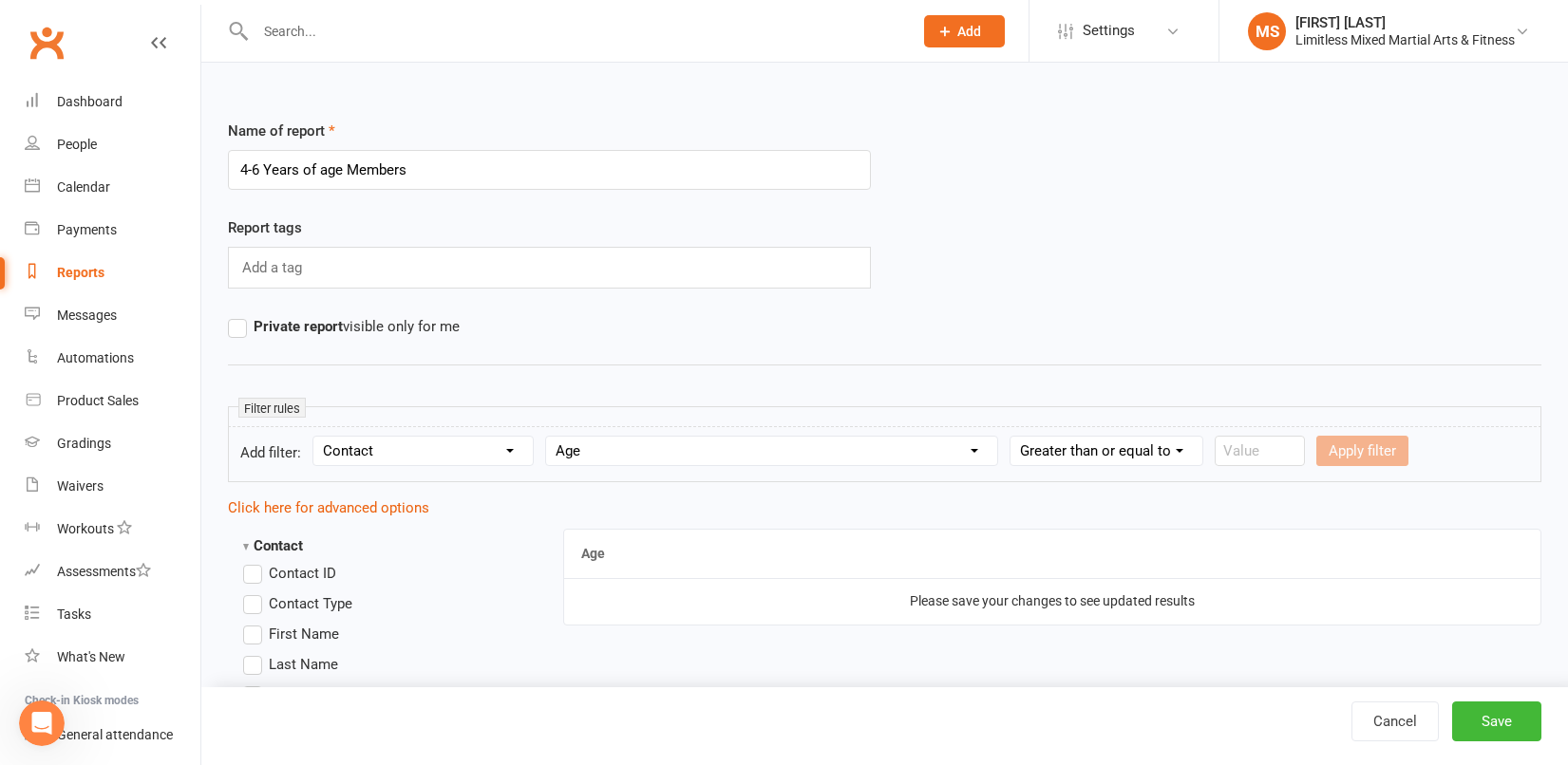 click on "Name of report 4-6 Years of age Members Report tags Add a tag Private report  visible only for me Filter rules Add filter:  Section name Contact Attendance Aggregate Payment Booking Waitlist Attendees Cancelled Bookings Late-cancelled Bookings Recurring Booking Aggregate Booking Communication Comms Recipients Membership Payment Mobile App Styles And Ranks Aggregate Styles And Ranks Grading Events Promotions Suspensions Signed Waivers Family Members Credit Vouchers Enrolled Automations Public Tasks Body Composition Emergency Contact Details Fitness Goals Key Demographics Marketing Information Waiver Answers Column name Contact Type First Name Last Name Full Name Email Phone Number Address (Full) Address (Street 1) Address (Street 2) Address (City / Suburb) Address (State / Province) Address (Postal / Zip code) Created First Activated Days since added to Clubworx Days since First Activated Days since Last Activated Status Previous Status (Prospects only) Prospect Status Last Changed Trial Status Member Number" at bounding box center (884, 1437) 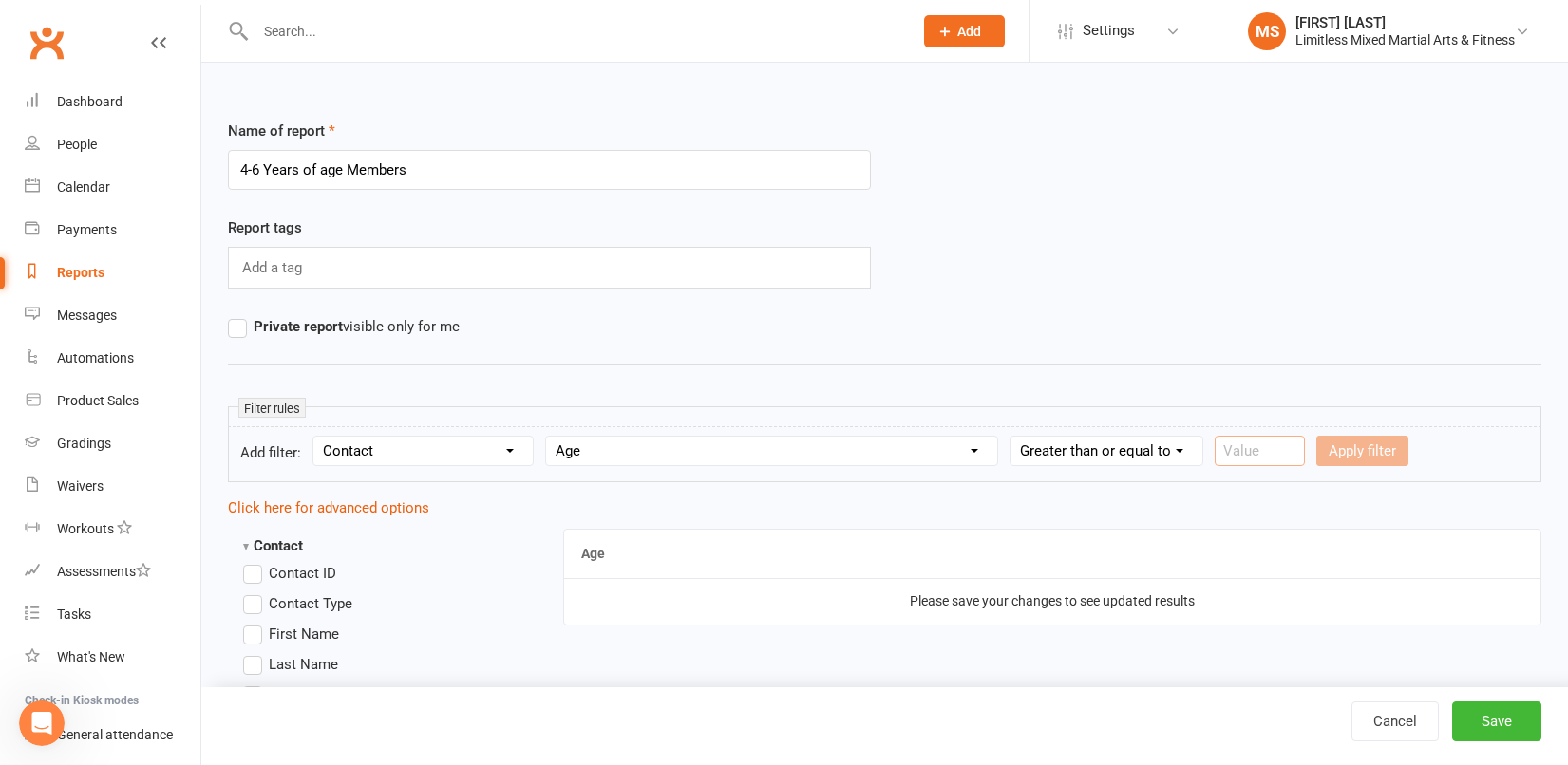 click at bounding box center [1259, 451] 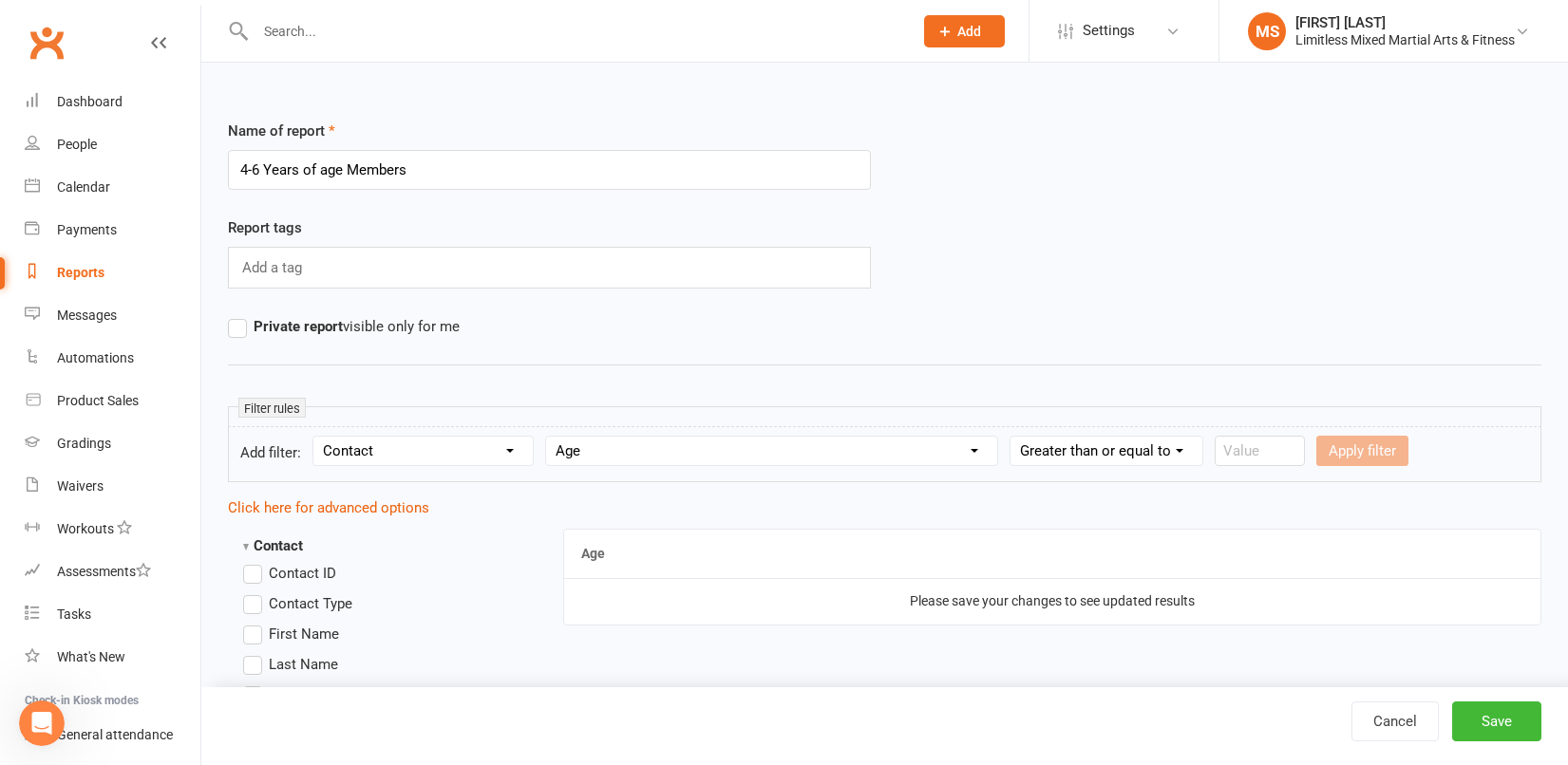 click on "Condition Is Is not Less than Greater than Less than or equal to Greater than or equal to Is blank Is not blank" at bounding box center [1106, 451] 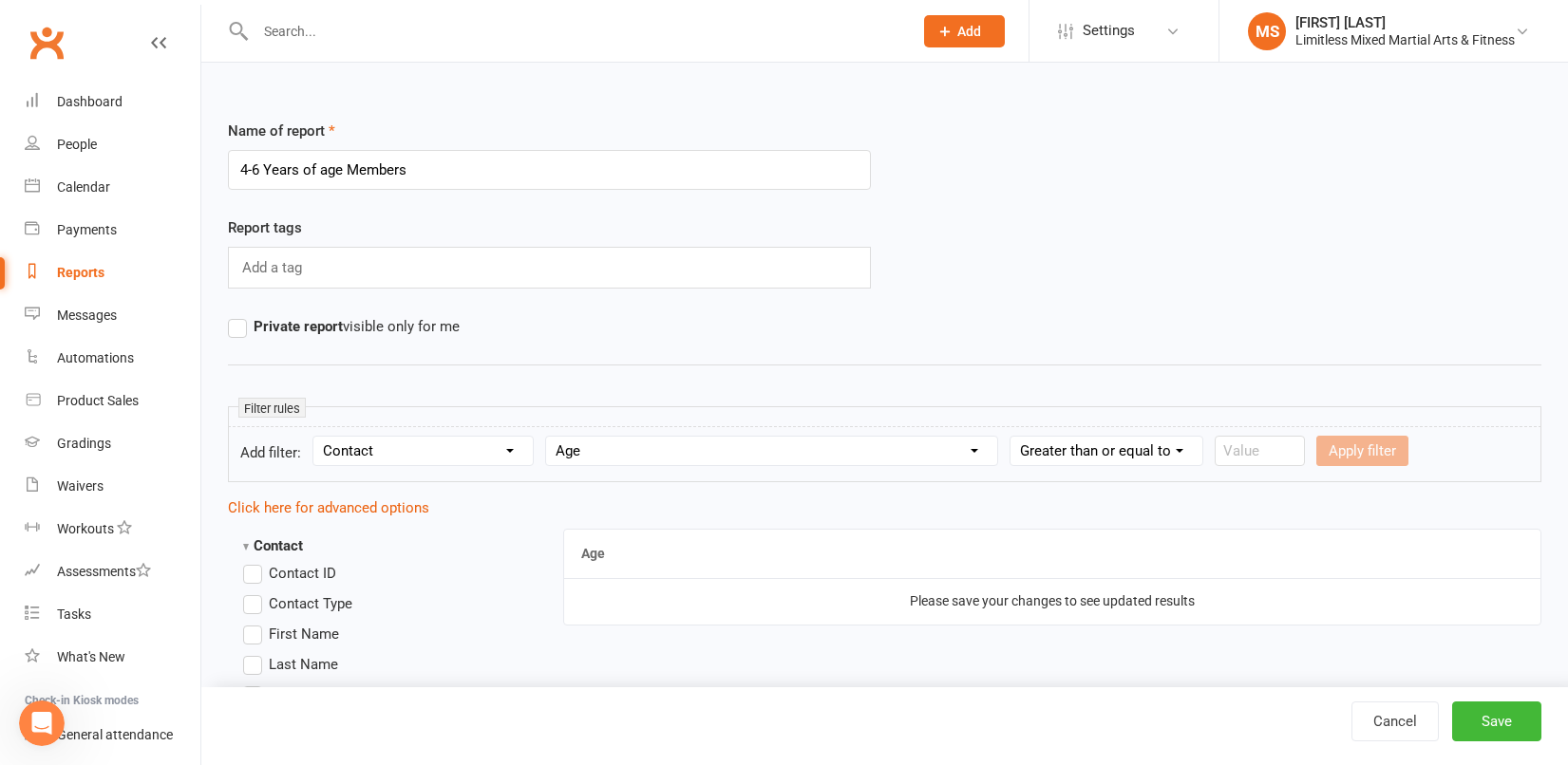 select on "4" 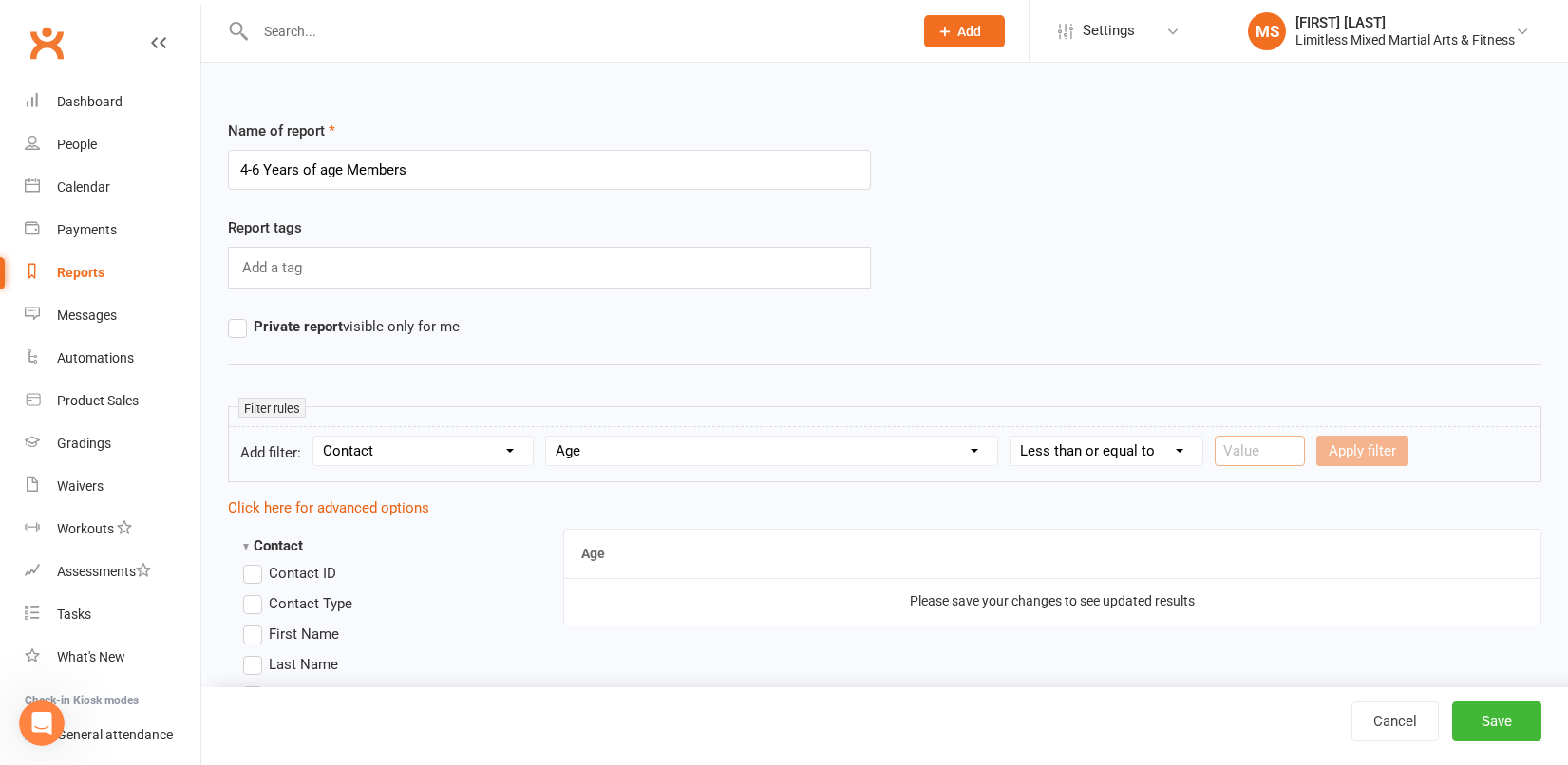 click at bounding box center (1259, 451) 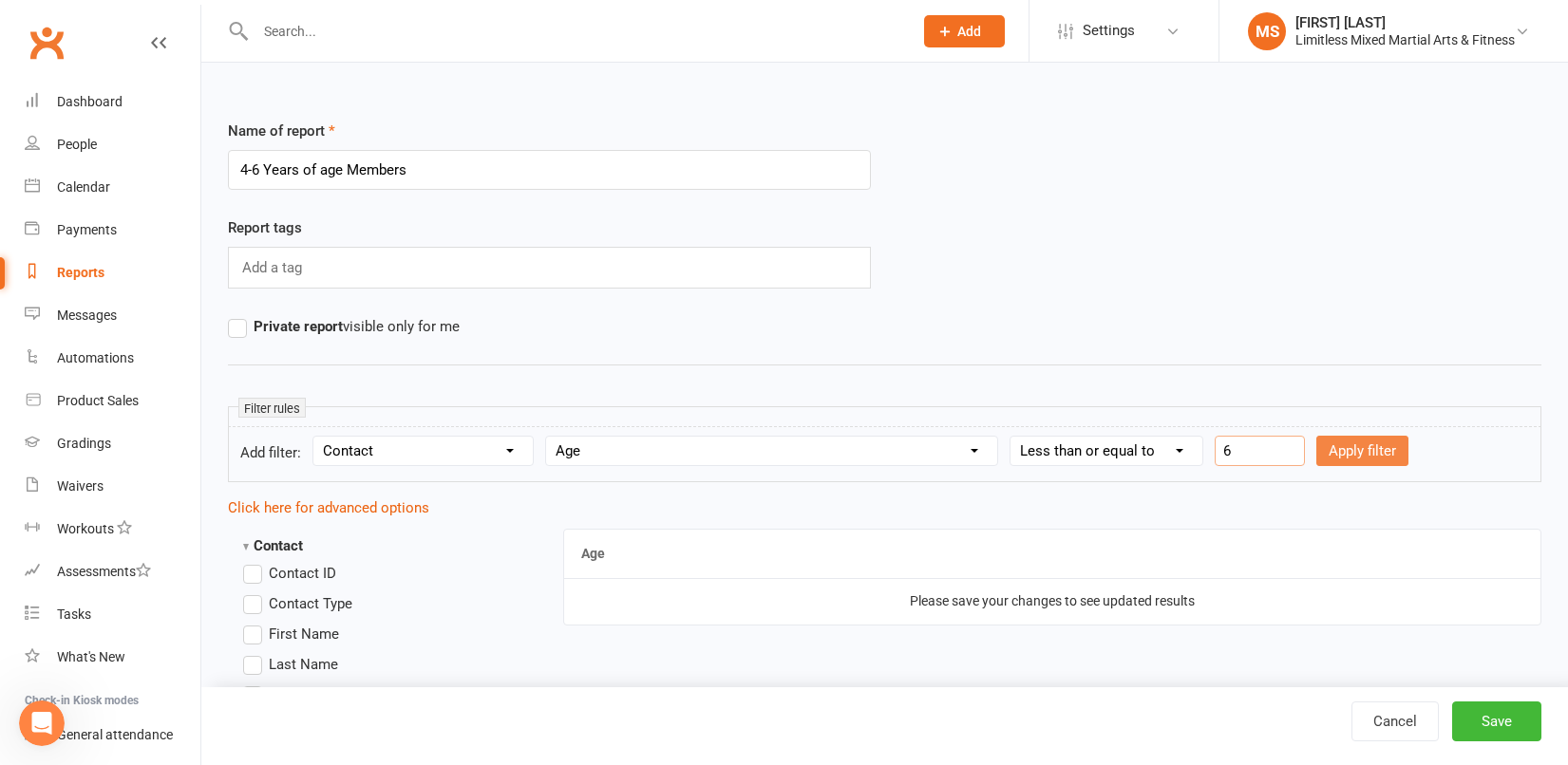 type on "6" 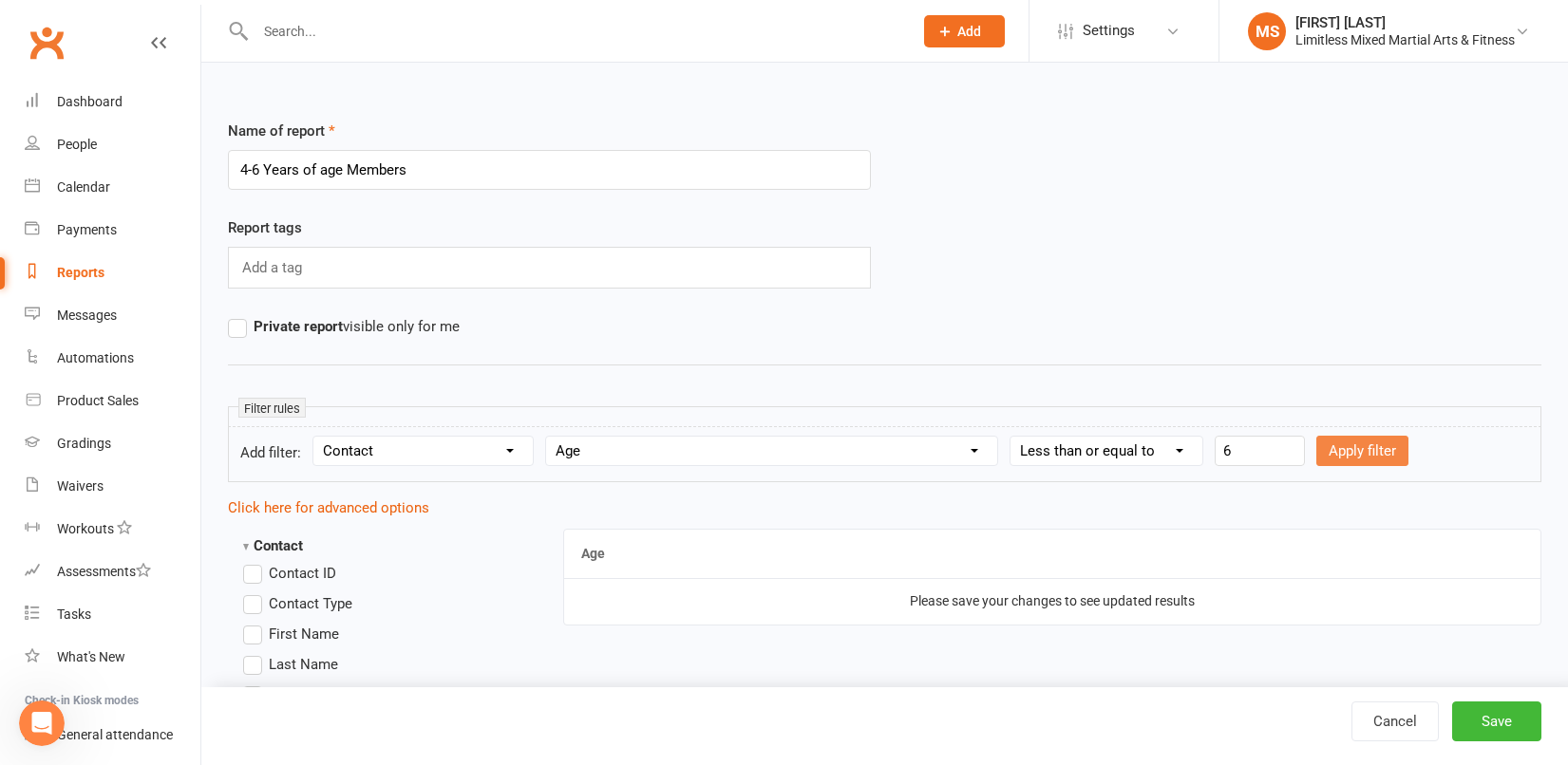 click on "Apply filter" at bounding box center (1362, 451) 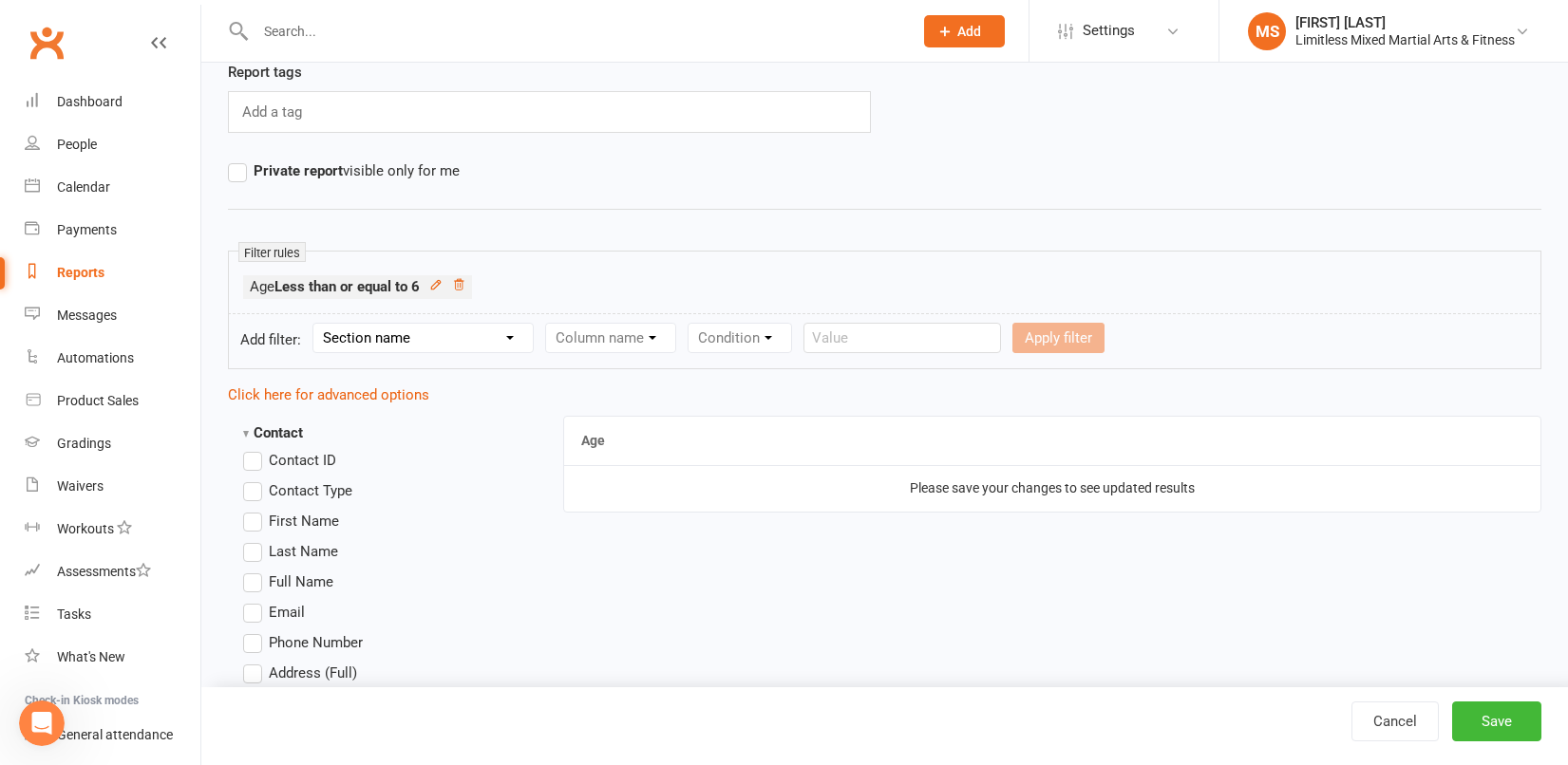 scroll, scrollTop: 169, scrollLeft: 0, axis: vertical 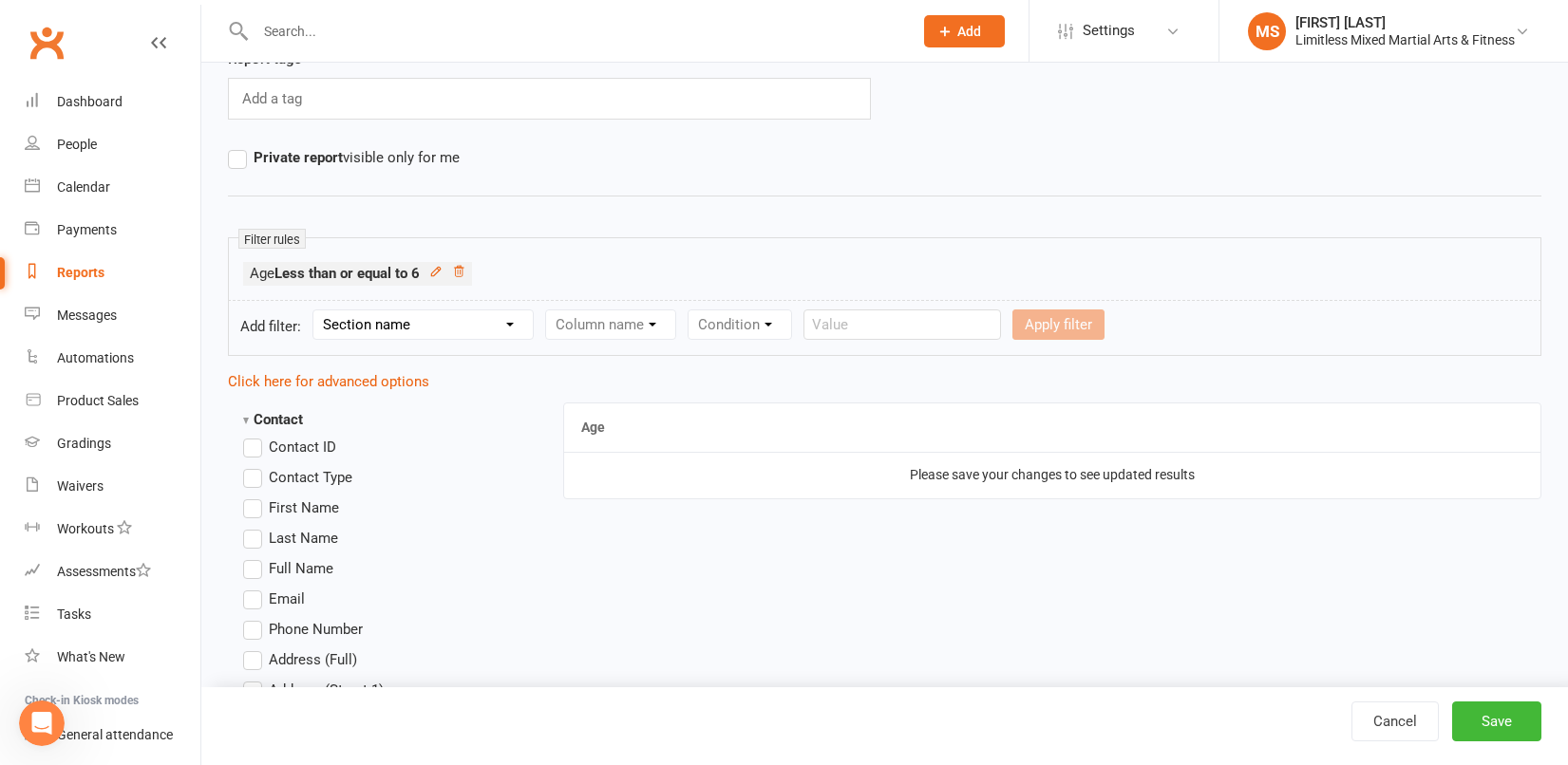 click on "Section name Contact Attendance Aggregate Payment Booking Waitlist Attendees Cancelled Bookings Late-cancelled Bookings Recurring Booking Aggregate Booking Communication Comms Recipients Membership Payment Mobile App Styles And Ranks Aggregate Styles And Ranks Grading Events Promotions Suspensions Signed Waivers Family Members Credit Vouchers Enrolled Automations Public Tasks Body Composition Emergency Contact Details Fitness Goals Key Demographics Marketing Information Waiver Answers" at bounding box center [423, 325] 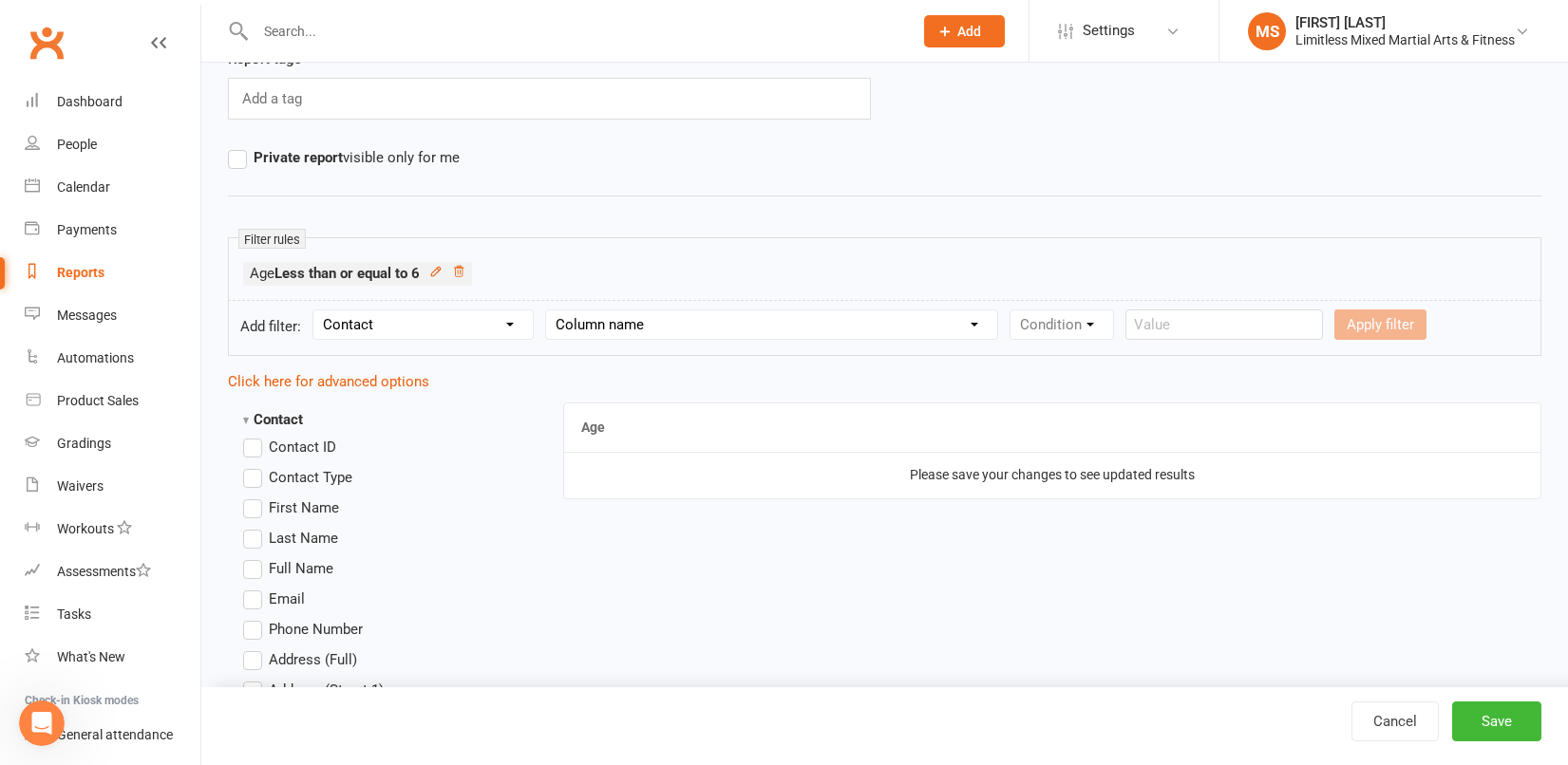 click on "Column name Contact Type First Name Last Name Full Name Email Phone Number Address (Full) Address (Street 1) Address (Street 2) Address (City / Suburb) Address (State / Province) Address (Postal / Zip code) Created First Activated Days since added to Clubworx Days since First Activated Days since Last Activated Status Previous Status (Prospects only) Prospect Status Last Changed Trial Status Member Number Date of Birth Age Next Birthday Birth Month Unsubscribed from Email Unsubscribed from SMS Owner Location Converted to Member Converted to NAC Wallet Details Credit Card Expires Source Related contacts exist? Related members exist? Related active members exist? Related prospects exist? Related non-attending contacts exist? Related non-attending contacts (with active memberships) exist? Parent(s) exist in Clubworx? Children exist in Clubworx? Profile picture attached? Credit balance Flagged? Flag Titles Ezidebit Payer Reference" at bounding box center (771, 325) 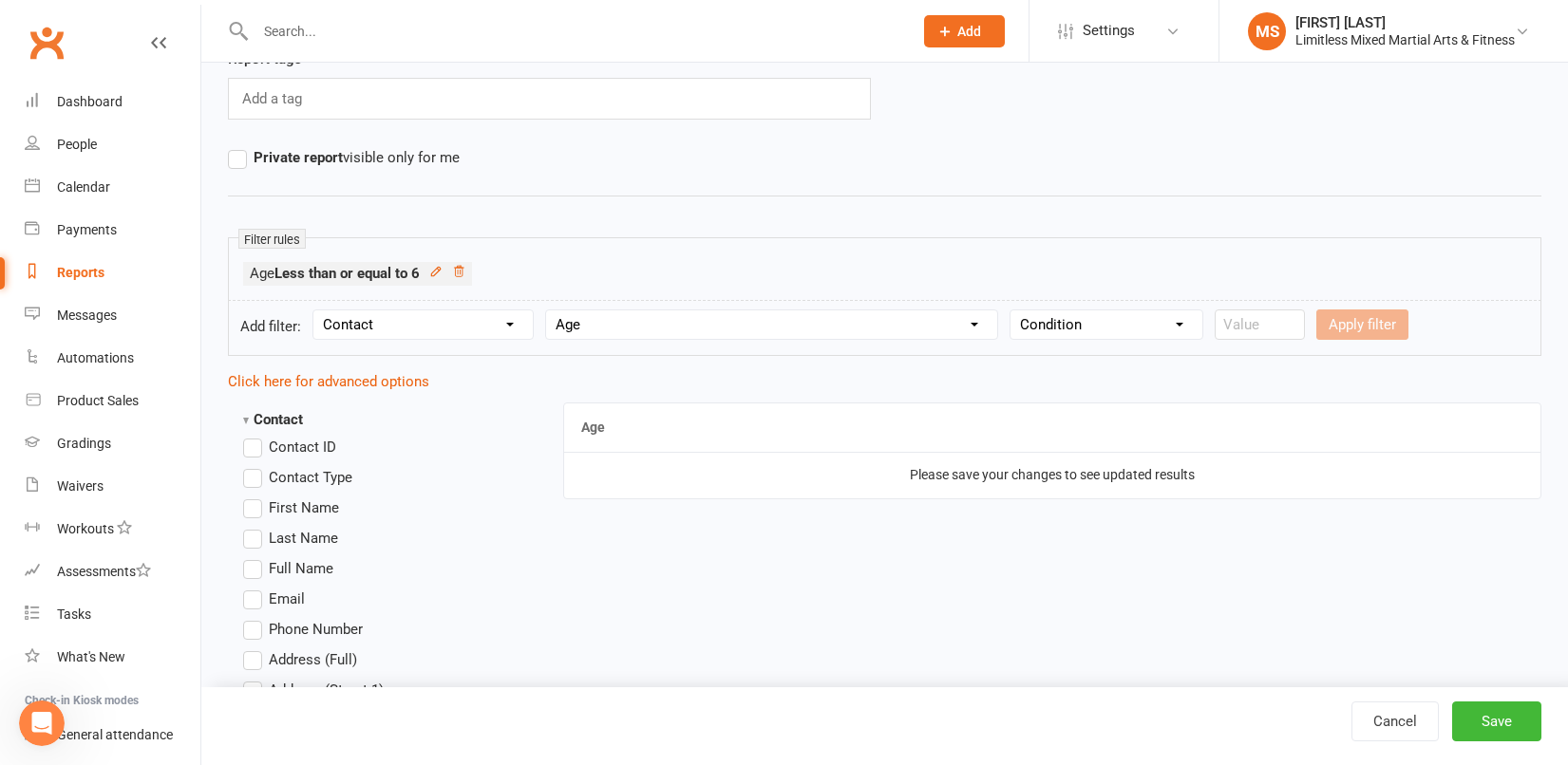 click on "Condition Is Is not Less than Greater than Less than or equal to Greater than or equal to Is blank Is not blank" at bounding box center [1106, 325] 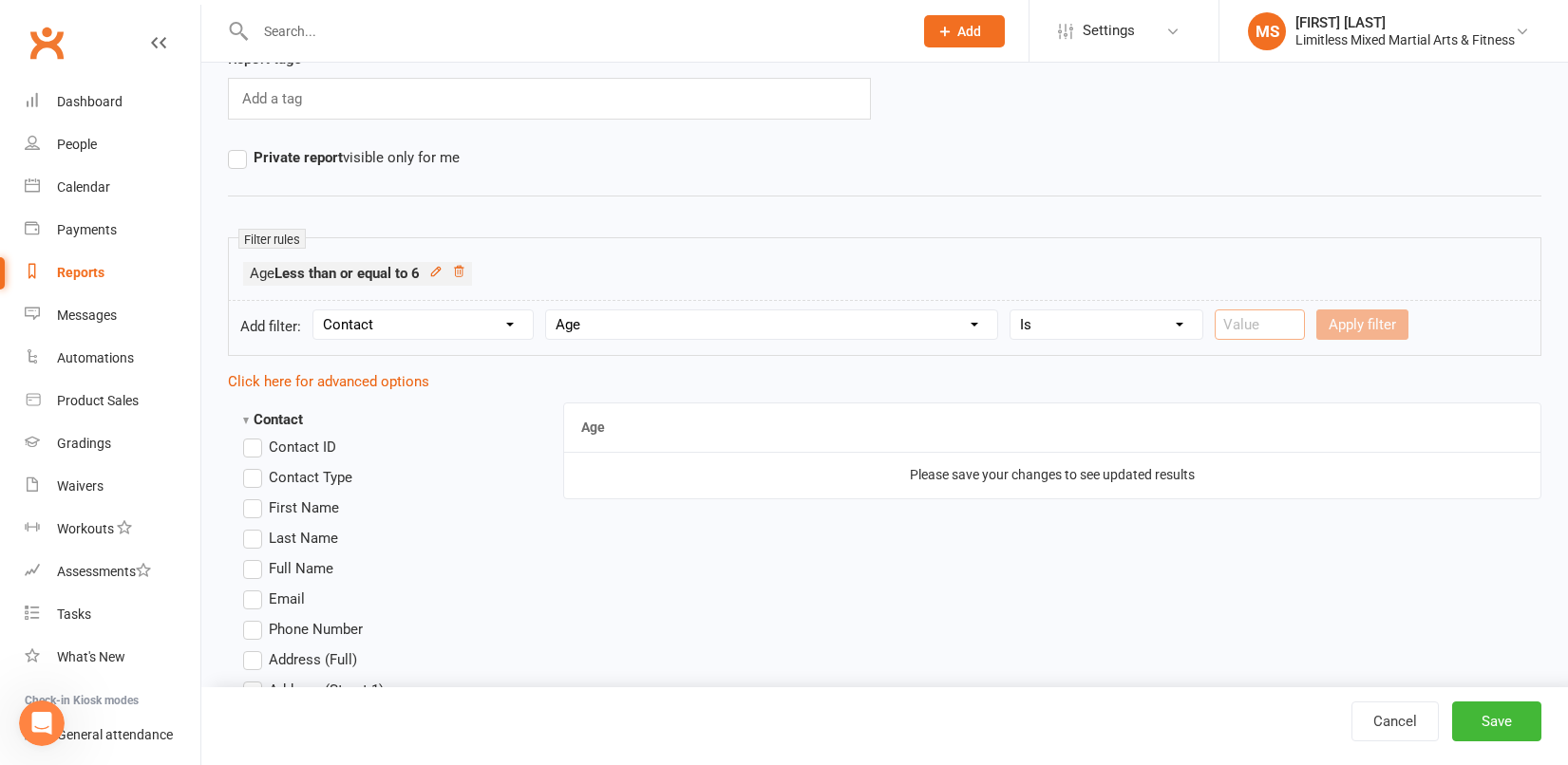 click at bounding box center [1259, 325] 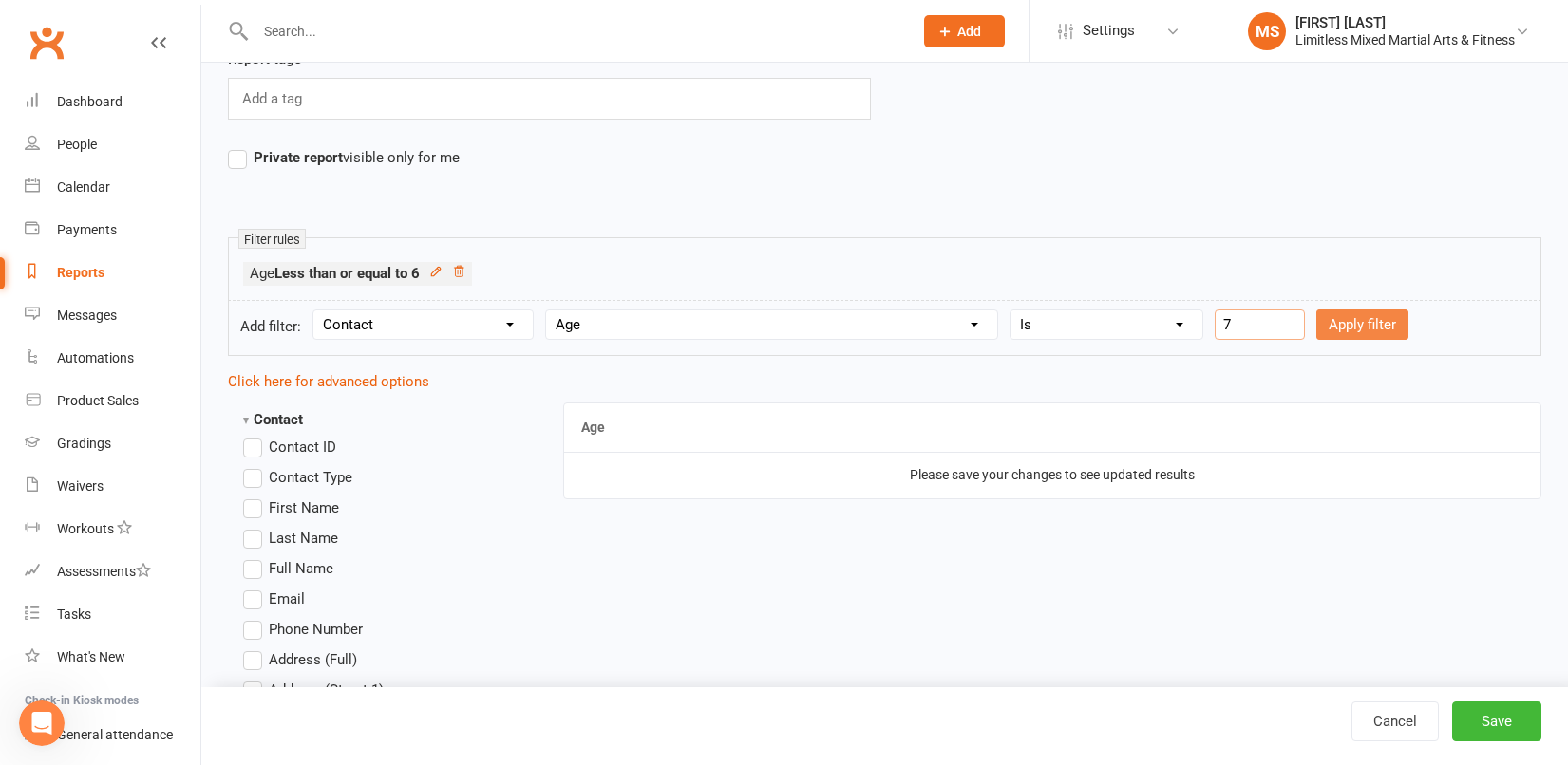 type on "7" 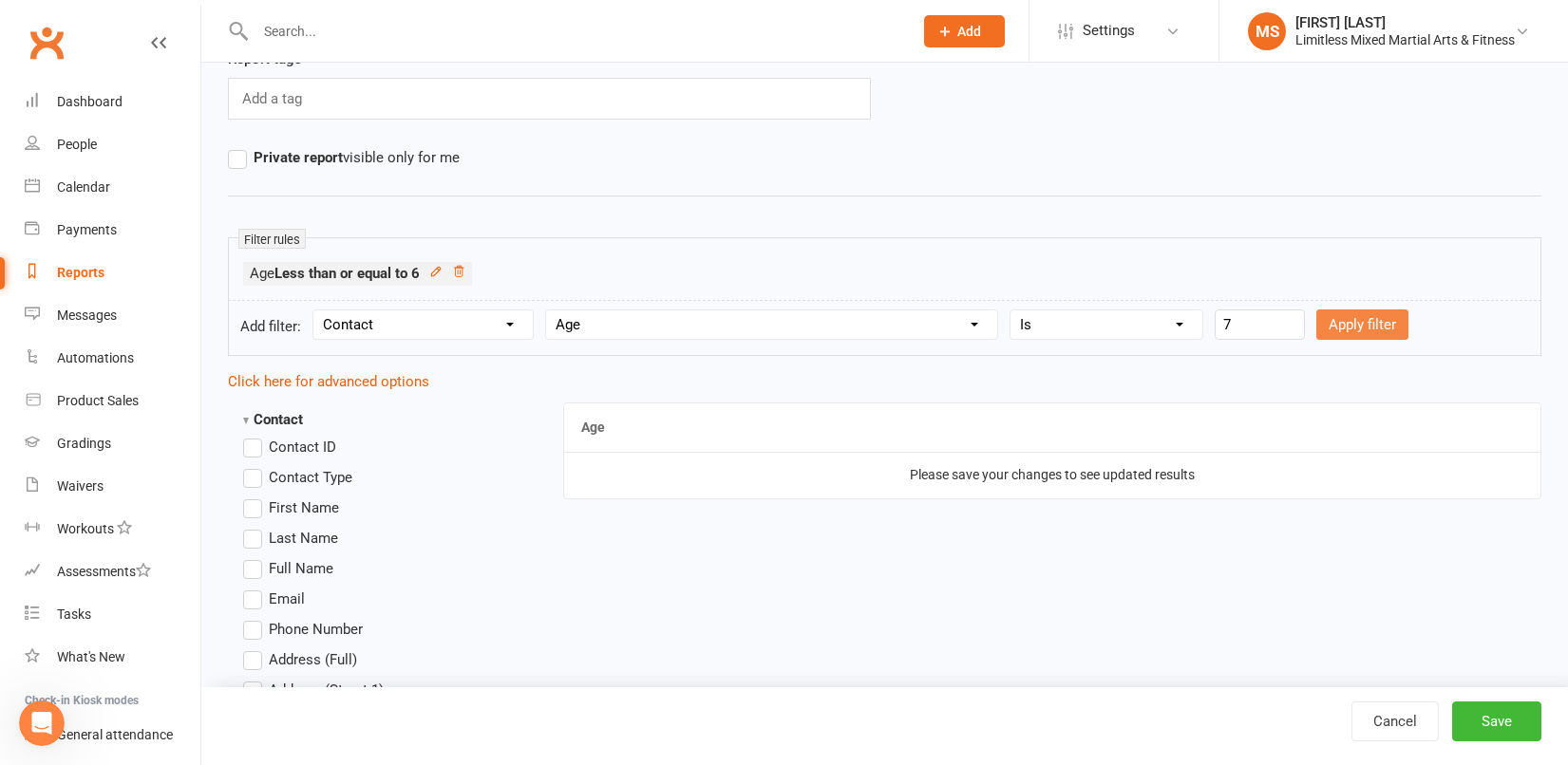 click on "Apply filter" at bounding box center (1362, 325) 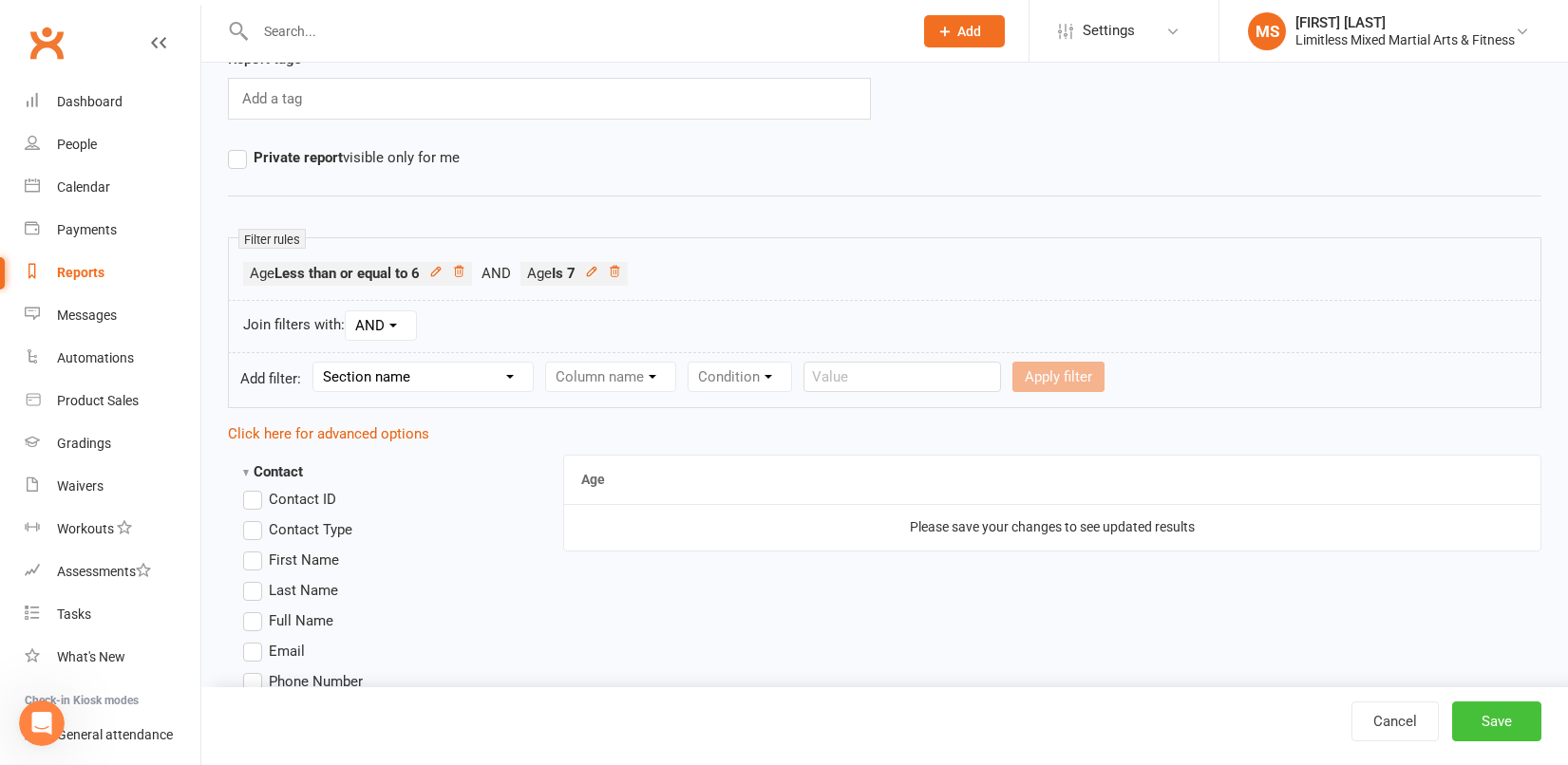 click on "Save" at bounding box center (1497, 721) 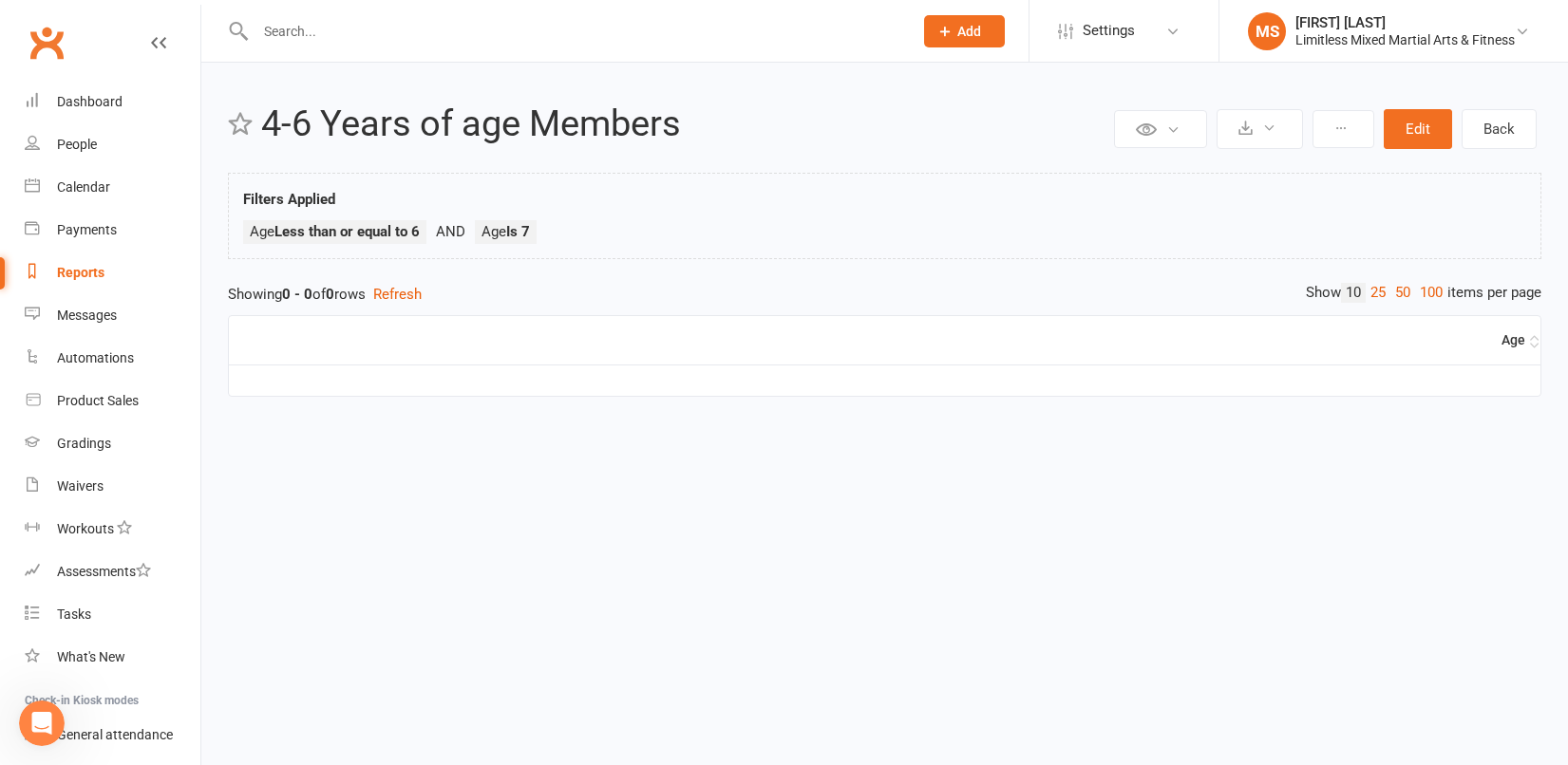 scroll, scrollTop: 0, scrollLeft: 0, axis: both 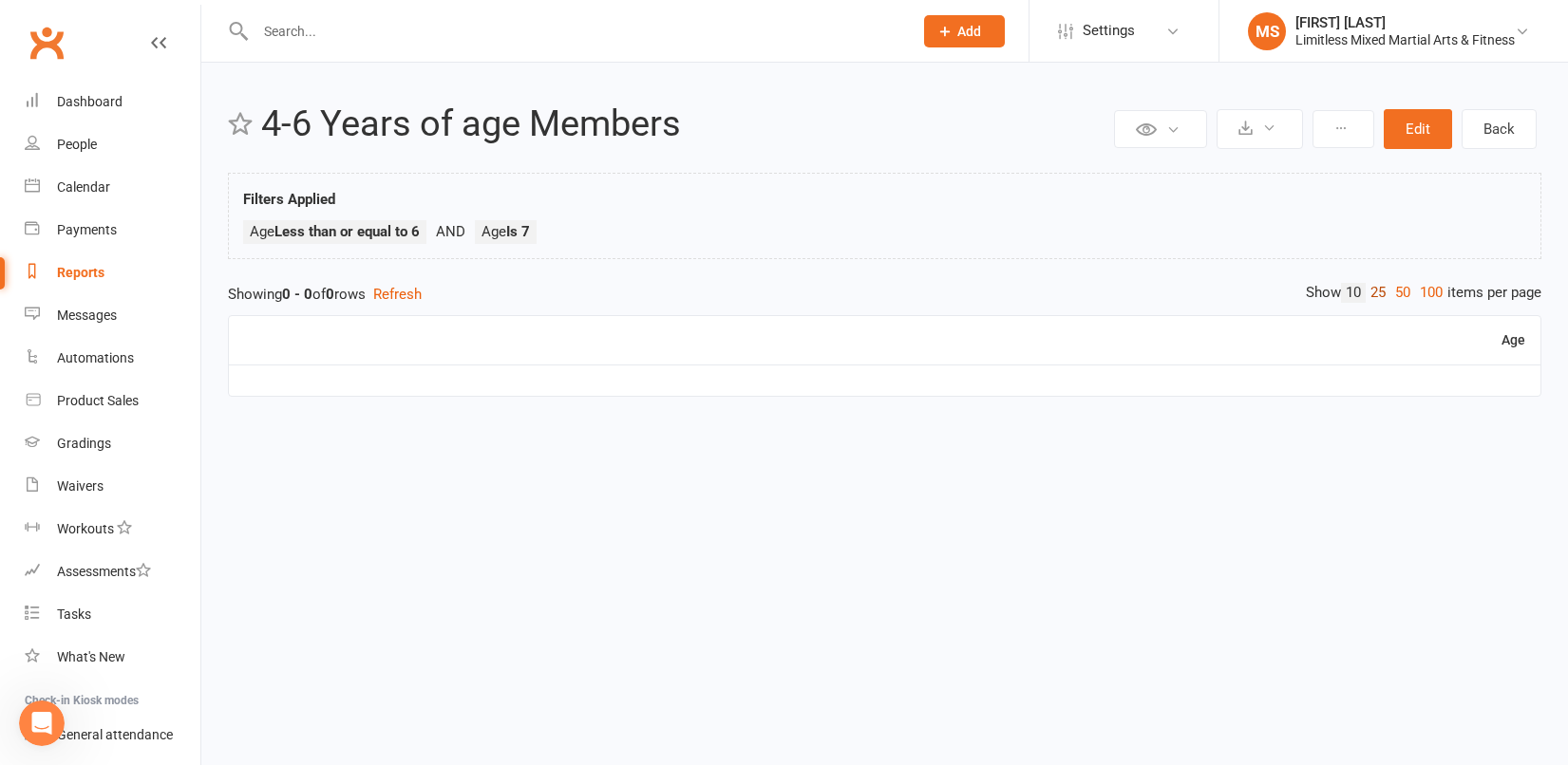 click on "25" at bounding box center (1378, 292) 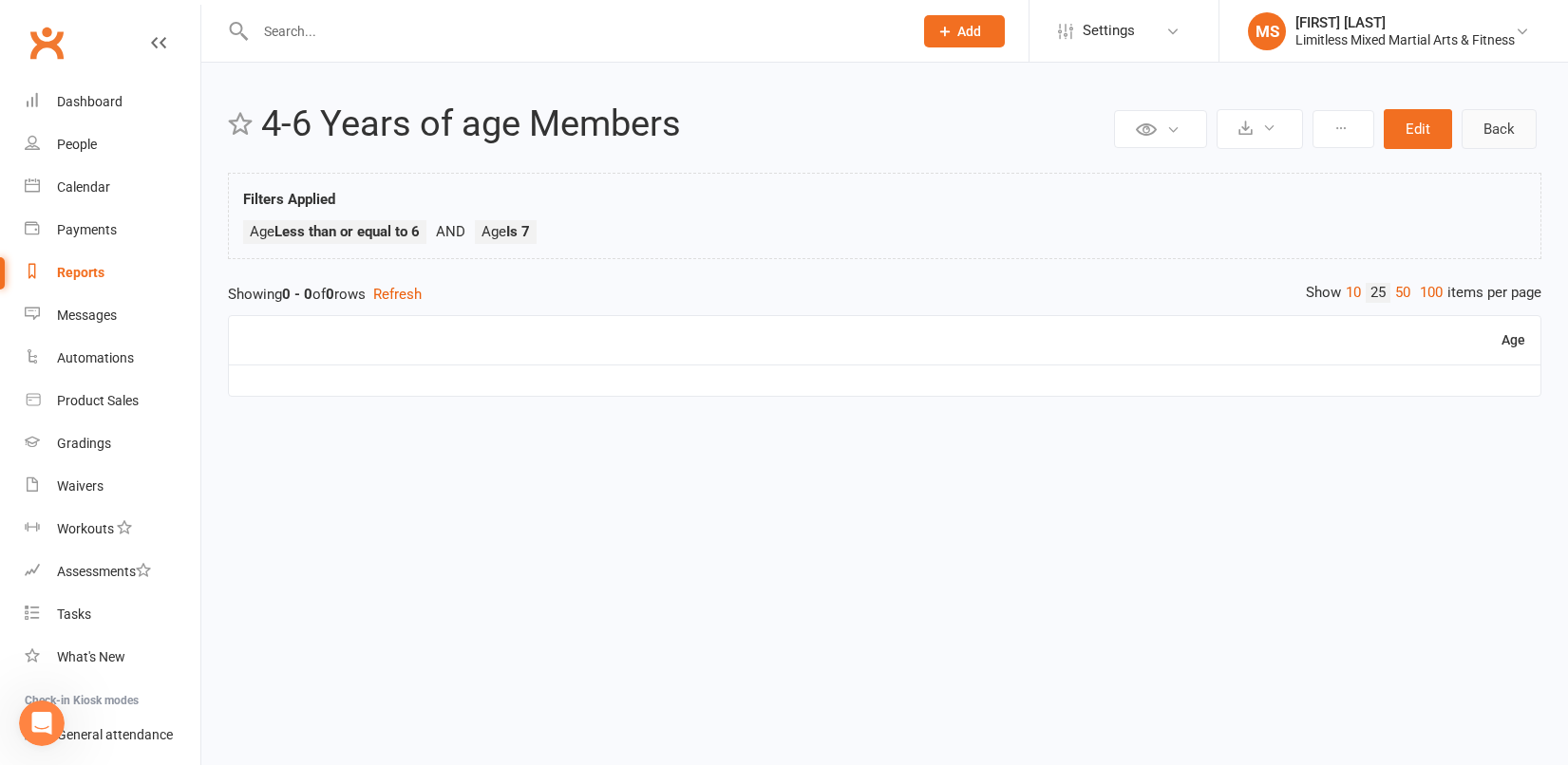 click on "Back" at bounding box center [1499, 129] 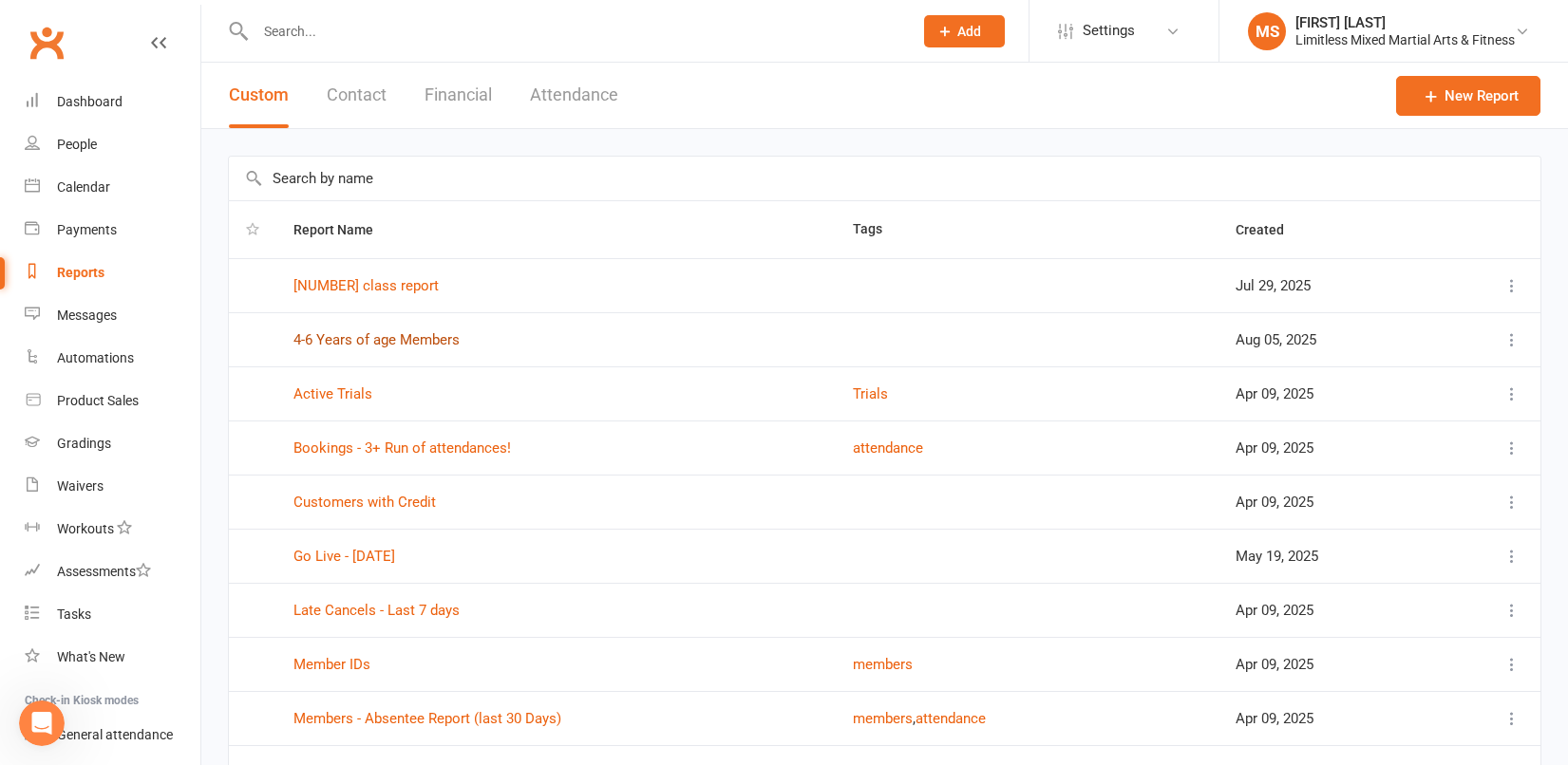 click on "4-6 Years of age Members" at bounding box center (376, 340) 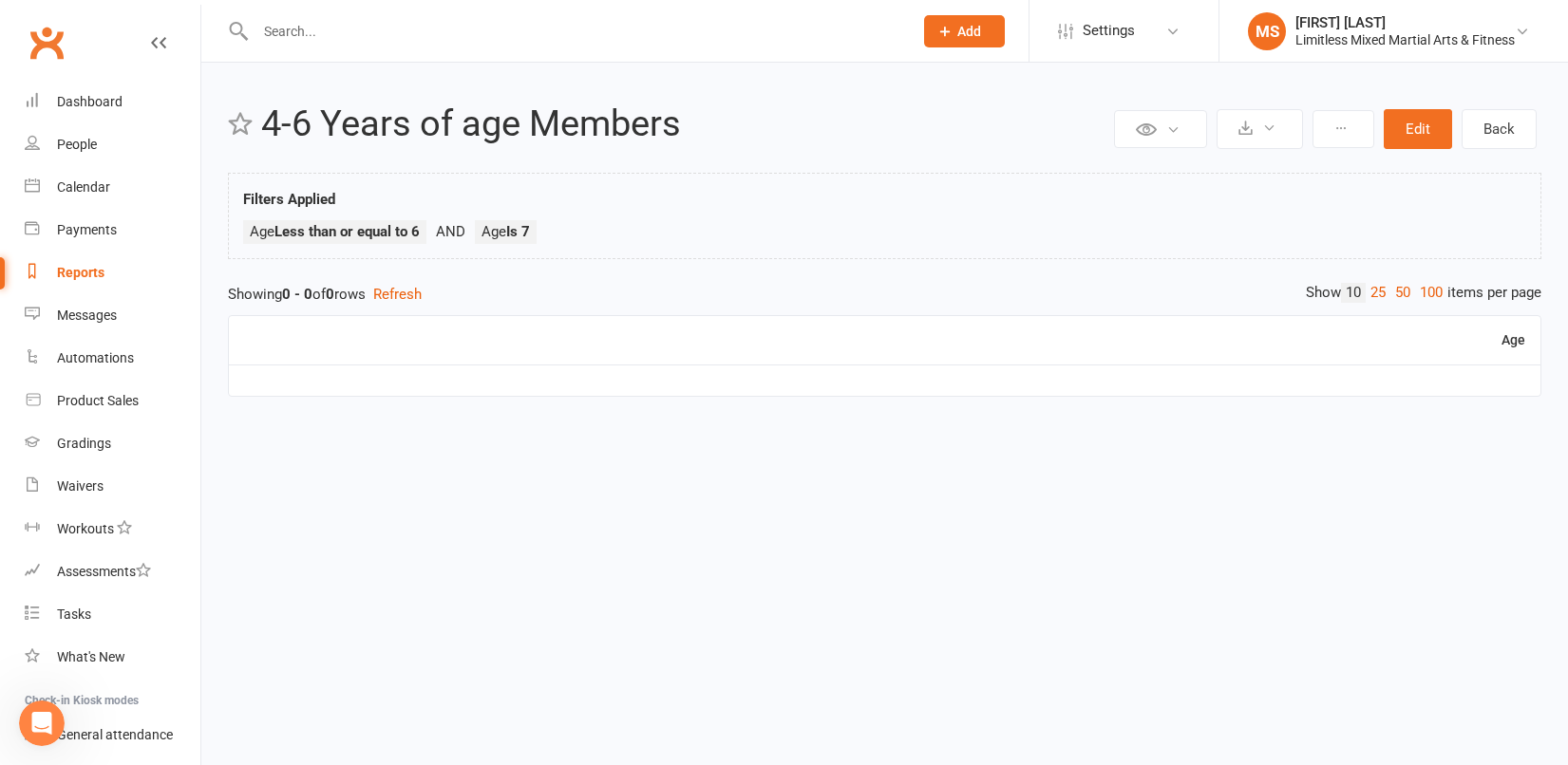 click 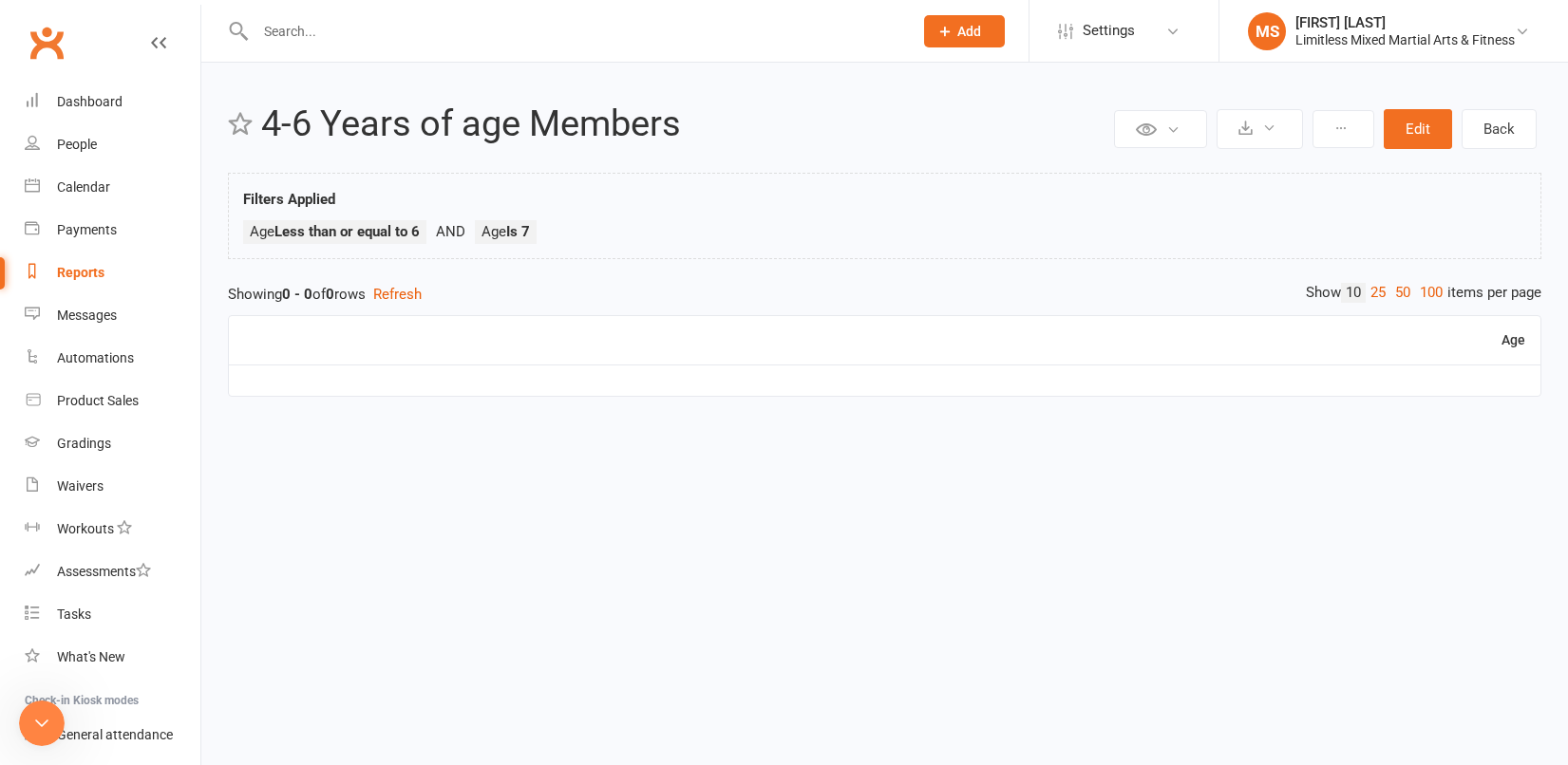 click 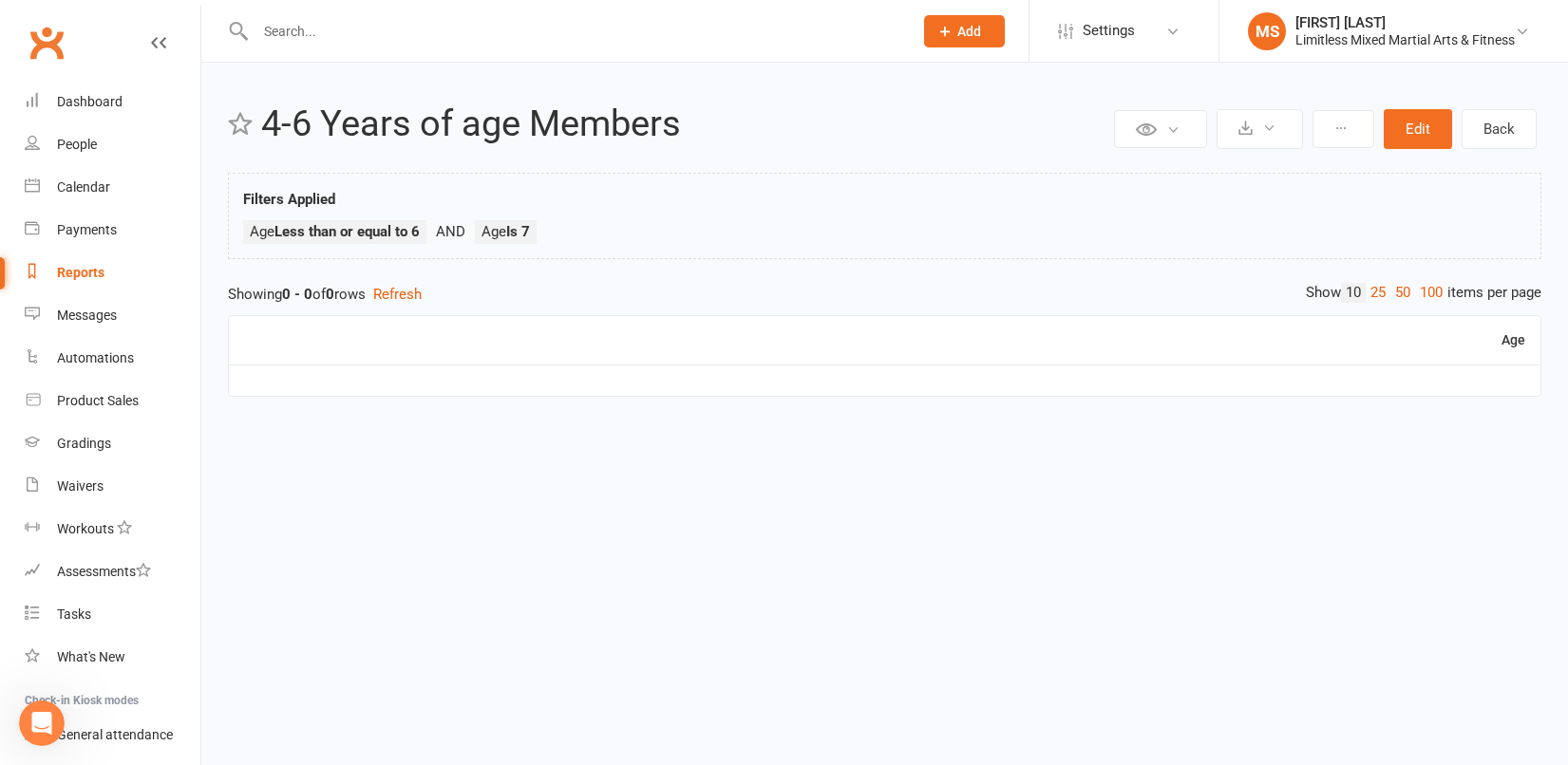 click 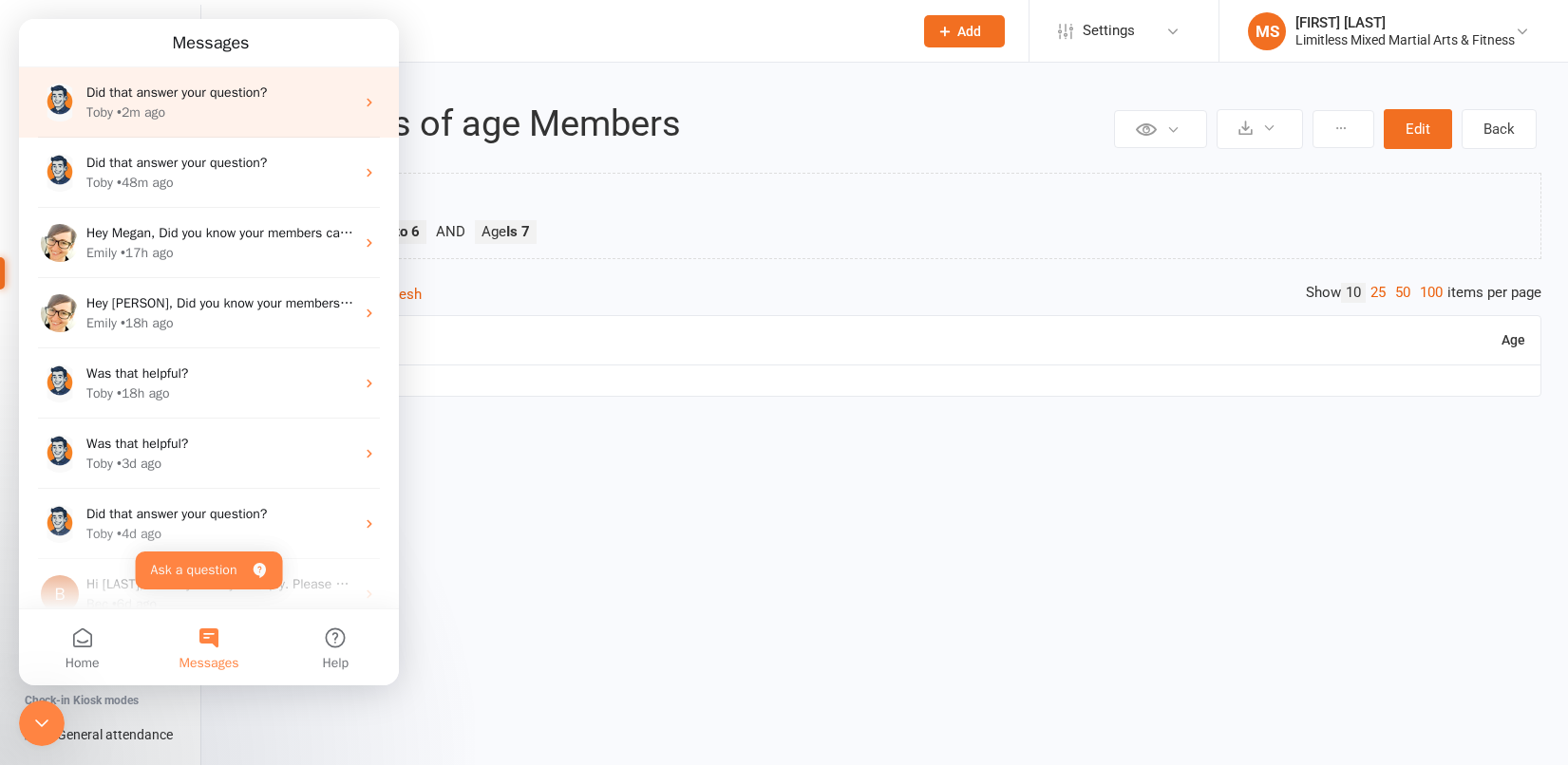 click on "[FIRST] • 2m ago" at bounding box center [220, 112] 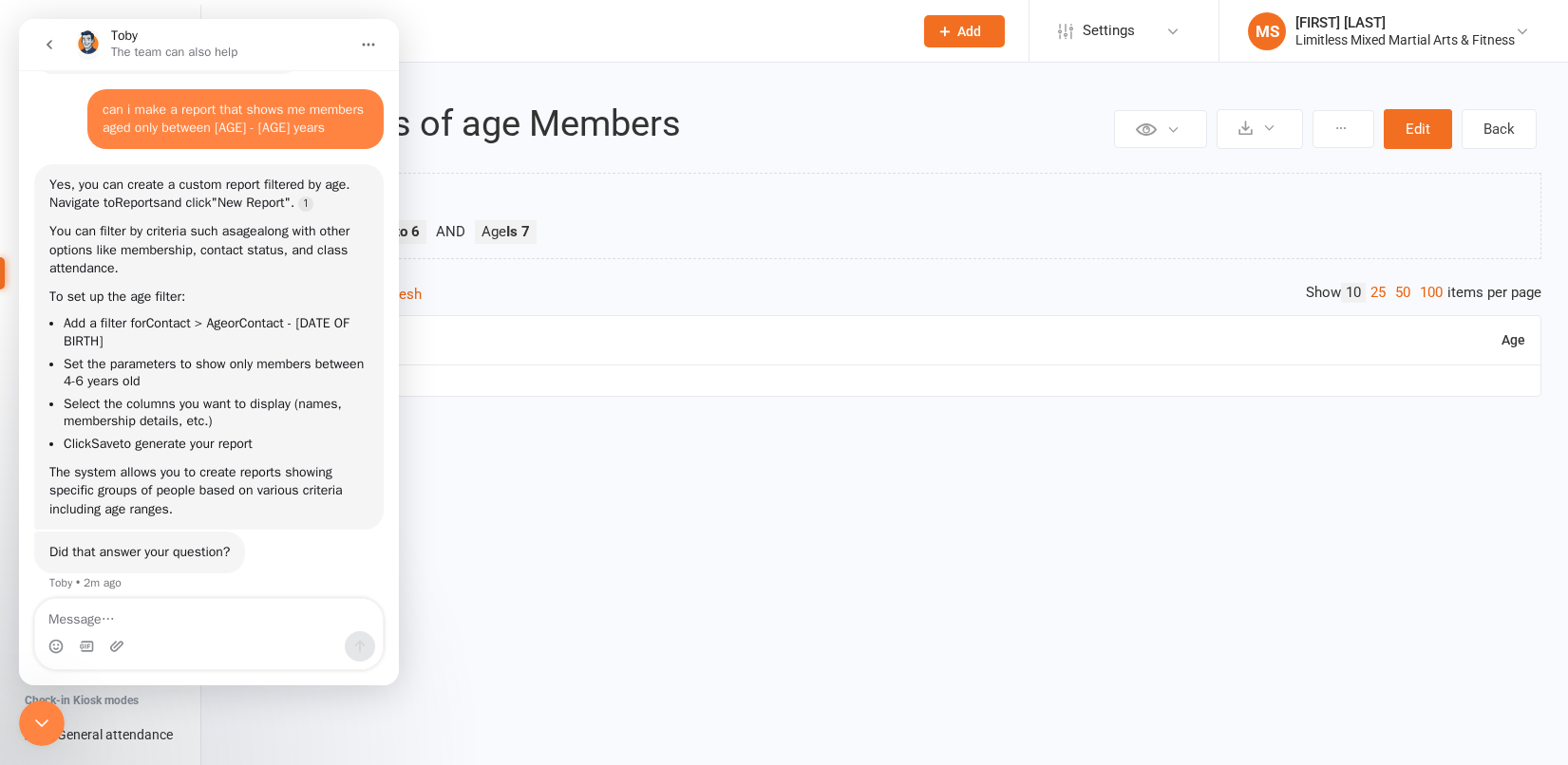 scroll, scrollTop: 75, scrollLeft: 0, axis: vertical 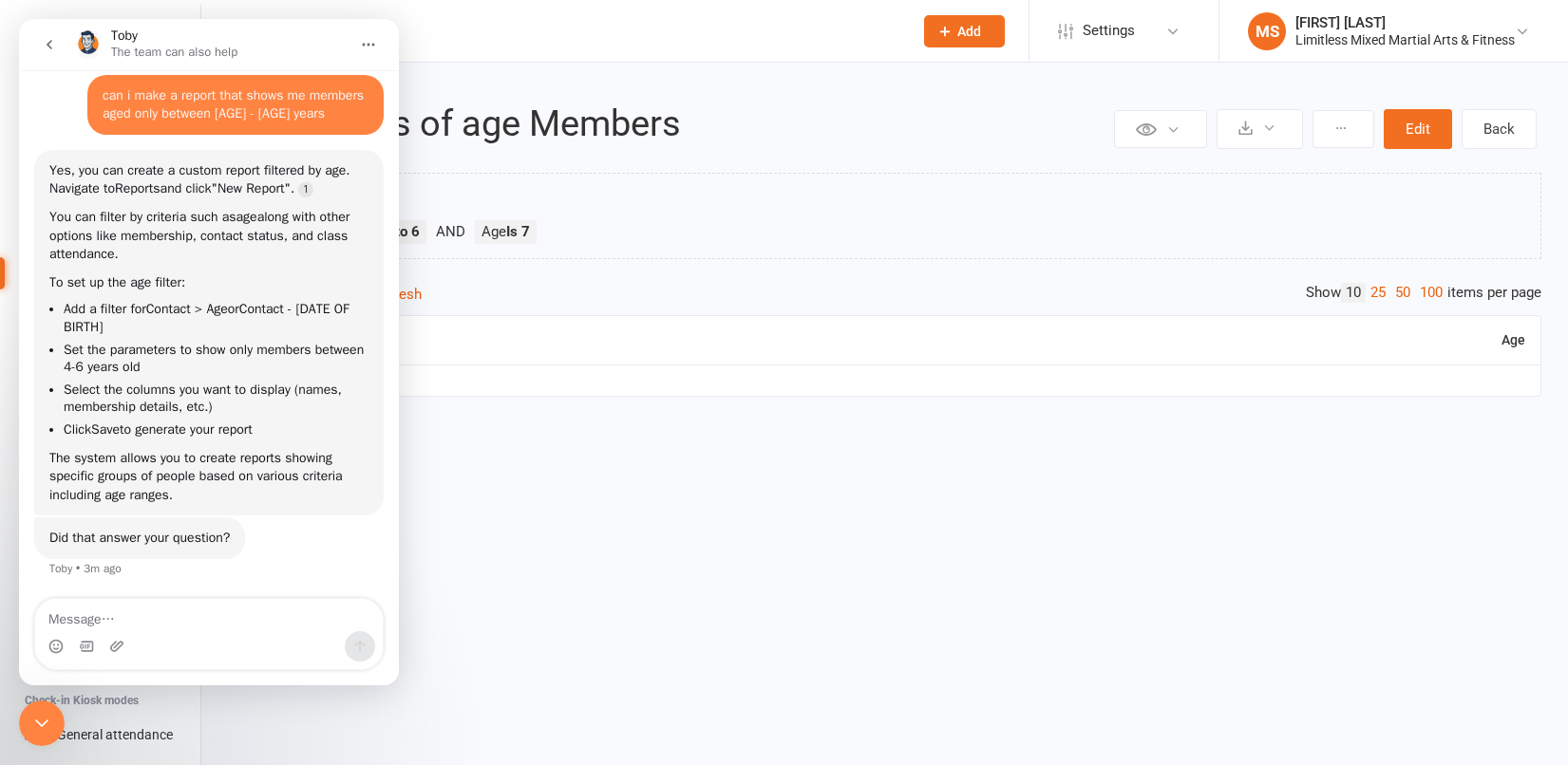 click 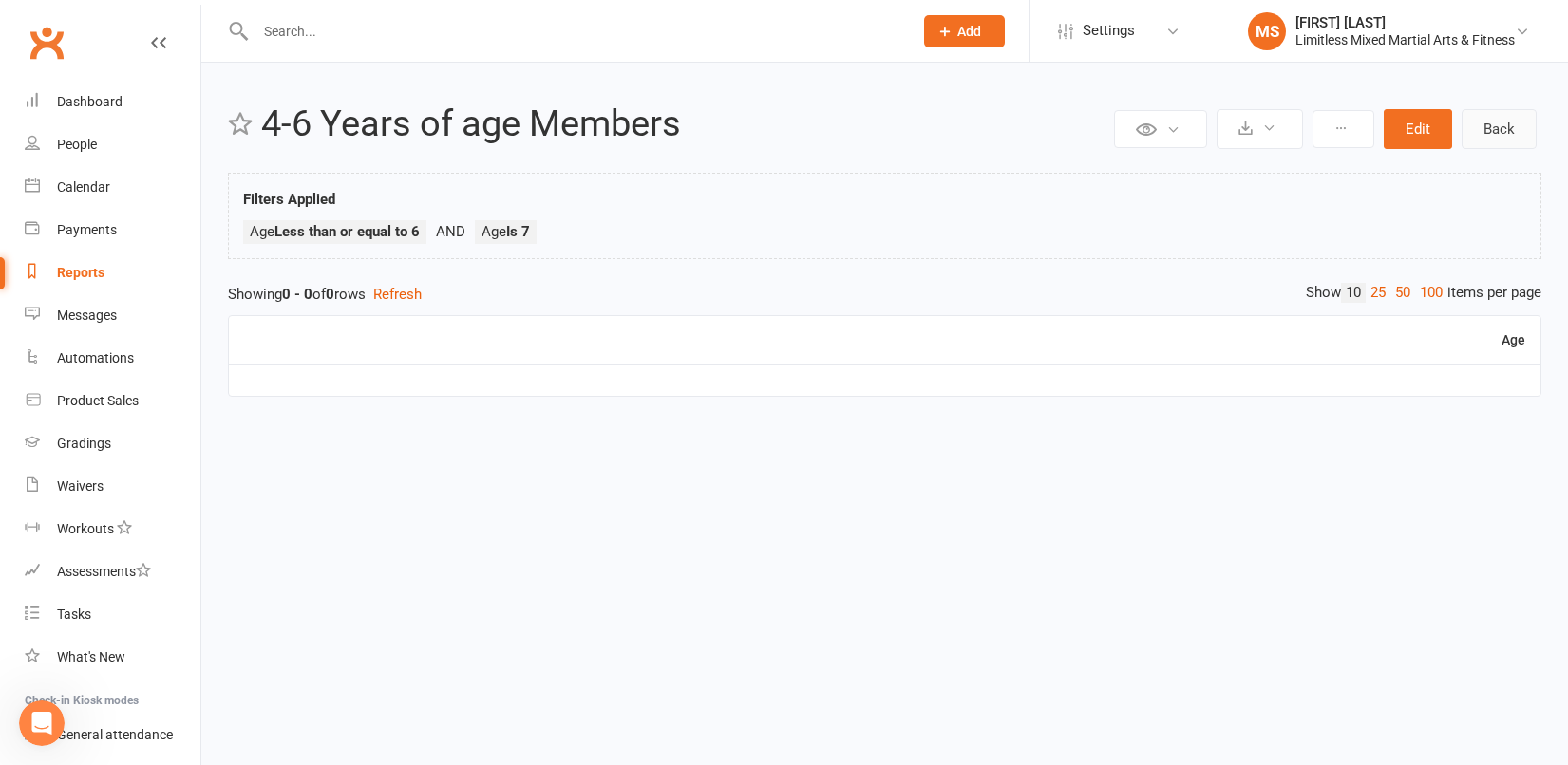 click on "Back" at bounding box center (1499, 129) 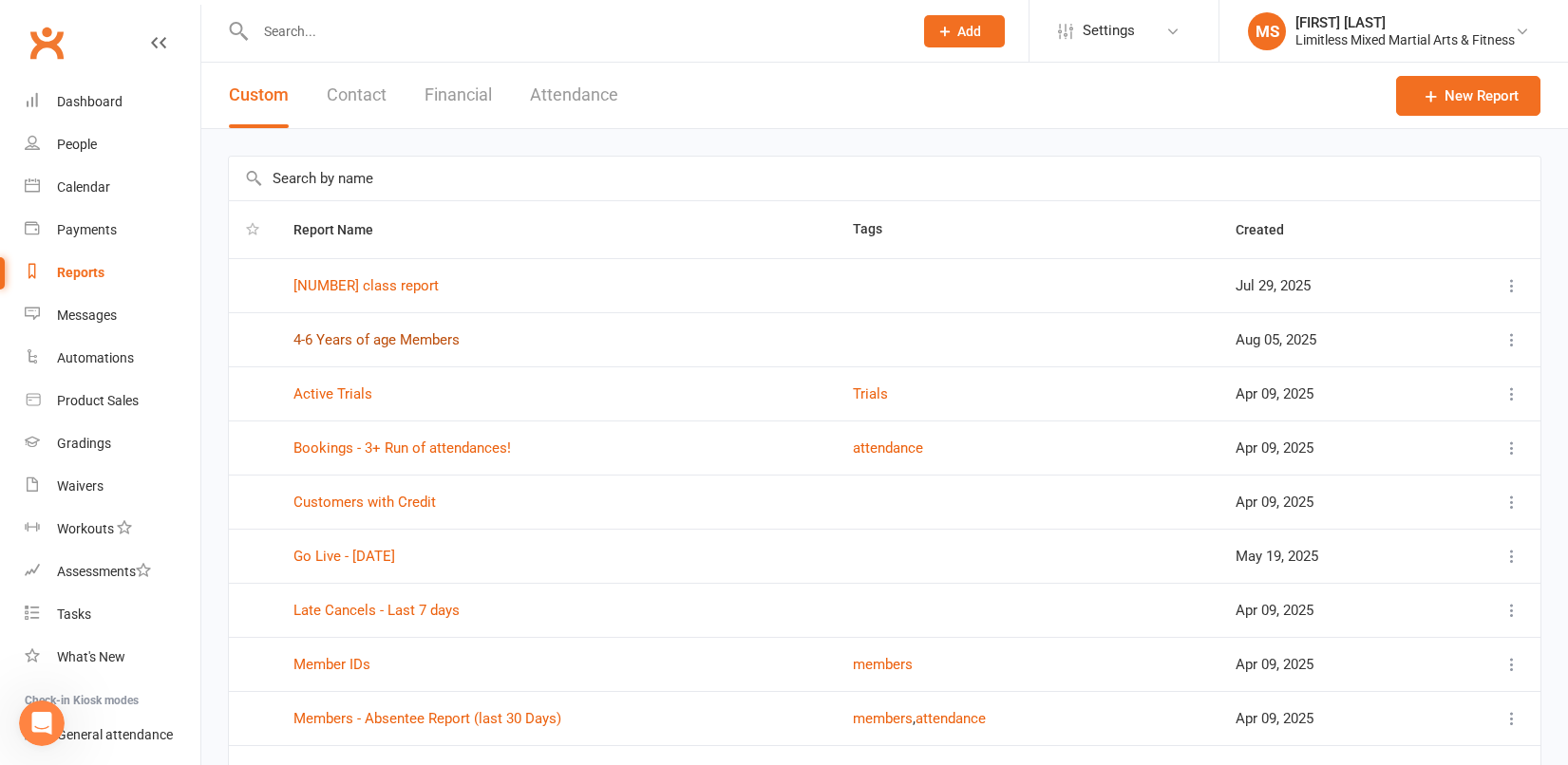click on "4-6 Years of age Members" at bounding box center (376, 340) 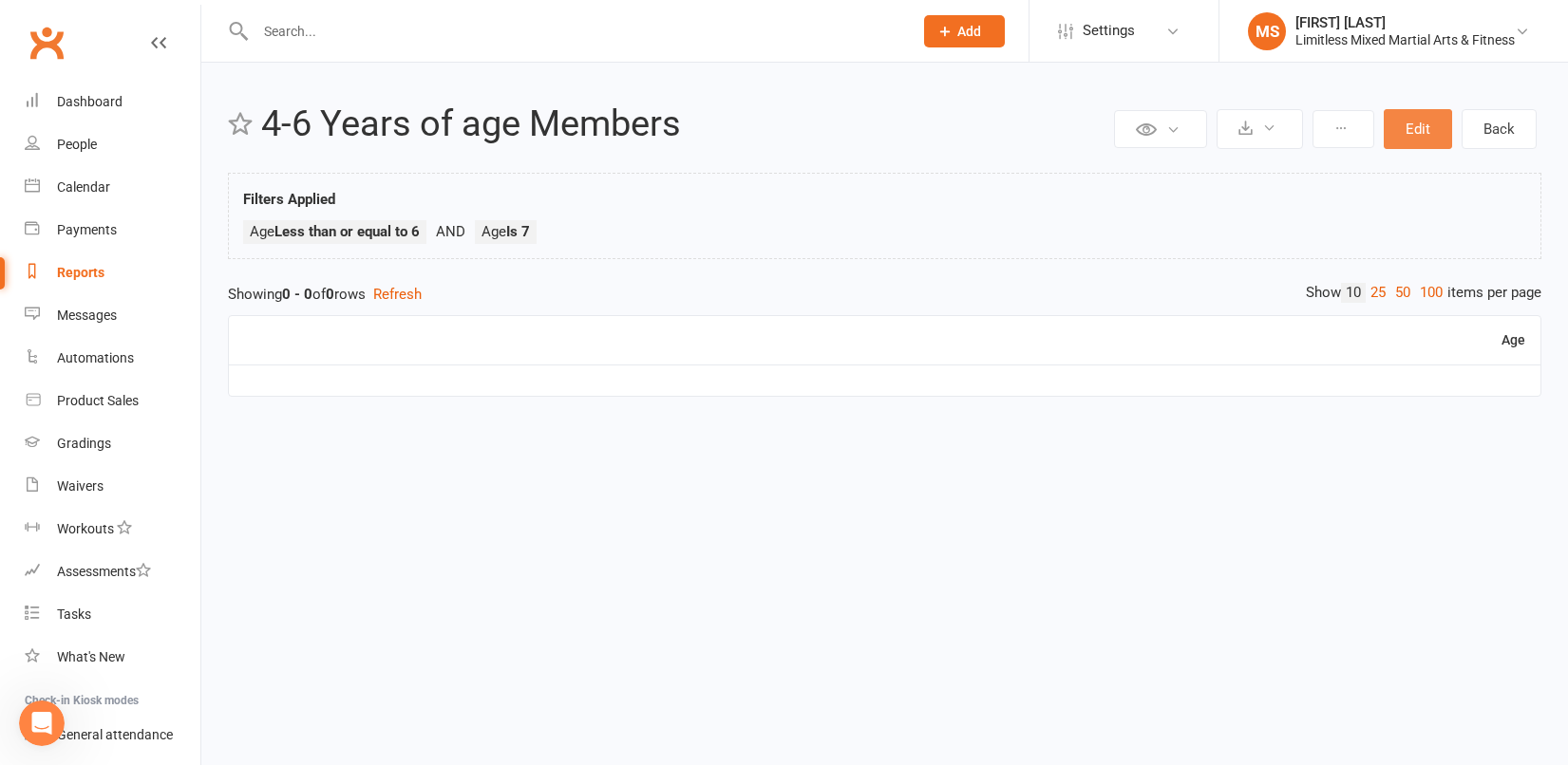 click on "Edit" at bounding box center [1418, 129] 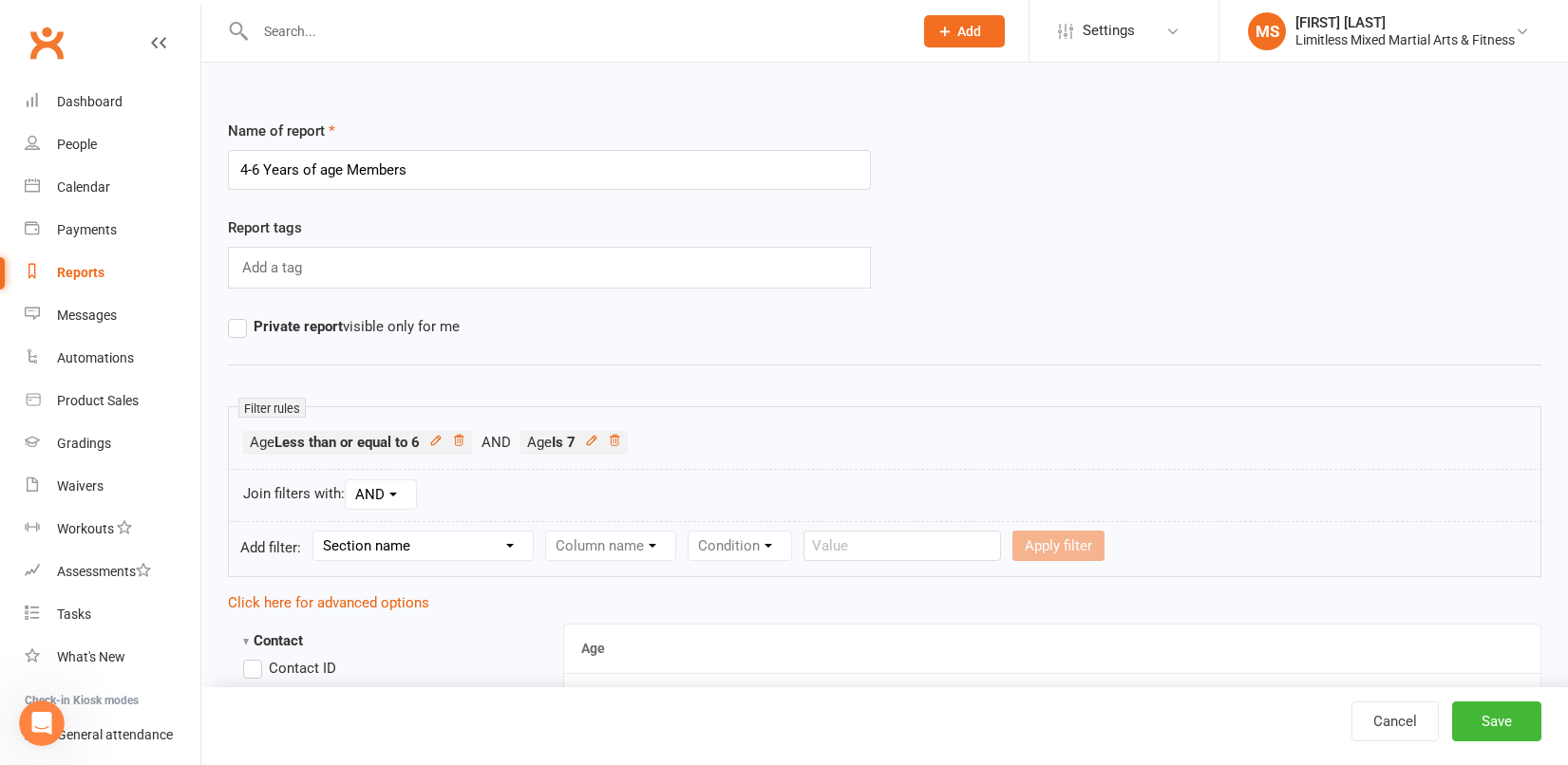 click 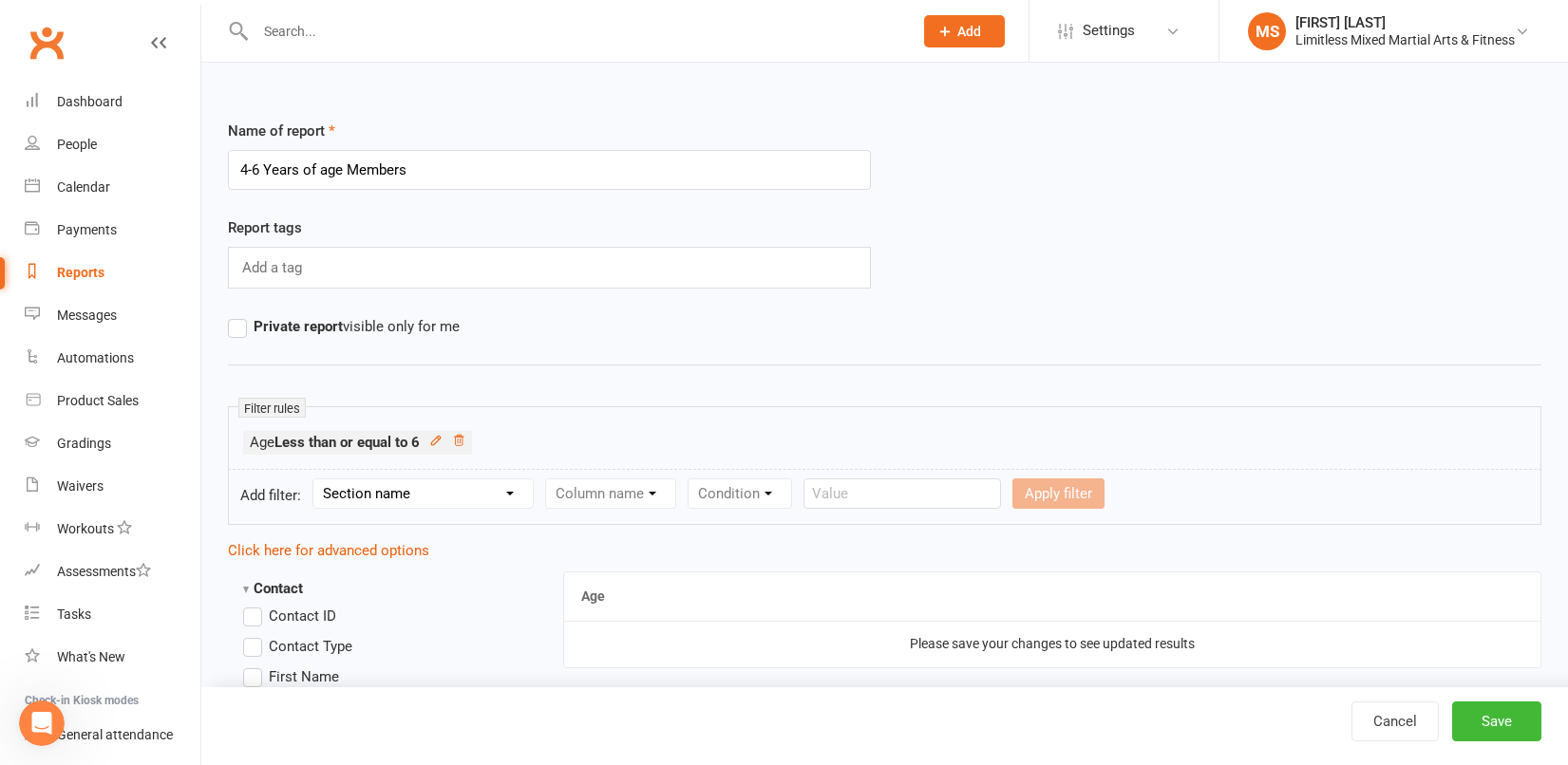 click 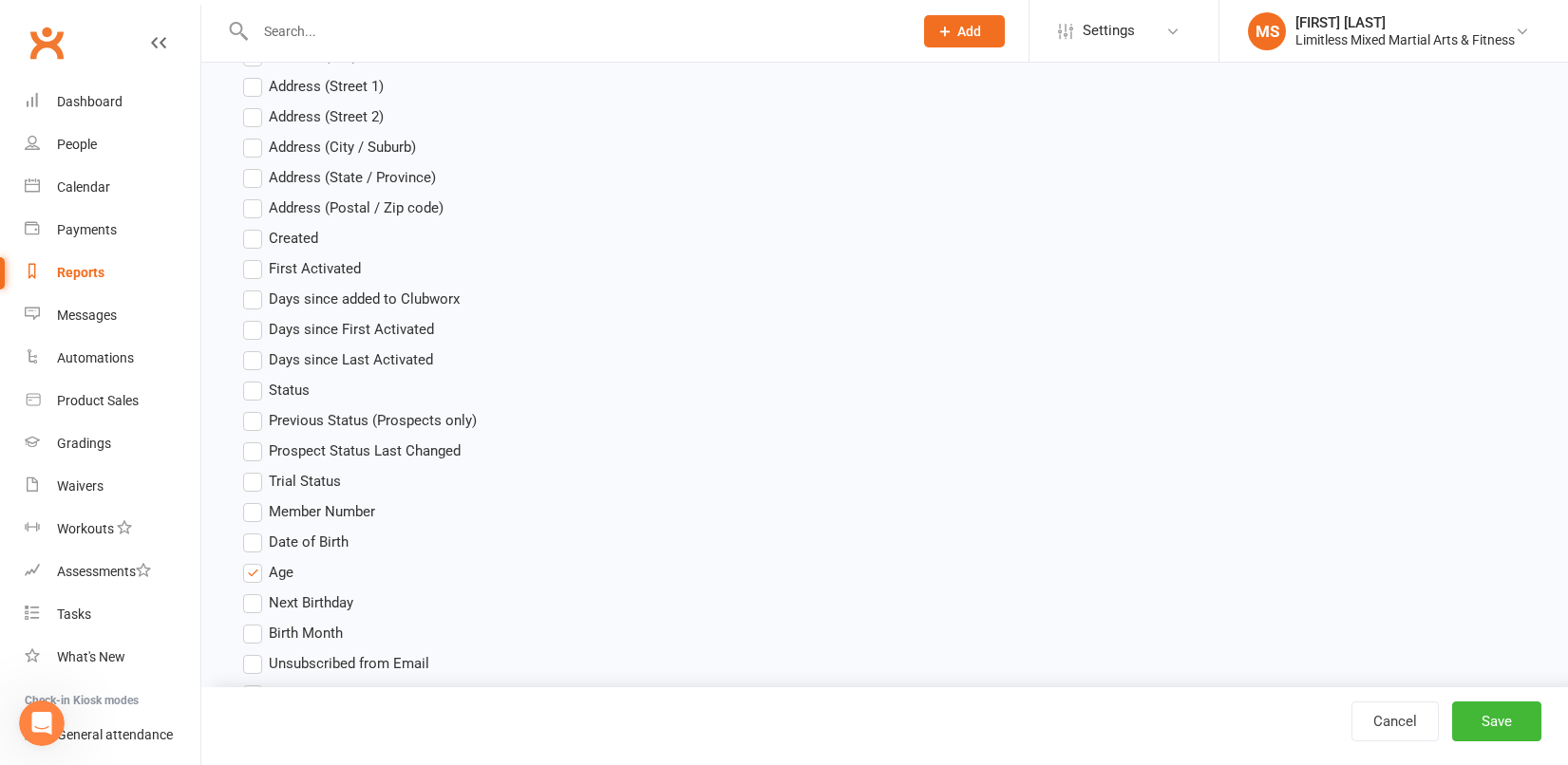 scroll, scrollTop: 740, scrollLeft: 0, axis: vertical 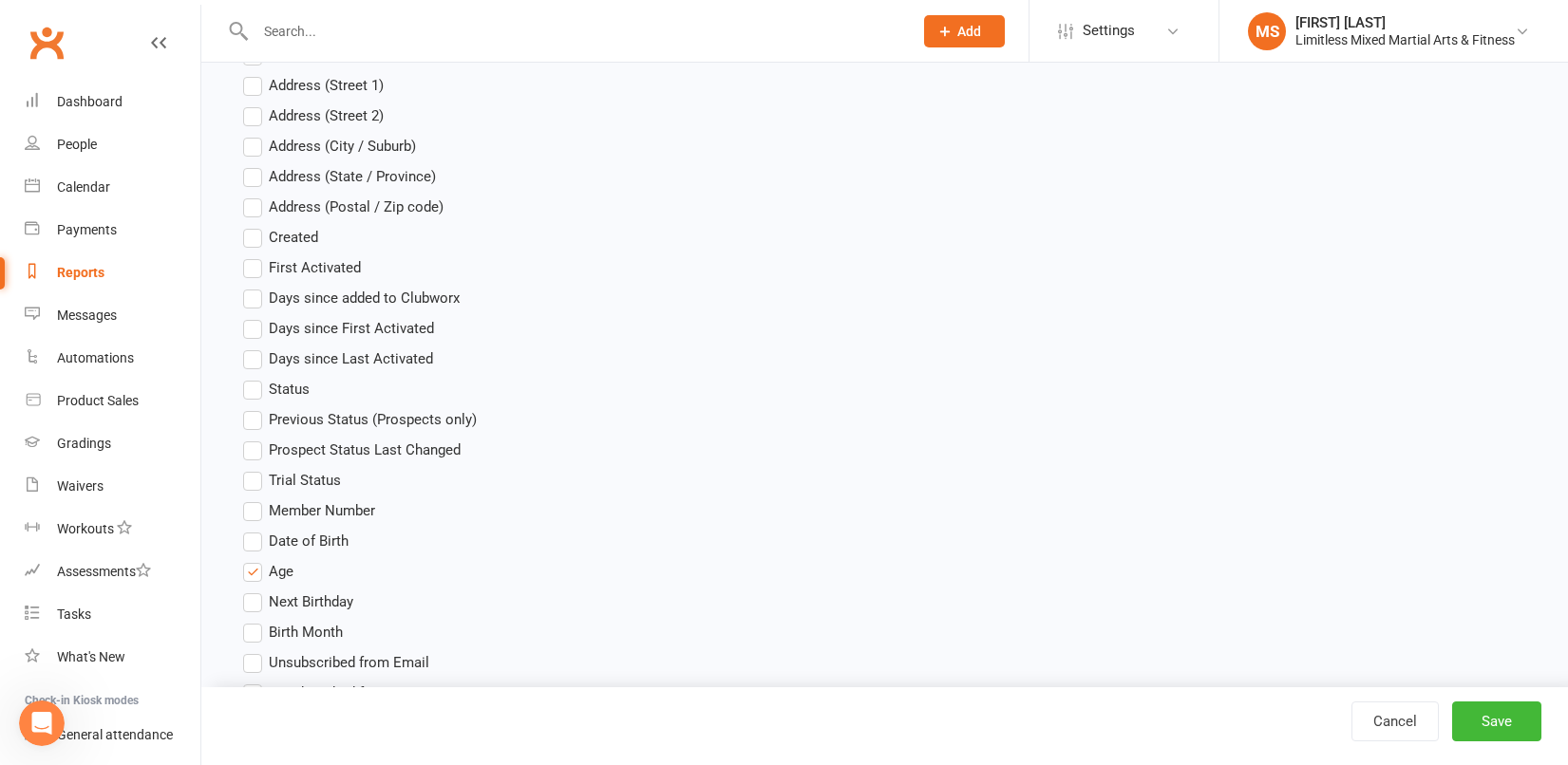 click on "Age" at bounding box center (268, 571) 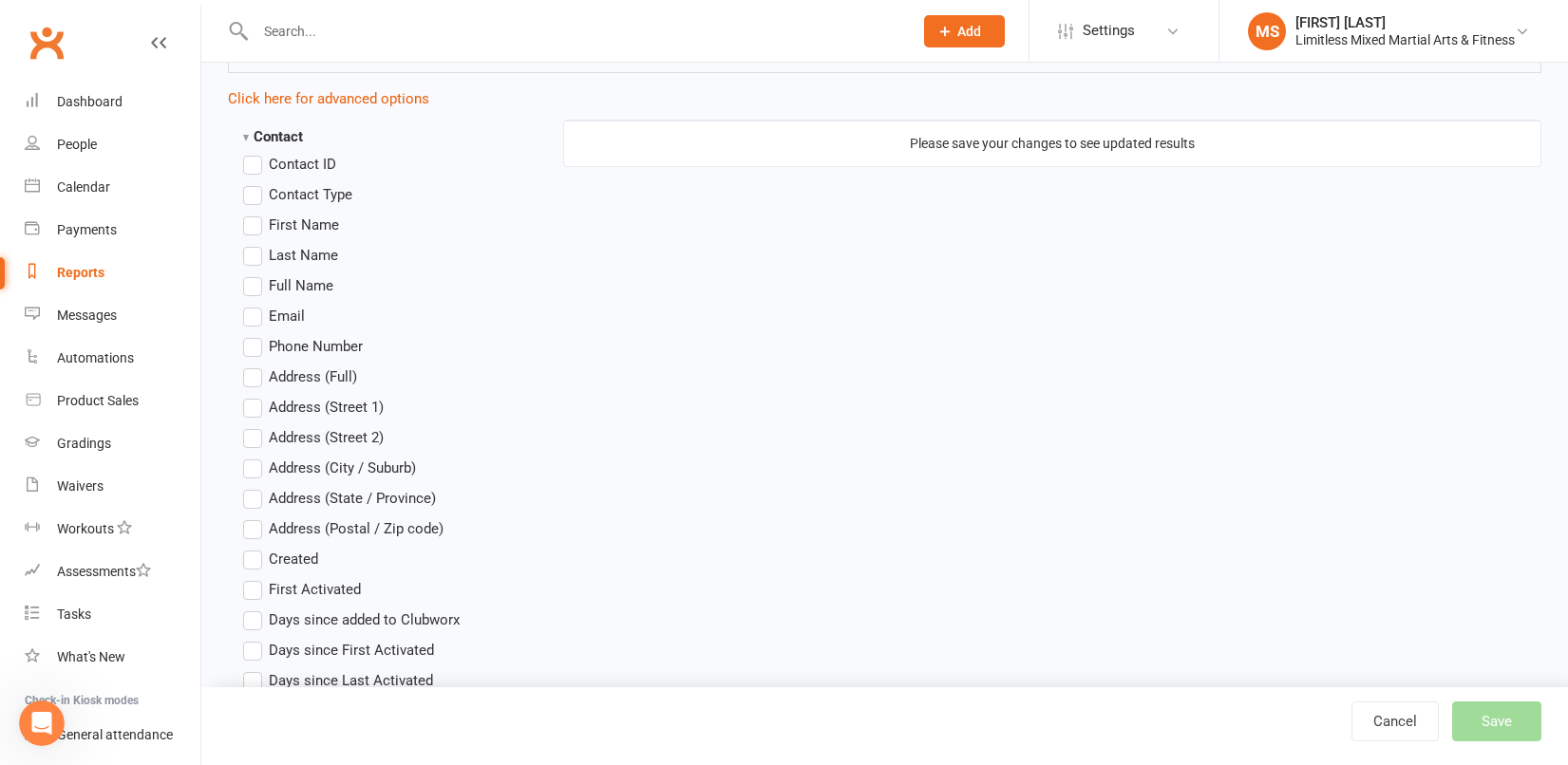 scroll, scrollTop: 0, scrollLeft: 0, axis: both 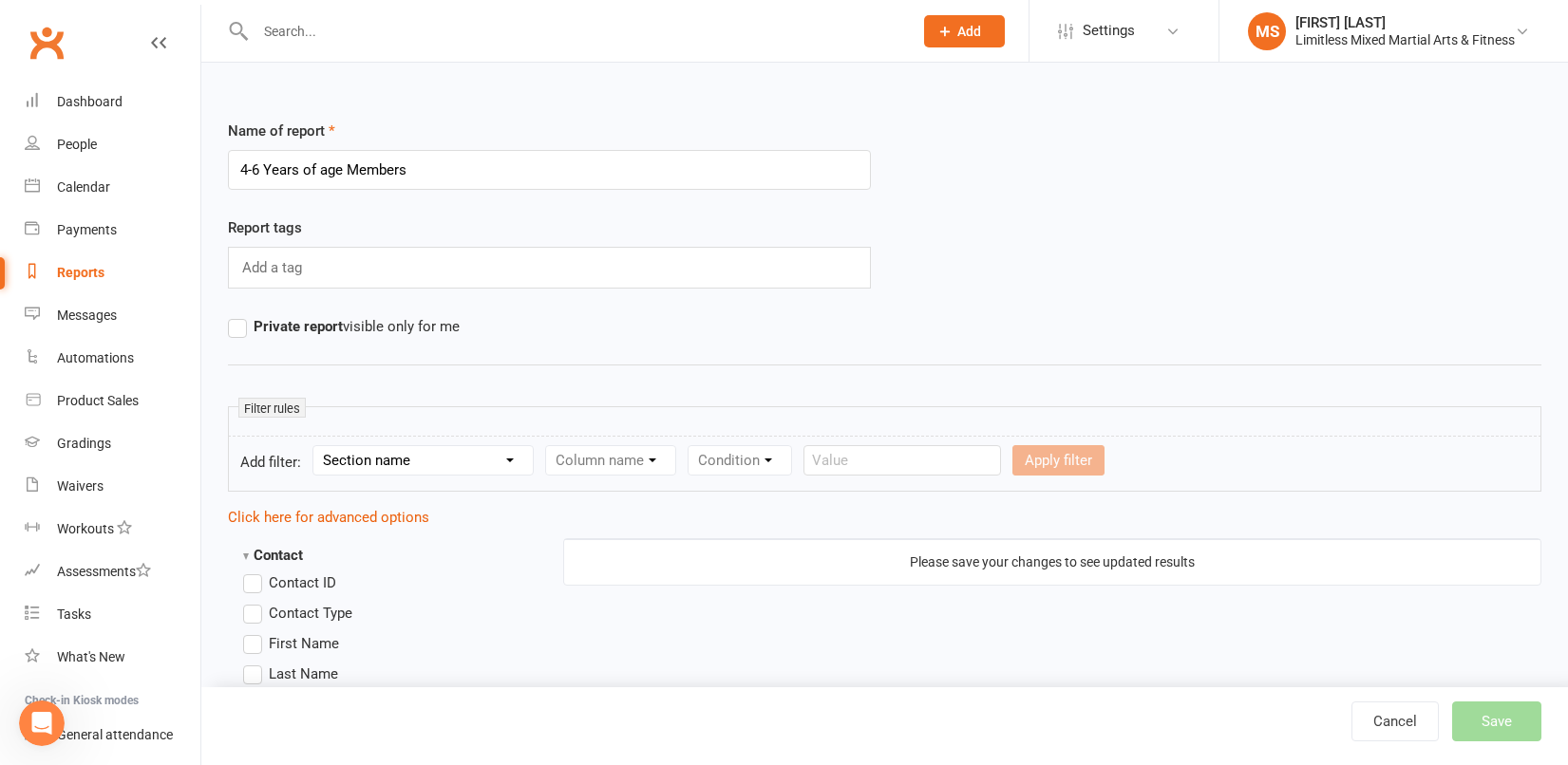 click on "Section name Contact Attendance Aggregate Payment Booking Waitlist Attendees Cancelled Bookings Late-cancelled Bookings Recurring Booking Aggregate Booking Communication Comms Recipients Membership Payment Mobile App Styles And Ranks Aggregate Styles And Ranks Grading Events Promotions Suspensions Signed Waivers Family Members Credit Vouchers Enrolled Automations Public Tasks Body Composition Emergency Contact Details Fitness Goals Key Demographics Marketing Information Waiver Answers" at bounding box center (423, 460) 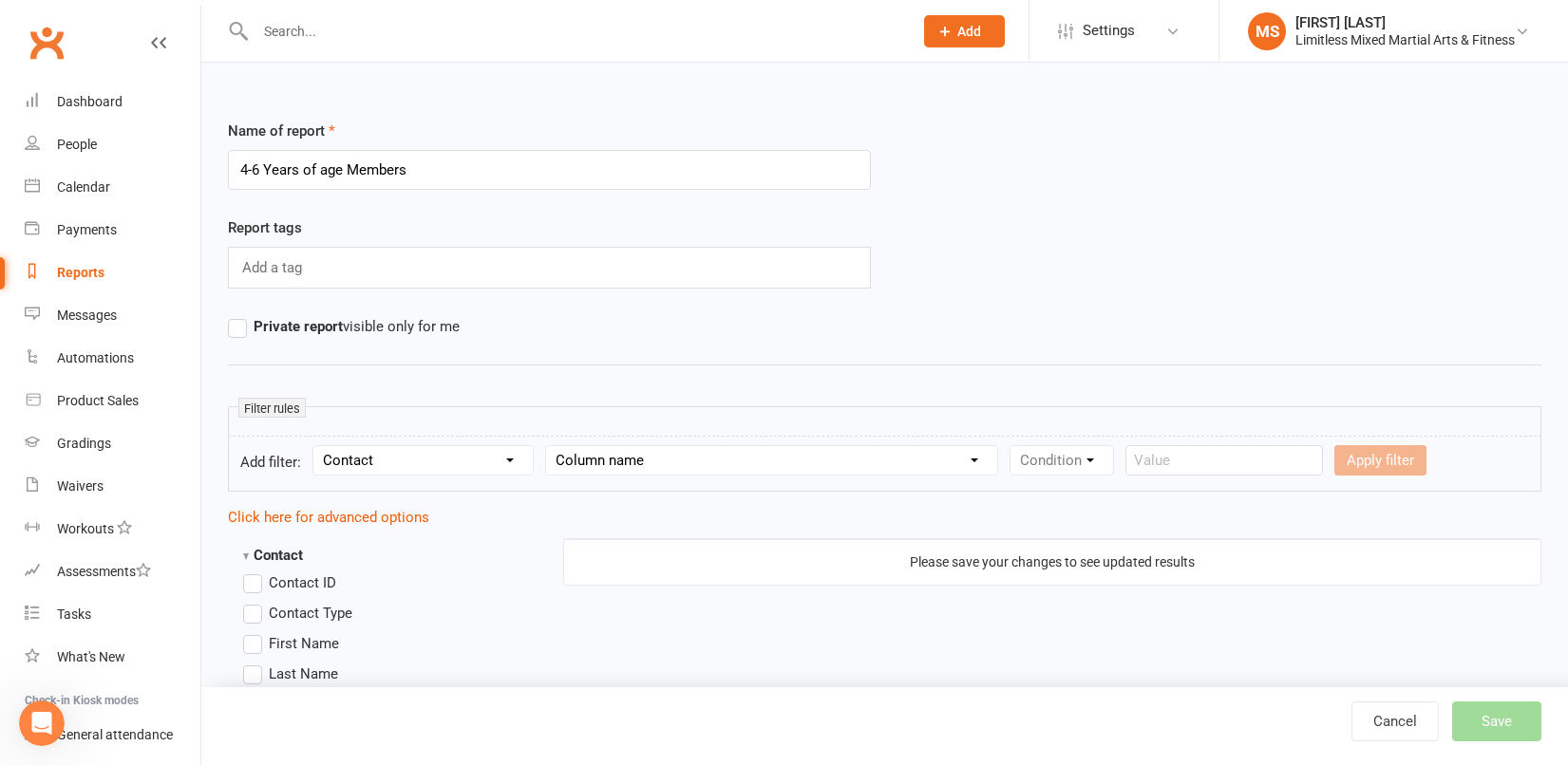 click on "Column name Contact Type First Name Last Name Full Name Email Phone Number Address (Full) Address (Street 1) Address (Street 2) Address (City / Suburb) Address (State / Province) Address (Postal / Zip code) Created First Activated Days since added to Clubworx Days since First Activated Days since Last Activated Status Previous Status (Prospects only) Prospect Status Last Changed Trial Status Member Number Date of Birth Age Next Birthday Birth Month Unsubscribed from Email Unsubscribed from SMS Owner Location Converted to Member Converted to NAC Wallet Details Credit Card Expires Source Related contacts exist? Related members exist? Related active members exist? Related prospects exist? Related non-attending contacts exist? Related non-attending contacts (with active memberships) exist? Parent(s) exist in Clubworx? Children exist in Clubworx? Profile picture attached? Credit balance Flagged? Flag Titles Ezidebit Payer Reference" at bounding box center [771, 460] 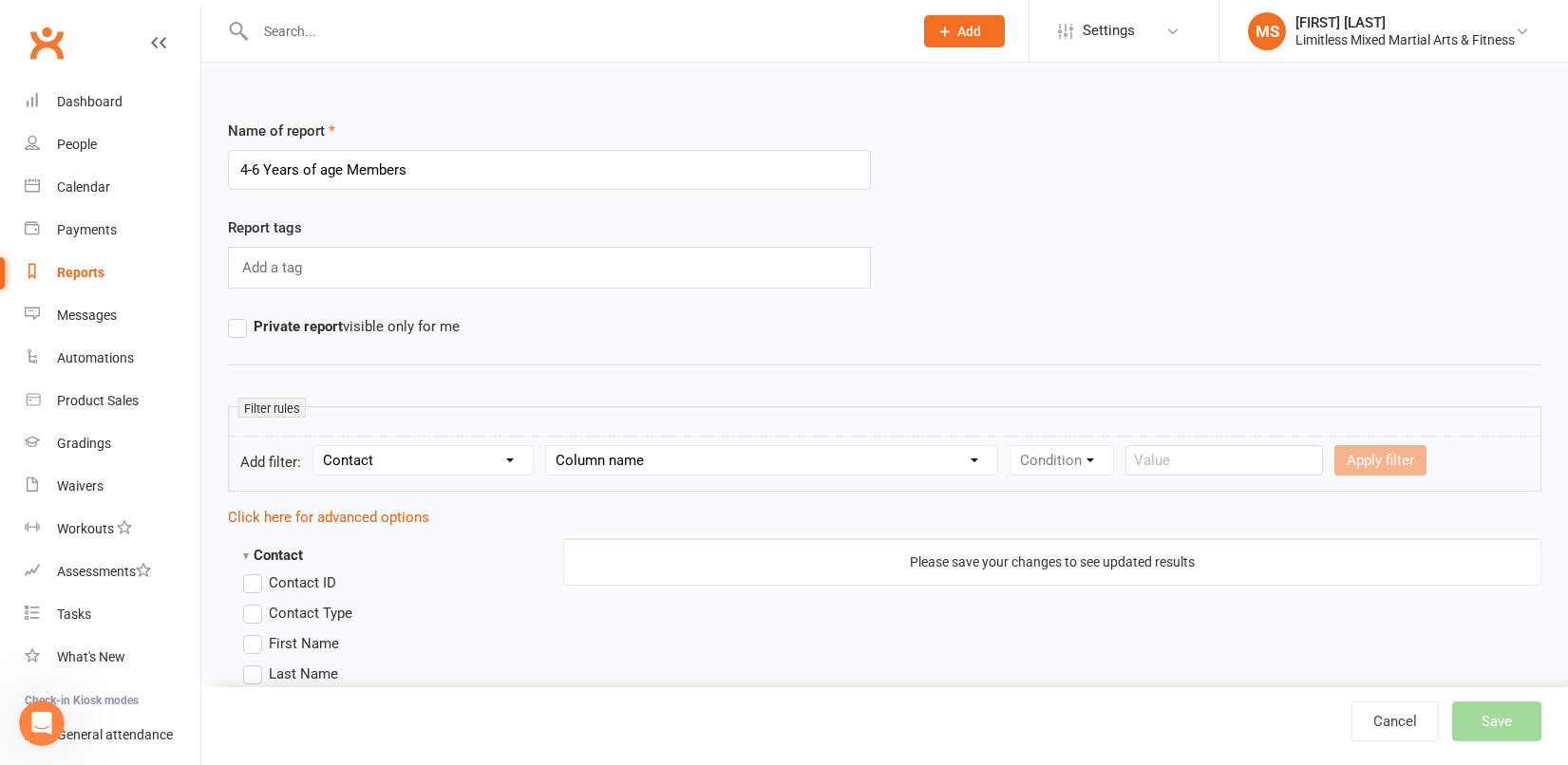 select on "22" 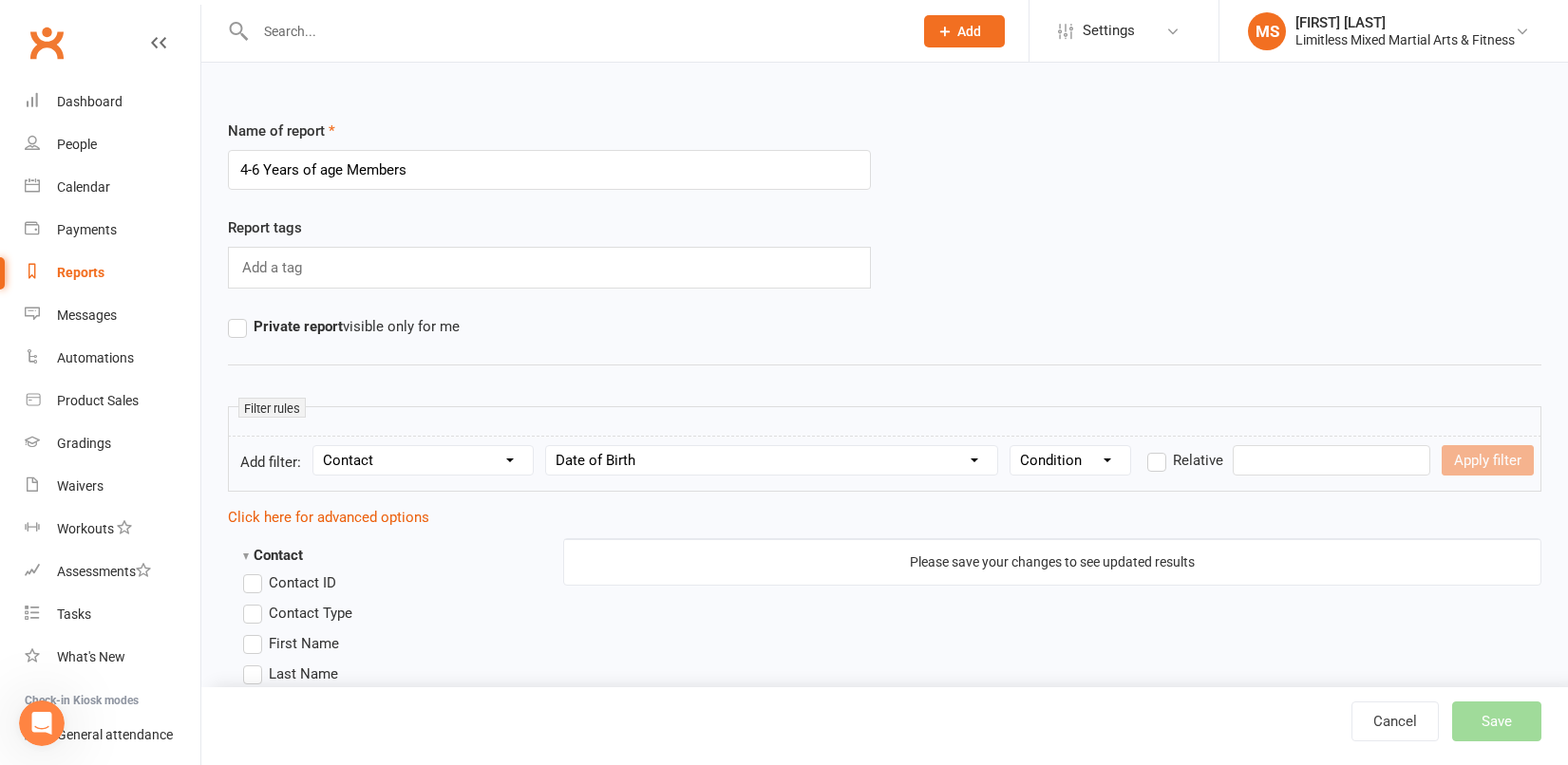 click on "Condition Is Is not Before After Before or on After or on Is blank Is not blank" at bounding box center [1070, 460] 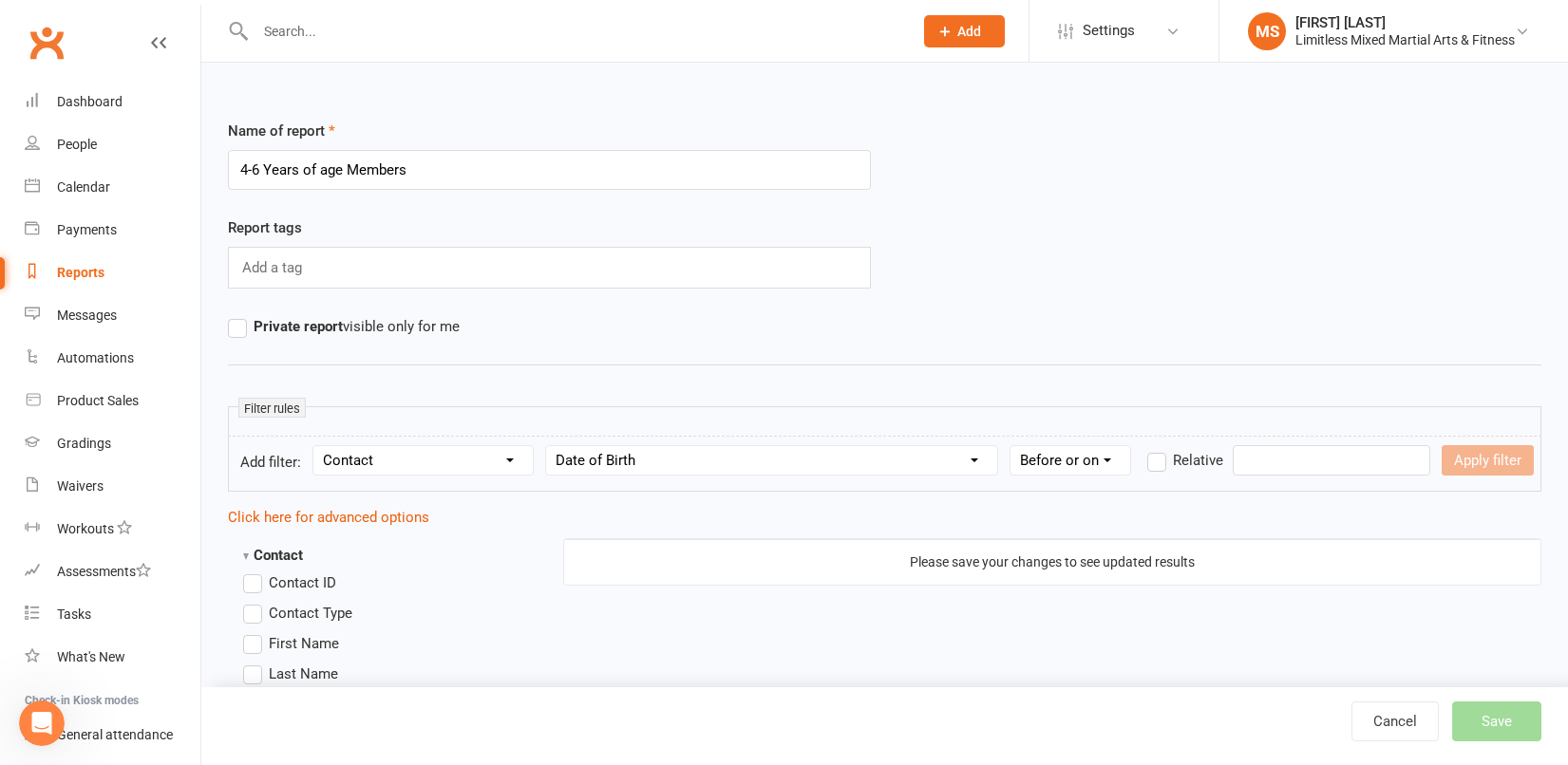 scroll, scrollTop: 10, scrollLeft: 0, axis: vertical 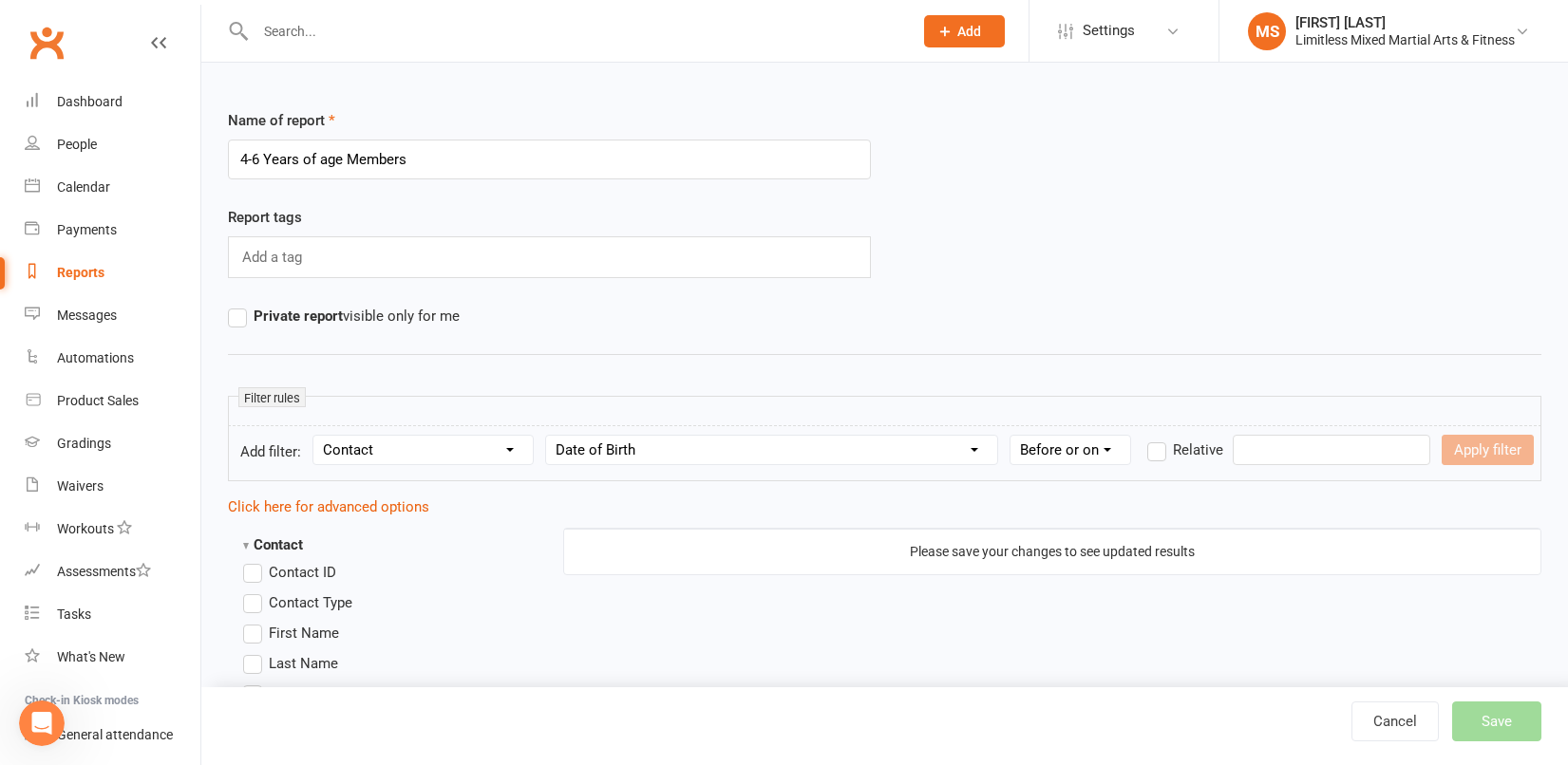 click on "Prospect
Member
Non-attending contact
Class / event
Appointment
Grading event
Task
Membership plan
Bulk message
Add
Settings Membership Plans Event Templates Appointment Types Mobile App  Website Image Library Customize Contacts Bulk Imports Access Control Users Account Profile Clubworx API MS Megan Skidmore Limitless Mixed Martial Arts & Fitness My profile My subscription Help Terms & conditions  Privacy policy  Sign out Clubworx Dashboard People Calendar Payments Reports Messages   Automations   Product Sales Gradings   Waivers   Workouts   Assessments  Tasks   What's New Check-in Kiosk modes General attendance Roll call Class check-in Signed in successfully. × × 4-6yr Members successfully deleted × × Name of report Report tags Email" at bounding box center (784, 1403) 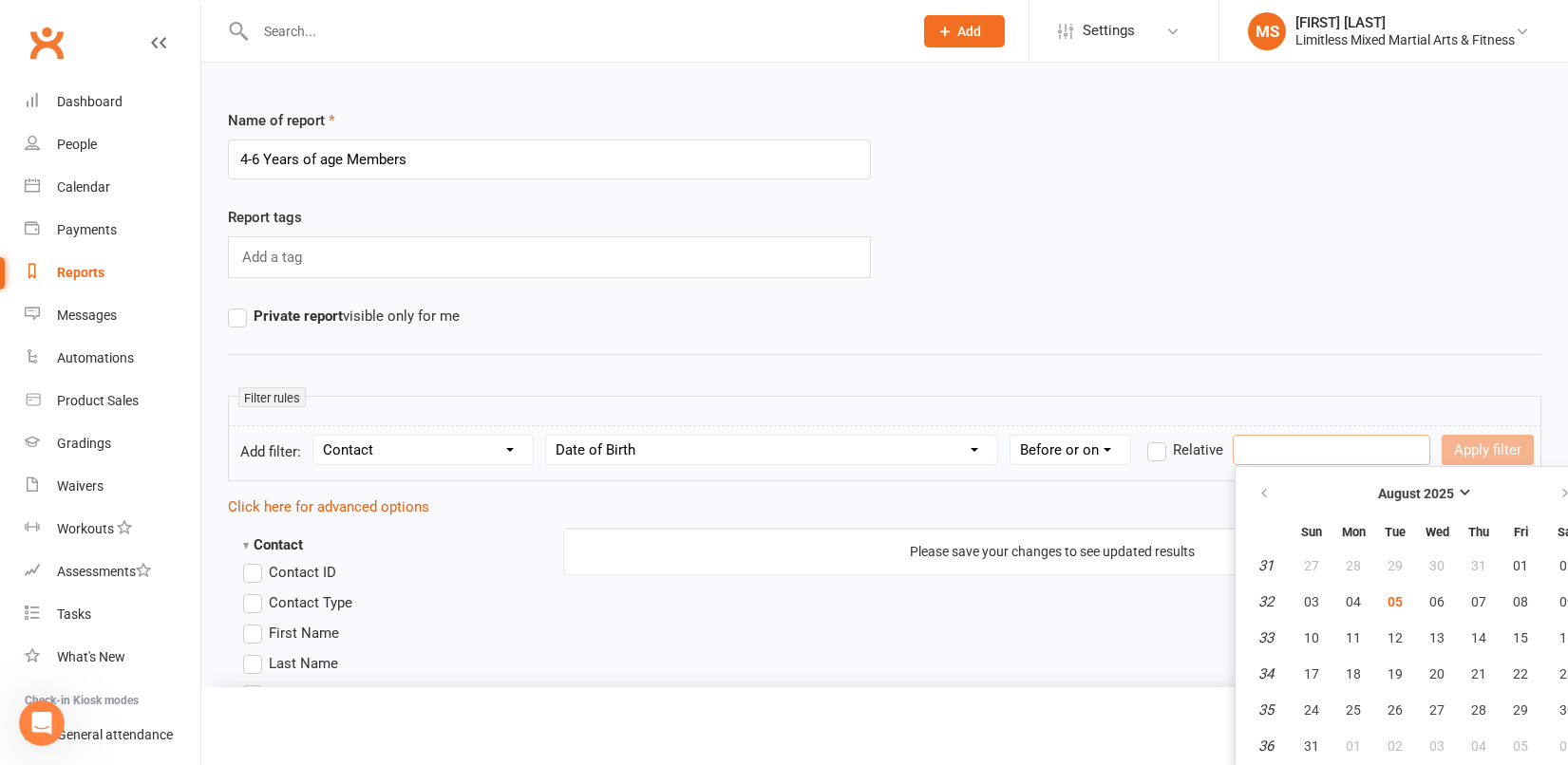 click at bounding box center (1332, 450) 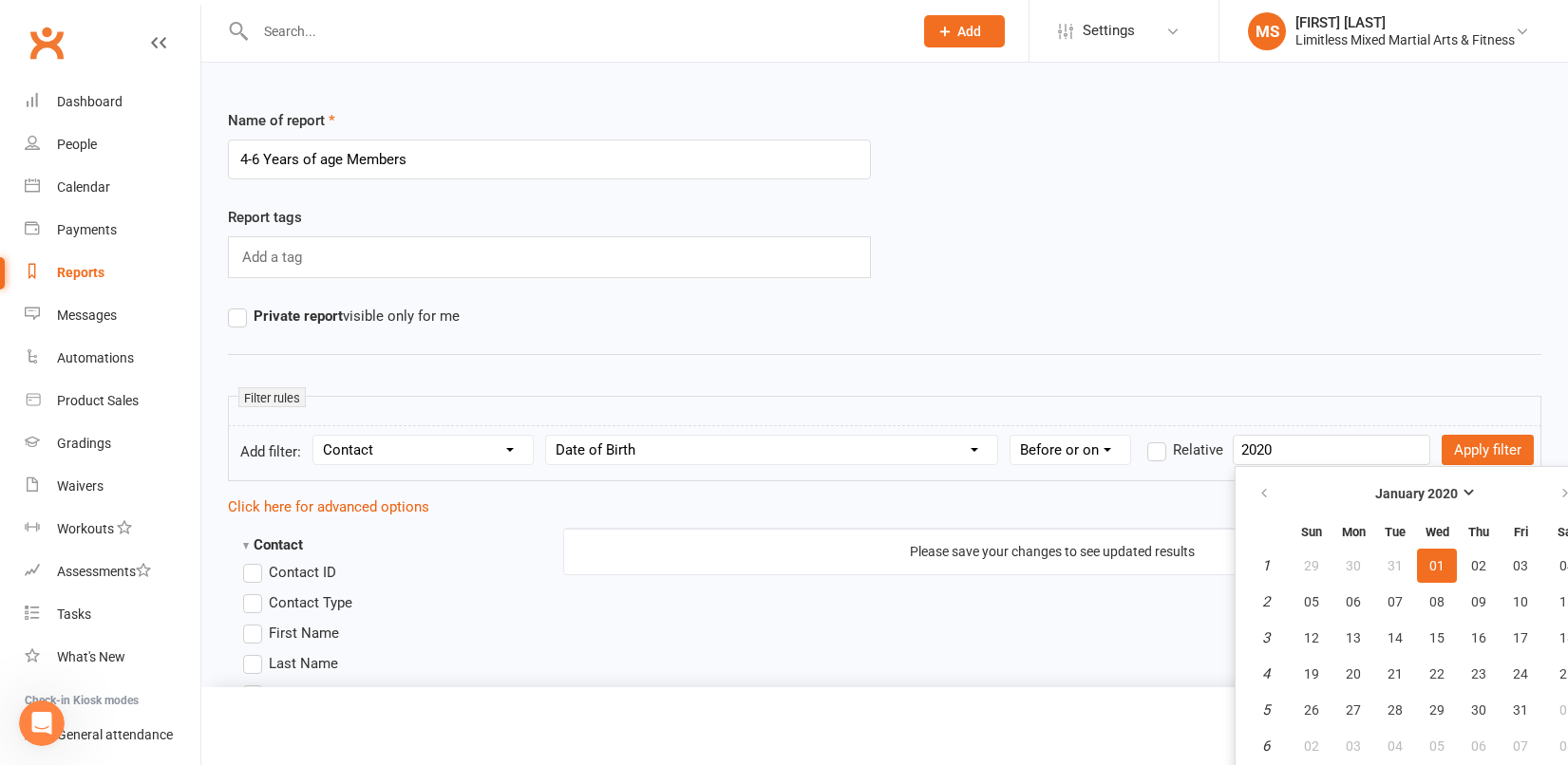 click on "01" at bounding box center (1437, 566) 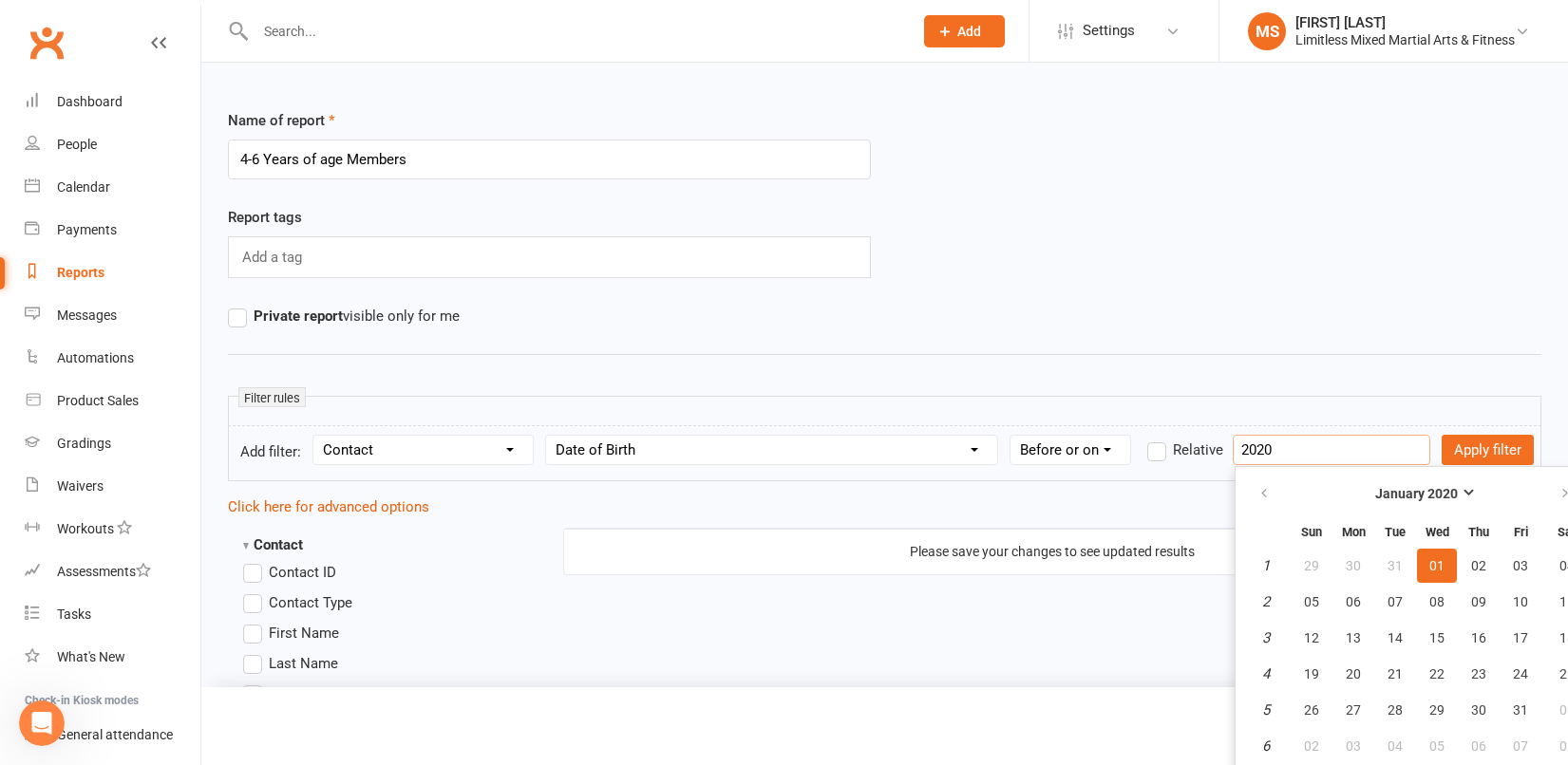 type on "01 Jan 2020" 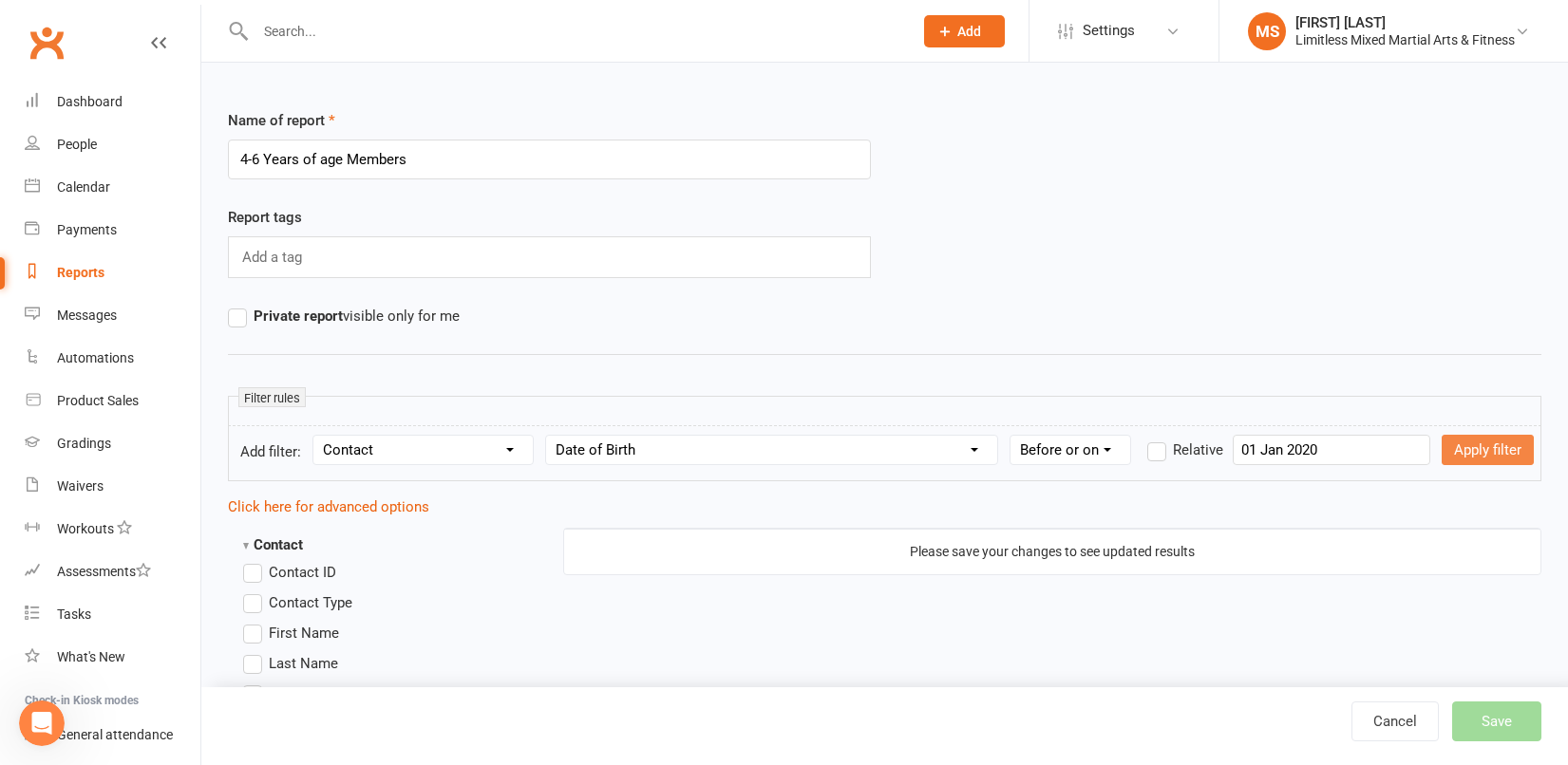 click on "Apply filter" at bounding box center [1487, 450] 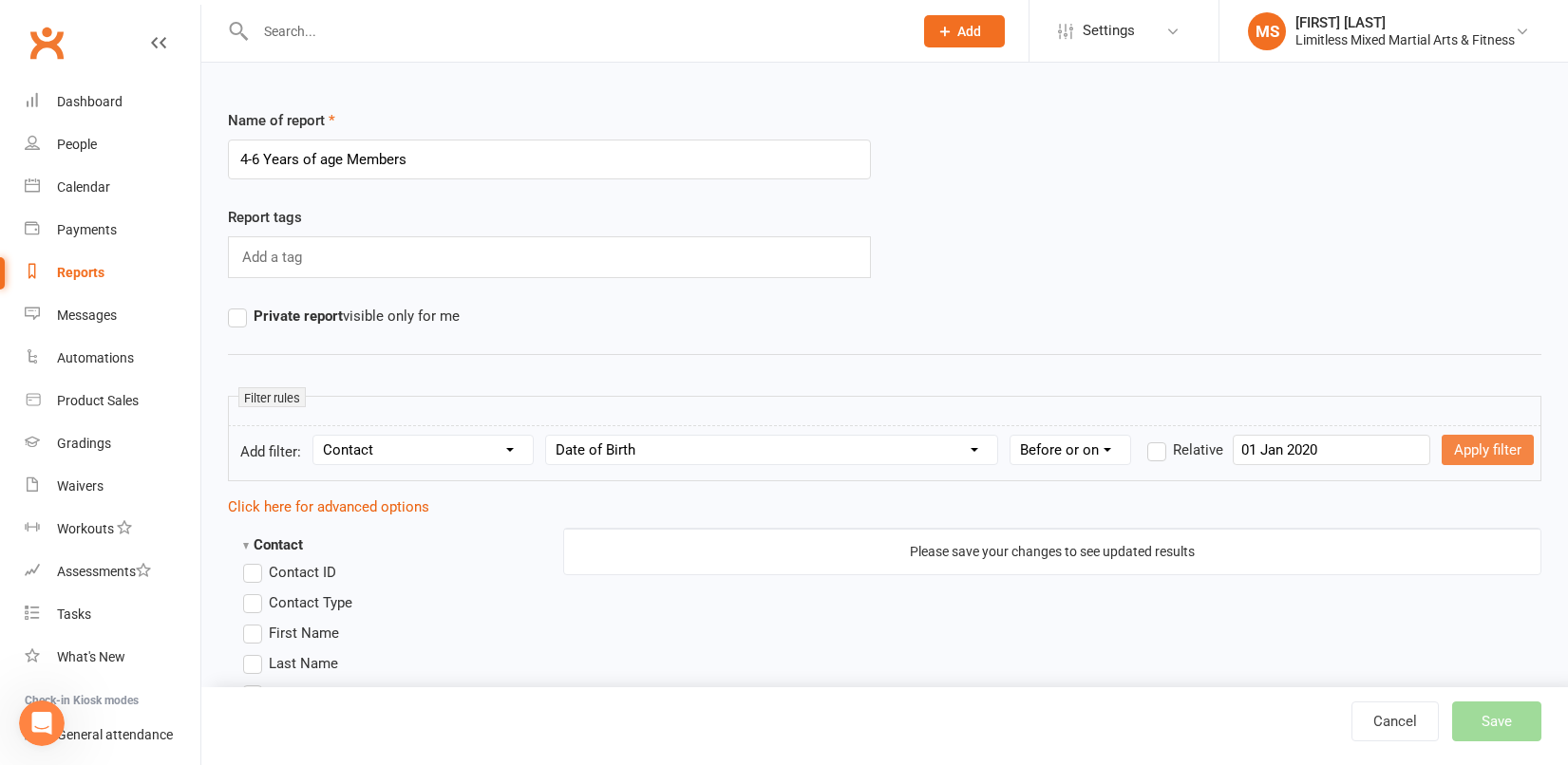 select 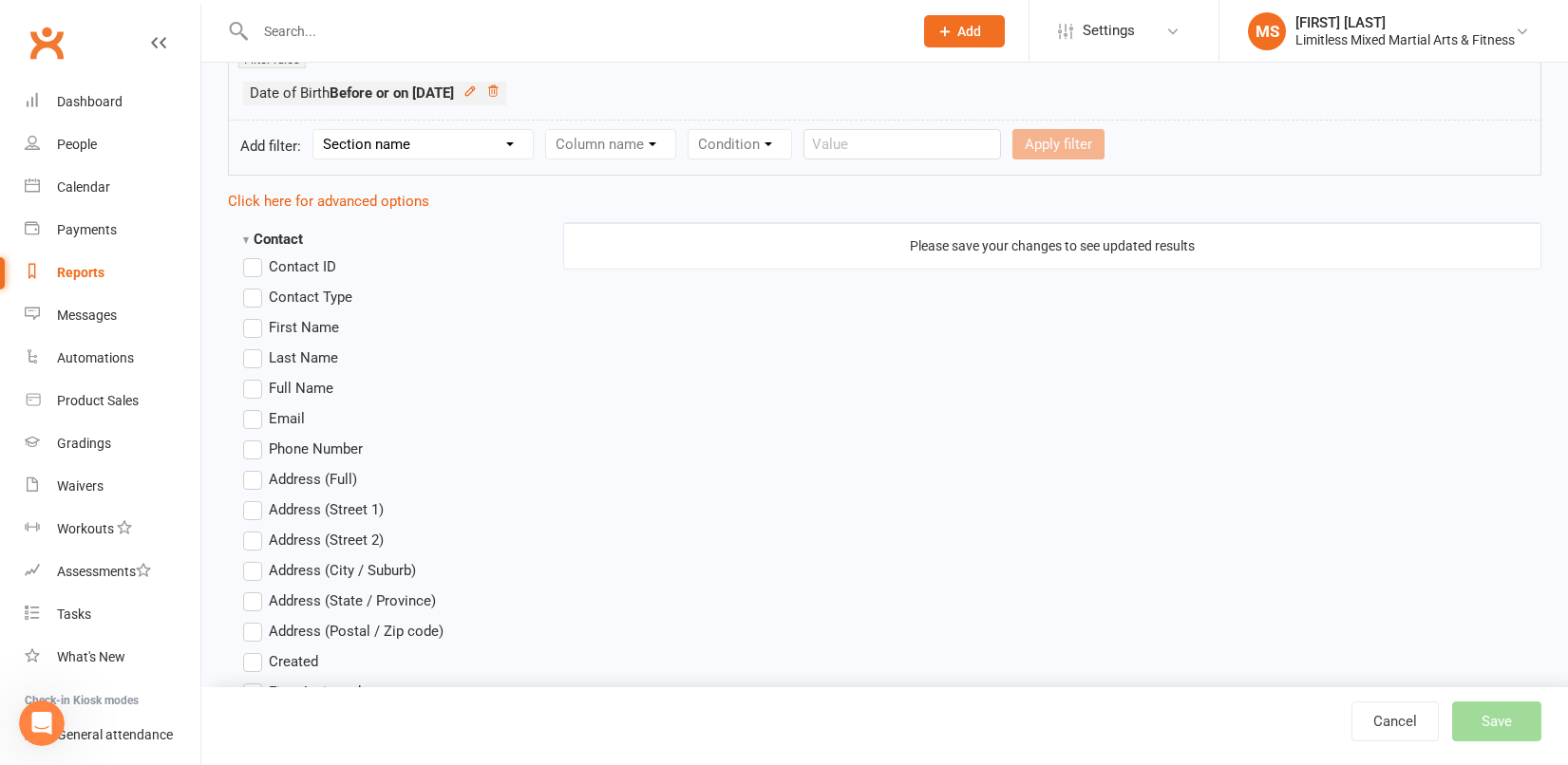 scroll, scrollTop: 366, scrollLeft: 0, axis: vertical 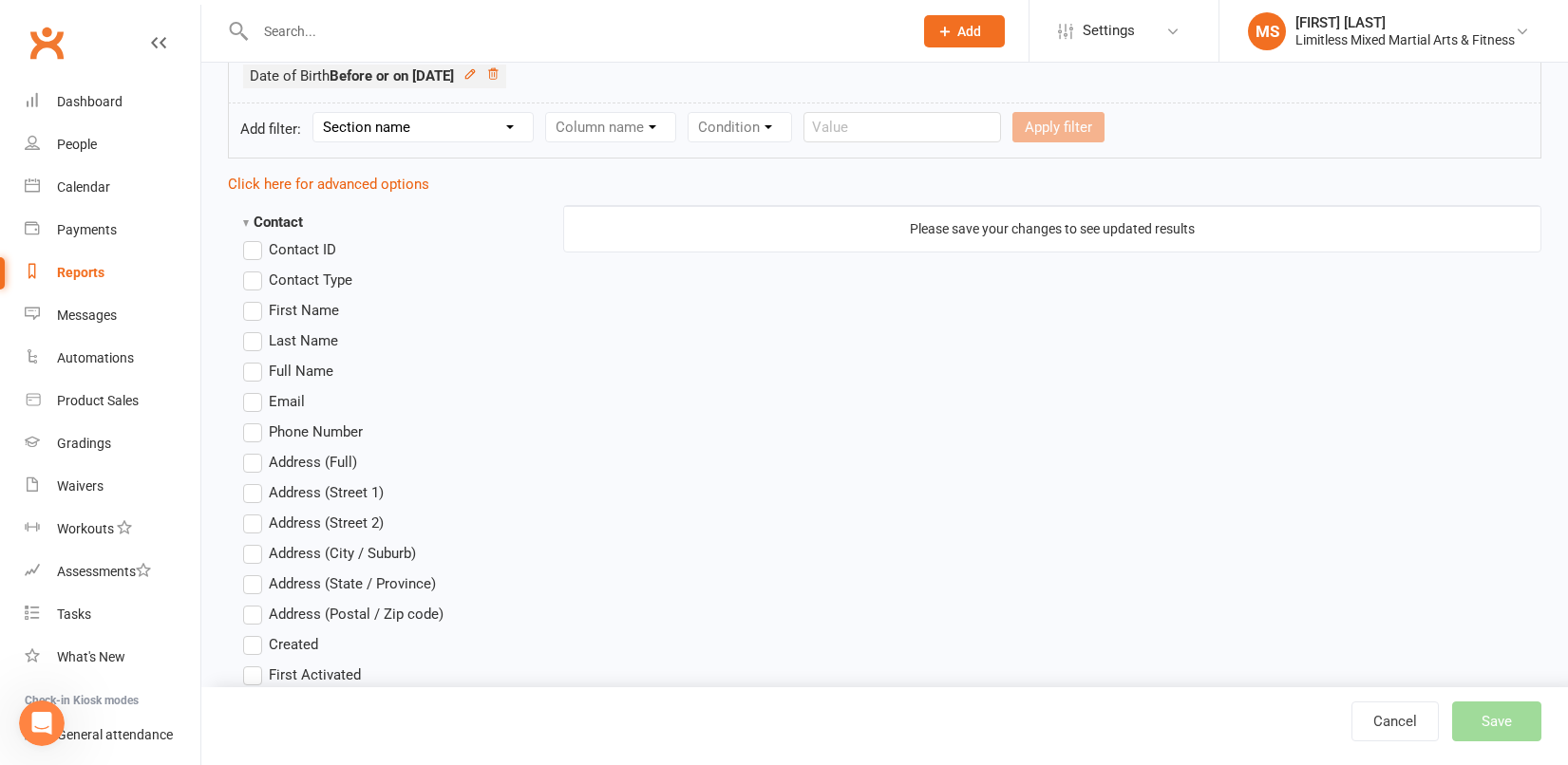 click on "First Name" at bounding box center [304, 308] 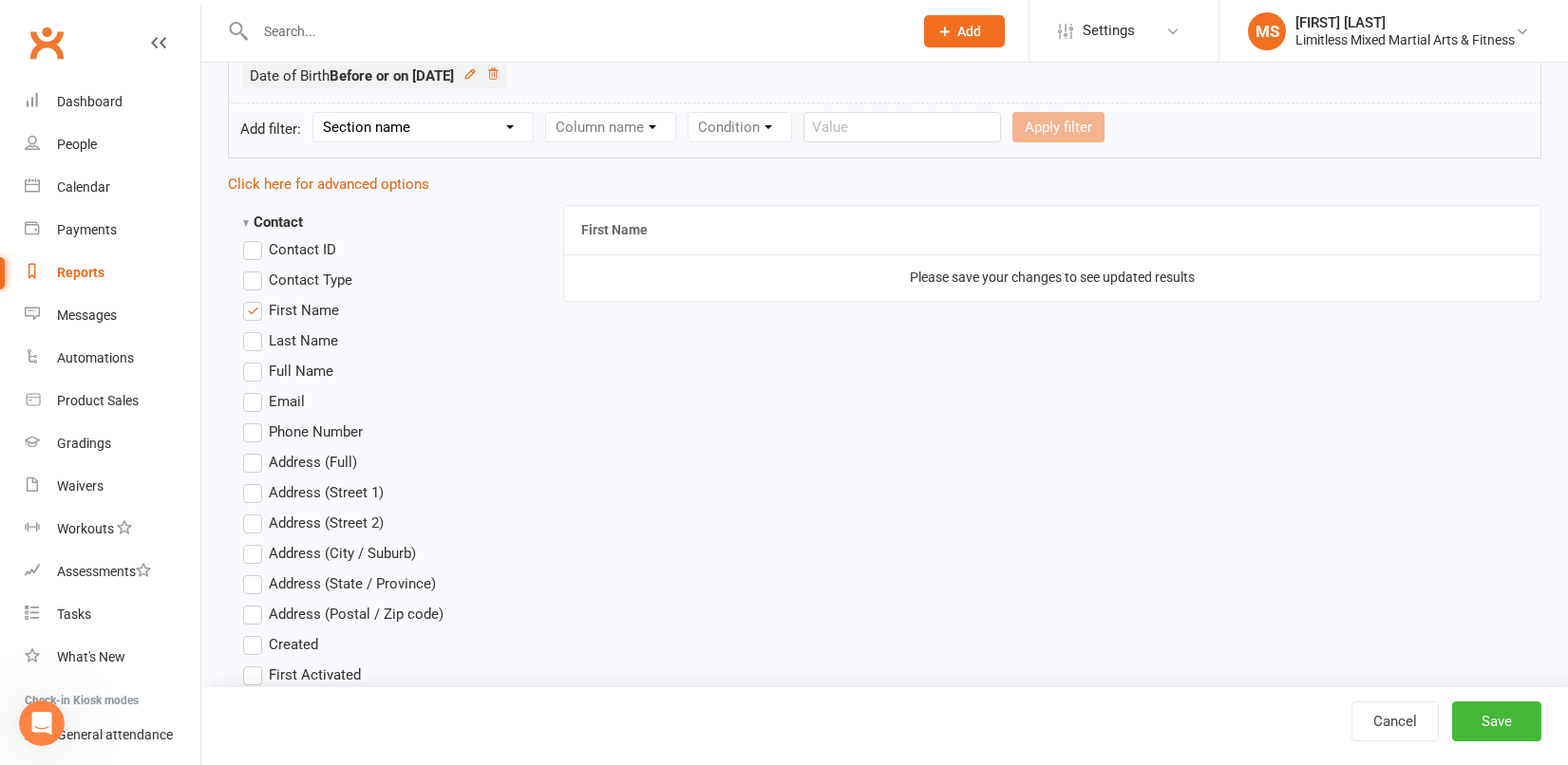 click on "Last Name" at bounding box center (303, 339) 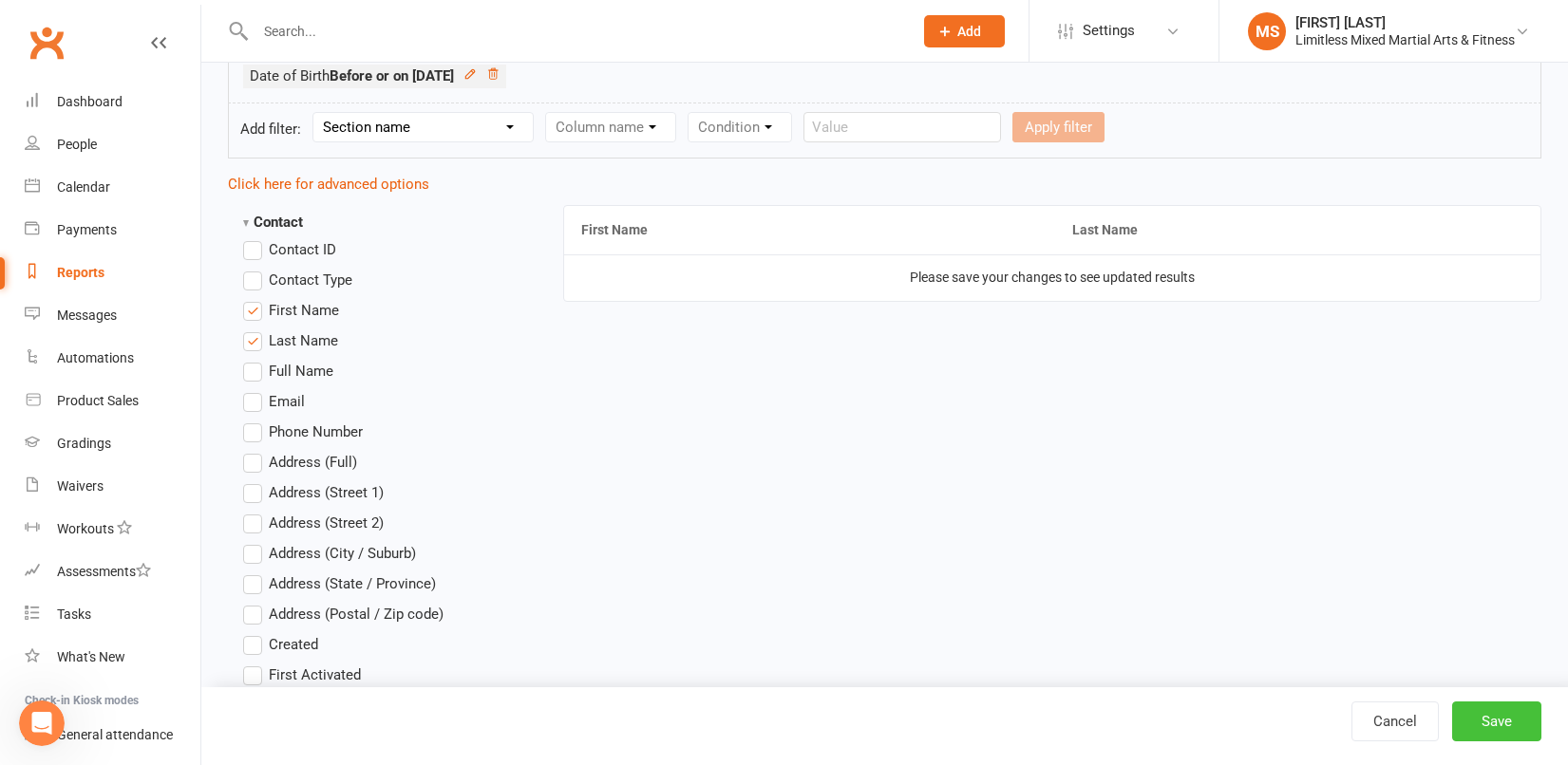 click on "Save" at bounding box center (1497, 721) 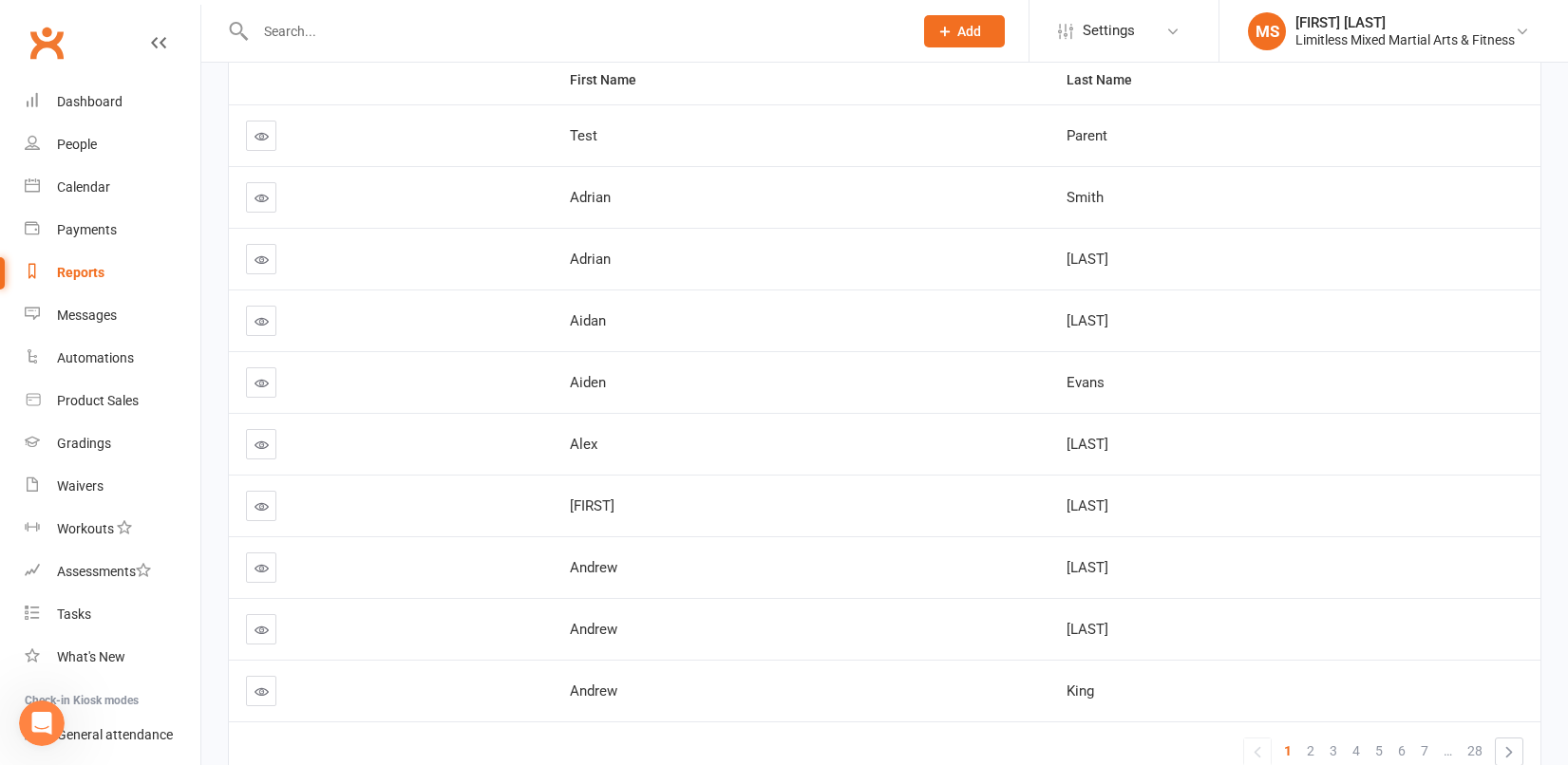 scroll, scrollTop: 0, scrollLeft: 0, axis: both 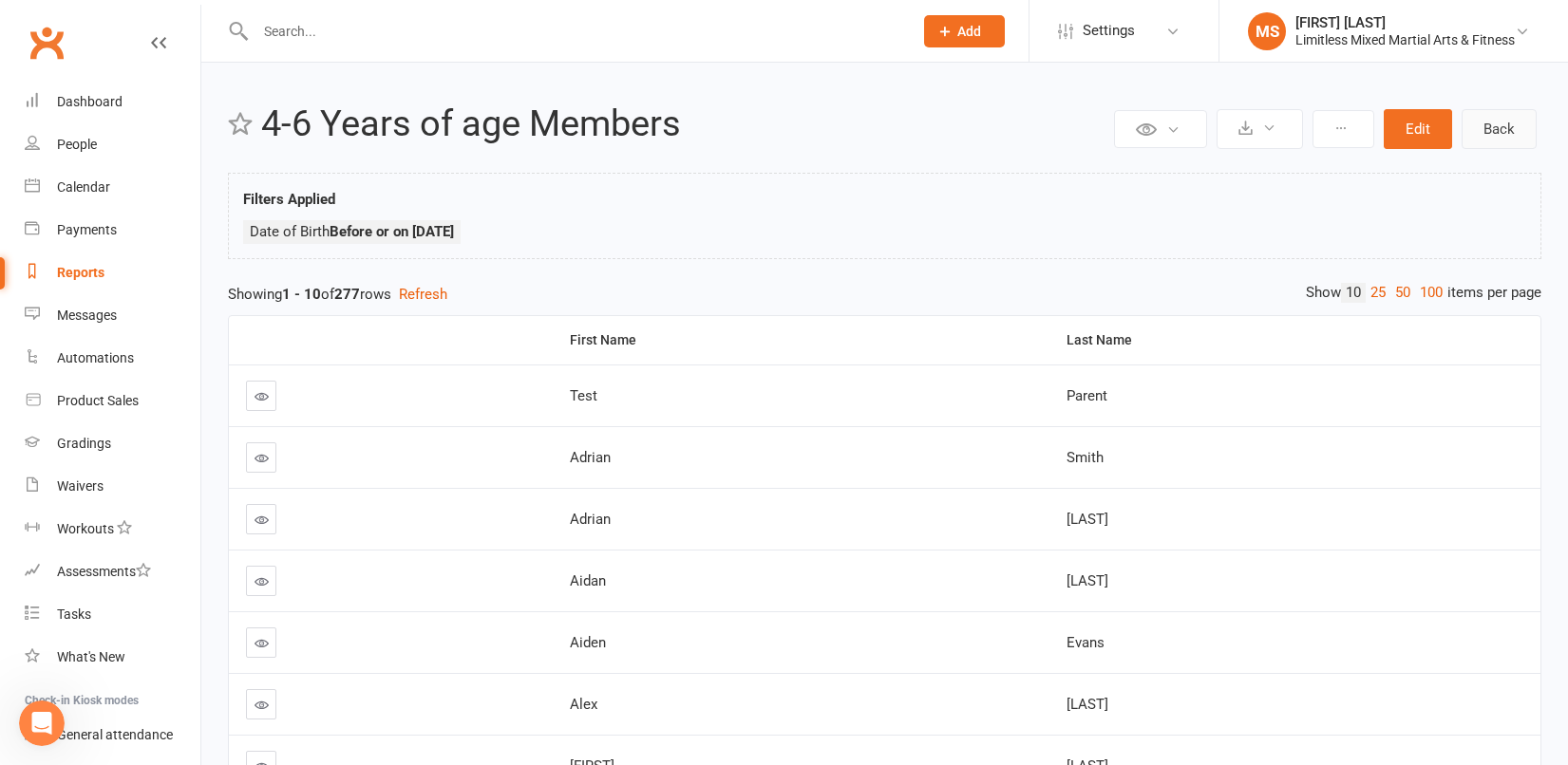 click on "Back" at bounding box center (1499, 129) 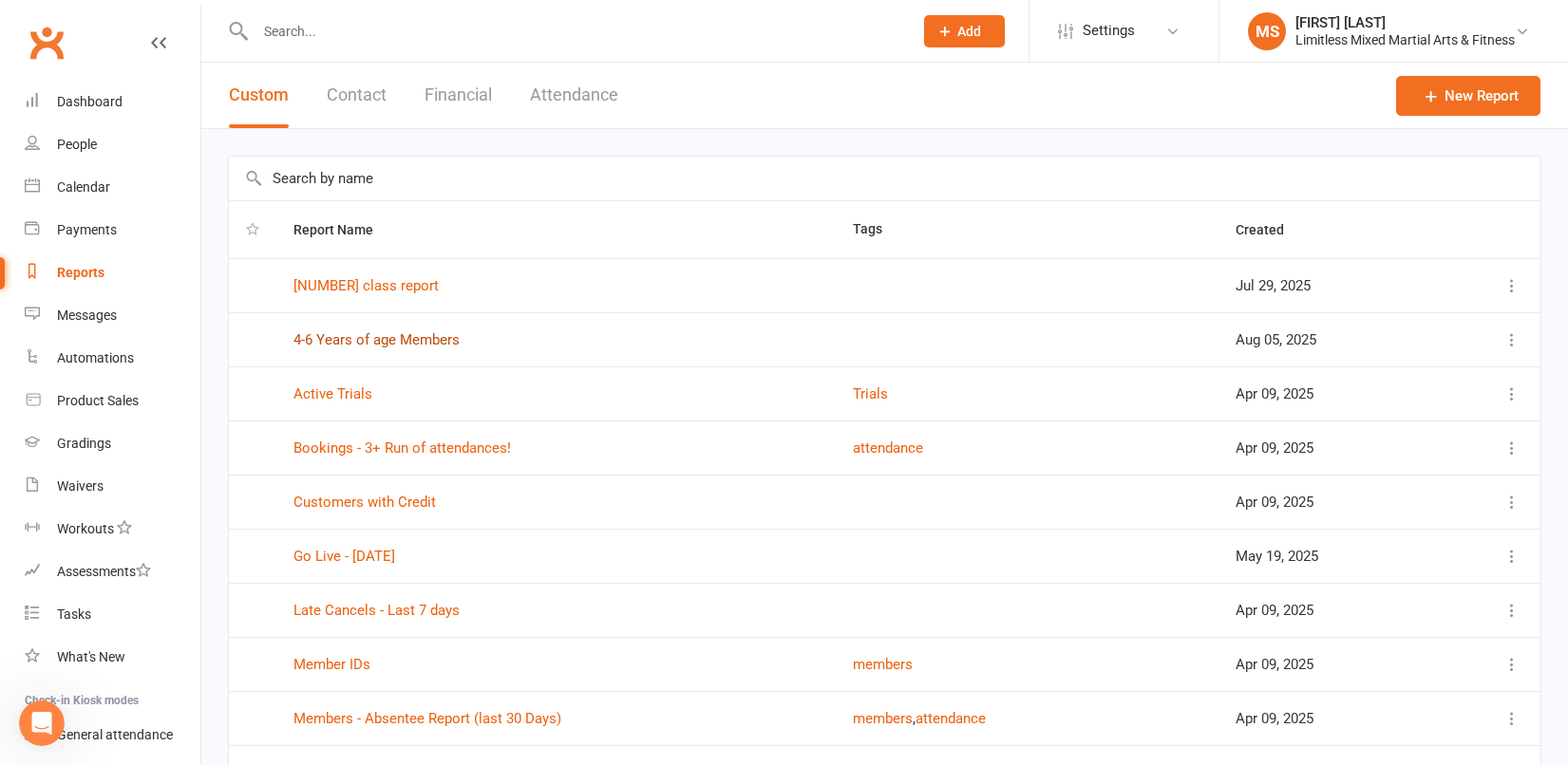 click on "4-6 Years of age Members" at bounding box center (376, 340) 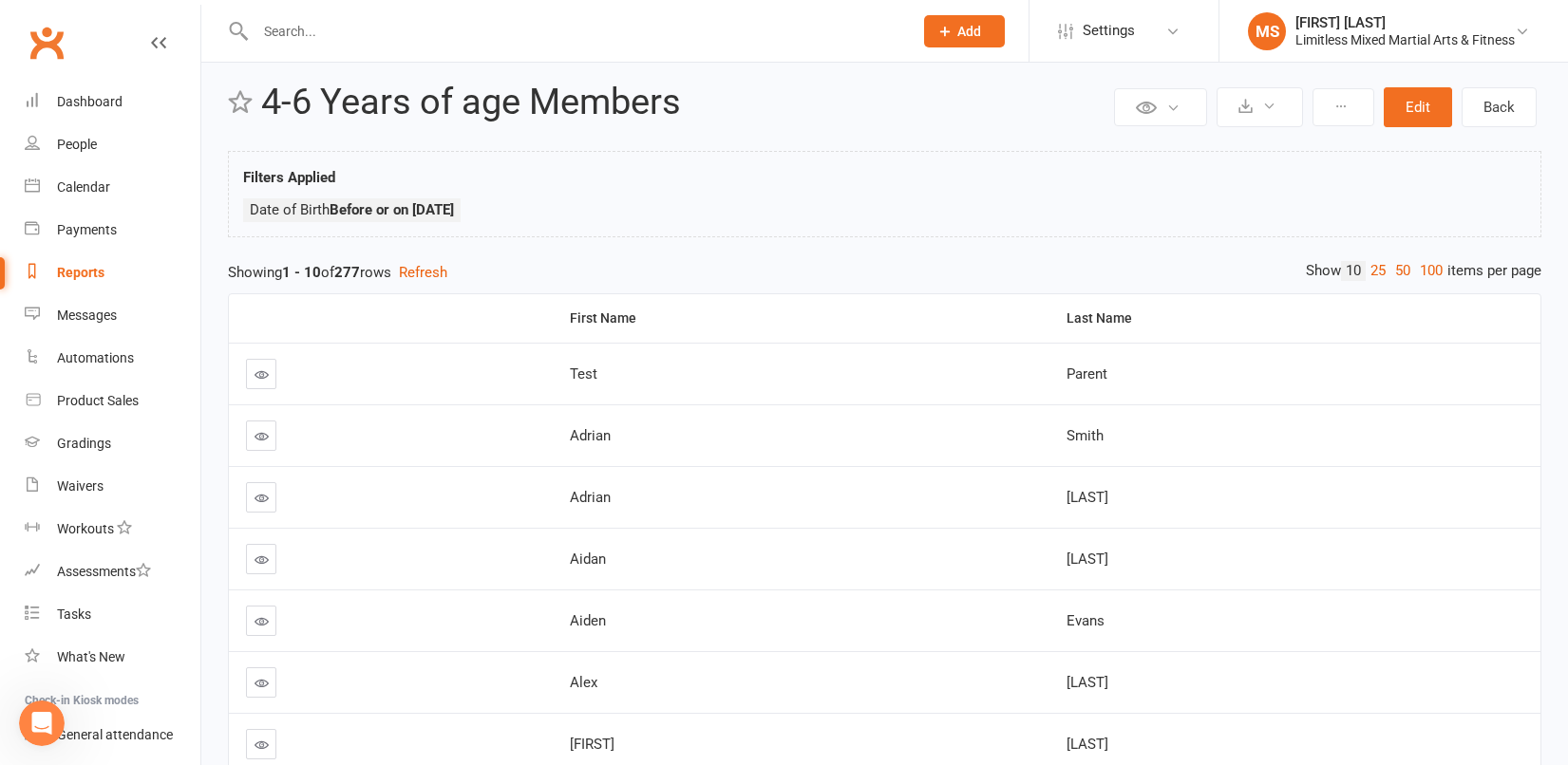 scroll, scrollTop: 0, scrollLeft: 0, axis: both 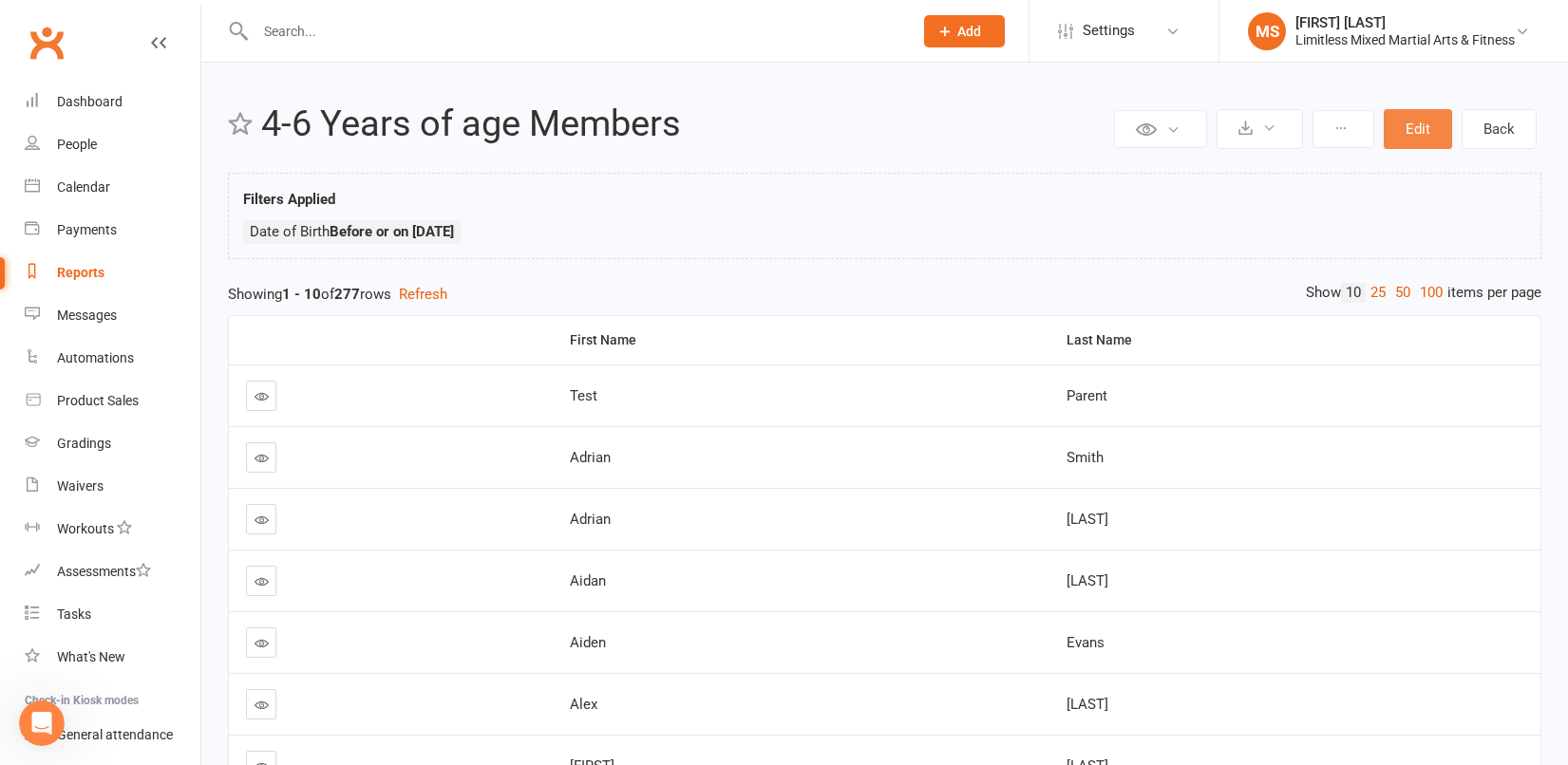 click on "Edit" at bounding box center [1418, 129] 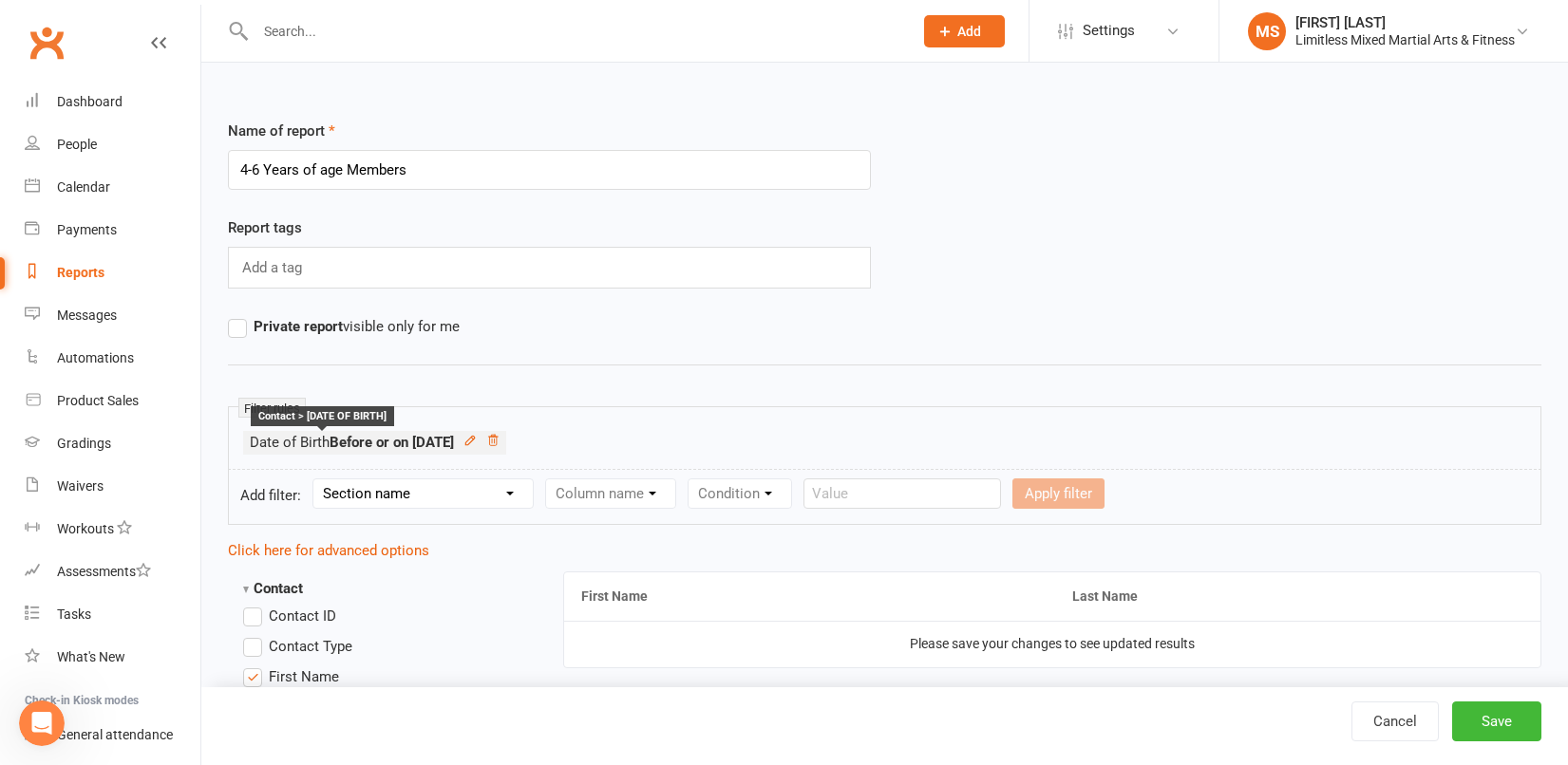 click on "Before or on [DATE]" at bounding box center (391, 442) 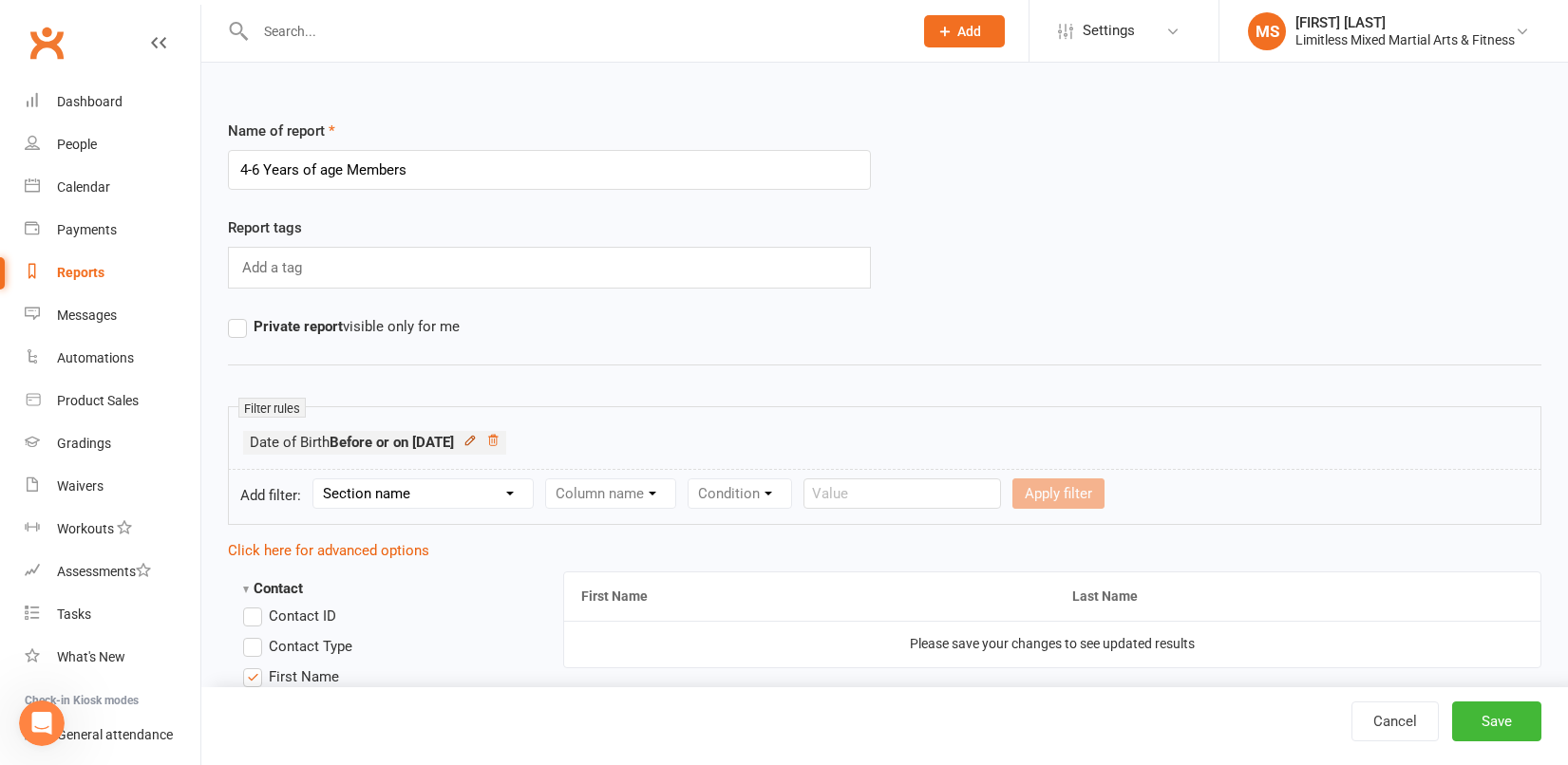 click 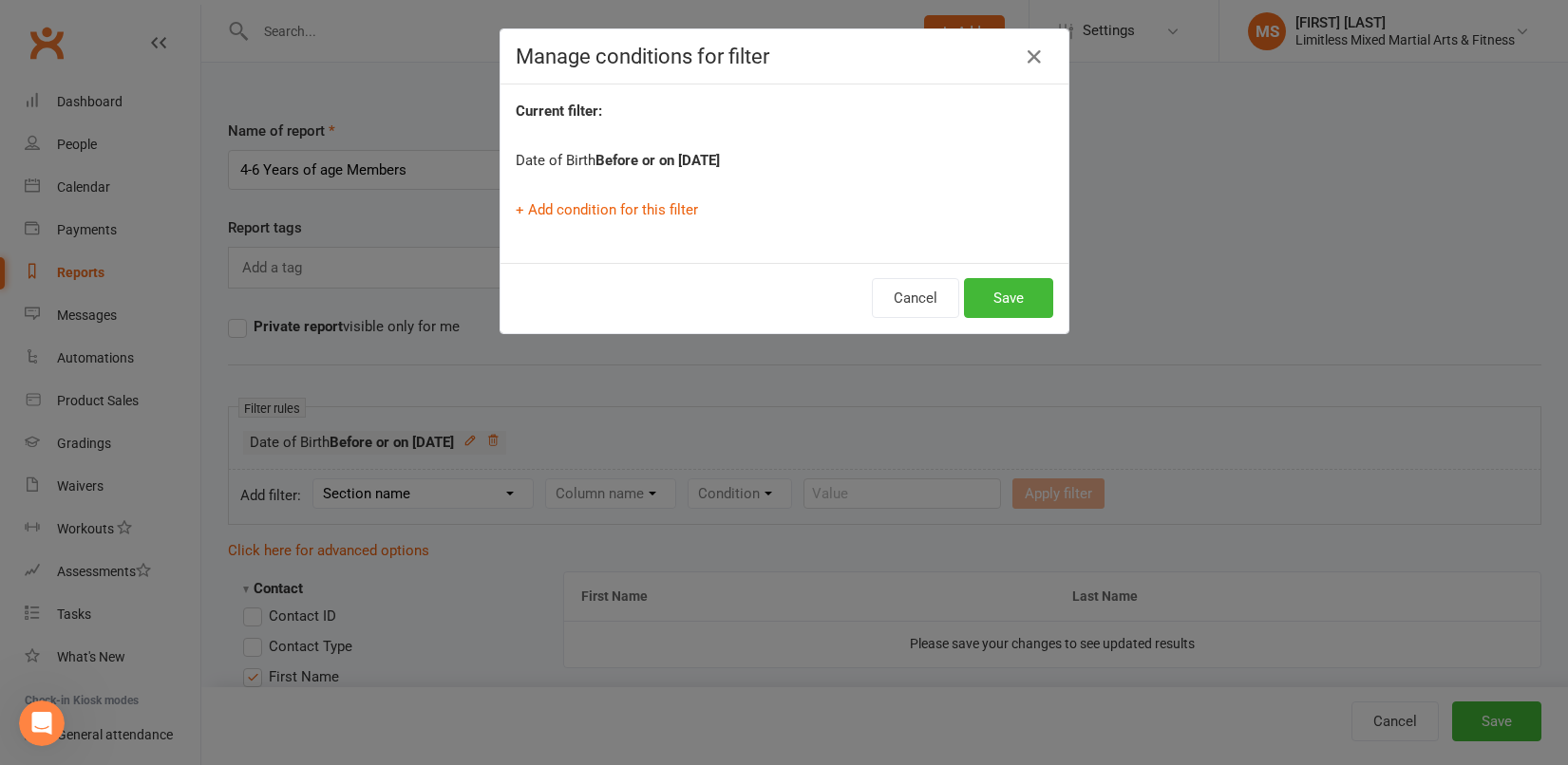 click on "Before or on [DATE]" at bounding box center [657, 160] 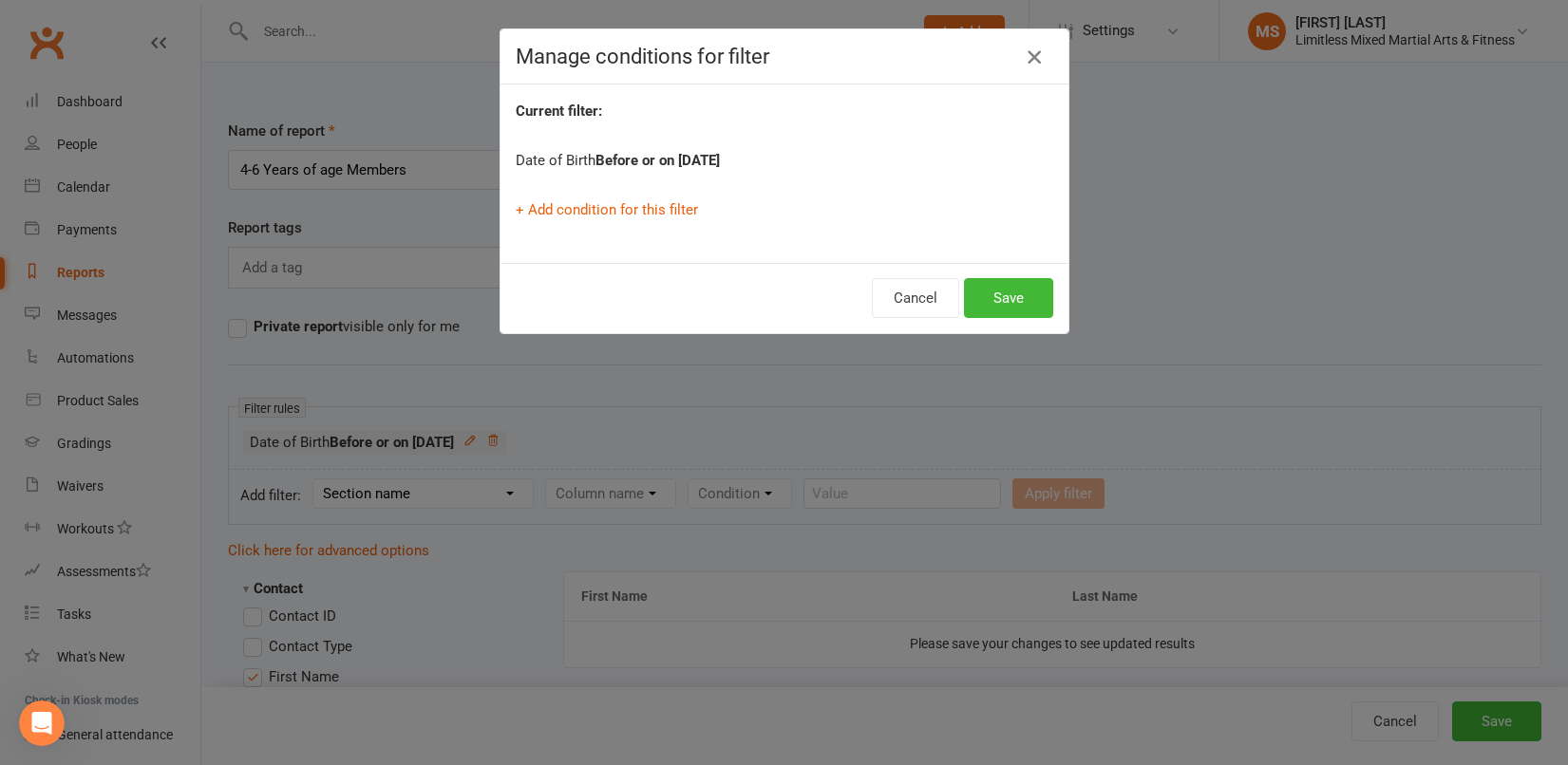 drag, startPoint x: 1035, startPoint y: 62, endPoint x: 1025, endPoint y: 67, distance: 11.18034 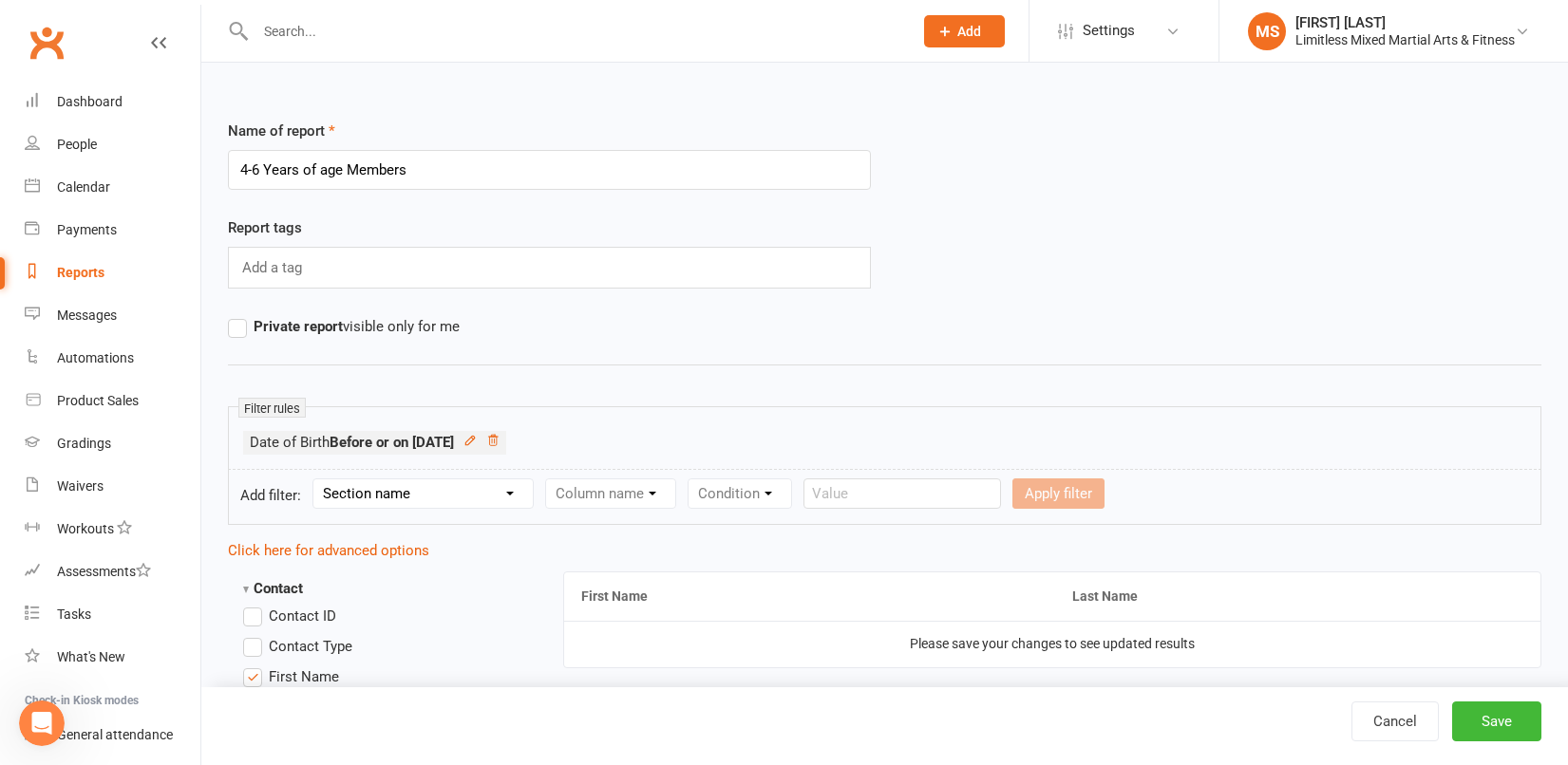 click 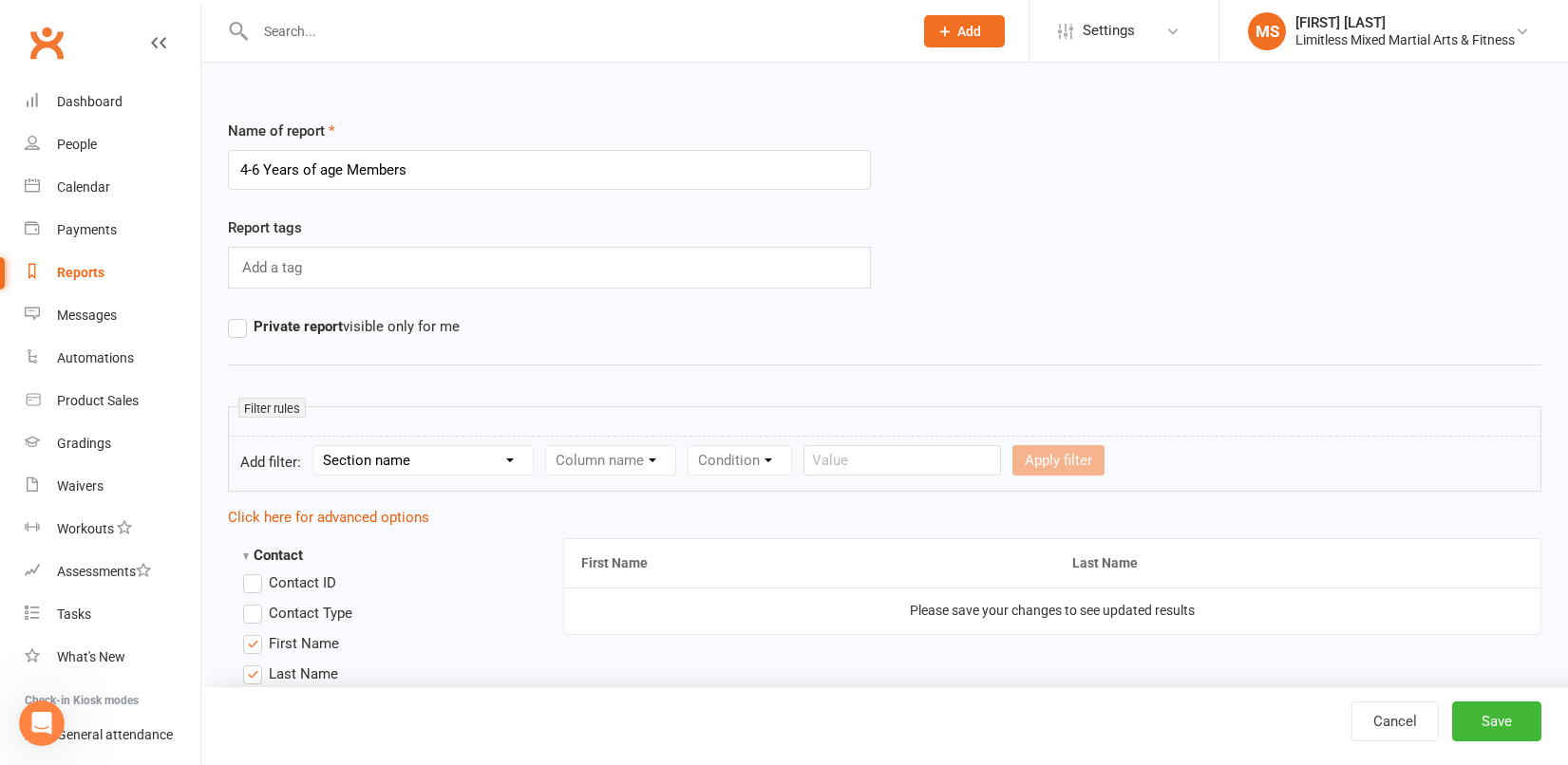 click on "Section name Contact Attendance Aggregate Payment Booking Waitlist Attendees Cancelled Bookings Late-cancelled Bookings Recurring Booking Aggregate Booking Communication Comms Recipients Membership Payment Mobile App Styles And Ranks Aggregate Styles And Ranks Grading Events Promotions Suspensions Signed Waivers Family Members Credit Vouchers Enrolled Automations Public Tasks Body Composition Emergency Contact Details Fitness Goals Key Demographics Marketing Information Waiver Answers" at bounding box center (423, 460) 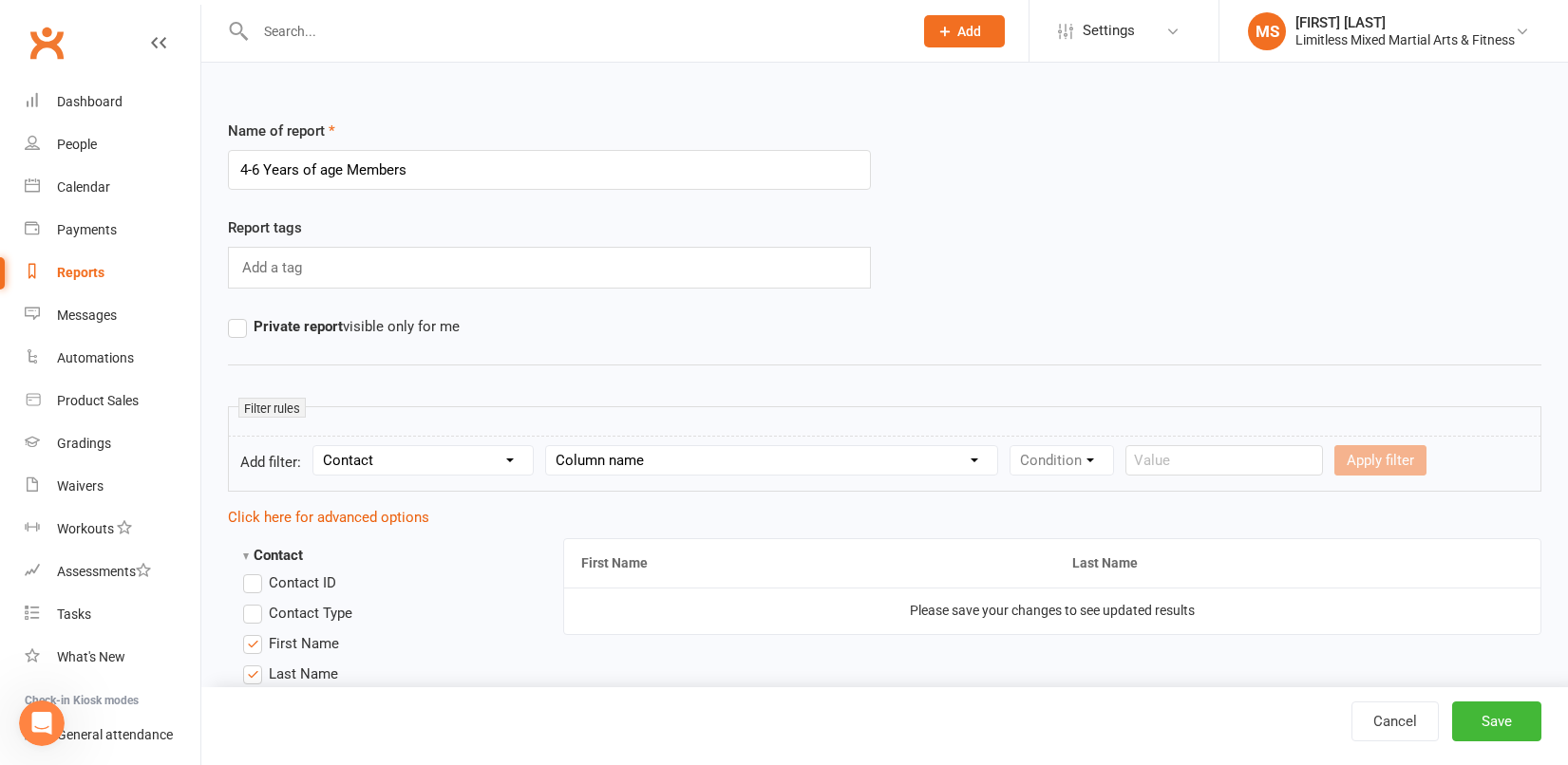click on "Column name Contact Type First Name Last Name Full Name Email Phone Number Address (Full) Address (Street 1) Address (Street 2) Address (City / Suburb) Address (State / Province) Address (Postal / Zip code) Created First Activated Days since added to Clubworx Days since First Activated Days since Last Activated Status Previous Status (Prospects only) Prospect Status Last Changed Trial Status Member Number Date of Birth Age Next Birthday Birth Month Unsubscribed from Email Unsubscribed from SMS Owner Location Converted to Member Converted to NAC Wallet Details Credit Card Expires Source Related contacts exist? Related members exist? Related active members exist? Related prospects exist? Related non-attending contacts exist? Related non-attending contacts (with active memberships) exist? Parent(s) exist in Clubworx? Children exist in Clubworx? Profile picture attached? Credit balance Flagged? Flag Titles Ezidebit Payer Reference" at bounding box center [771, 460] 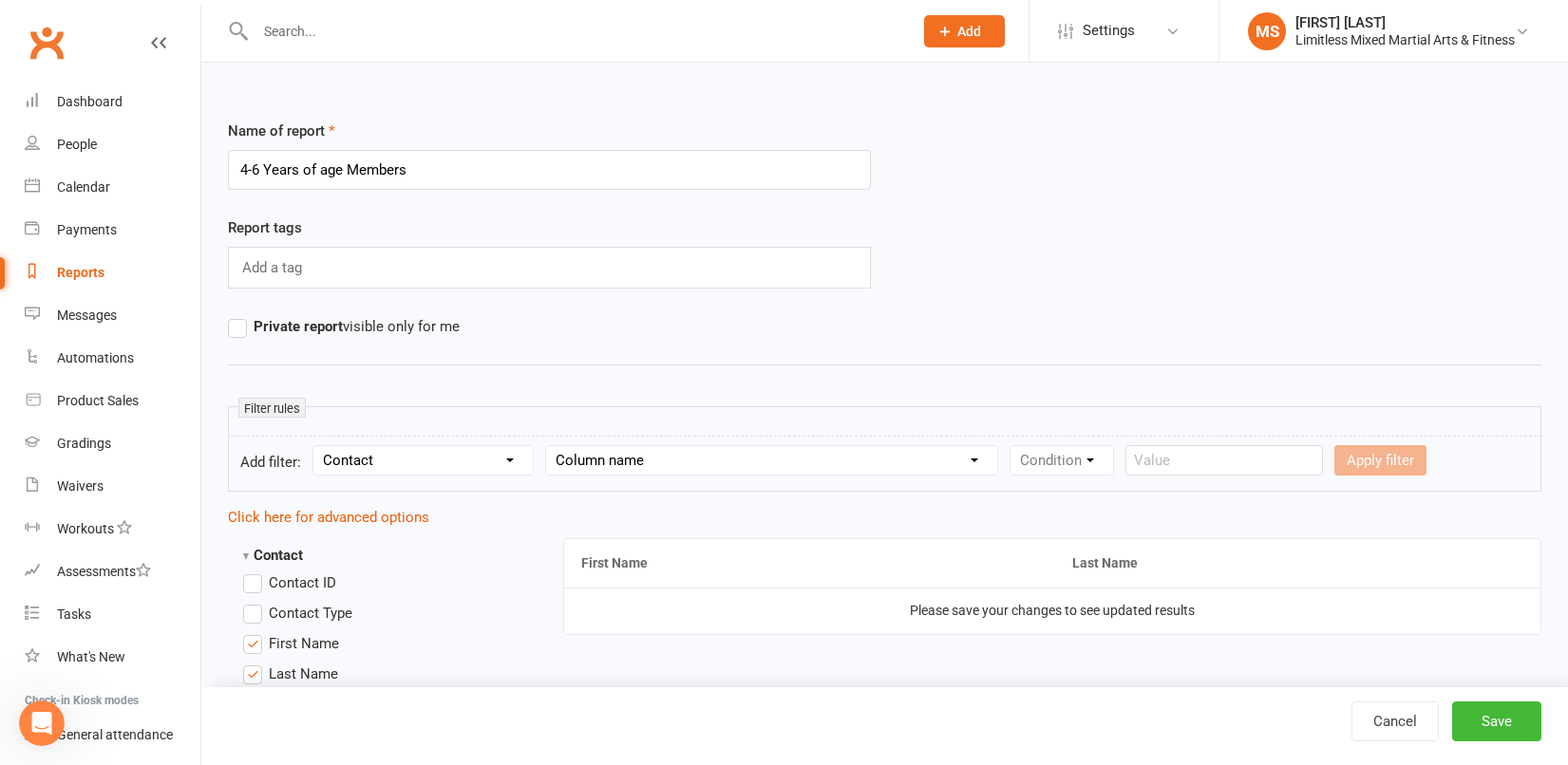 select on "22" 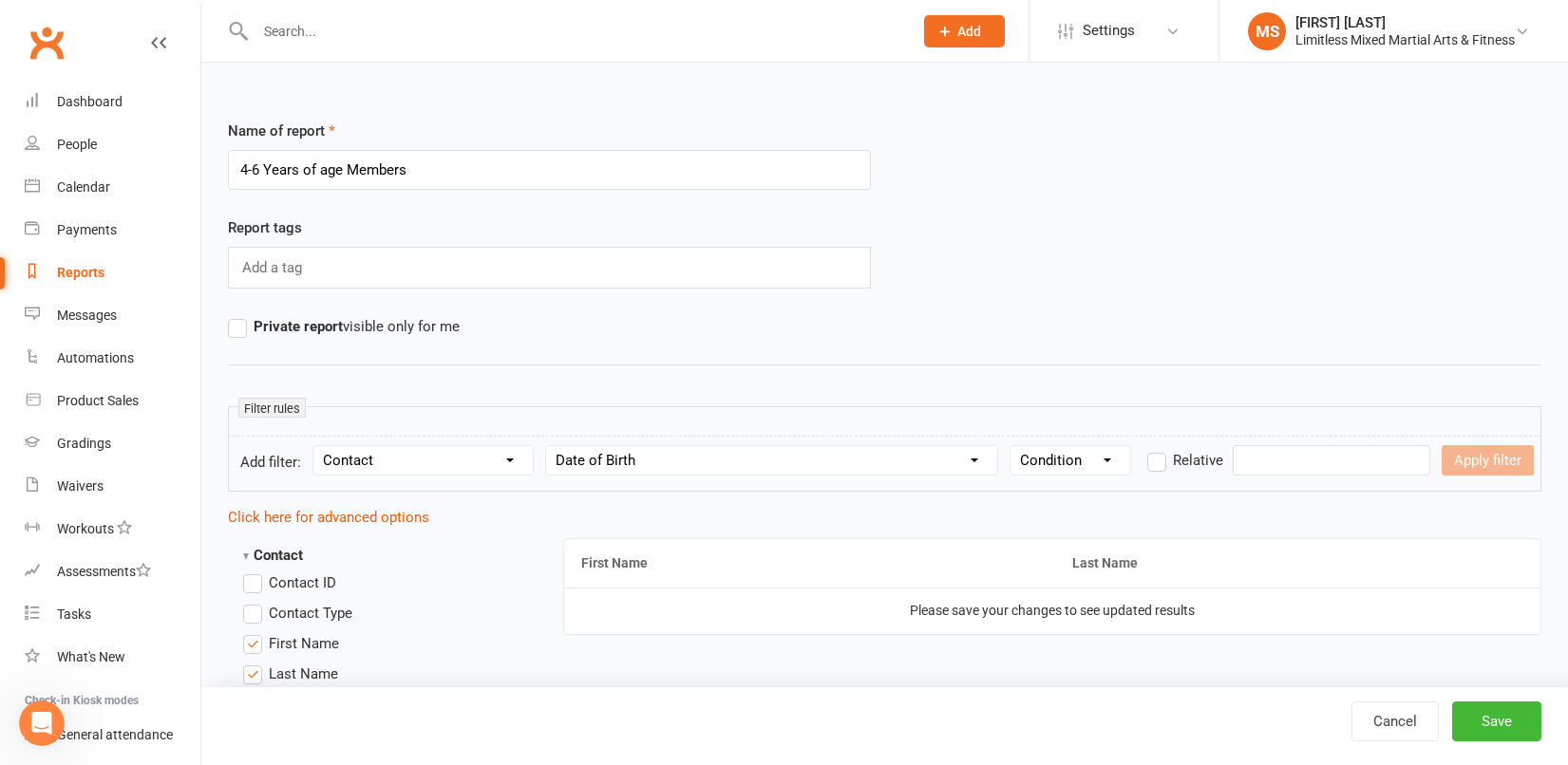 click on "Condition Is Is not Before After Before or on After or on Is blank Is not blank" at bounding box center (1070, 460) 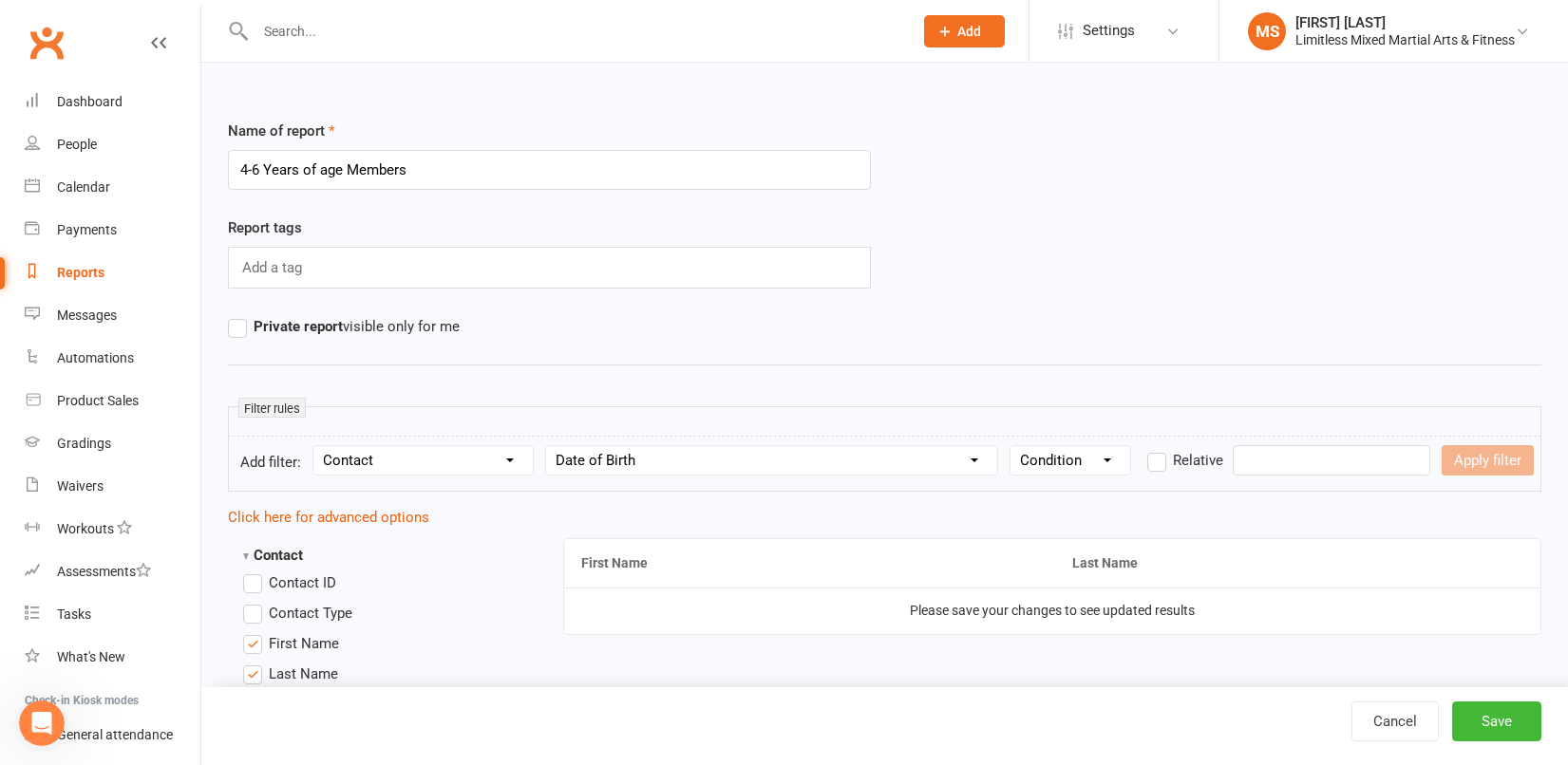 select on "5" 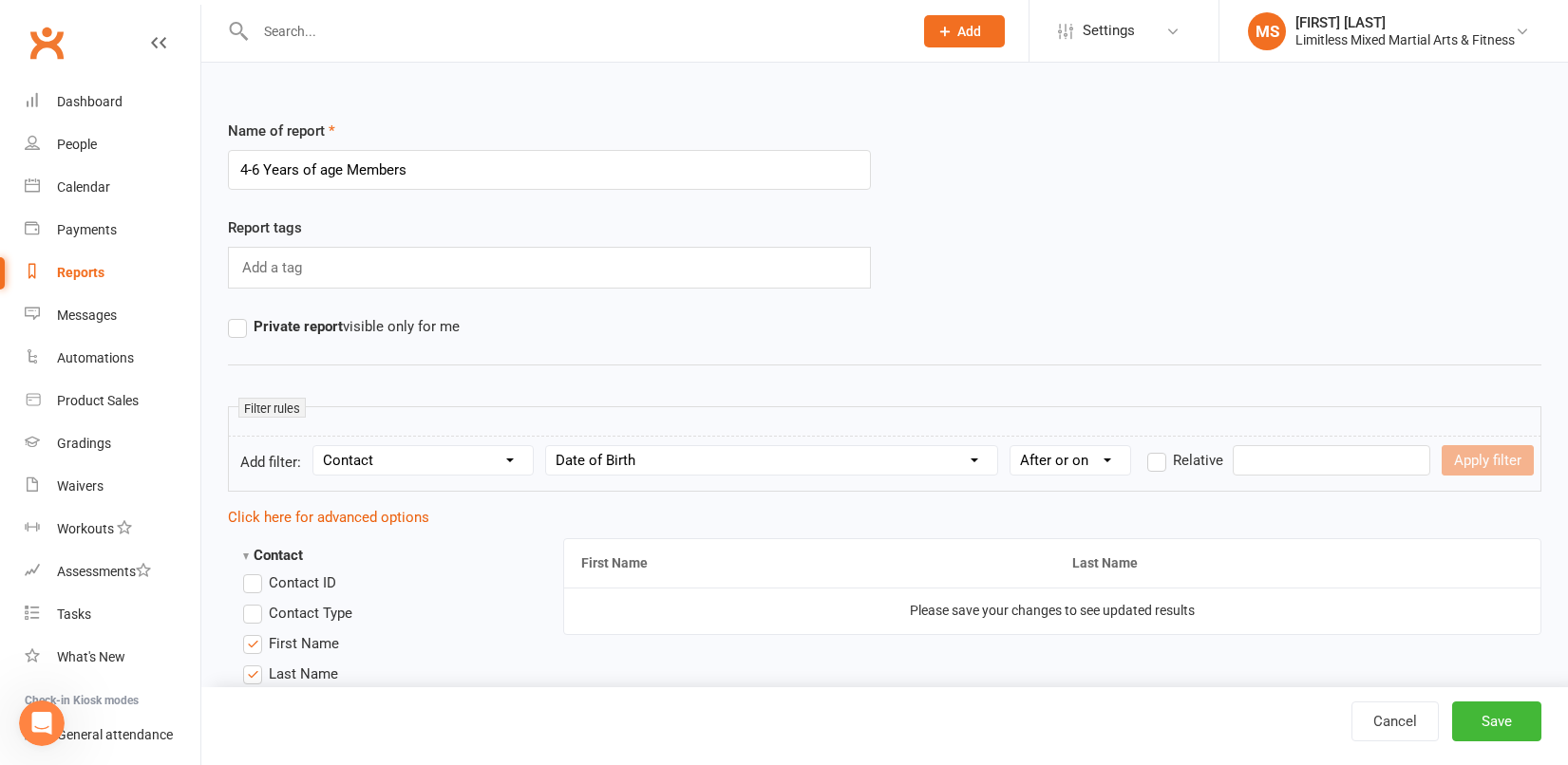click on "Add filter:  Section name Contact Attendance Aggregate Payment Booking Waitlist Attendees Cancelled Bookings Late-cancelled Bookings Recurring Booking Aggregate Booking Communication Comms Recipients Membership Payment Mobile App Styles And Ranks Aggregate Styles And Ranks Grading Events Promotions Suspensions Signed Waivers Family Members Credit Vouchers Enrolled Automations Public Tasks Body Composition Emergency Contact Details Fitness Goals Key Demographics Marketing Information Waiver Answers Column name Contact Type First Name Last Name Full Name Email Phone Number Address (Full) Address (Street 1) Address (Street 2) Address (City / Suburb) Address (State / Province) Address (Postal / Zip code) Created First Activated Days since added to Clubworx Days since First Activated Days since Last Activated Status Previous Status (Prospects only) Prospect Status Last Changed Trial Status Member Number Date of Birth Age Next Birthday Birth Month Unsubscribed from Email Unsubscribed from SMS Owner Location Source" at bounding box center (884, 463) 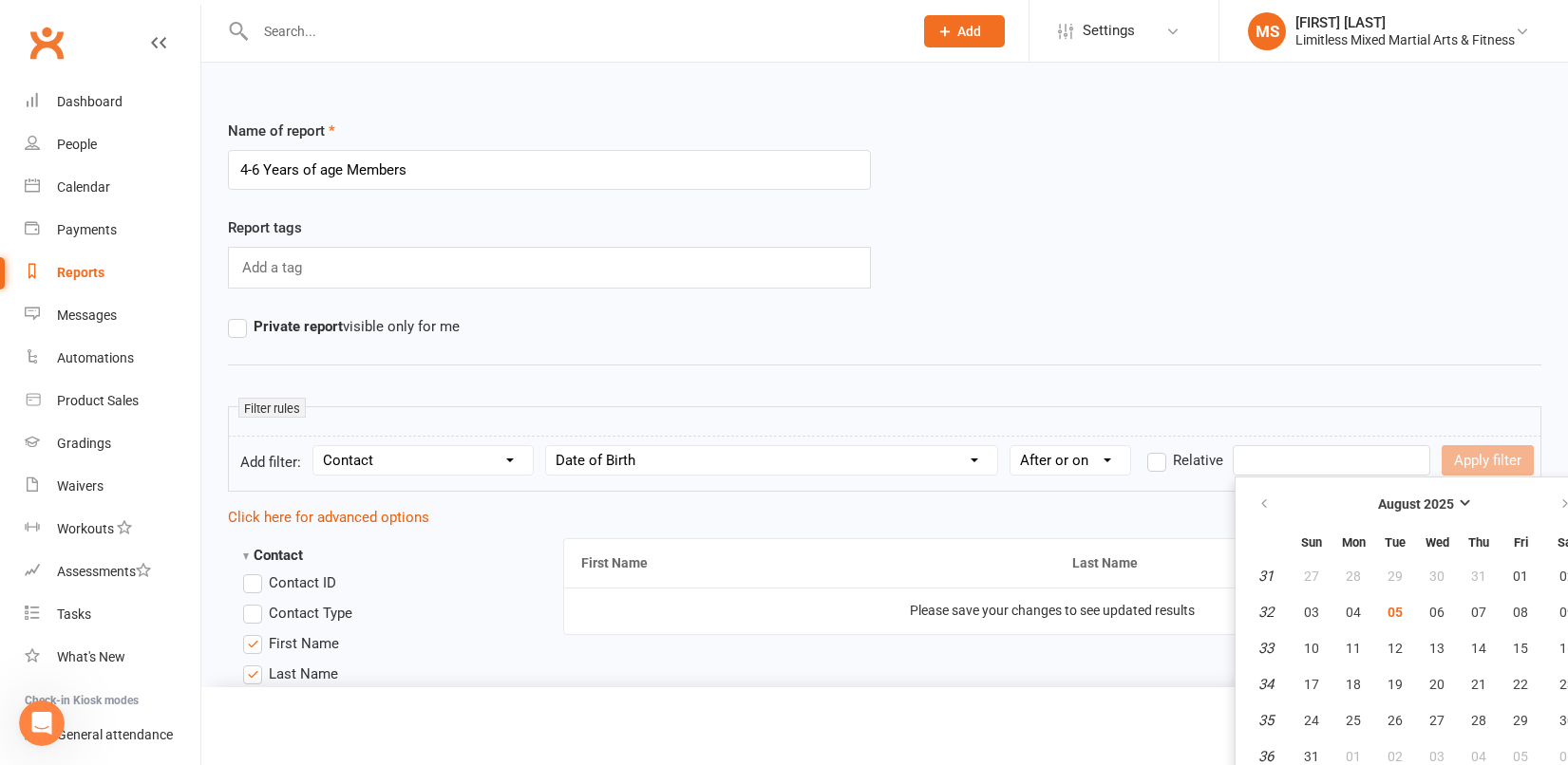 scroll, scrollTop: 10, scrollLeft: 0, axis: vertical 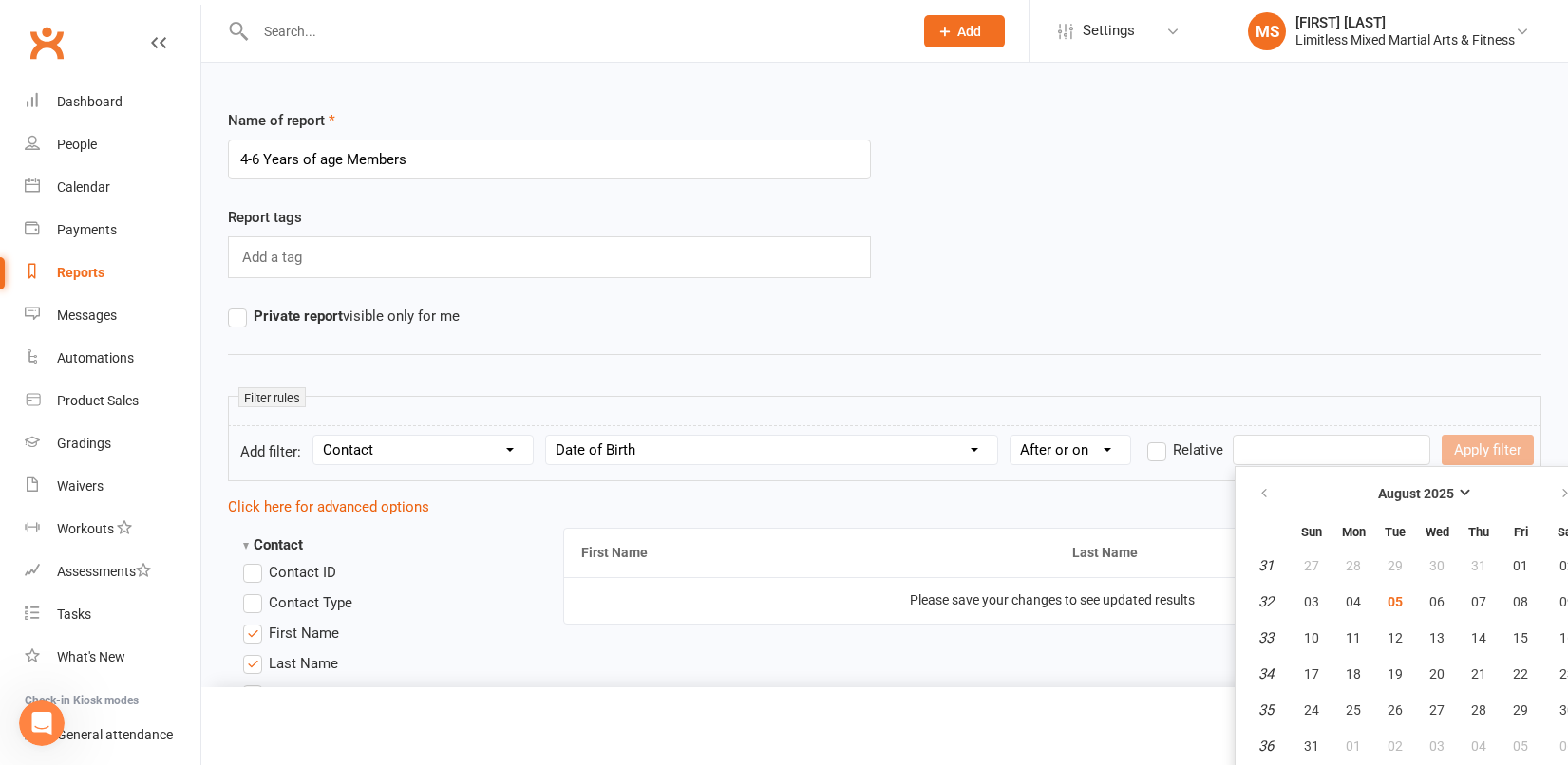 click on "Prospect
Member
Non-attending contact
Class / event
Appointment
Grading event
Task
Membership plan
Bulk message
Add
Settings Membership Plans Event Templates Appointment Types Mobile App  Website Image Library Customize Contacts Bulk Imports Access Control Users Account Profile Clubworx API MS Megan Skidmore Limitless Mixed Martial Arts & Fitness My profile My subscription Help Terms & conditions  Privacy policy  Sign out Clubworx Dashboard People Calendar Payments Reports Messages   Automations   Product Sales Gradings   Waivers   Workouts   Assessments  Tasks   What's New Check-in Kiosk modes General attendance Roll call Class check-in Signed in successfully. × × 4-6yr Members successfully deleted × × Name of report Report tags Email" at bounding box center [784, 1403] 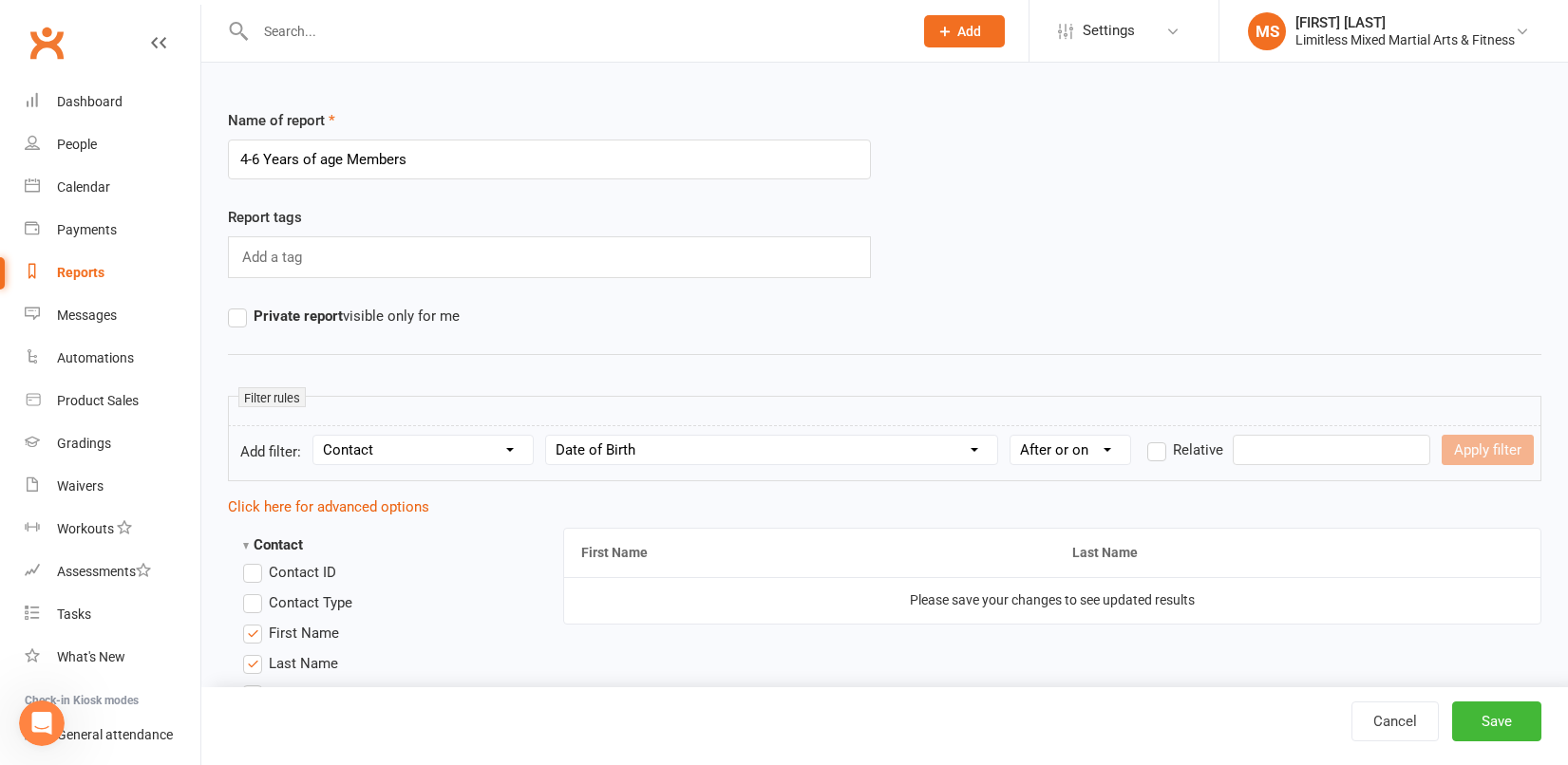 click at bounding box center [1332, 450] 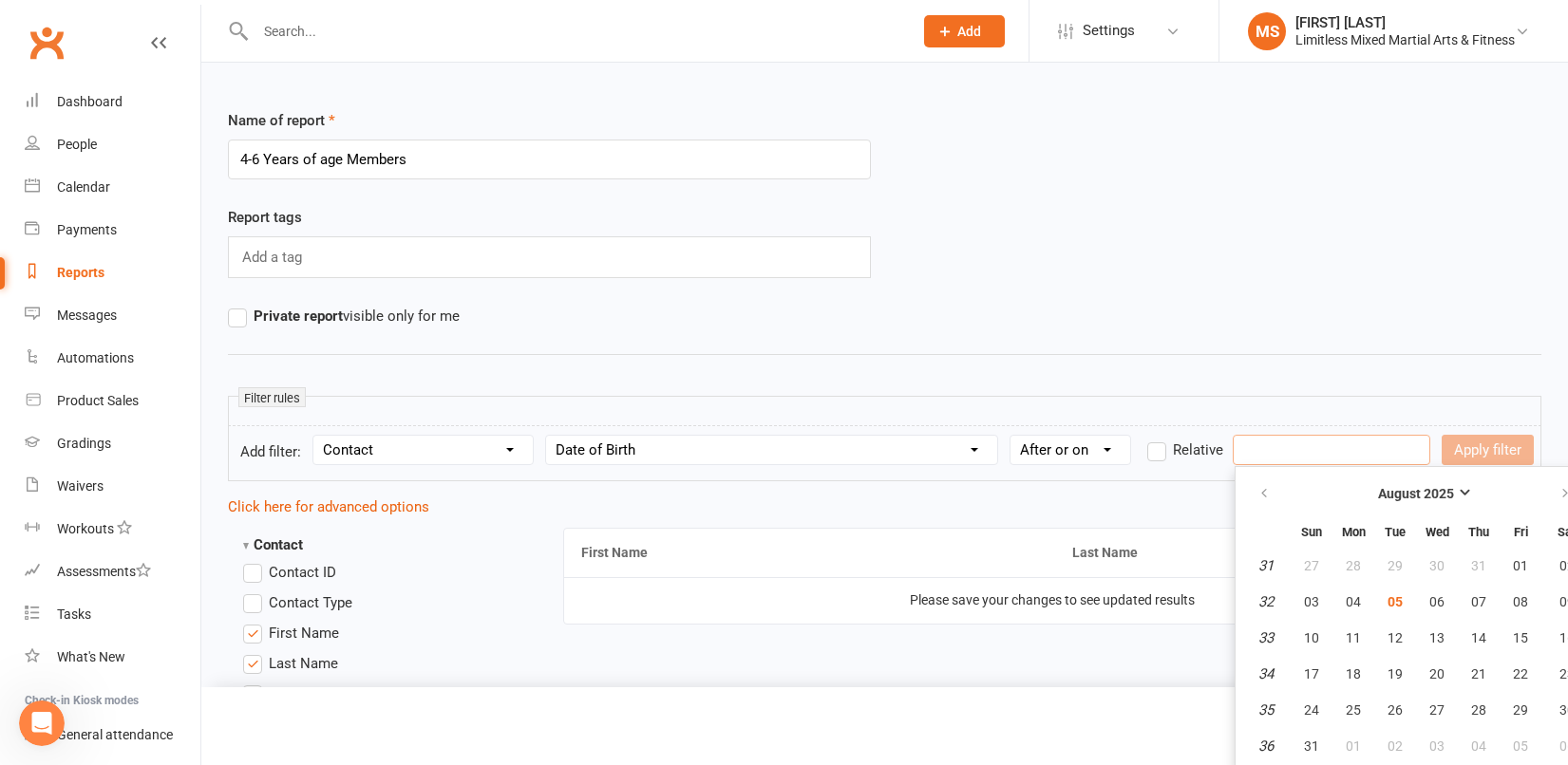 click at bounding box center [1332, 450] 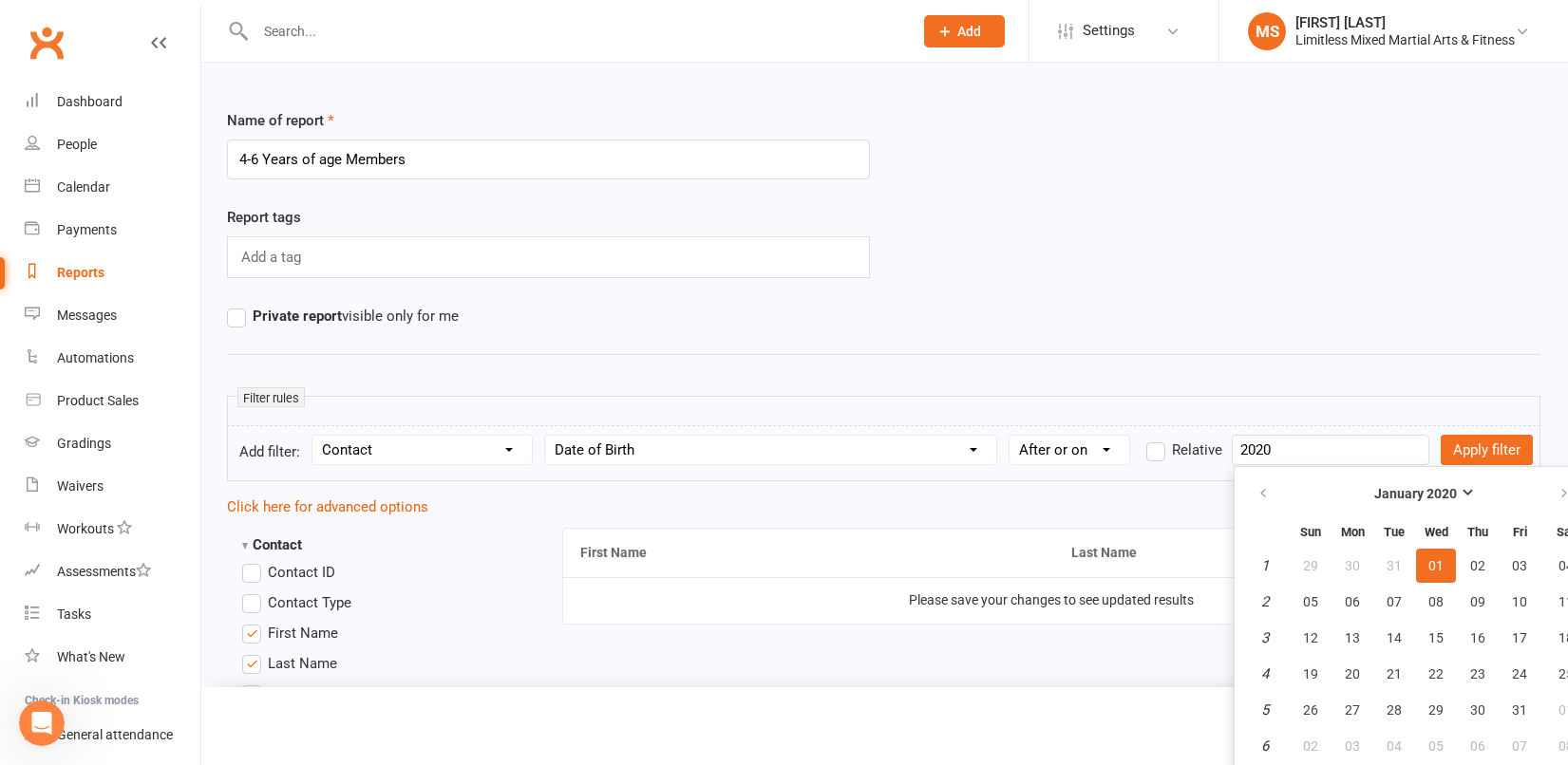 click on "01" at bounding box center (1436, 566) 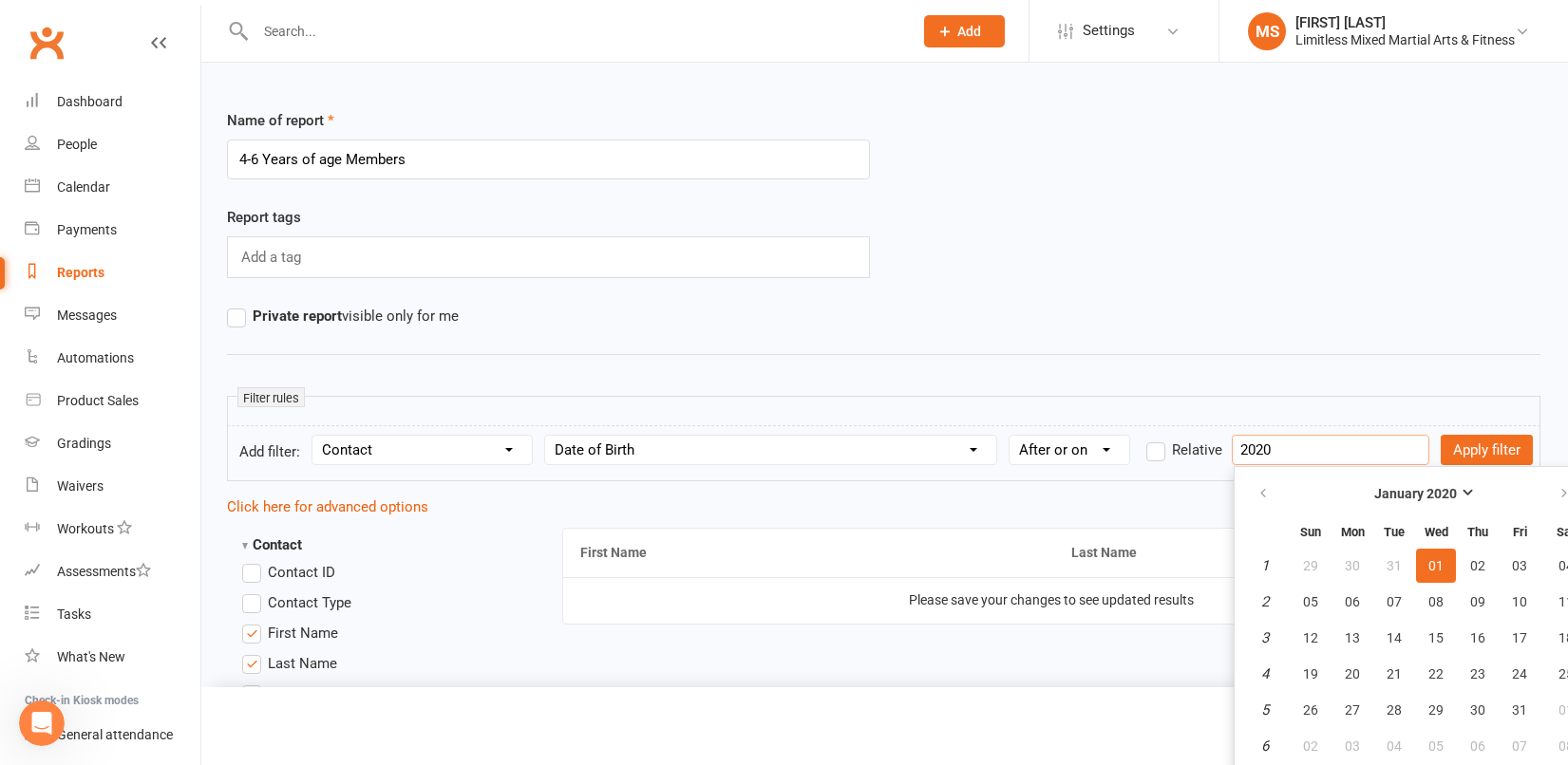 type on "01 Jan 2020" 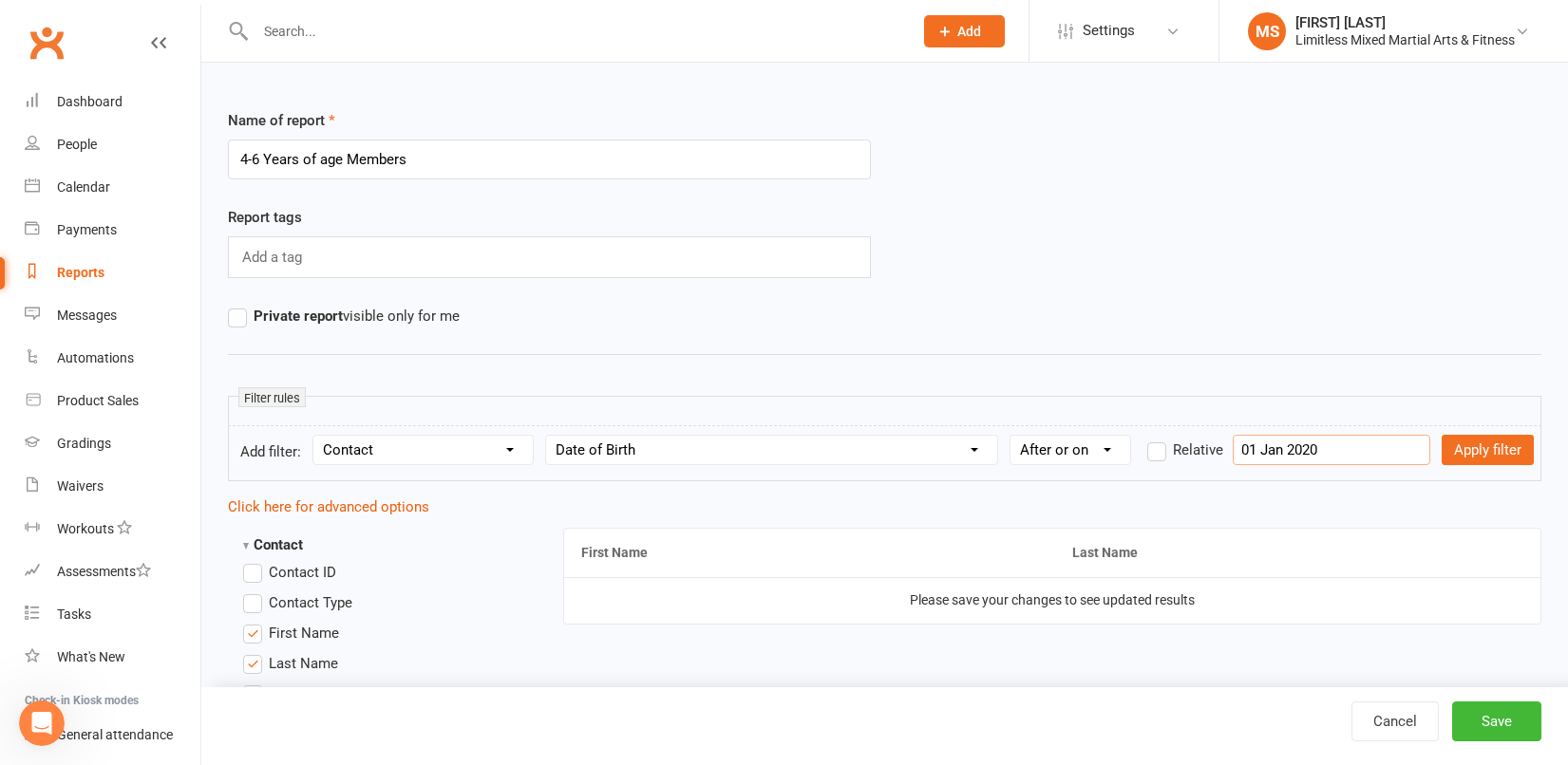 scroll, scrollTop: 10, scrollLeft: 0, axis: vertical 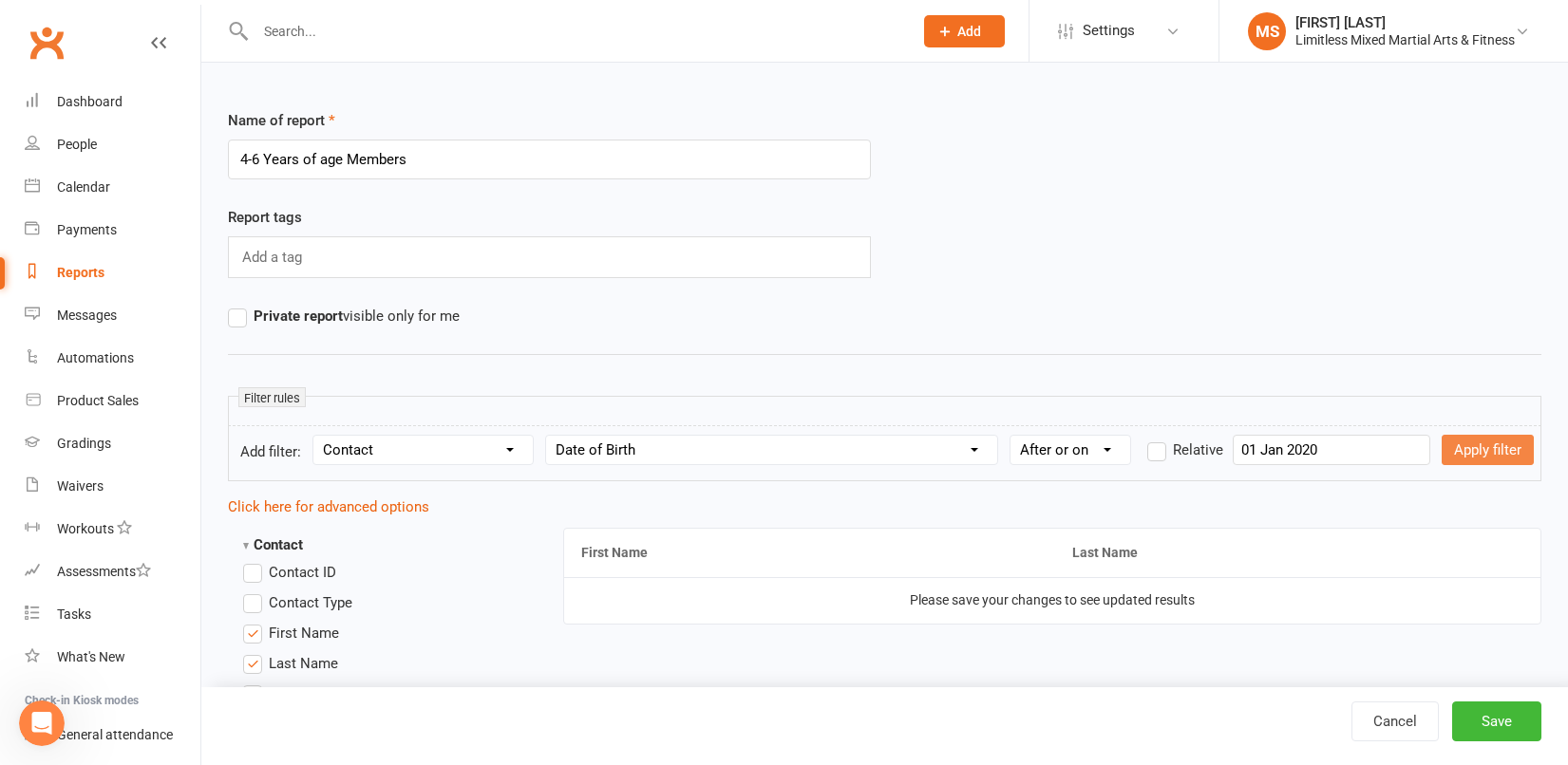 click on "Apply filter" at bounding box center [1487, 450] 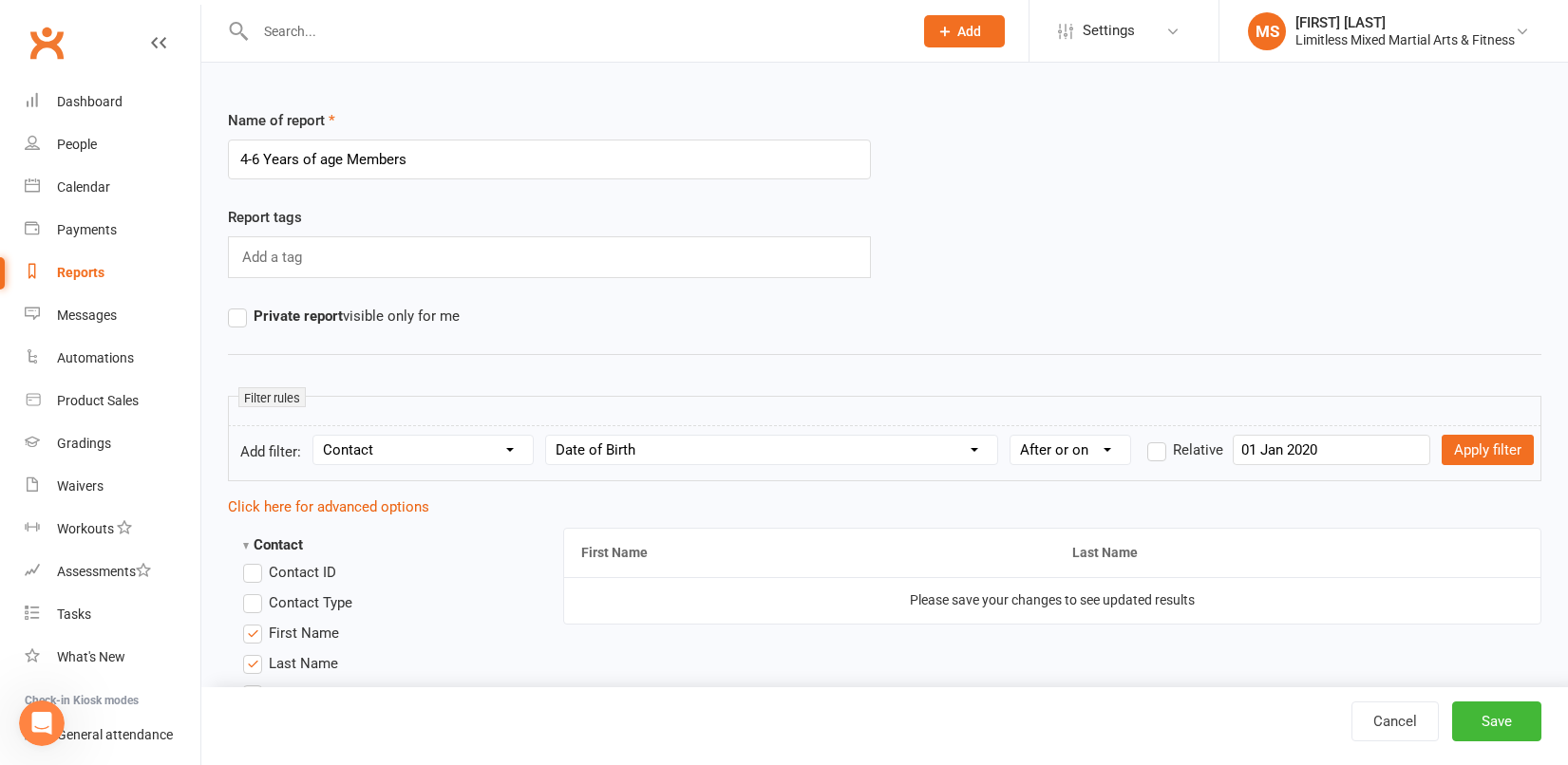 select 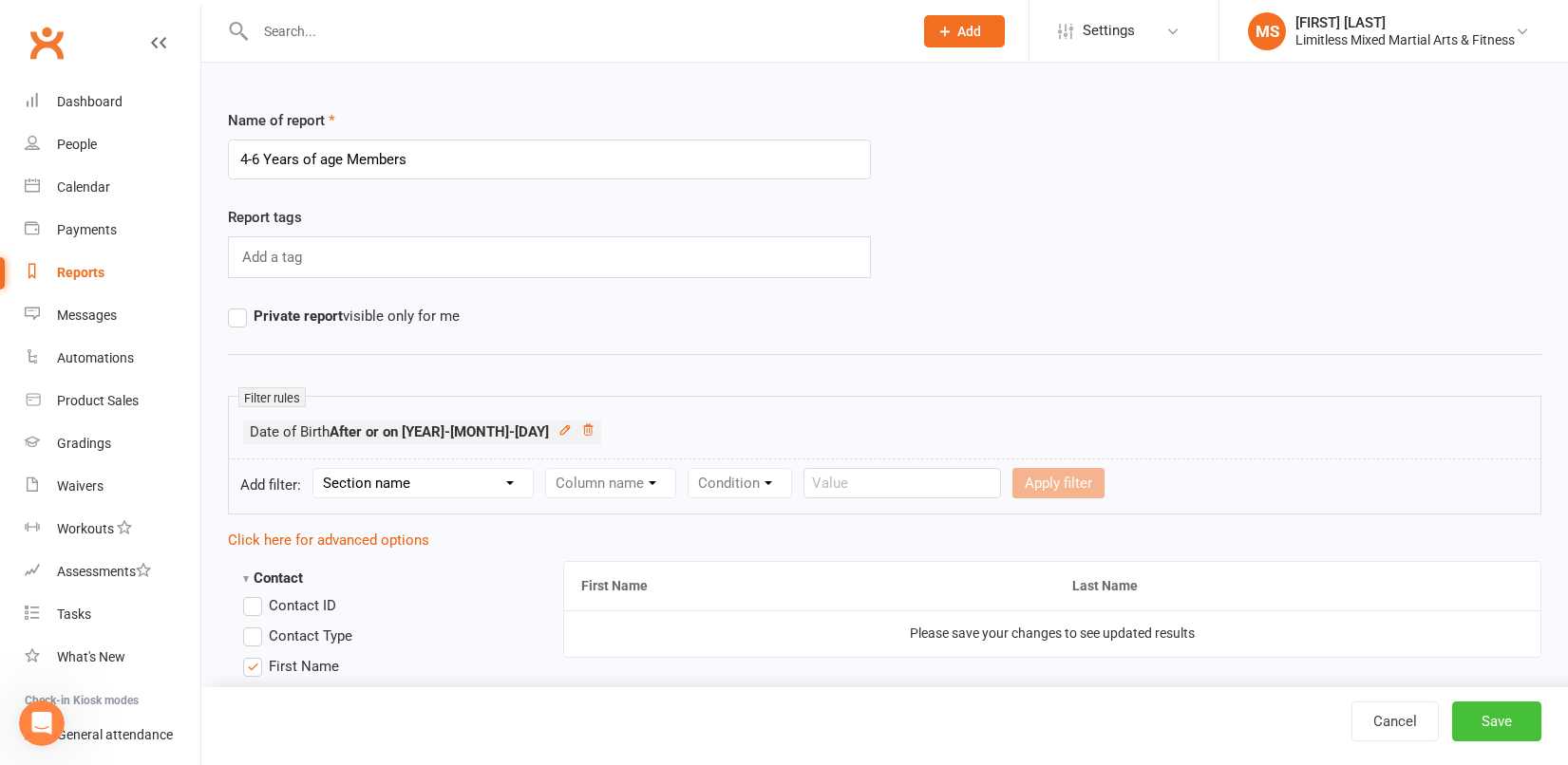 click on "Save" at bounding box center (1497, 721) 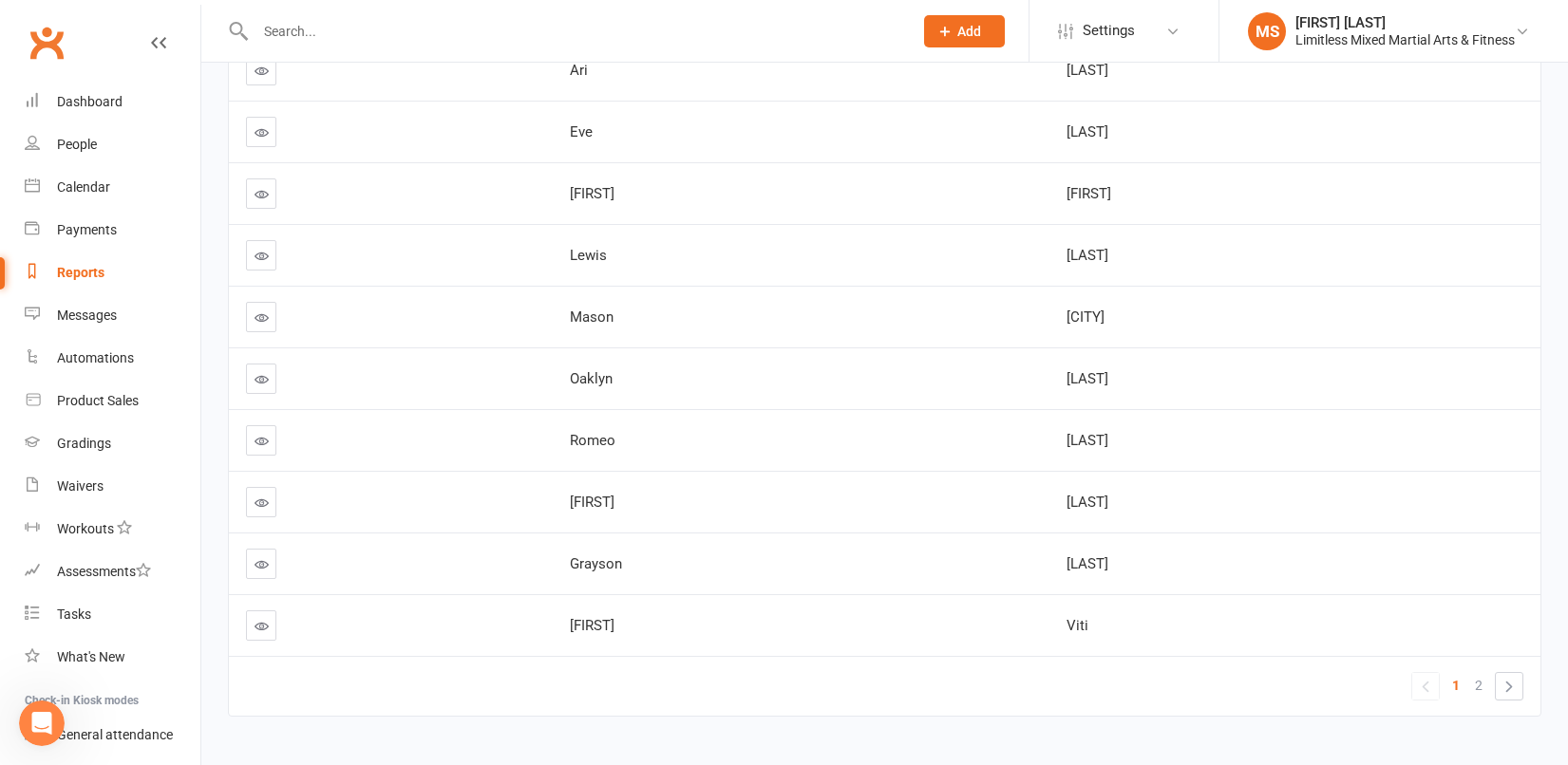 scroll, scrollTop: 367, scrollLeft: 0, axis: vertical 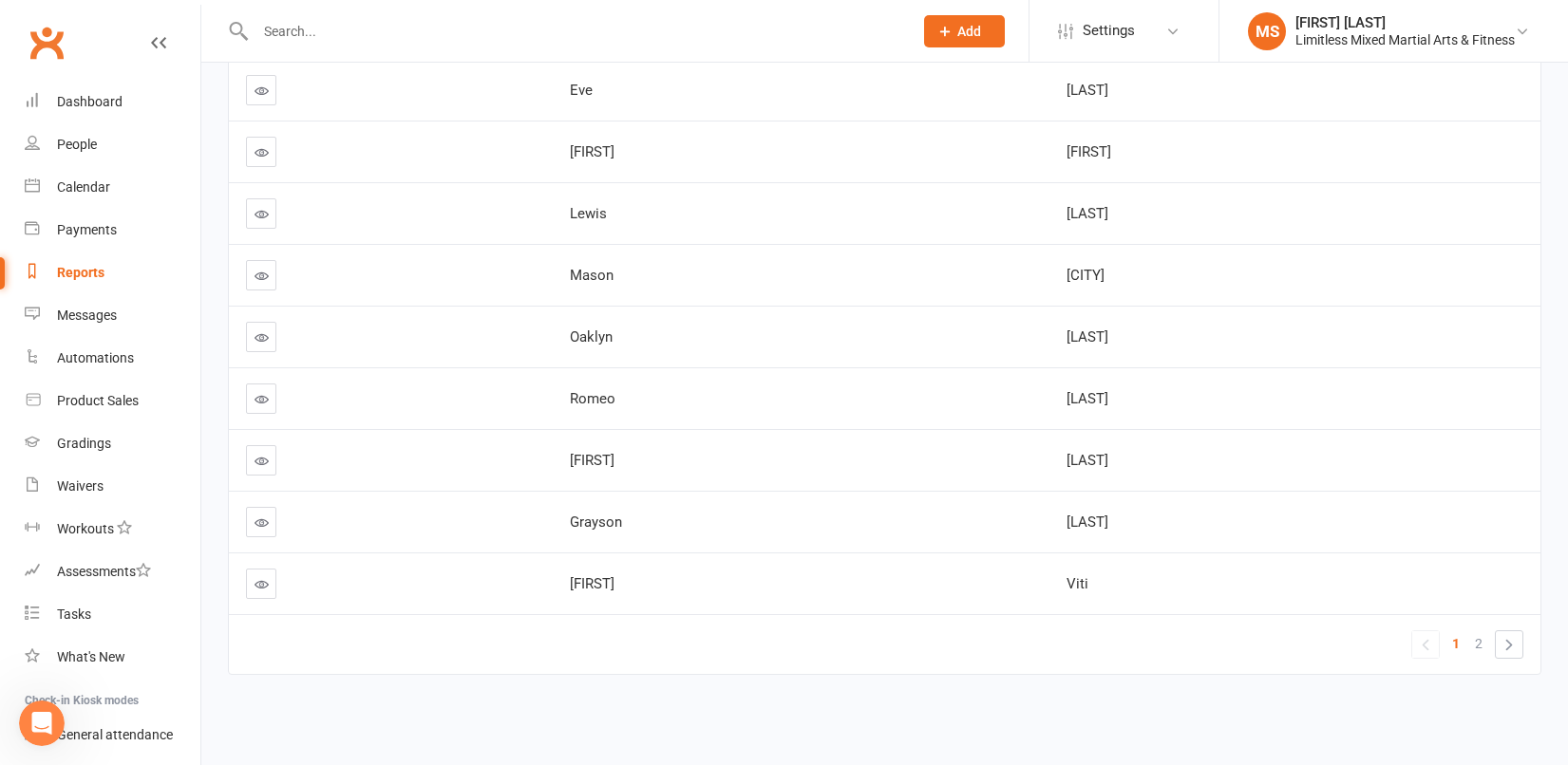 click on "»" at bounding box center [1509, 644] 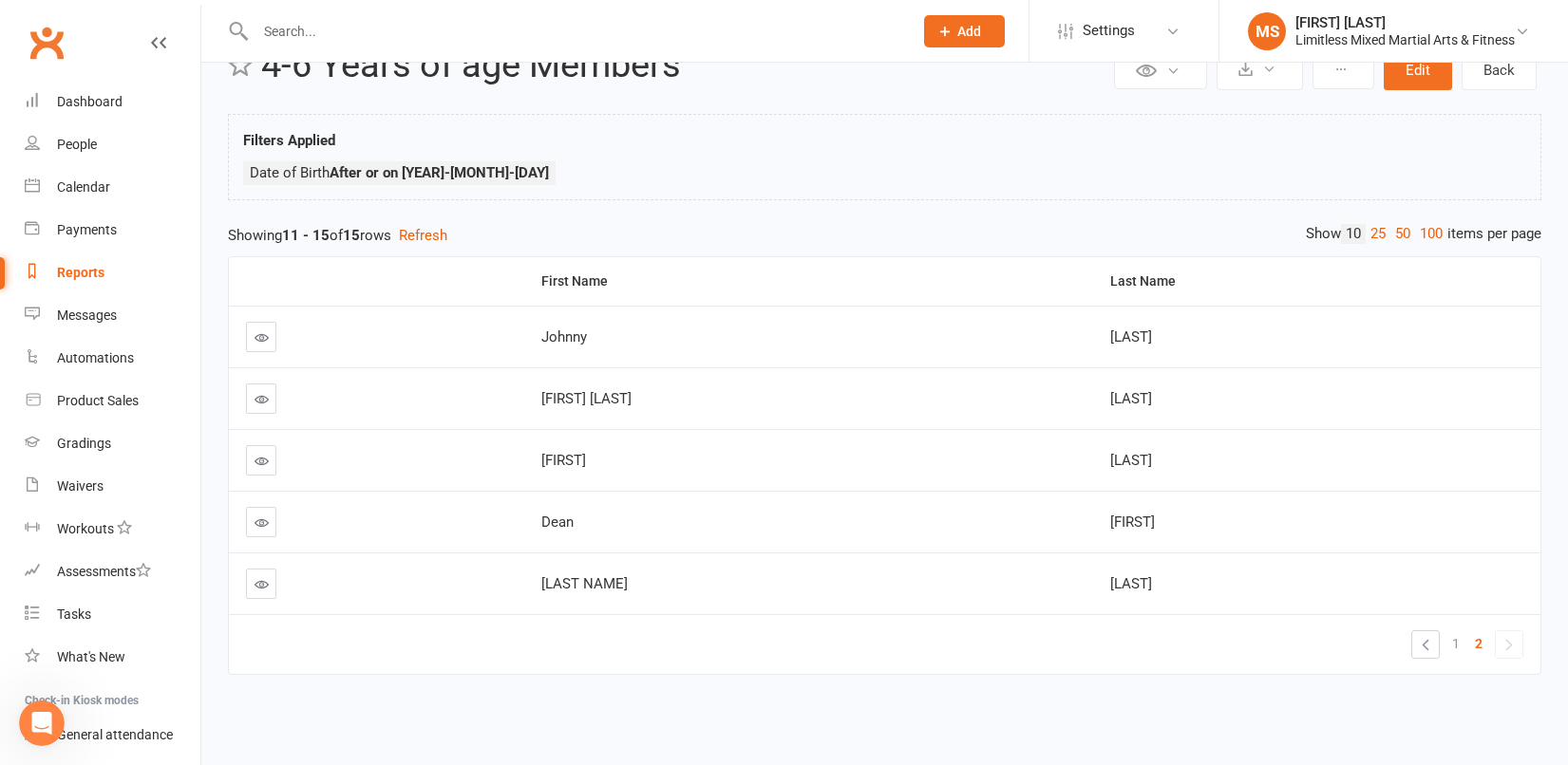 scroll, scrollTop: 0, scrollLeft: 0, axis: both 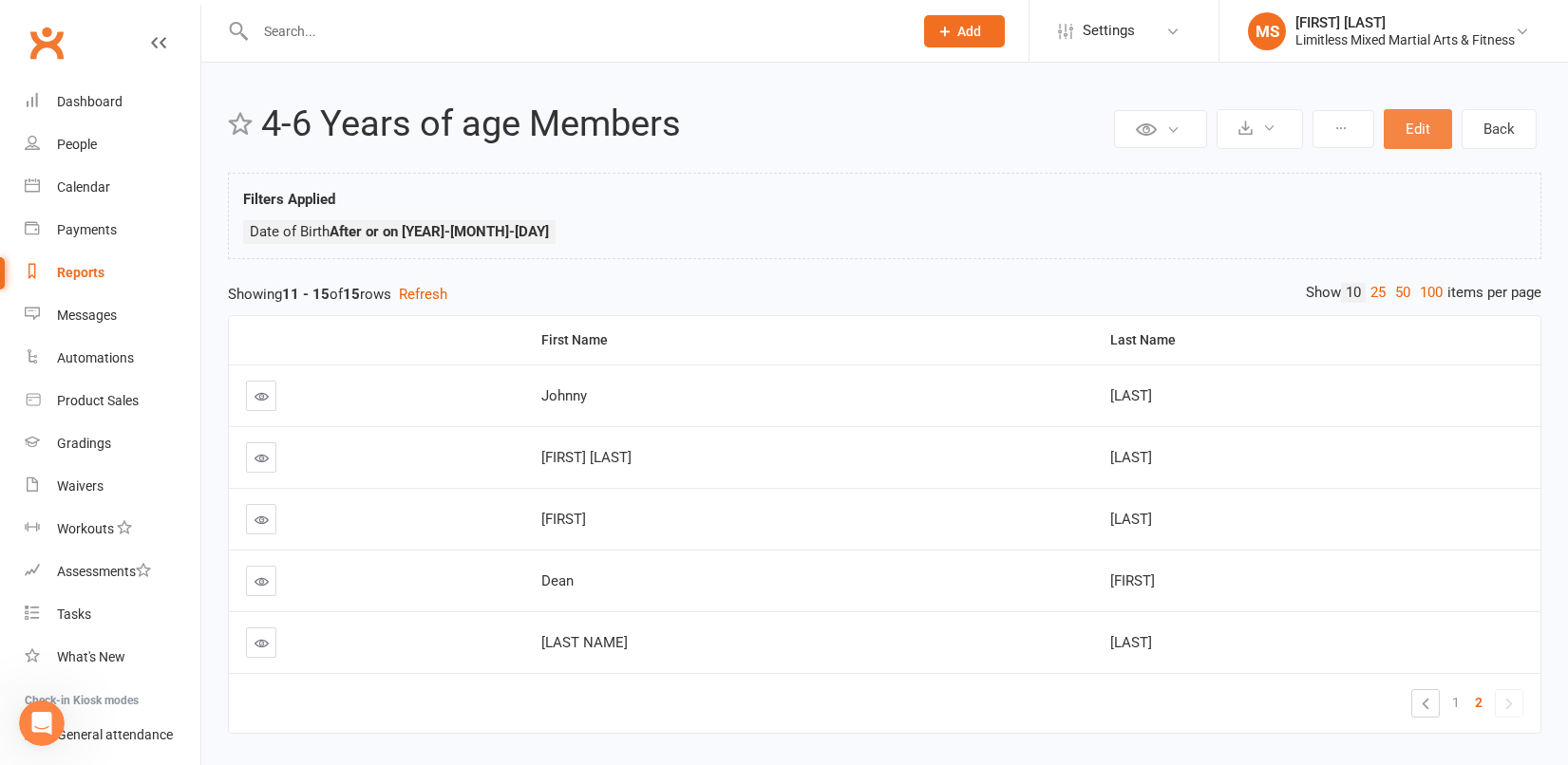 click on "Edit" at bounding box center [1418, 129] 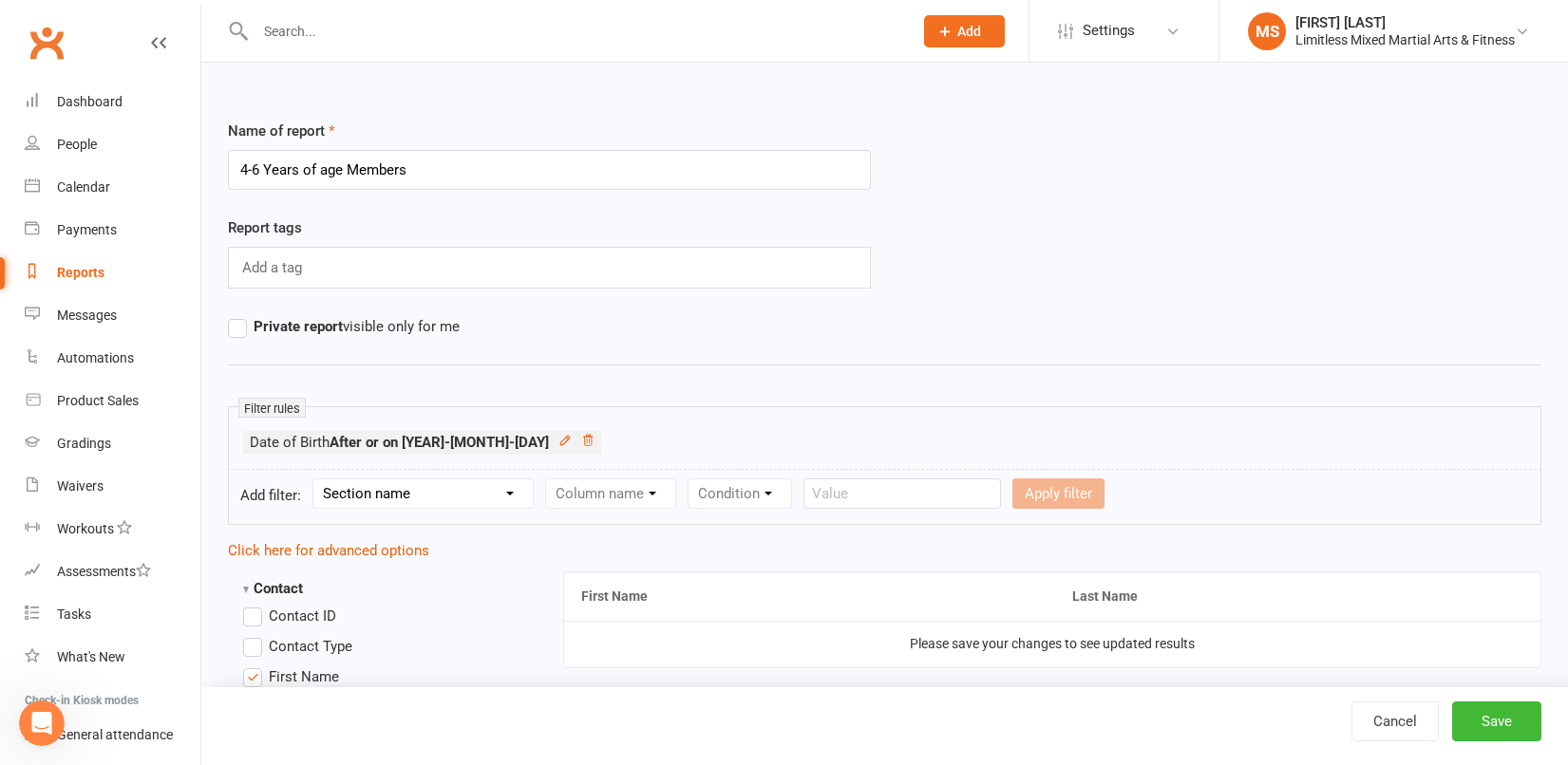 click 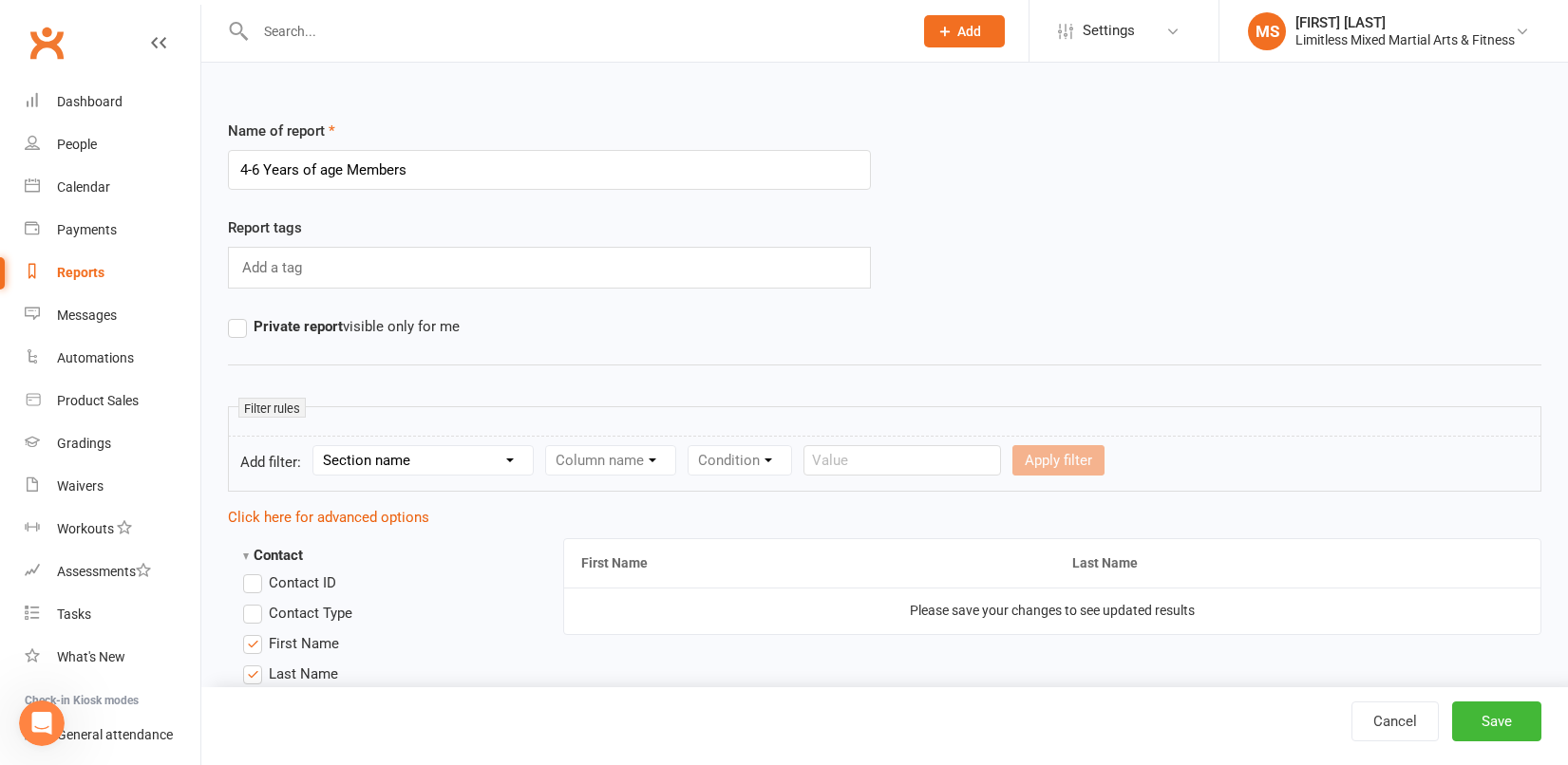 click on "Section name Contact Attendance Aggregate Payment Booking Waitlist Attendees Cancelled Bookings Late-cancelled Bookings Recurring Booking Aggregate Booking Communication Comms Recipients Membership Payment Mobile App Styles And Ranks Aggregate Styles And Ranks Grading Events Promotions Suspensions Signed Waivers Family Members Credit Vouchers Enrolled Automations Public Tasks Body Composition Emergency Contact Details Fitness Goals Key Demographics Marketing Information Waiver Answers" at bounding box center (423, 460) 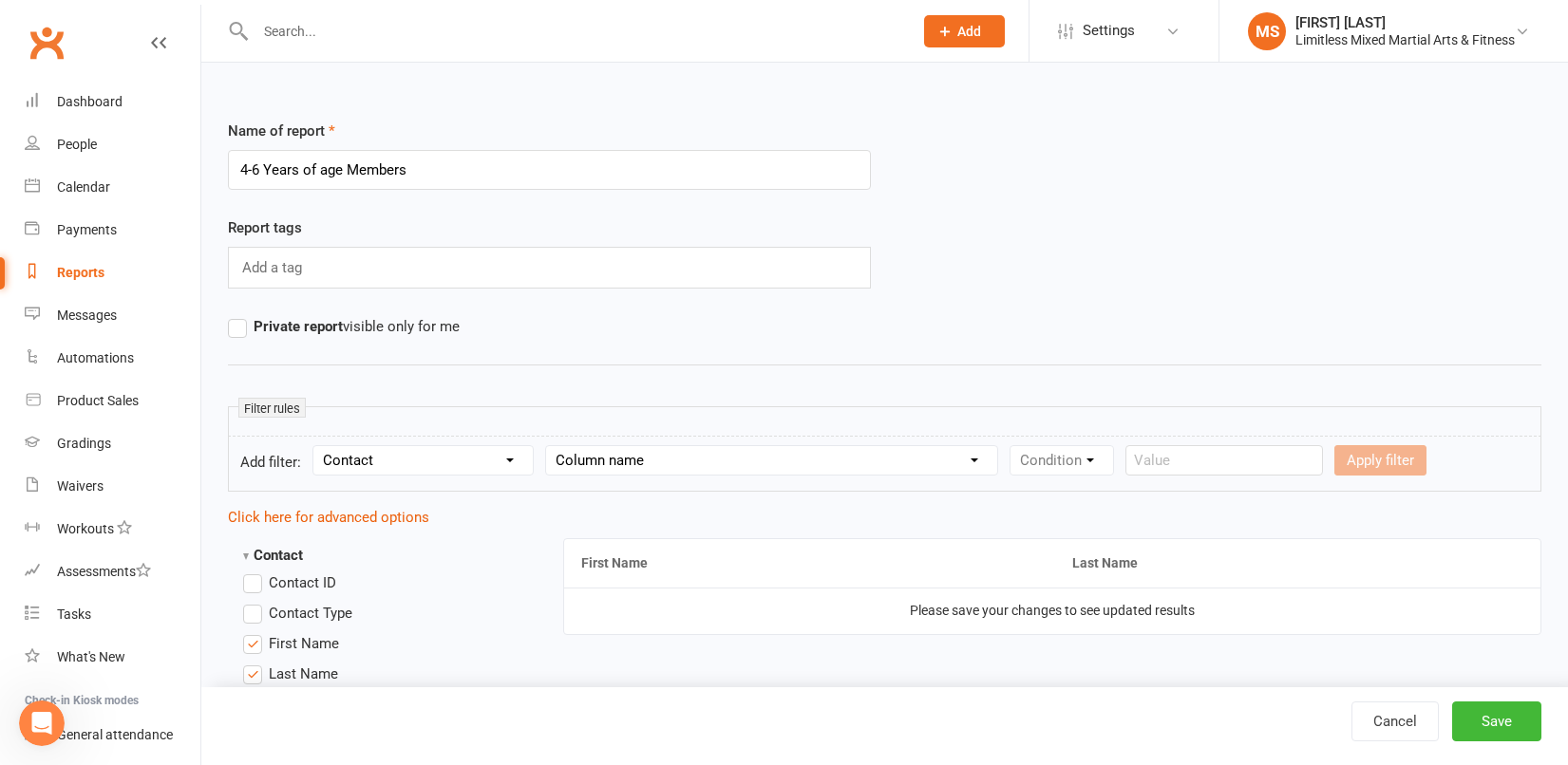 click on "Column name Contact Type First Name Last Name Full Name Email Phone Number Address (Full) Address (Street 1) Address (Street 2) Address (City / Suburb) Address (State / Province) Address (Postal / Zip code) Created First Activated Days since added to Clubworx Days since First Activated Days since Last Activated Status Previous Status (Prospects only) Prospect Status Last Changed Trial Status Member Number Date of Birth Age Next Birthday Birth Month Unsubscribed from Email Unsubscribed from SMS Owner Location Converted to Member Converted to NAC Wallet Details Credit Card Expires Source Related contacts exist? Related members exist? Related active members exist? Related prospects exist? Related non-attending contacts exist? Related non-attending contacts (with active memberships) exist? Parent(s) exist in Clubworx? Children exist in Clubworx? Profile picture attached? Credit balance Flagged? Flag Titles Ezidebit Payer Reference" at bounding box center (771, 460) 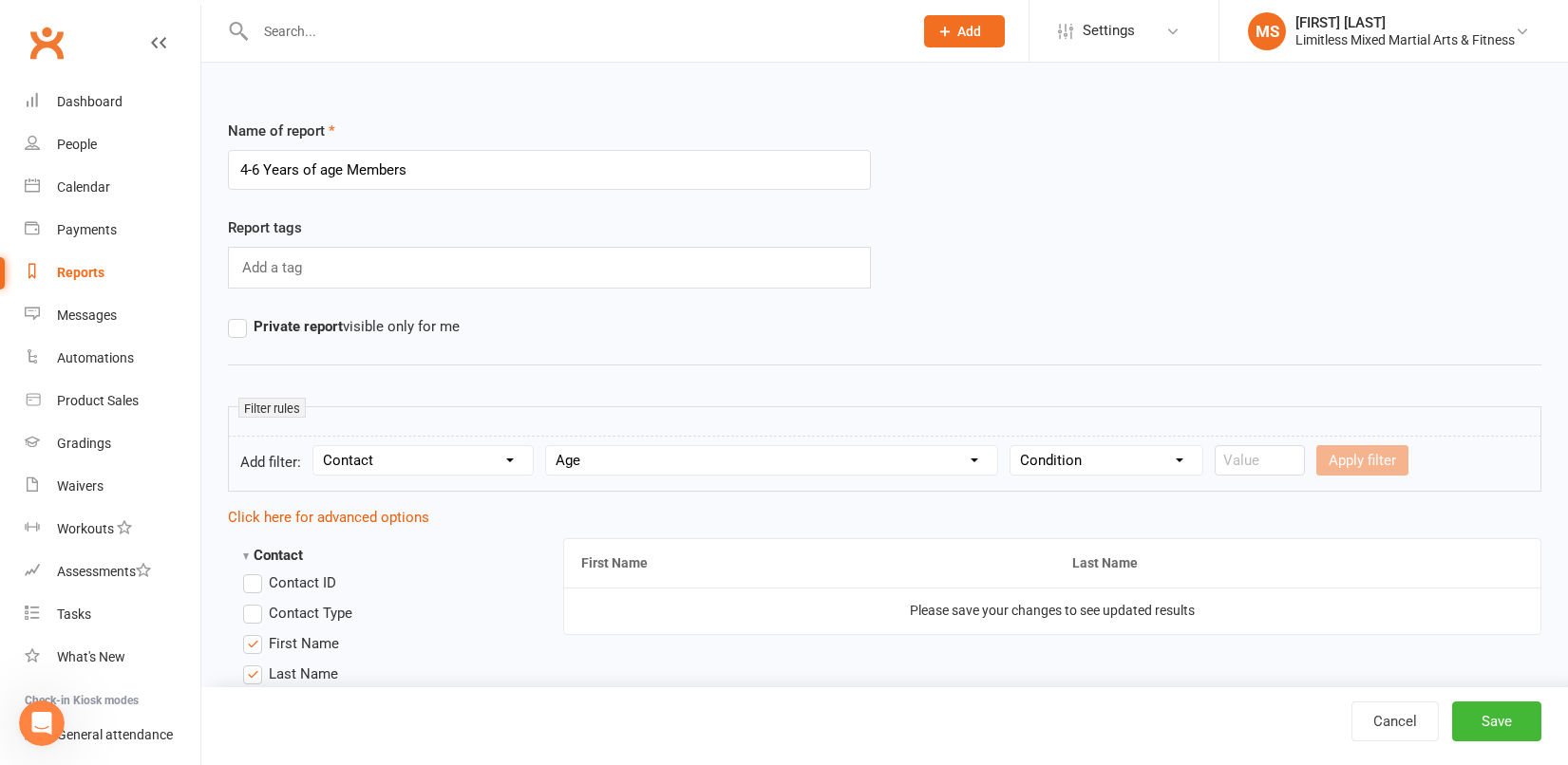 click on "Condition Is Is not Less than Greater than Less than or equal to Greater than or equal to Is blank Is not blank" at bounding box center [1106, 460] 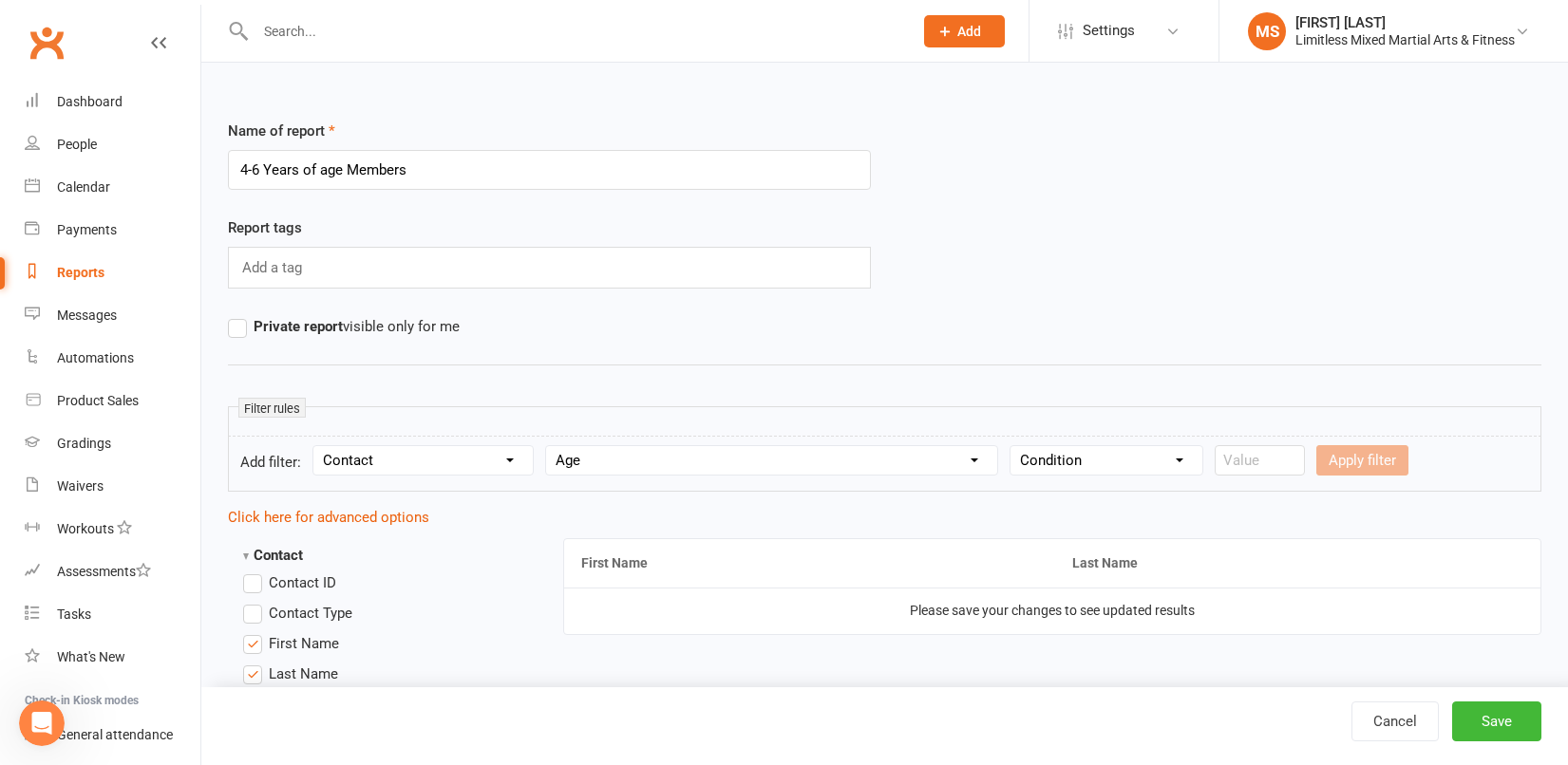select on "4" 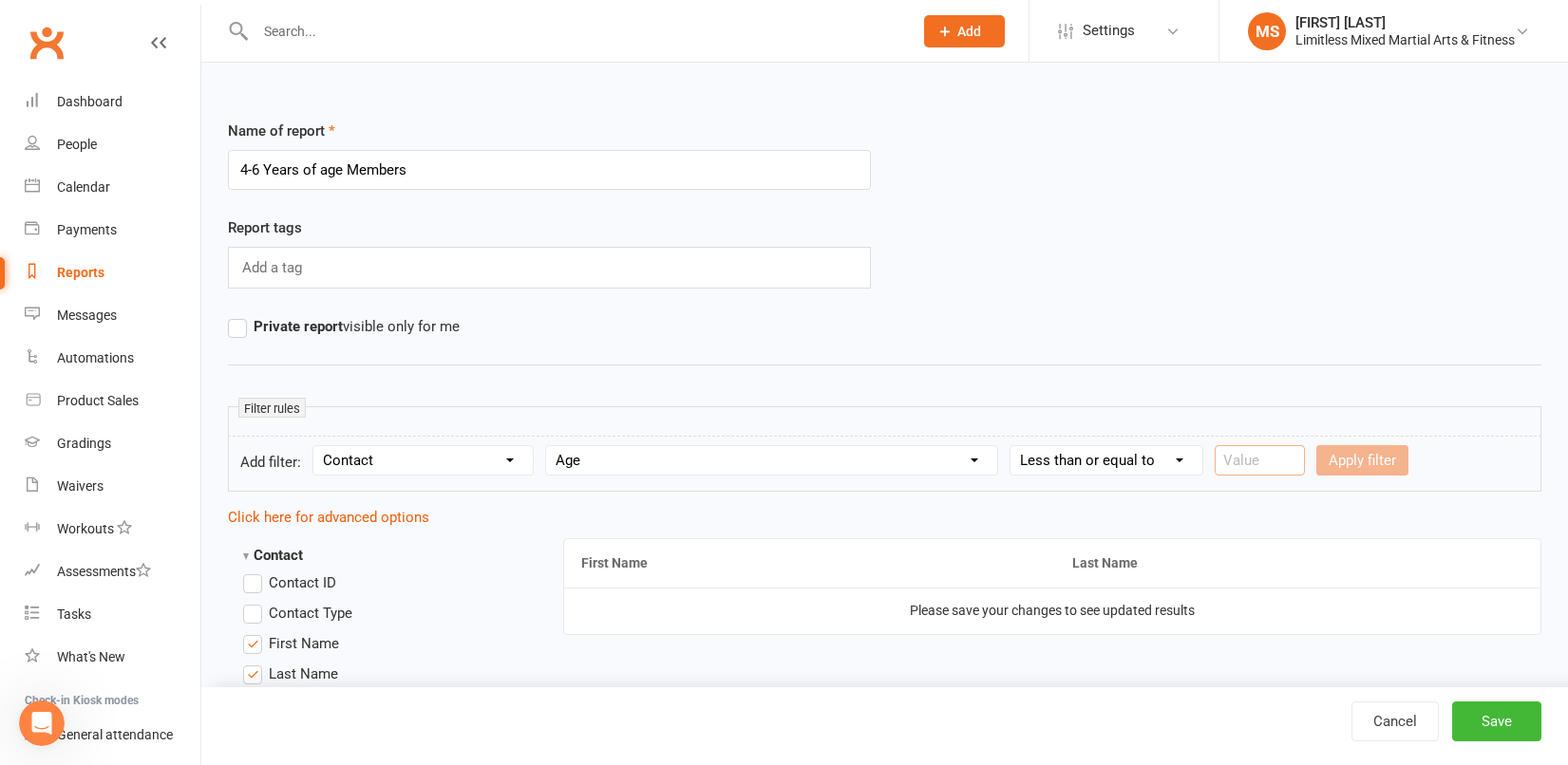 click at bounding box center [1259, 460] 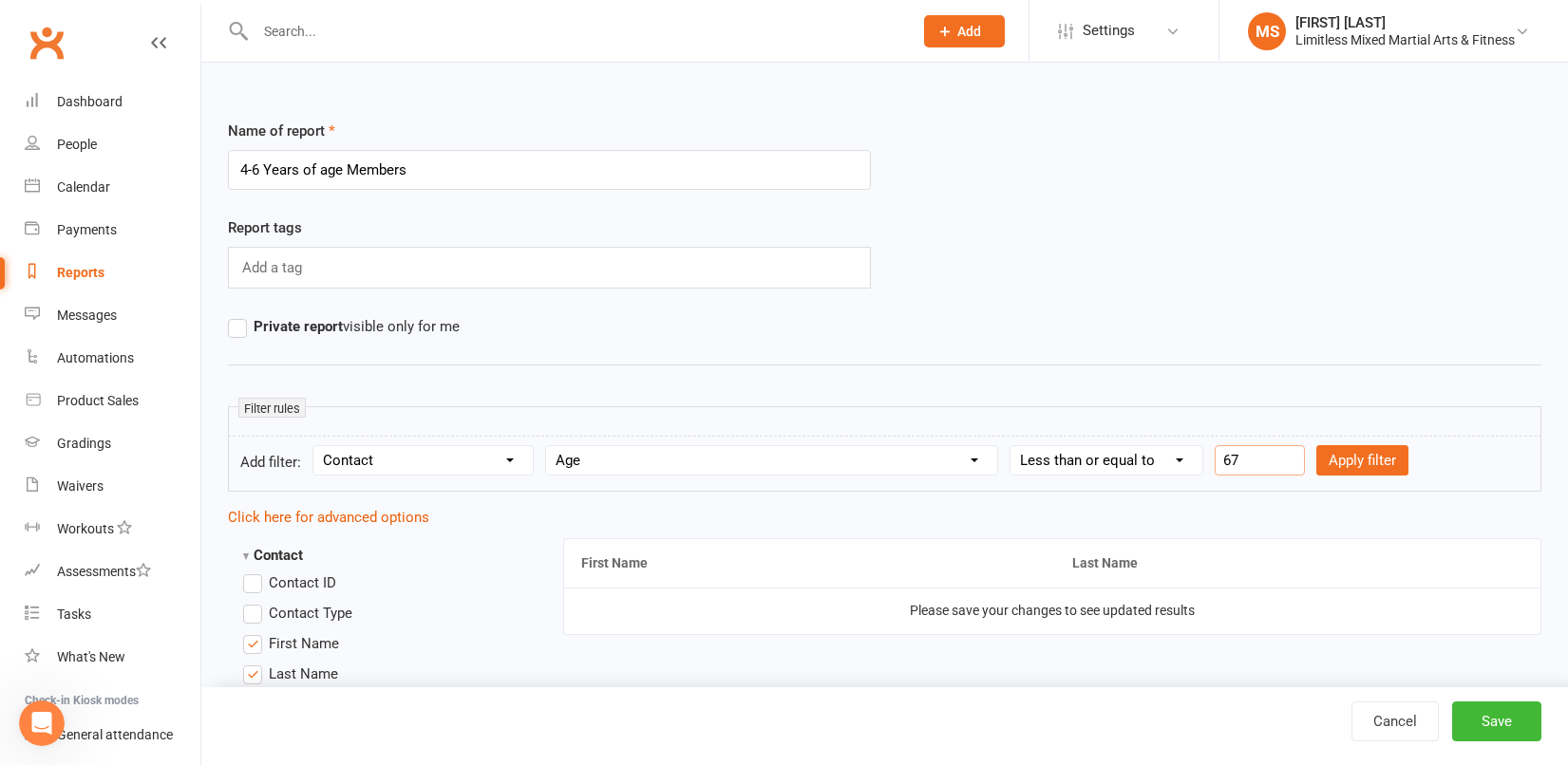 type on "6" 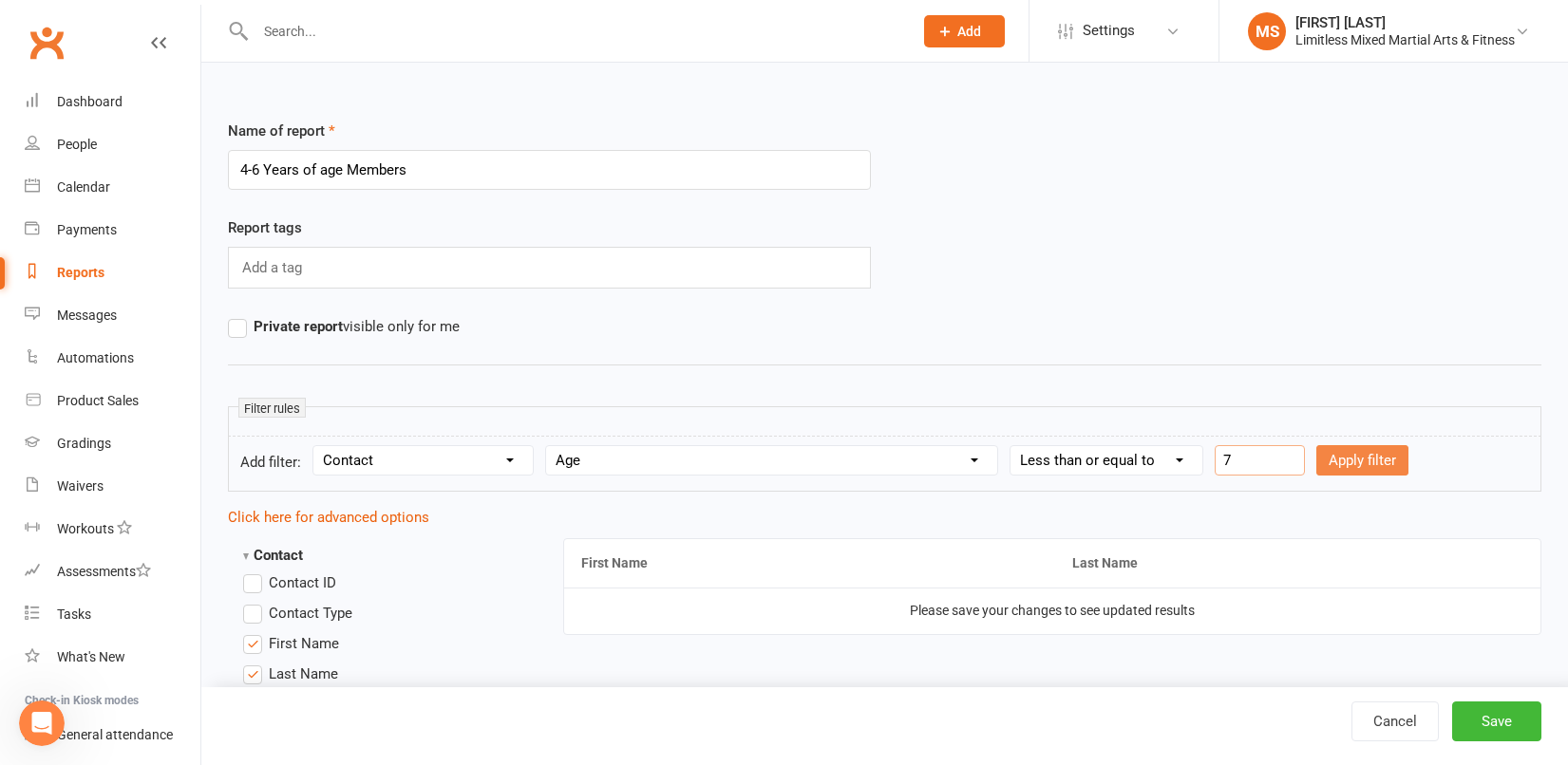 type on "7" 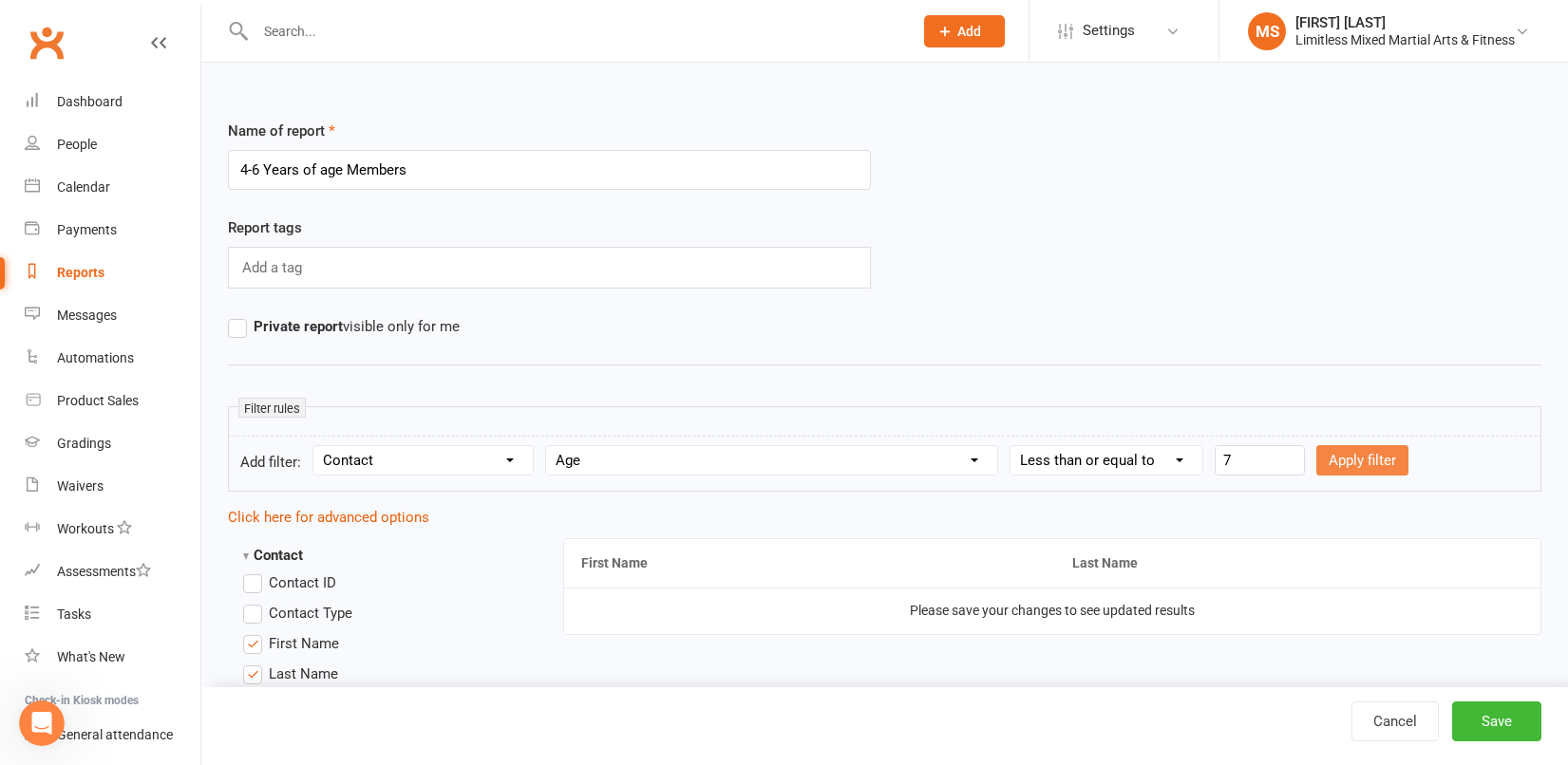 click on "Apply filter" at bounding box center (1362, 460) 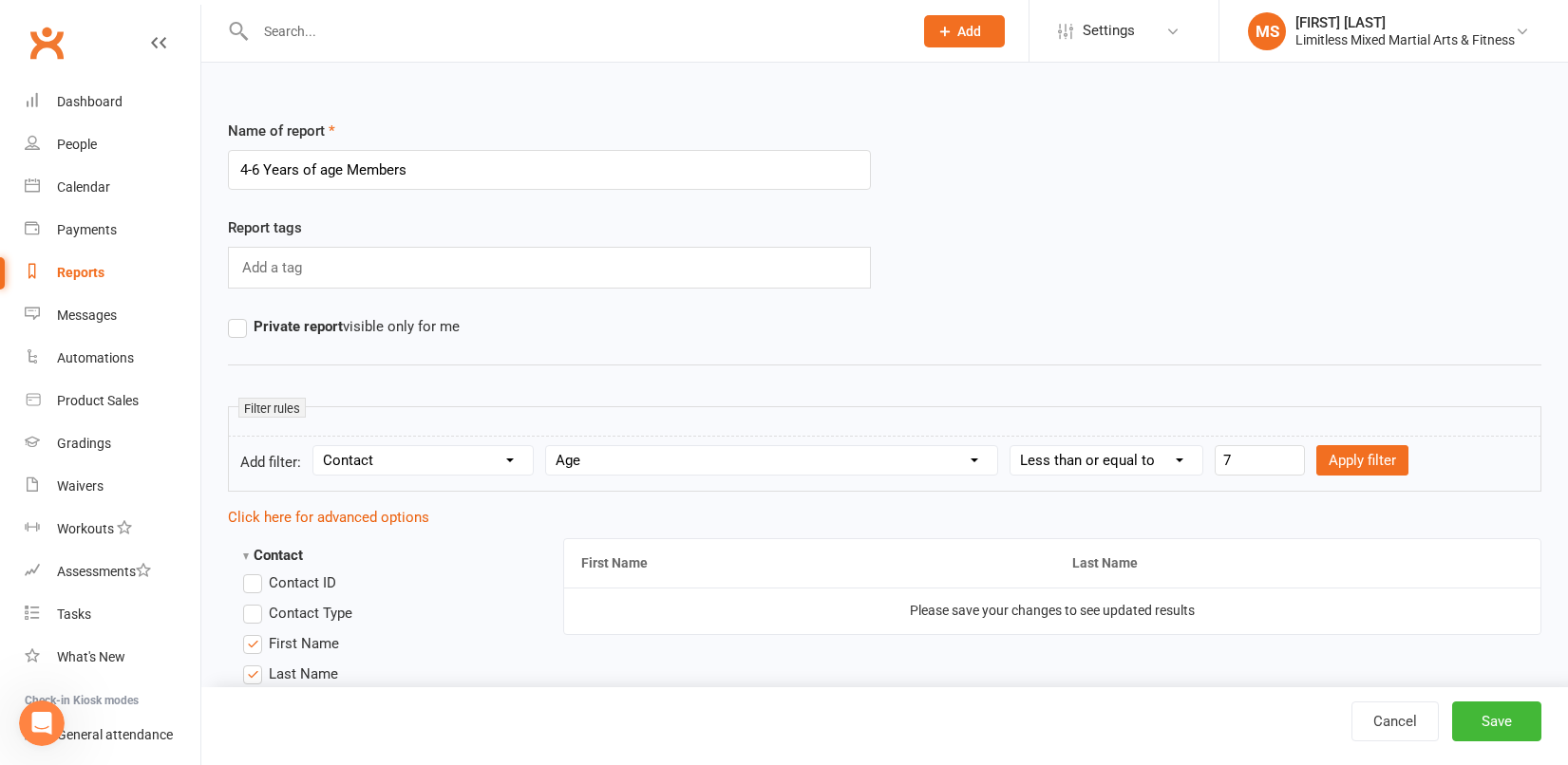 select 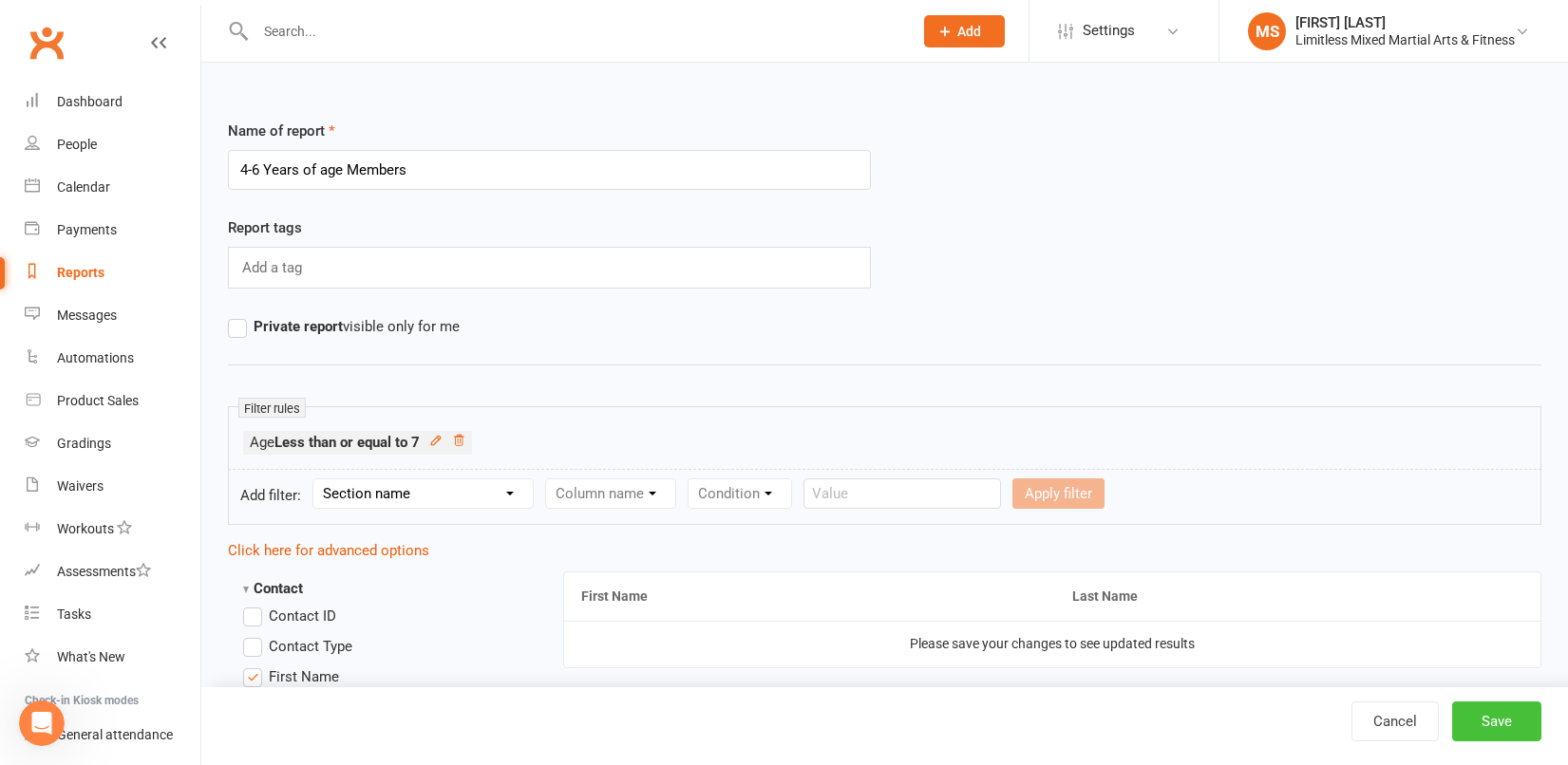 click on "Save" at bounding box center (1497, 721) 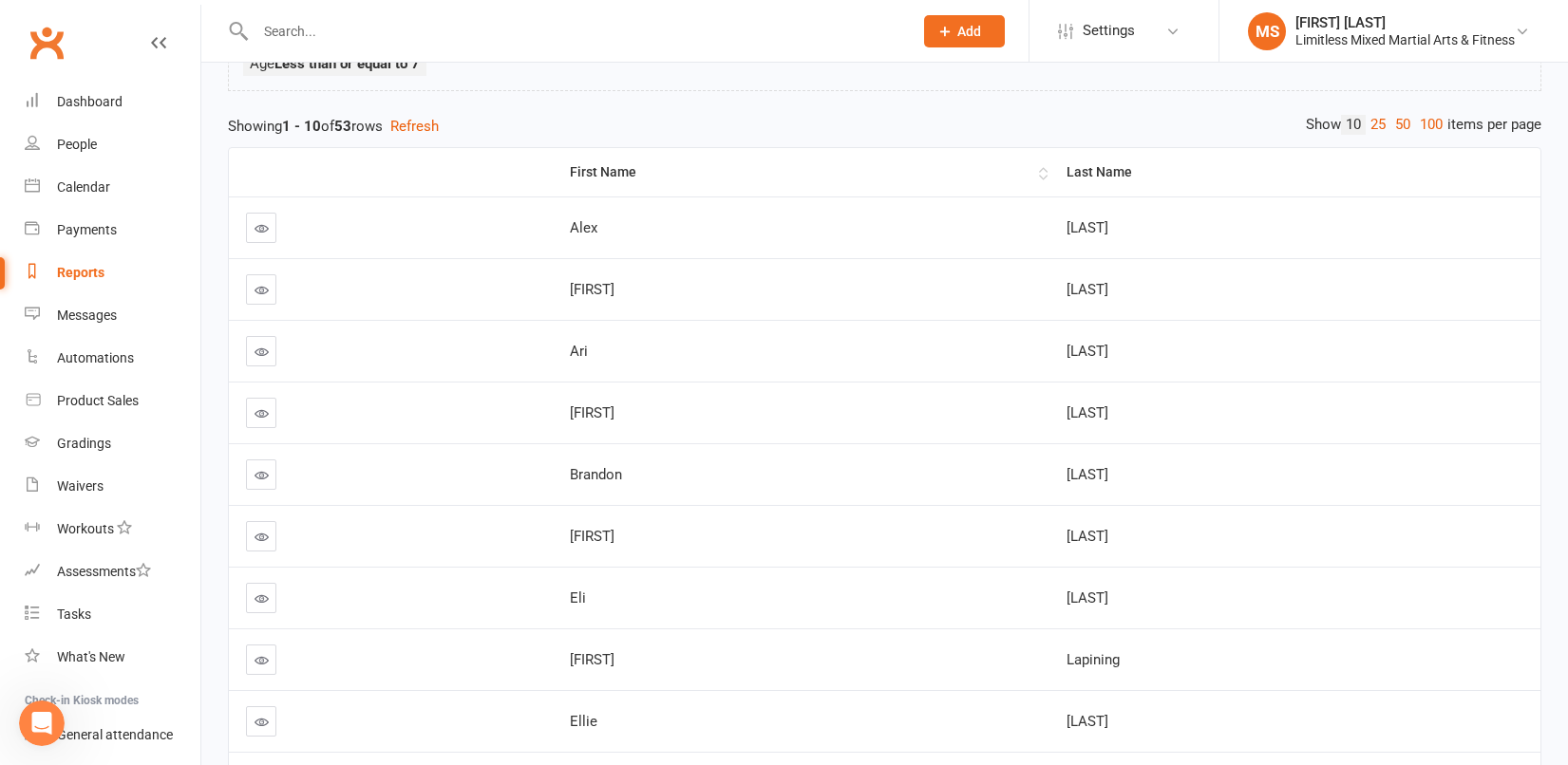 scroll, scrollTop: 0, scrollLeft: 0, axis: both 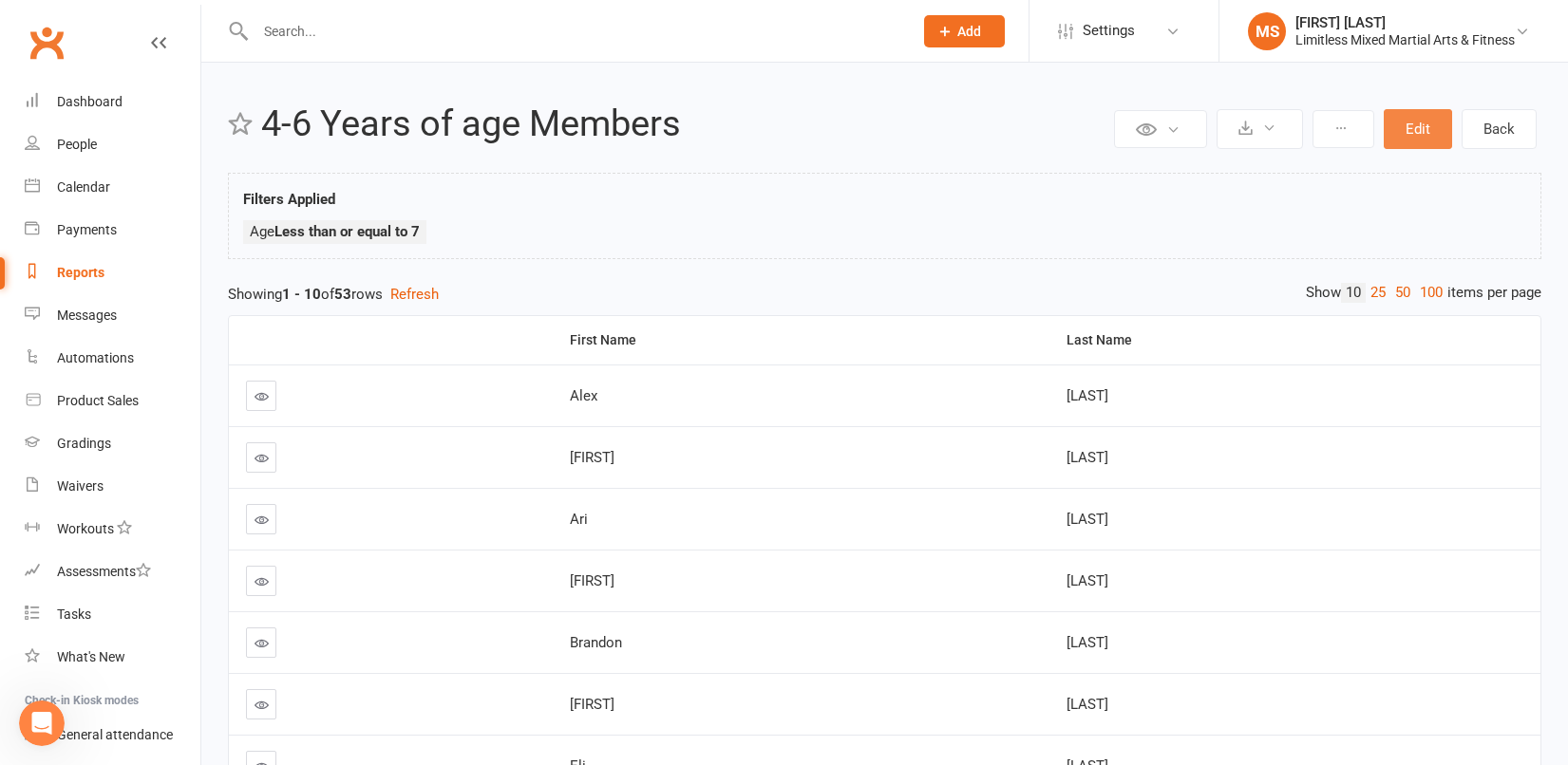 click on "Edit" at bounding box center (1418, 129) 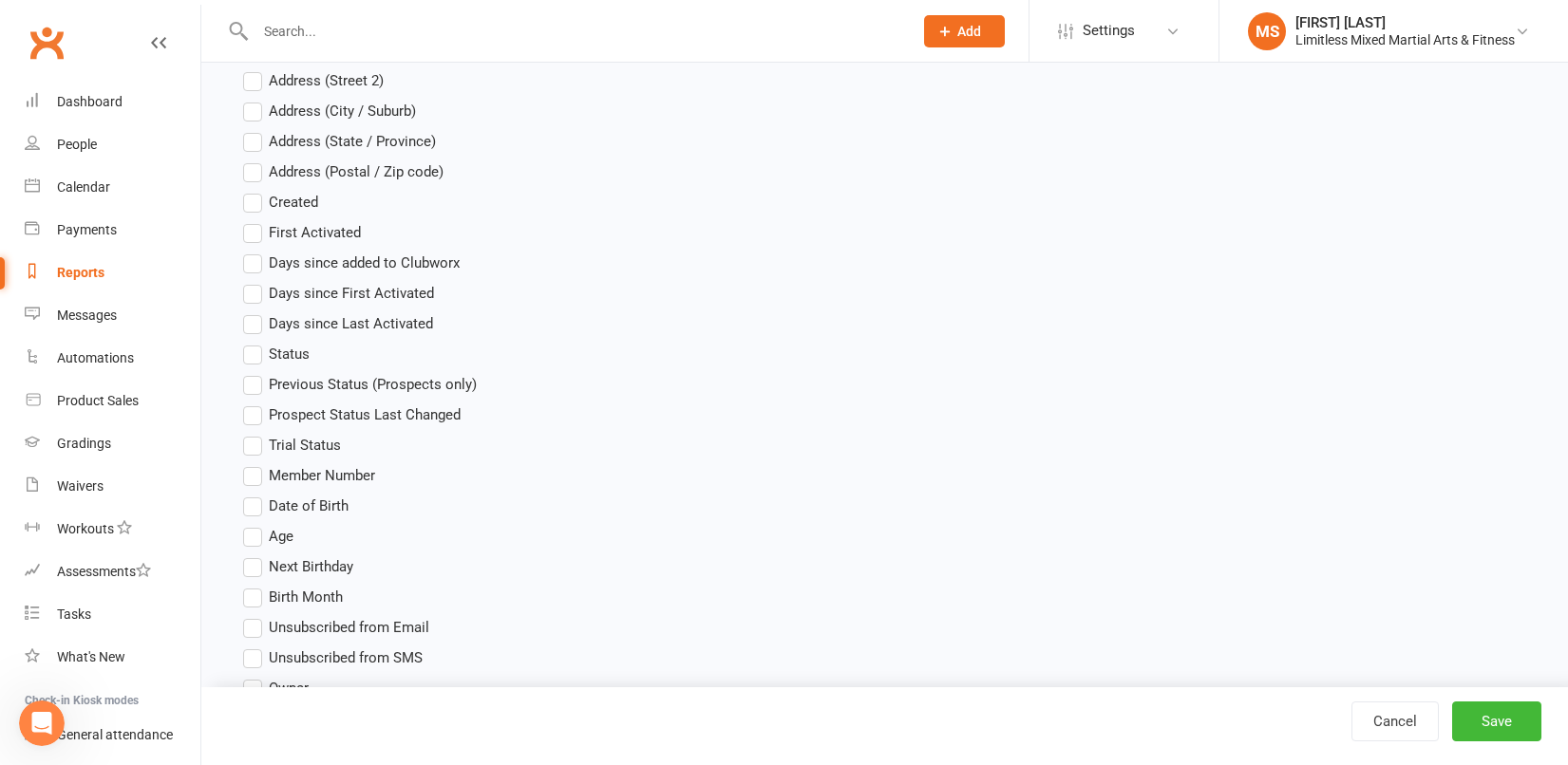 scroll, scrollTop: 815, scrollLeft: 0, axis: vertical 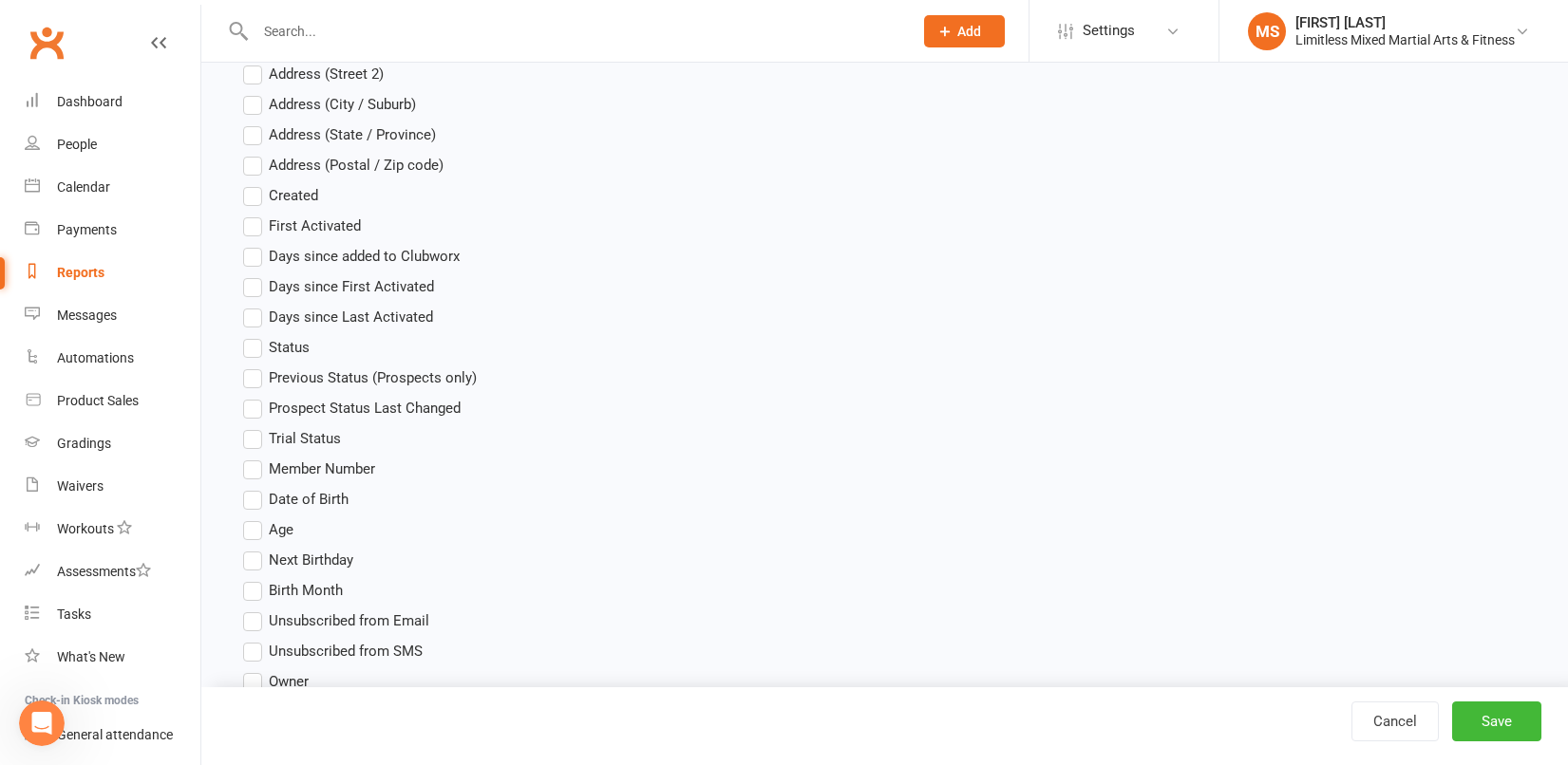 click on "Status" at bounding box center (276, 347) 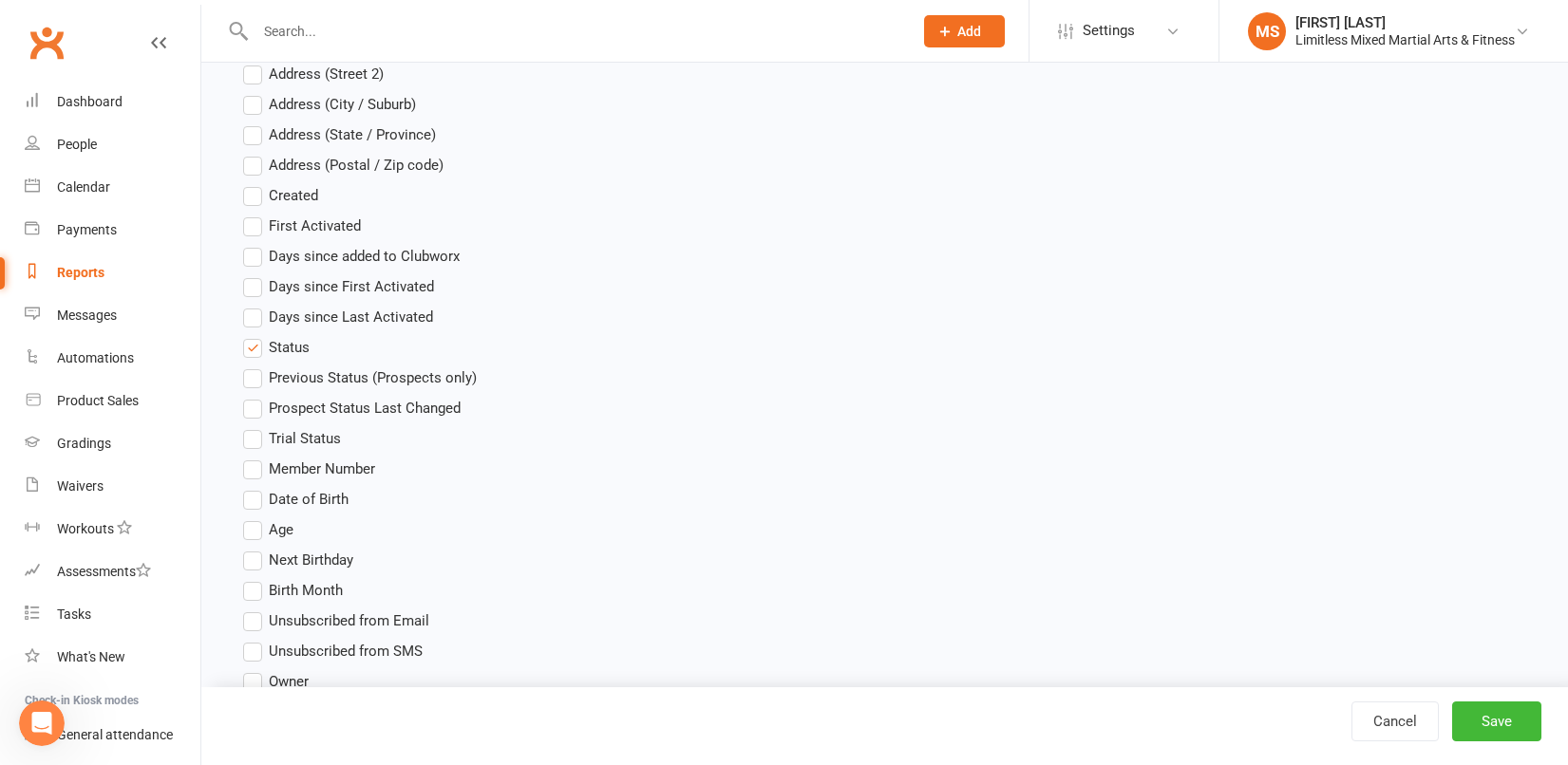 click on "Age" at bounding box center [268, 530] 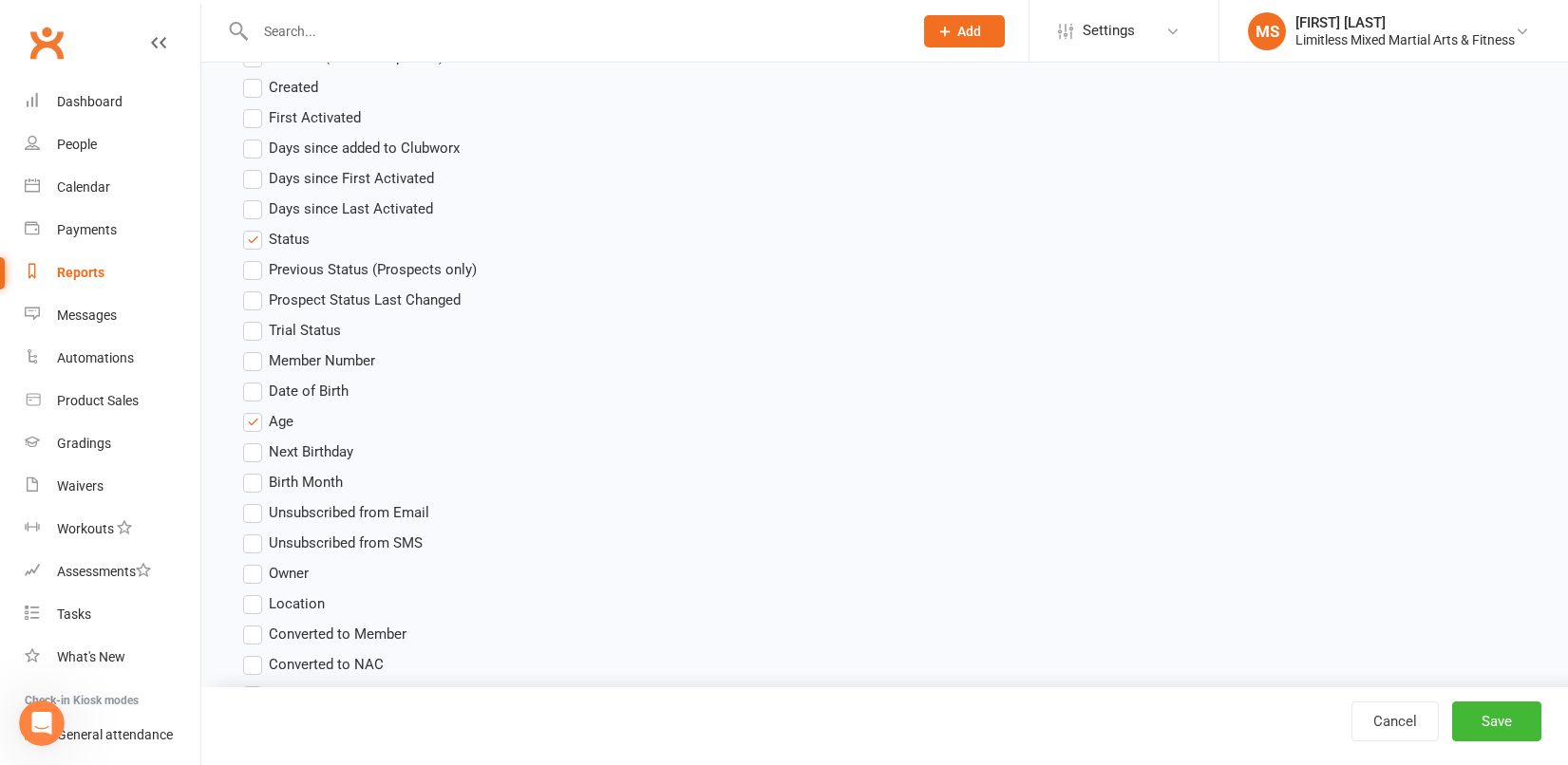 scroll, scrollTop: 936, scrollLeft: 0, axis: vertical 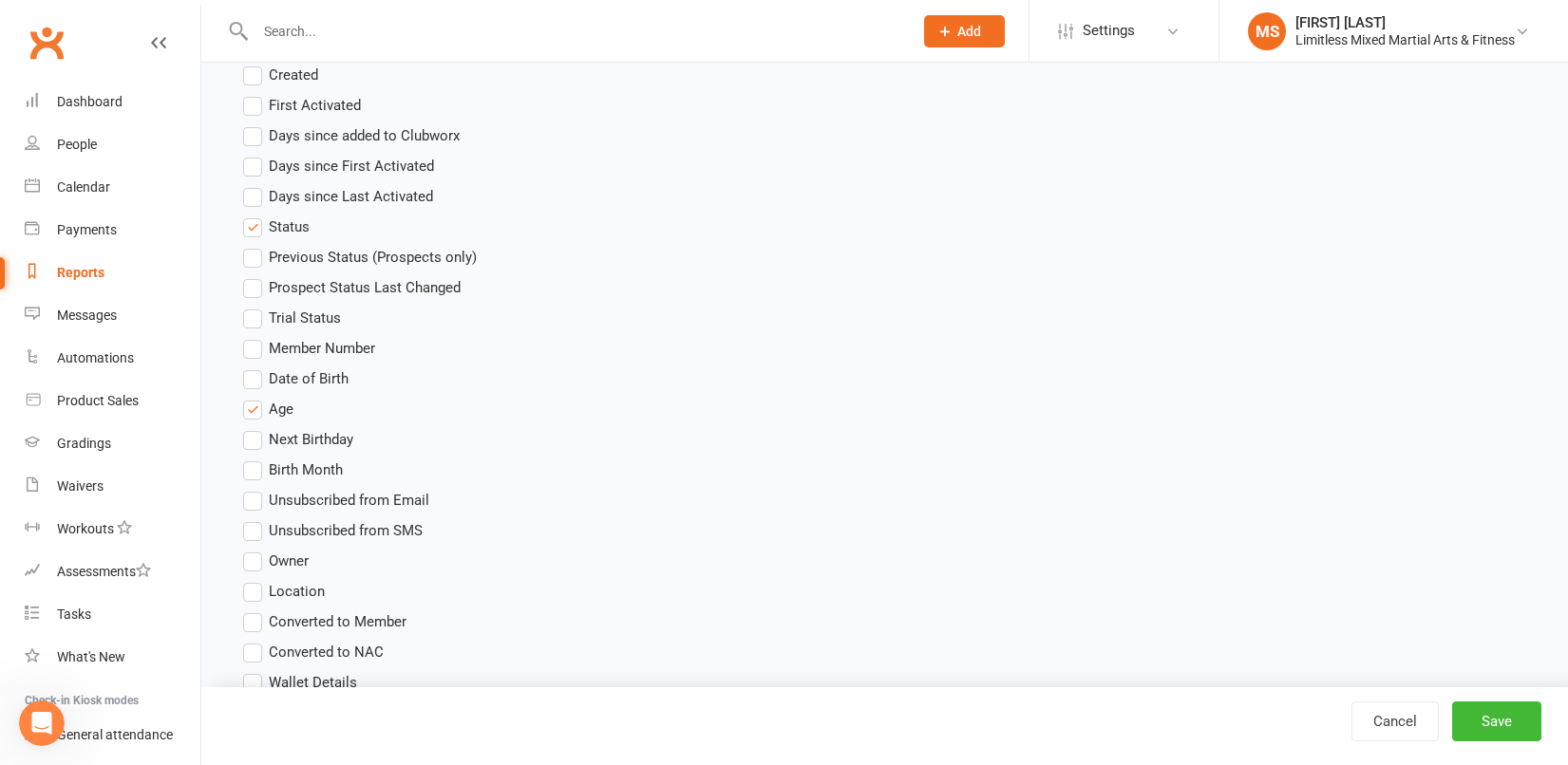 click on "Birth Month" at bounding box center [293, 470] 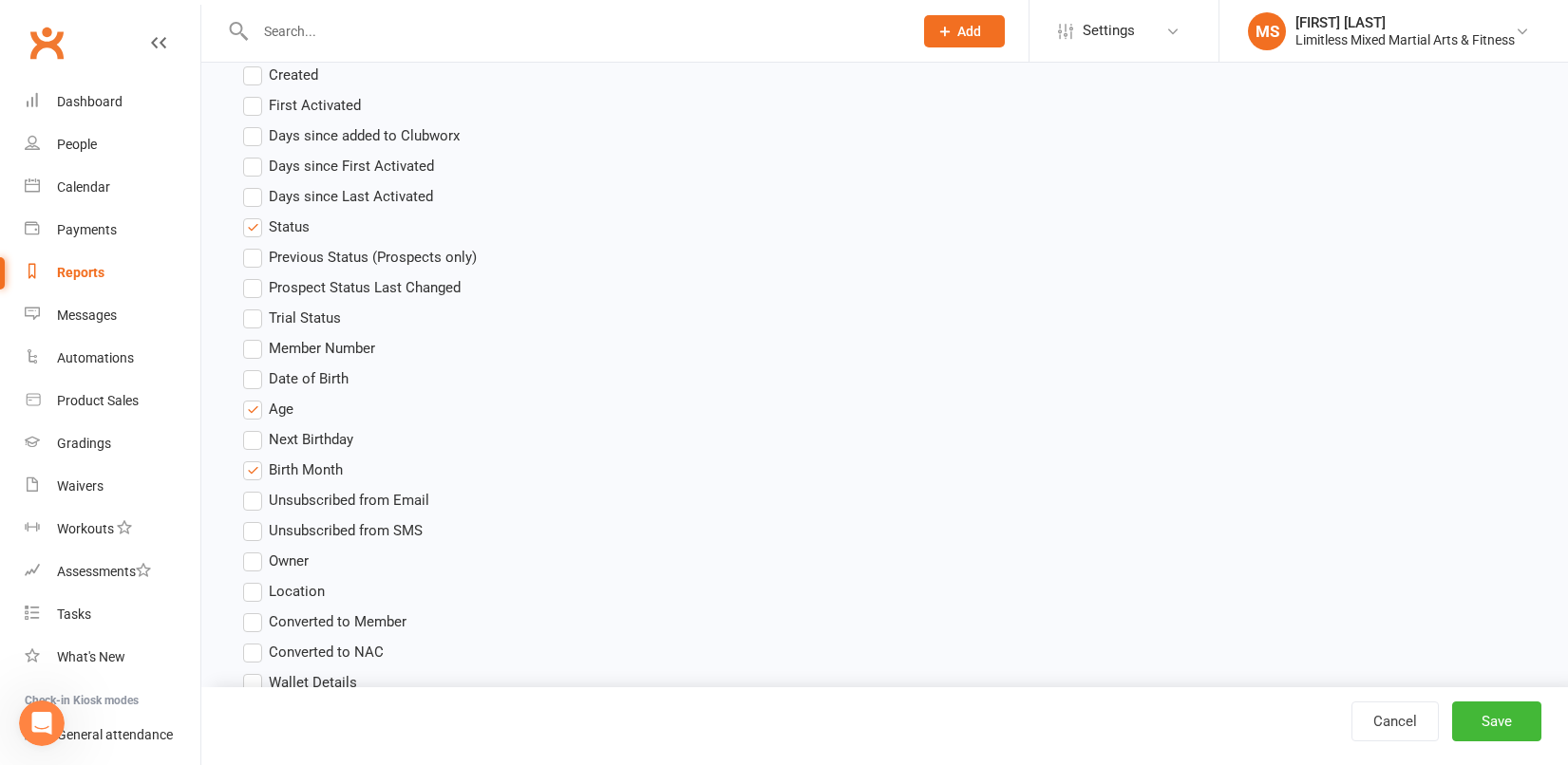 click on "Date of Birth" at bounding box center (295, 379) 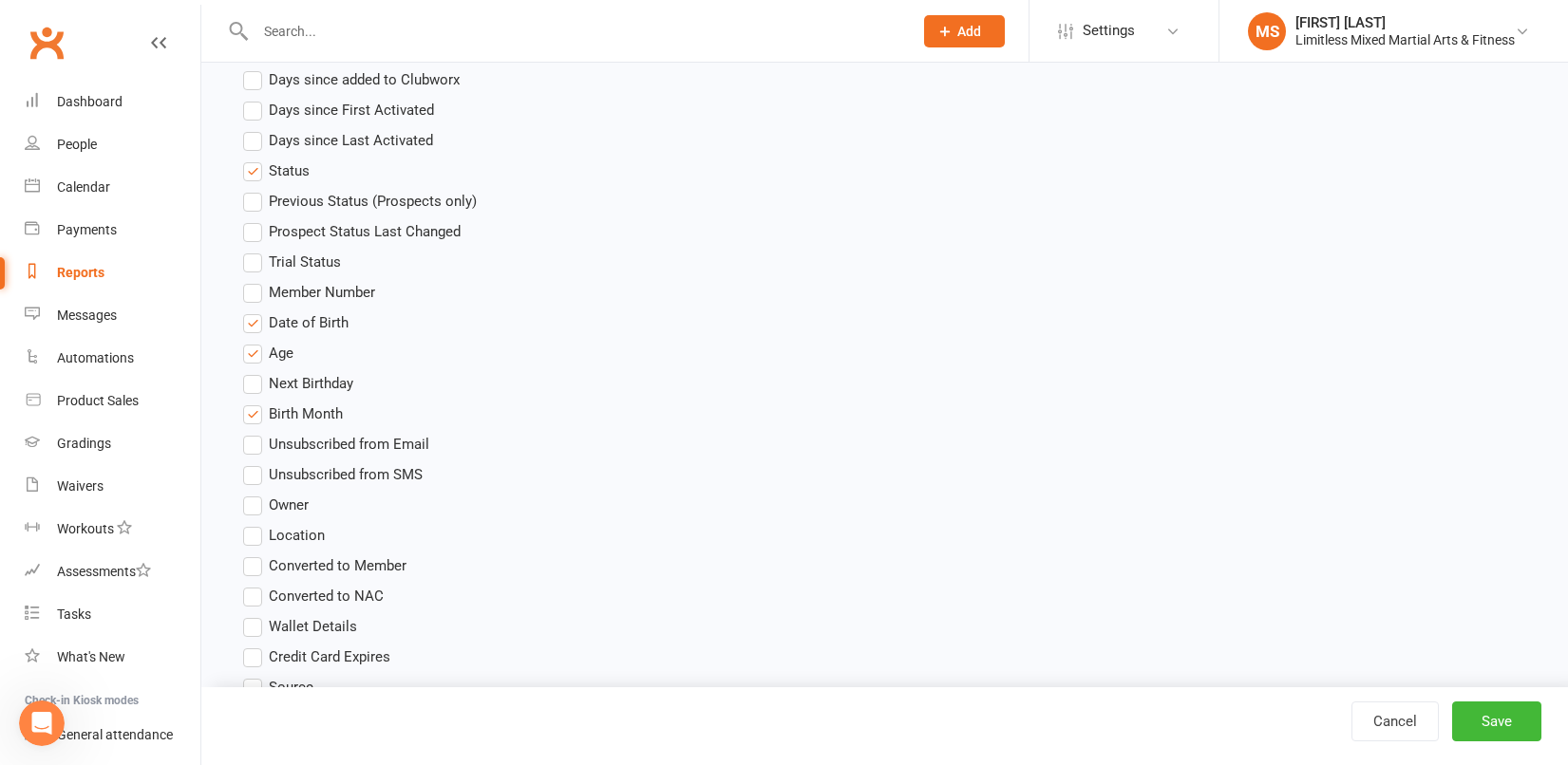 scroll, scrollTop: 993, scrollLeft: 0, axis: vertical 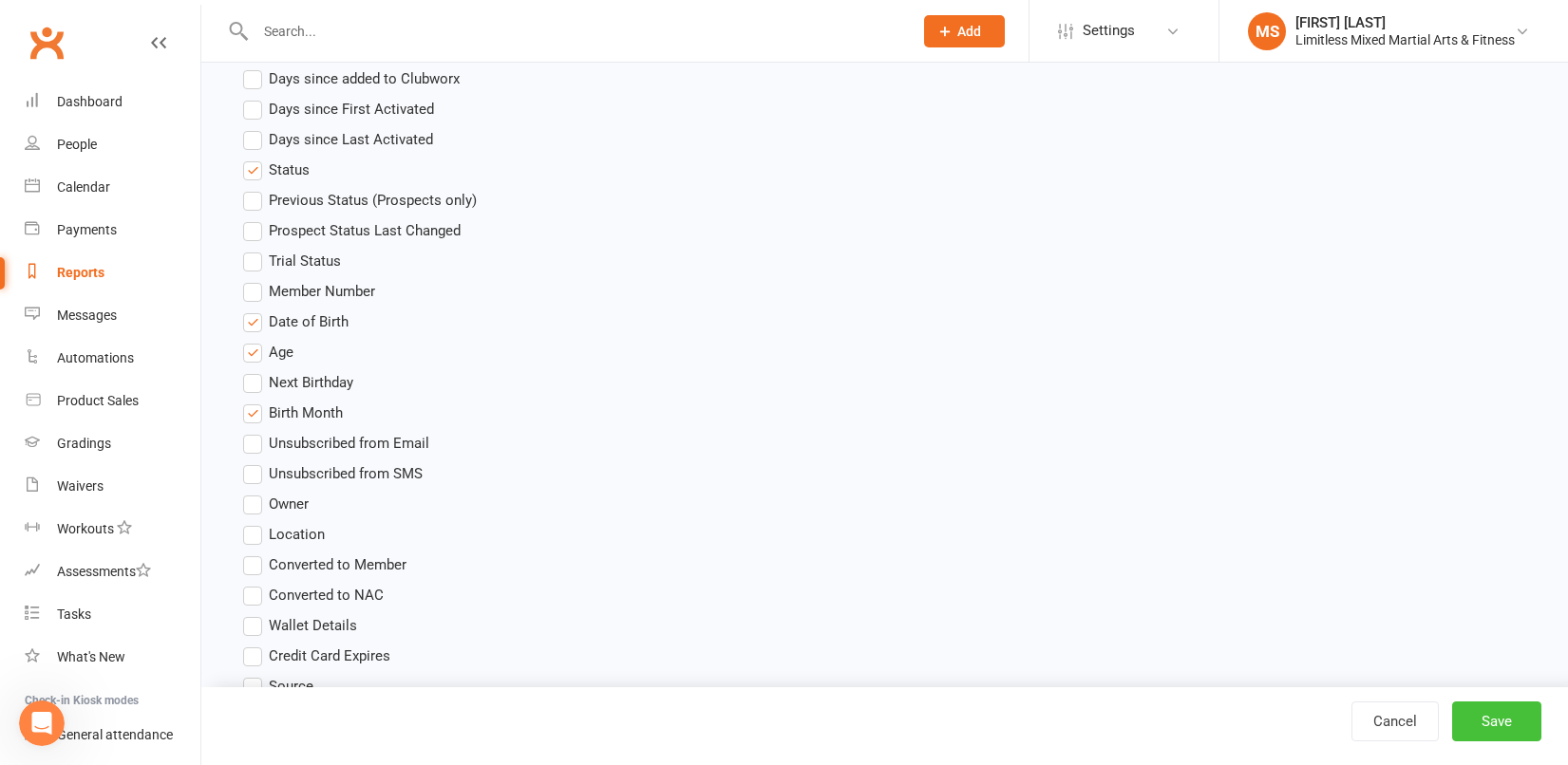 click on "Save" at bounding box center [1497, 721] 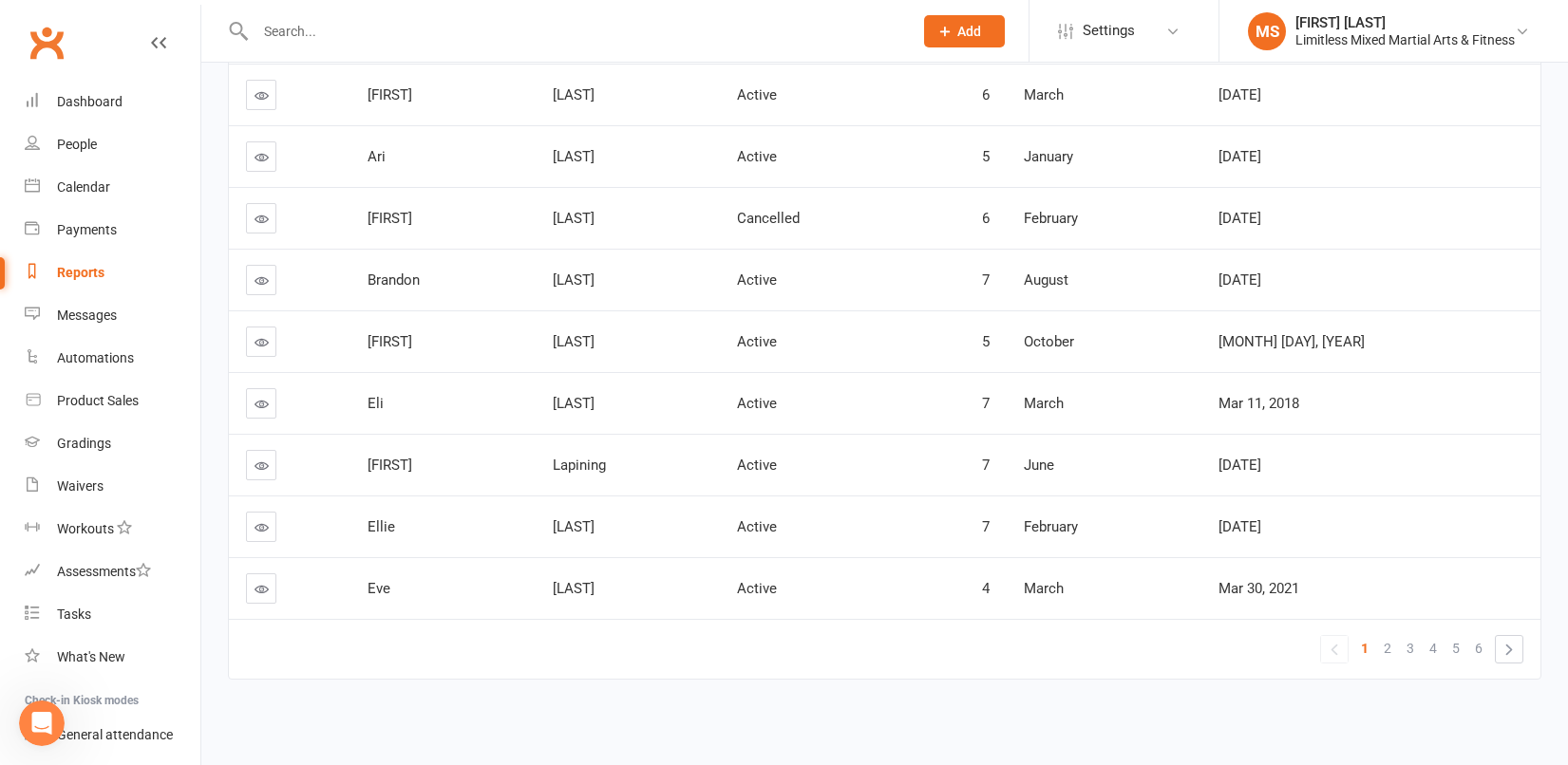 scroll, scrollTop: 367, scrollLeft: 0, axis: vertical 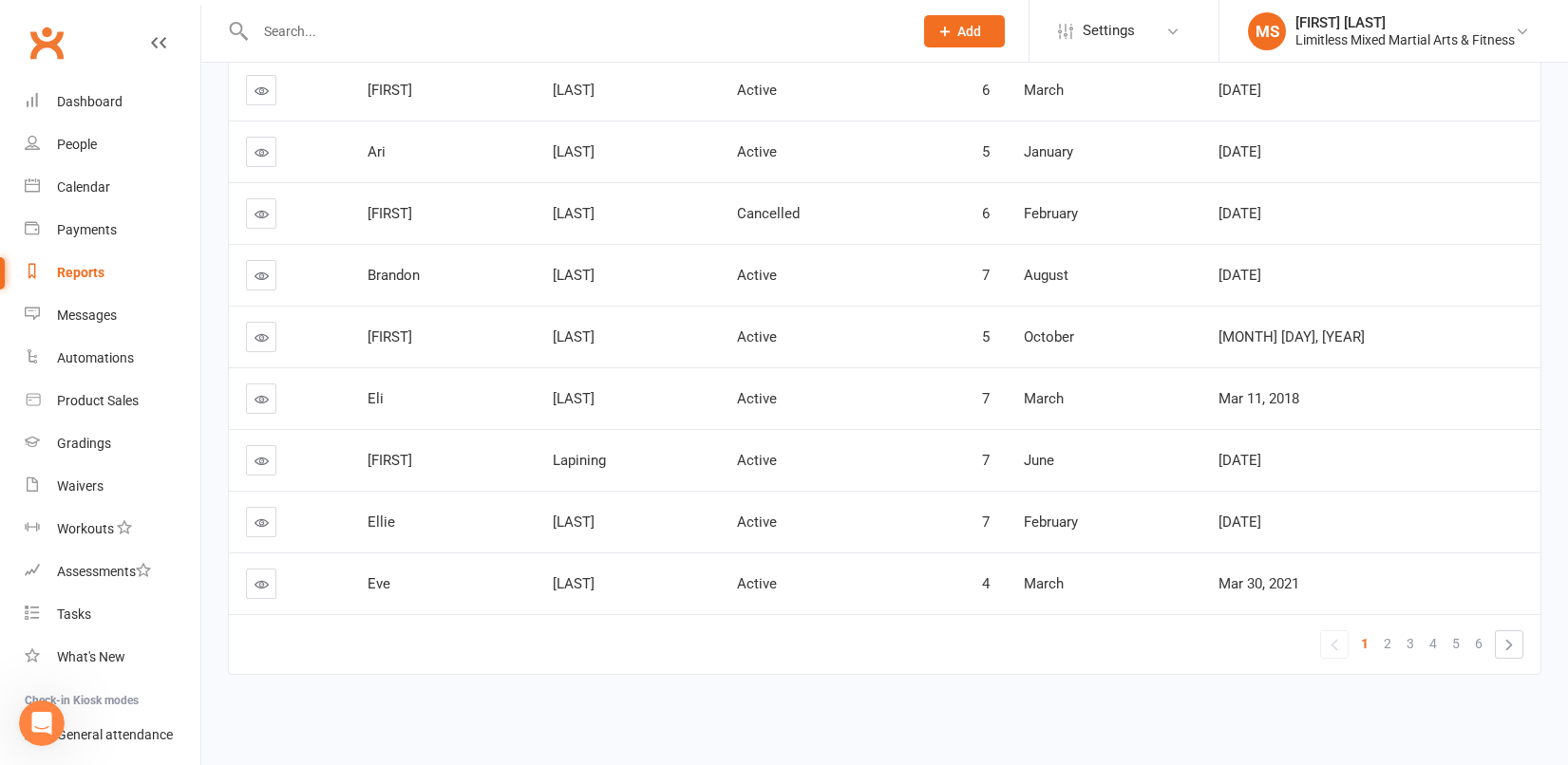click on "2" at bounding box center [1388, 644] 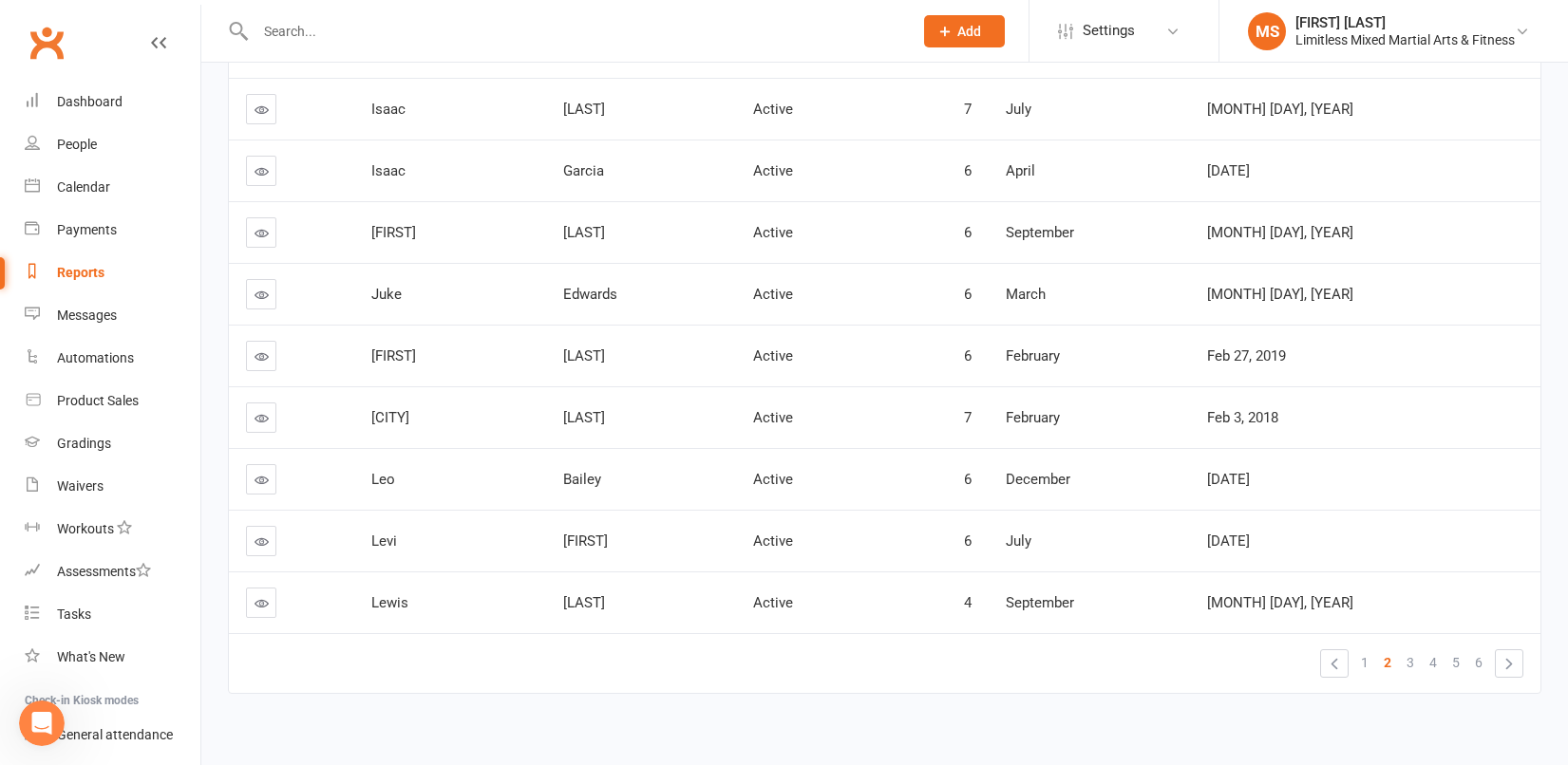 scroll, scrollTop: 367, scrollLeft: 0, axis: vertical 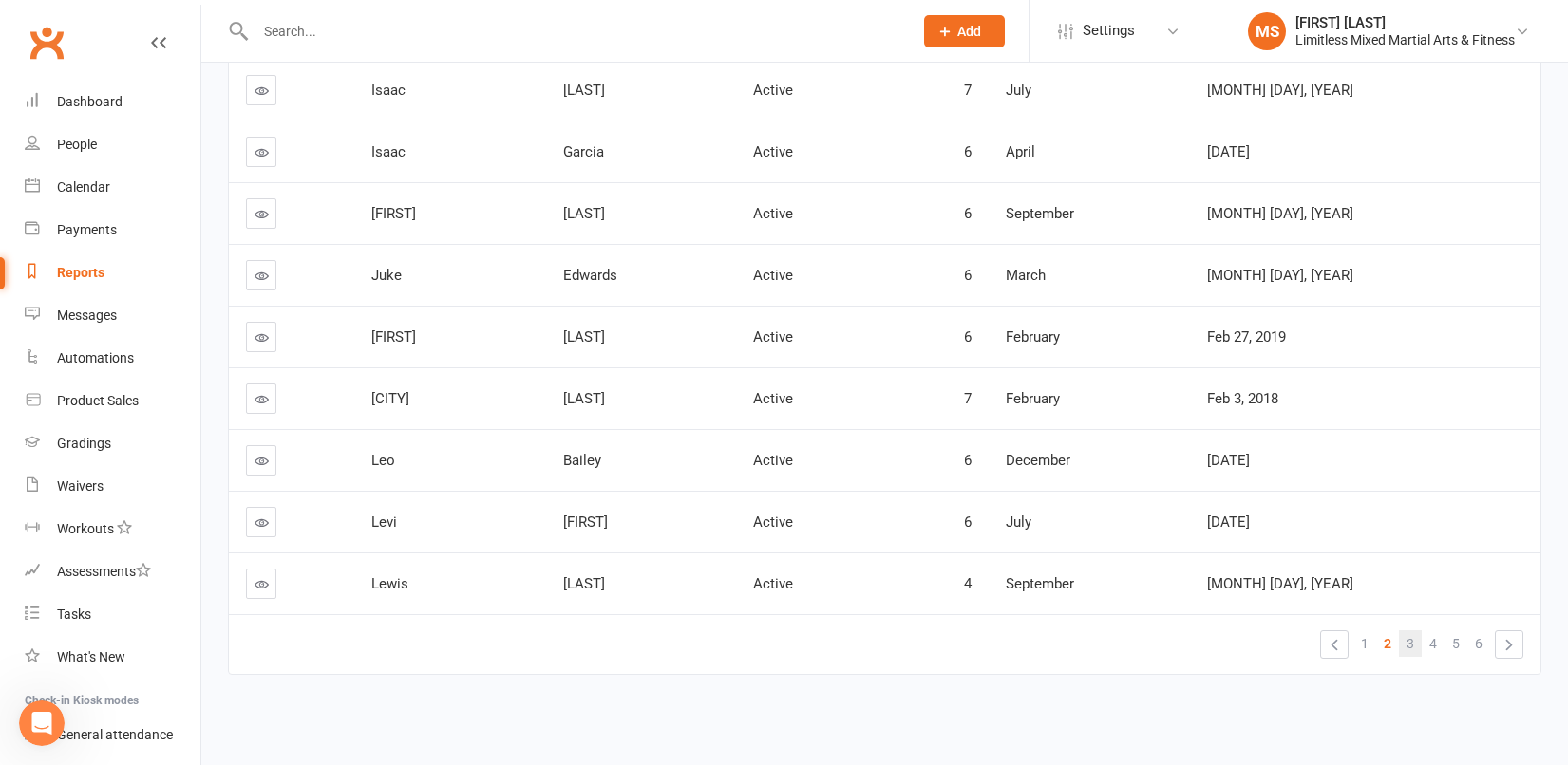 click on "3" at bounding box center [1410, 644] 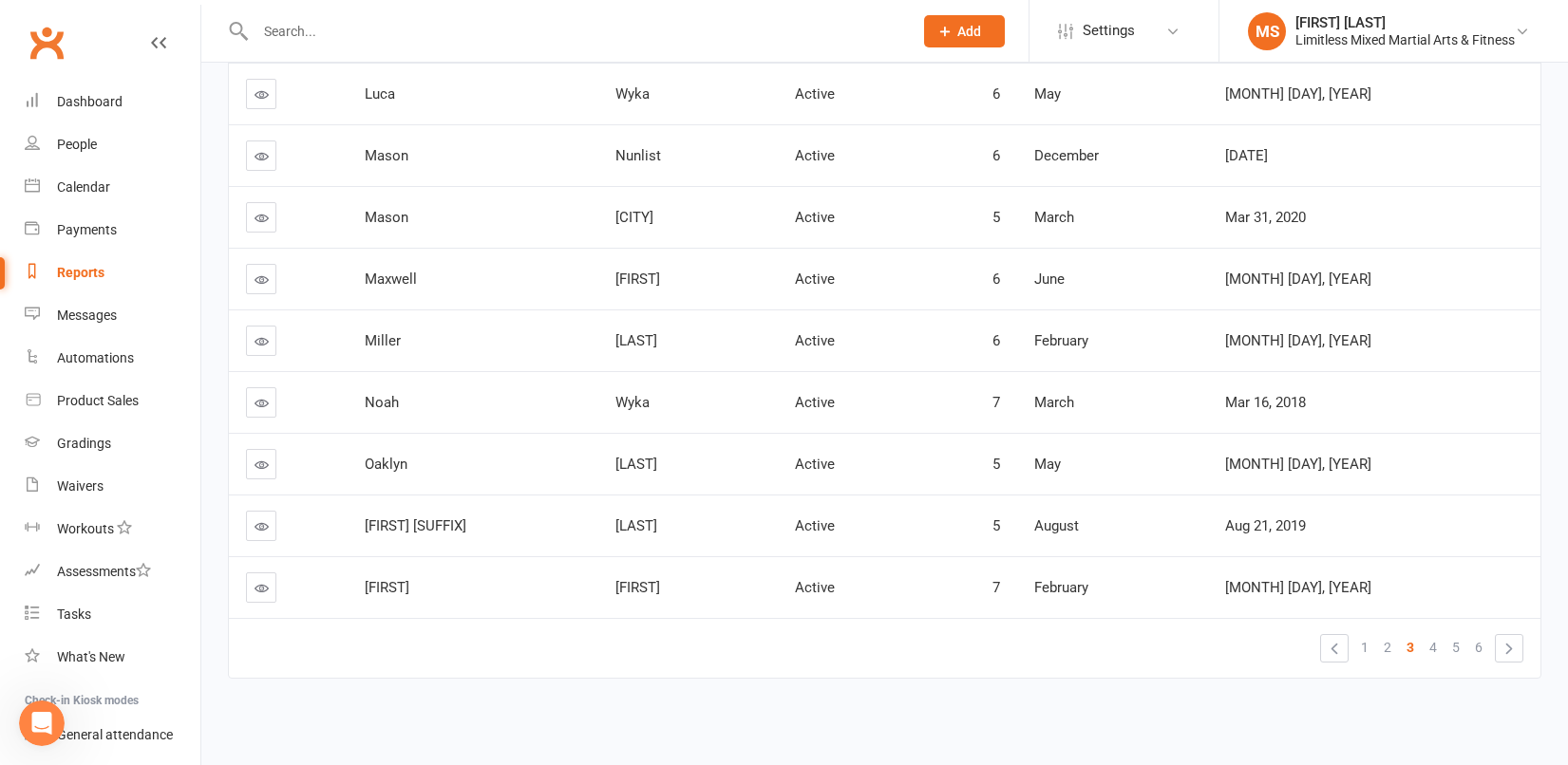 scroll, scrollTop: 367, scrollLeft: 0, axis: vertical 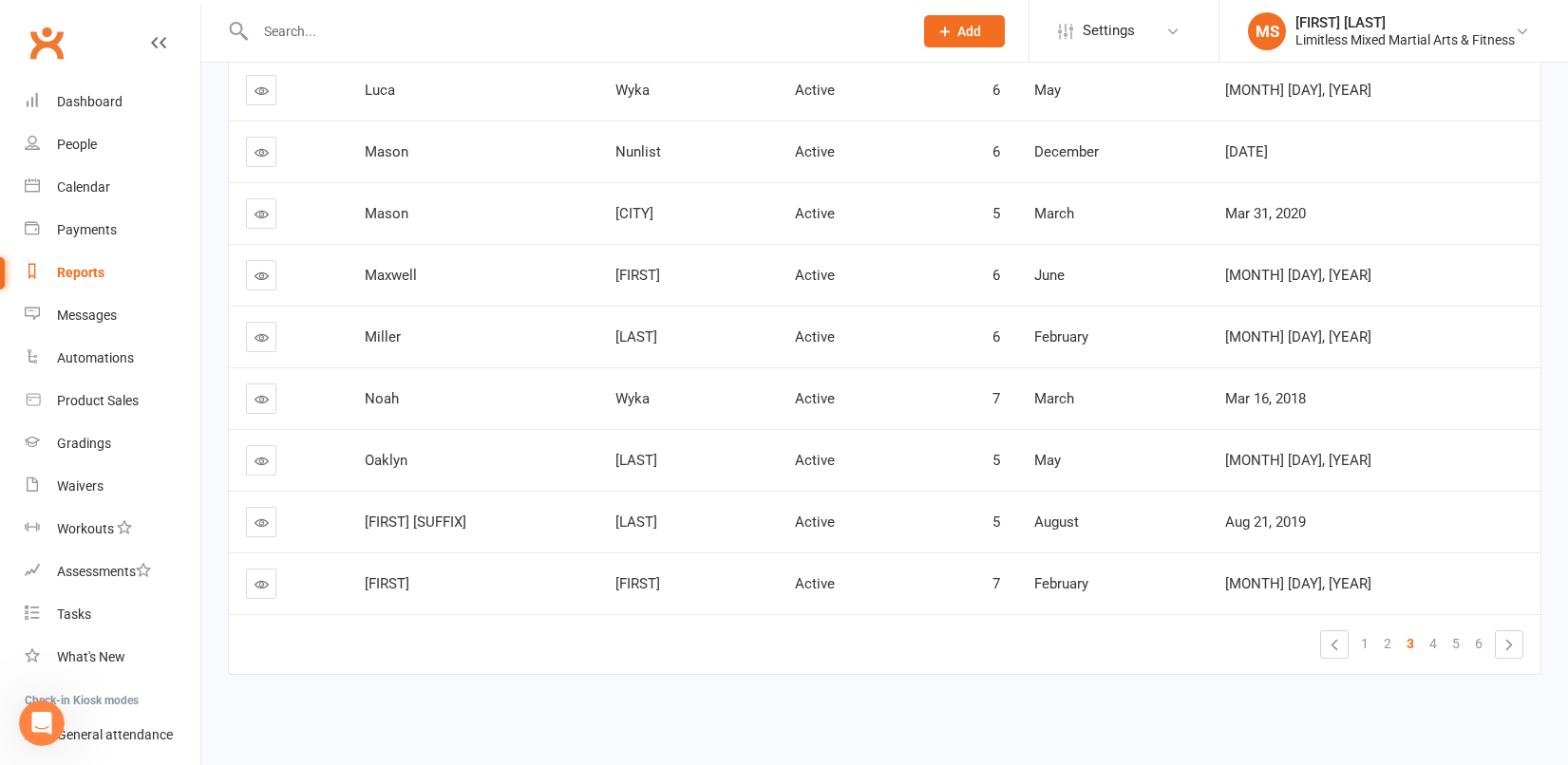 click on "4" at bounding box center (1433, 644) 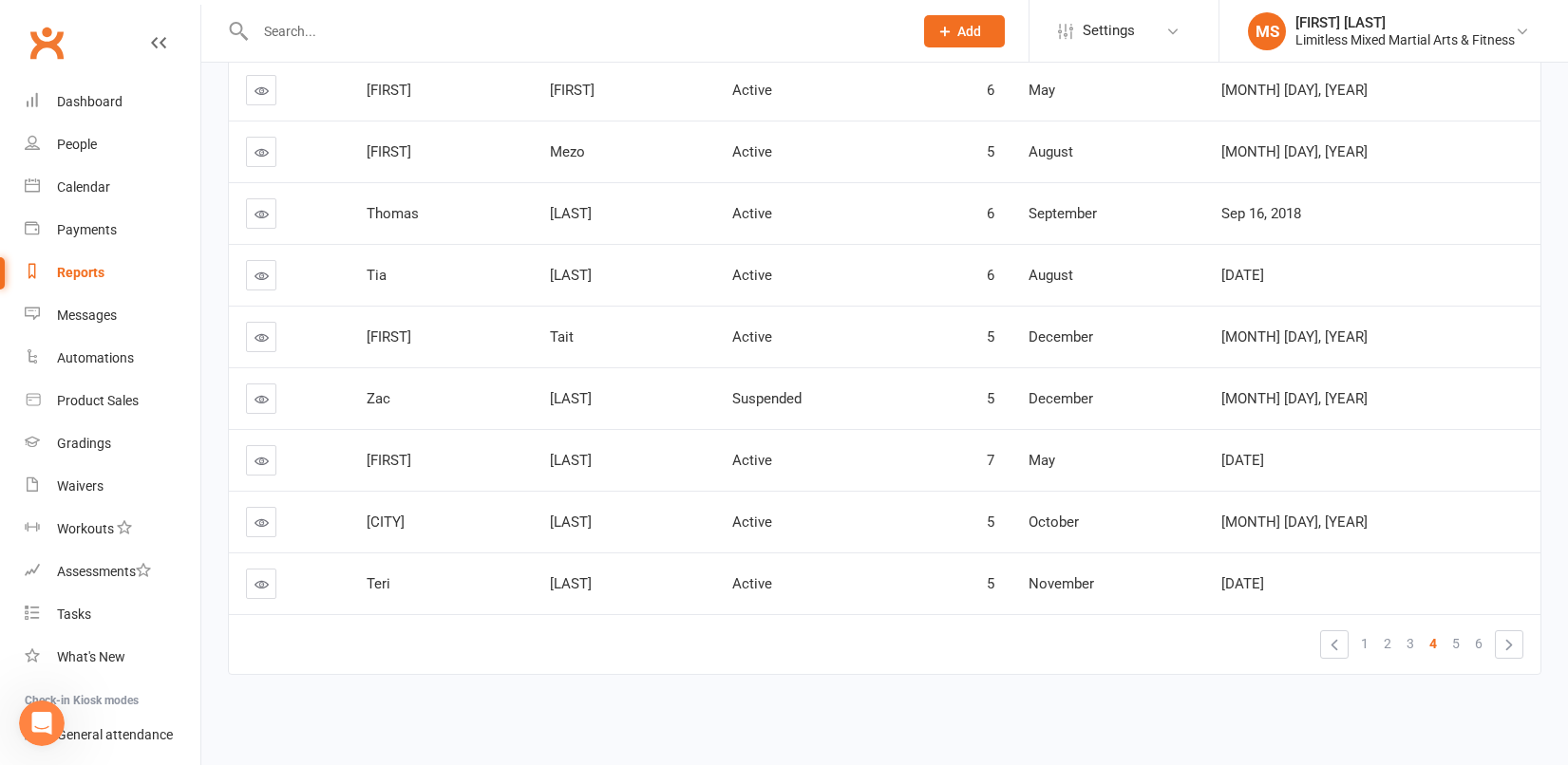 scroll, scrollTop: 0, scrollLeft: 0, axis: both 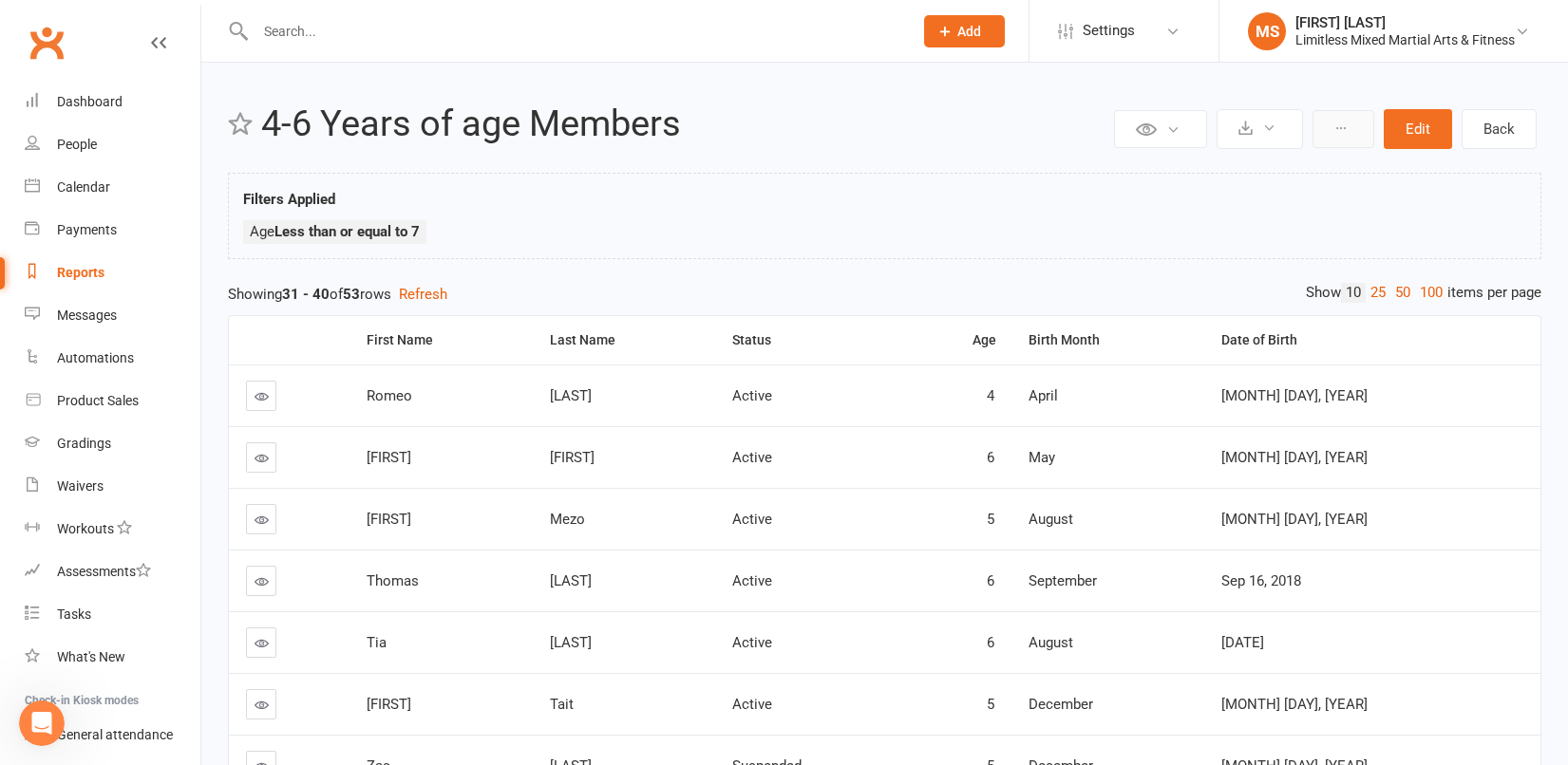 click at bounding box center [1343, 129] 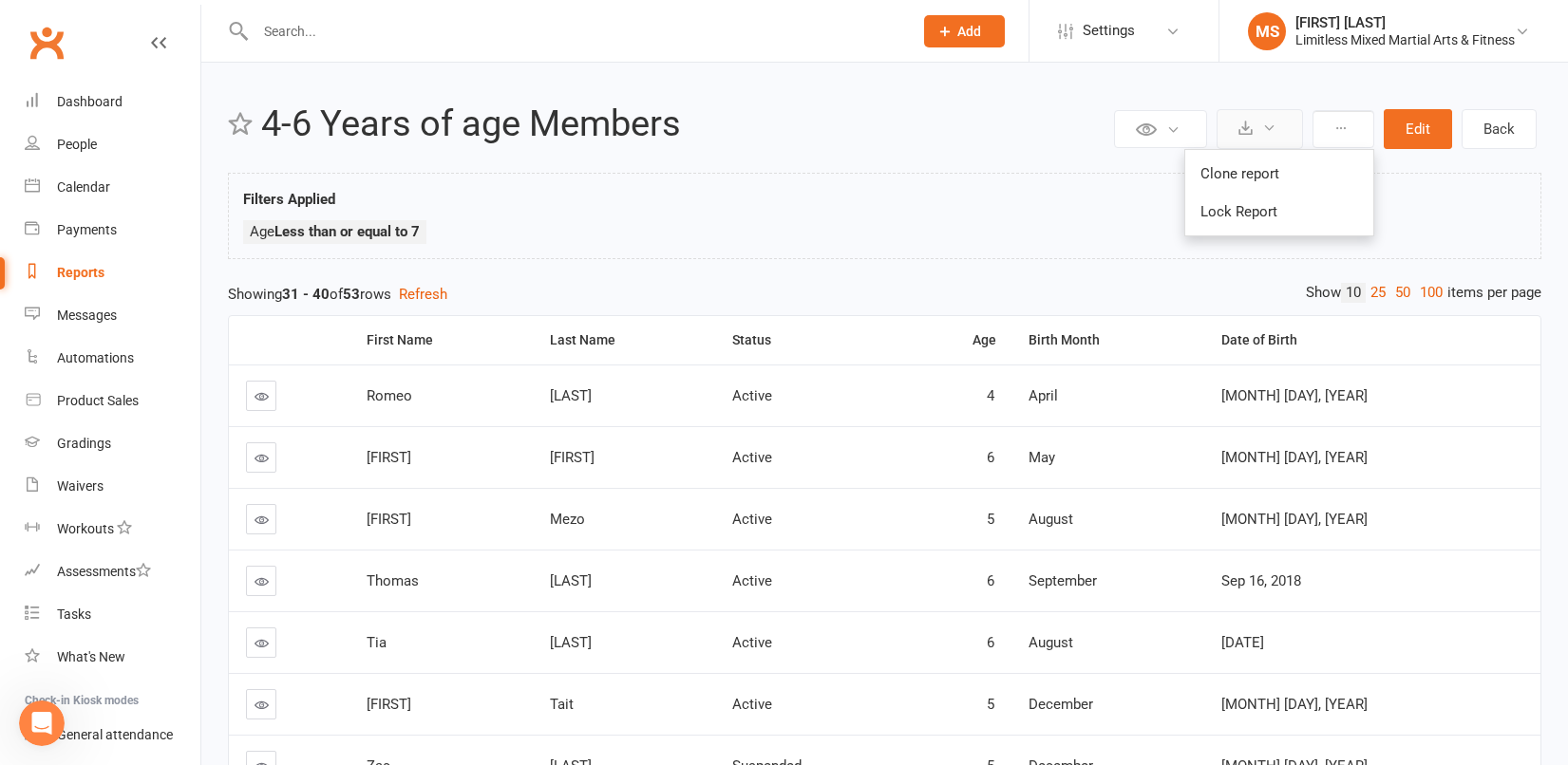click at bounding box center (1259, 129) 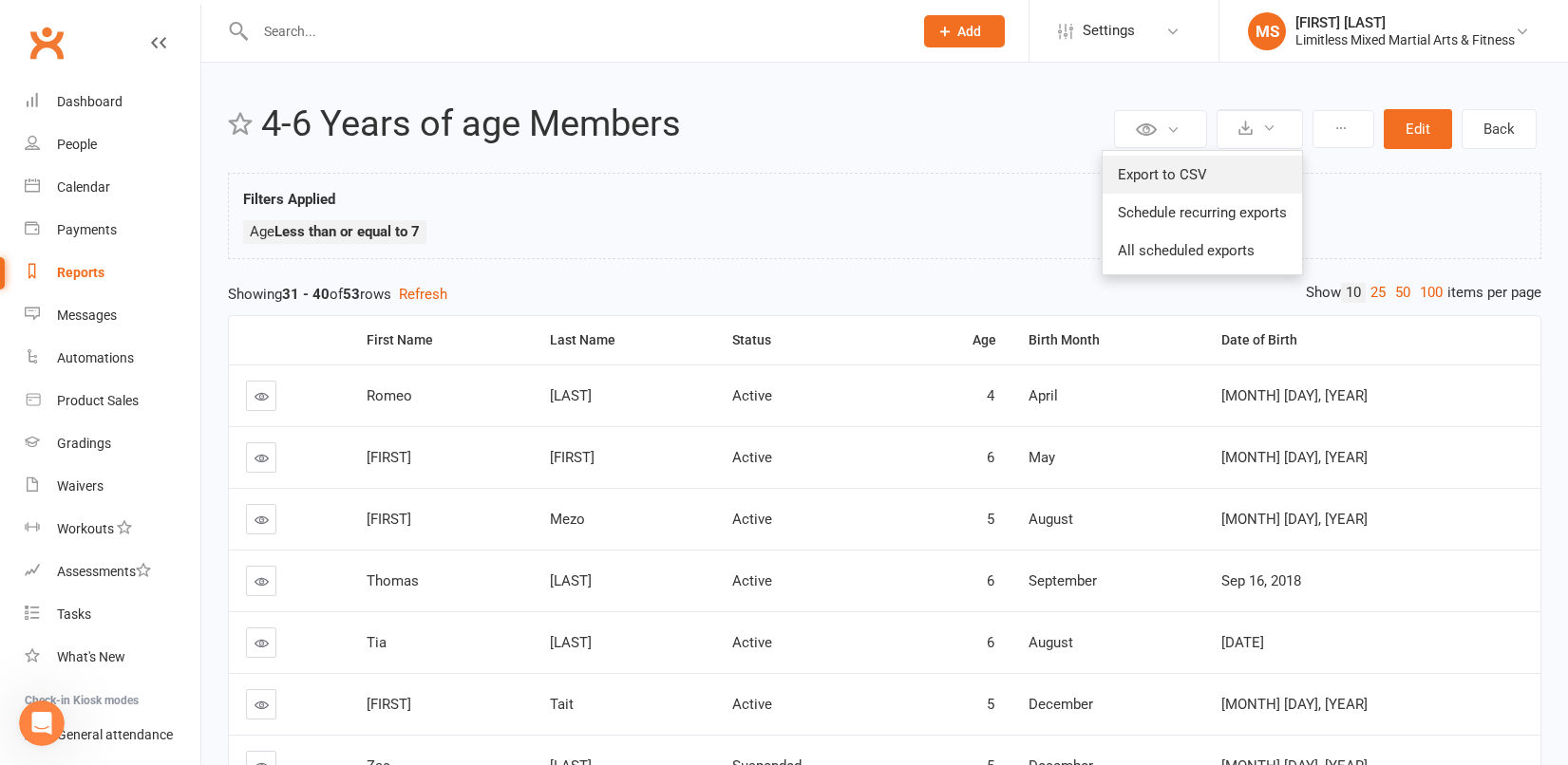 click on "Export to CSV" at bounding box center (1202, 175) 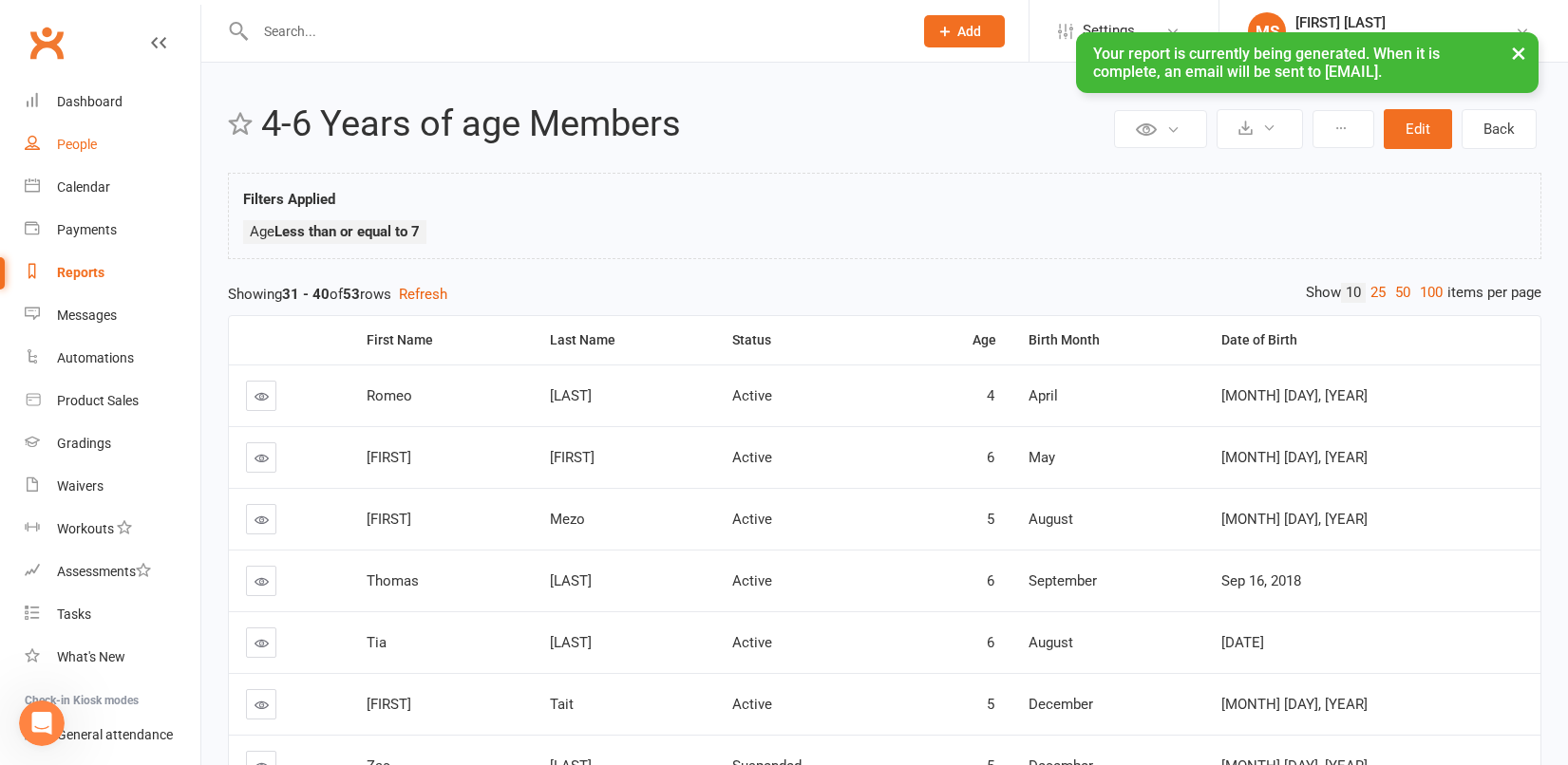 click on "People" at bounding box center (77, 144) 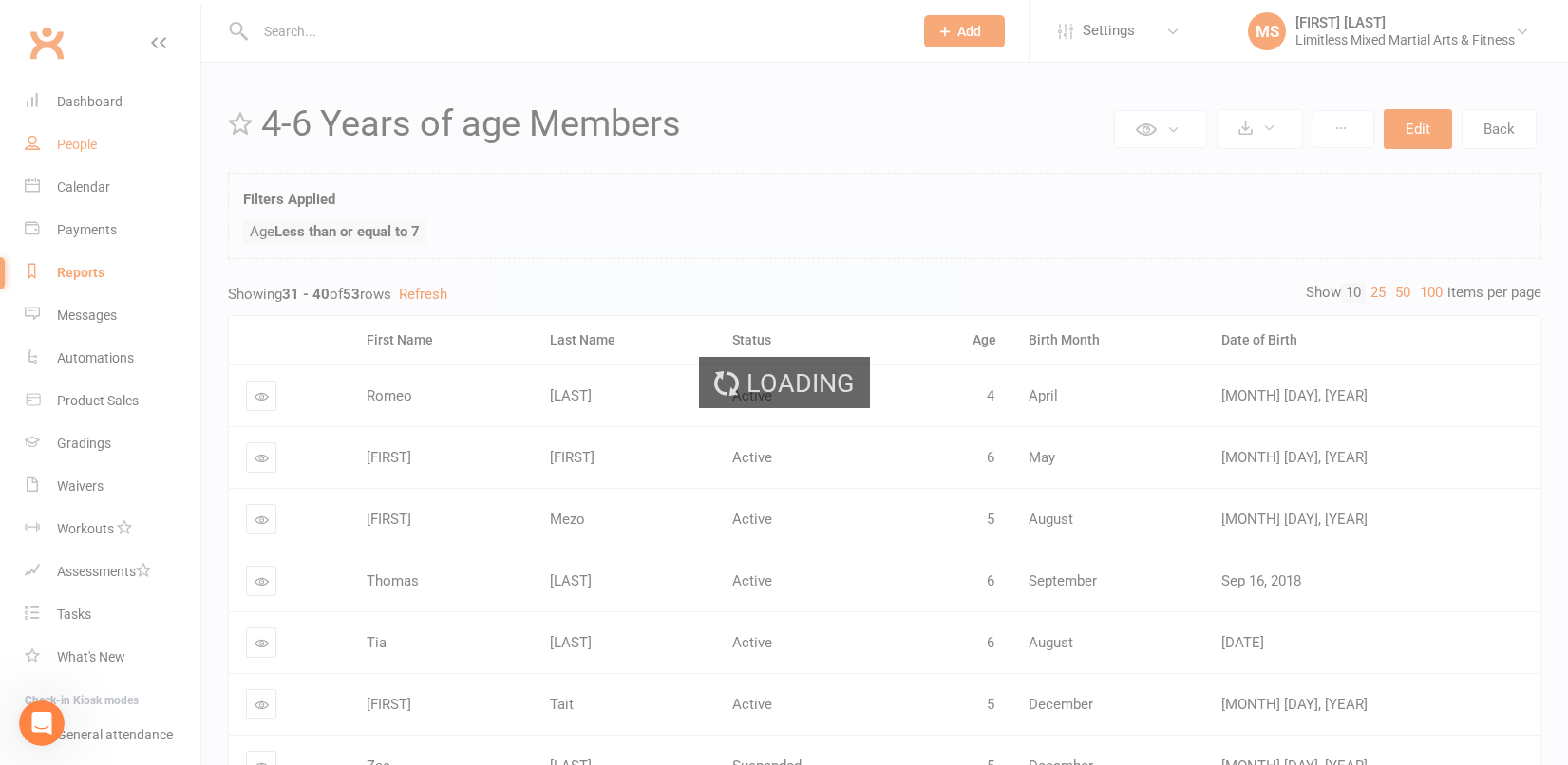 select on "true" 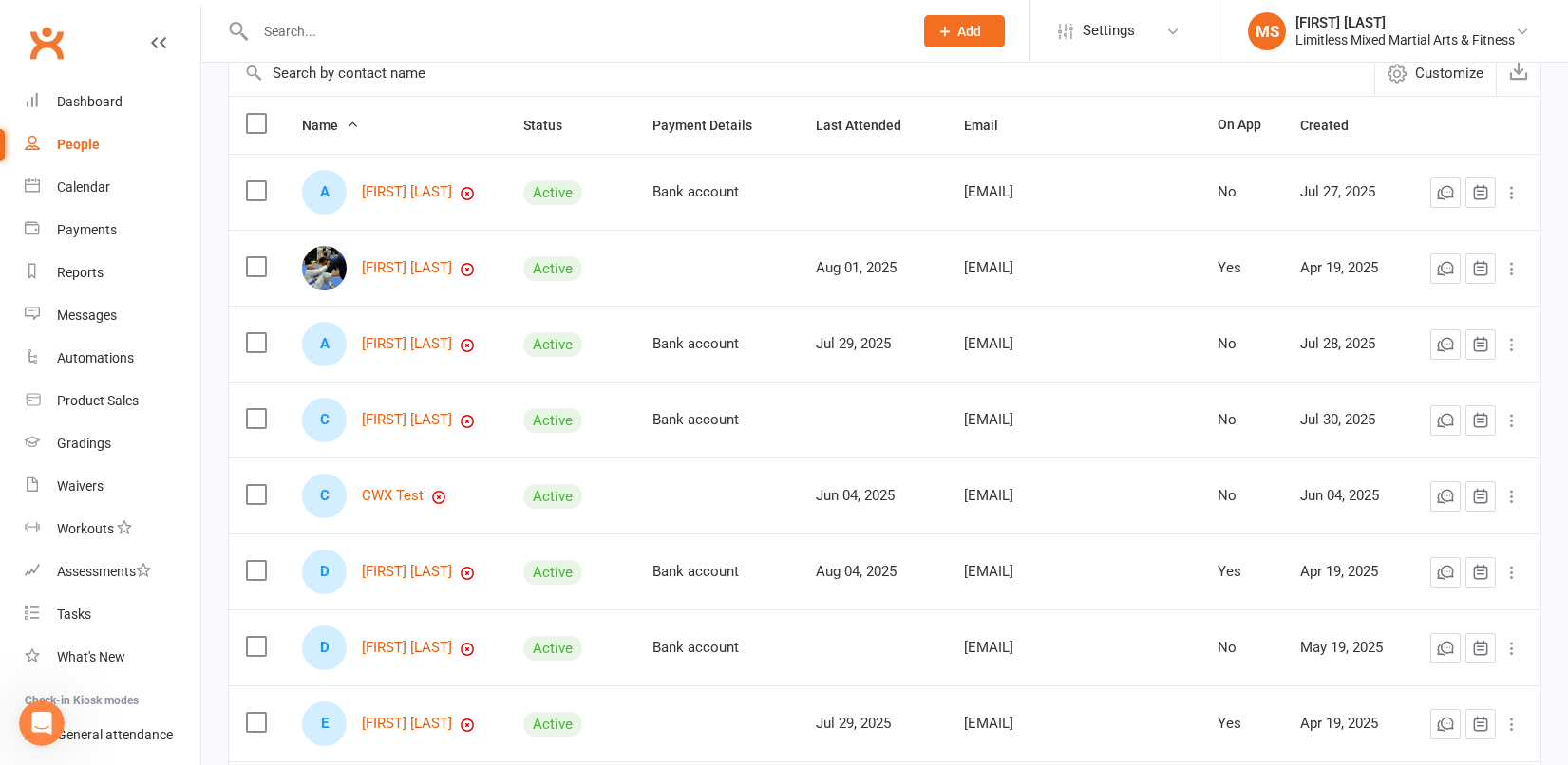 scroll, scrollTop: 185, scrollLeft: 0, axis: vertical 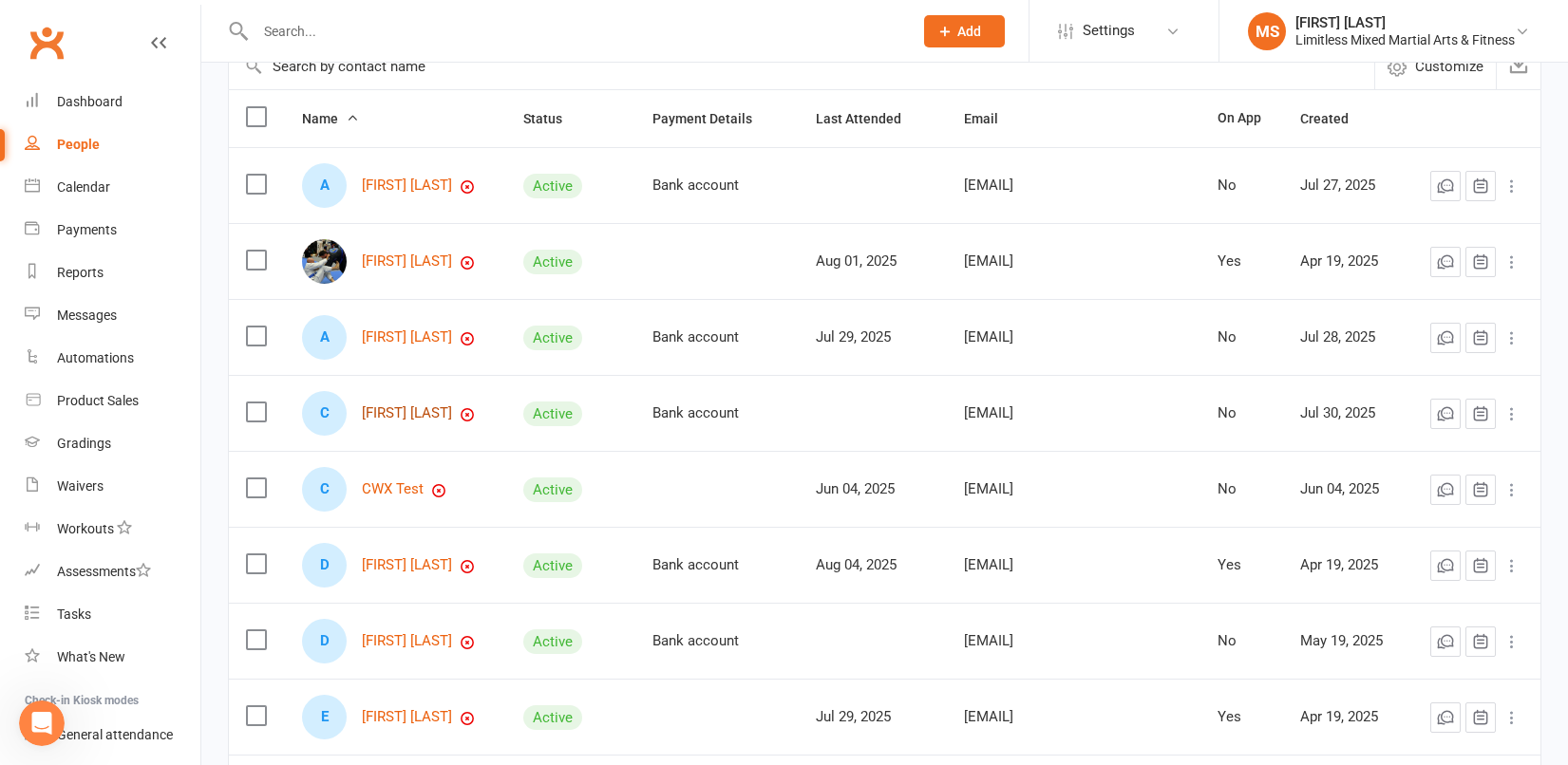 click on "[FIRST] [LAST]" at bounding box center [406, 413] 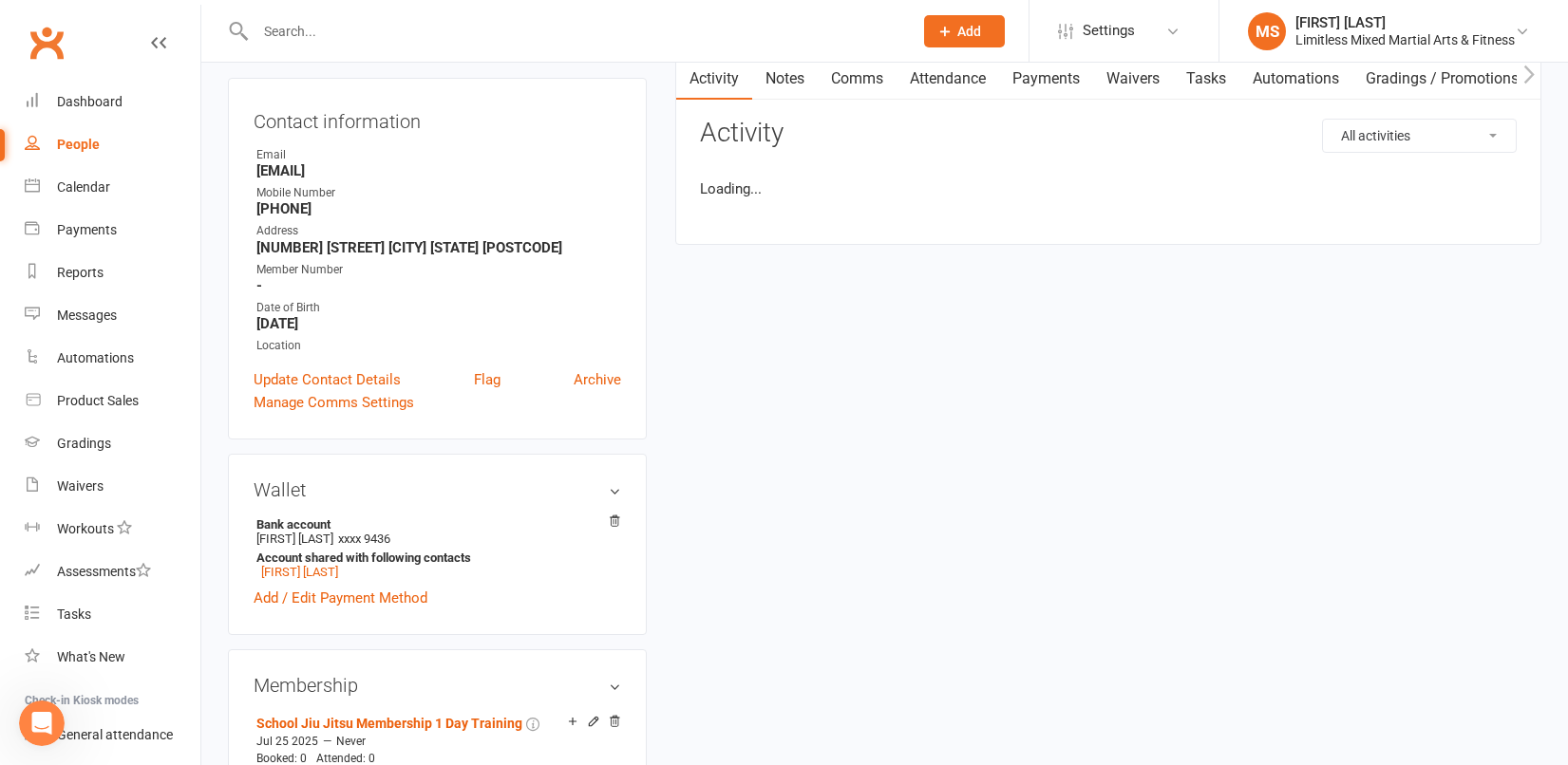 scroll, scrollTop: 0, scrollLeft: 0, axis: both 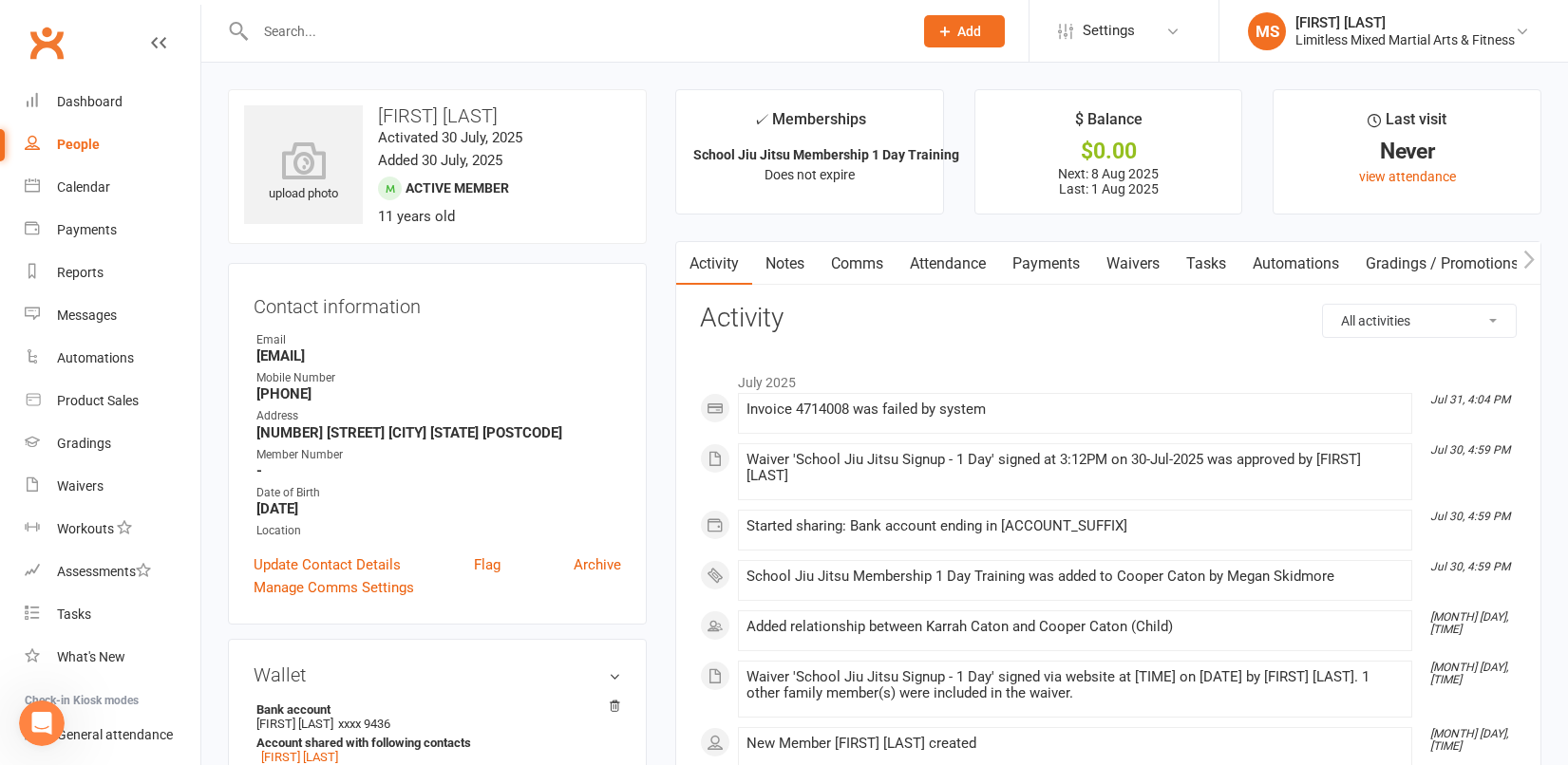 click on "Payments" at bounding box center (1046, 264) 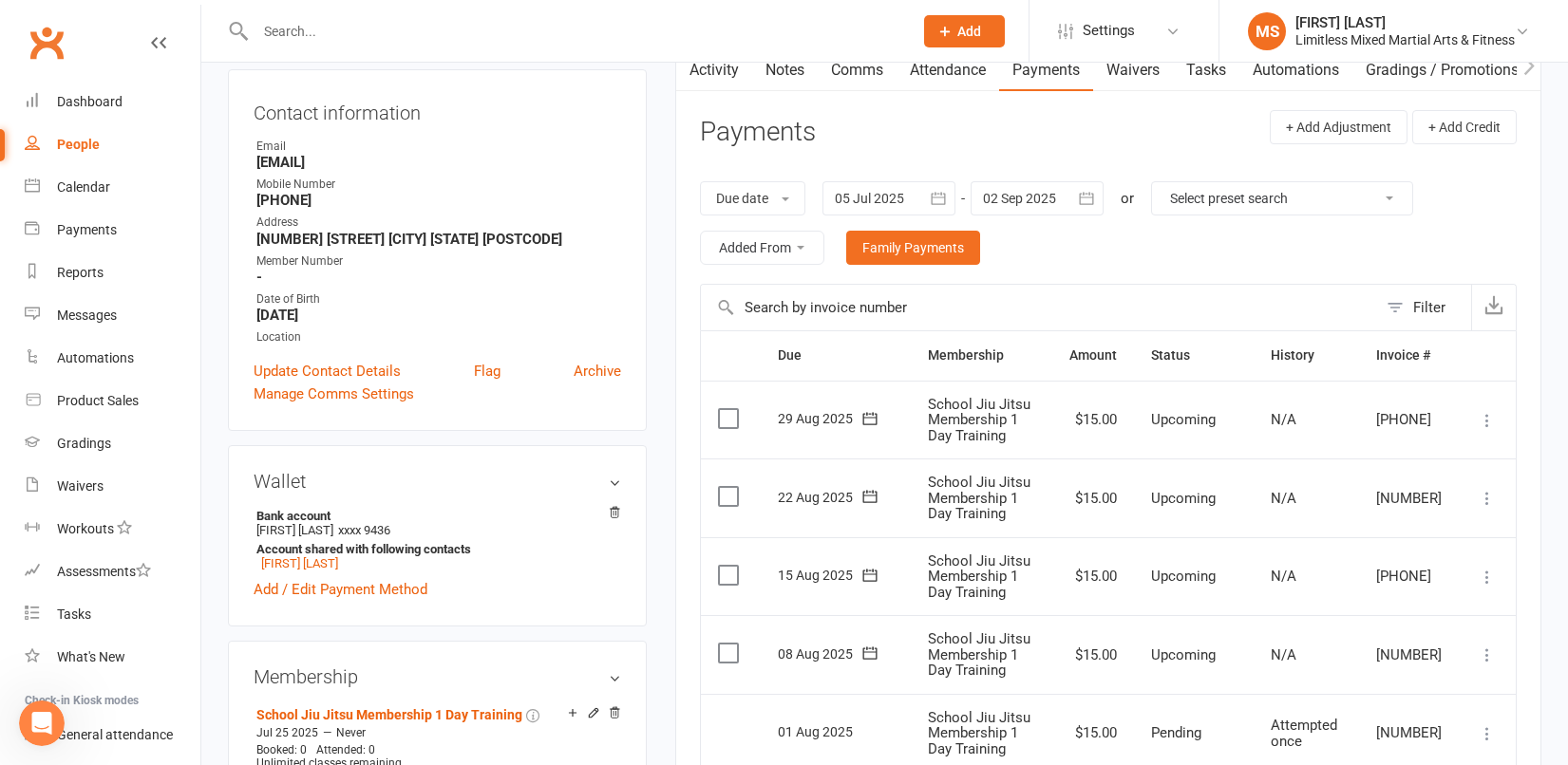 scroll, scrollTop: 0, scrollLeft: 0, axis: both 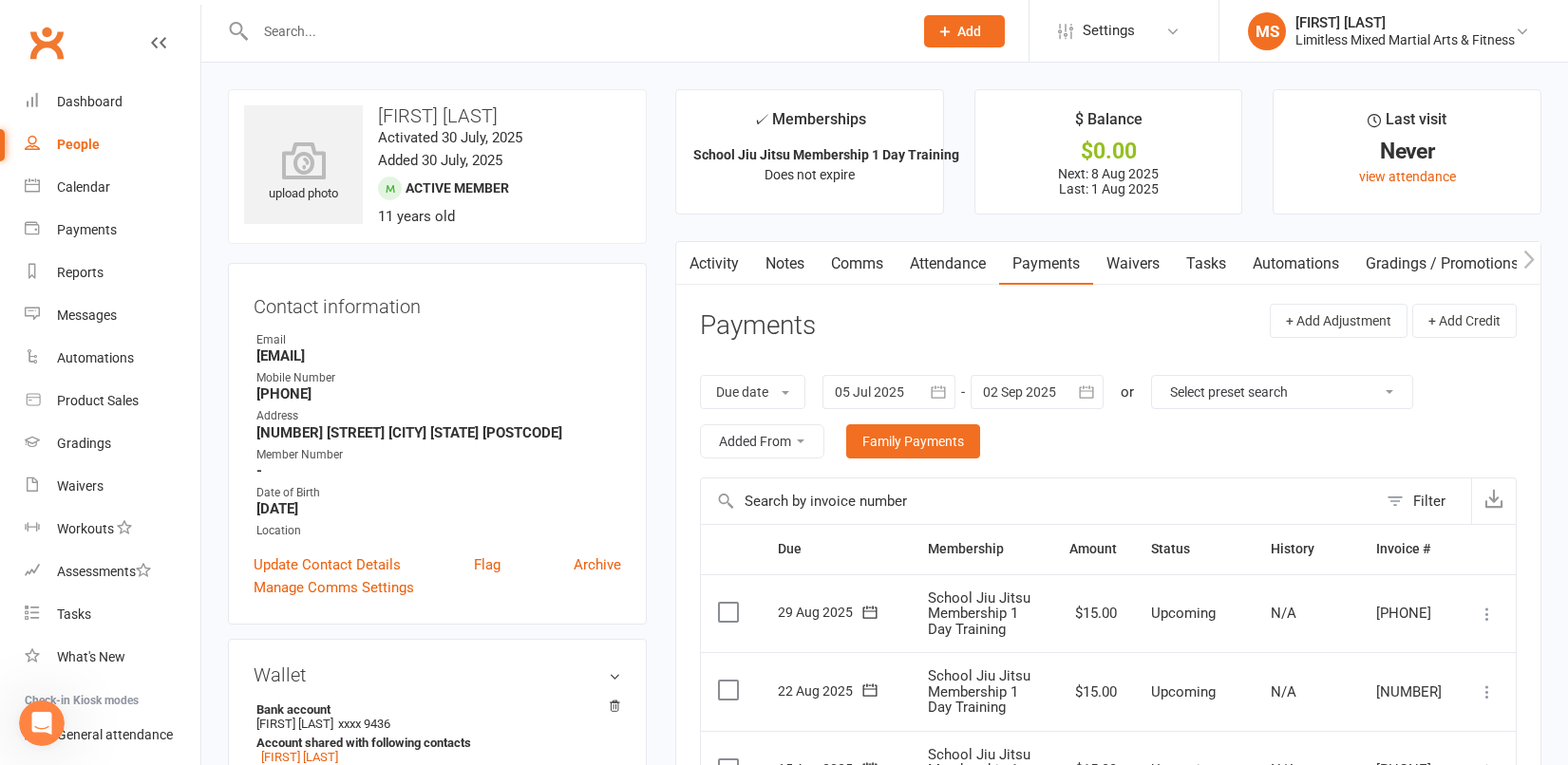 click on "Notes" at bounding box center (784, 264) 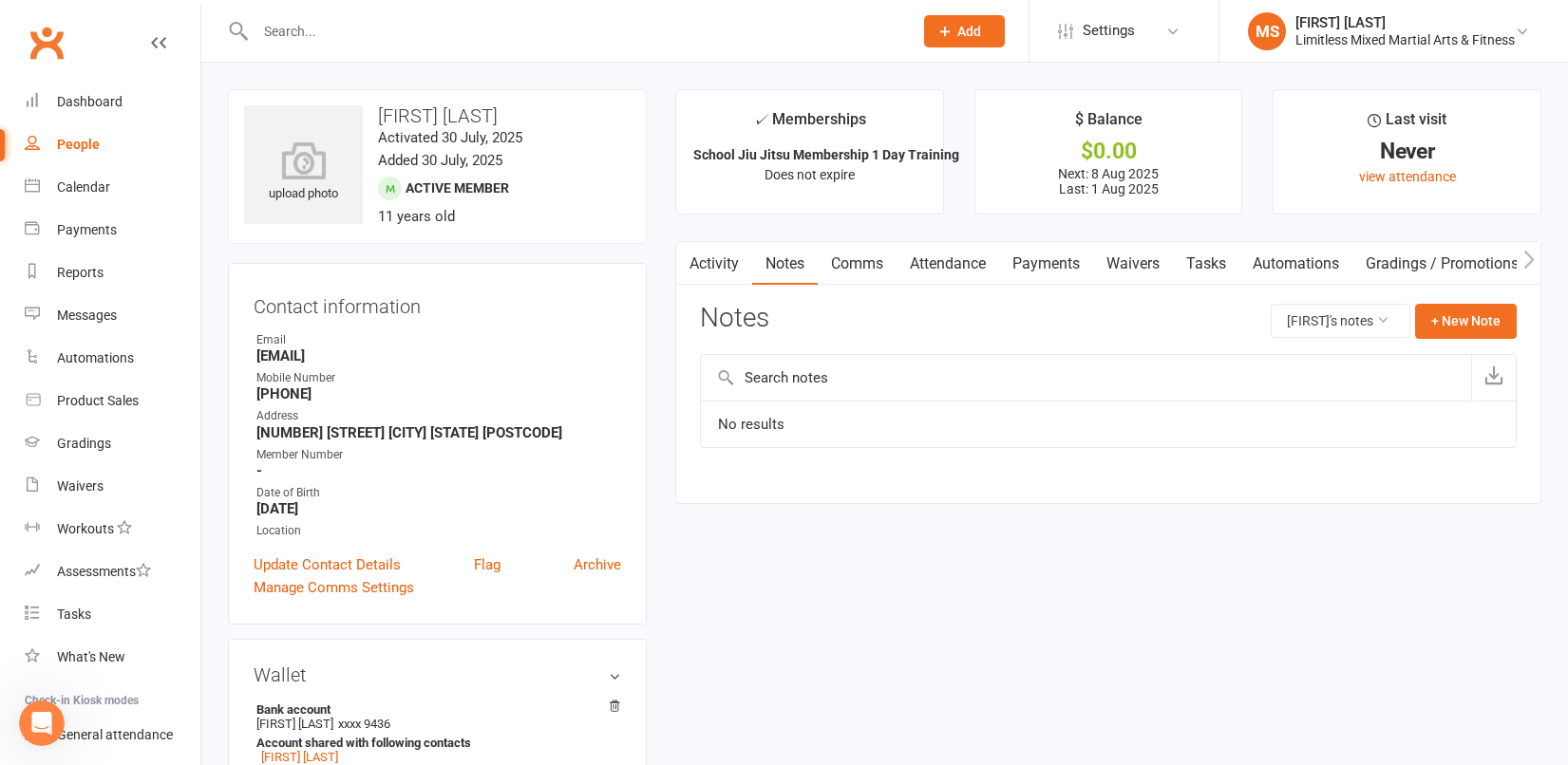 click on "Payments" at bounding box center (1046, 264) 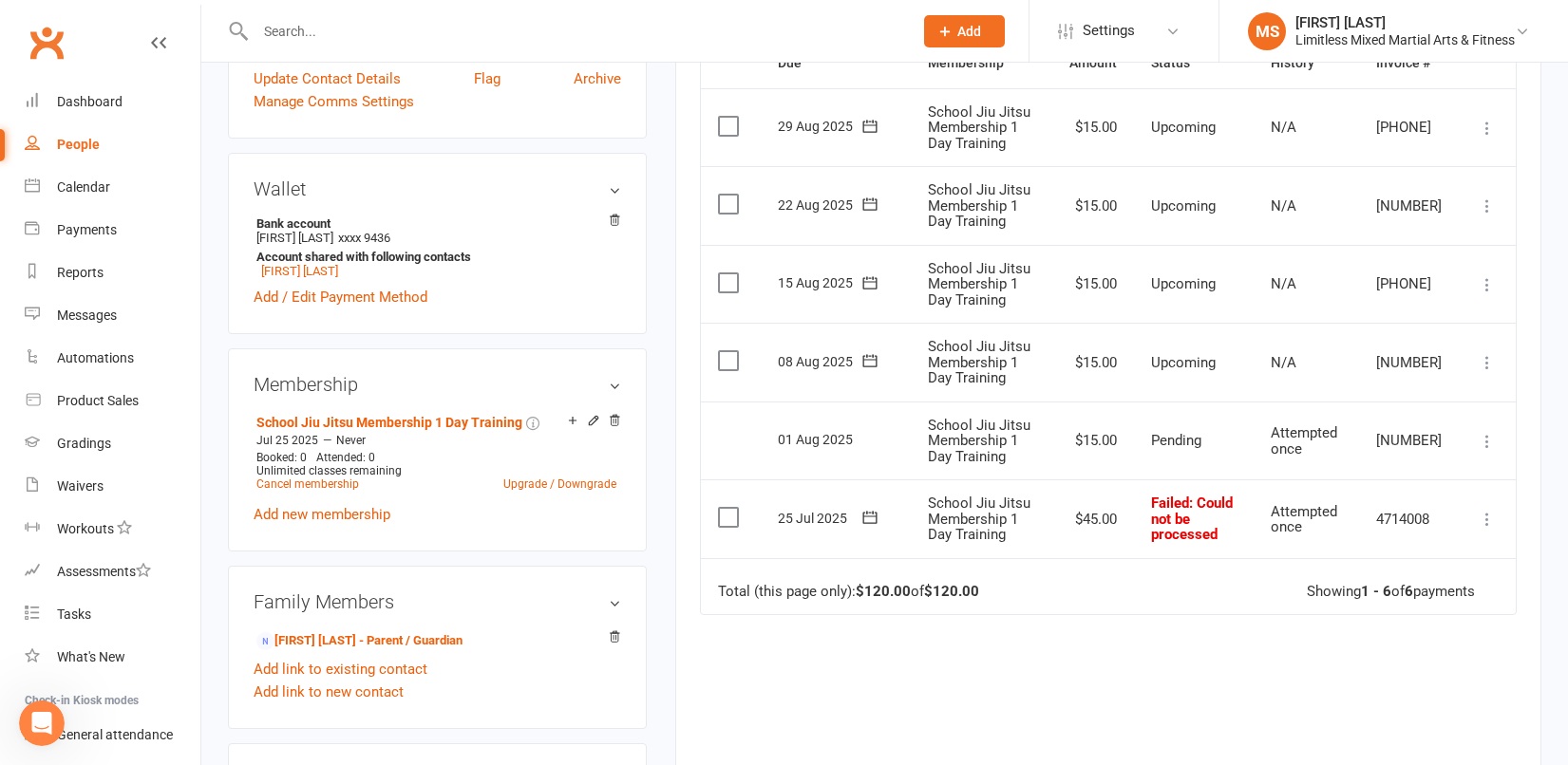 scroll, scrollTop: 487, scrollLeft: 0, axis: vertical 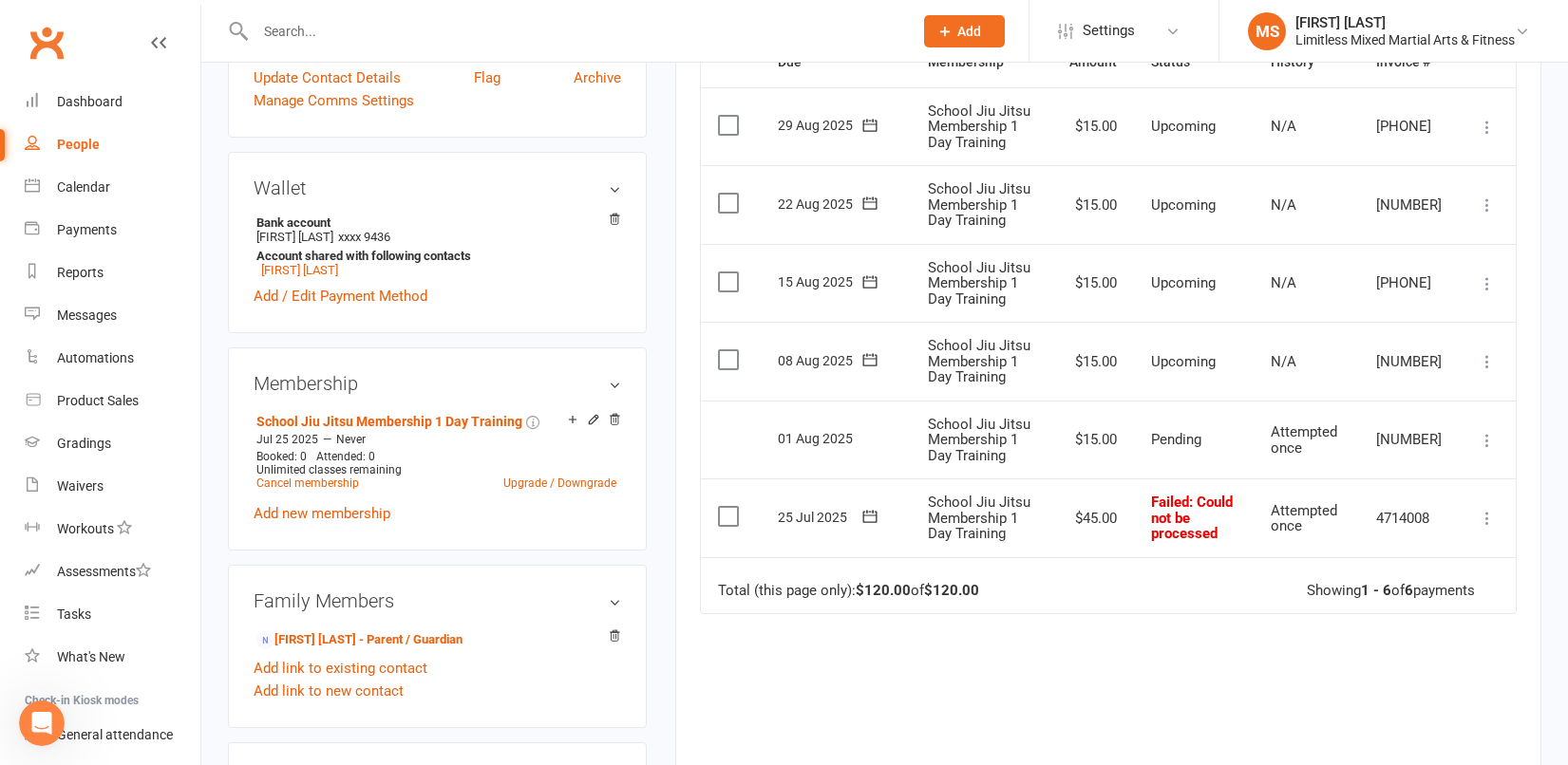 click at bounding box center [1487, 518] 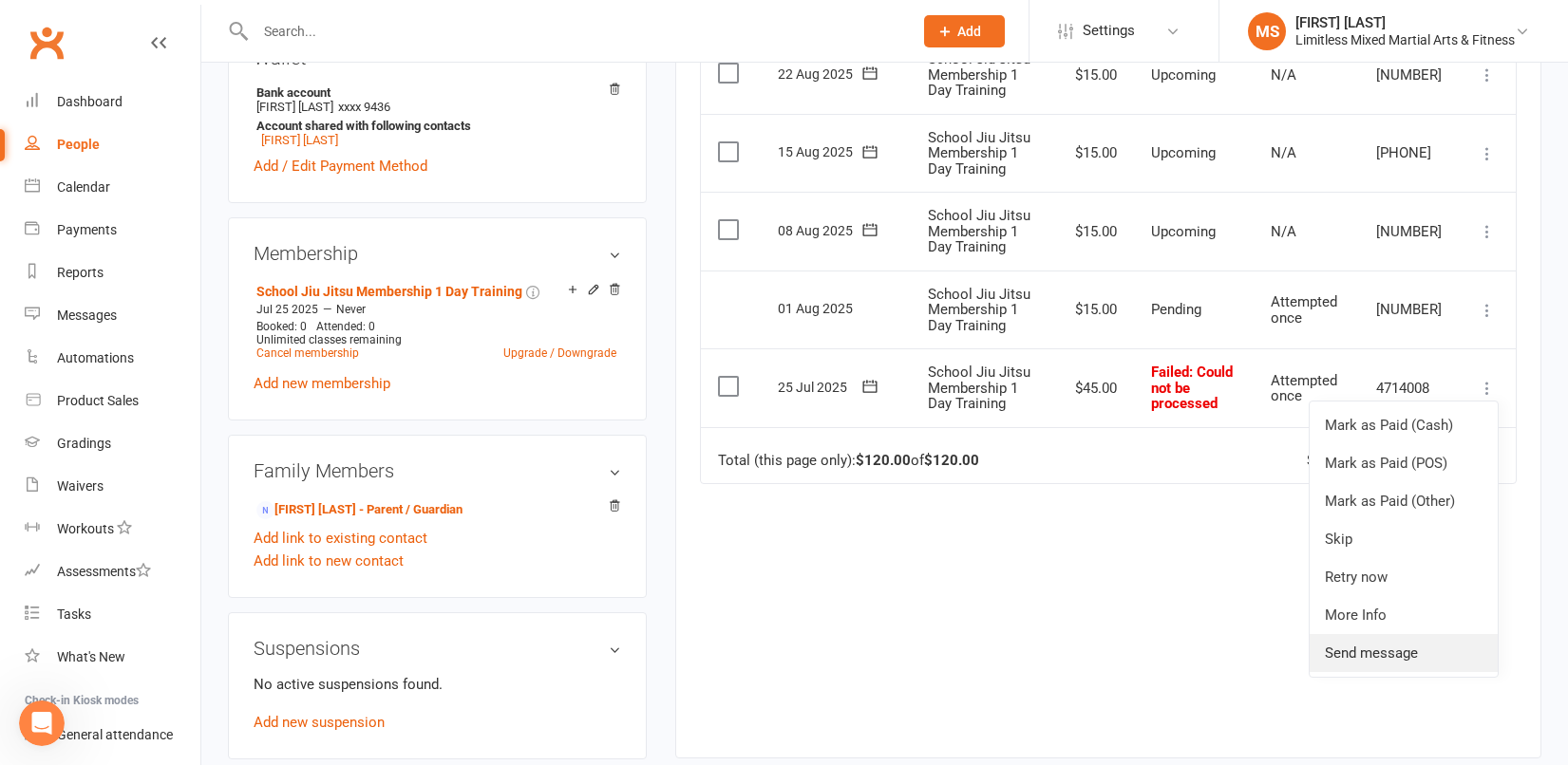 scroll, scrollTop: 625, scrollLeft: 0, axis: vertical 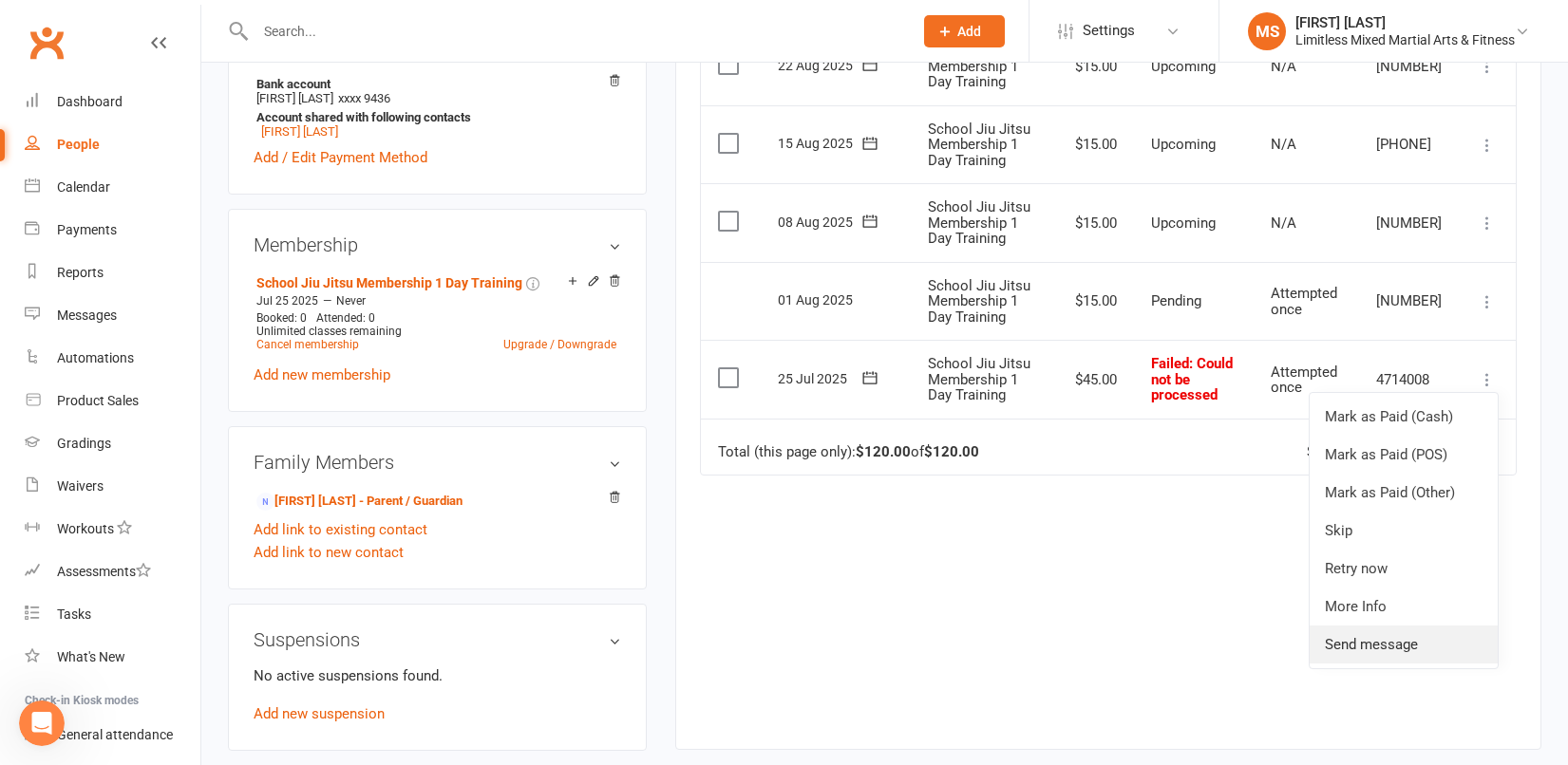 click on "Send message" at bounding box center (1404, 644) 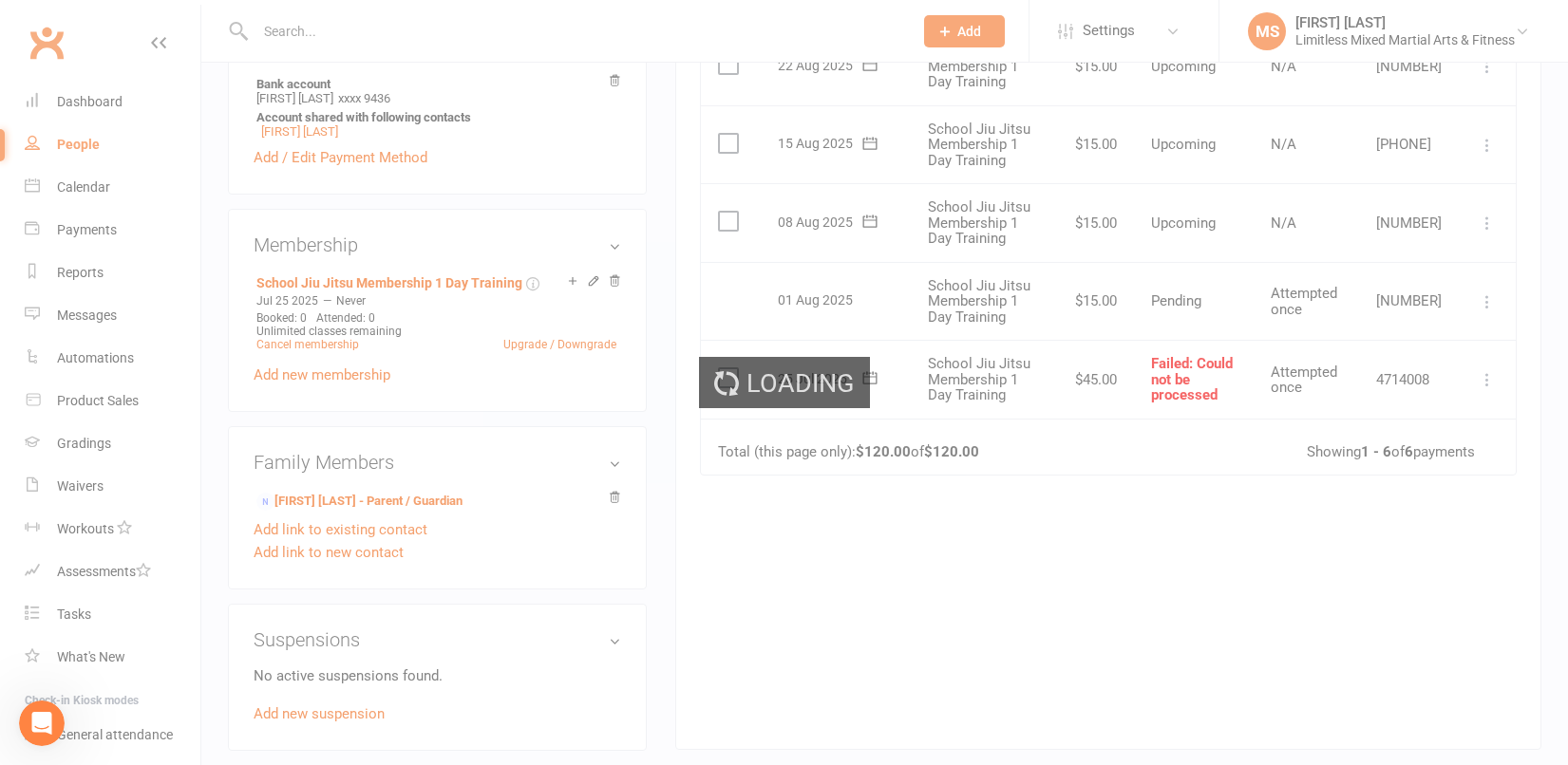 scroll, scrollTop: 0, scrollLeft: 0, axis: both 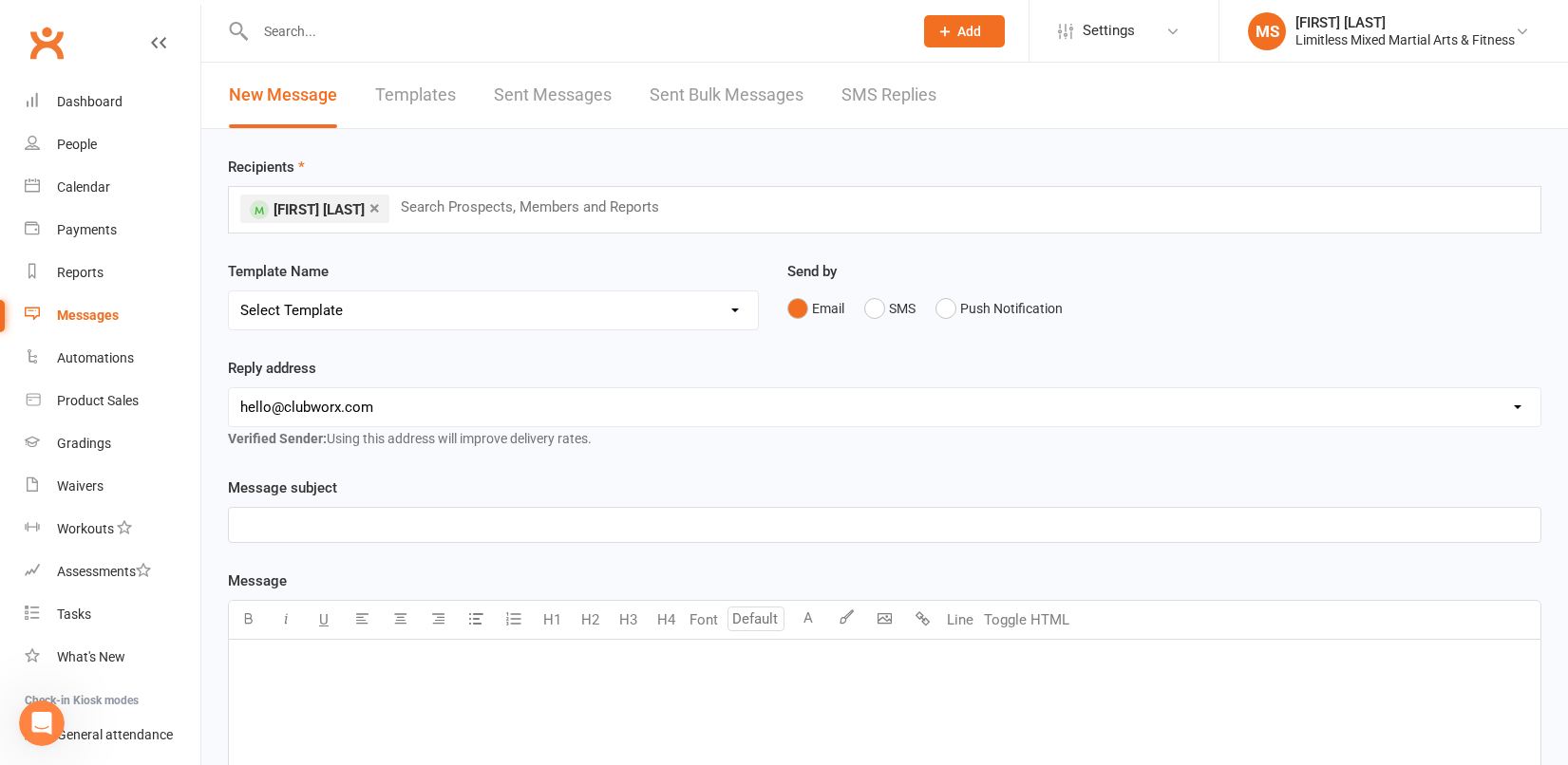 click on "Select Template [SMS] [Default template - review before using] Appointment reminder [SMS] [Default template - review before using] Missed class [SMS] [Default template - review before using] Initial response to enquiry [SMS] [Default template - review before using] Flash sale [Email] [Default template - review before using] Newsletter Email Template - Monthly Edition [SMS] [Default template - review before using] Sign up offer [SMS] [Default template - review before using] Inactive member [SMS] [Default template - review before using] Membership upgrade [SMS] [Default template - review before using] Suspension confirmation [SMS] [Default template - review before using] Follow up from free trial class [Email] [Default template - review before using] Message 1 - New Paid Trial: Welcome Email (Sent Immediately After Signup) [SMS] [Default template - review before using] Message 2 - New Paid Trial: SMS Reminder (Sent 1 Day After Signup) [SMS] [Default template - review before using] Failed payment" at bounding box center [493, 310] 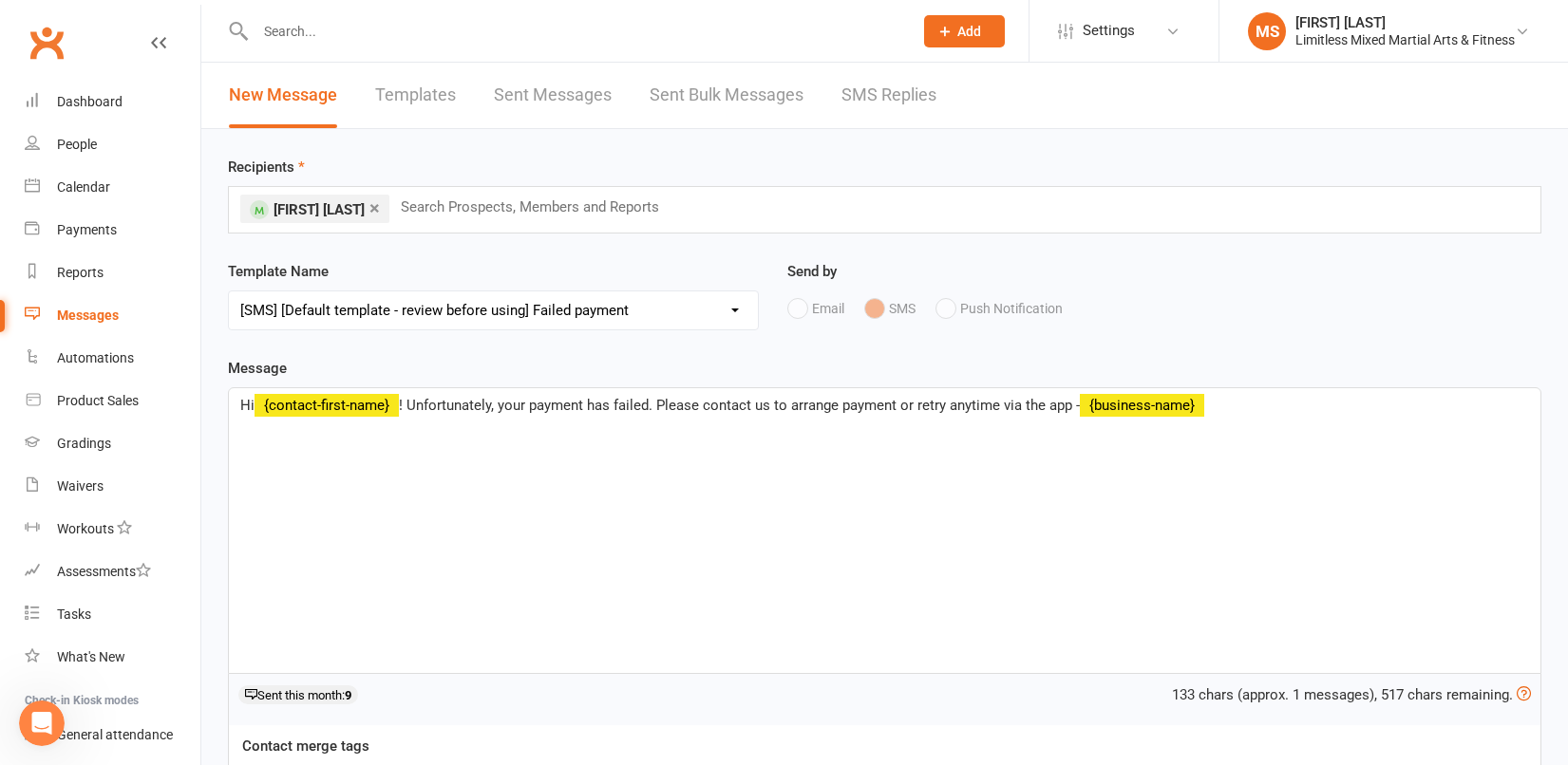 select 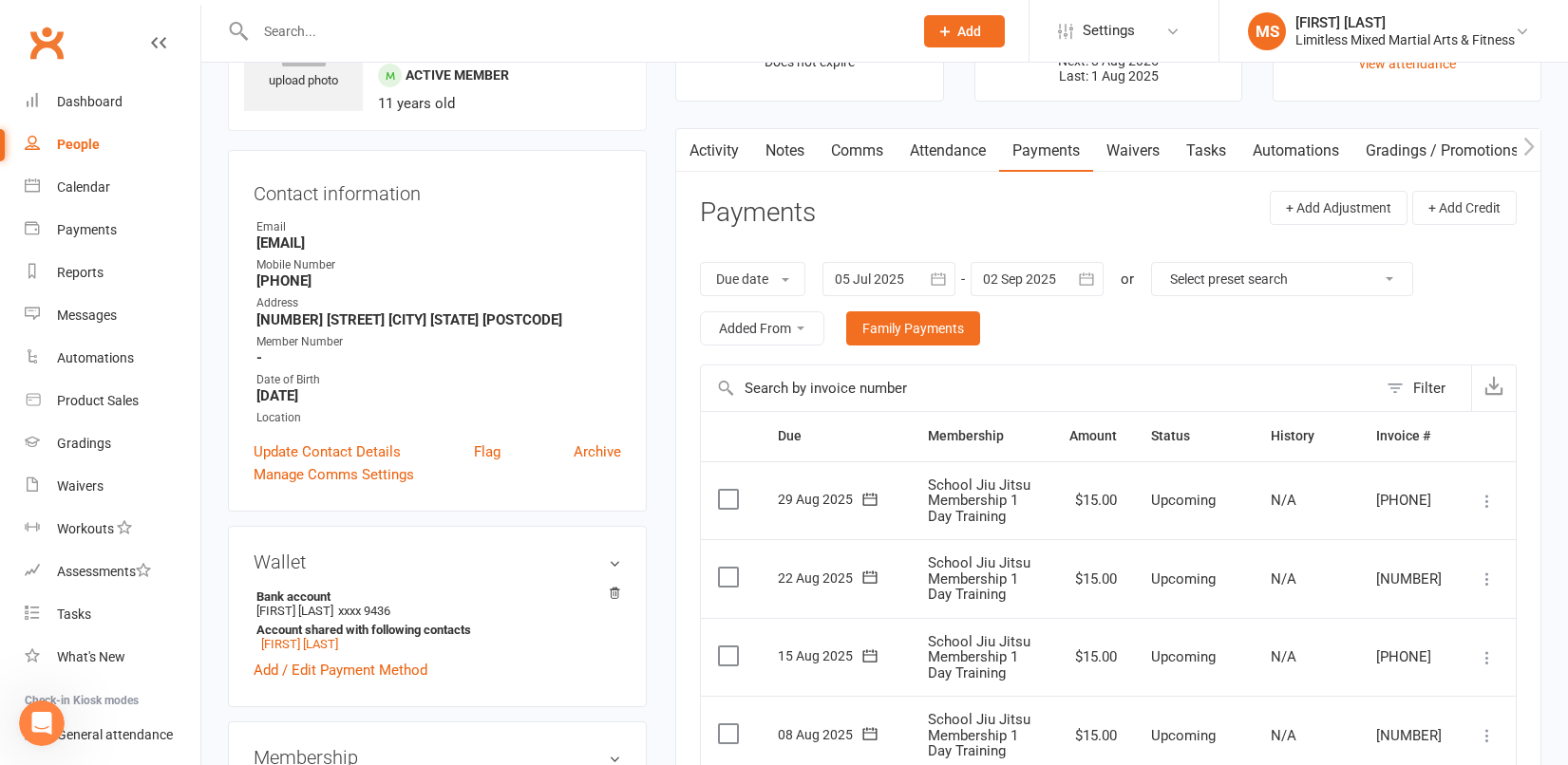 scroll, scrollTop: 0, scrollLeft: 0, axis: both 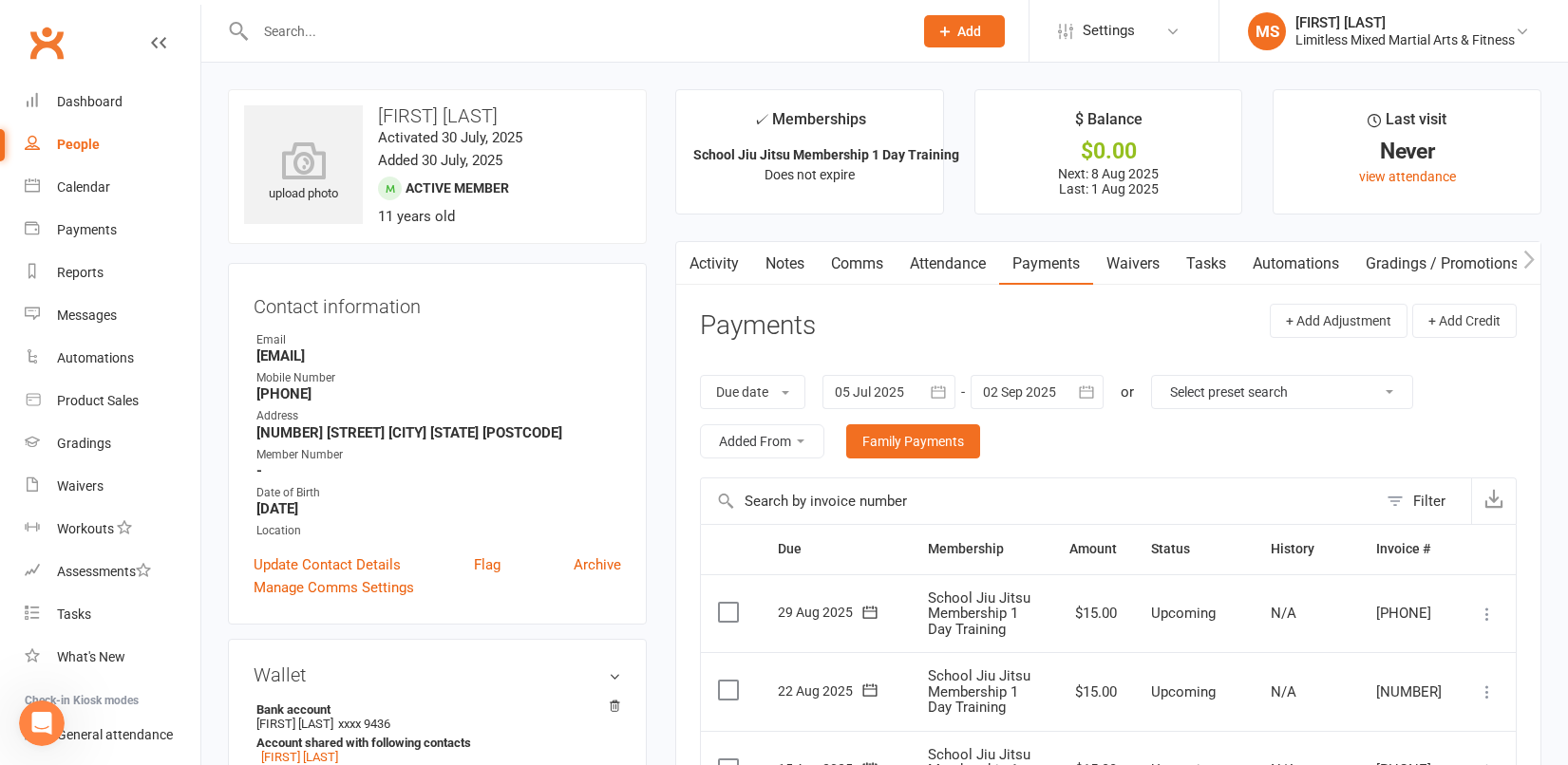 click on "Payments" at bounding box center [1046, 264] 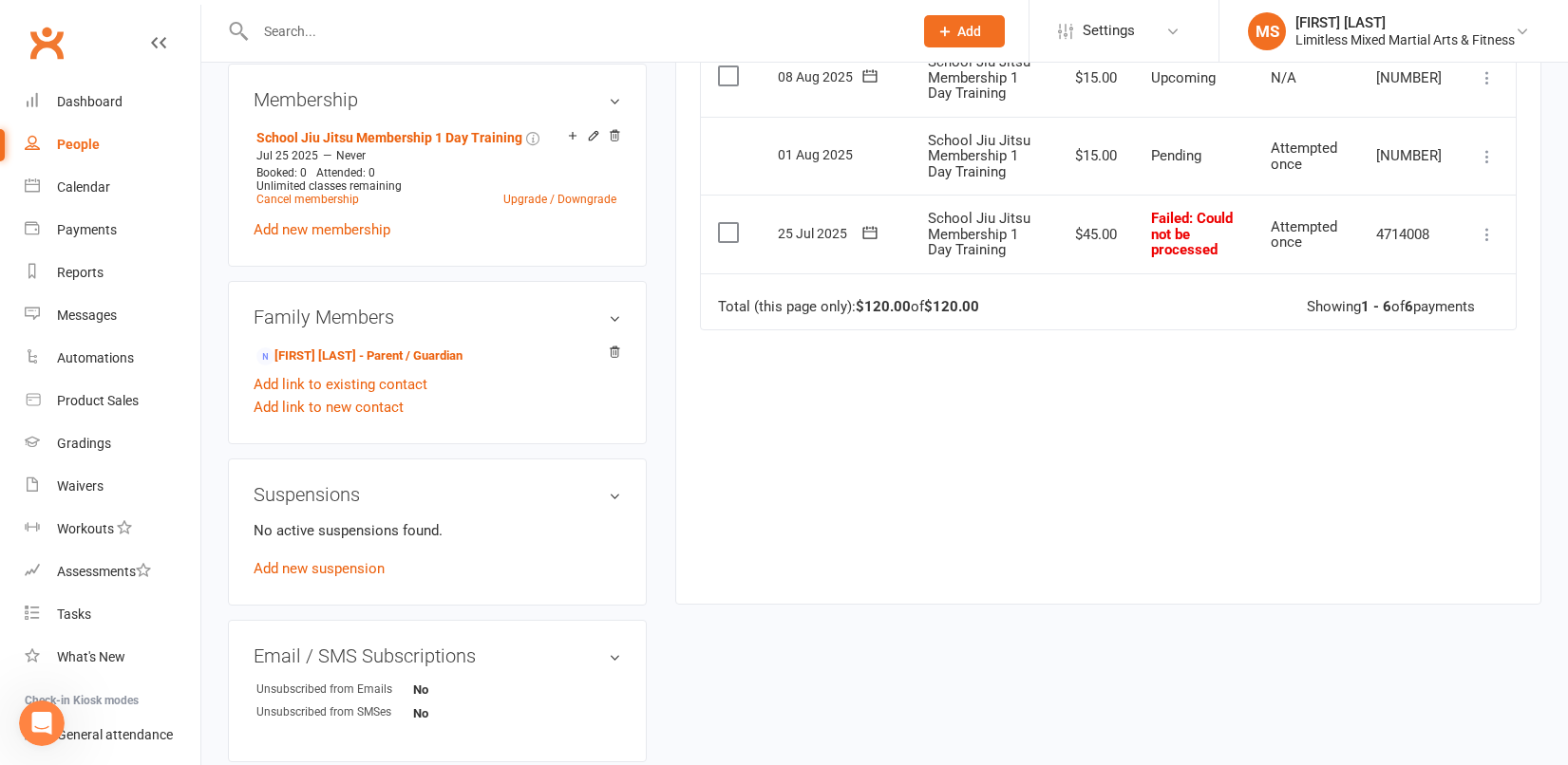 scroll, scrollTop: 765, scrollLeft: 0, axis: vertical 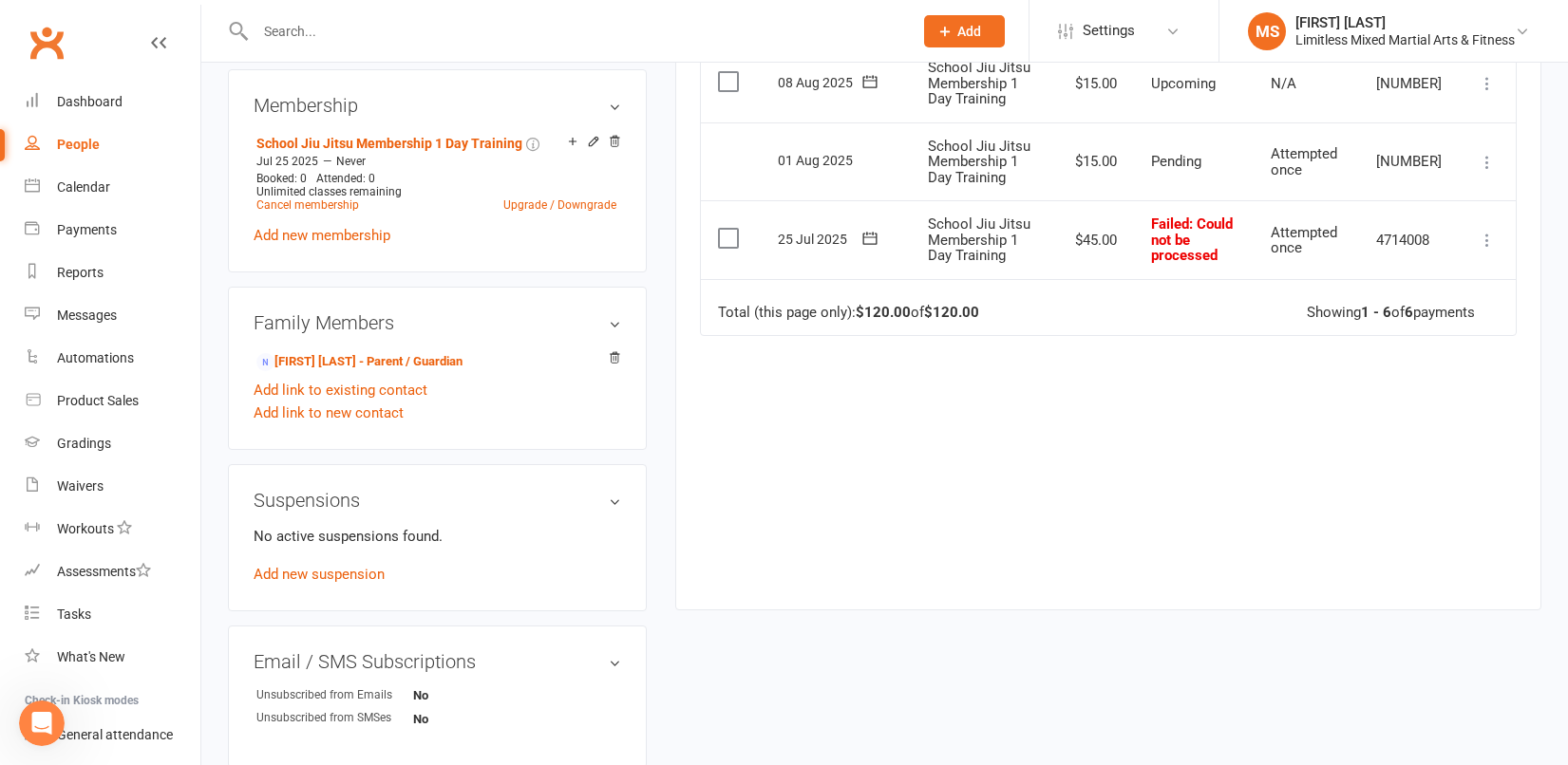click at bounding box center (1487, 240) 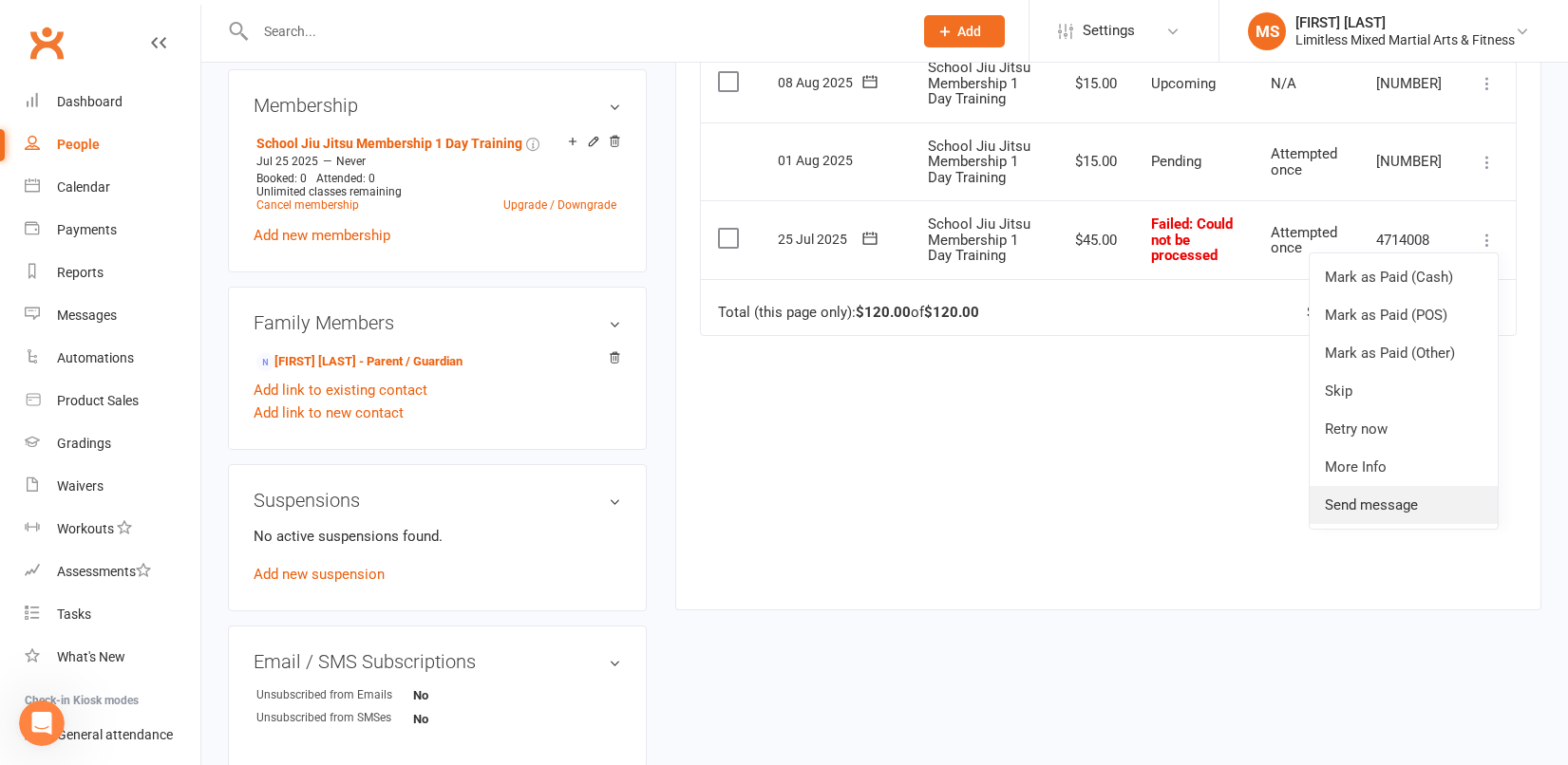 click on "Send message" at bounding box center (1404, 505) 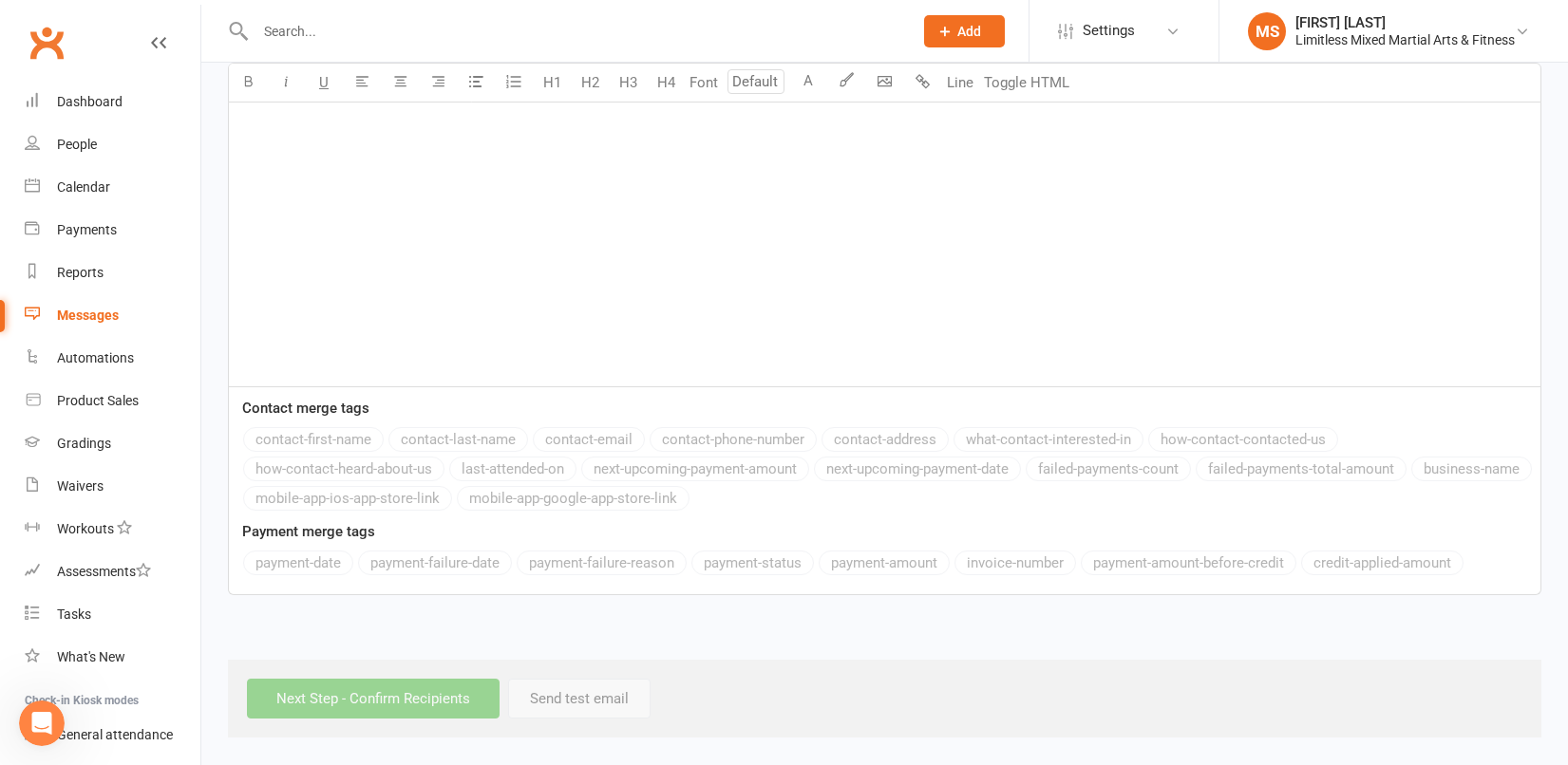 scroll, scrollTop: 0, scrollLeft: 0, axis: both 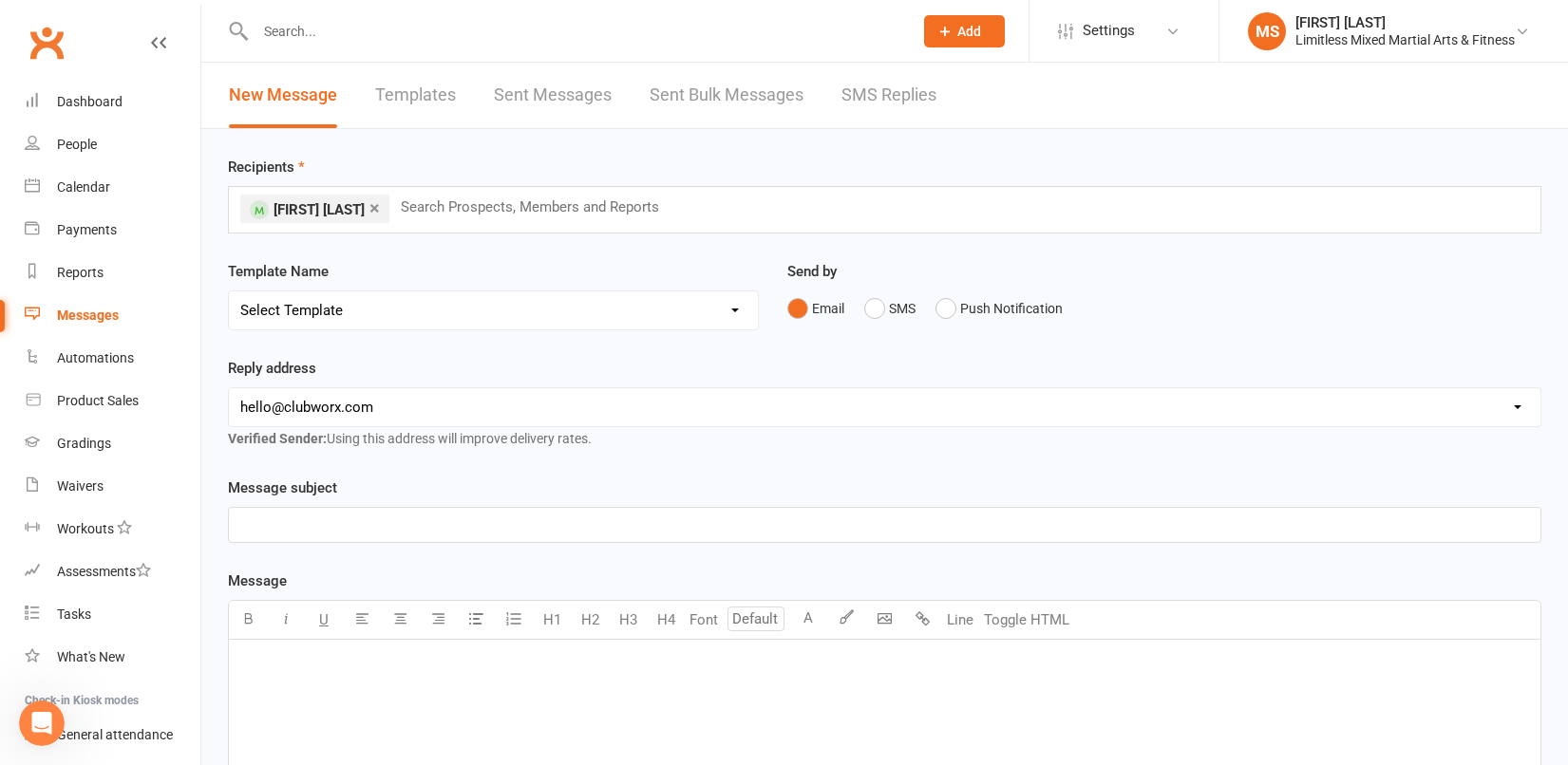 click on "Select Template [SMS] [Default template - review before using] Appointment reminder [SMS] [Default template - review before using] Missed class [SMS] [Default template - review before using] Initial response to enquiry [SMS] [Default template - review before using] Flash sale [Email] [Default template - review before using] Newsletter Email Template - Monthly Edition [SMS] [Default template - review before using] Sign up offer [SMS] [Default template - review before using] Inactive member [SMS] [Default template - review before using] Membership upgrade [SMS] [Default template - review before using] Suspension confirmation [SMS] [Default template - review before using] Follow up from free trial class [Email] [Default template - review before using] Message 1 - New Paid Trial: Welcome Email (Sent Immediately After Signup) [SMS] [Default template - review before using] Message 2 - New Paid Trial: SMS Reminder (Sent 1 Day After Signup) [SMS] [Default template - review before using] Failed payment" at bounding box center (493, 310) 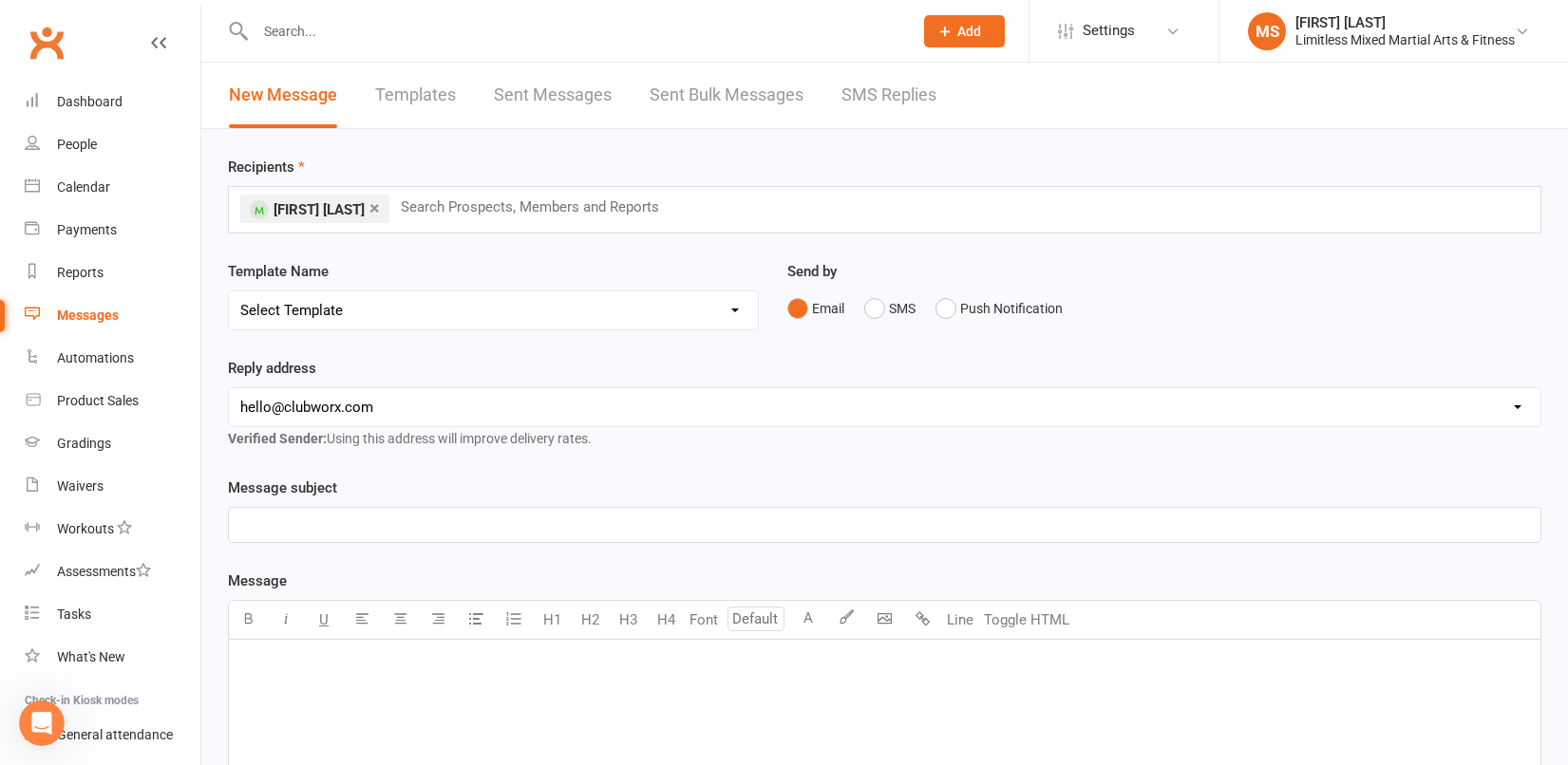 select on "20" 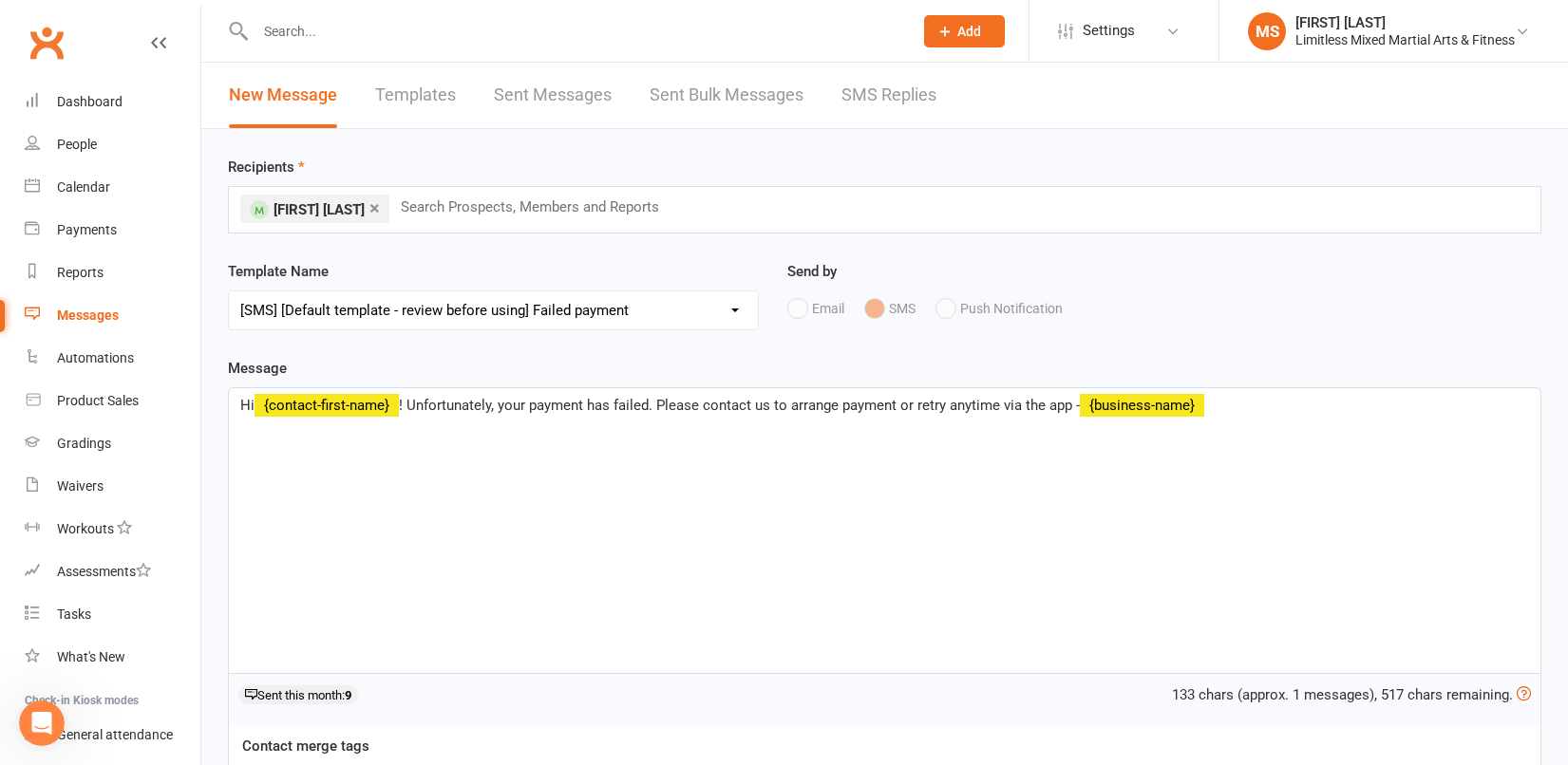 click on "! Unfortunately, your payment has failed. Please contact us to arrange payment or retry anytime via the app -" at bounding box center [739, 405] 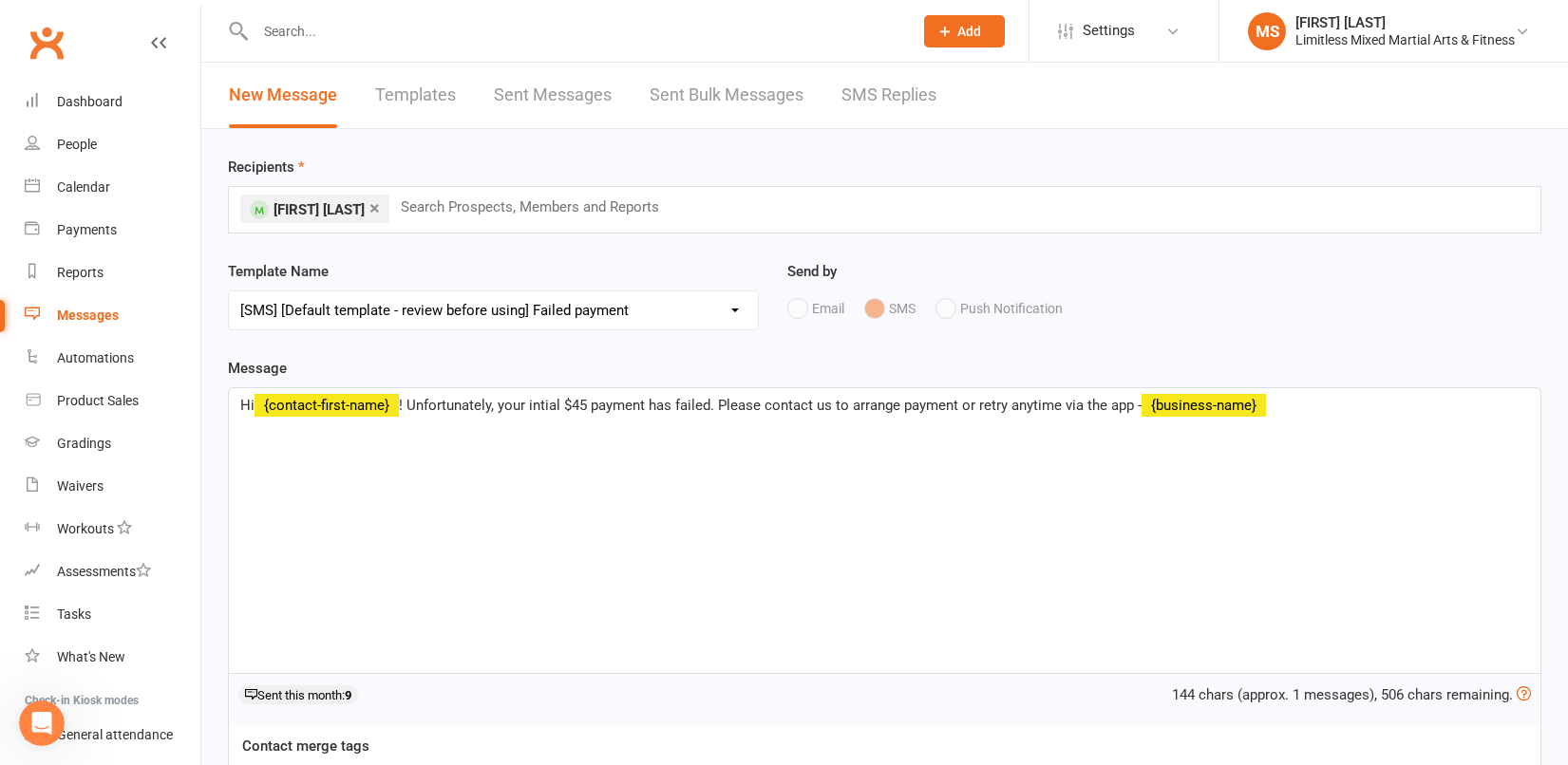 click on "! Unfortunately, your intial $45 payment has failed. Please contact us to arrange payment or retry anytime via the app -" at bounding box center [770, 405] 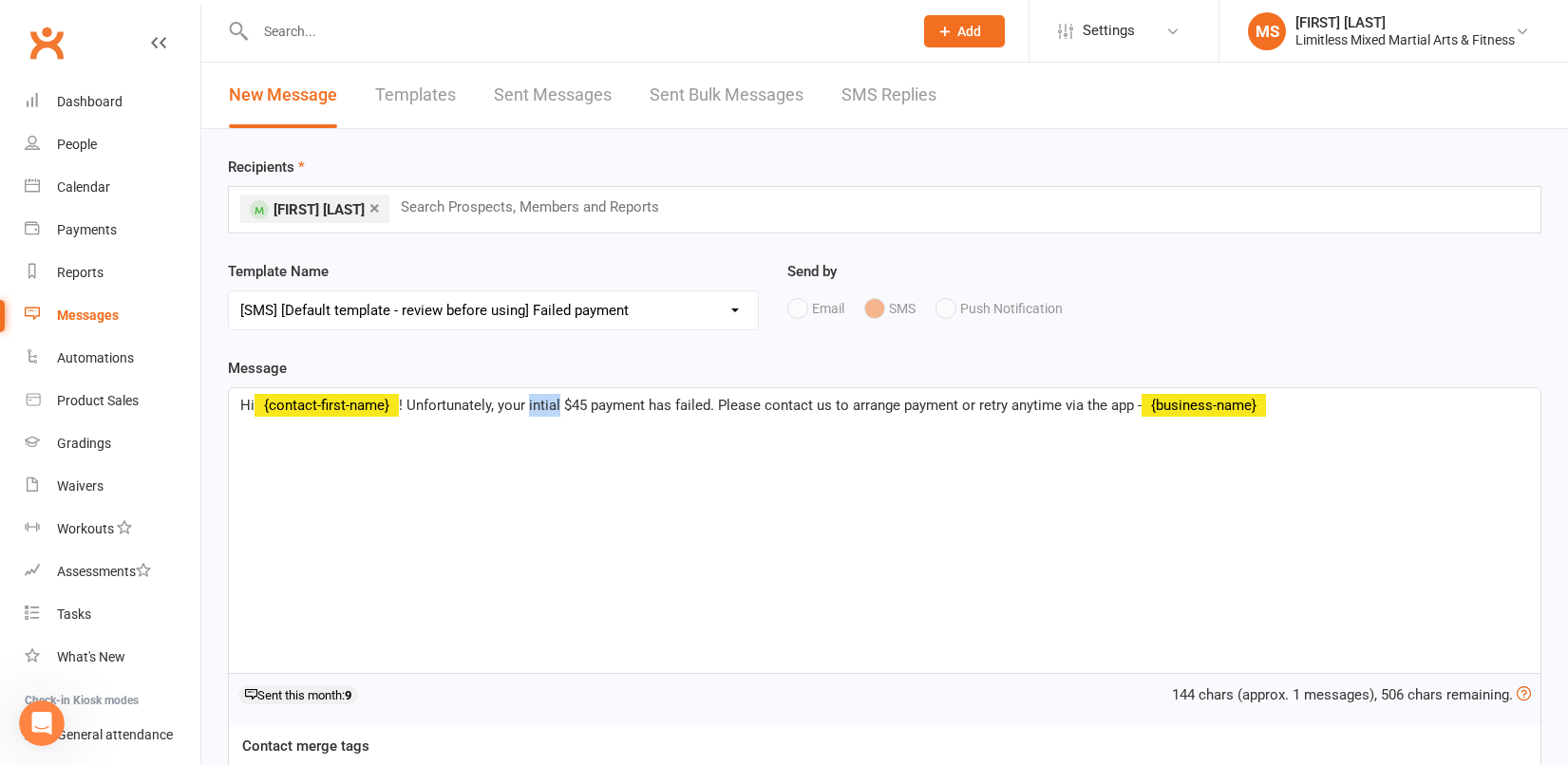 click on "! Unfortunately, your intial $45 payment has failed. Please contact us to arrange payment or retry anytime via the app -" at bounding box center (770, 405) 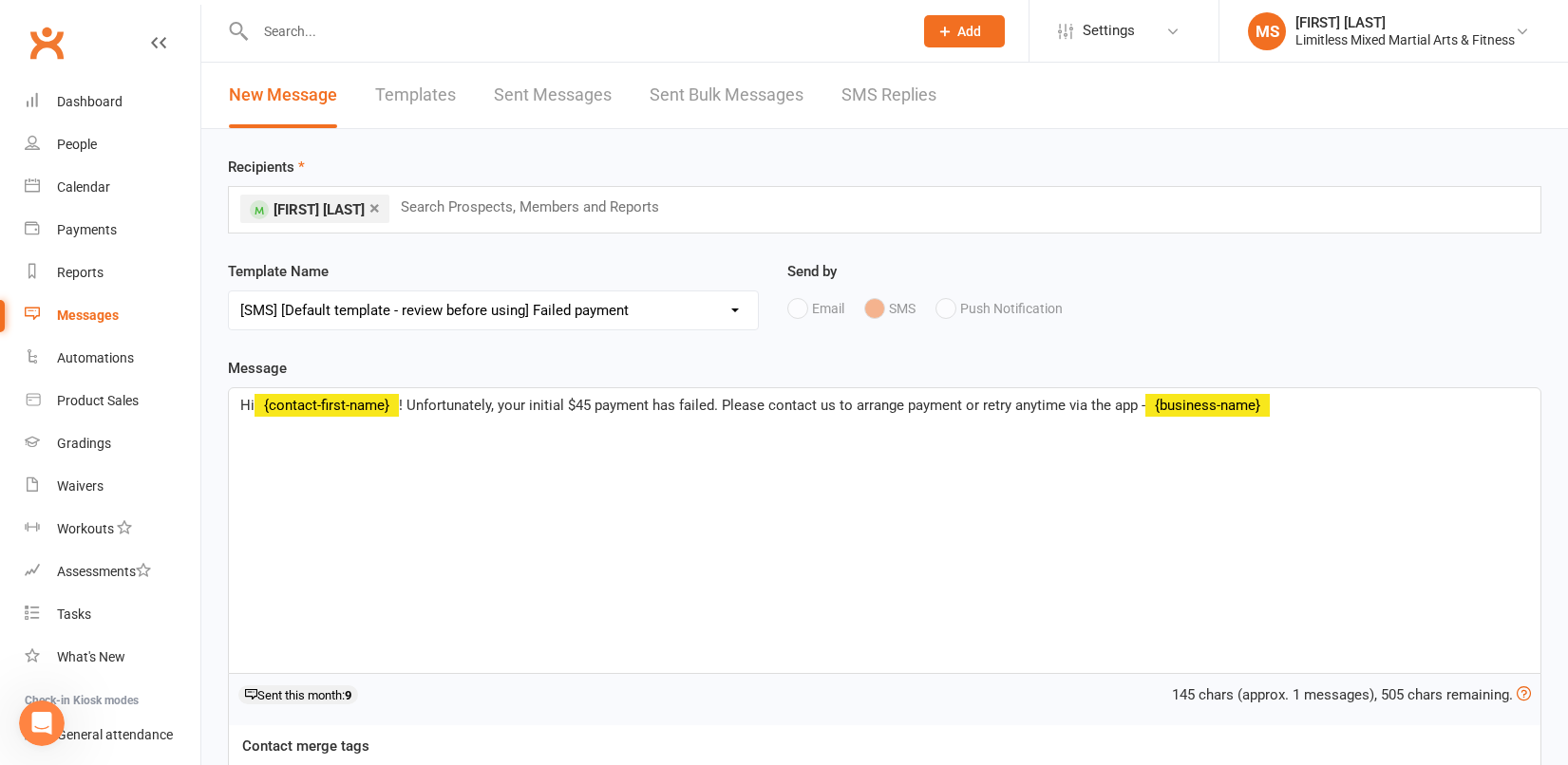 click on "! Unfortunately, your initial $45 payment has failed. Please contact us to arrange payment or retry anytime via the app -" at bounding box center (772, 405) 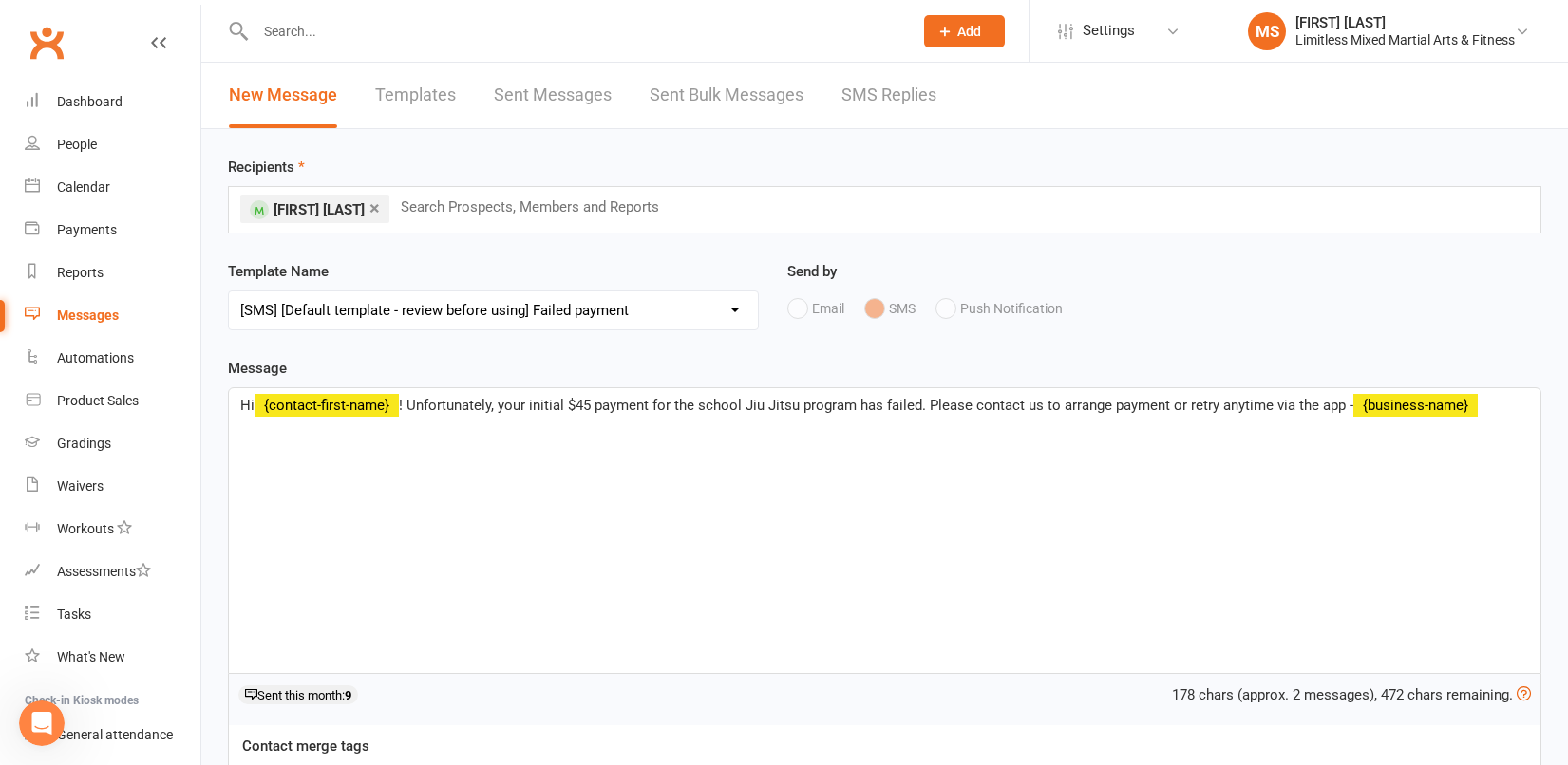 click on "! Unfortunately, your initial $45 payment for the school Jiu Jitsu program has failed. Please contact us to arrange payment or retry anytime via the app -" at bounding box center (876, 405) 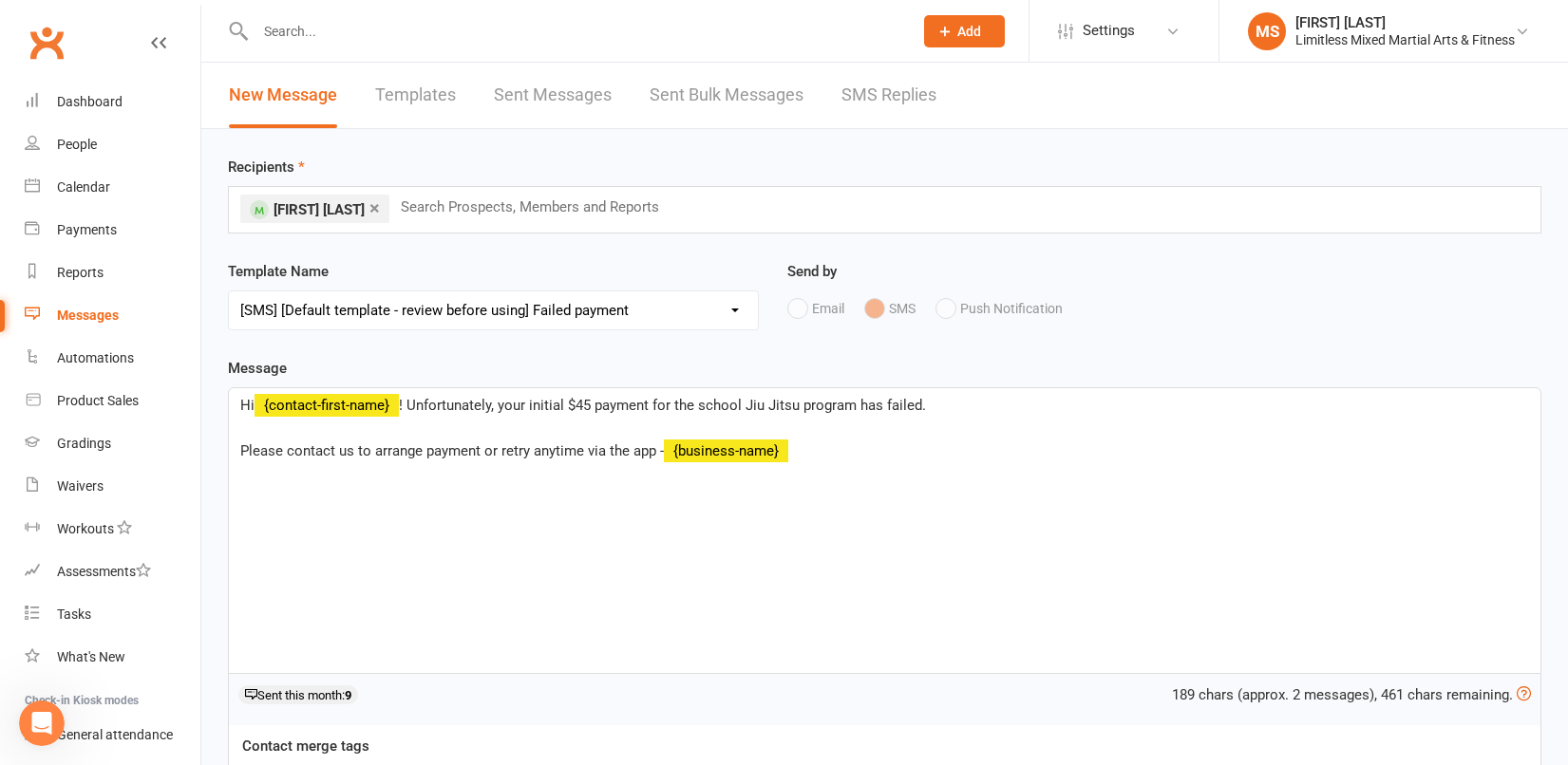 click on "Hi  ﻿ {contact-first-name} ! Unfortunately, your initial $45 payment for the school Jiu Jitsu program has failed." at bounding box center [884, 405] 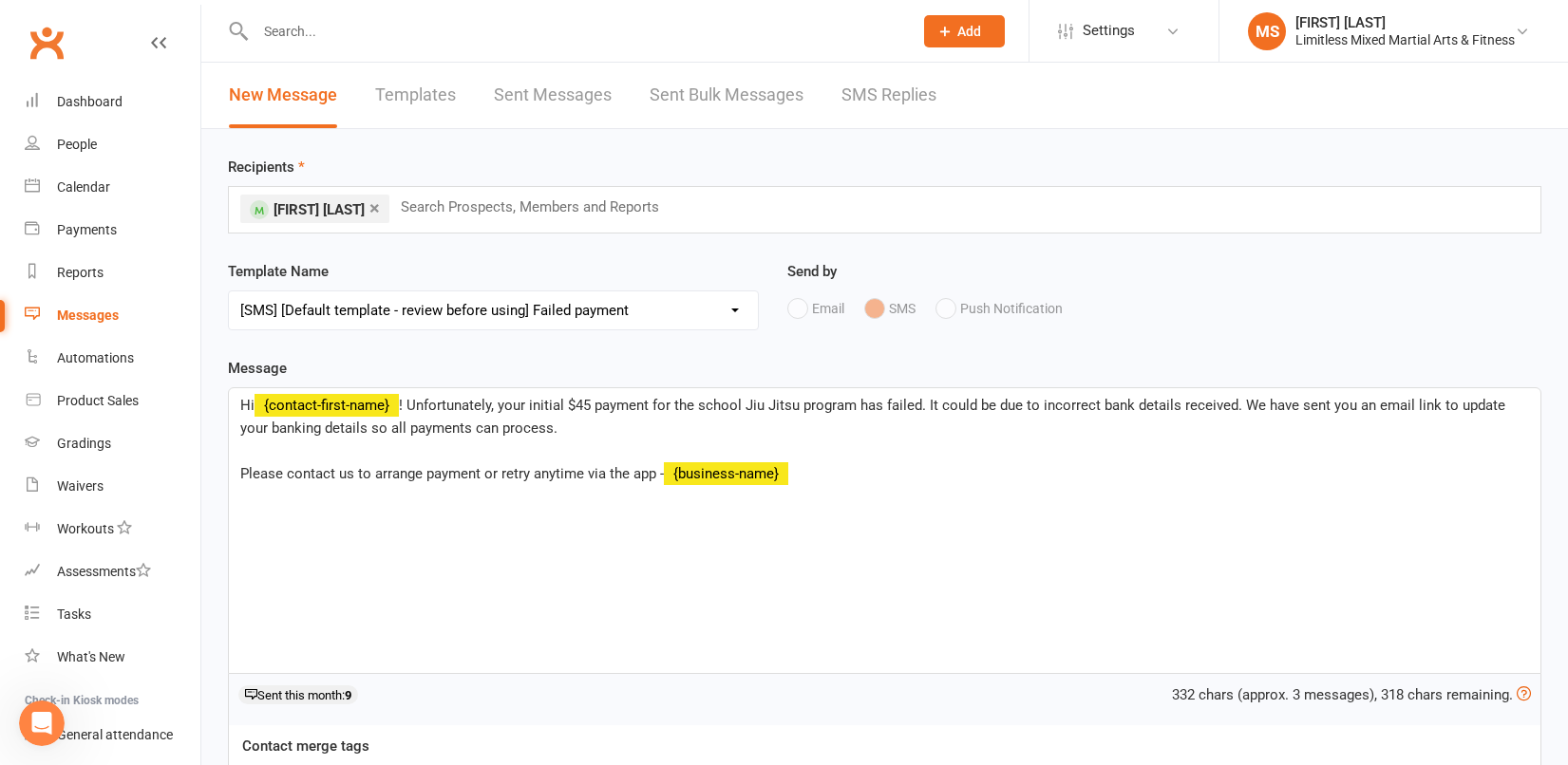 click on "Please contact us to arrange payment or retry anytime via the app -" at bounding box center (452, 474) 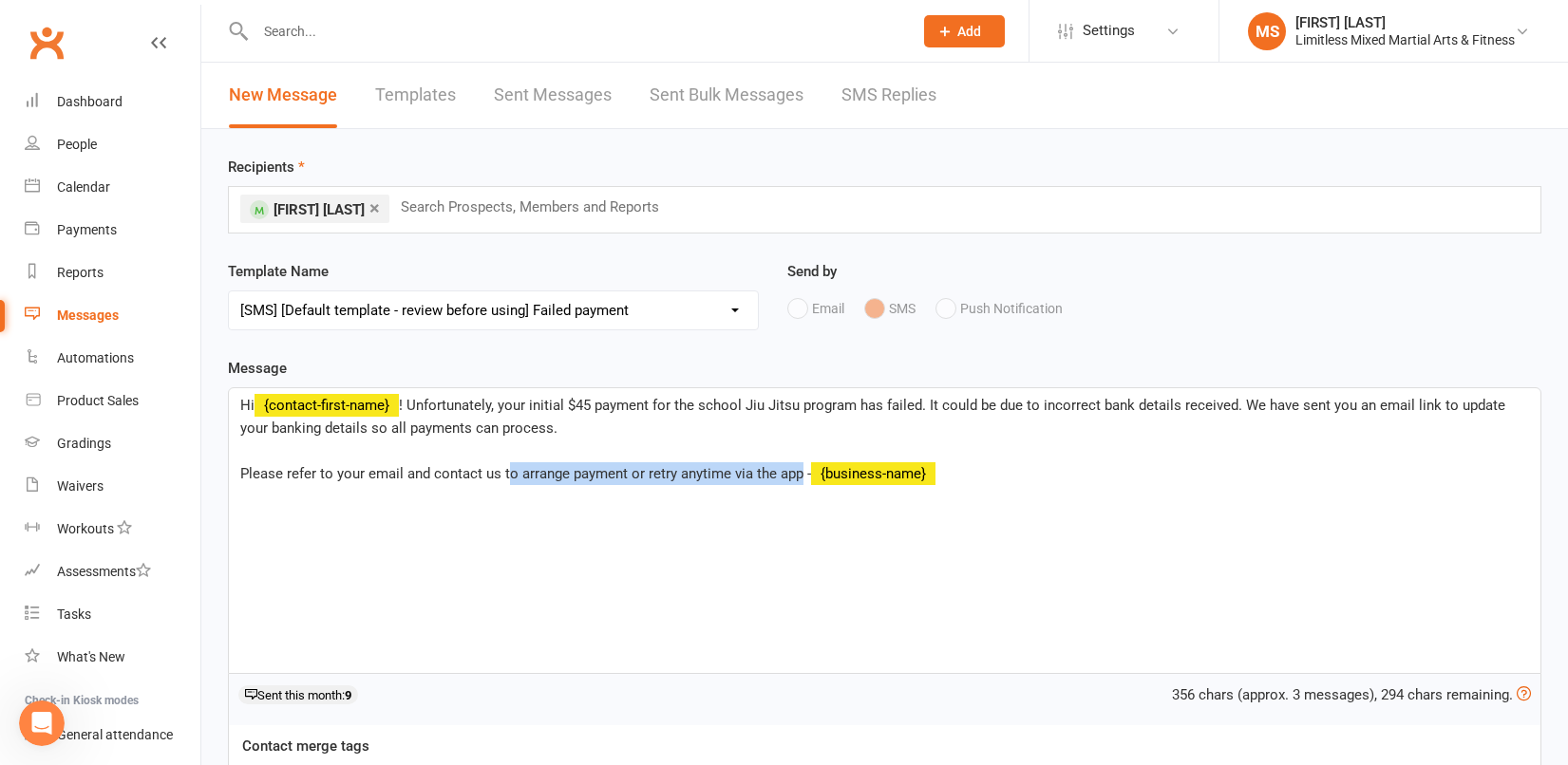 drag, startPoint x: 505, startPoint y: 474, endPoint x: 798, endPoint y: 470, distance: 293.0273 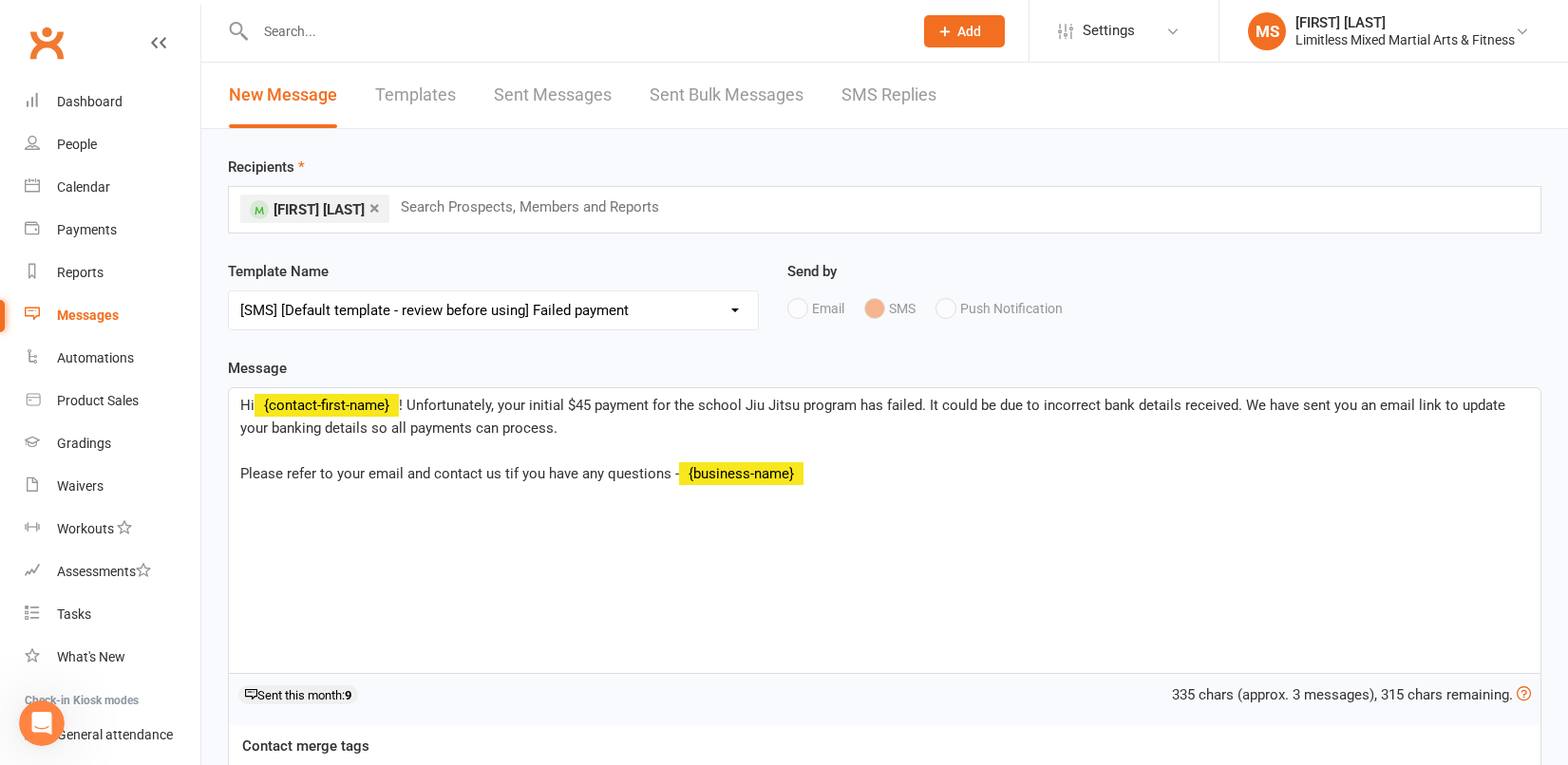 drag, startPoint x: 507, startPoint y: 475, endPoint x: 517, endPoint y: 474, distance: 10.049876 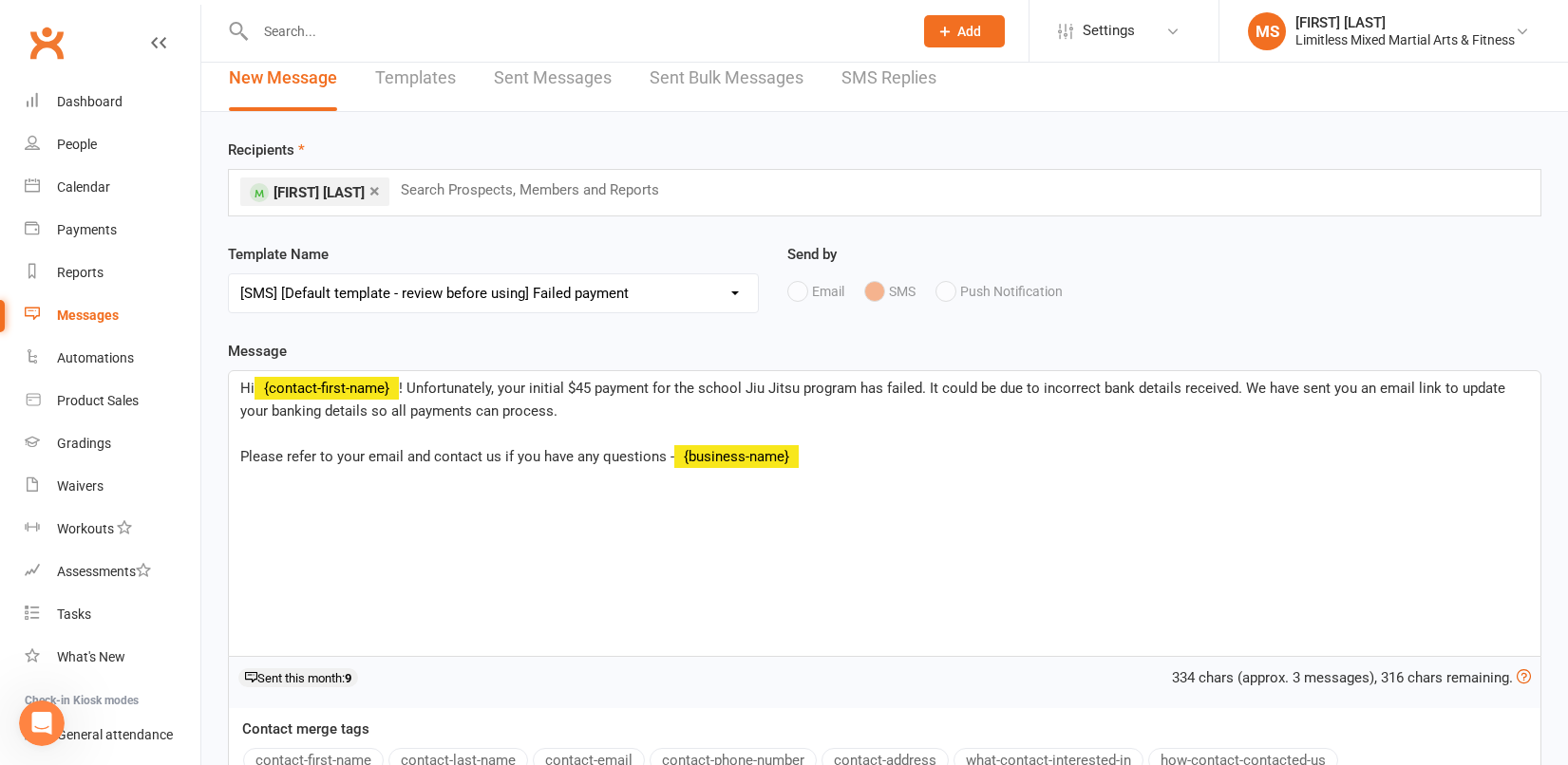 scroll, scrollTop: 338, scrollLeft: 0, axis: vertical 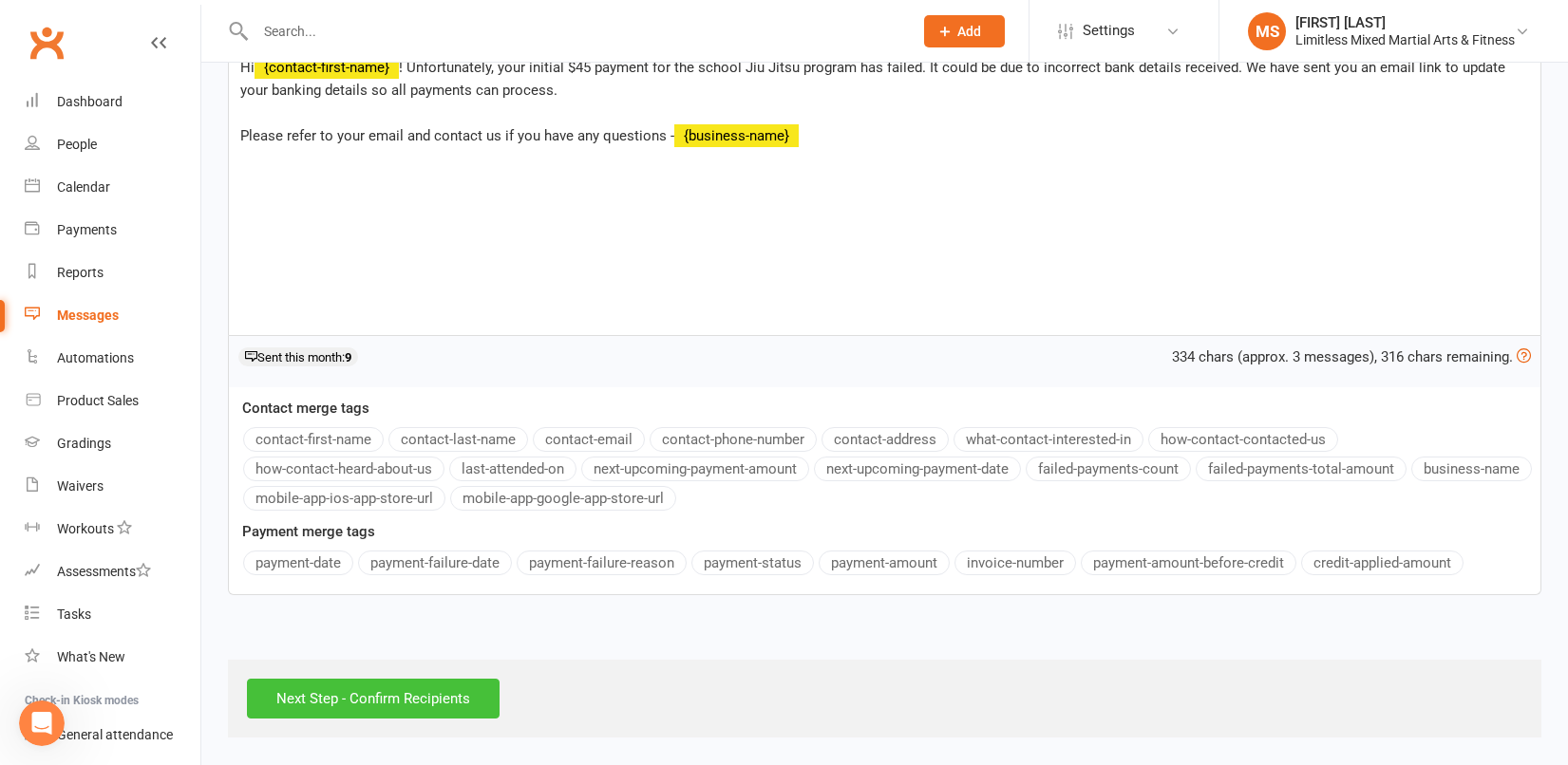 click on "Next Step - Confirm Recipients" at bounding box center (373, 699) 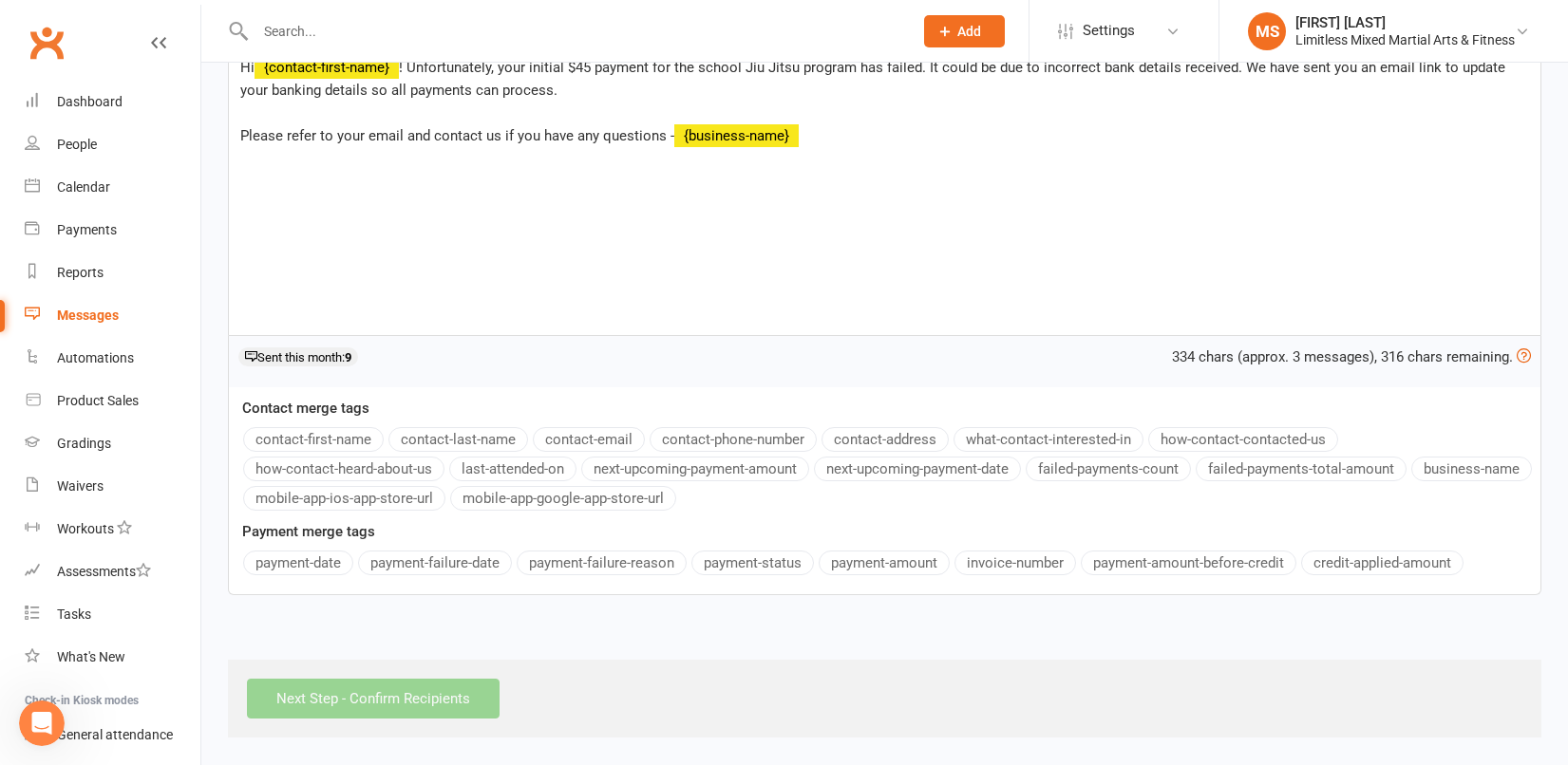 scroll, scrollTop: 0, scrollLeft: 0, axis: both 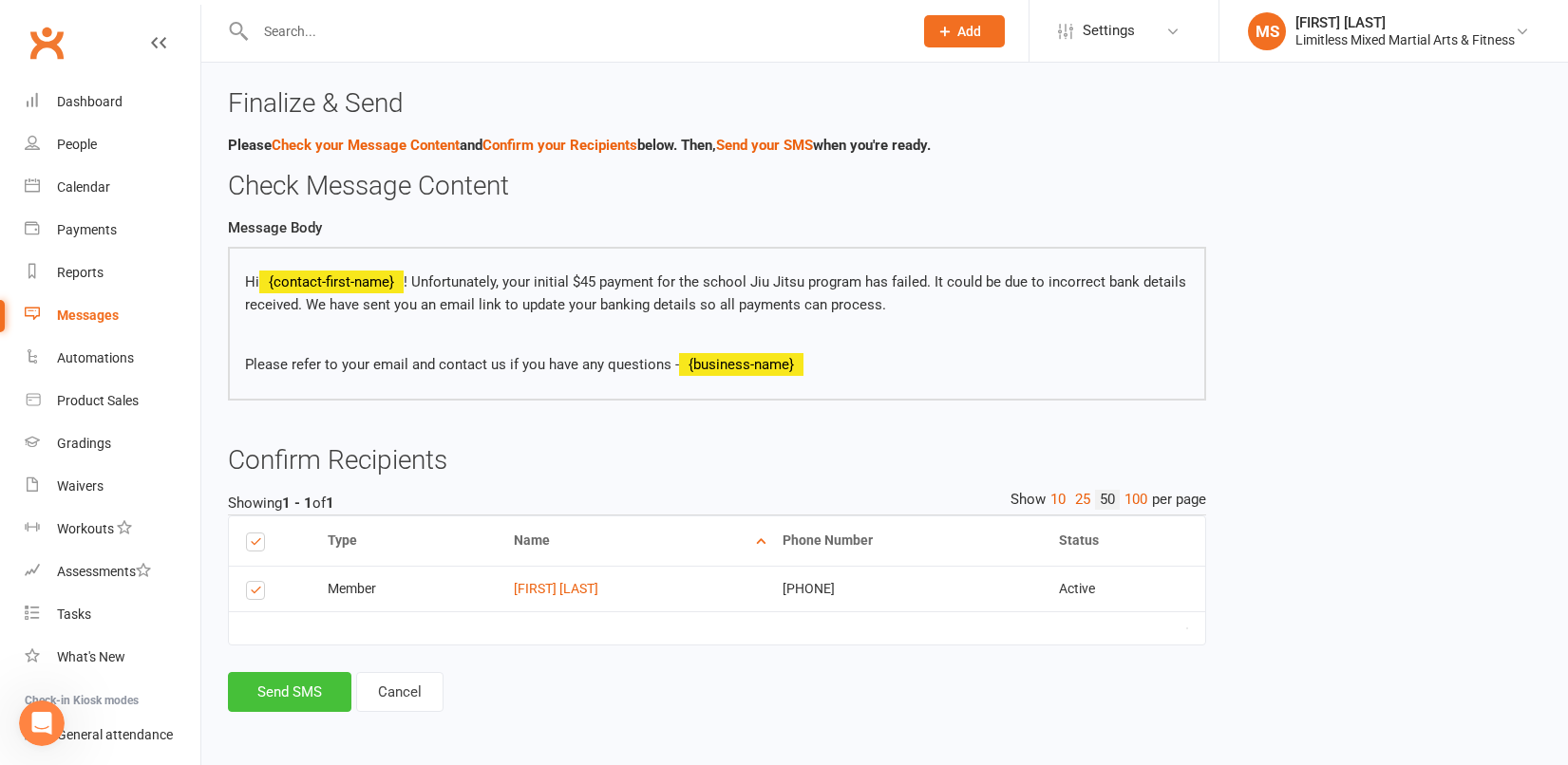 click on "Send SMS" at bounding box center [290, 692] 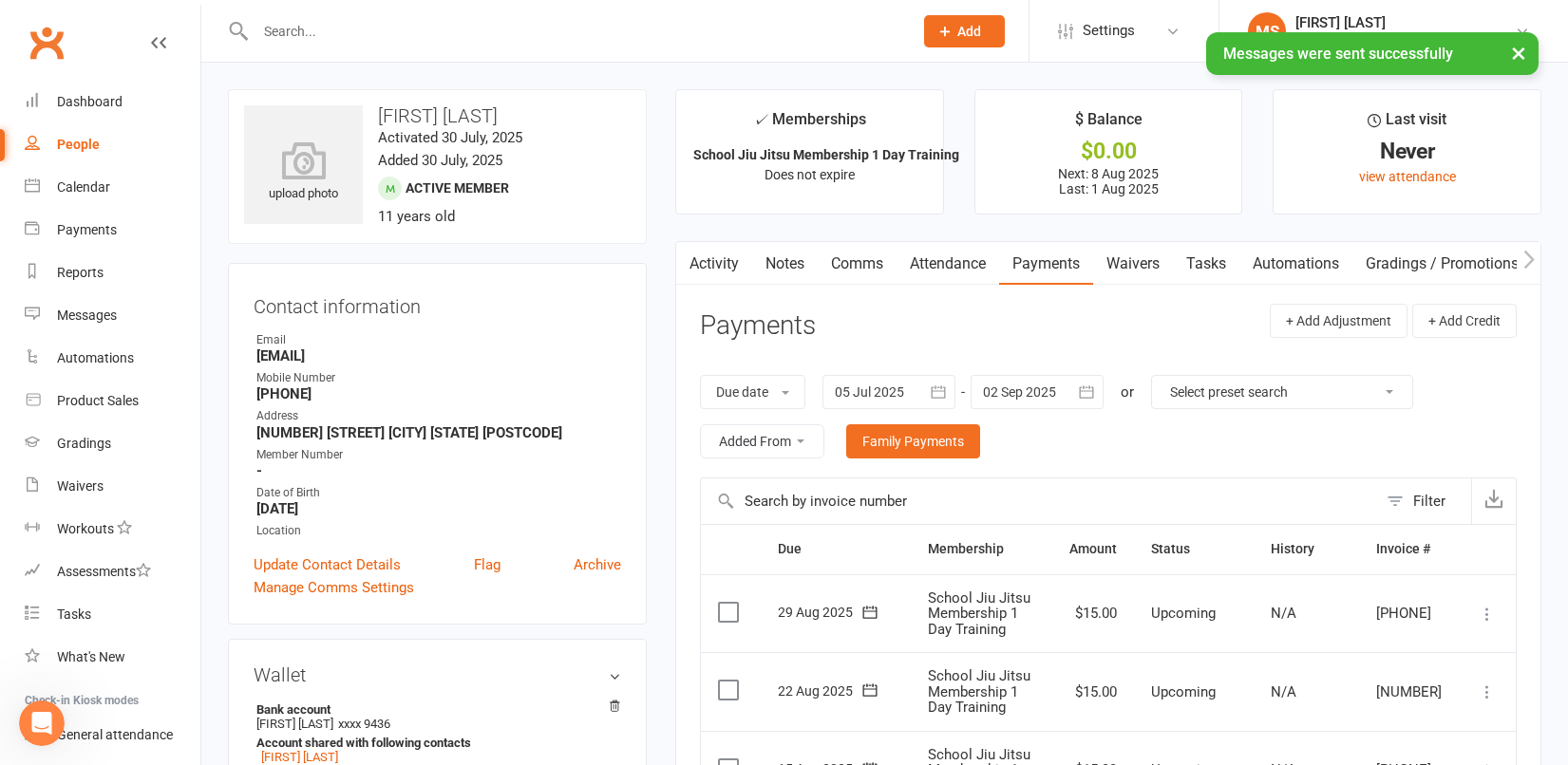 click on "Notes" at bounding box center (784, 264) 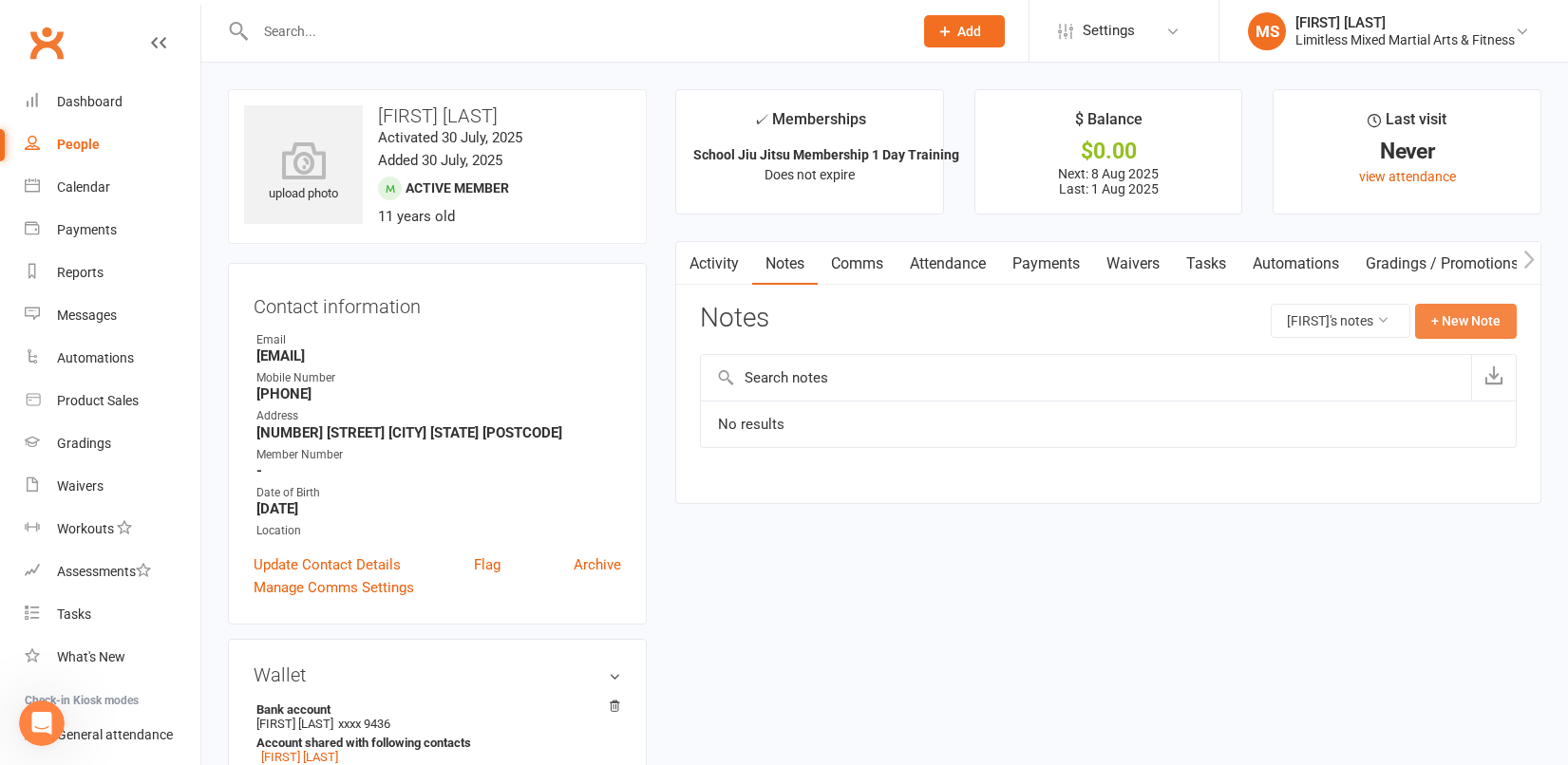 click on "+ New Note" at bounding box center (1465, 321) 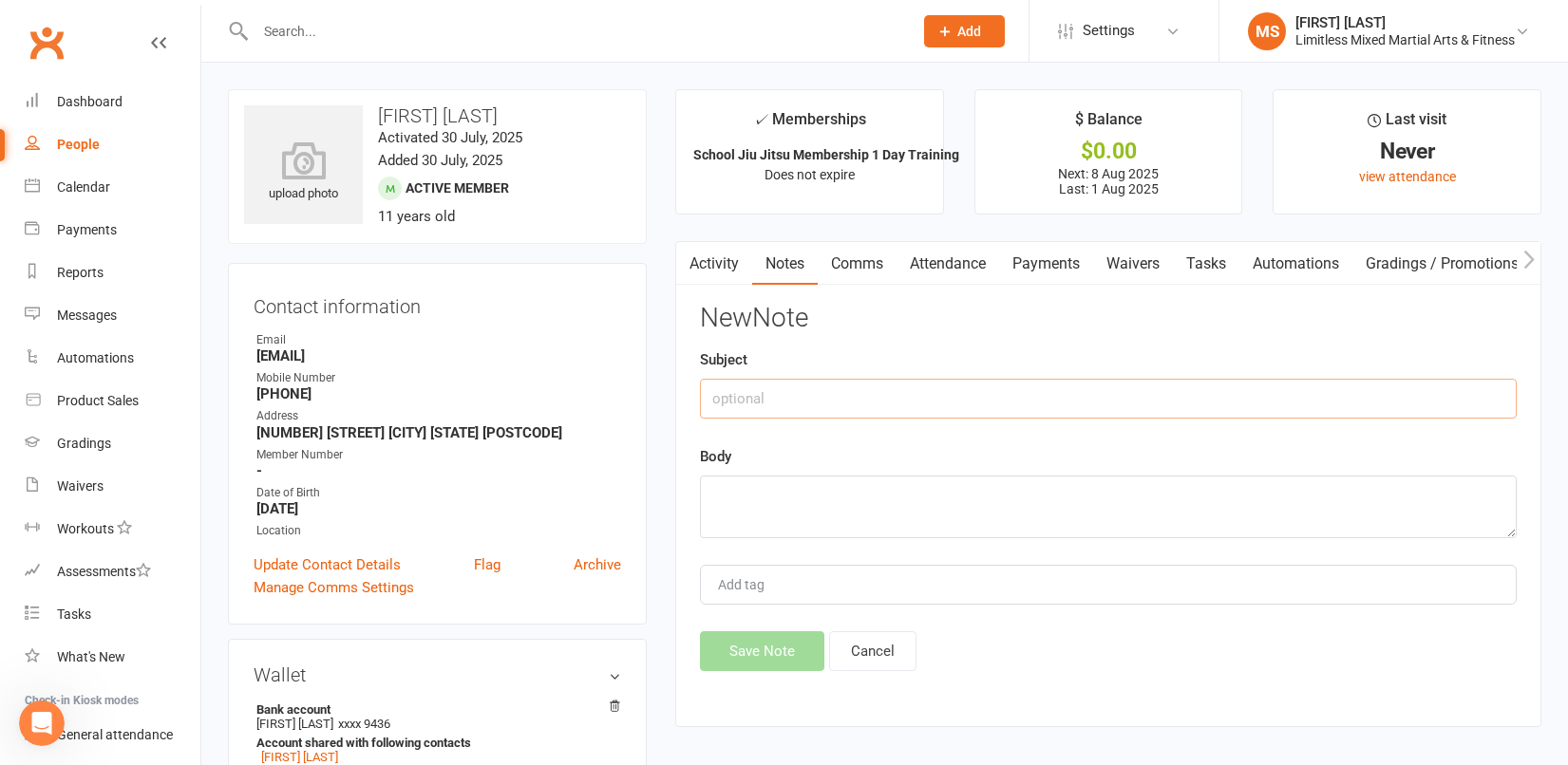 click at bounding box center [1108, 399] 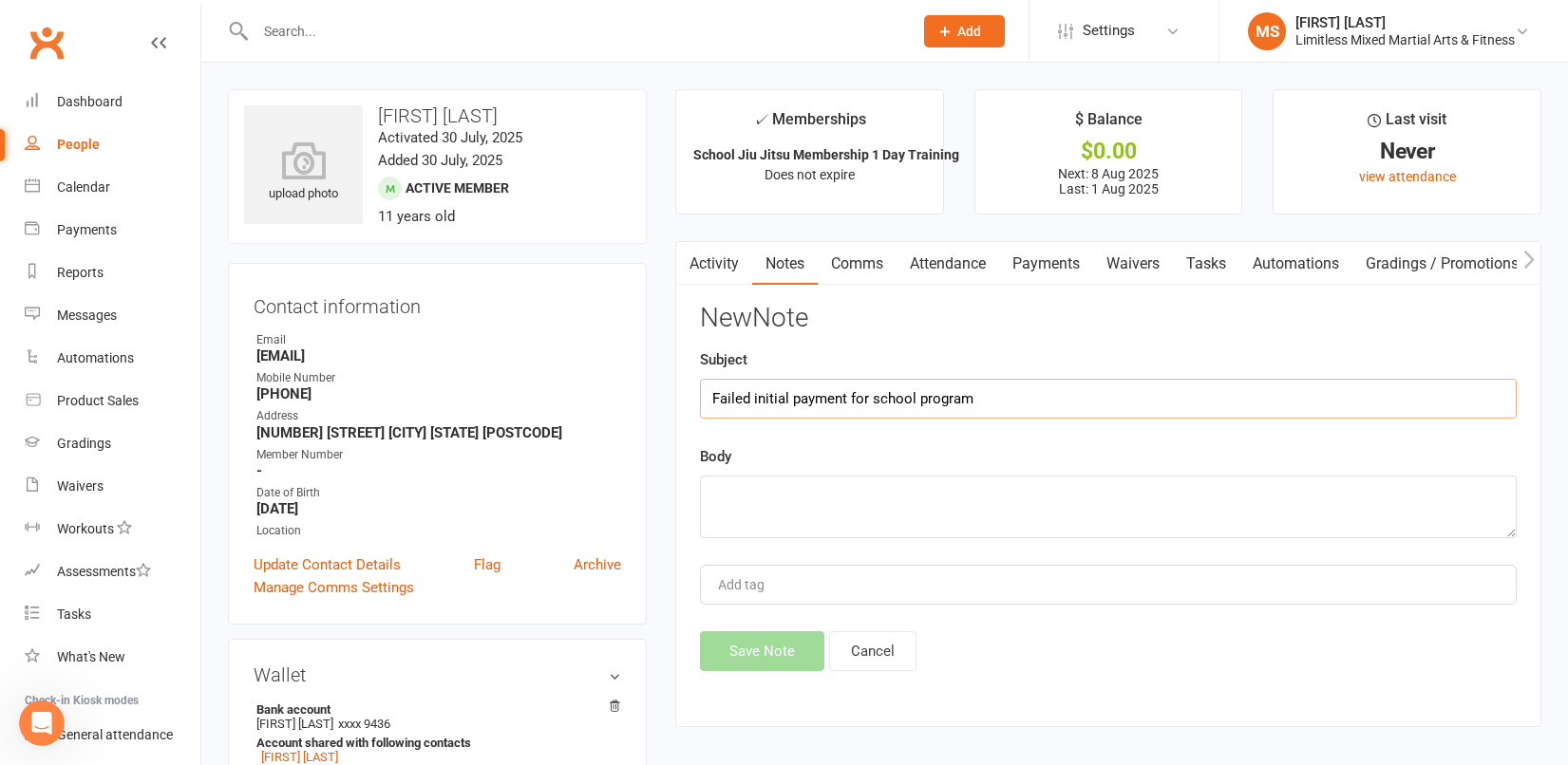 type on "Failed initial payment for school program" 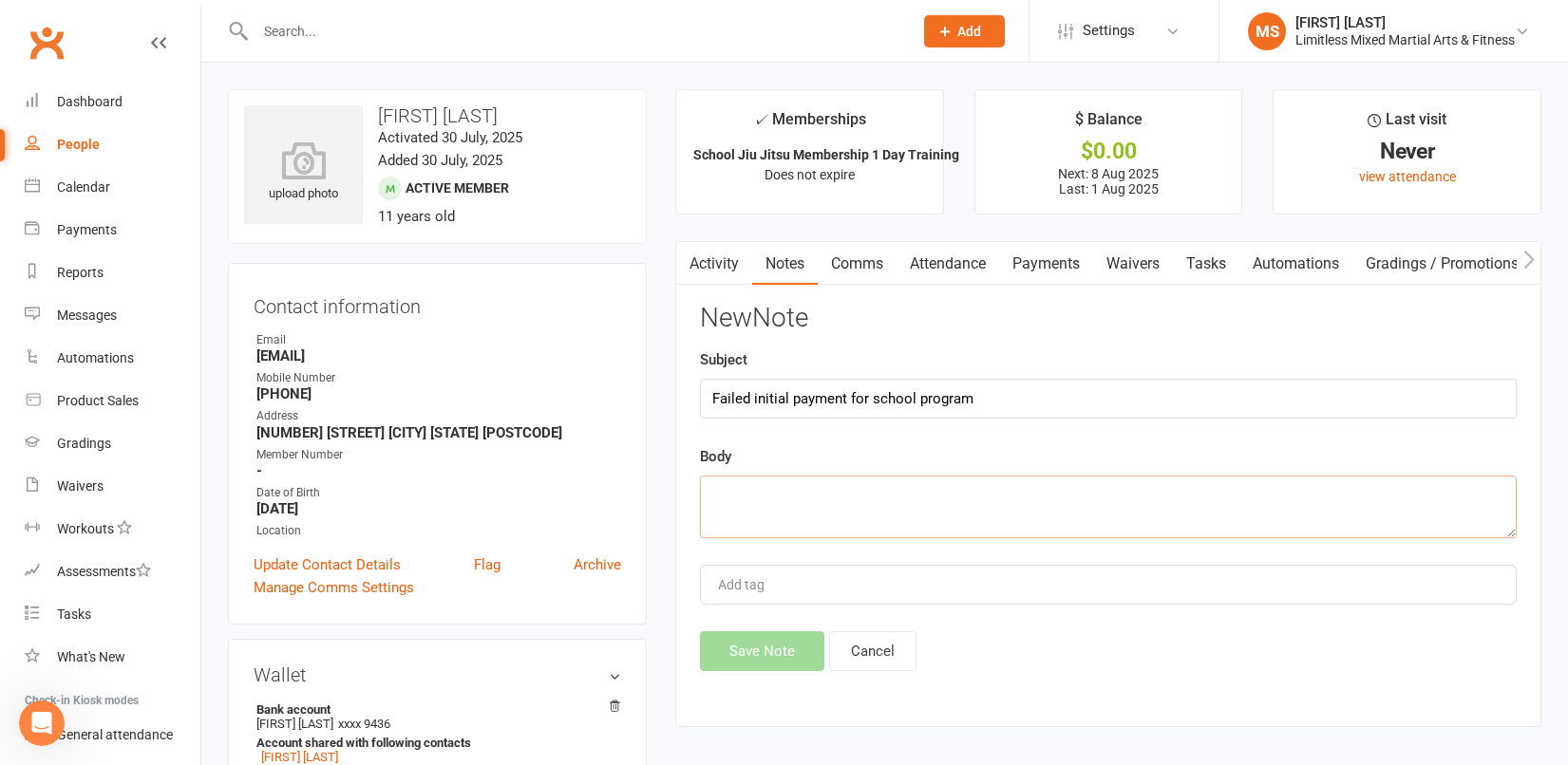 click at bounding box center (1108, 507) 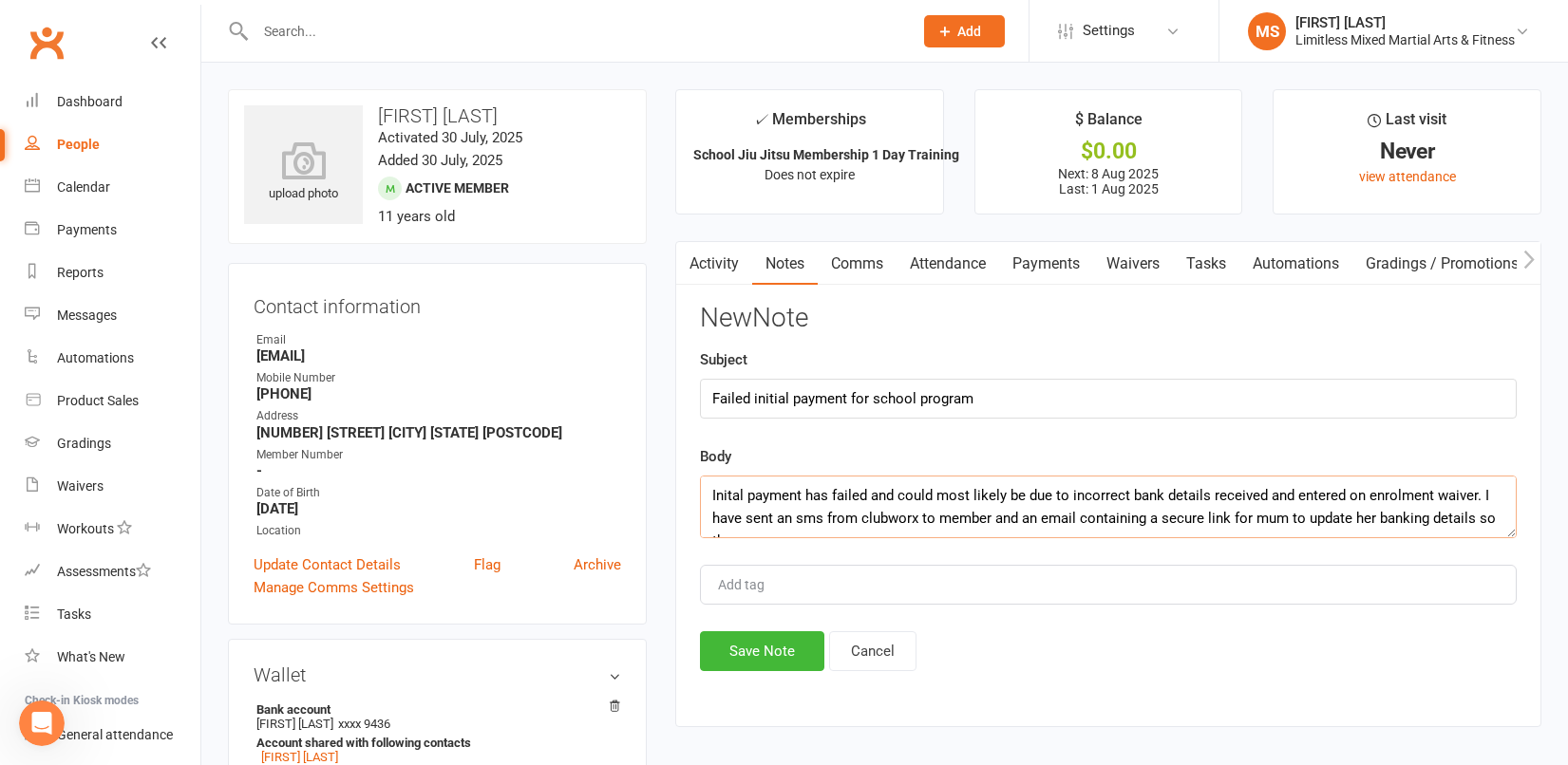 scroll, scrollTop: 11, scrollLeft: 0, axis: vertical 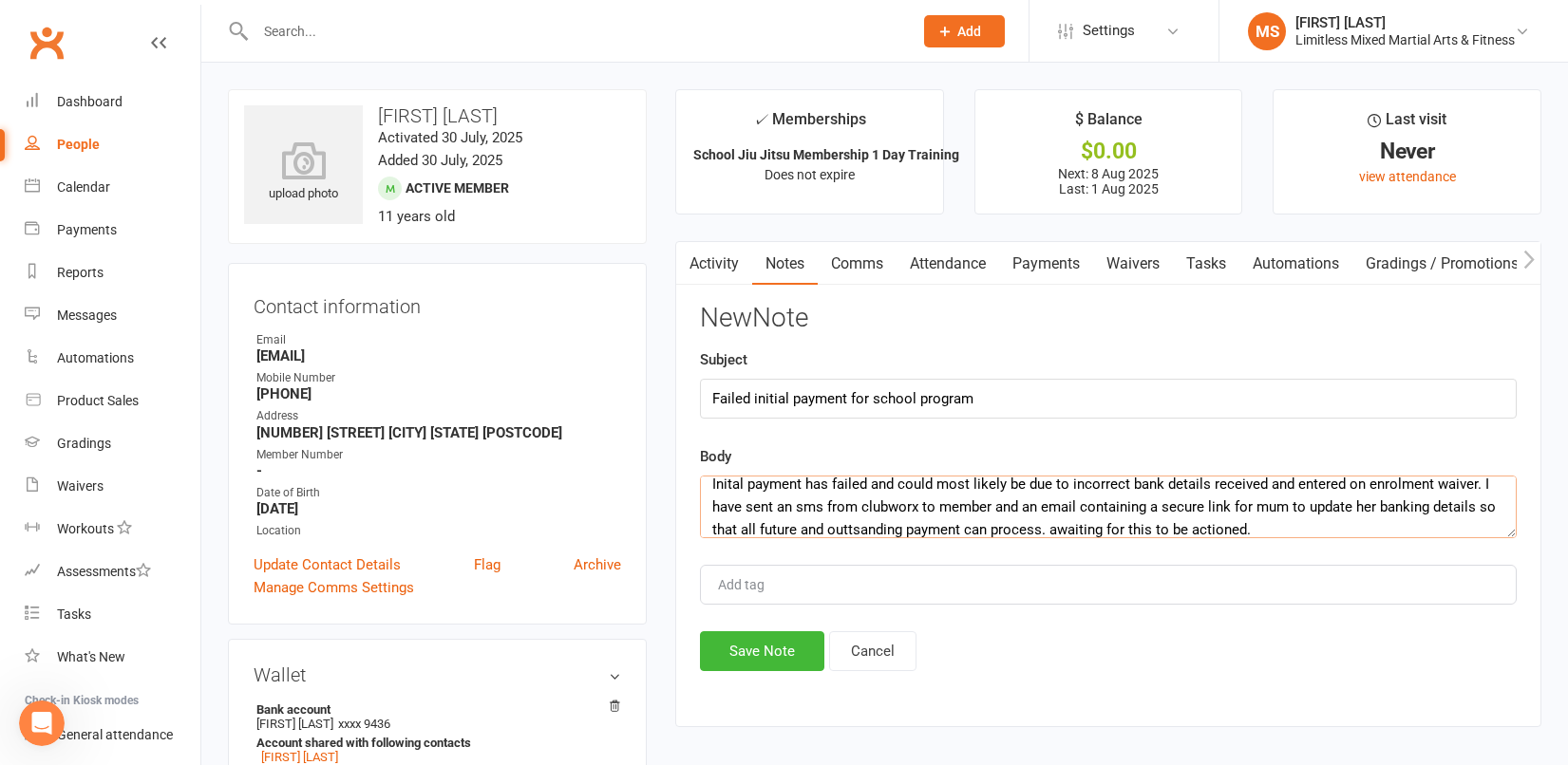 click on "Inital payment has failed and could most likely be due to incorrect bank details received and entered on enrolment waiver. I have sent an sms from clubworx to member and an email containing a secure link for mum to update her banking details so that all future and outtsanding payment can process. awaiting for this to be actioned." at bounding box center (1108, 507) 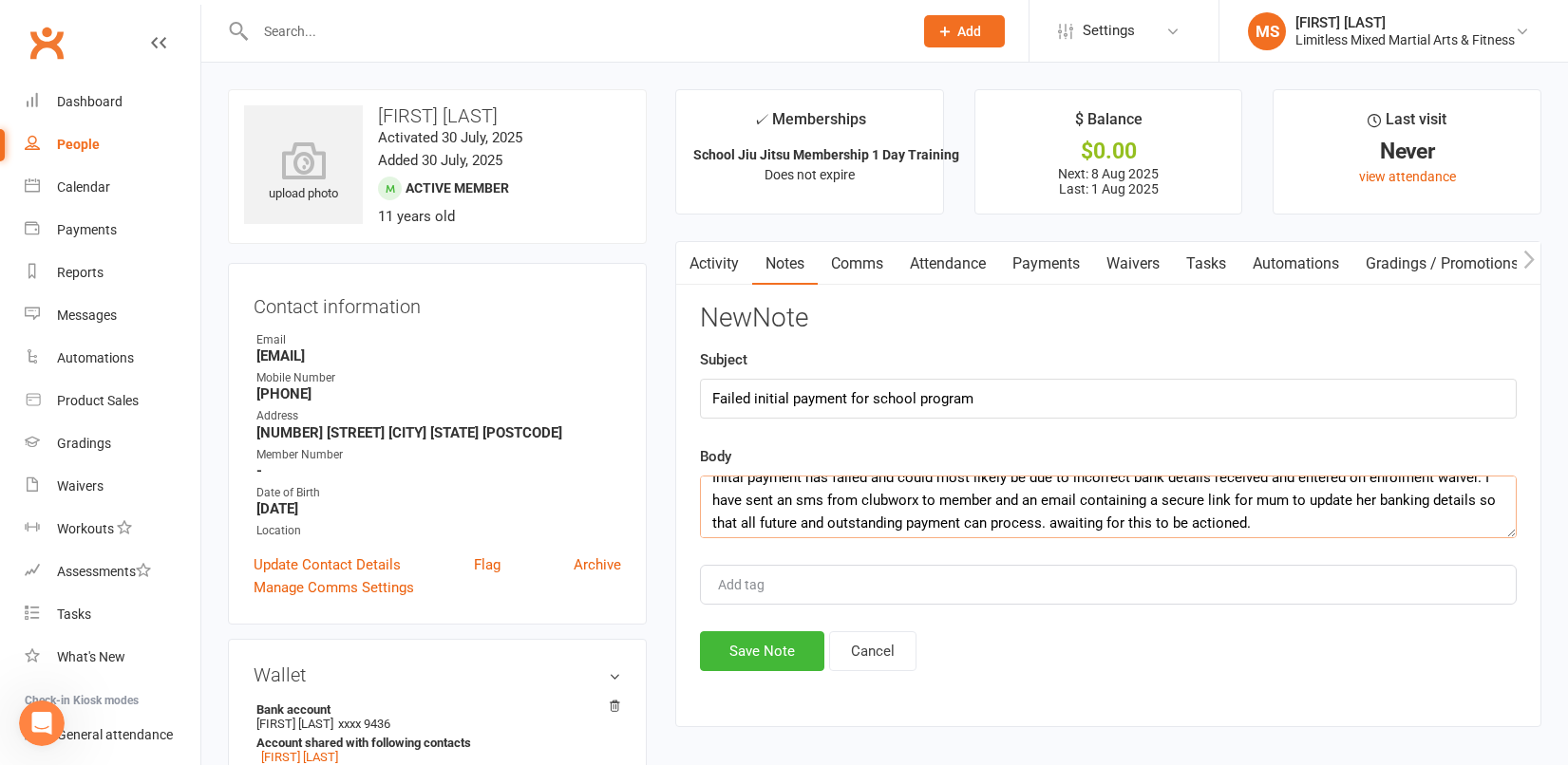 scroll, scrollTop: 0, scrollLeft: 0, axis: both 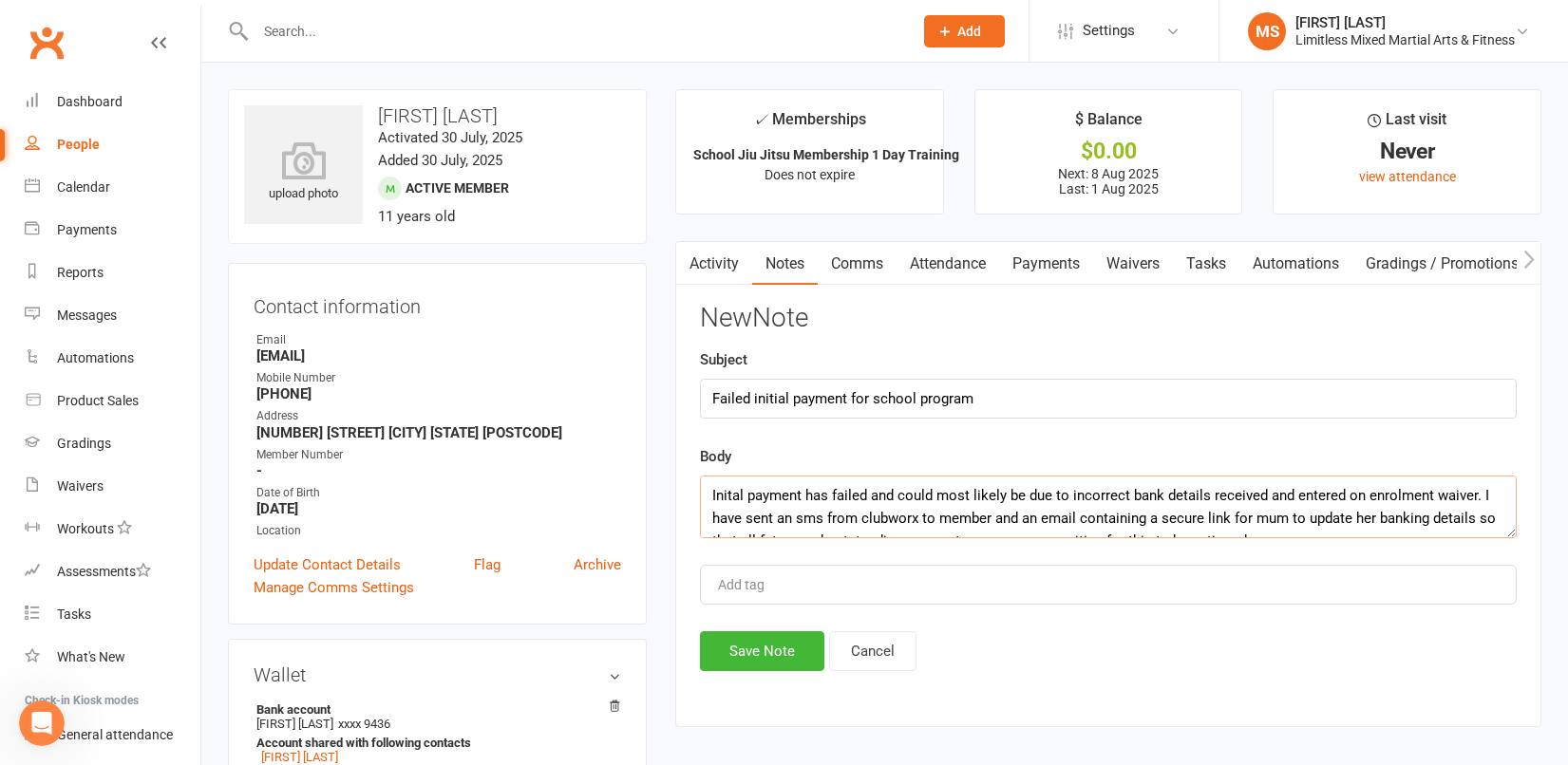 click on "Inital payment has failed and could most likely be due to incorrect bank details received and entered on enrolment waiver. I have sent an sms from clubworx to member and an email containing a secure link for mum to update her banking details so that all future and outstanding payment can process. awaiting for this to be actioned." at bounding box center (1108, 507) 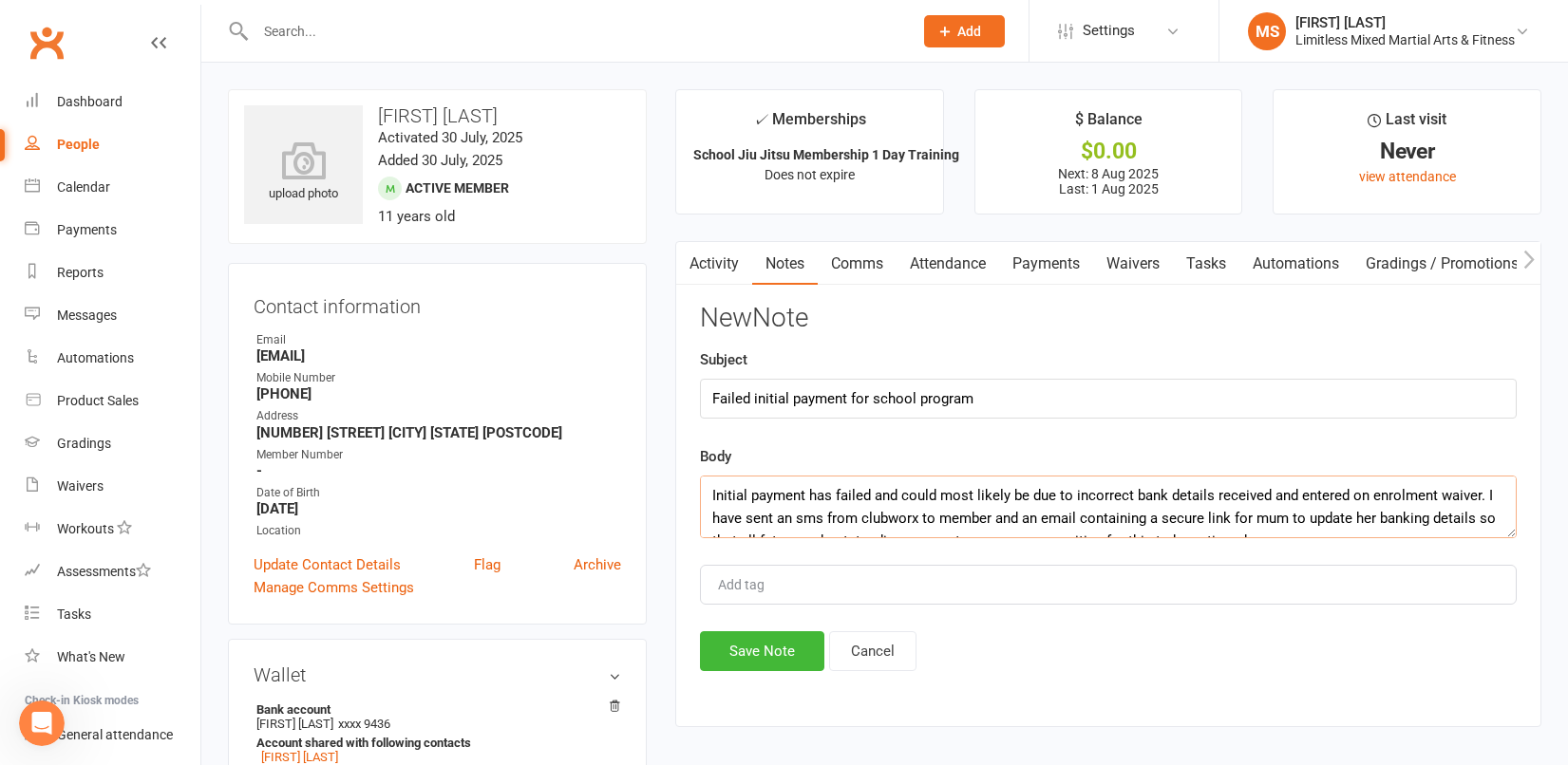 scroll, scrollTop: 23, scrollLeft: 0, axis: vertical 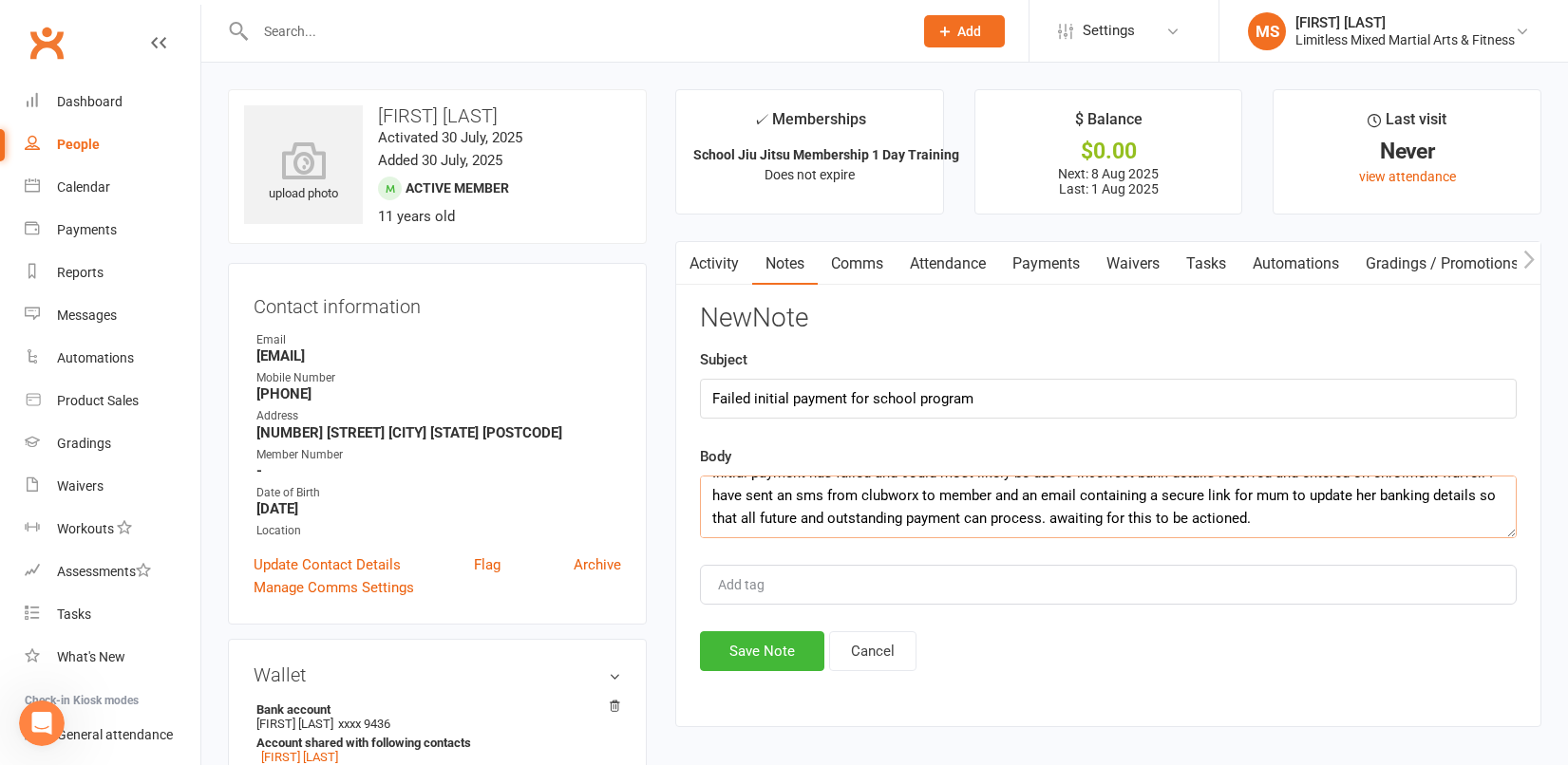 click on "Initial payment has failed and could most likely be due to incorrect bank details received and entered on enrolment waiver. I have sent an sms from clubworx to member and an email containing a secure link for mum to update her banking details so that all future and outstanding payment can process. awaiting for this to be actioned." at bounding box center [1108, 507] 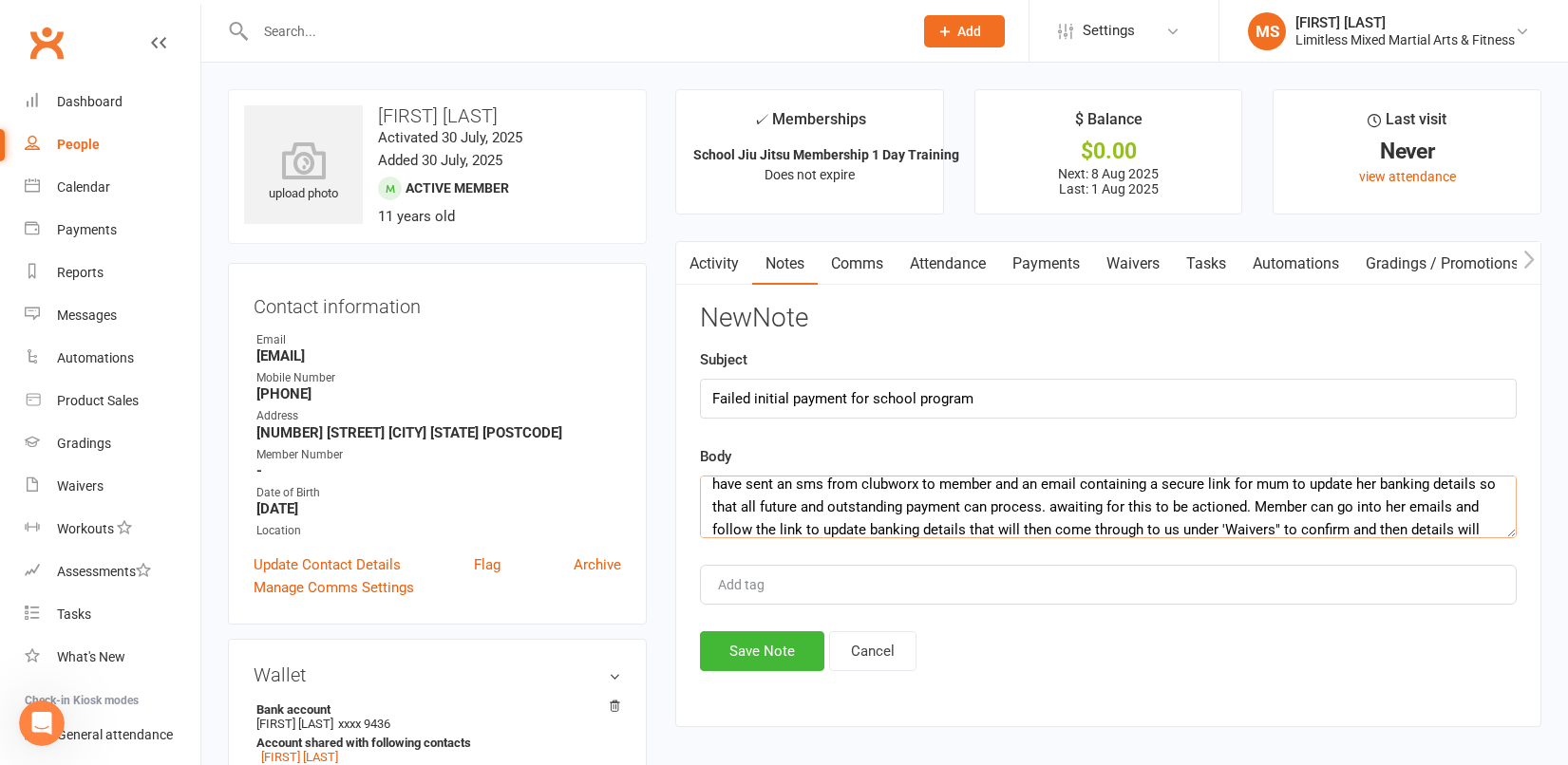 scroll, scrollTop: 57, scrollLeft: 0, axis: vertical 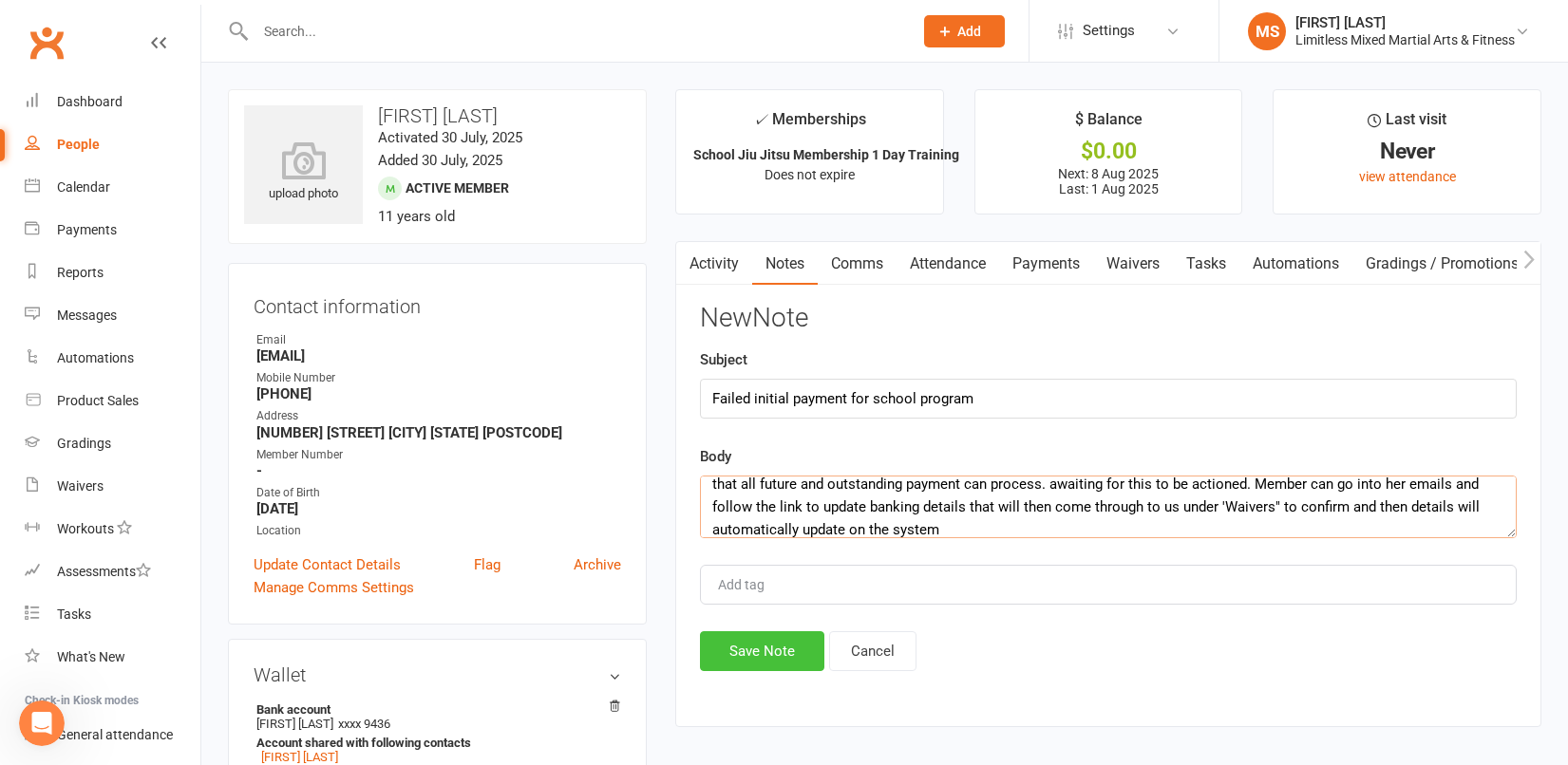 type on "Initial payment has failed and could most likely be due to incorrect bank details received and entered on enrolment waiver. I have sent an sms from clubworx to member and an email containing a secure link for mum to update her banking details so that all future and outstanding payment can process. awaiting for this to be actioned. Member can go into her emails and follow the link to update banking details that will then come through to us under 'Waivers" to confirm and then details will automatically update on the system" 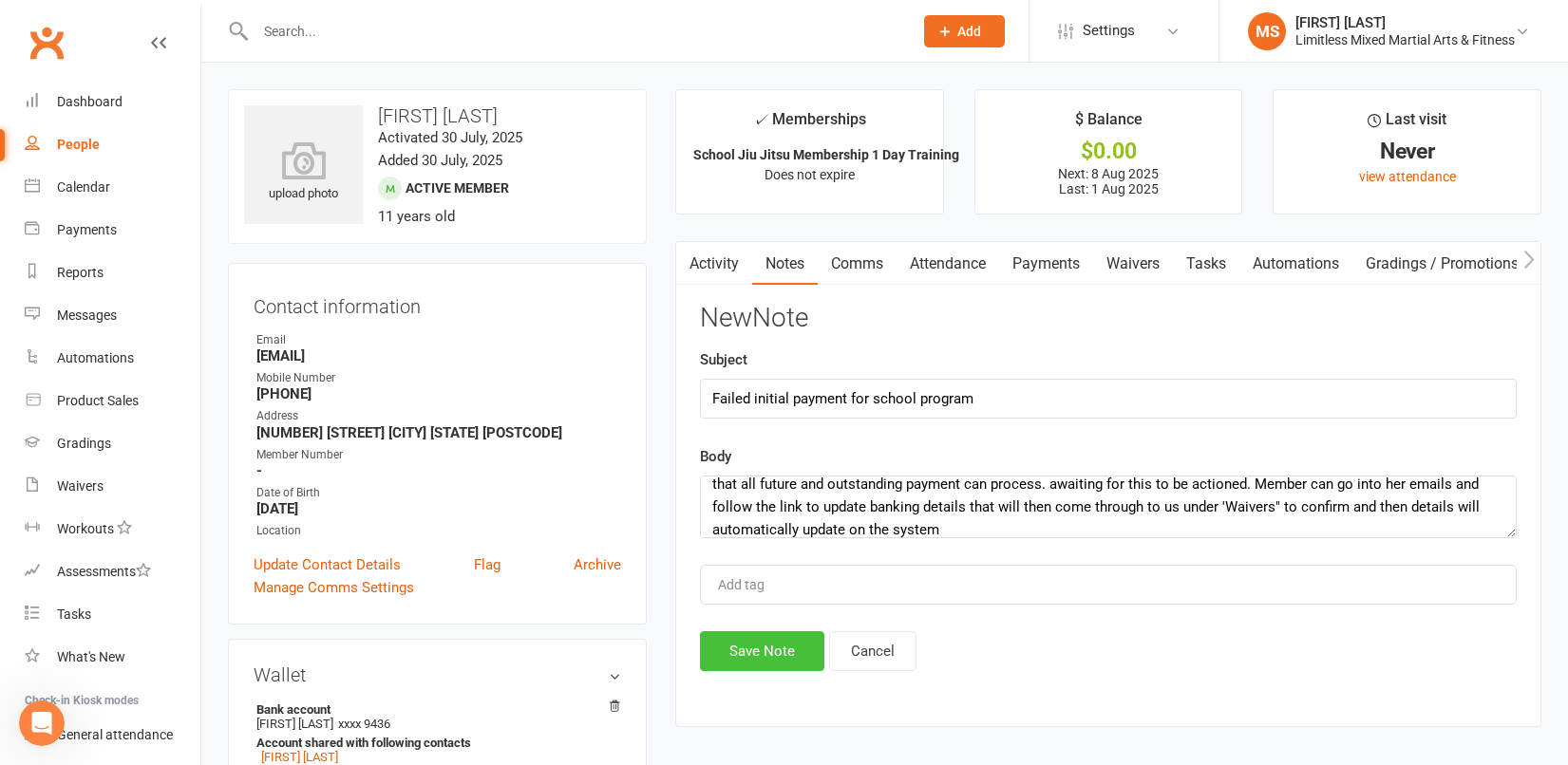 click on "Save Note" at bounding box center [762, 651] 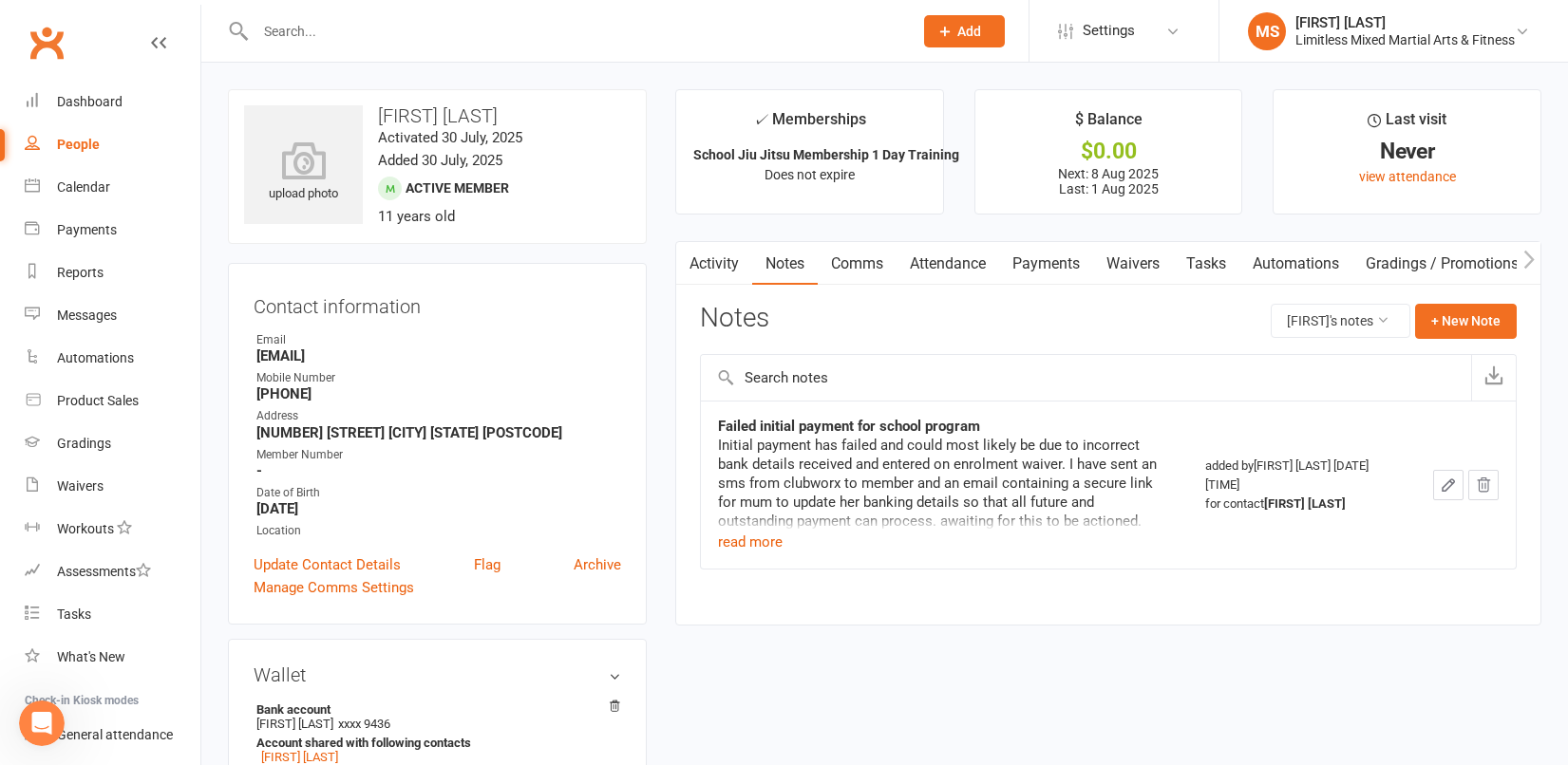 click at bounding box center [575, 31] 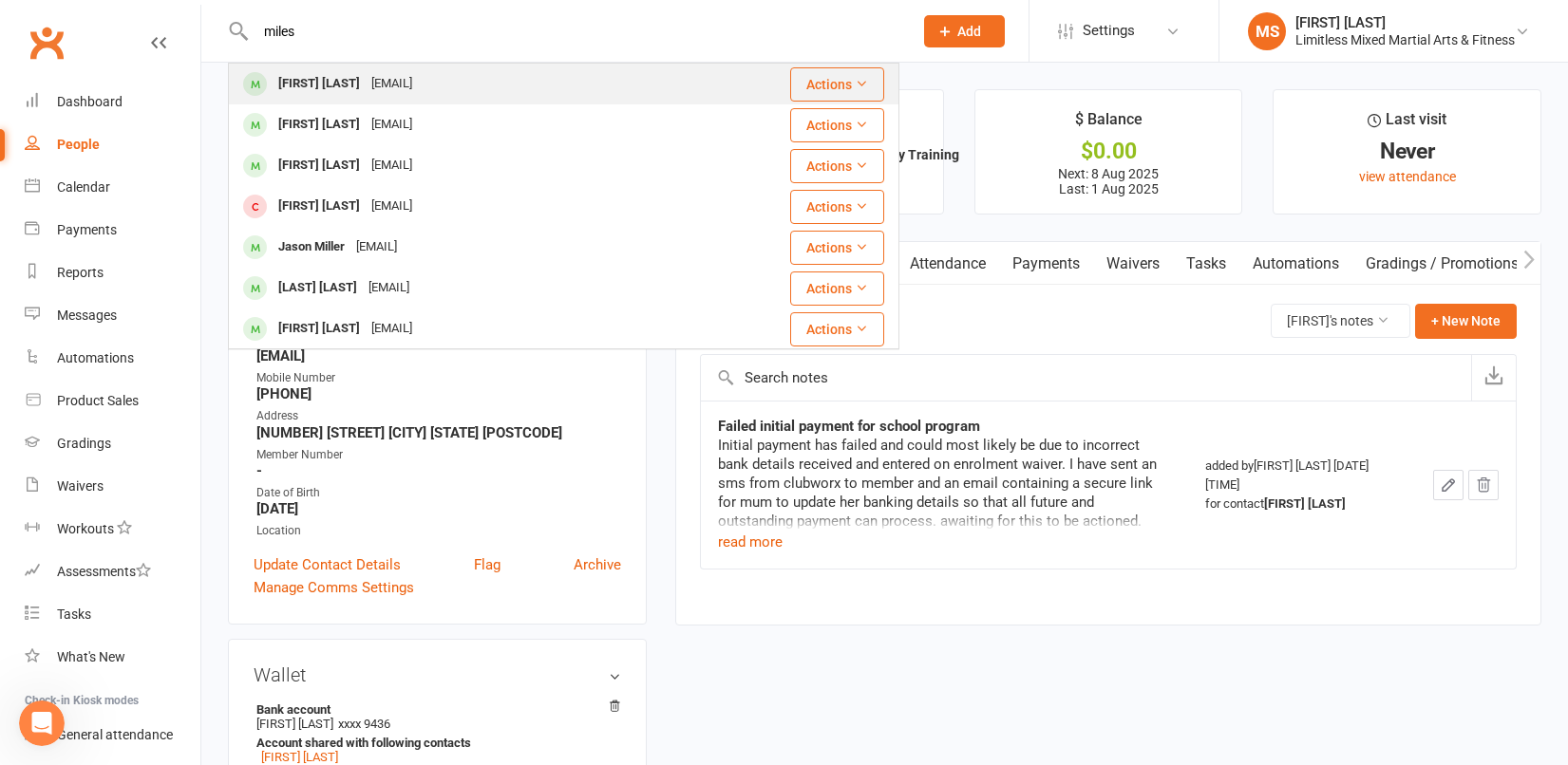 type on "miles" 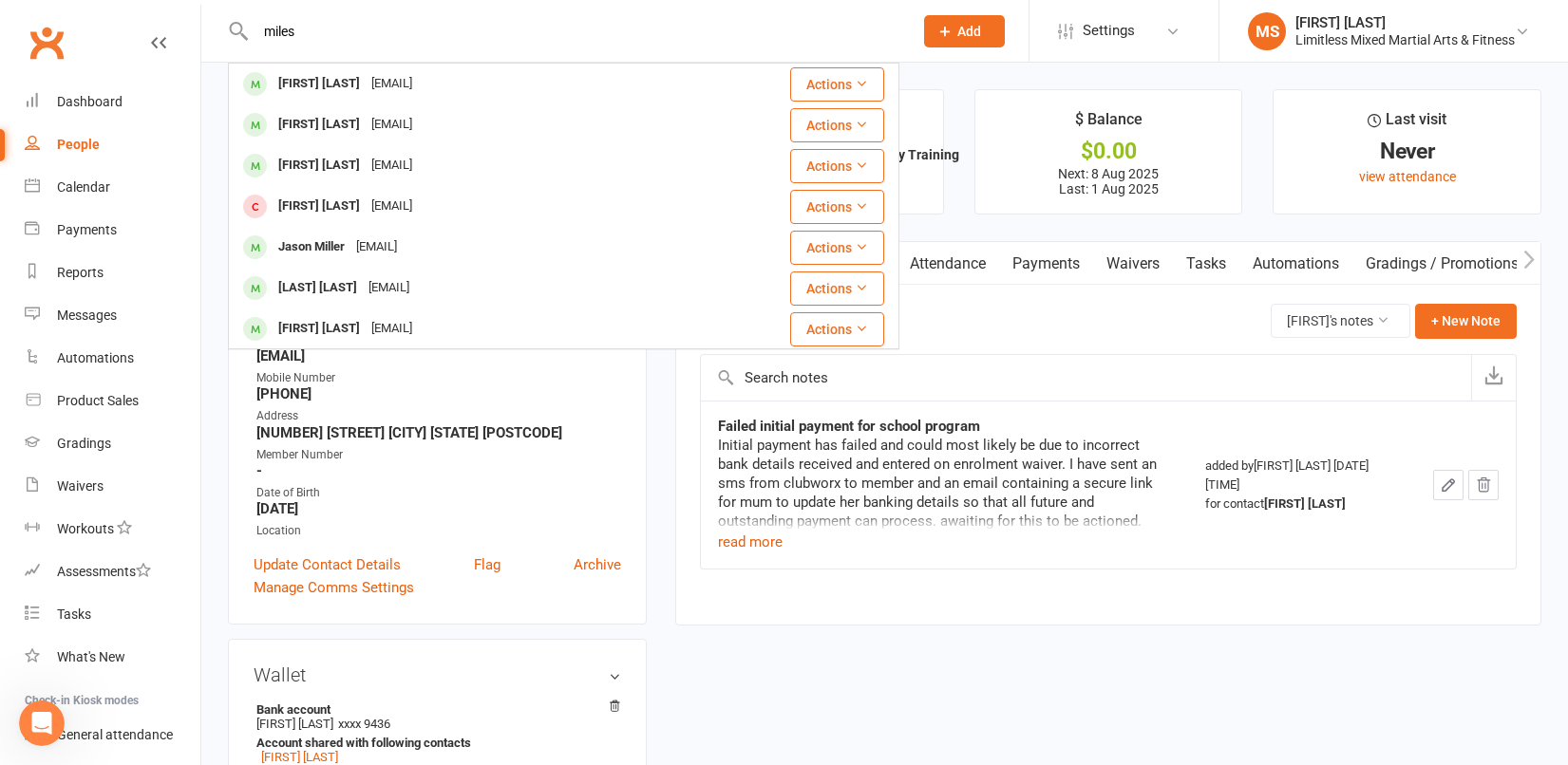 click on "[EMAIL]" at bounding box center (391, 84) 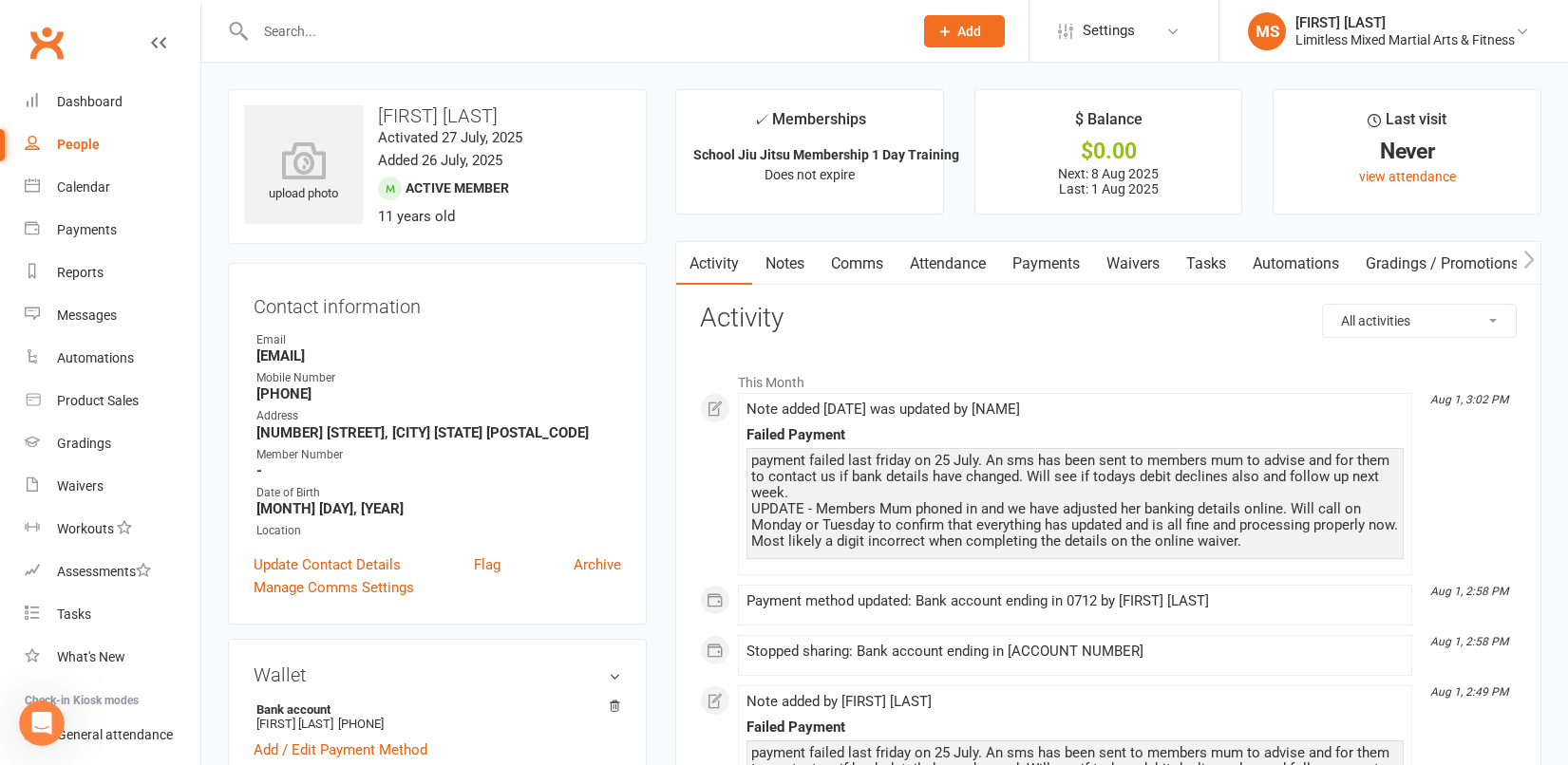 click on "Payments" at bounding box center (1046, 264) 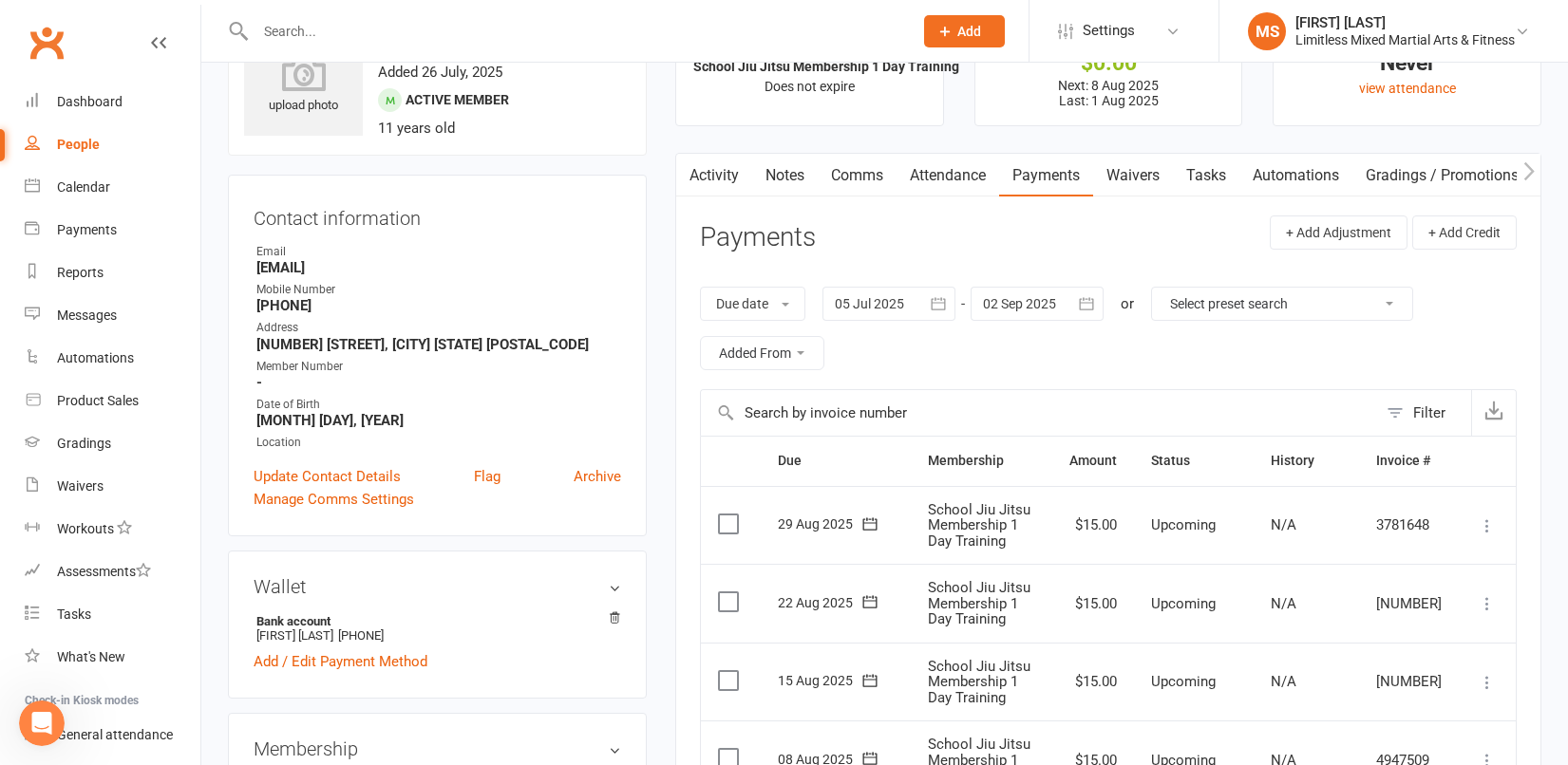 scroll, scrollTop: 0, scrollLeft: 0, axis: both 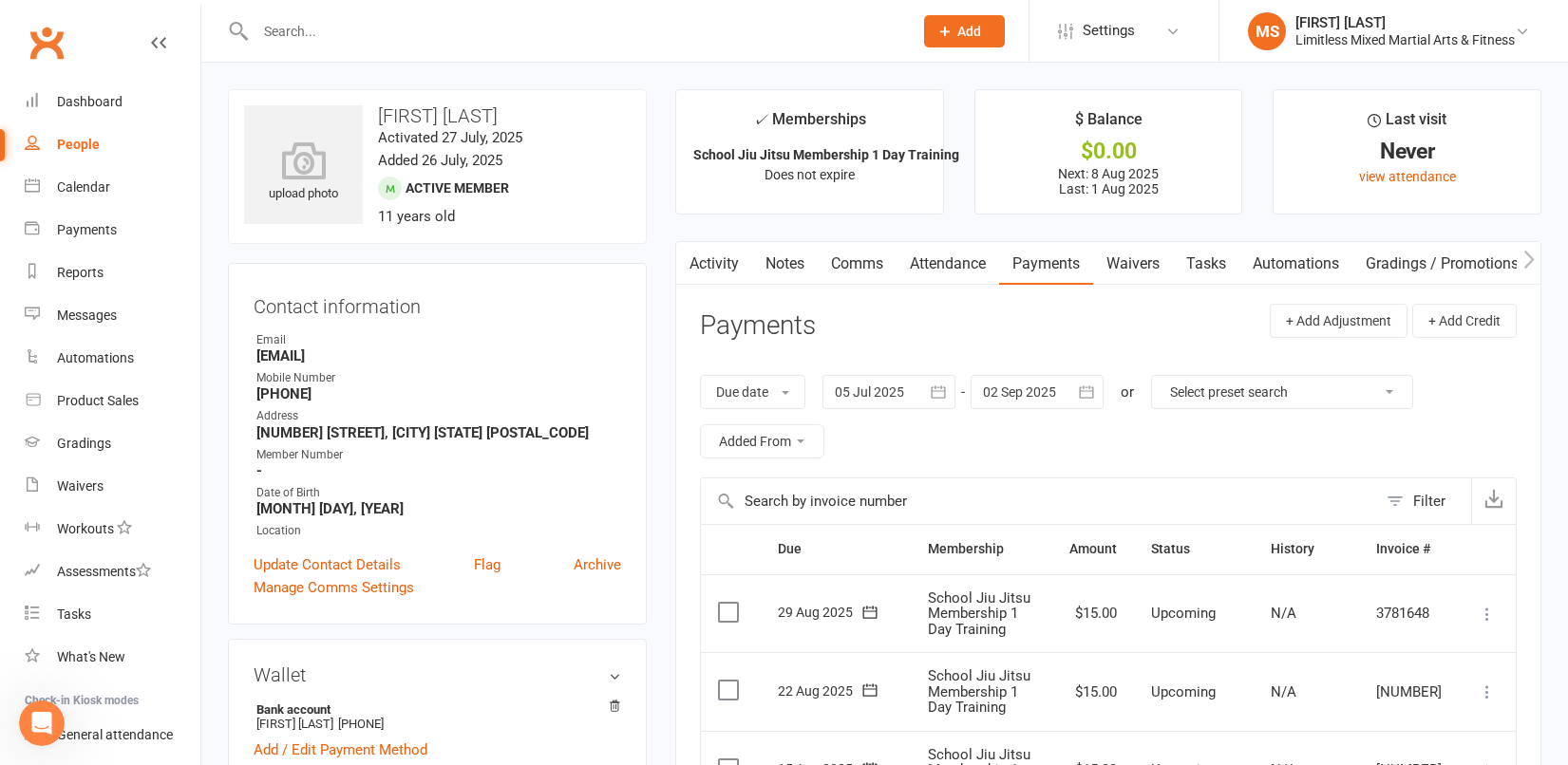 click on "Notes" at bounding box center (784, 264) 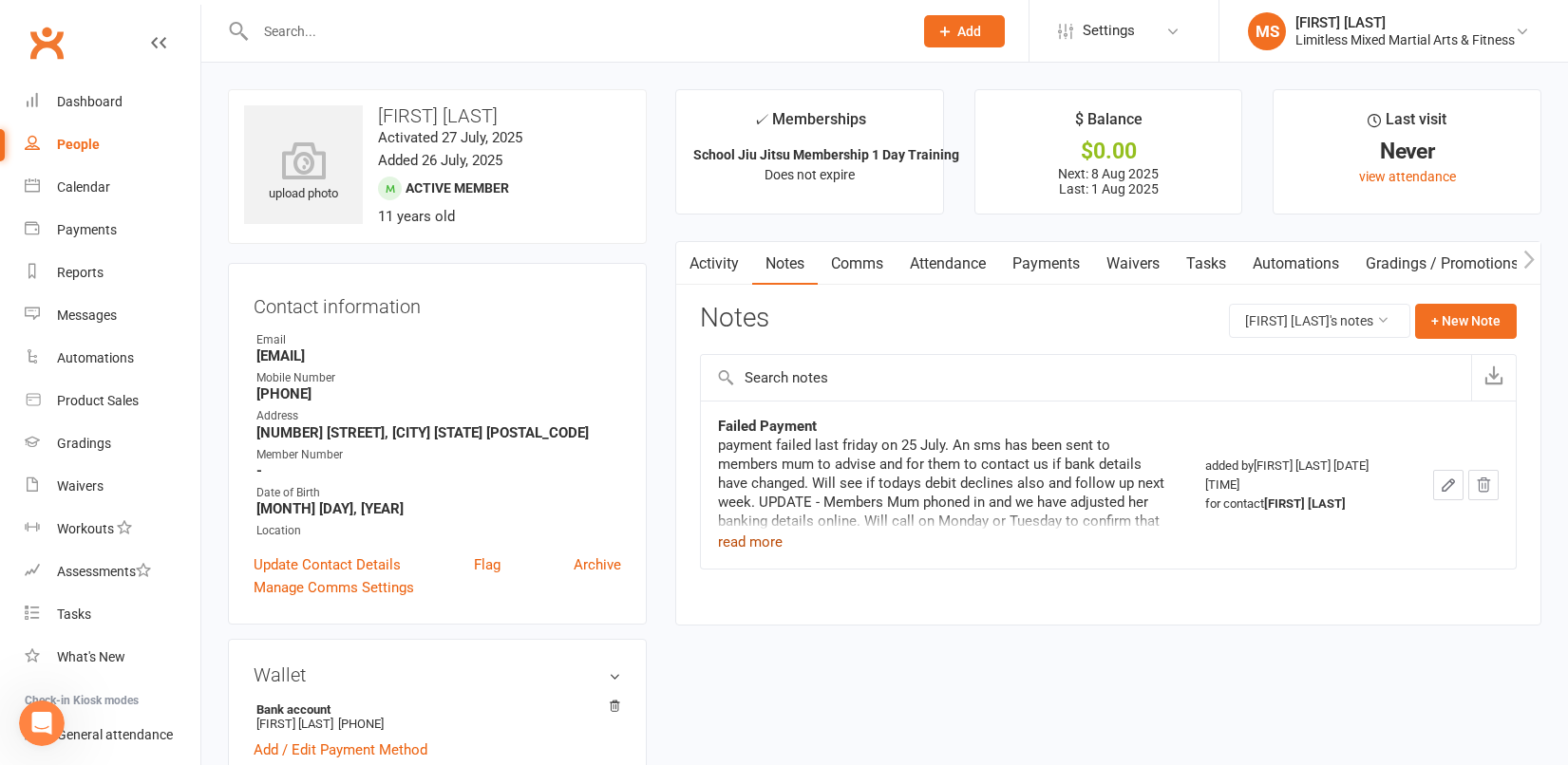 click on "read more" 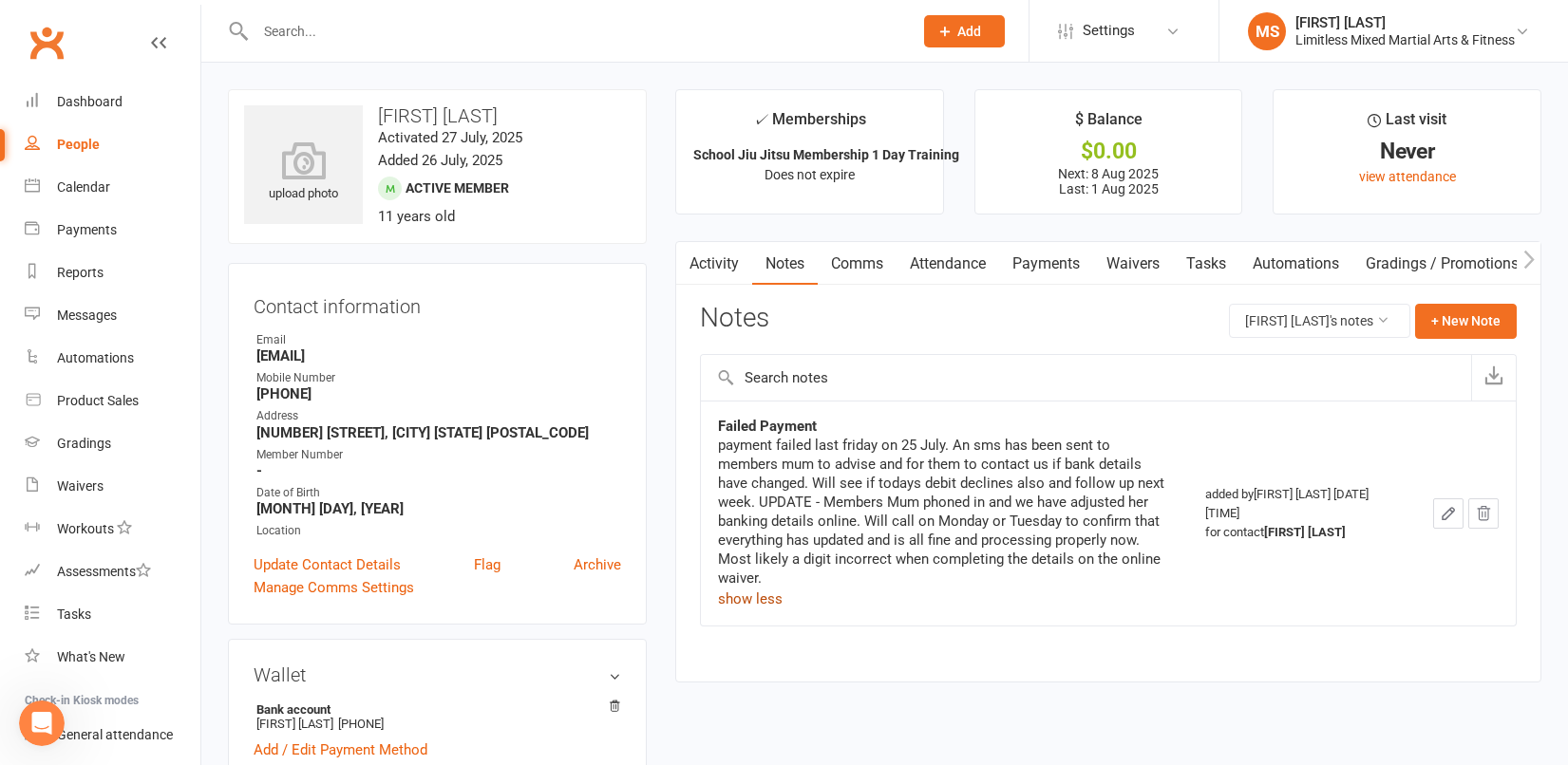 click on "Payments" at bounding box center (1046, 264) 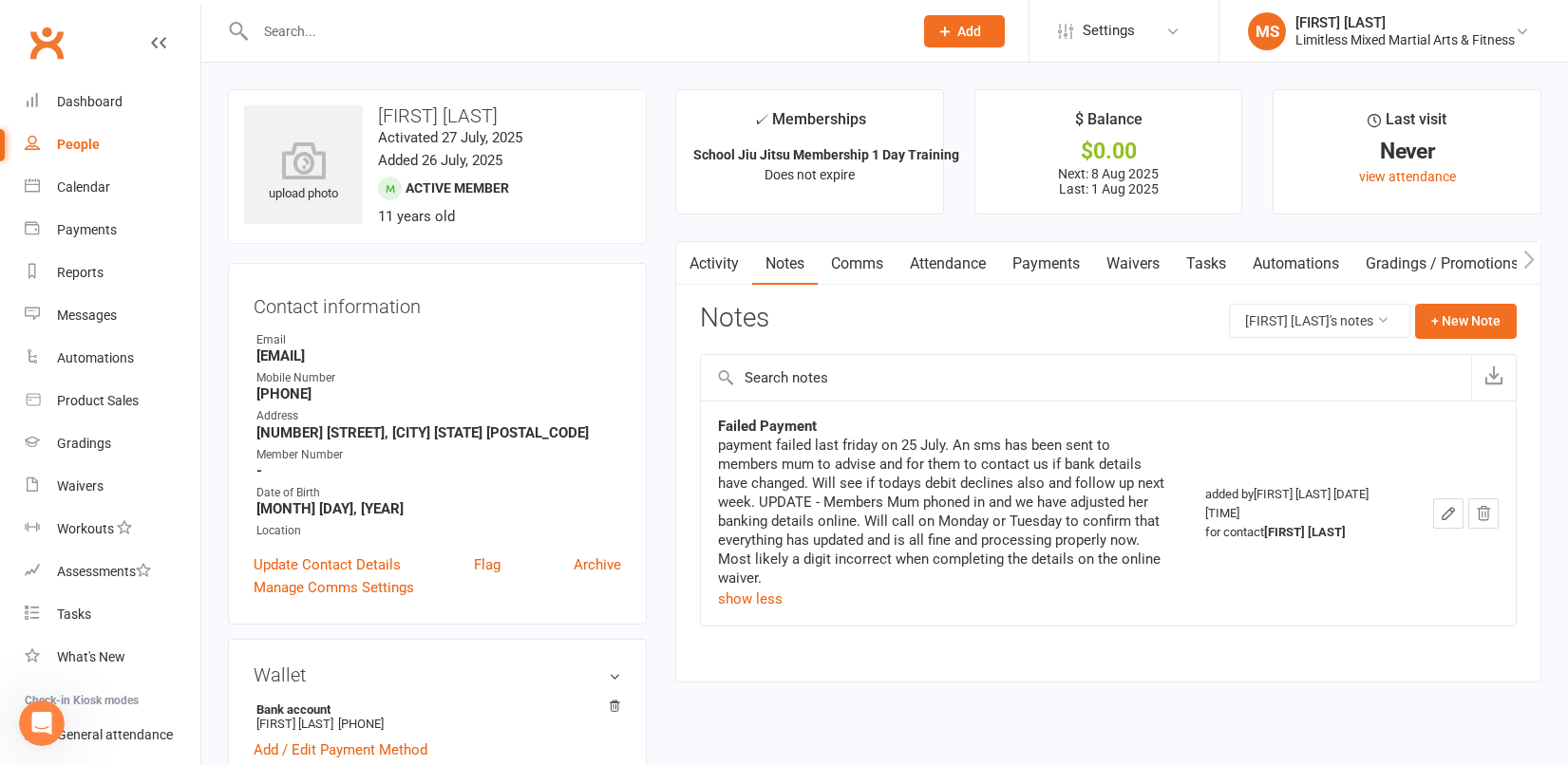 scroll, scrollTop: 0, scrollLeft: 1, axis: horizontal 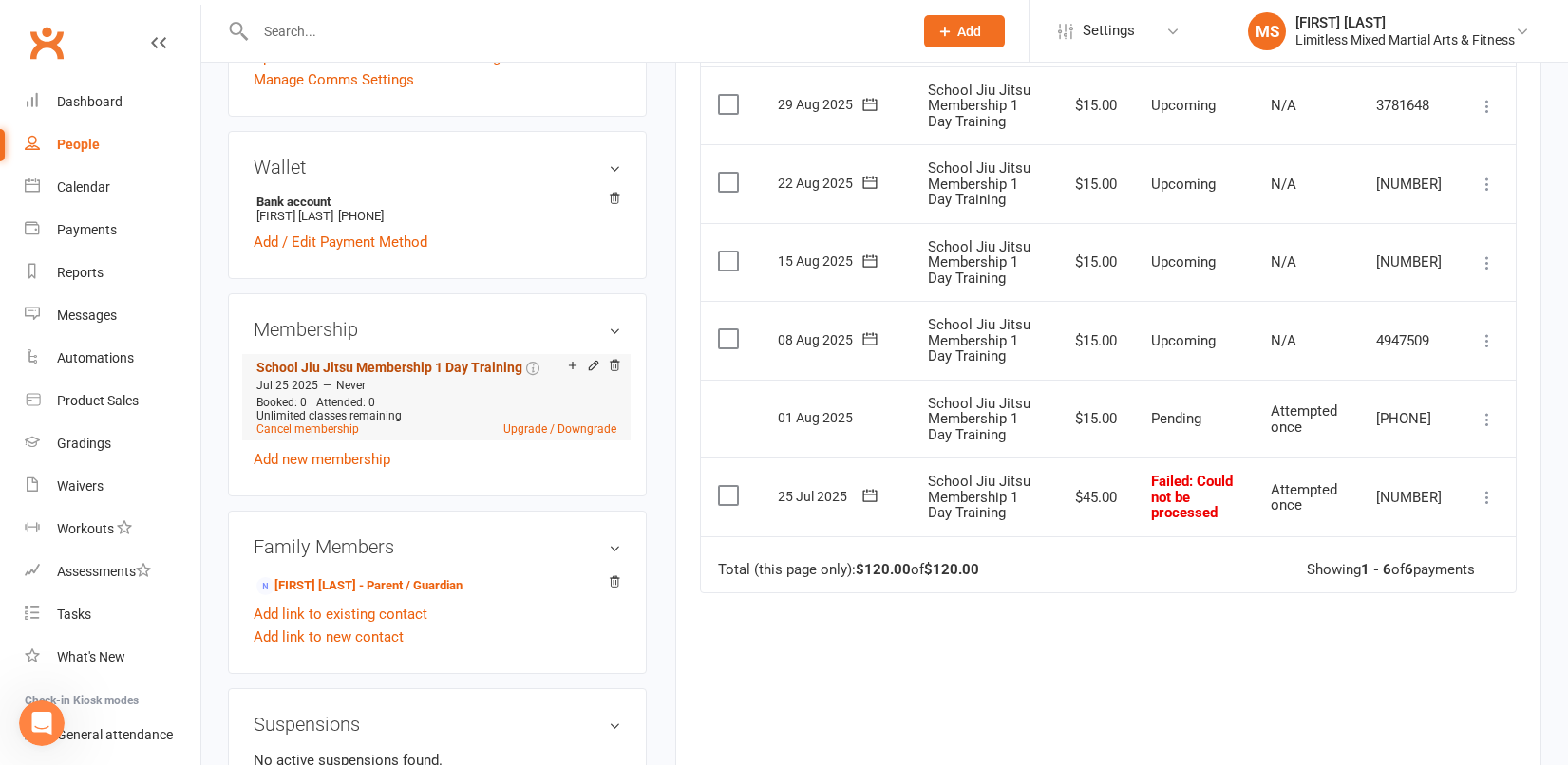 click on "School Jiu Jitsu Membership 1 Day Training" at bounding box center [389, 367] 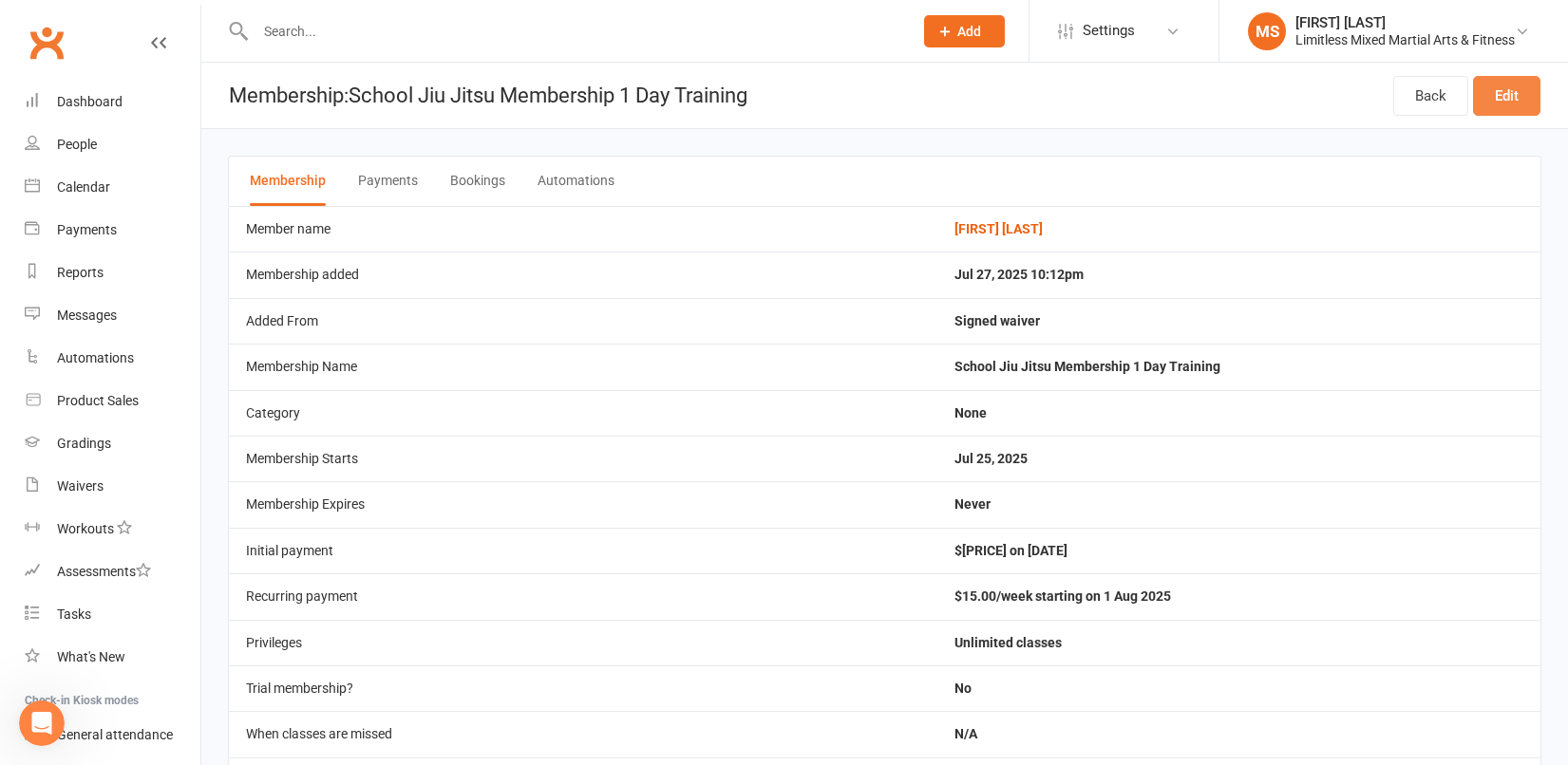 click on "Edit" at bounding box center [1506, 96] 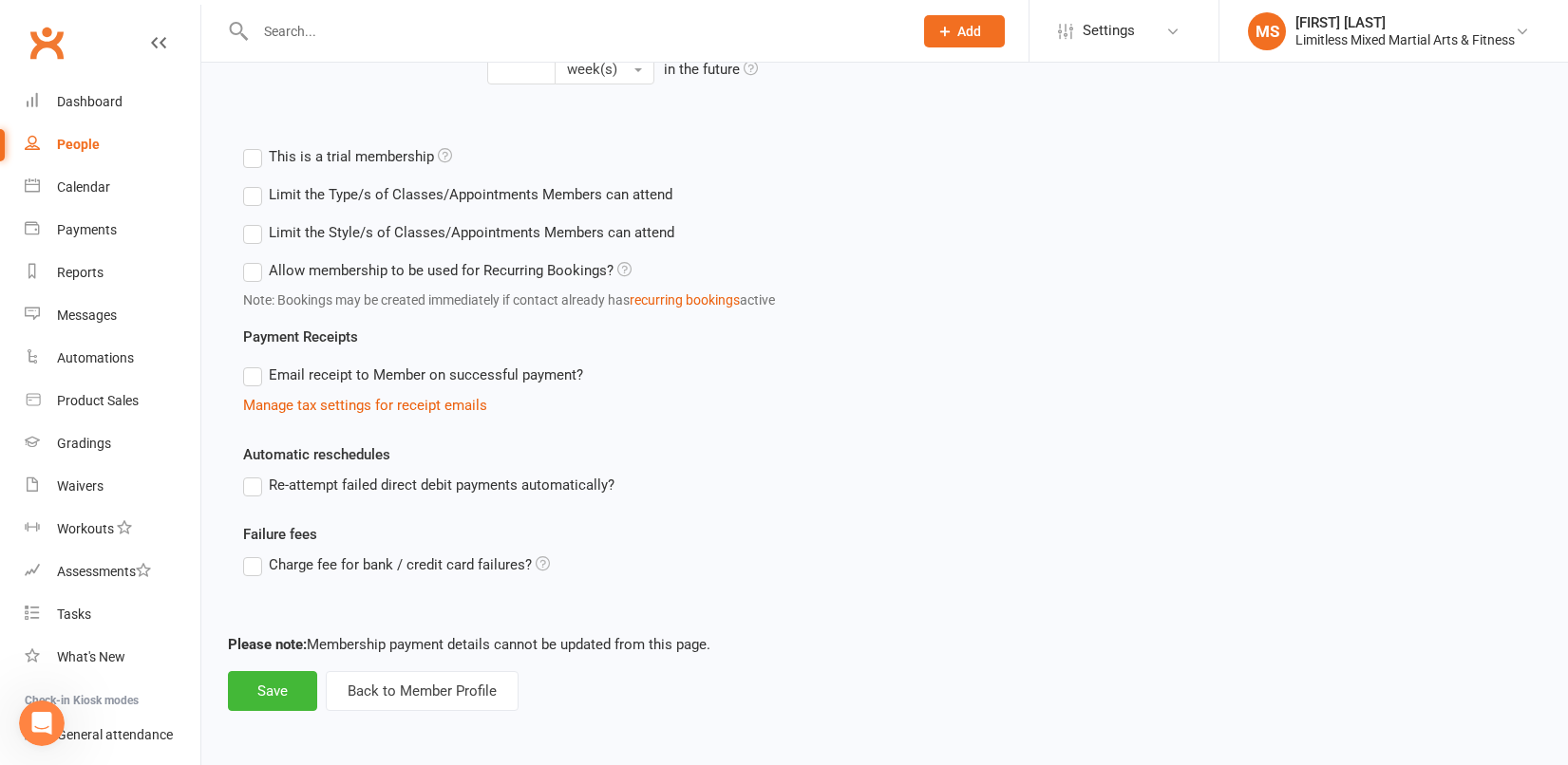 scroll, scrollTop: 636, scrollLeft: 0, axis: vertical 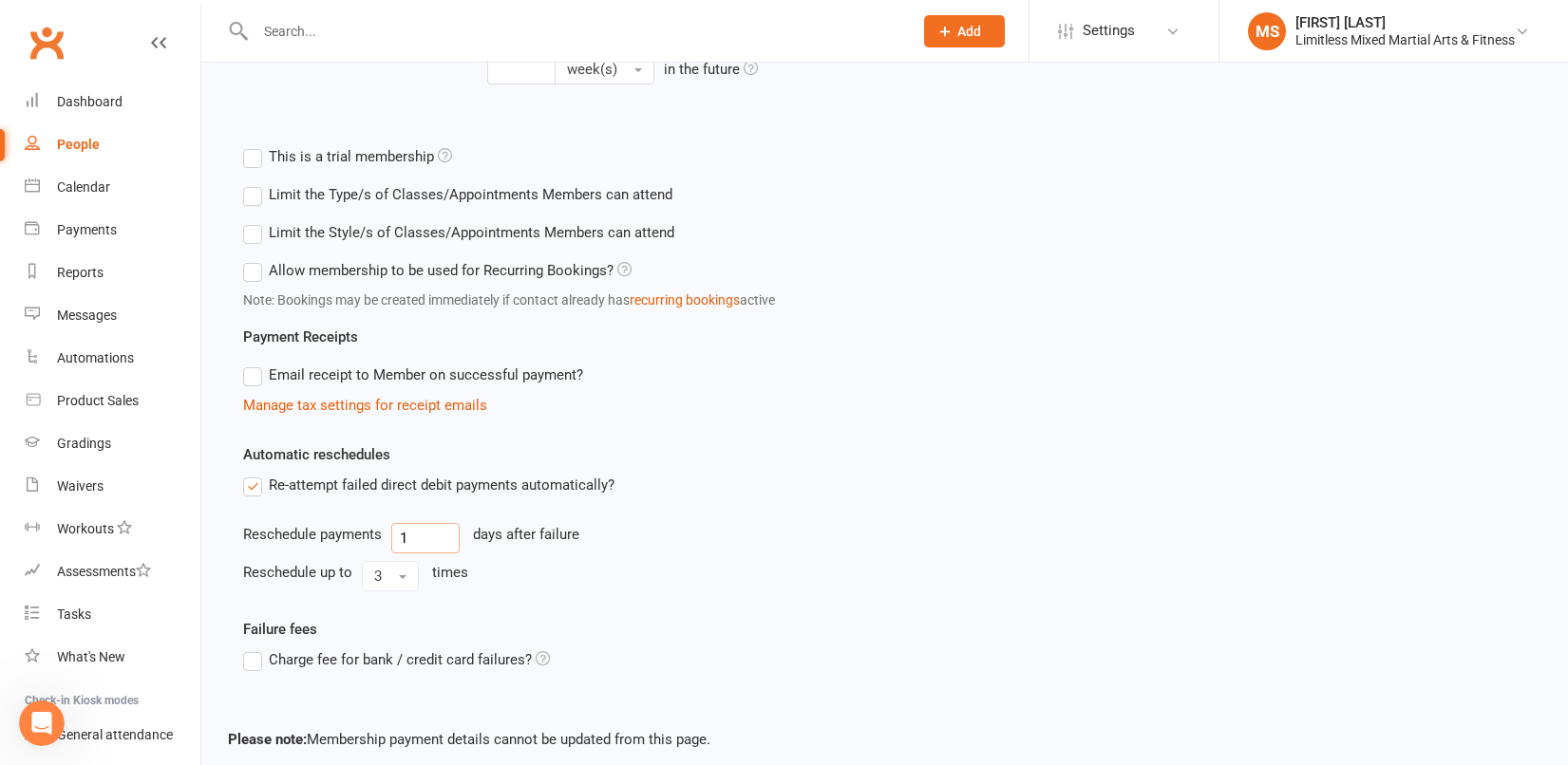 click on "1" at bounding box center [425, 538] 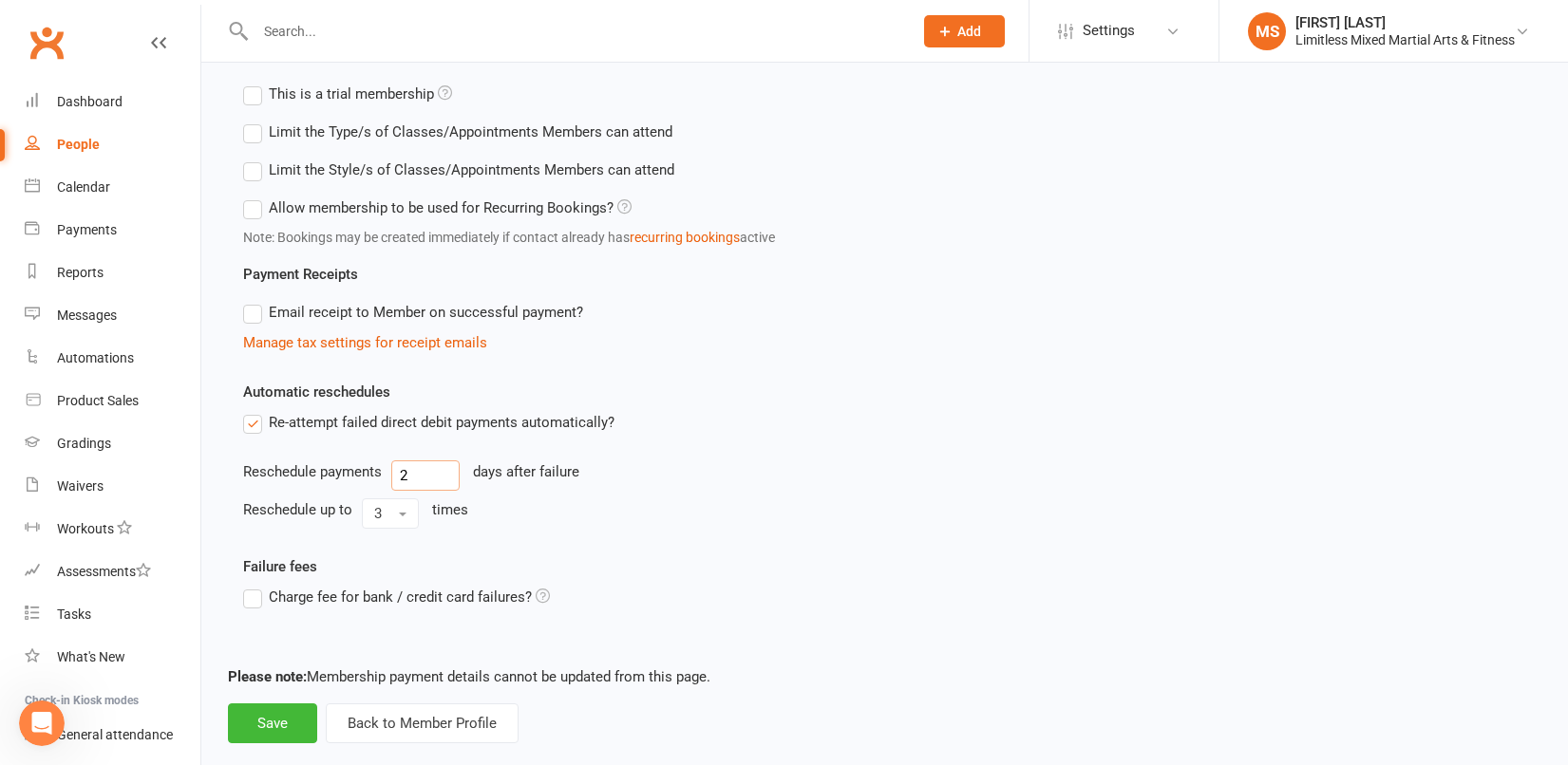 scroll, scrollTop: 731, scrollLeft: 0, axis: vertical 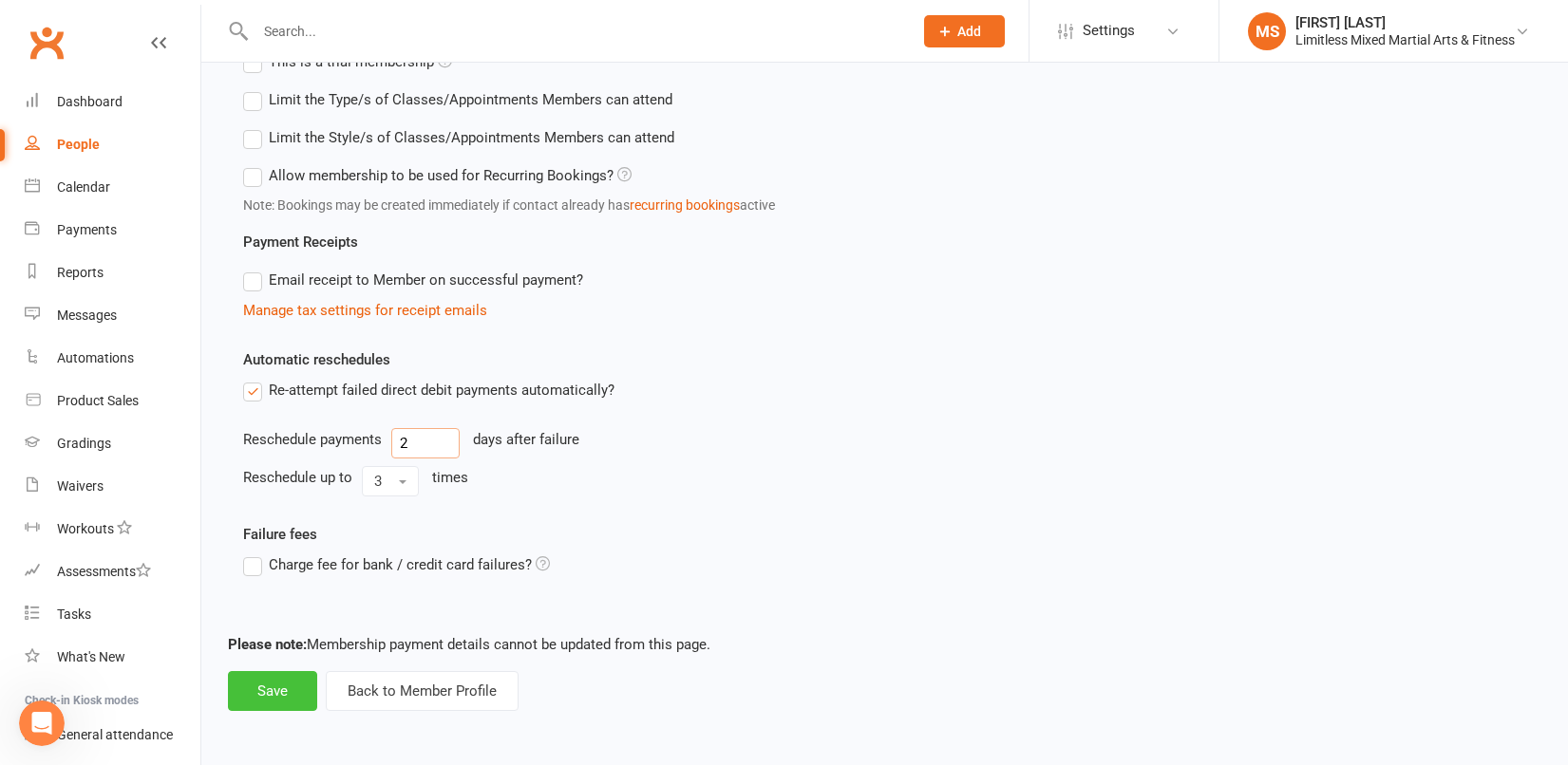 type on "2" 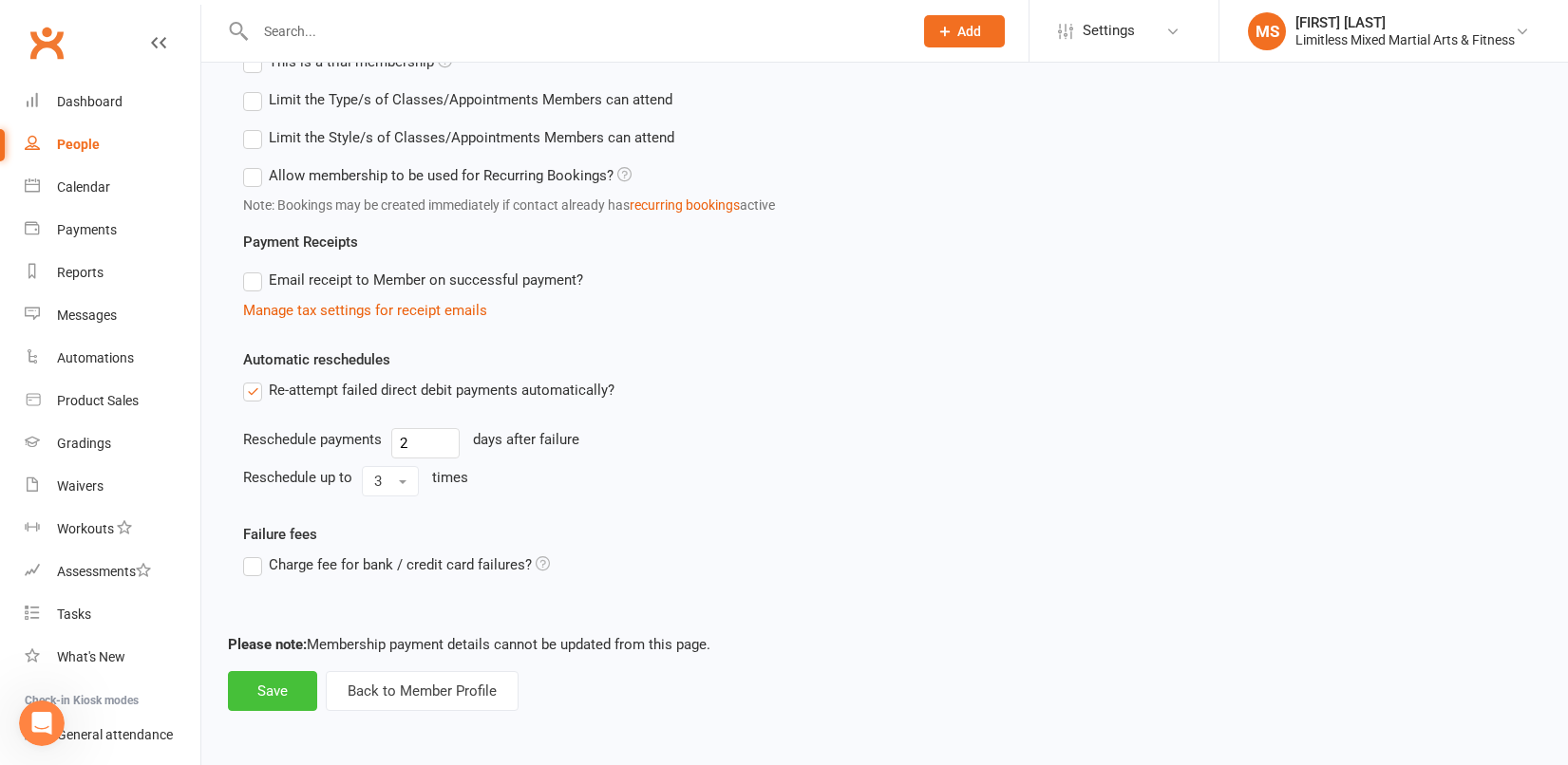 click on "Save" at bounding box center (273, 691) 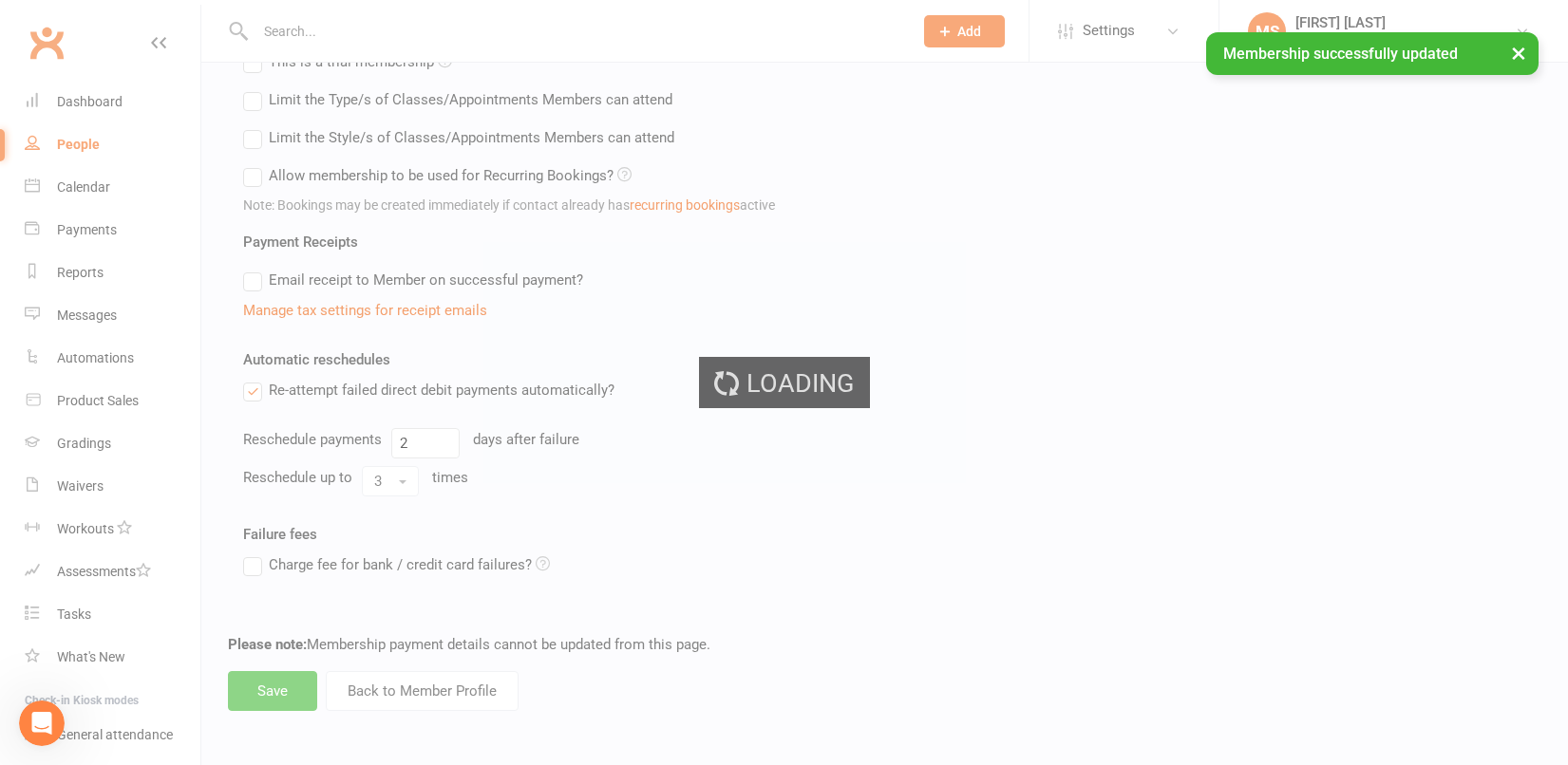 scroll, scrollTop: 0, scrollLeft: 0, axis: both 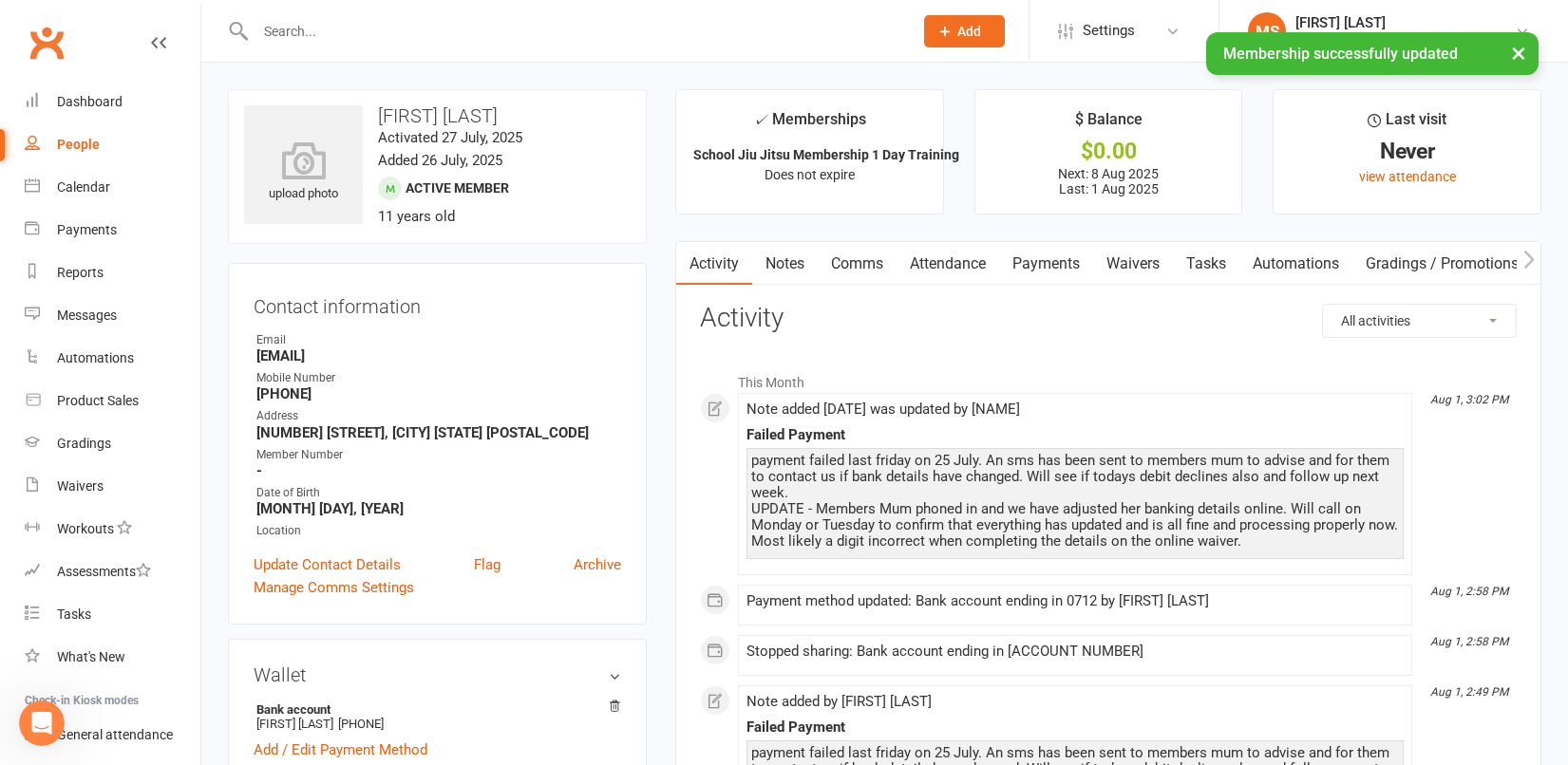 click on "Payments" at bounding box center [1046, 264] 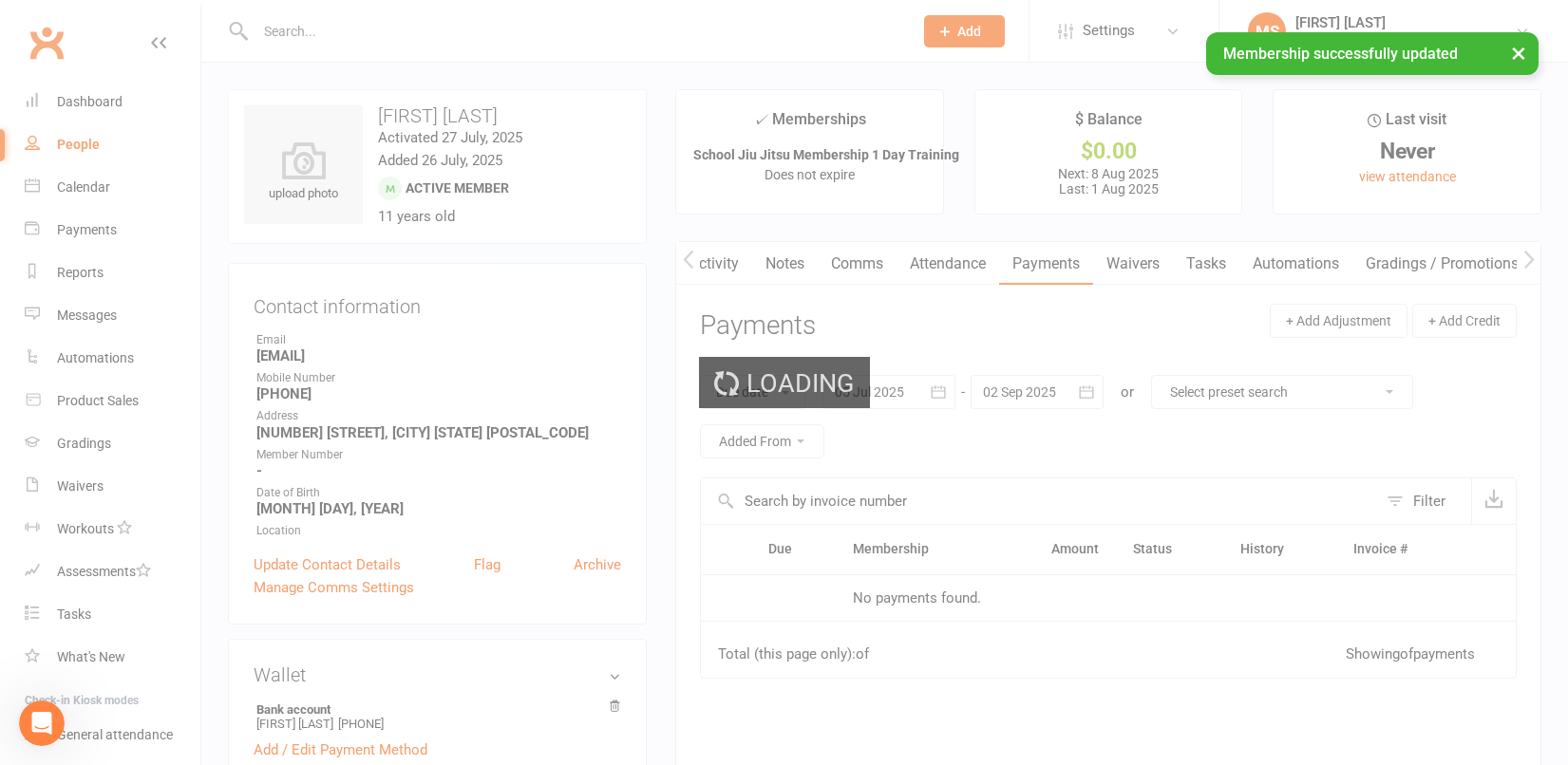 scroll, scrollTop: 0, scrollLeft: 1, axis: horizontal 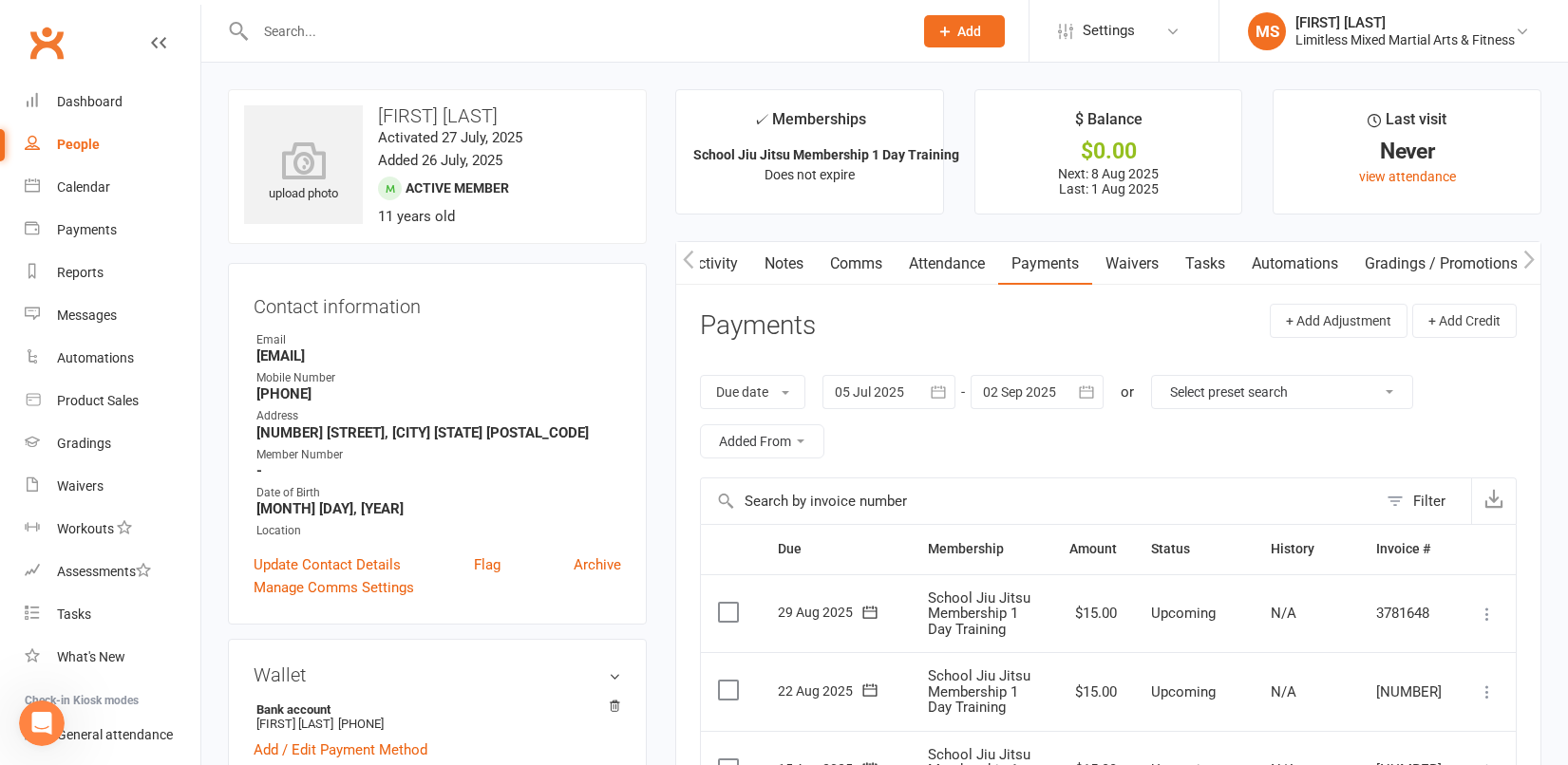 click at bounding box center (563, 30) 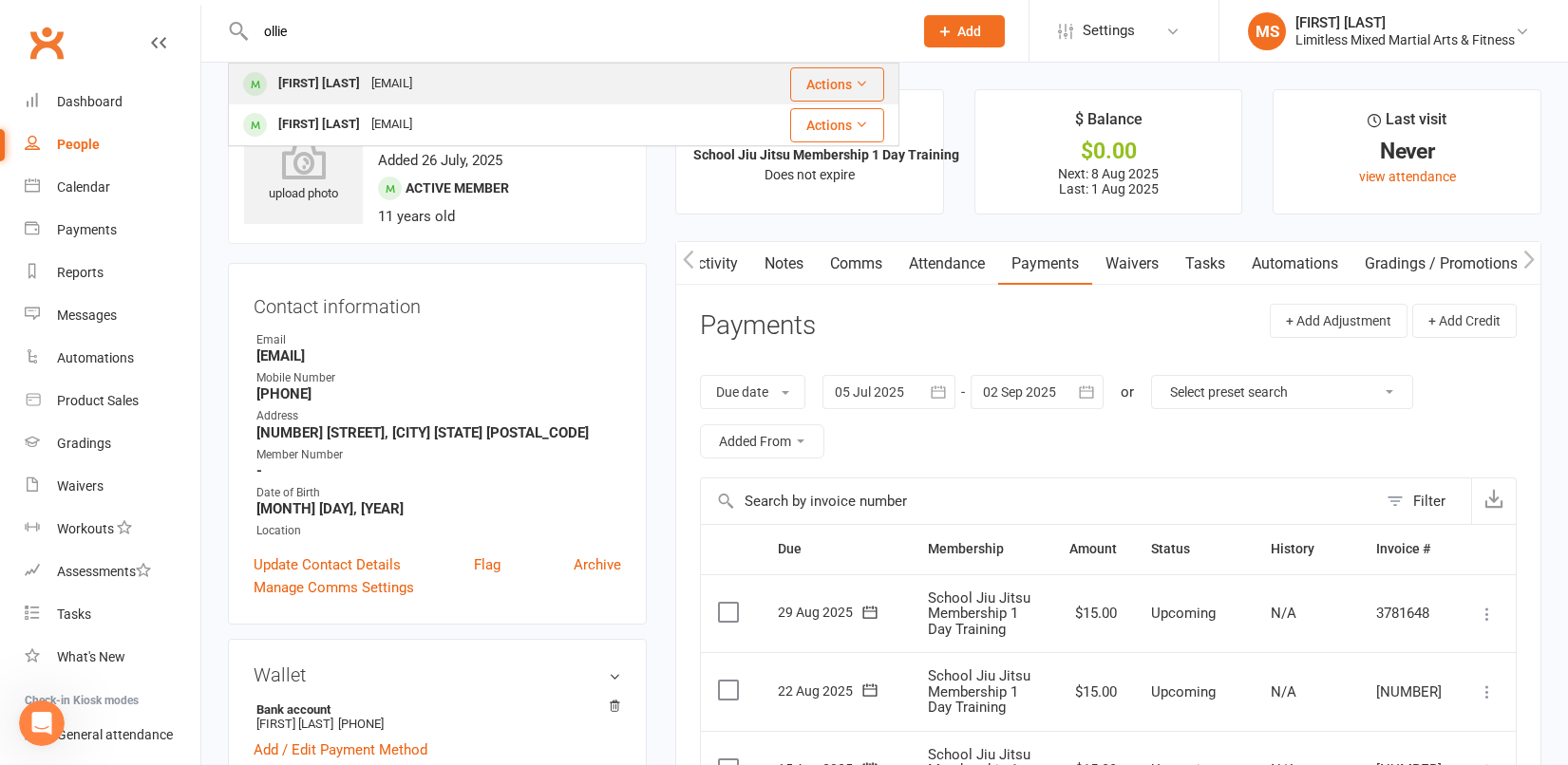 type on "ollie" 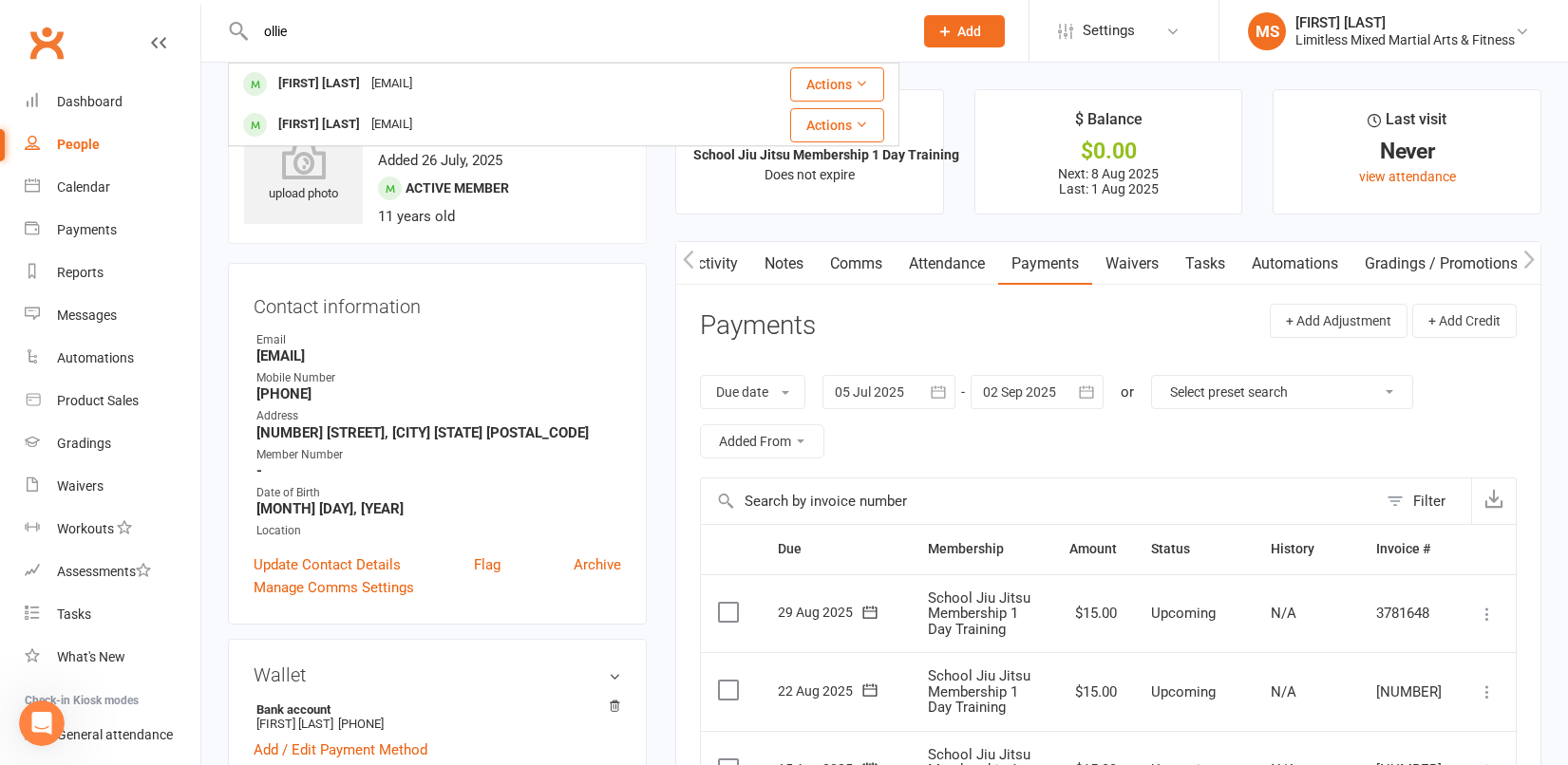 click on "[EMAIL]" at bounding box center [391, 84] 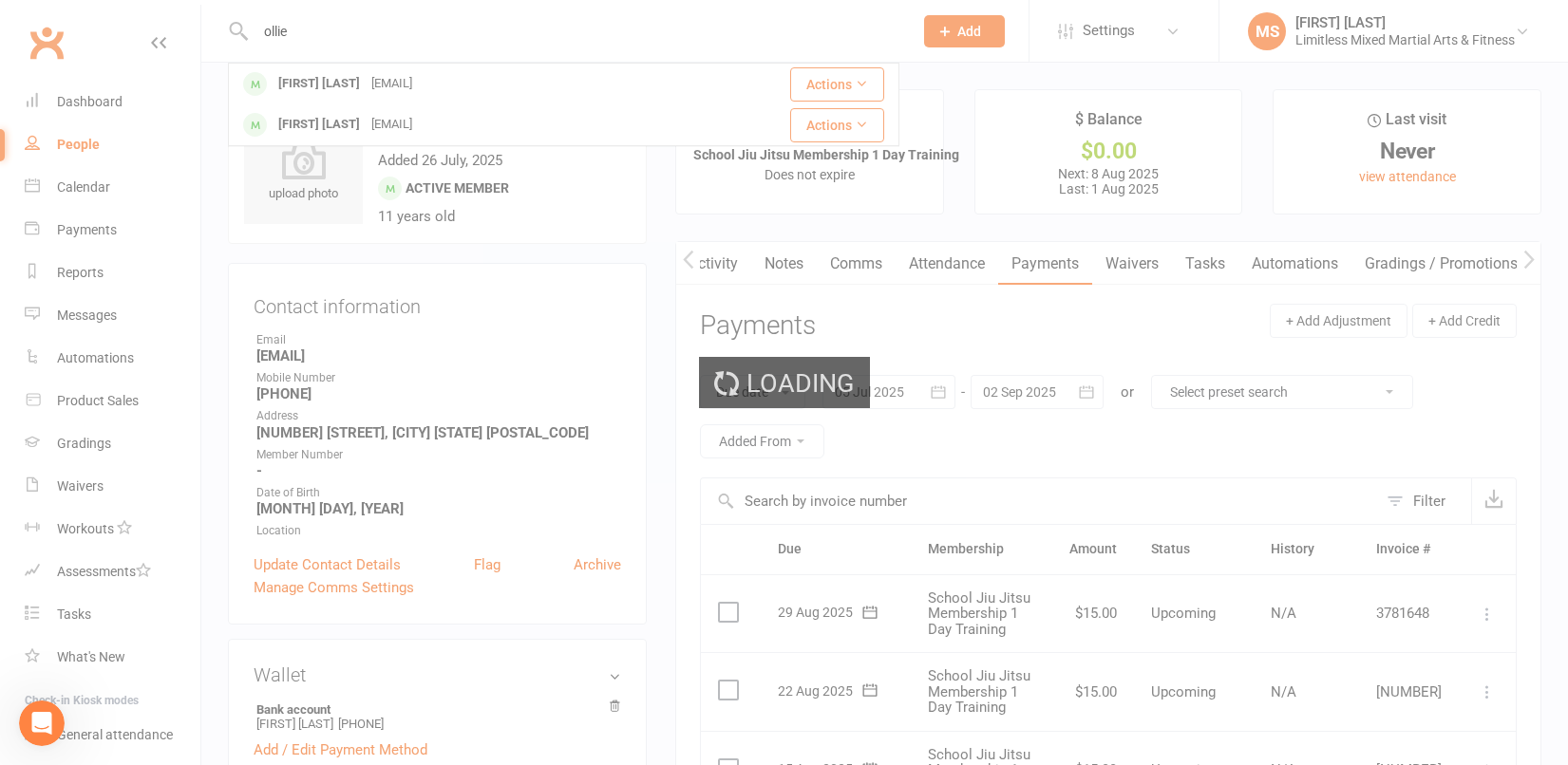type 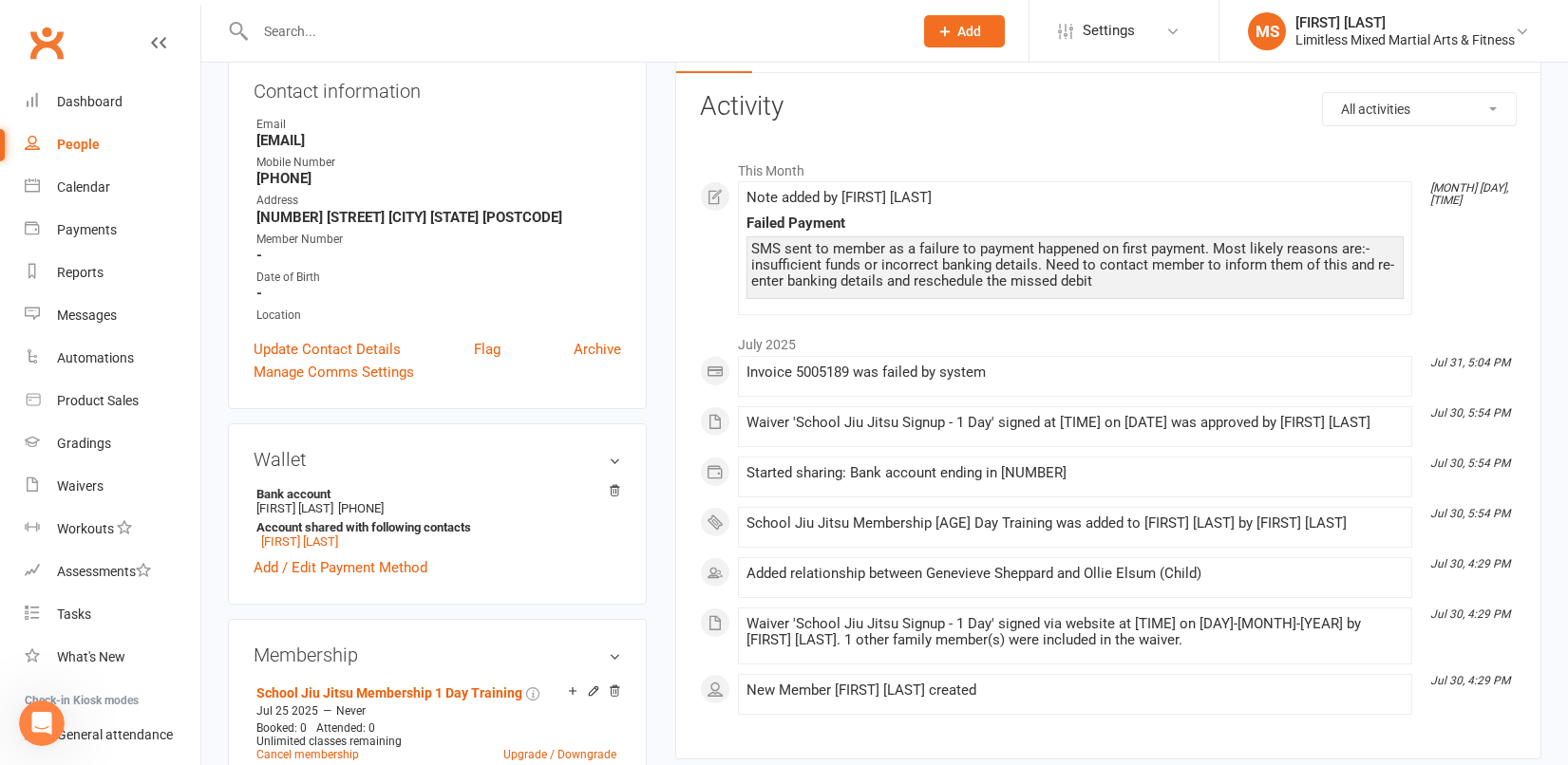 scroll, scrollTop: 0, scrollLeft: 0, axis: both 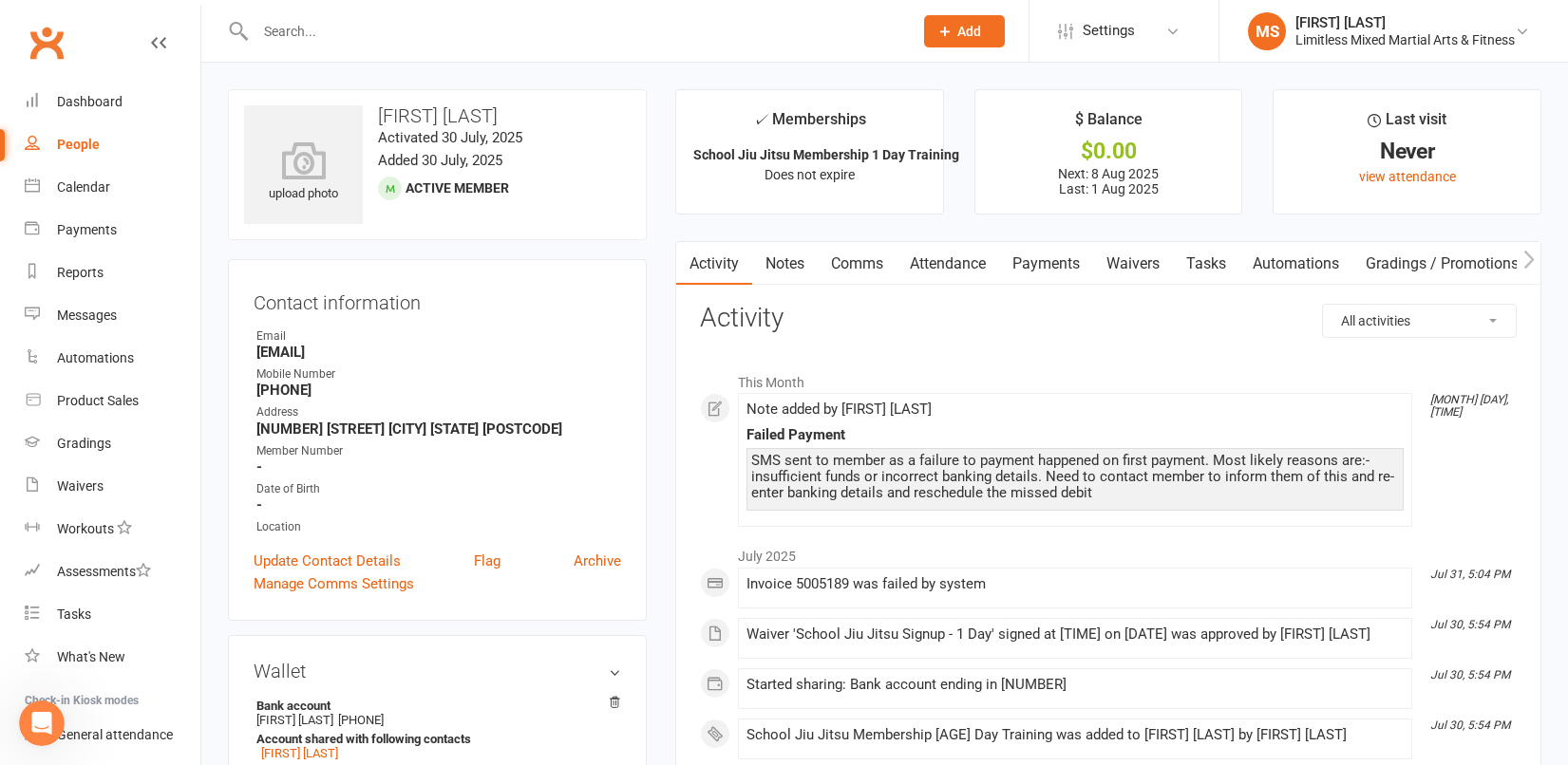 click on "Payments" at bounding box center [1046, 264] 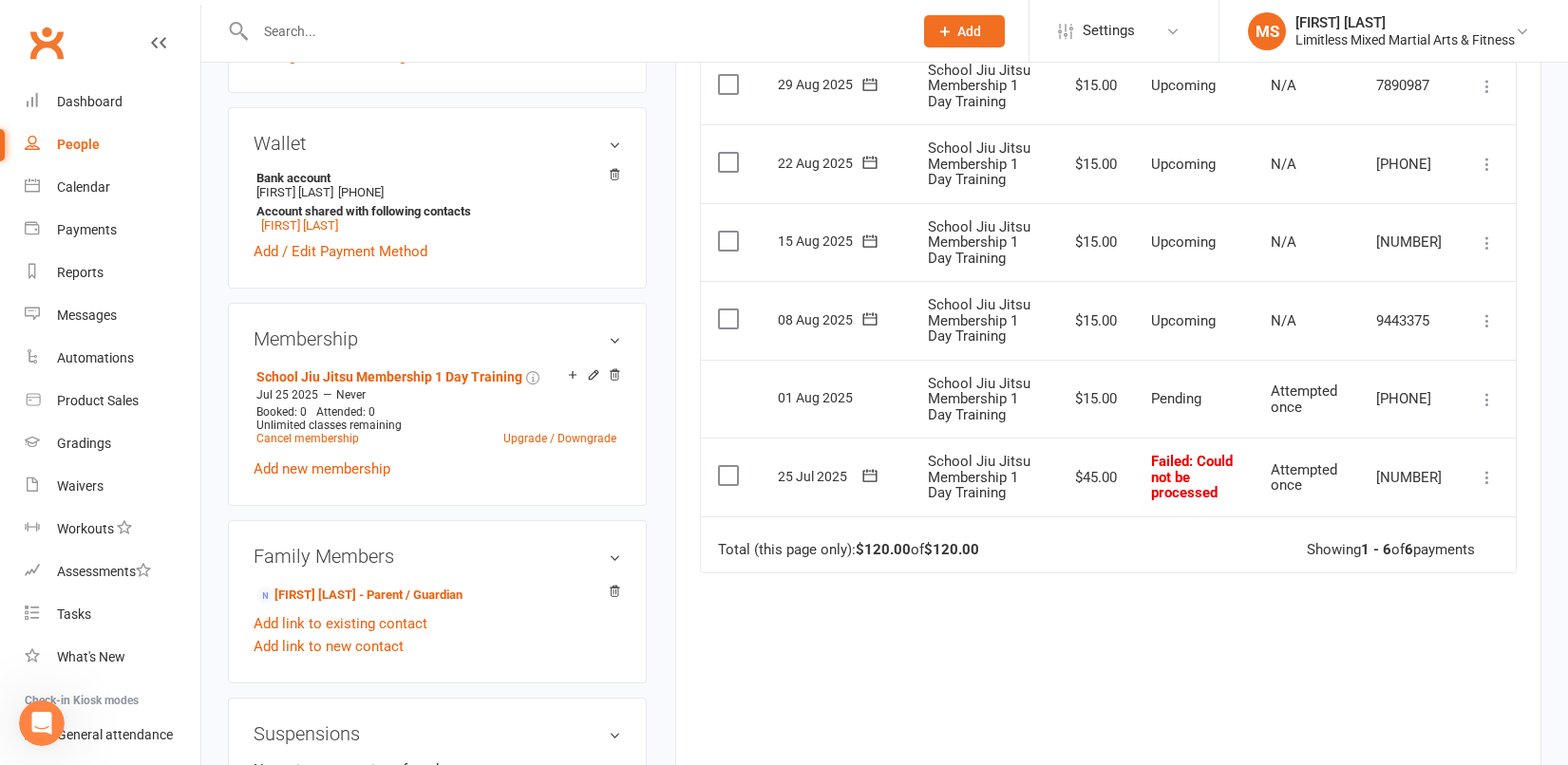 scroll, scrollTop: 538, scrollLeft: 0, axis: vertical 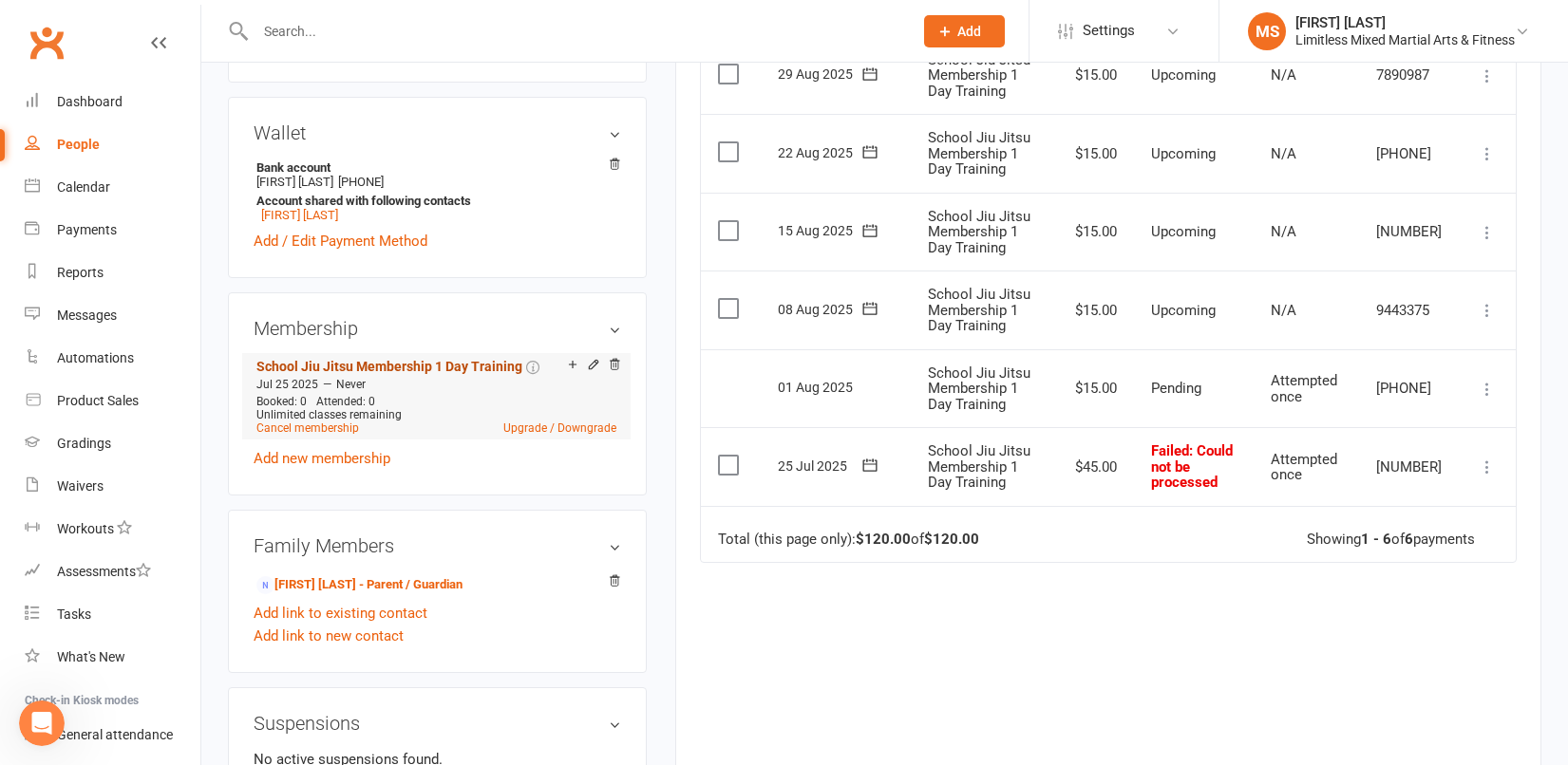 click on "School Jiu Jitsu Membership 1 Day Training" at bounding box center [389, 366] 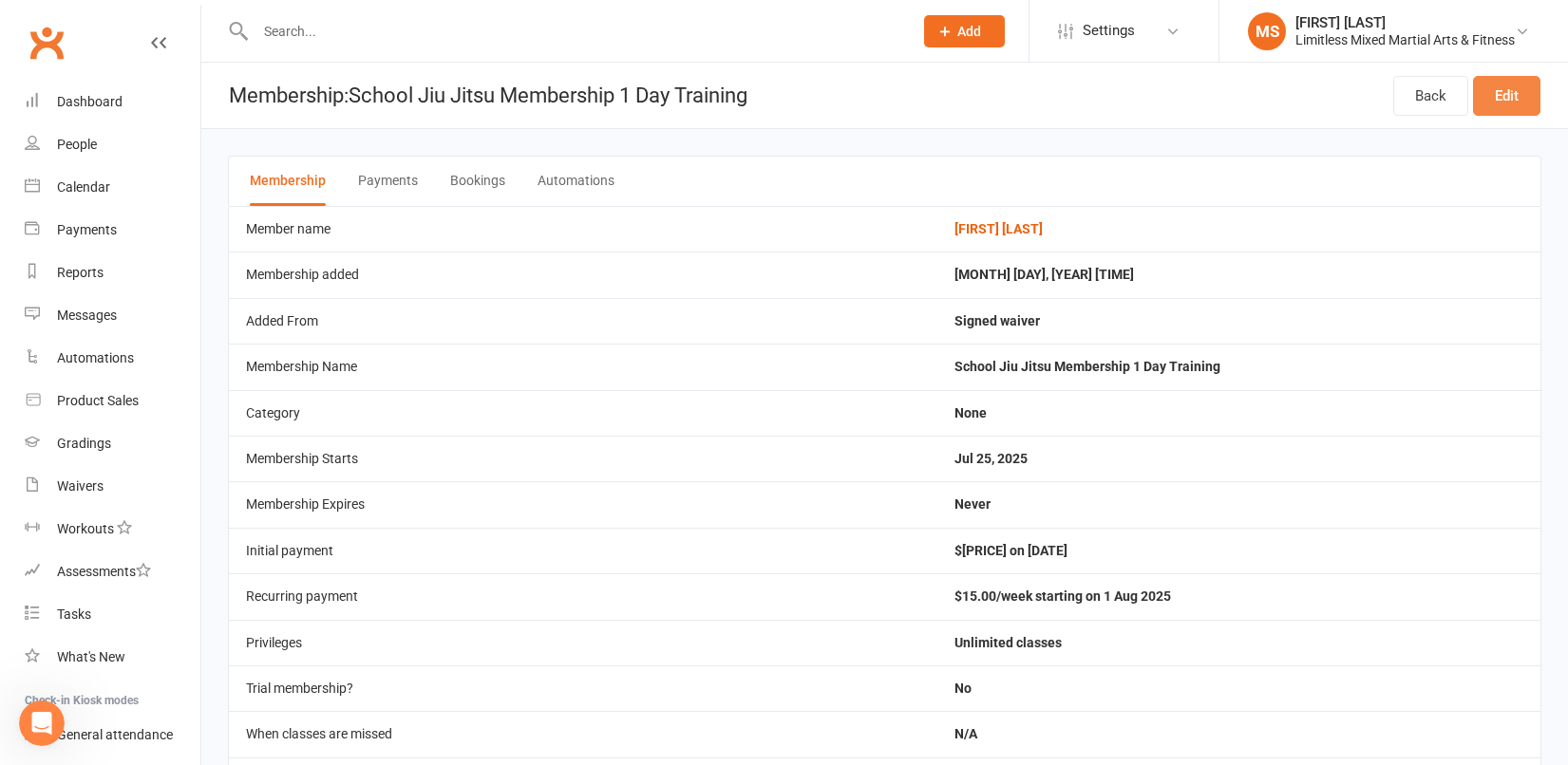 click on "Edit" at bounding box center (1506, 96) 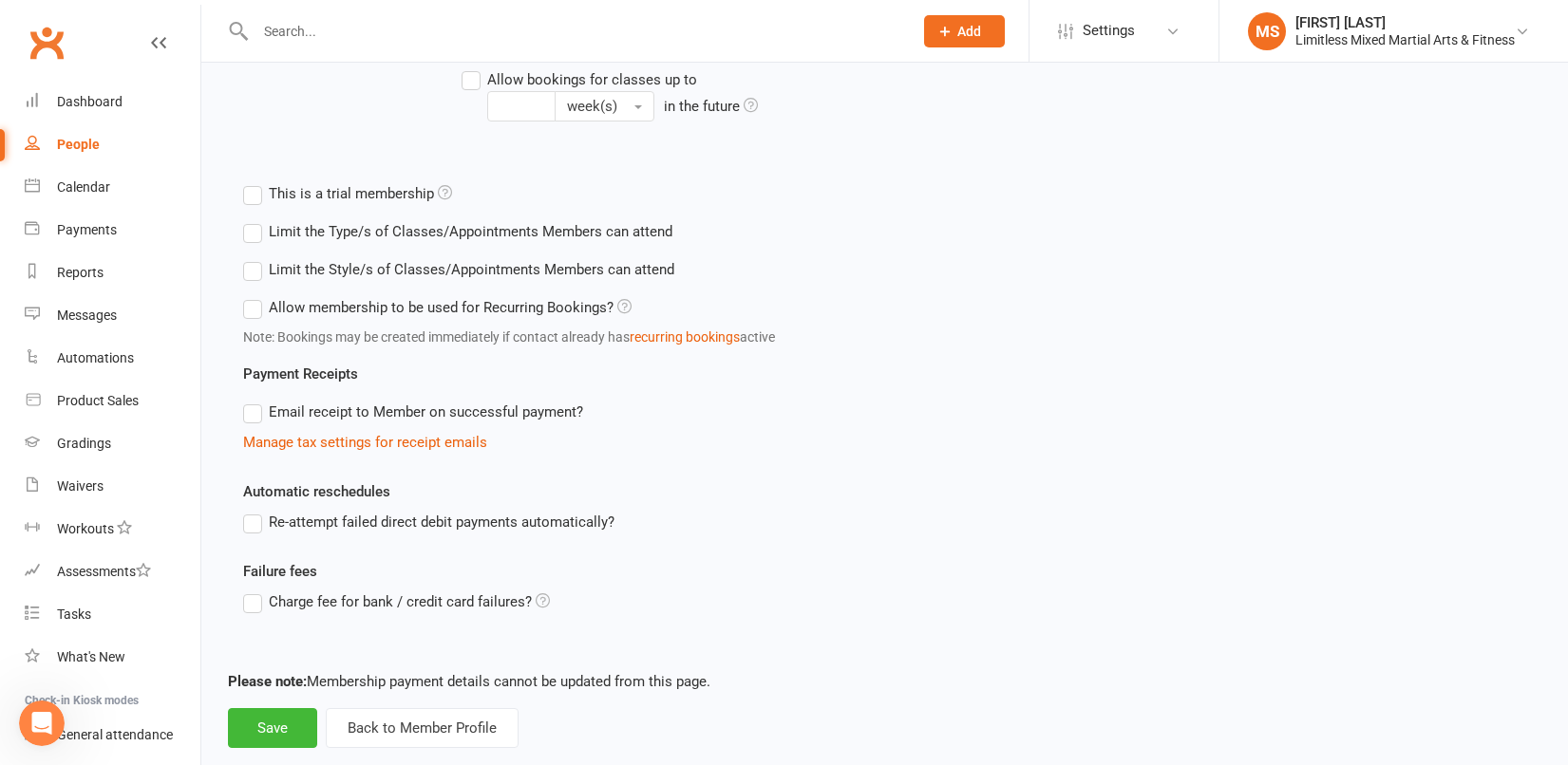 scroll, scrollTop: 636, scrollLeft: 0, axis: vertical 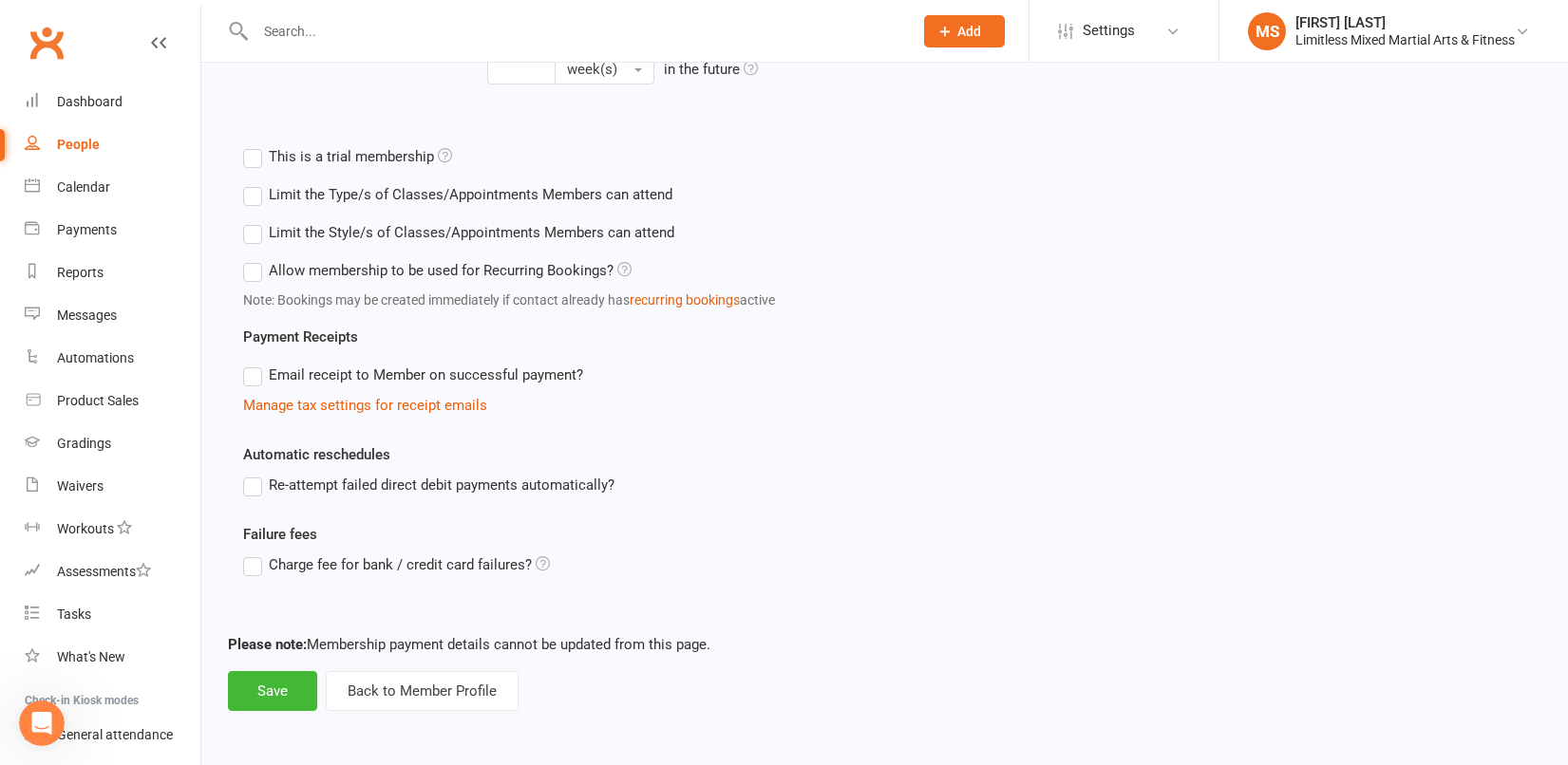 click on "Re-attempt failed direct debit payments automatically?" at bounding box center (428, 485) 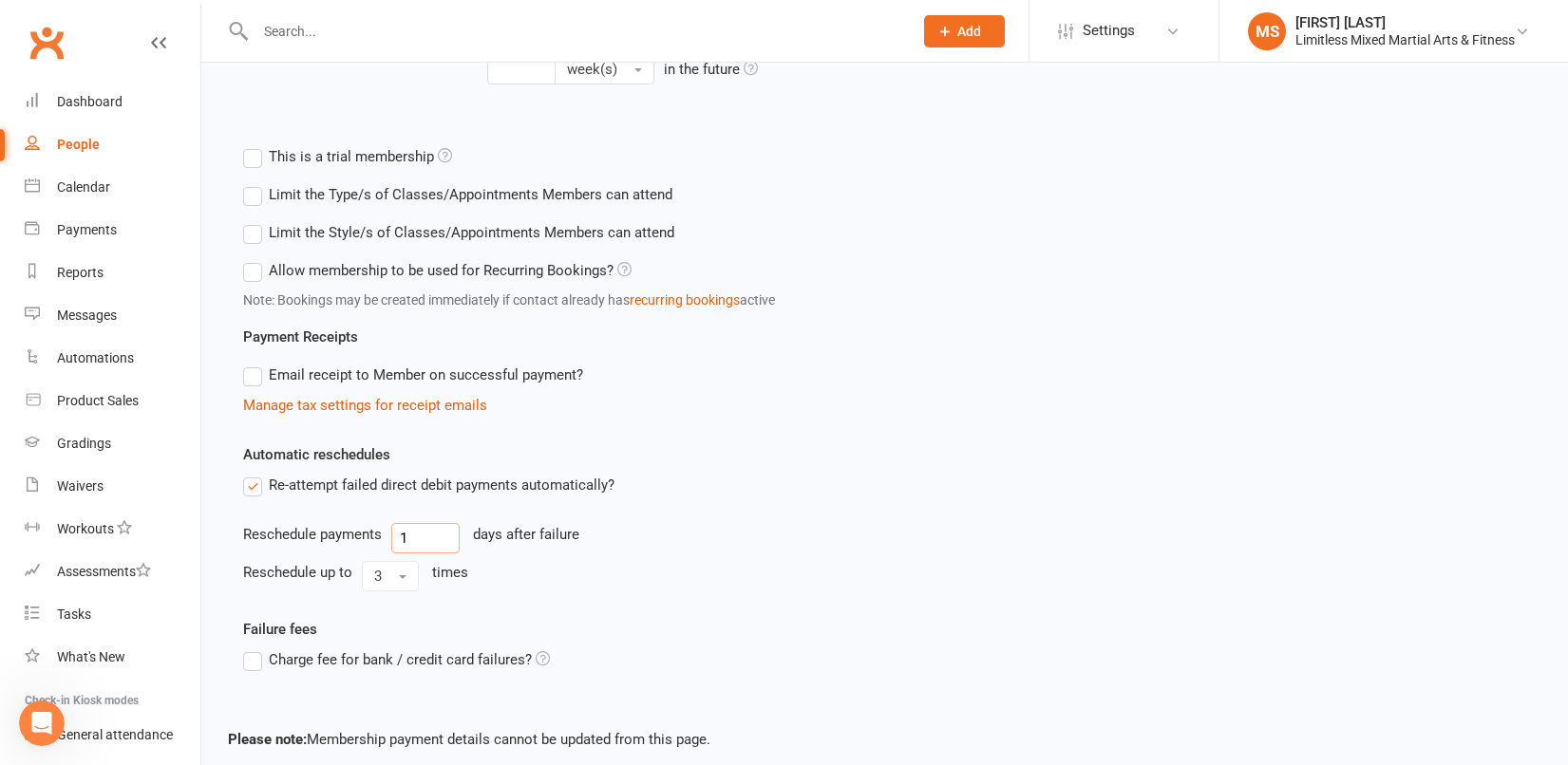 click on "1" at bounding box center [425, 538] 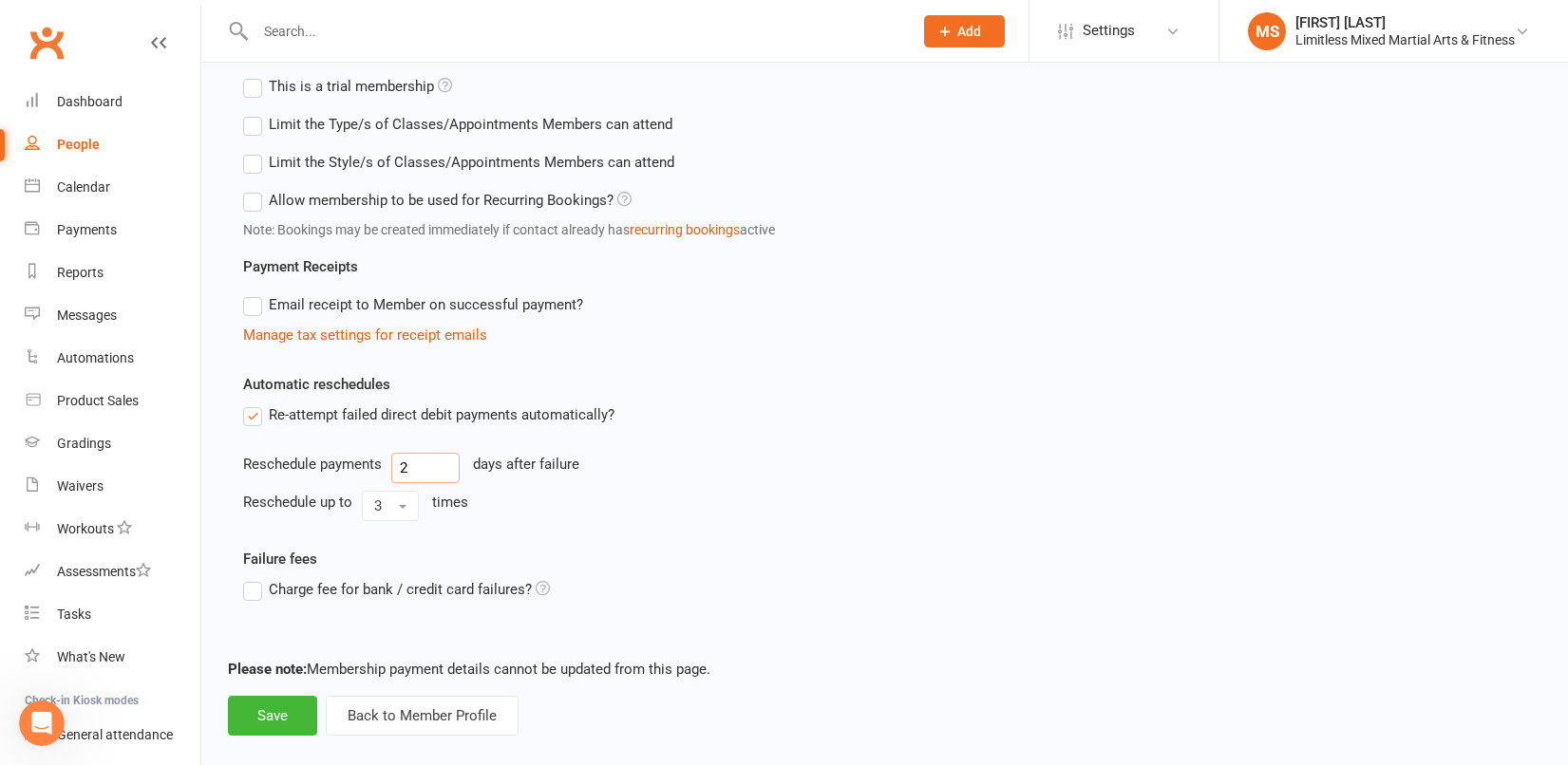 scroll, scrollTop: 731, scrollLeft: 0, axis: vertical 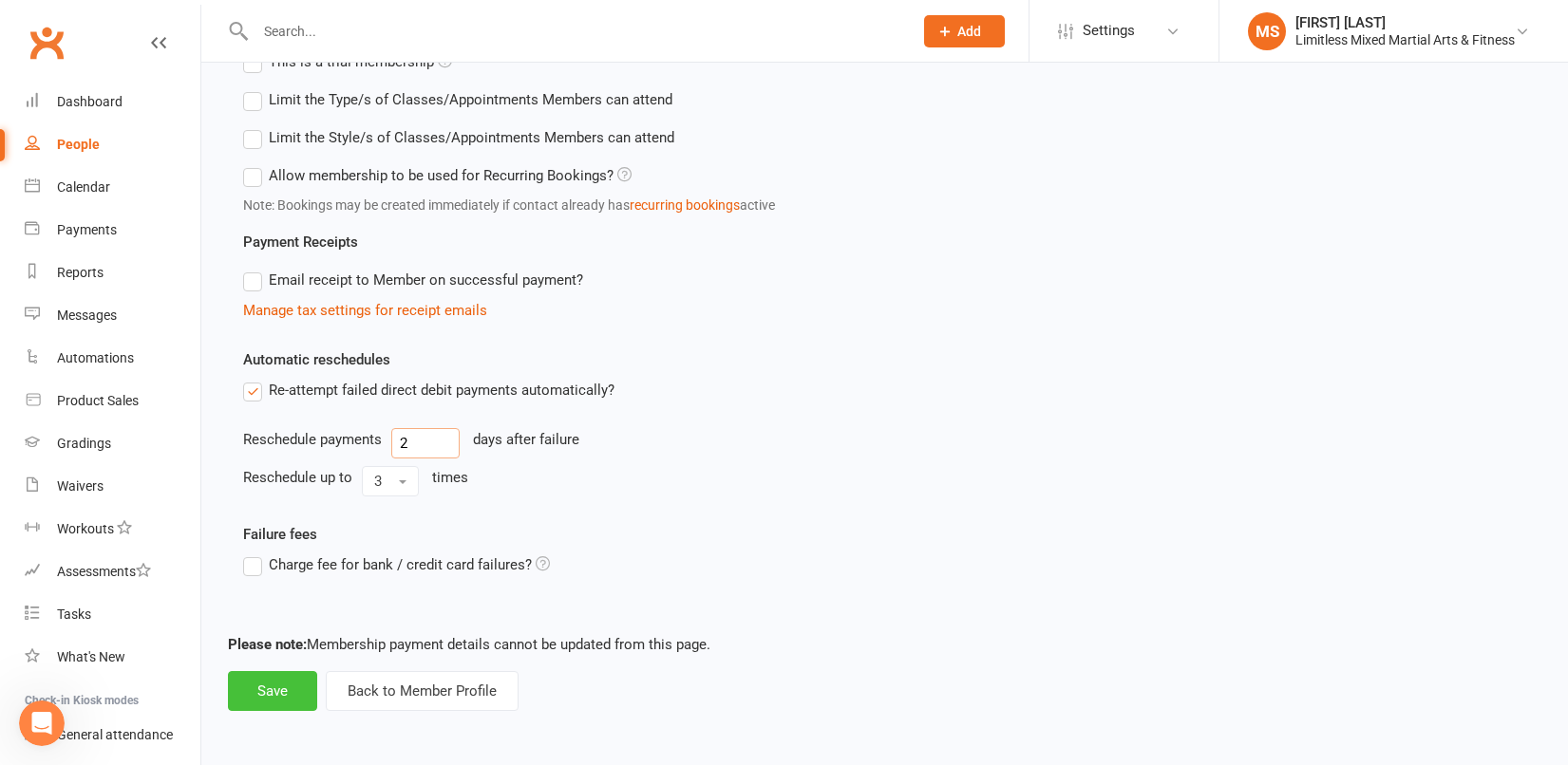 type on "2" 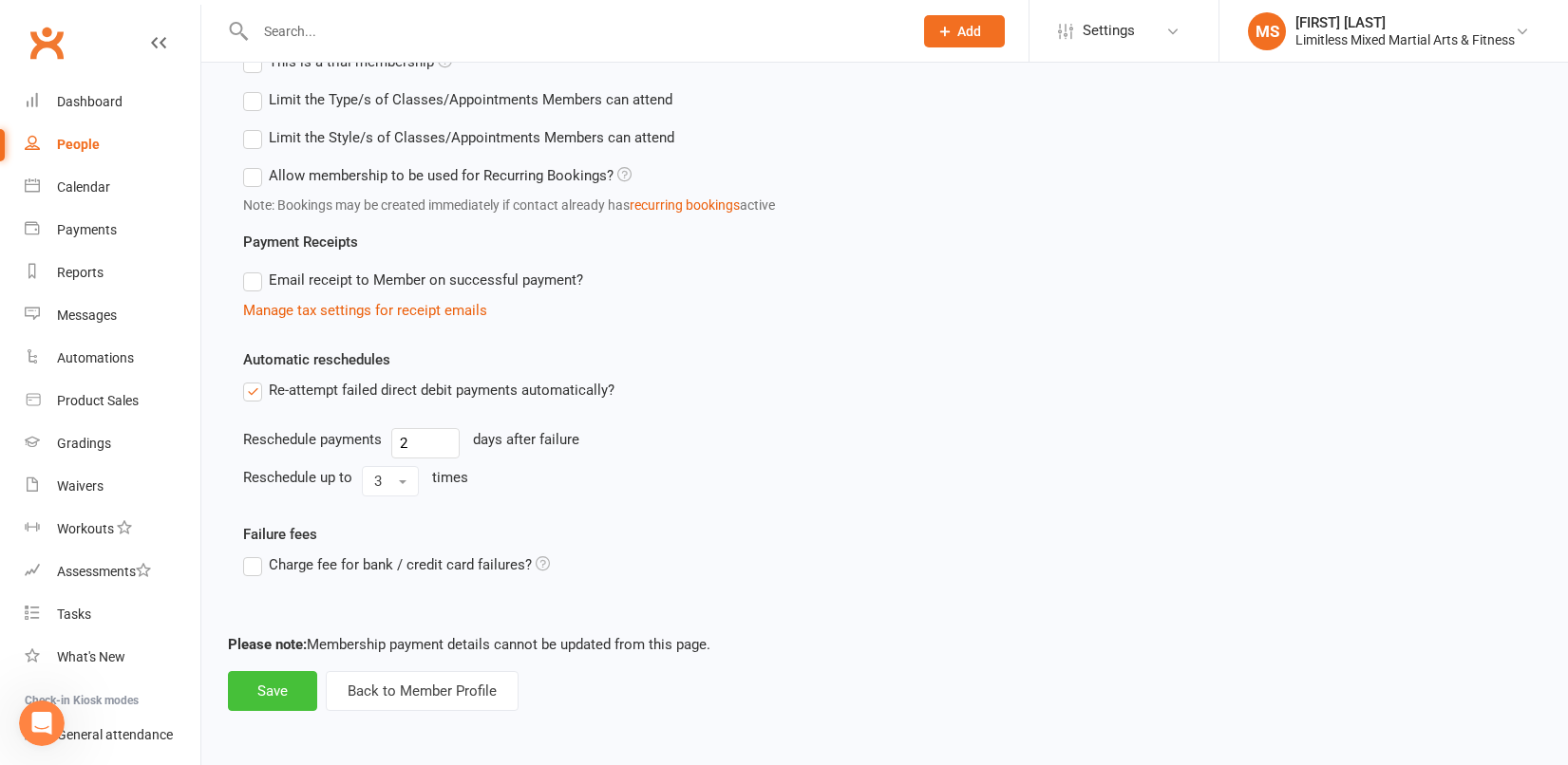 click on "Save" at bounding box center [273, 691] 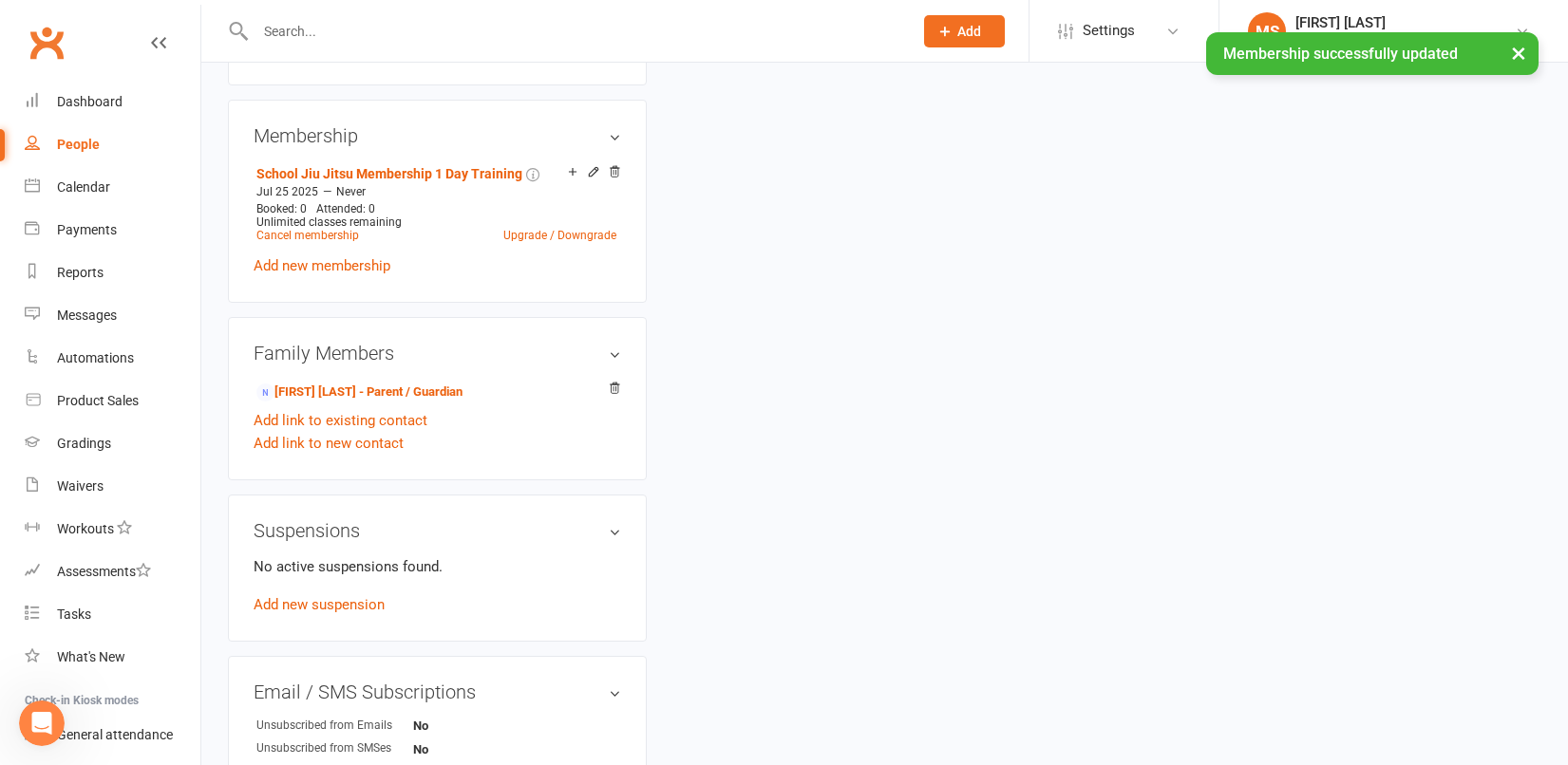 scroll, scrollTop: 0, scrollLeft: 0, axis: both 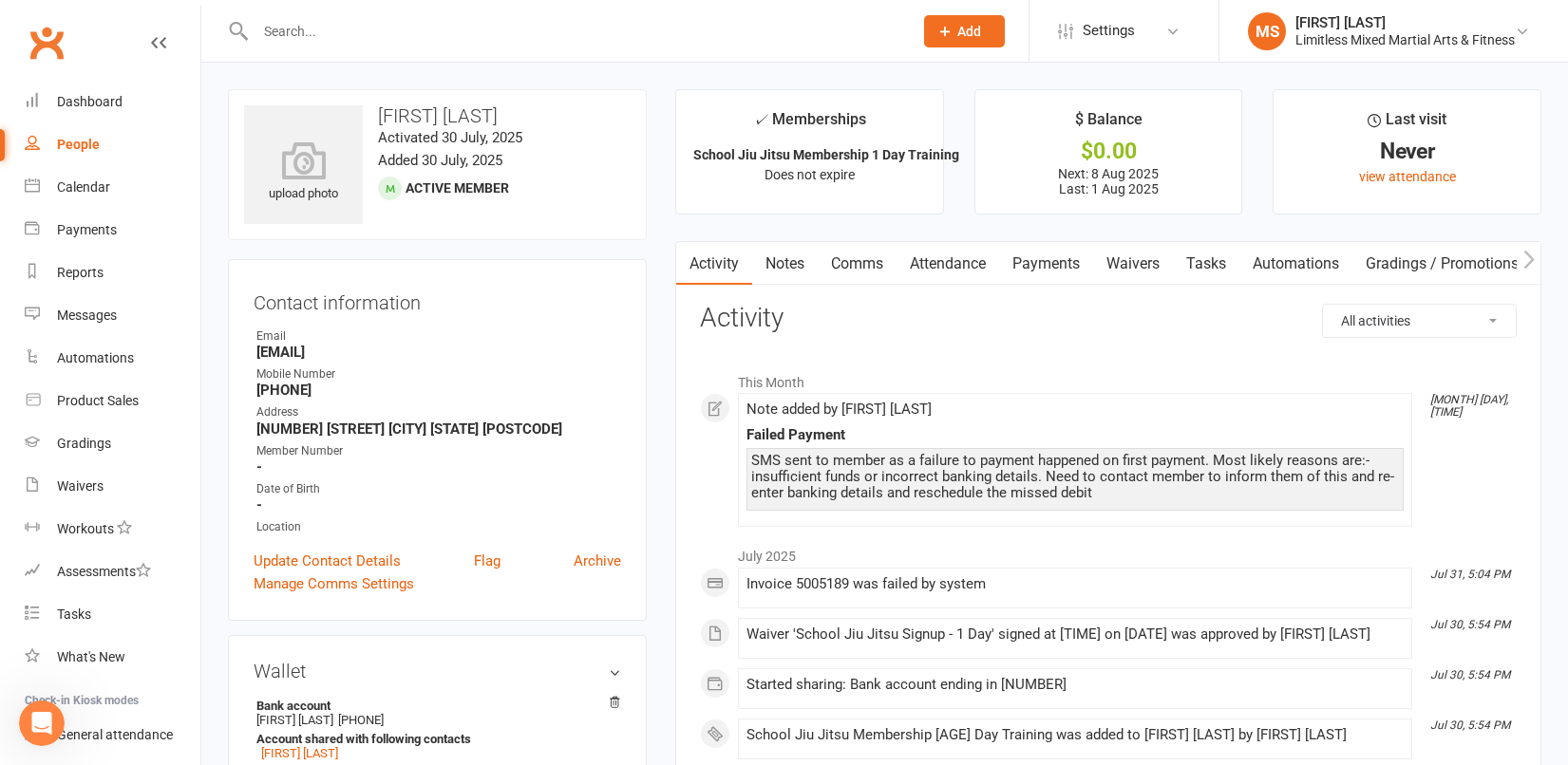 click on "Waivers" at bounding box center (1133, 264) 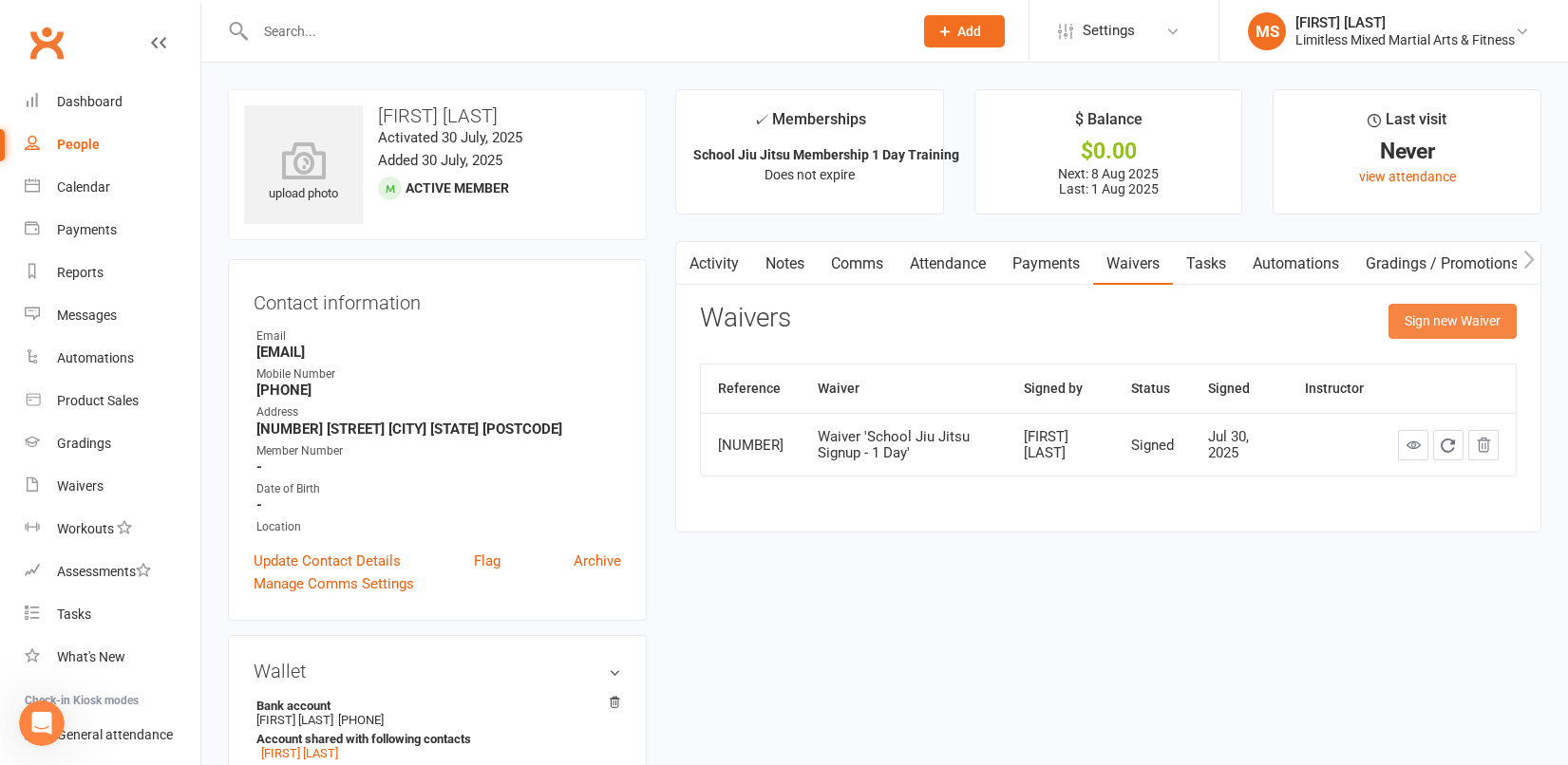 click on "Sign new Waiver" at bounding box center [1452, 321] 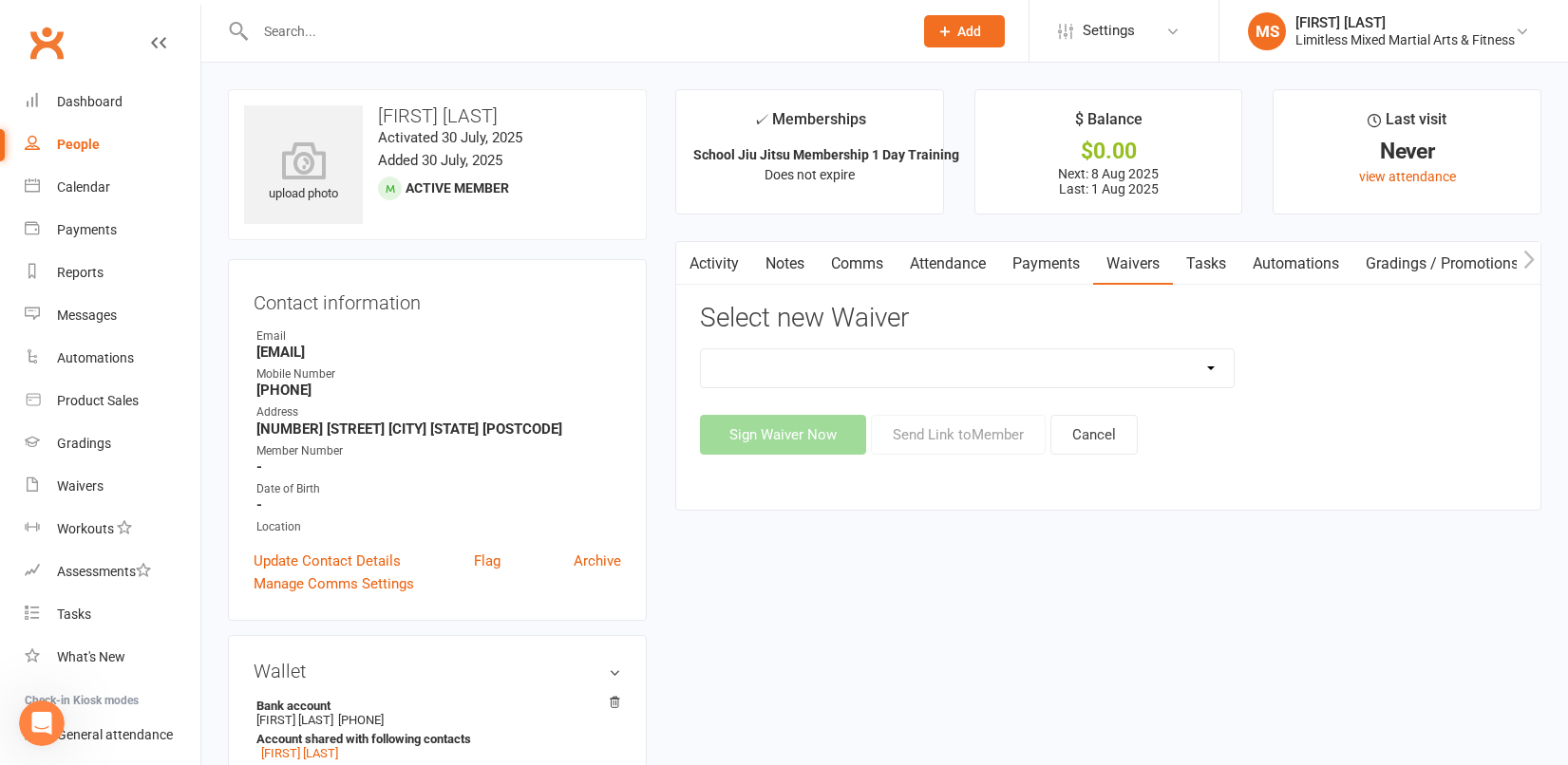 click on "ADULT New Member Sign Up Banking Details Update Waiver JUNIOR New Member Sign Up School Jiu Jitsu Signup - 1 Day School Jiu Jitsu Signup - 2 Day TRIAL Waiver" at bounding box center (967, 368) 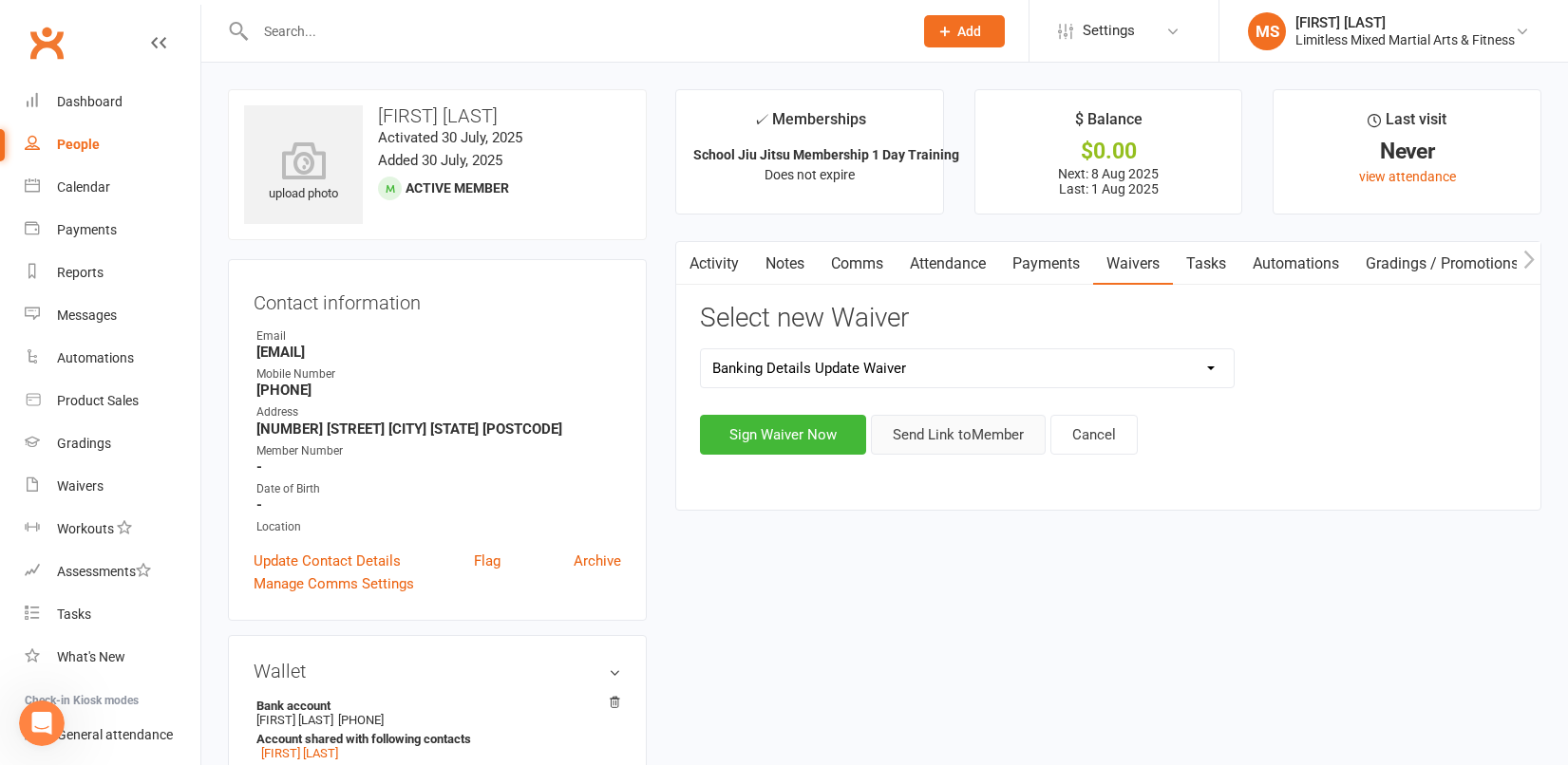 click on "Send Link to  Member" at bounding box center [958, 435] 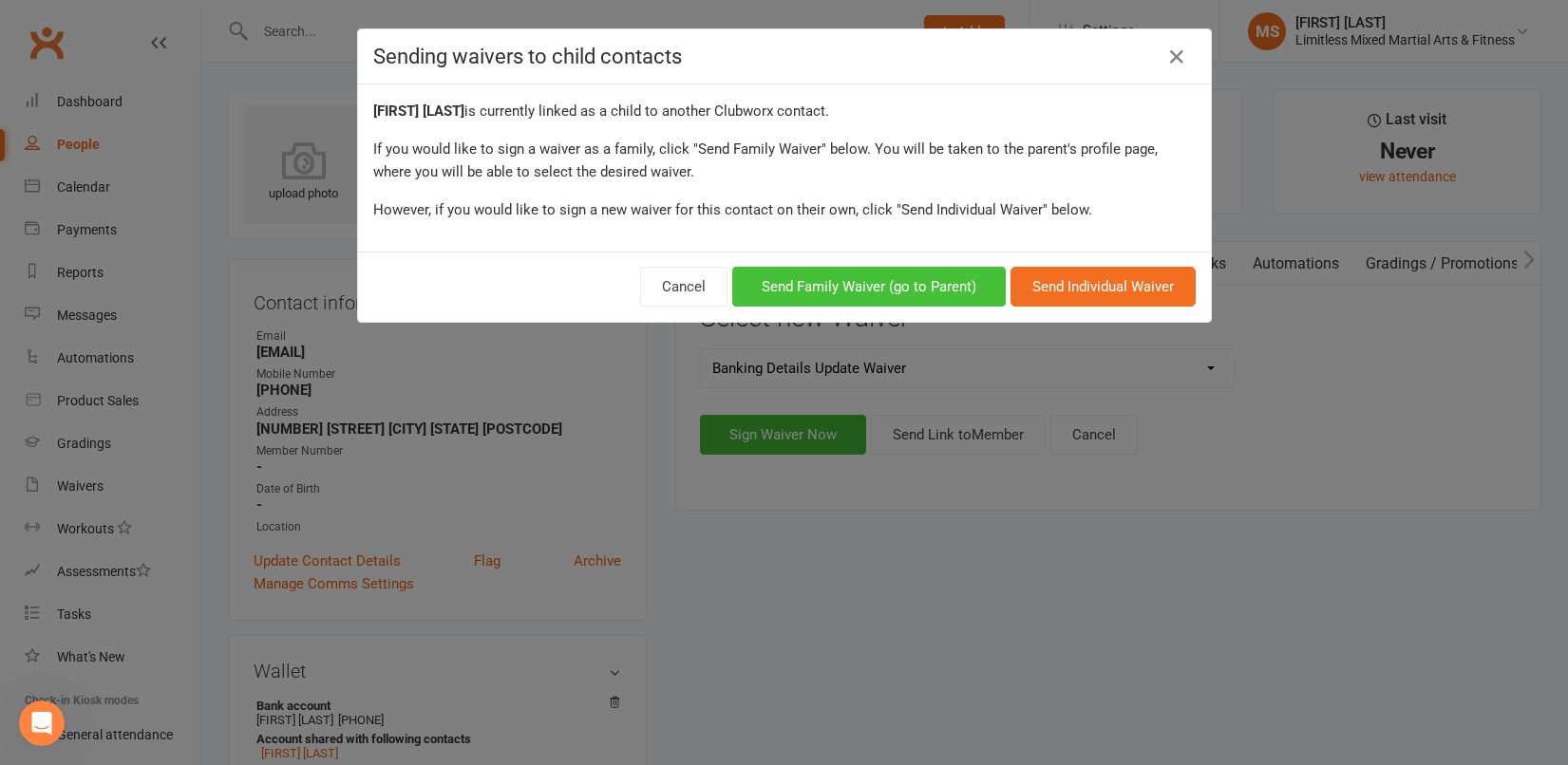 click on "Send Family Waiver (go to Parent)" at bounding box center (869, 287) 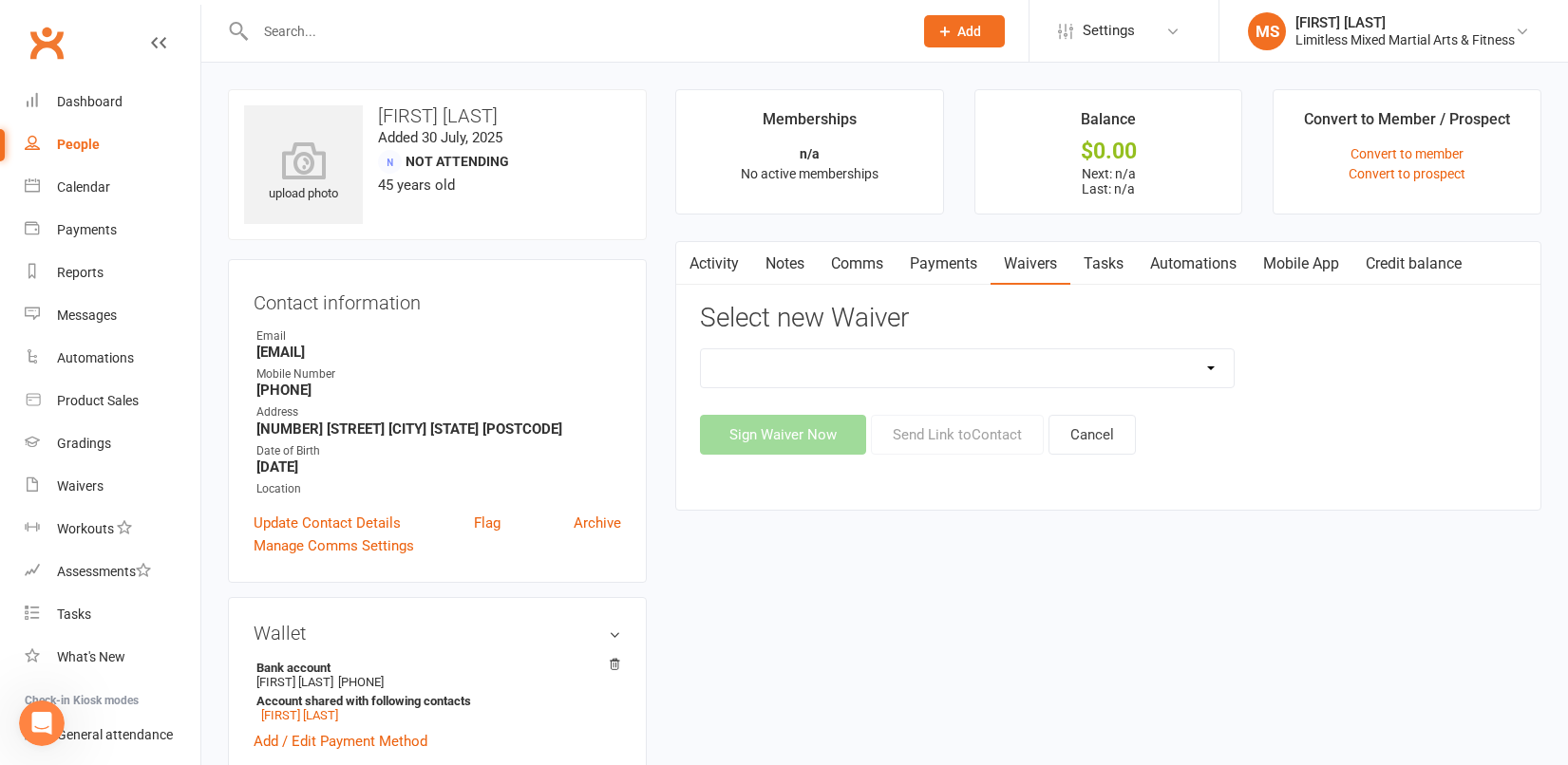 click on "ADULT New Member Sign Up Banking Details Update Waiver JUNIOR New Member Sign Up School Jiu Jitsu Signup - 1 Day School Jiu Jitsu Signup - 2 Day TRIAL Waiver" at bounding box center (967, 368) 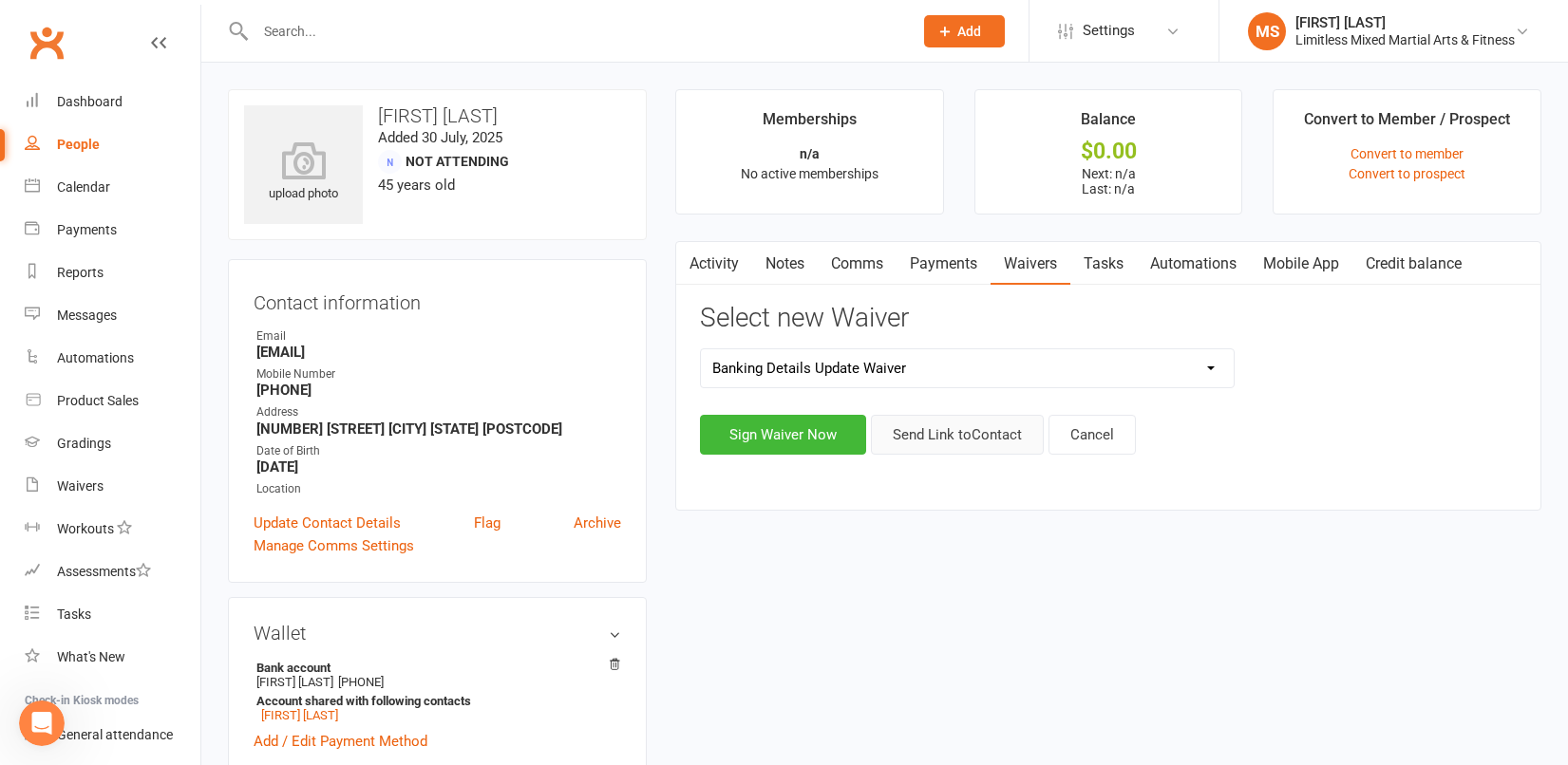 click on "Send Link to  Contact" at bounding box center (957, 435) 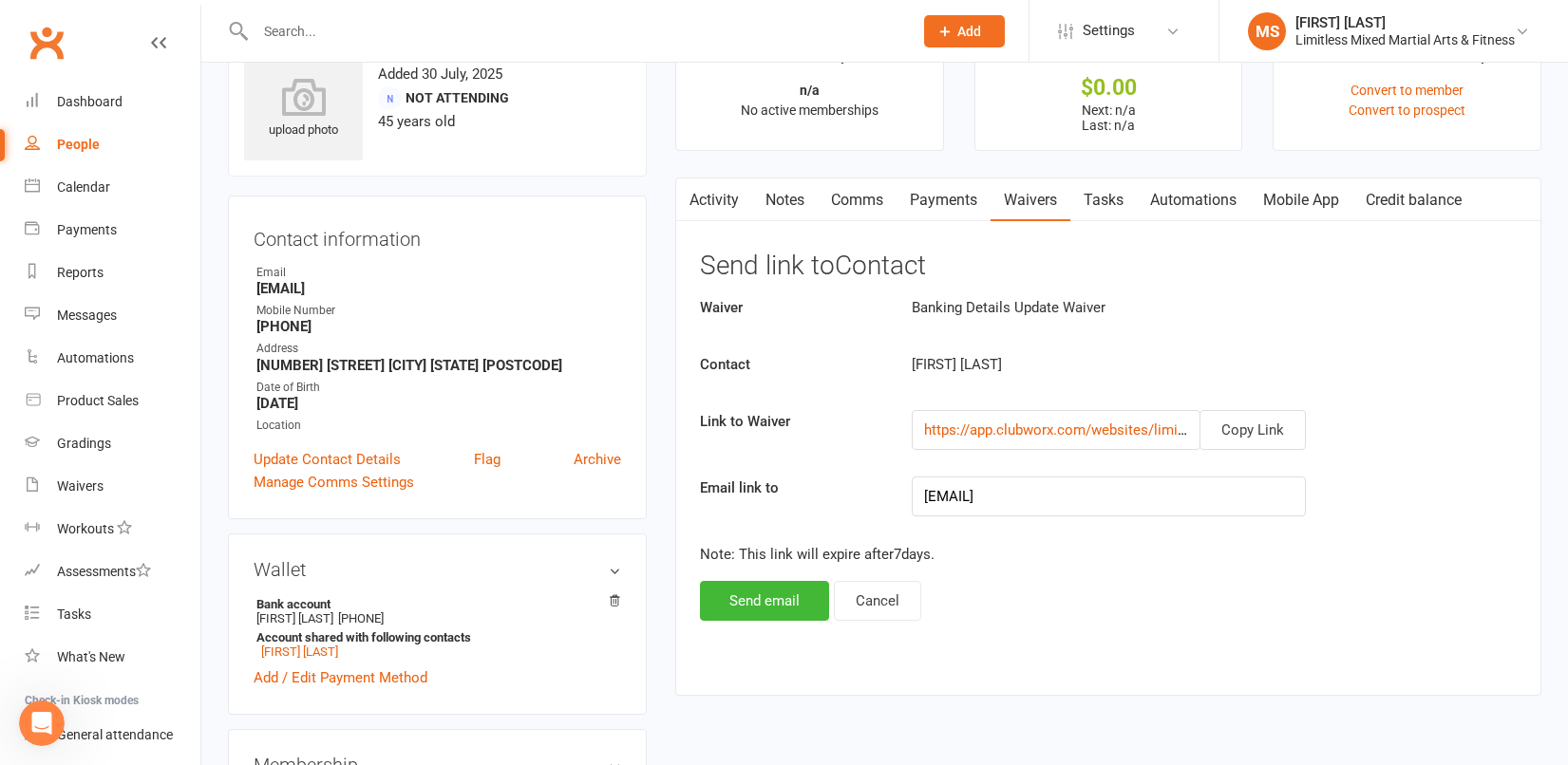 scroll, scrollTop: 77, scrollLeft: 0, axis: vertical 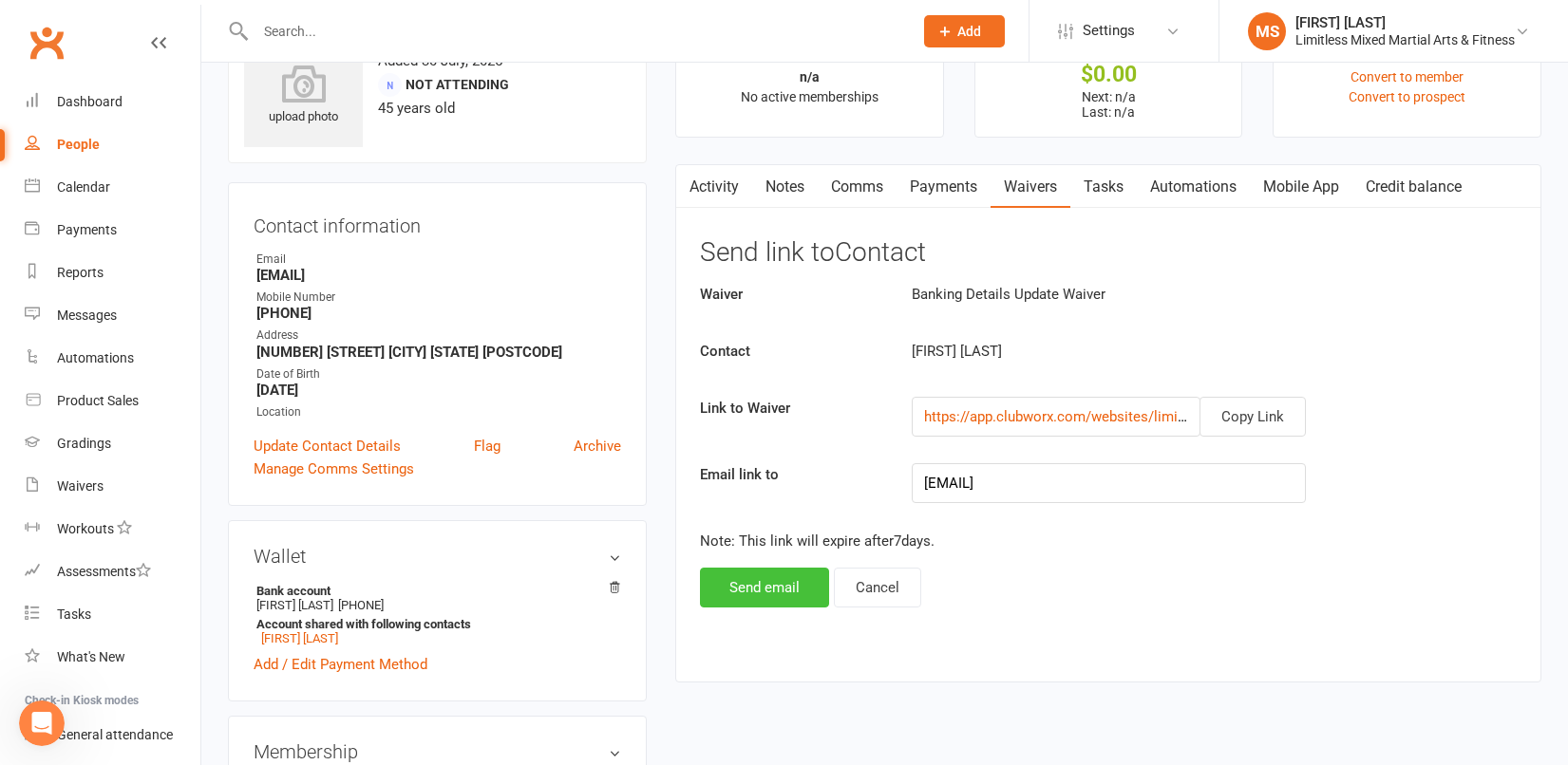 click on "Send email" at bounding box center (765, 588) 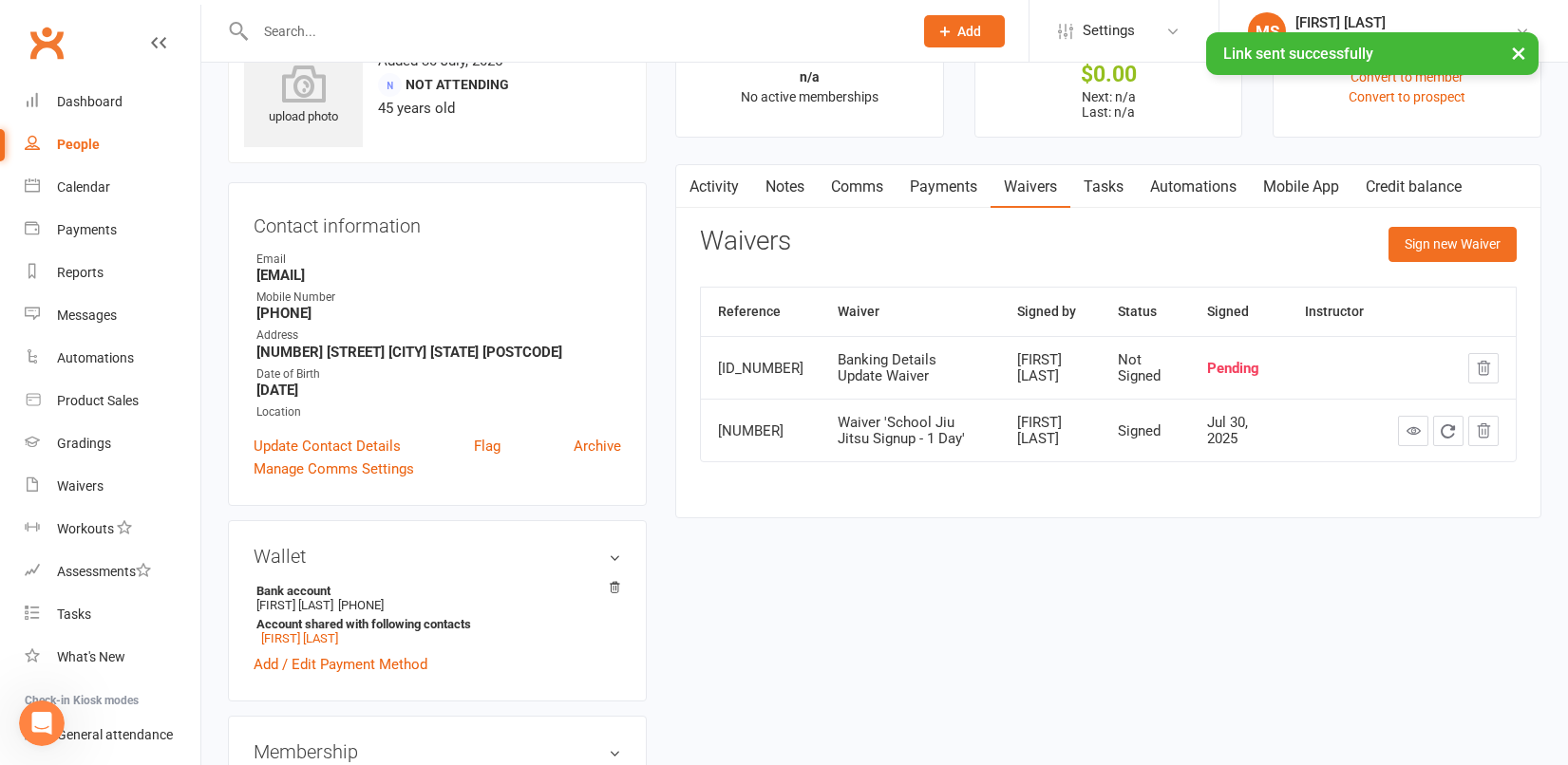 scroll, scrollTop: 0, scrollLeft: 0, axis: both 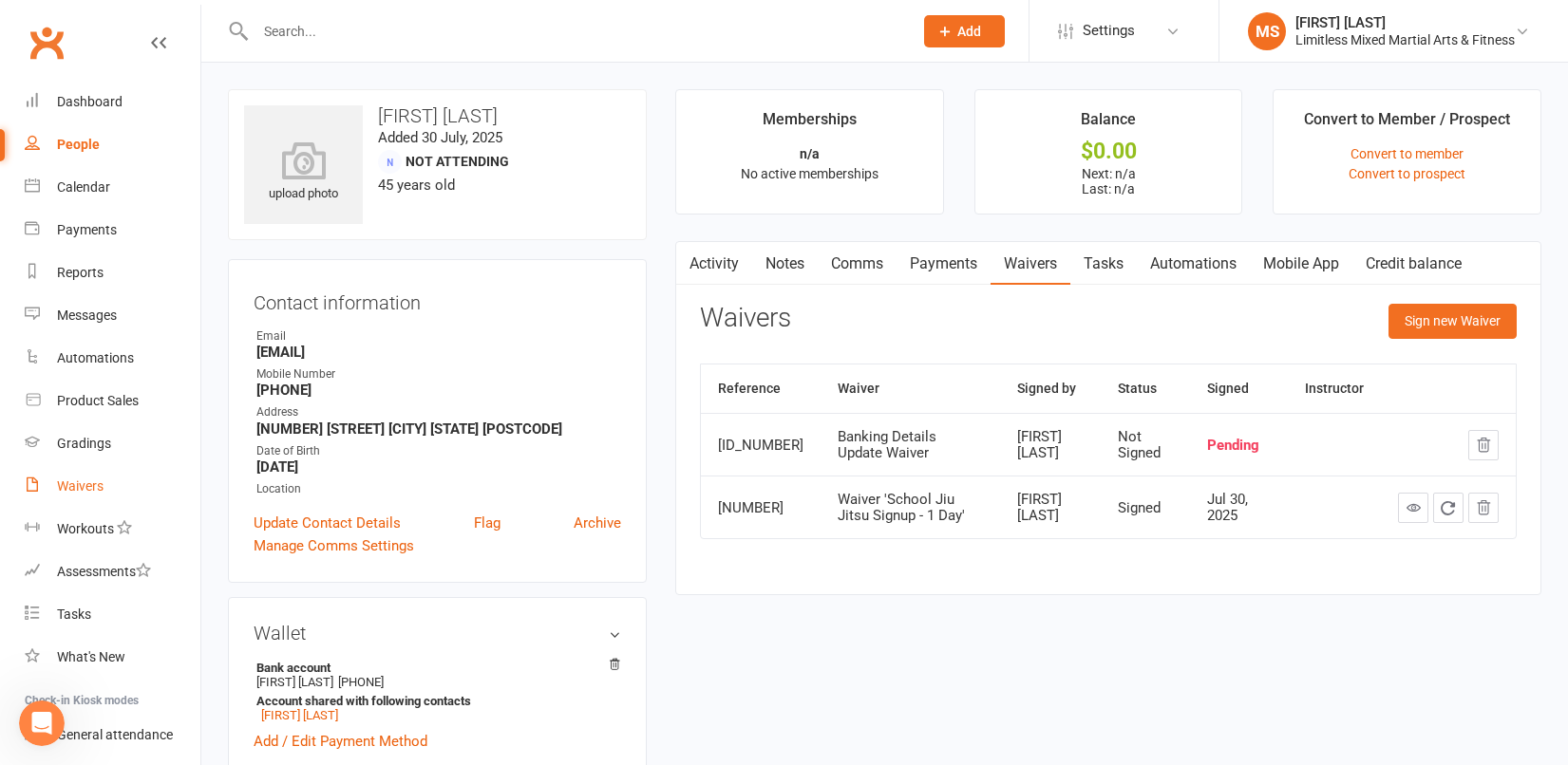 click on "Waivers" at bounding box center [80, 486] 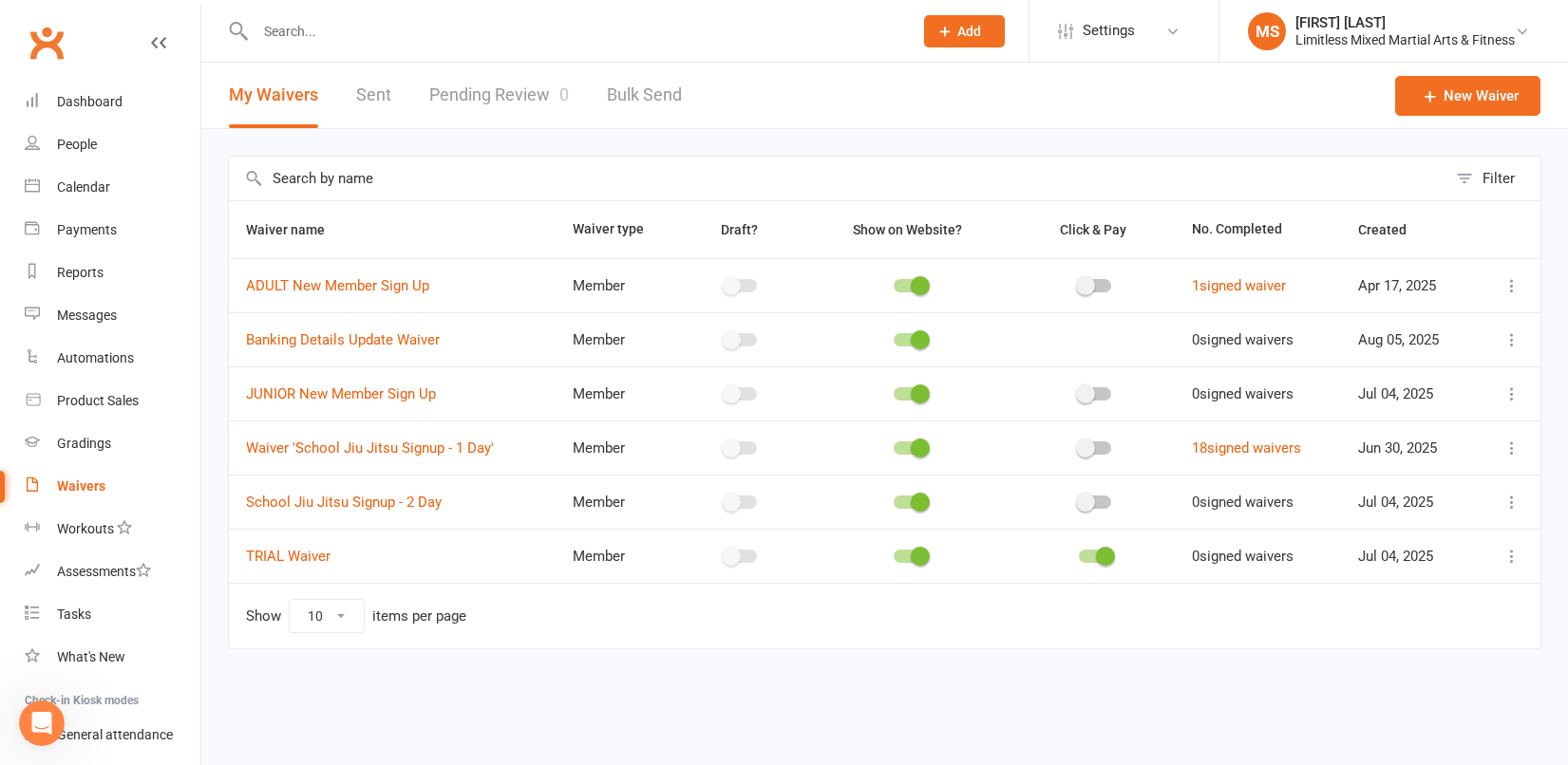 click at bounding box center (575, 31) 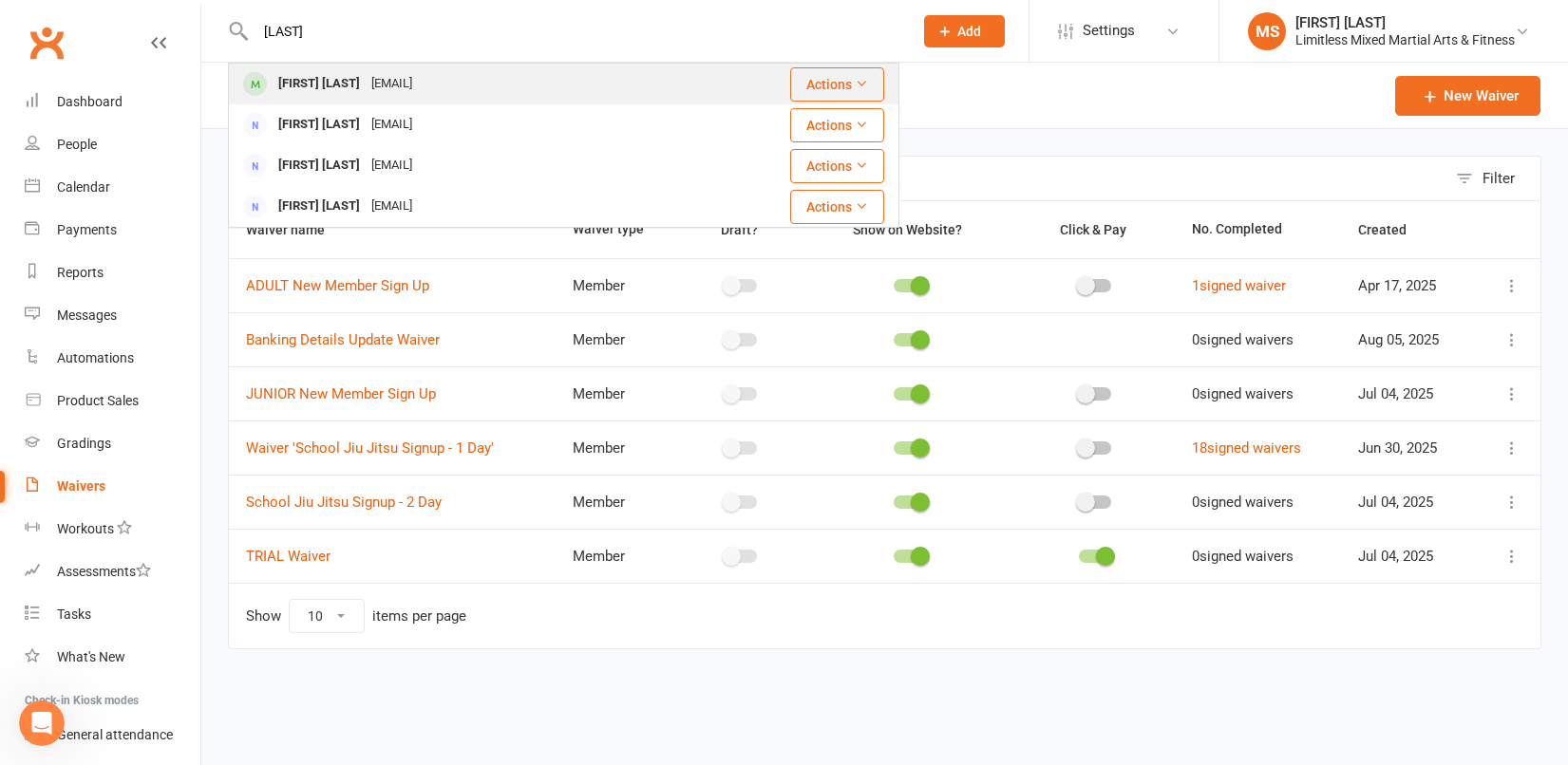 type on "[LAST]" 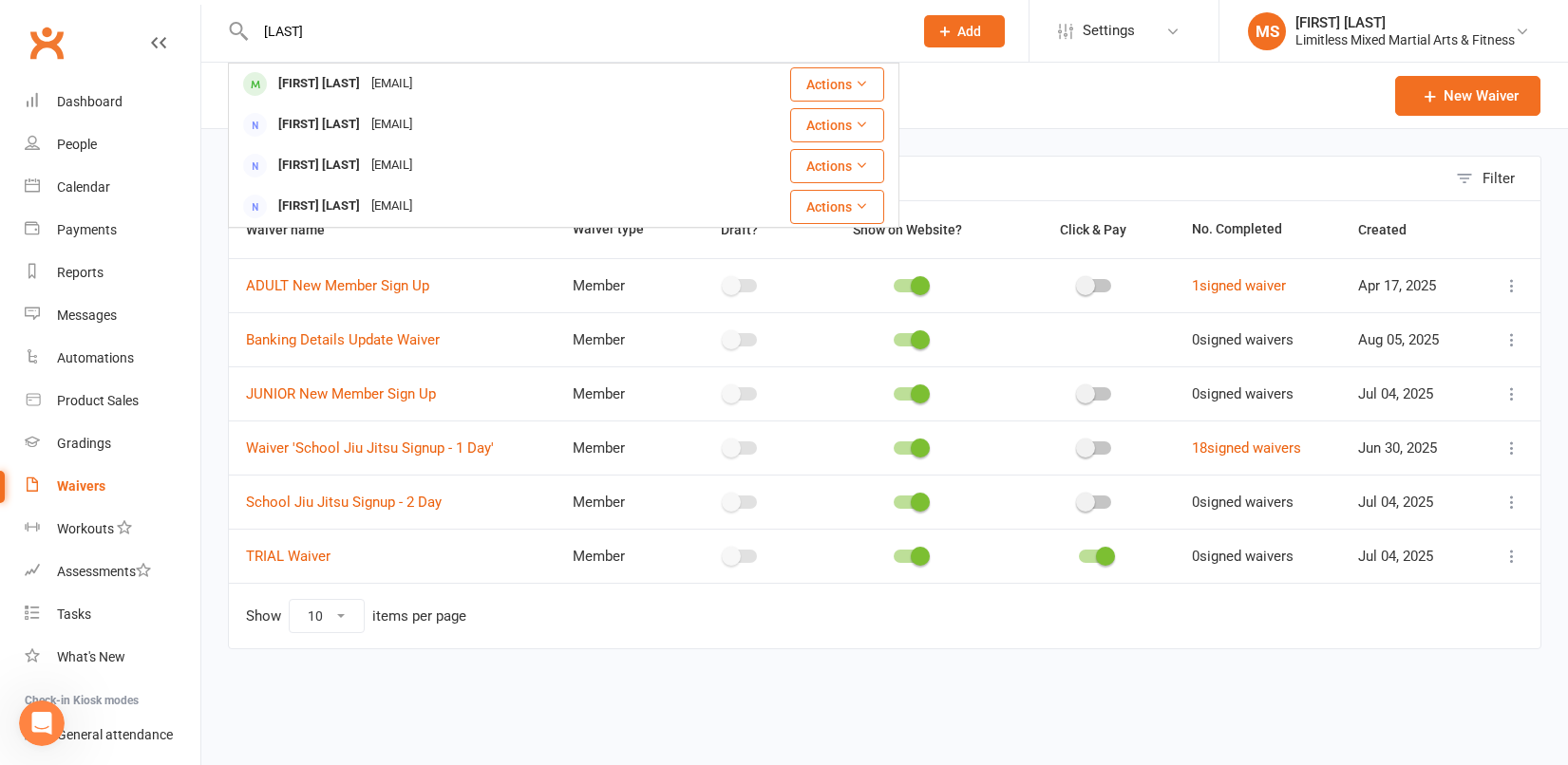 type 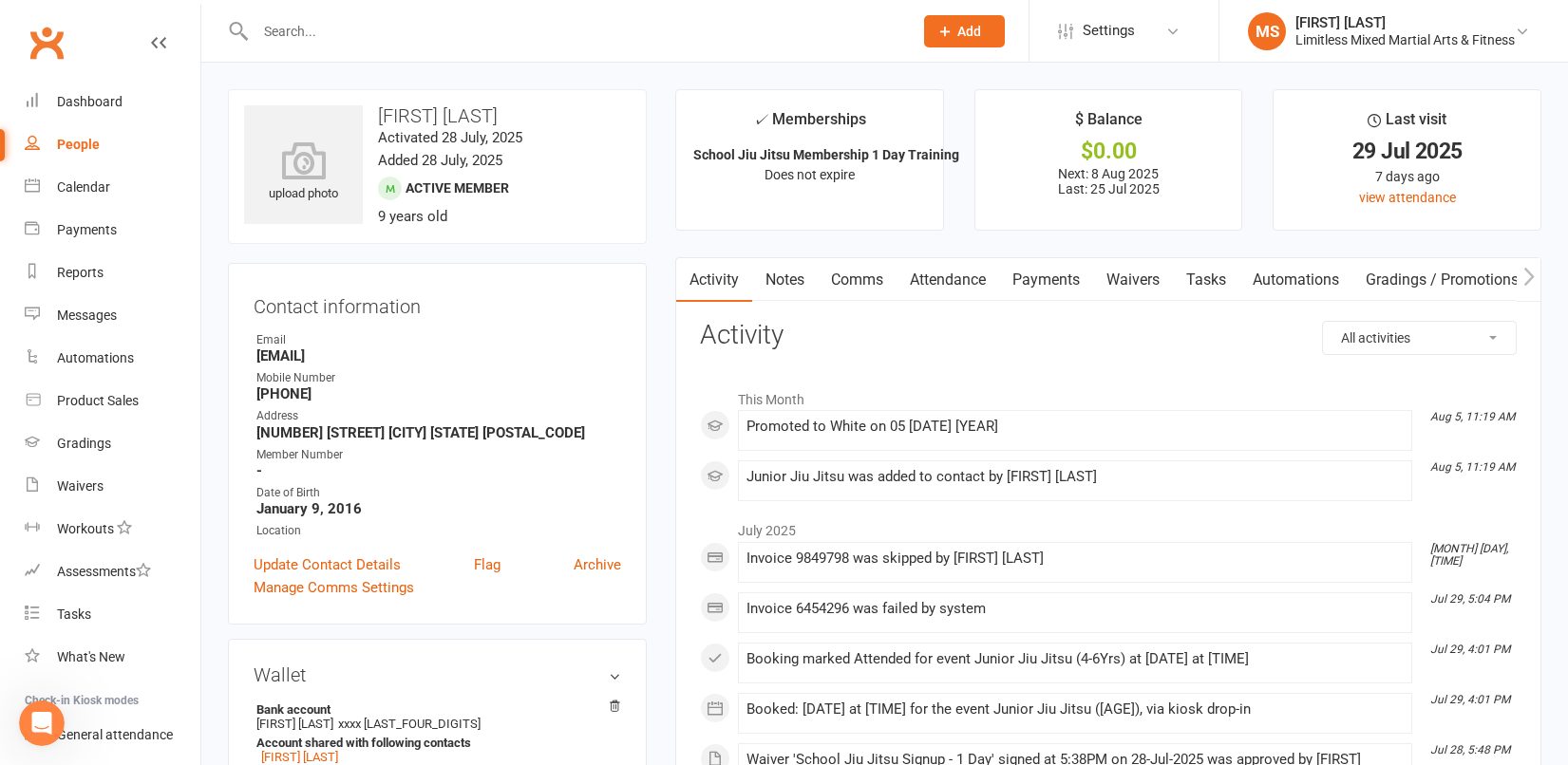 click on "Payments" at bounding box center (1046, 280) 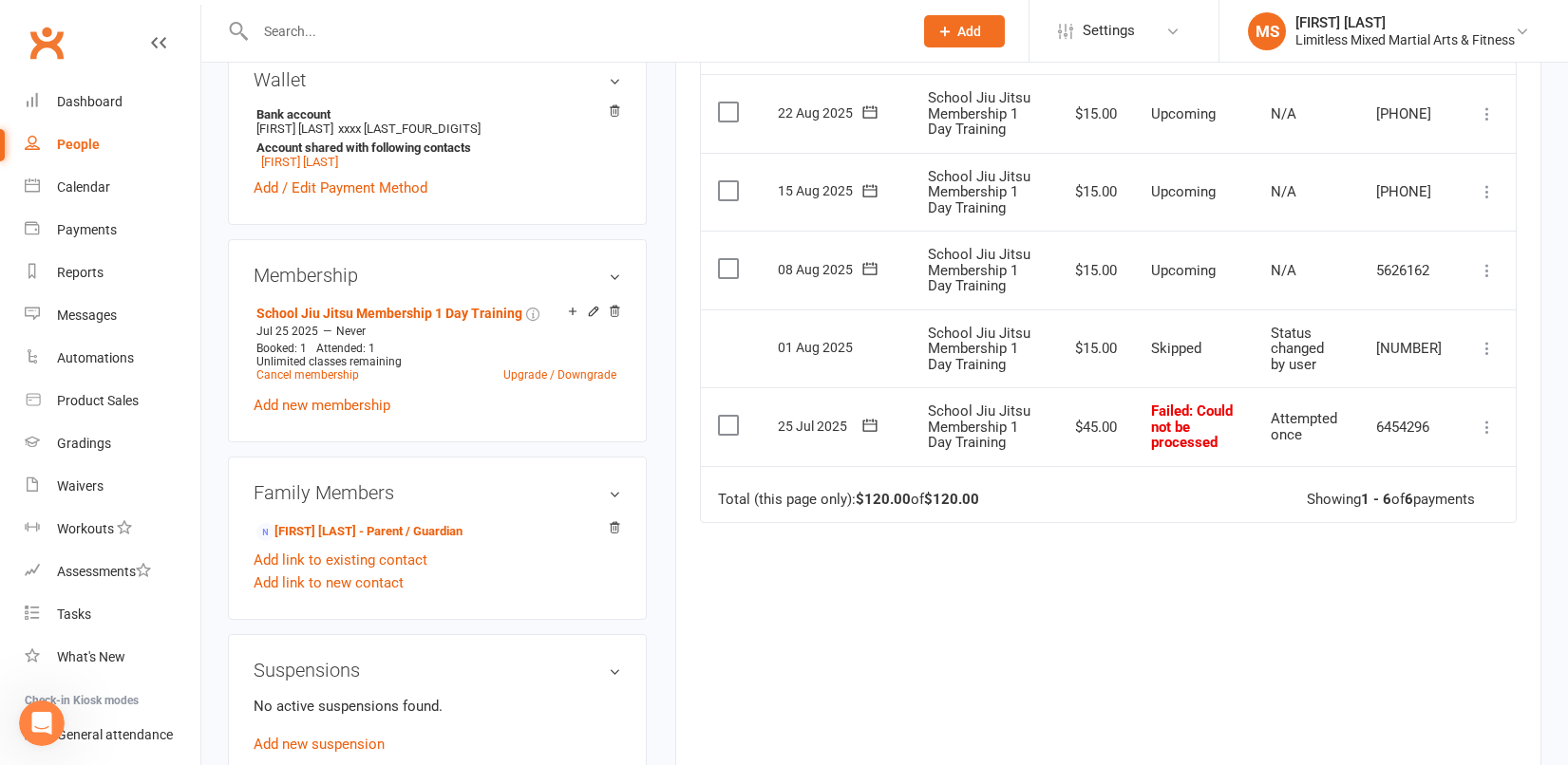 scroll, scrollTop: 602, scrollLeft: 0, axis: vertical 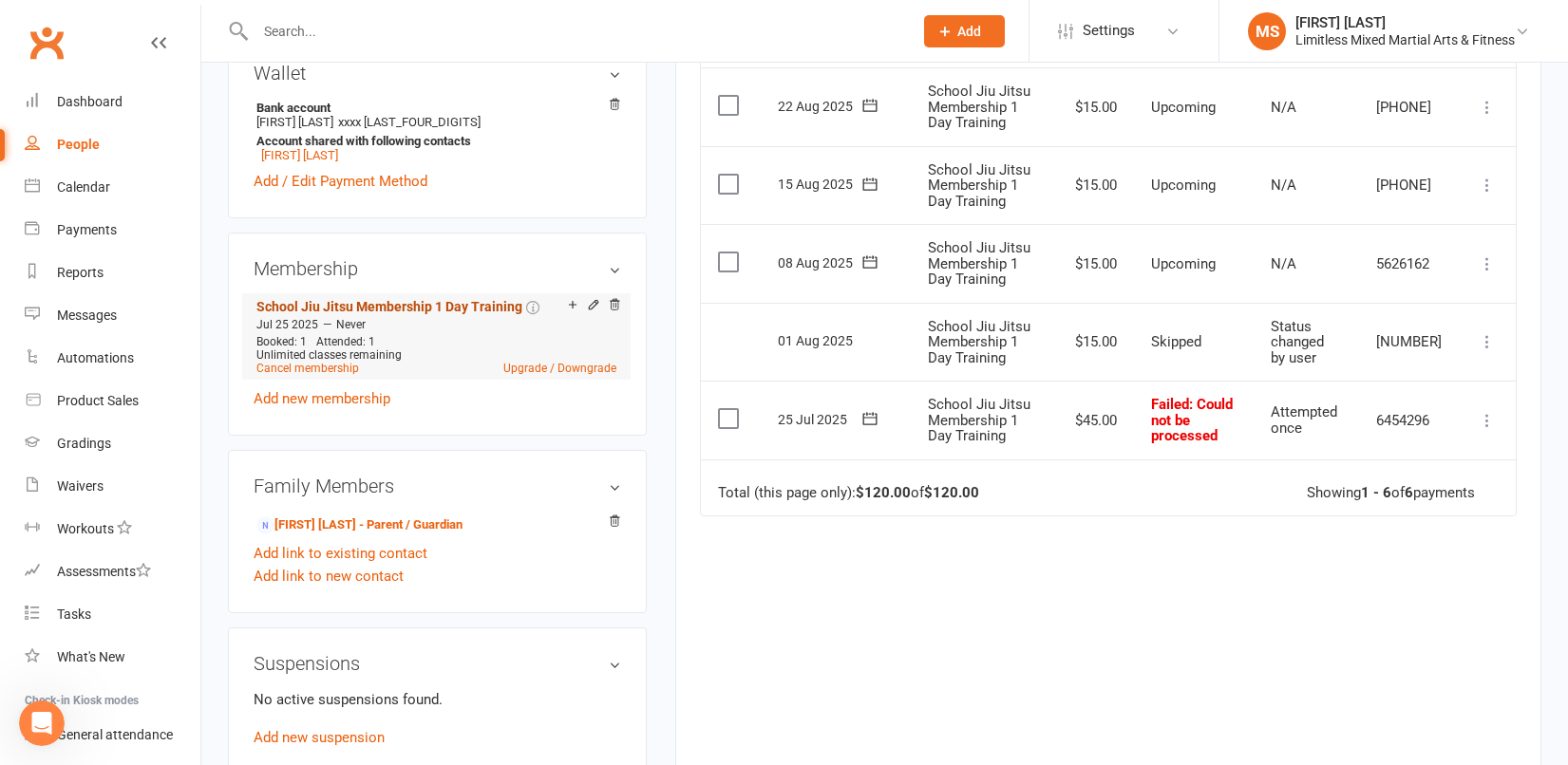 click on "School Jiu Jitsu Membership 1 Day Training" at bounding box center (389, 307) 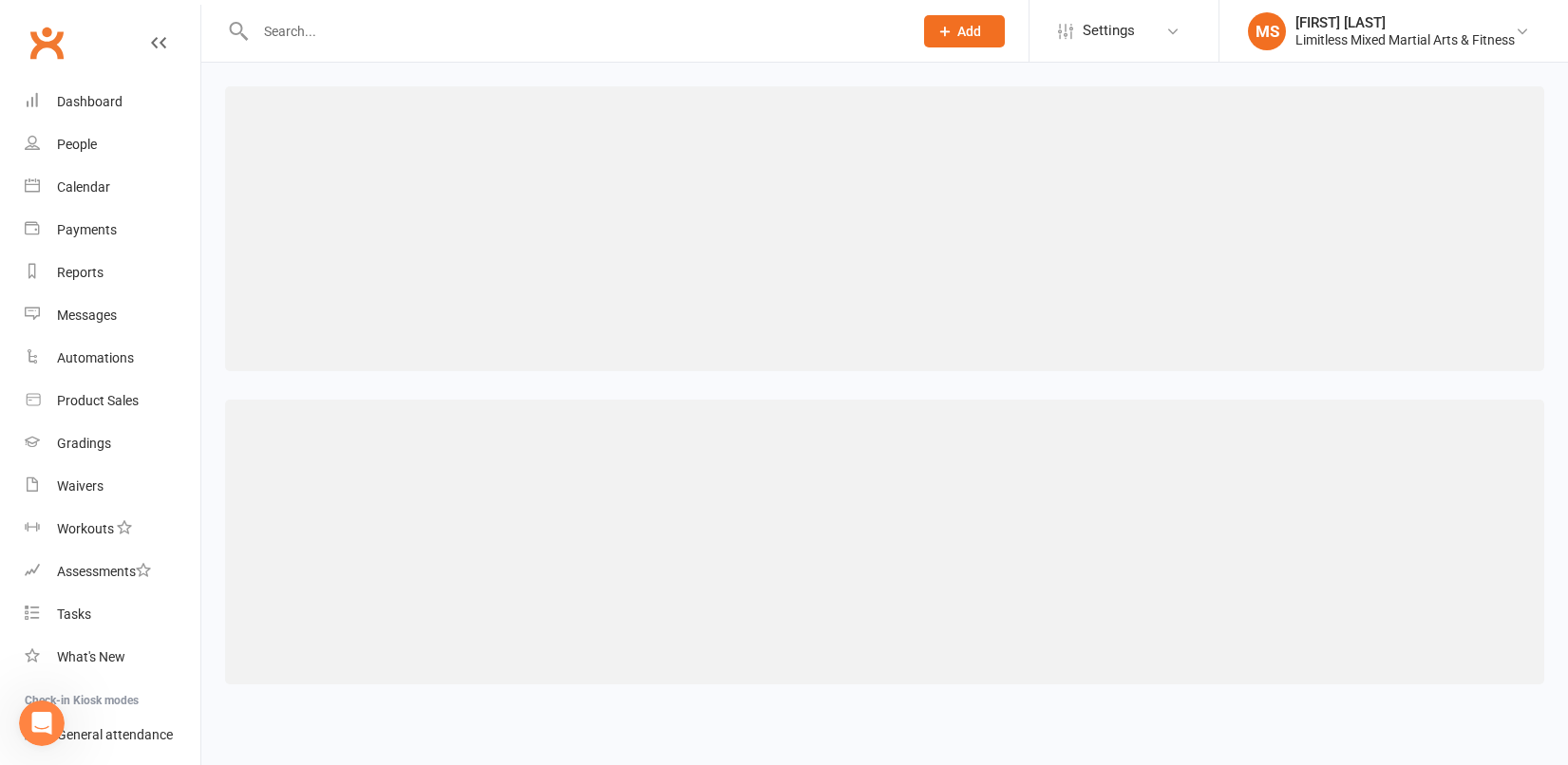 scroll, scrollTop: 0, scrollLeft: 0, axis: both 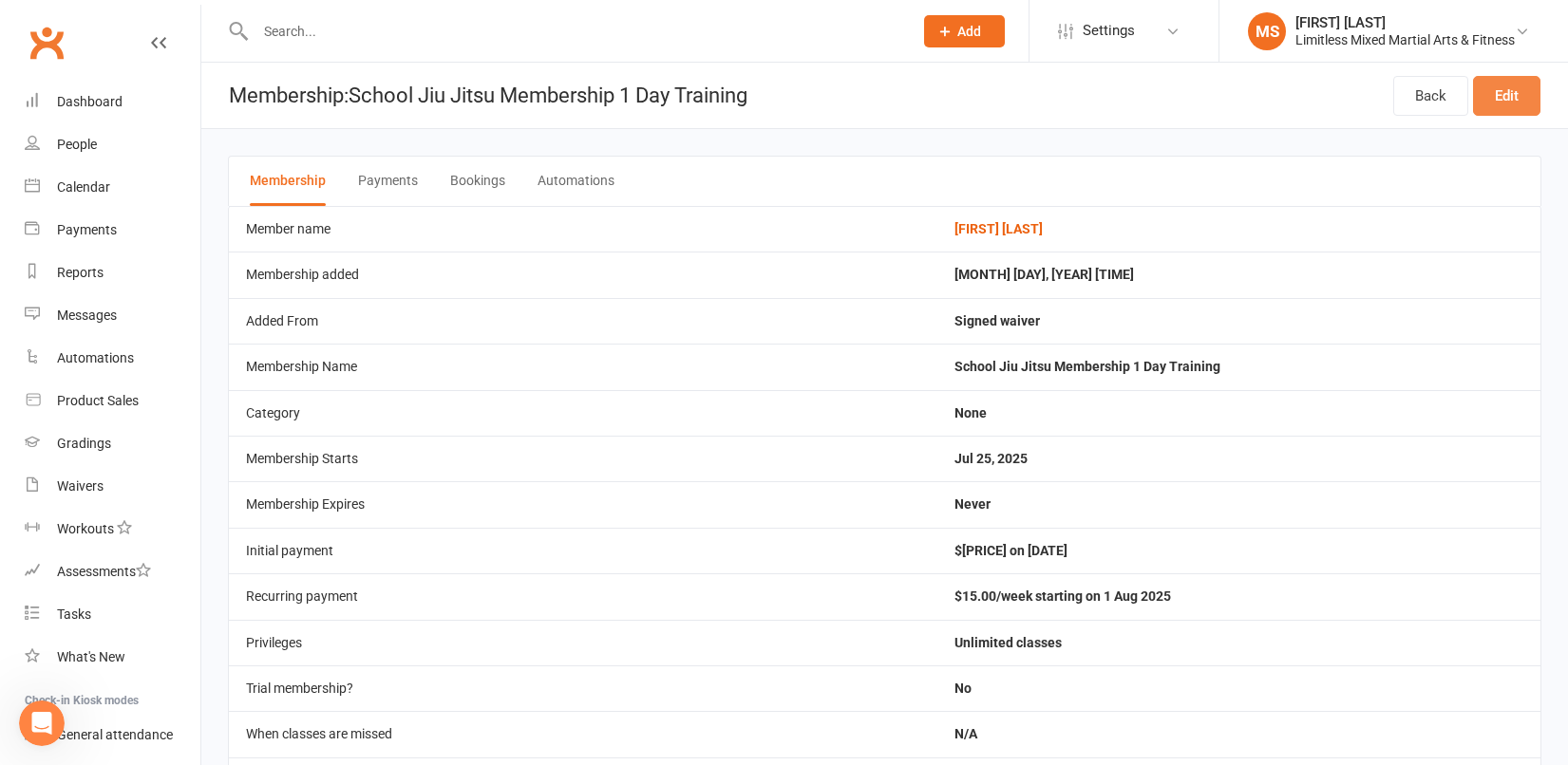 click on "Edit" at bounding box center (1506, 96) 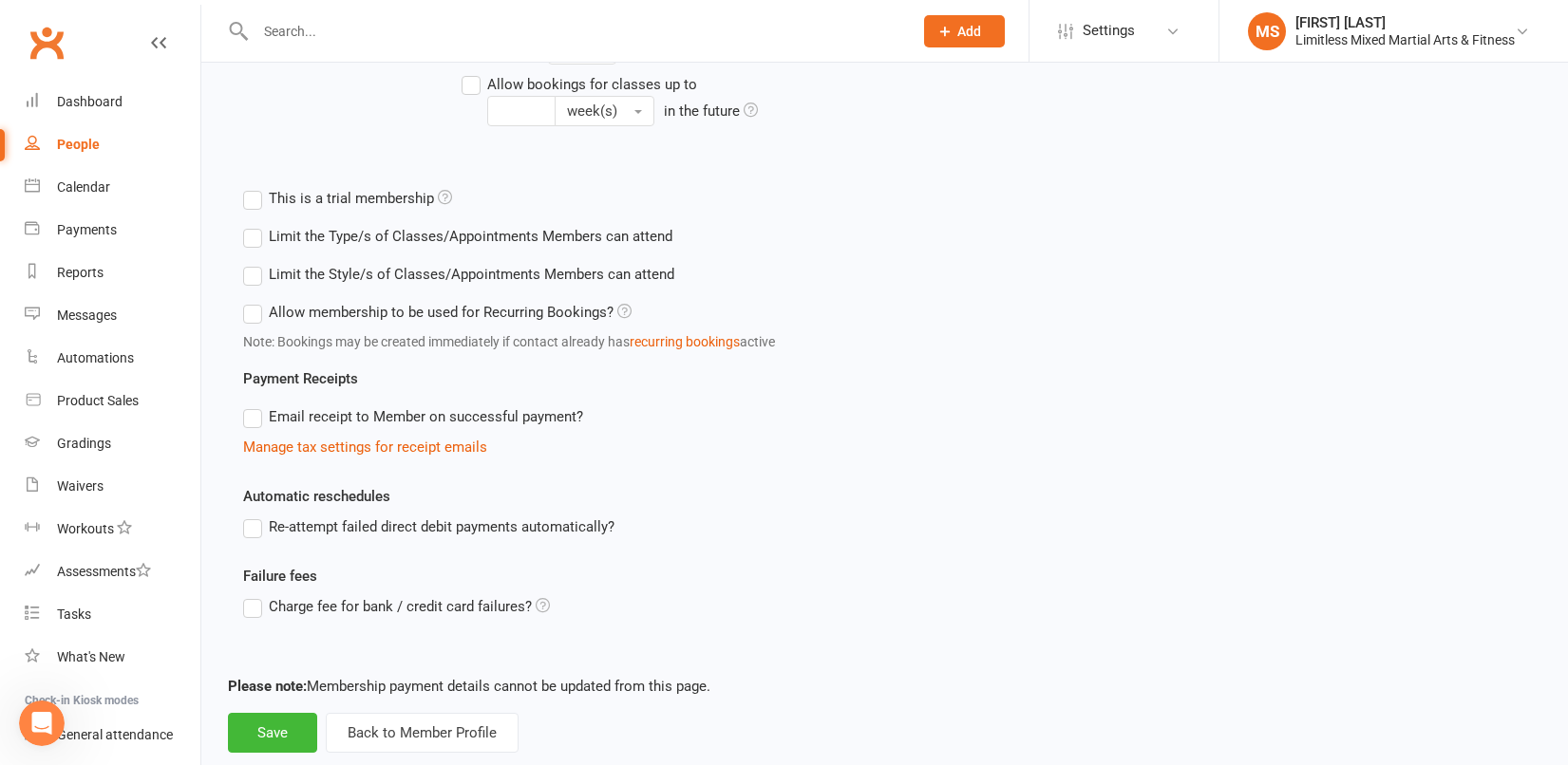 scroll, scrollTop: 636, scrollLeft: 0, axis: vertical 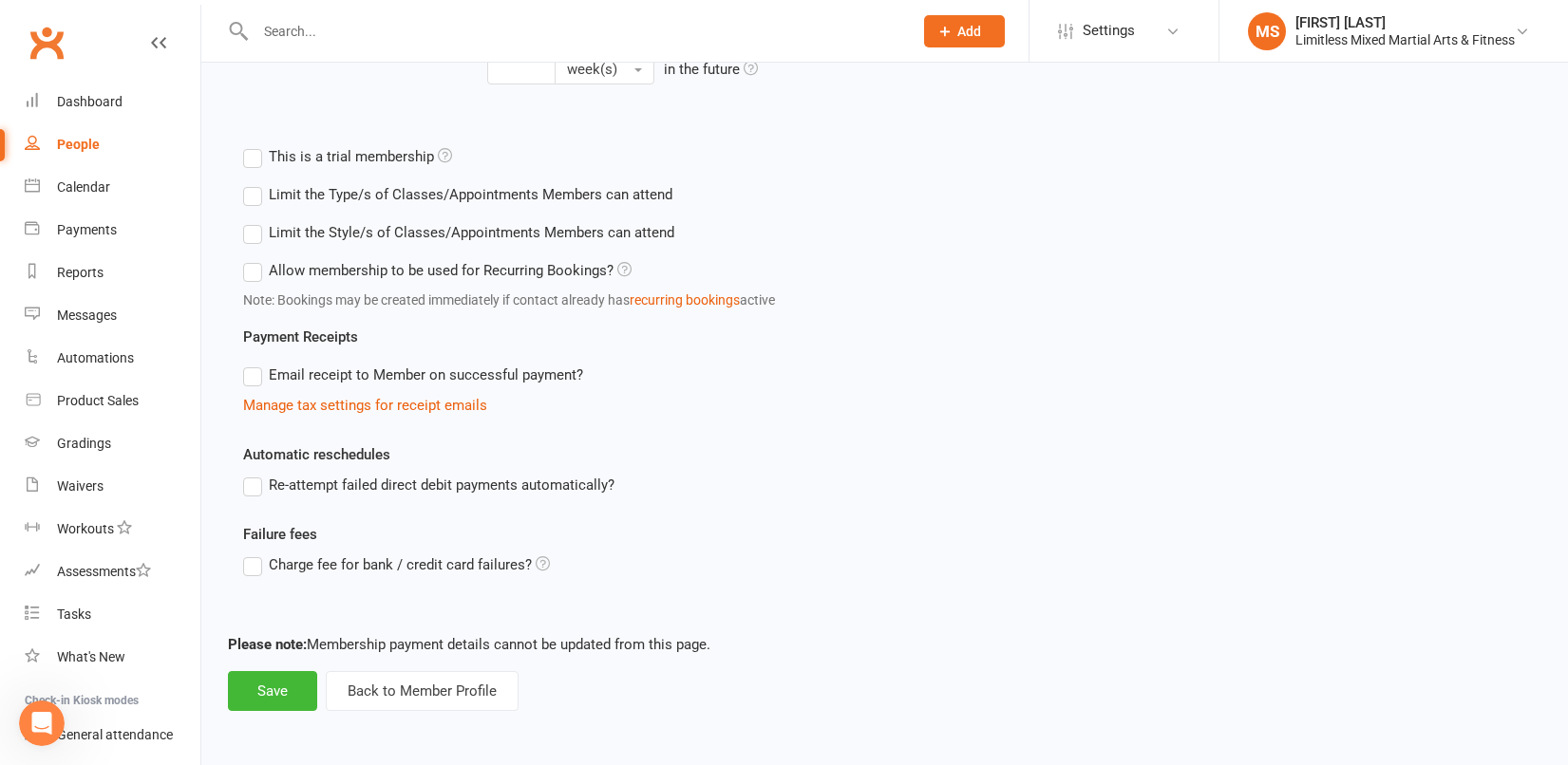 click on "Re-attempt failed direct debit payments automatically?" at bounding box center [428, 485] 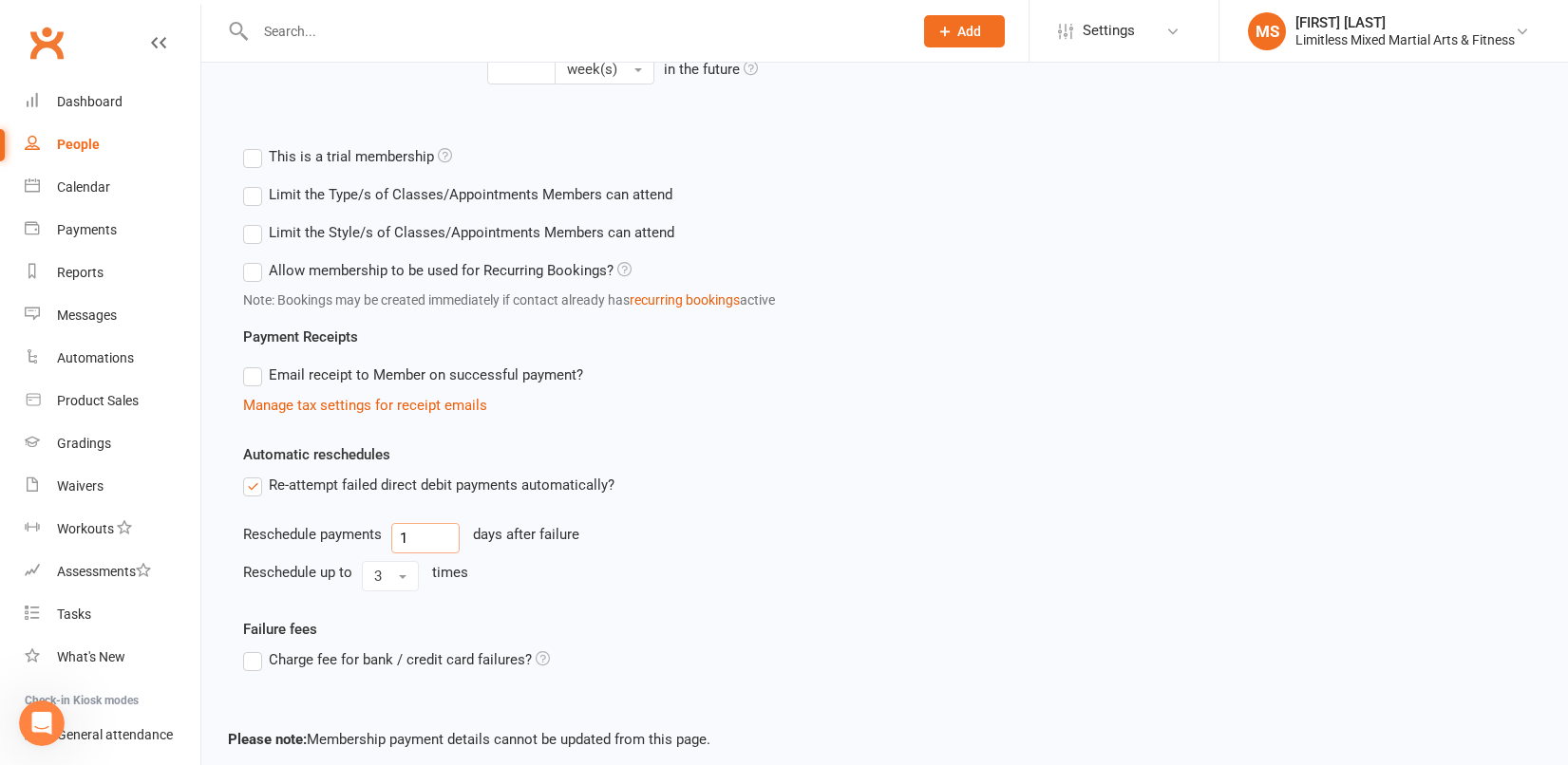 click on "1" at bounding box center (425, 538) 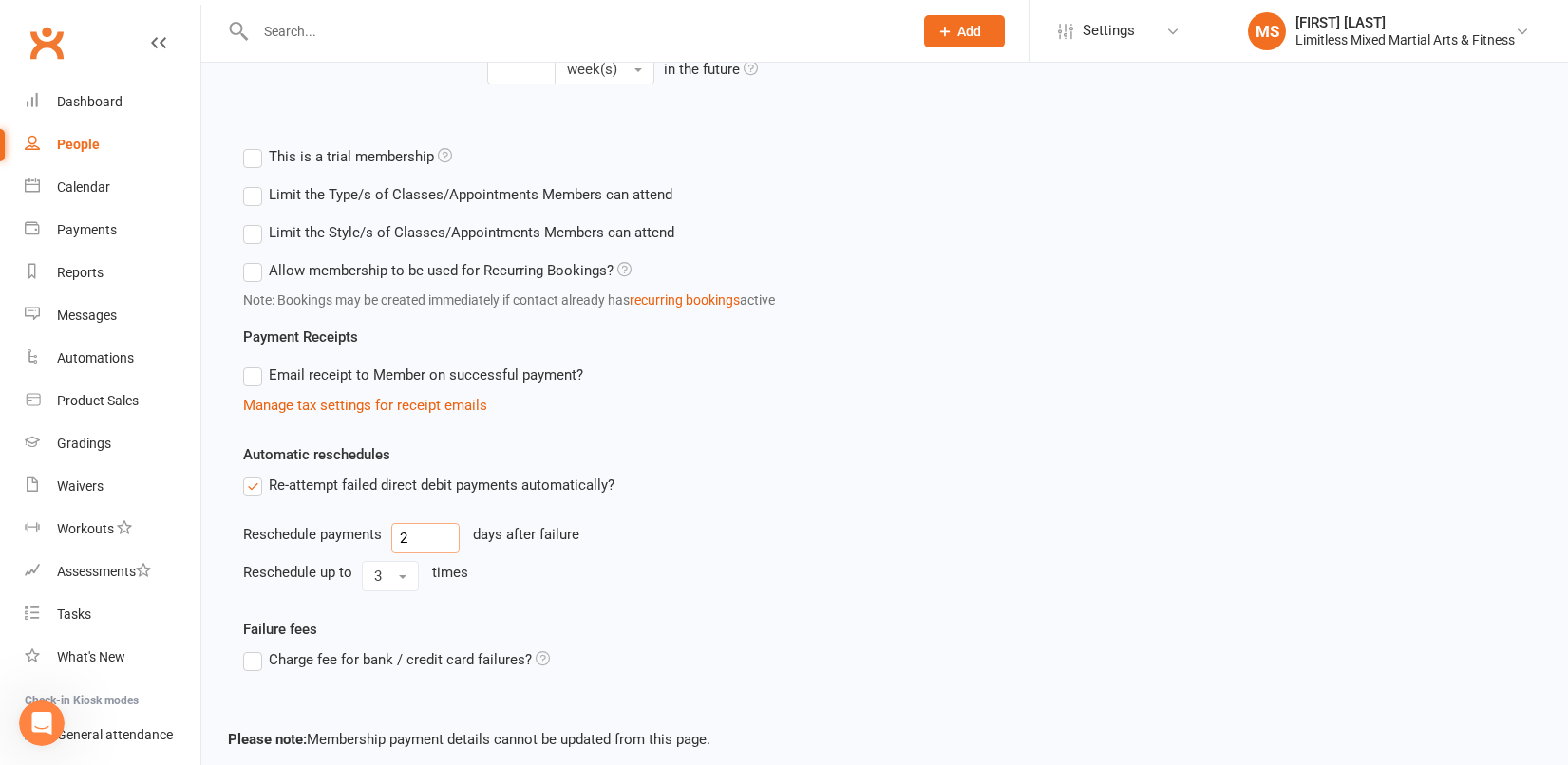 scroll, scrollTop: 731, scrollLeft: 0, axis: vertical 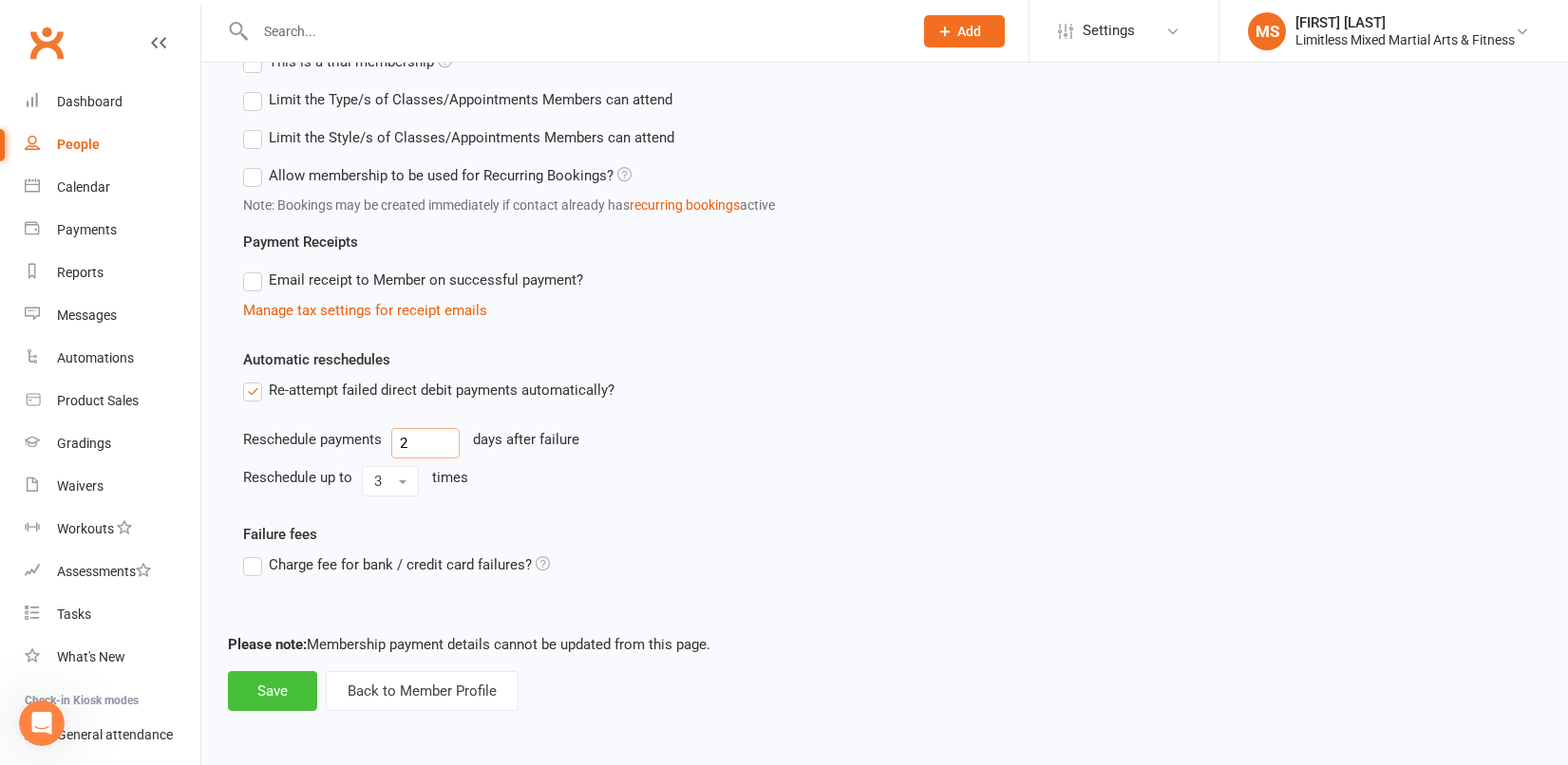 type on "2" 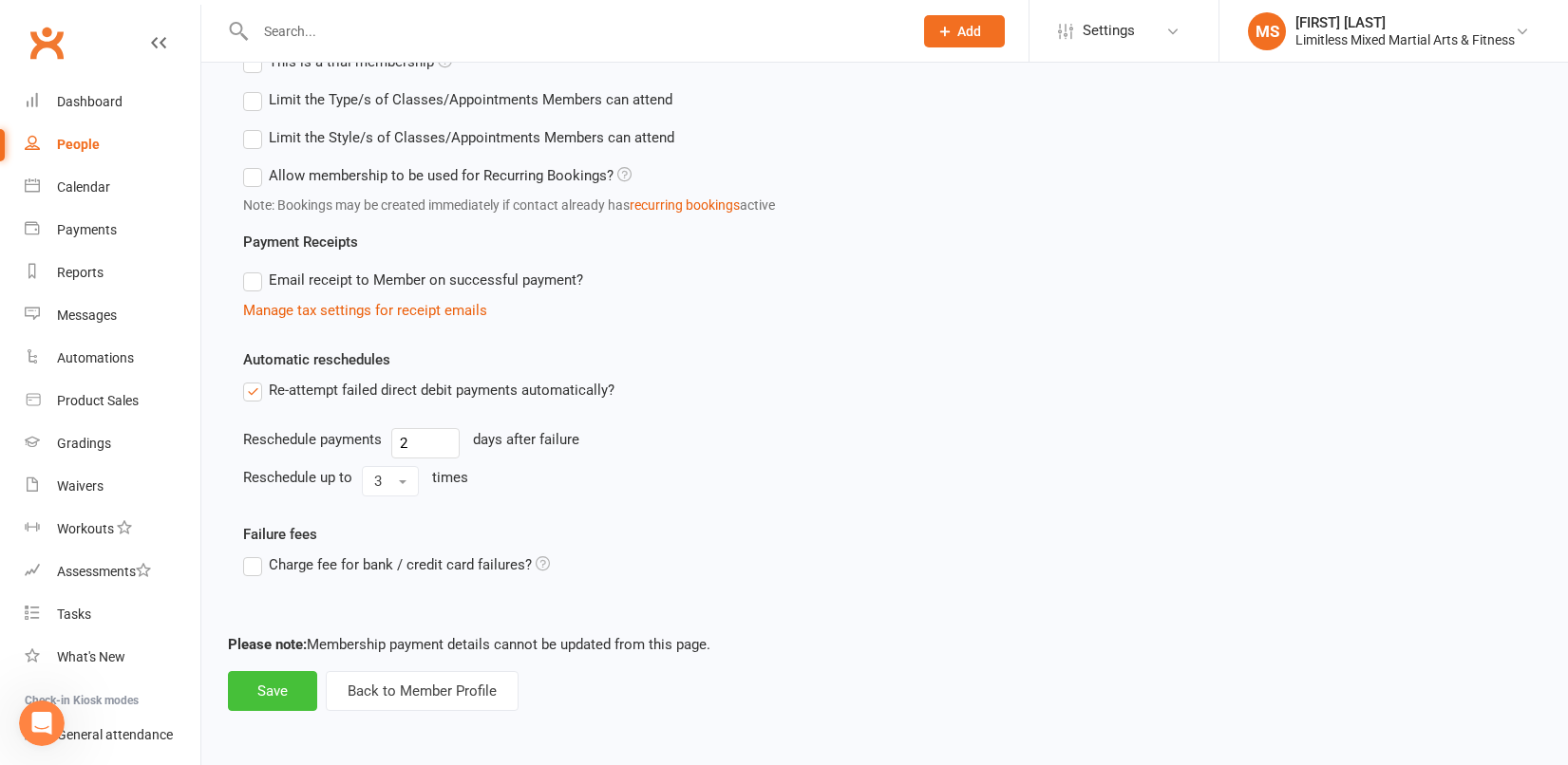 click on "Save" at bounding box center (273, 691) 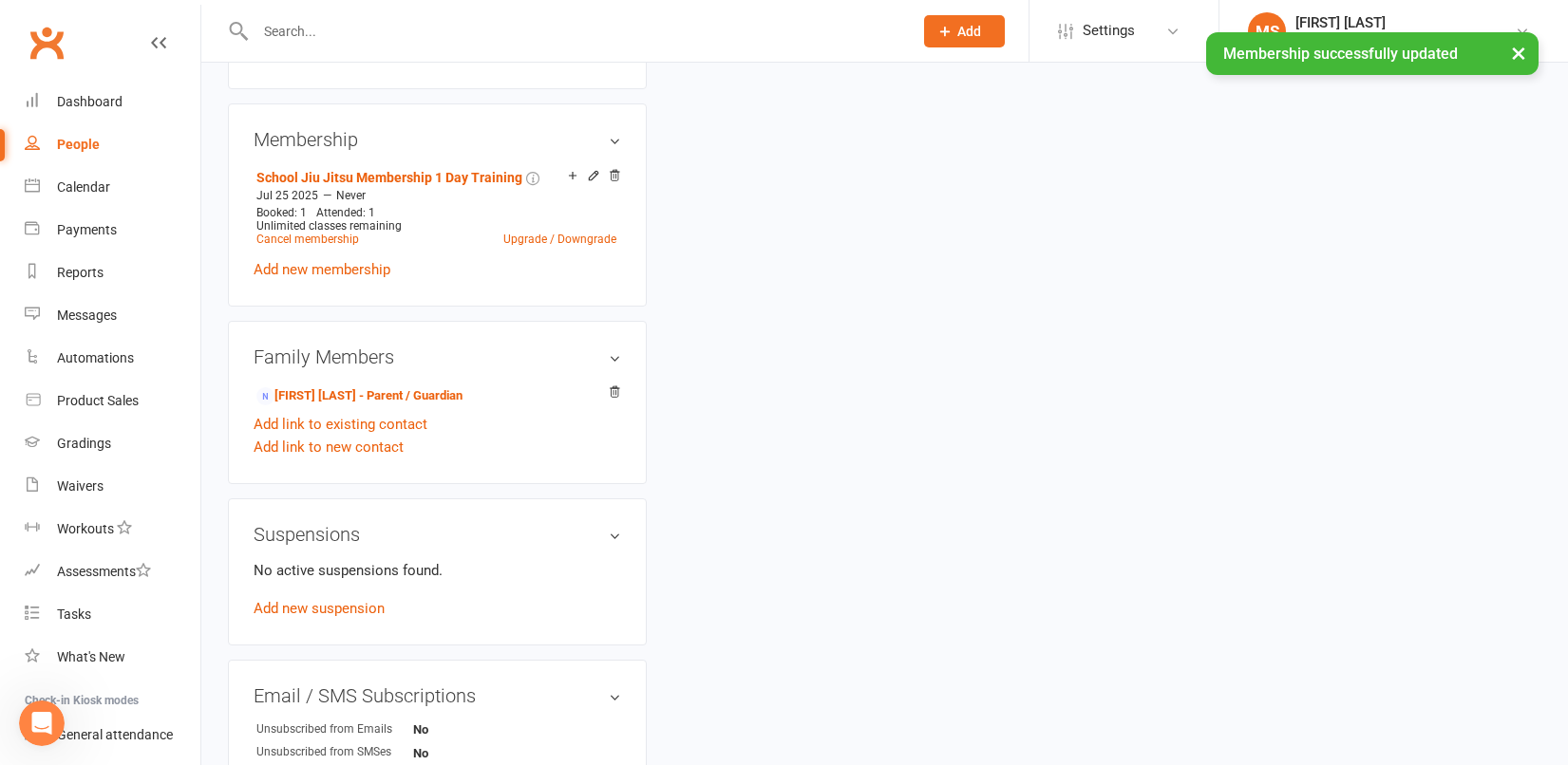 scroll, scrollTop: 0, scrollLeft: 0, axis: both 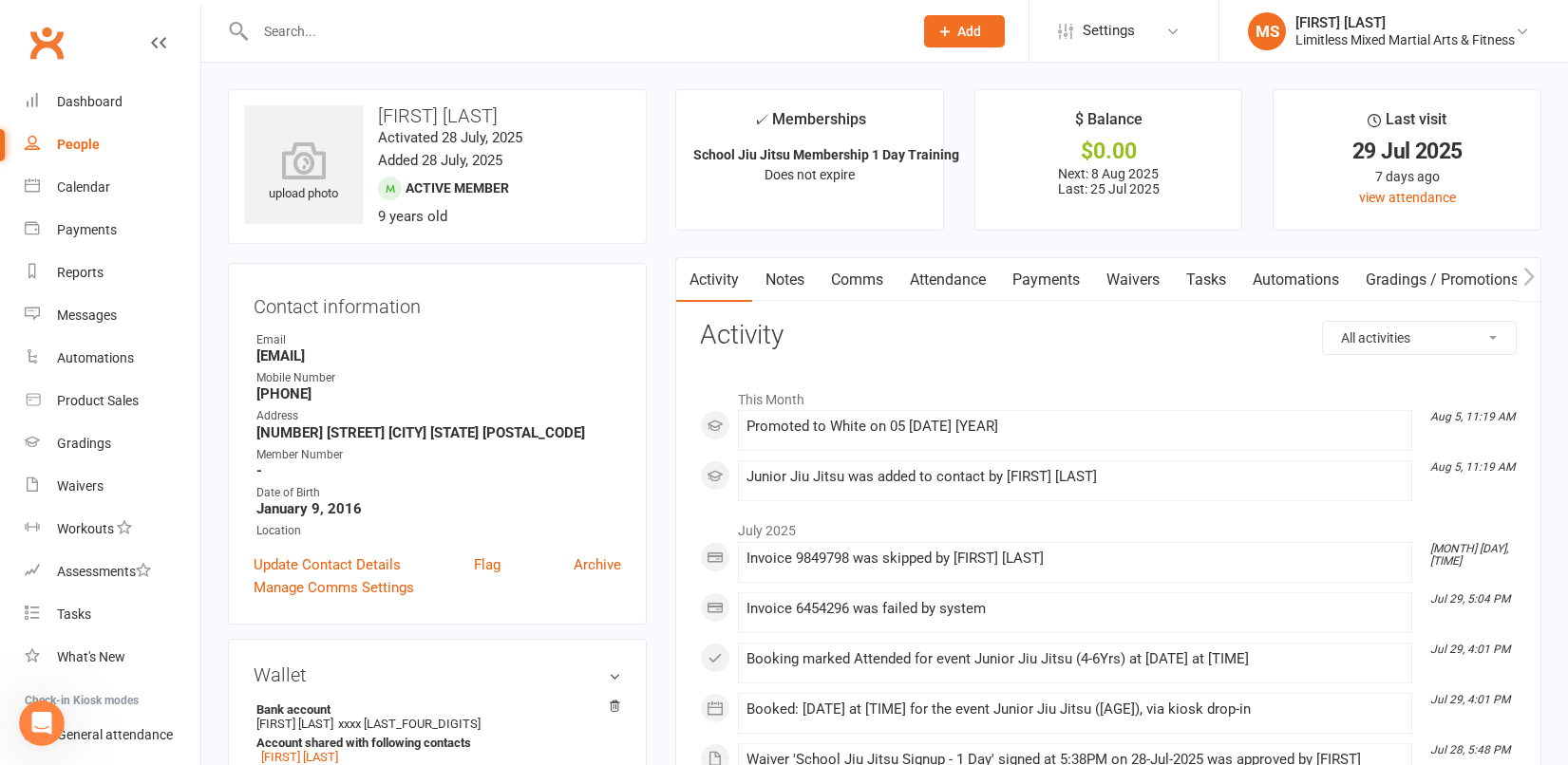 drag, startPoint x: 262, startPoint y: 354, endPoint x: 406, endPoint y: 357, distance: 144.0312 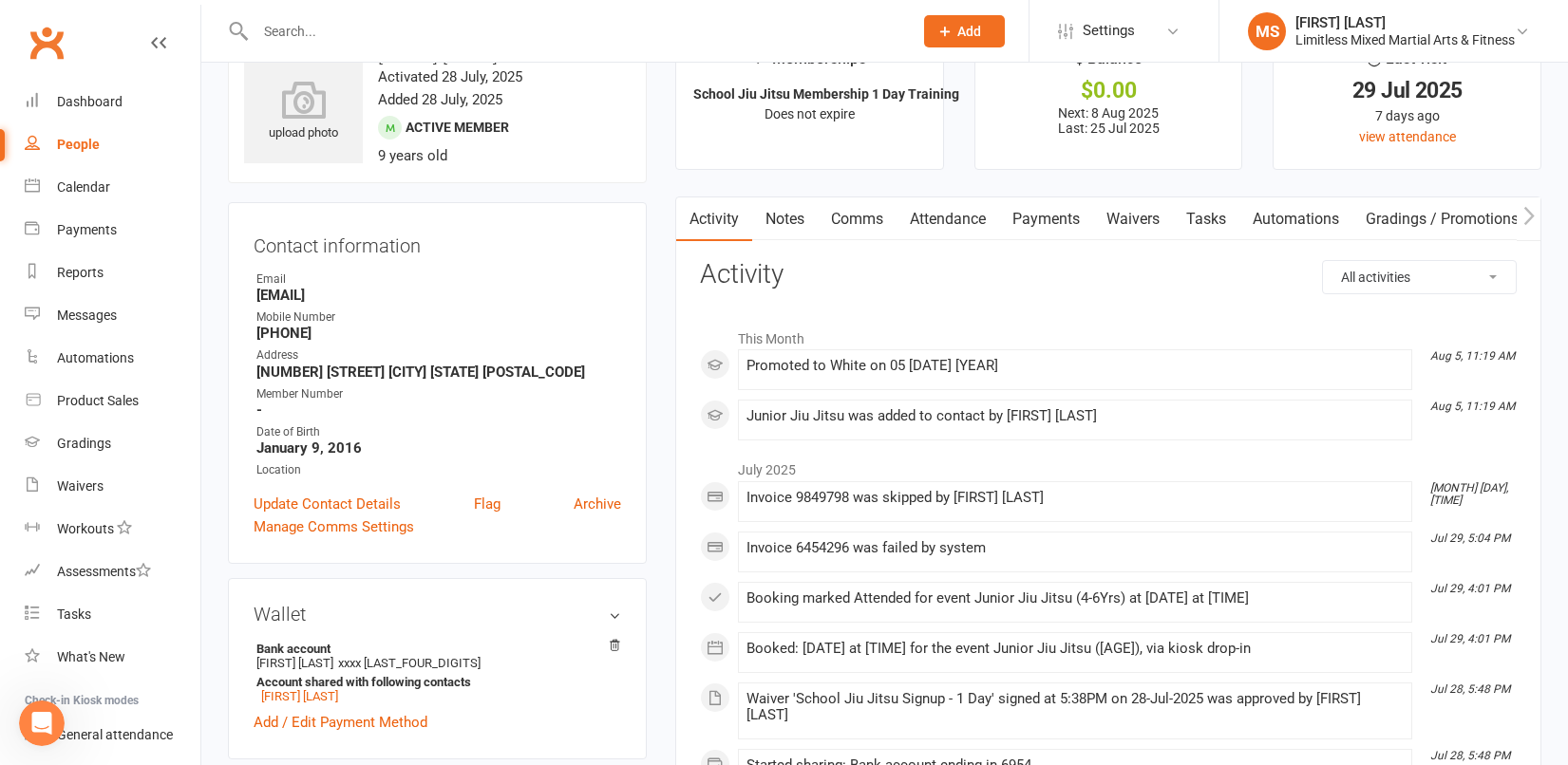 scroll, scrollTop: 0, scrollLeft: 0, axis: both 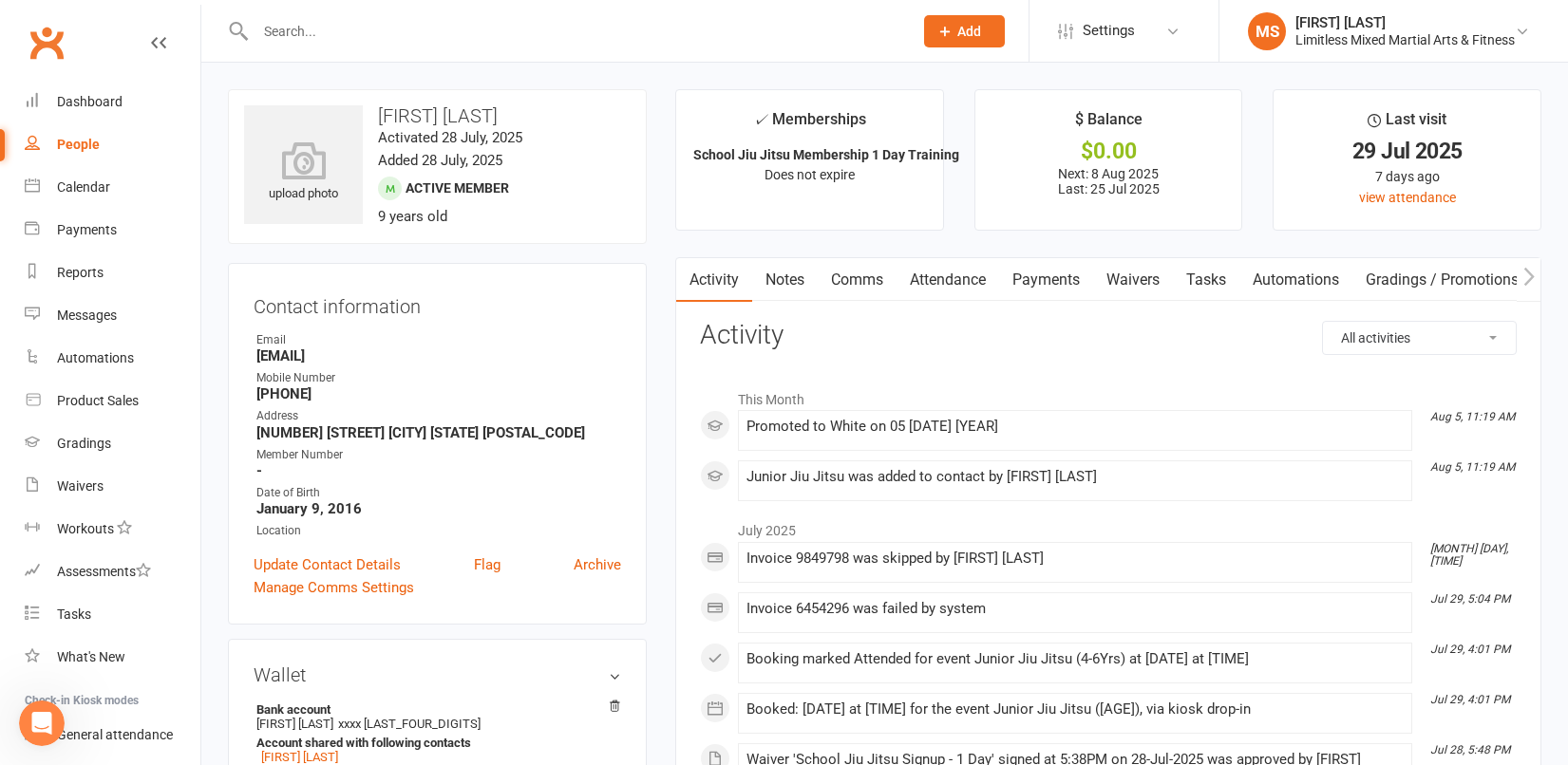 click on "Notes" at bounding box center [784, 280] 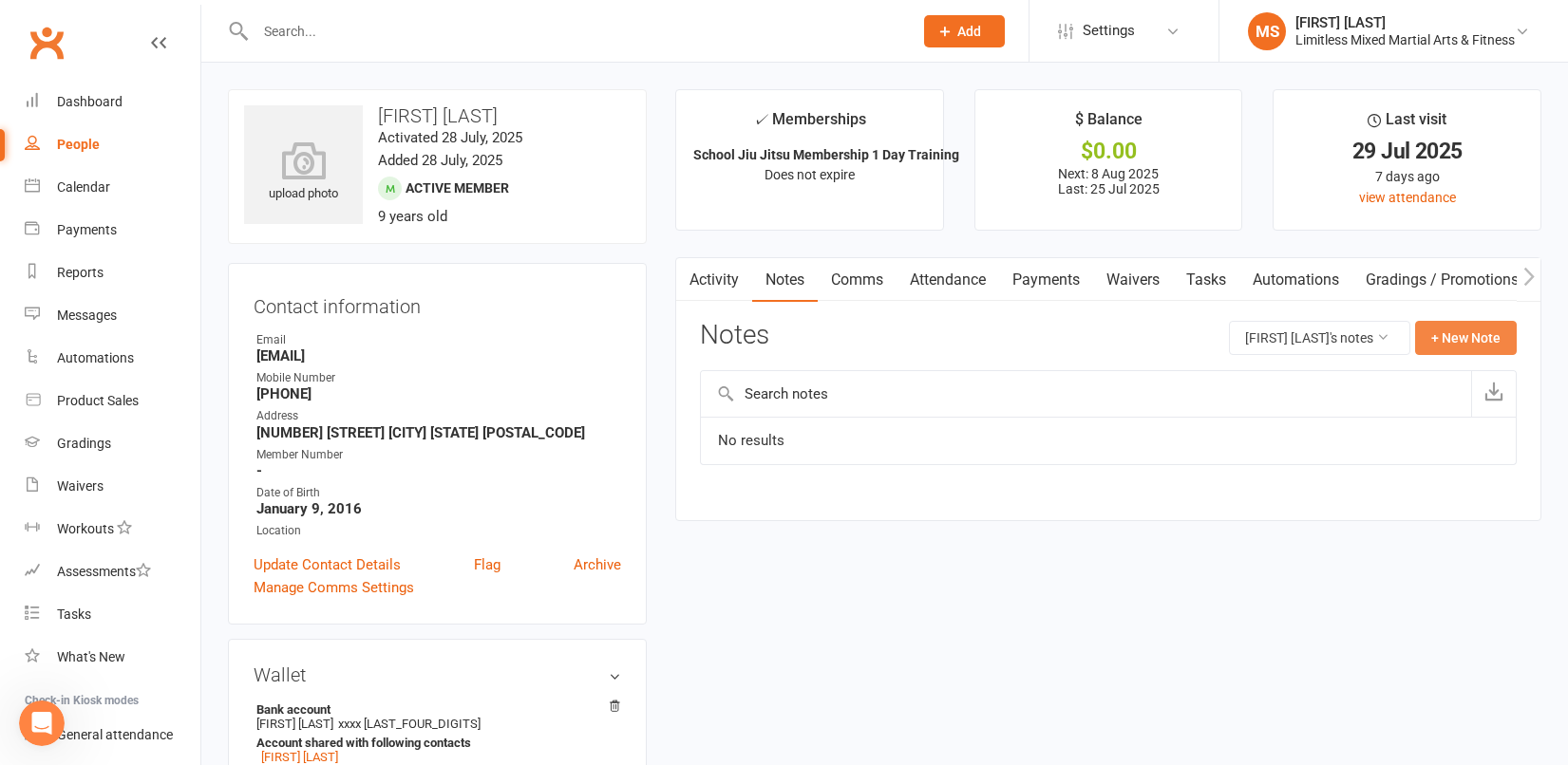 click on "+ New Note" at bounding box center [1465, 338] 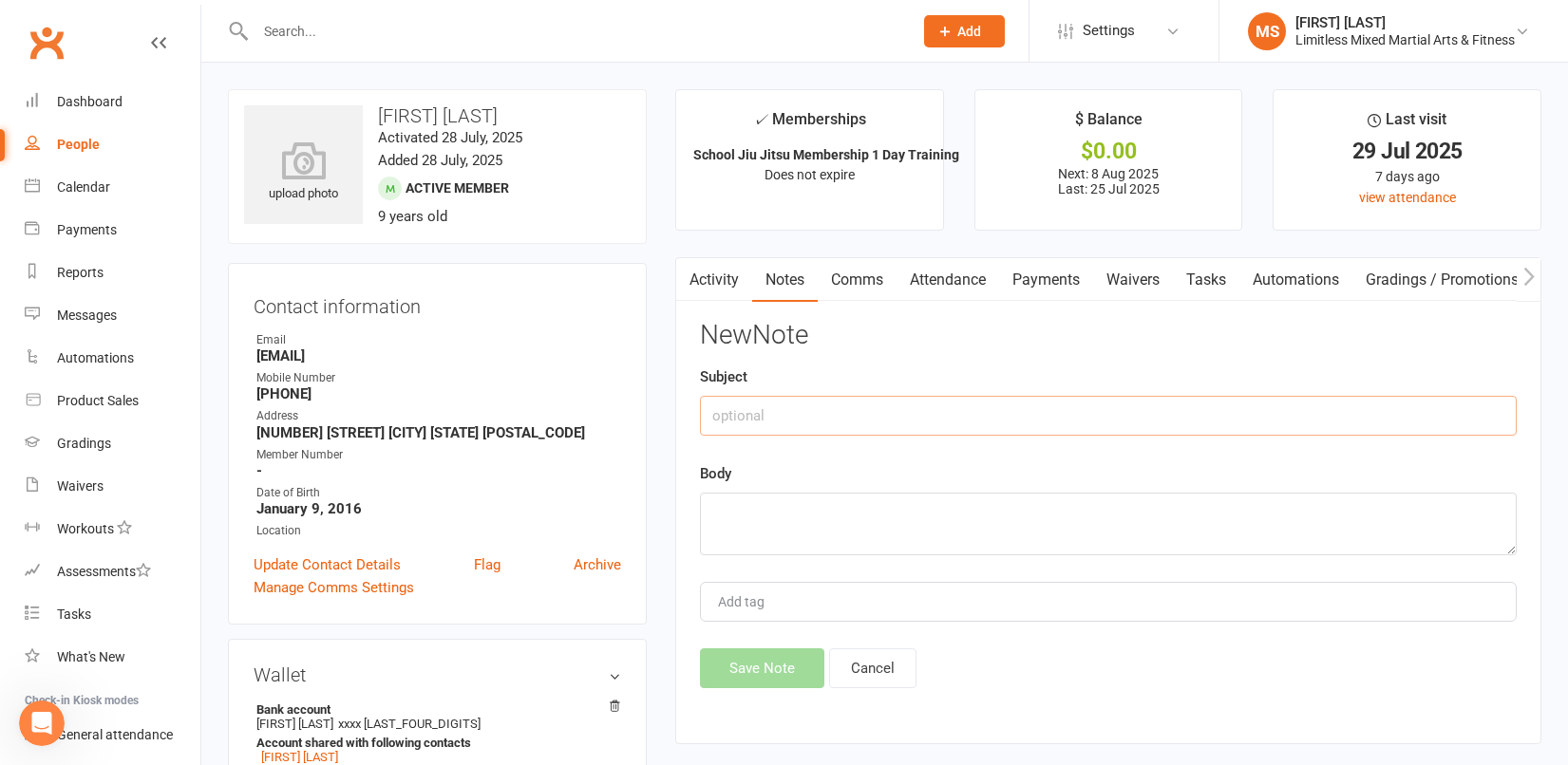 click at bounding box center [1108, 416] 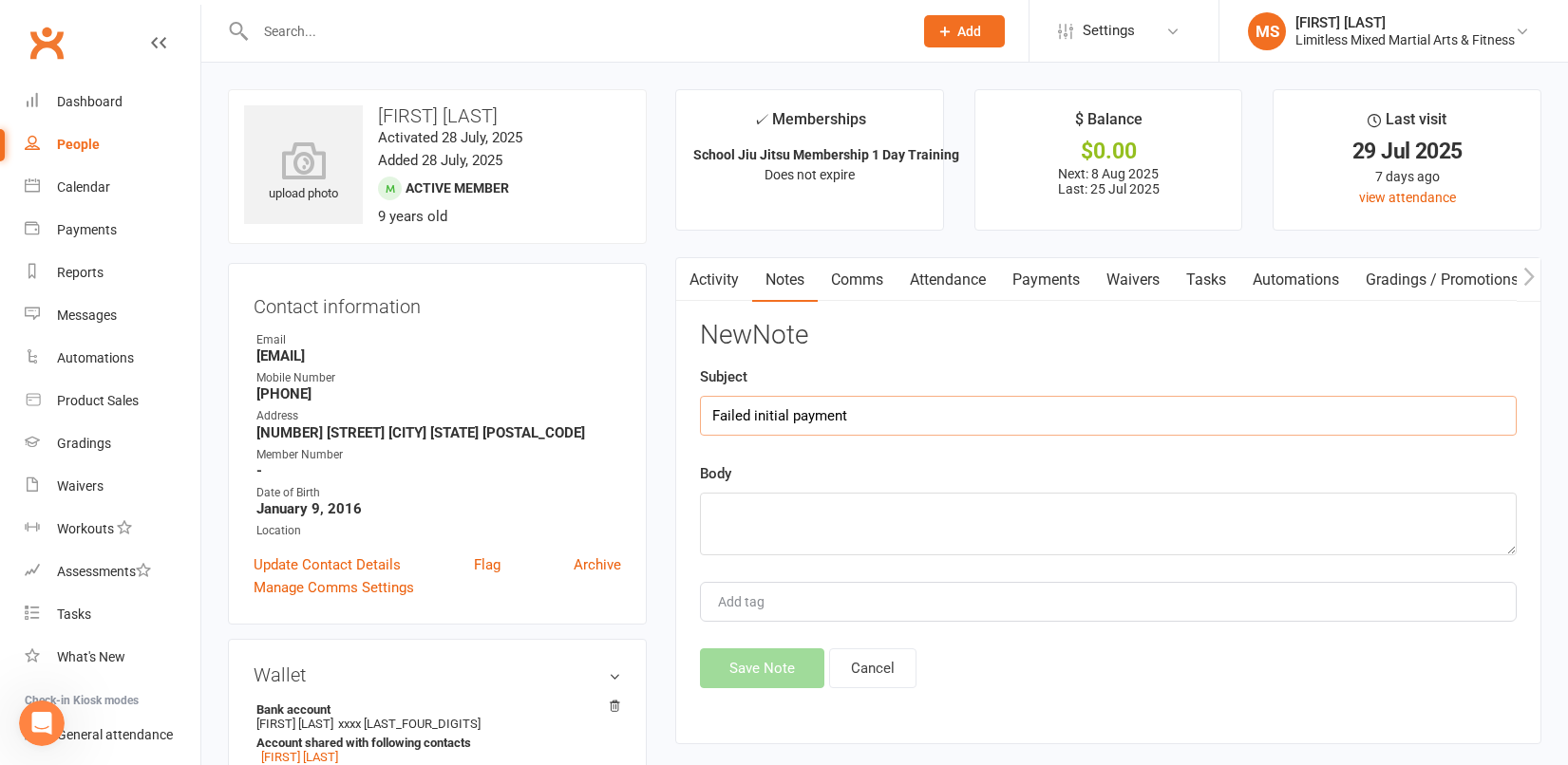 type on "Failed initial payment" 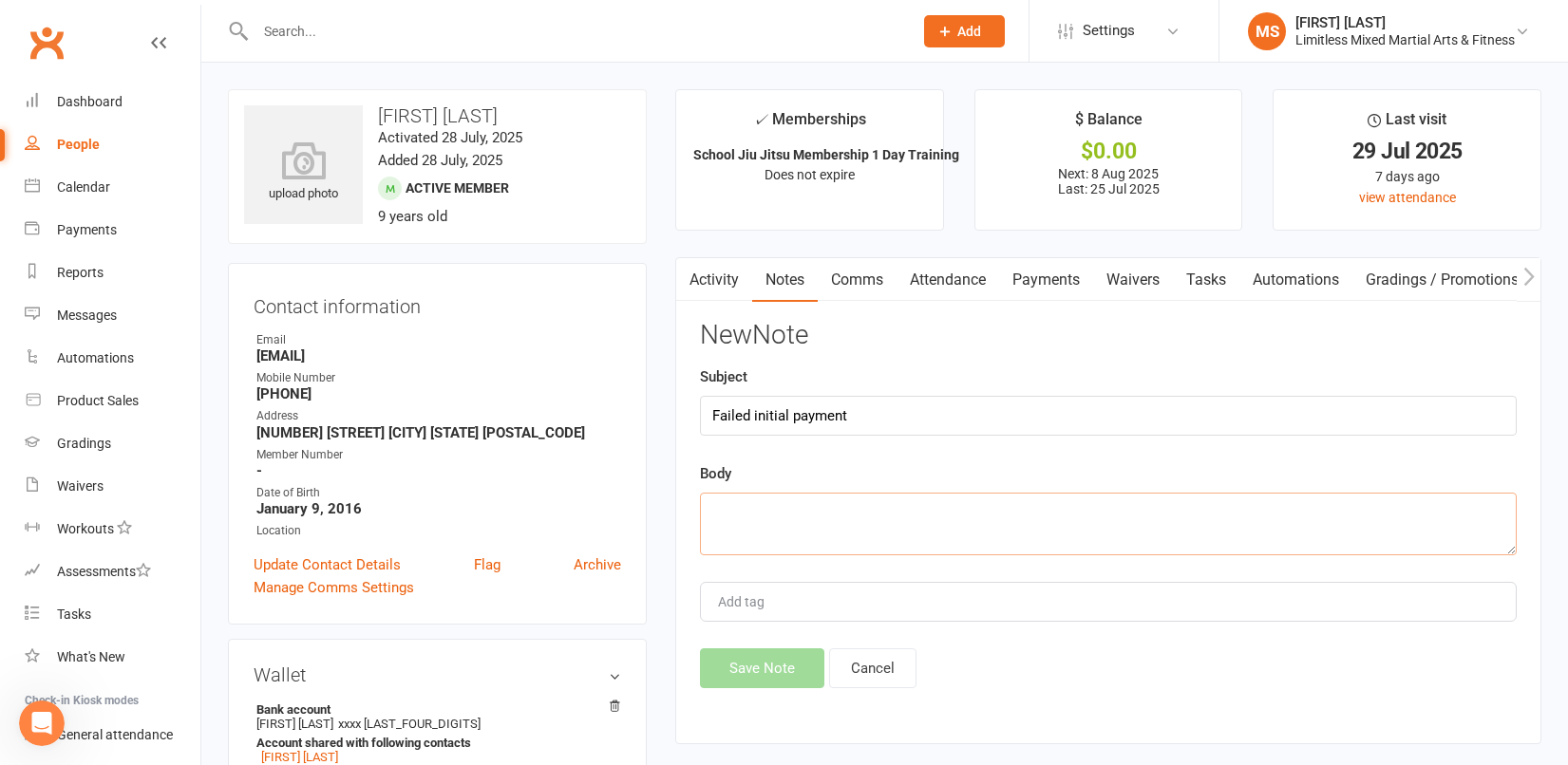 click at bounding box center [1108, 524] 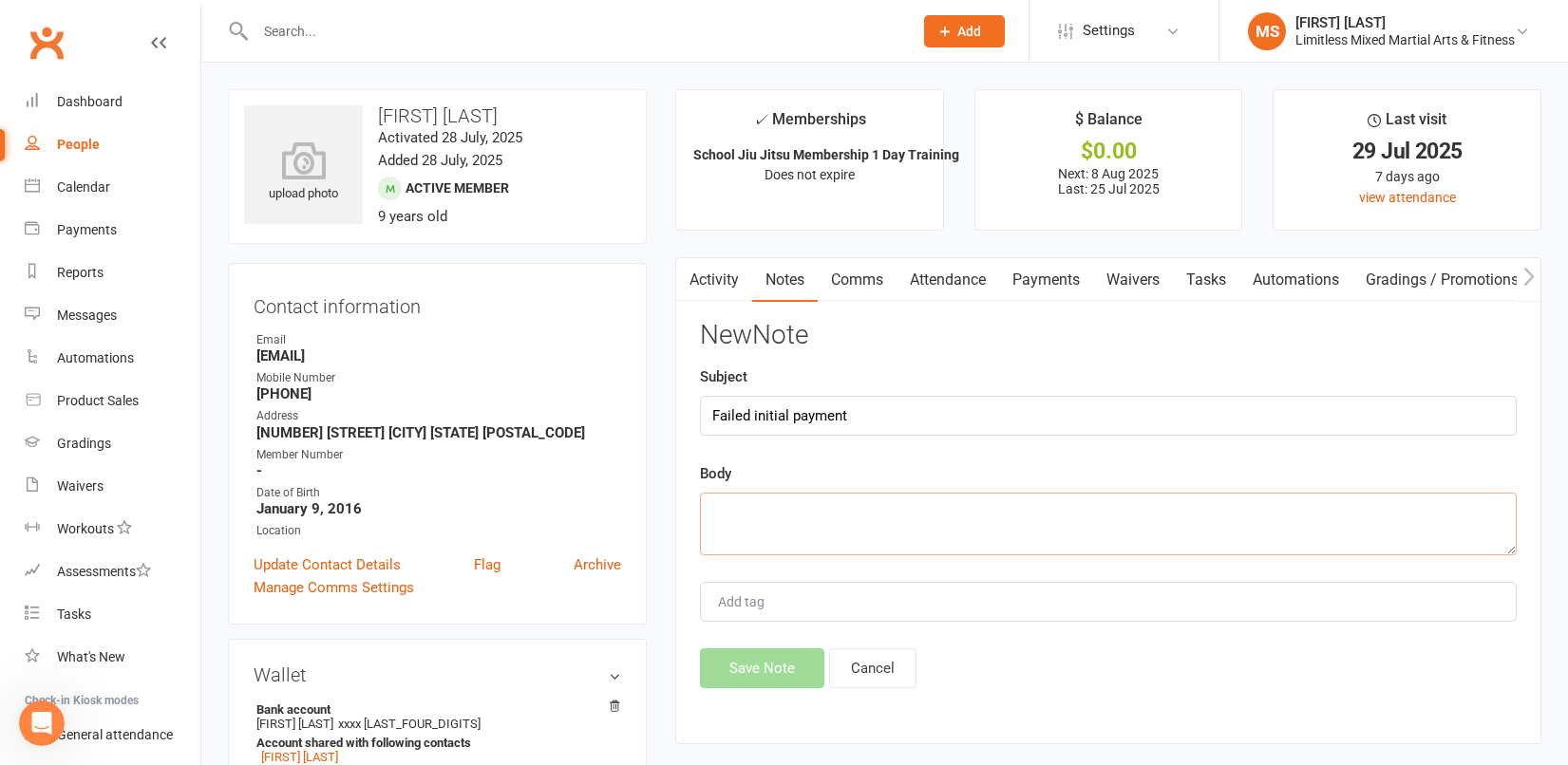 paste on "Good afternoon [FIRST],
We advise that your initial payment of $[PRICE] failed and could not be processed. It appears that the banking details entered may have been incorrect on the enrolment waiver. The initial debit could not be amended with Ava missing her first session, but the variation is being reflected with this Fridays upcoming debit being skipped and no charge to apply.
Please find below a new waiver link that will require you to complete your details/child's details and new banking information that will then be updated to your child's membership securely and automatically so payments can be processed. When you click the below link, please choose "Adult with Dependants' Option. This will avoid all future debits and the outstanding debits not being able to process
https://app.clubworx.com/websites/limitless-mixed-martial-arts--ftiness/waivers/banking-details-update-waiver/signed_waivers/new
The outstanding debit will then be rescheduled for payment in the next few days once the form is completed and a..." 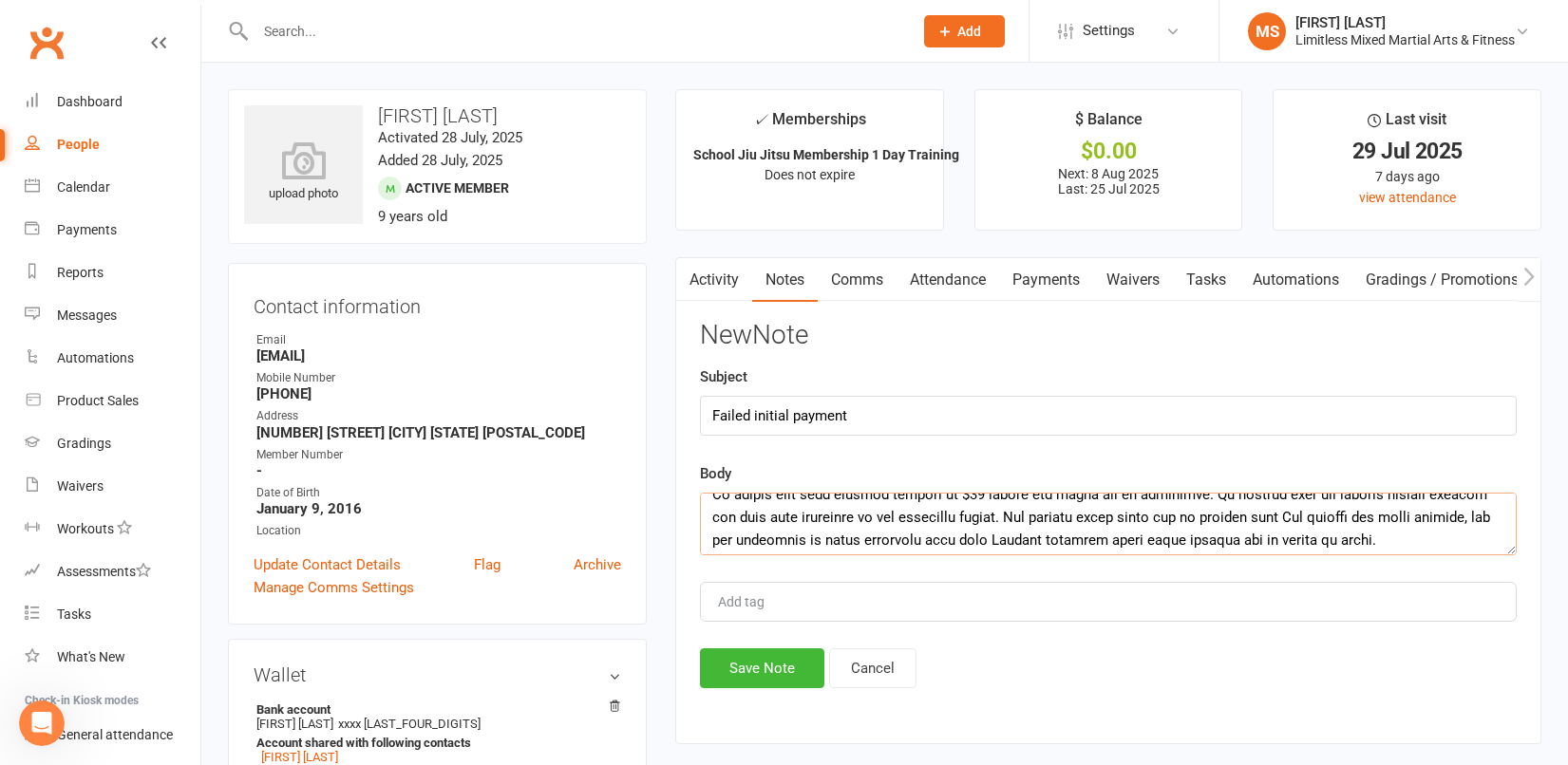 scroll, scrollTop: 0, scrollLeft: 0, axis: both 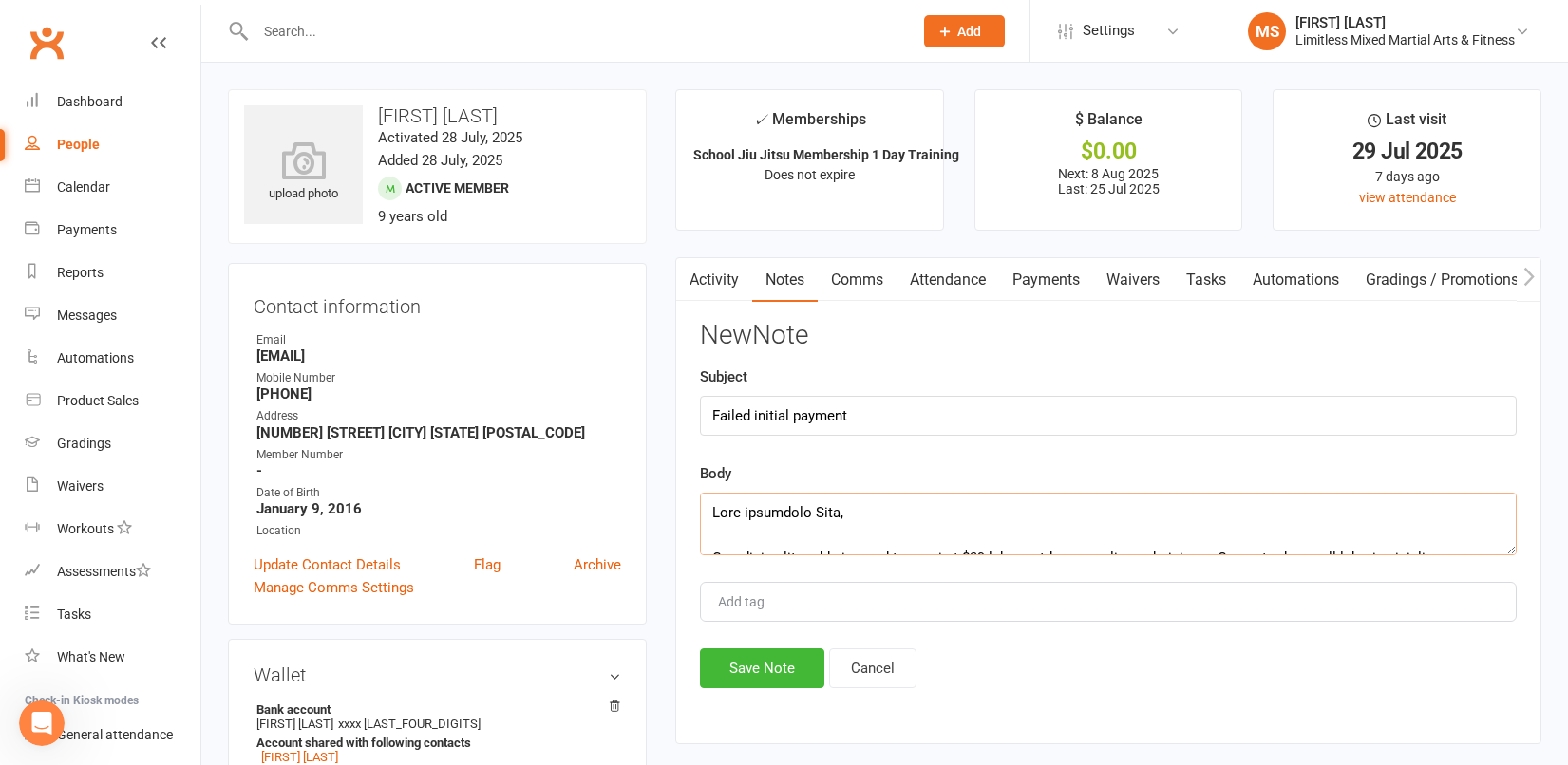 click at bounding box center [1108, 524] 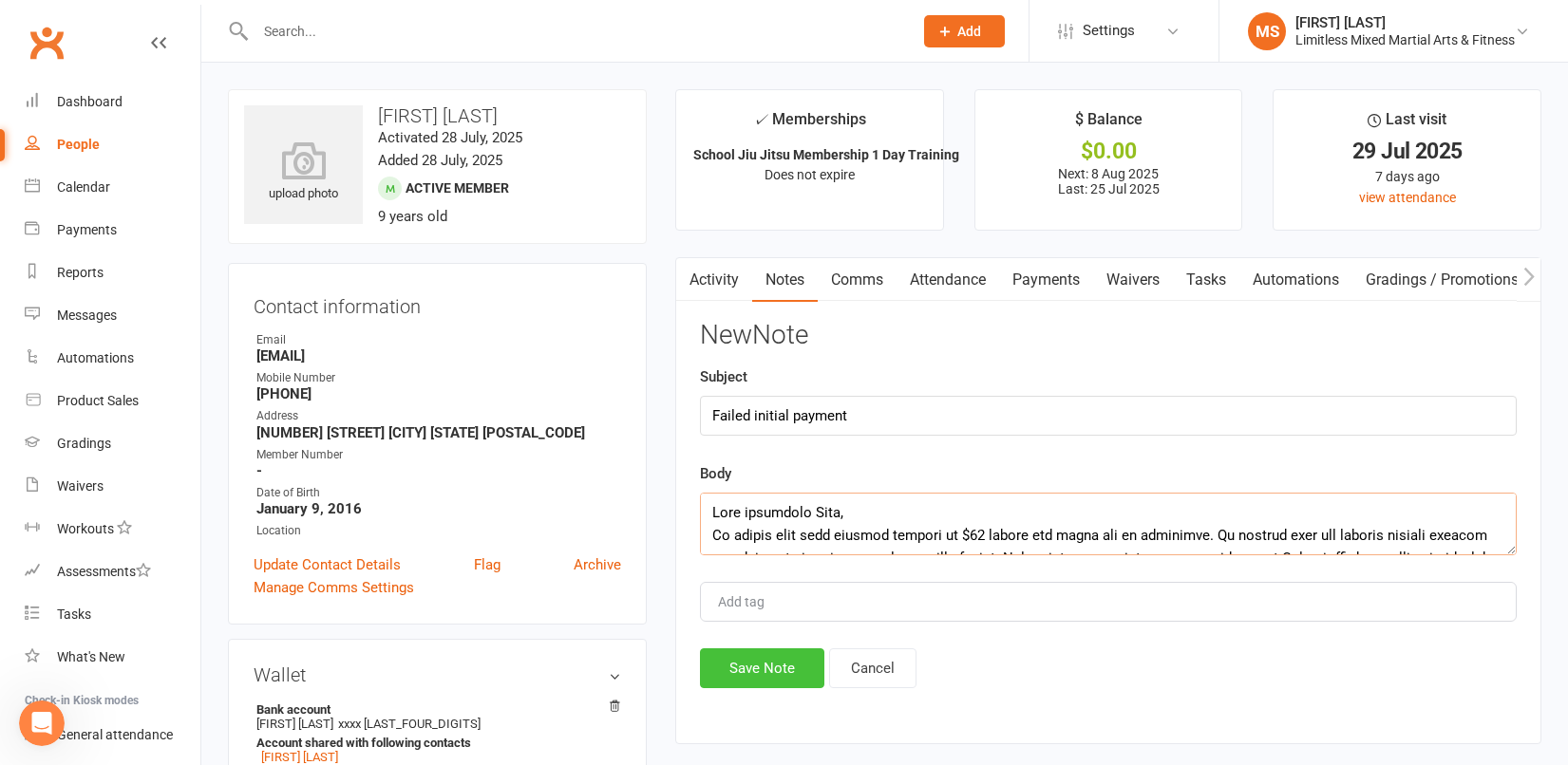 type on "Good afternoon Erin,
We advise that your initial payment of $45 failed and could not be processed. It appears that the banking details entered may have been incorrect on the enrolment waiver. The initial debit could not be amended with Ava missing her first session, but the variation is being reflected with this Fridays upcoming debit being skipped and no charge to apply.
Please find below a new waiver link that will require you to complete your details/child's details and new banking information that will then be updated to your child's membership securely and automatically so payments can be processed. When you click the below link, please choose "Adult with Dependants' Option. This will avoid all future debits and the outstanding debits not being able to process
https://app.clubworx.com/websites/limitless-mixed-martial-arts--ftiness/waivers/banking-details-update-waiver/signed_waivers/new
The outstanding debit will then be rescheduled for payment in the next few days once the form is completed and al..." 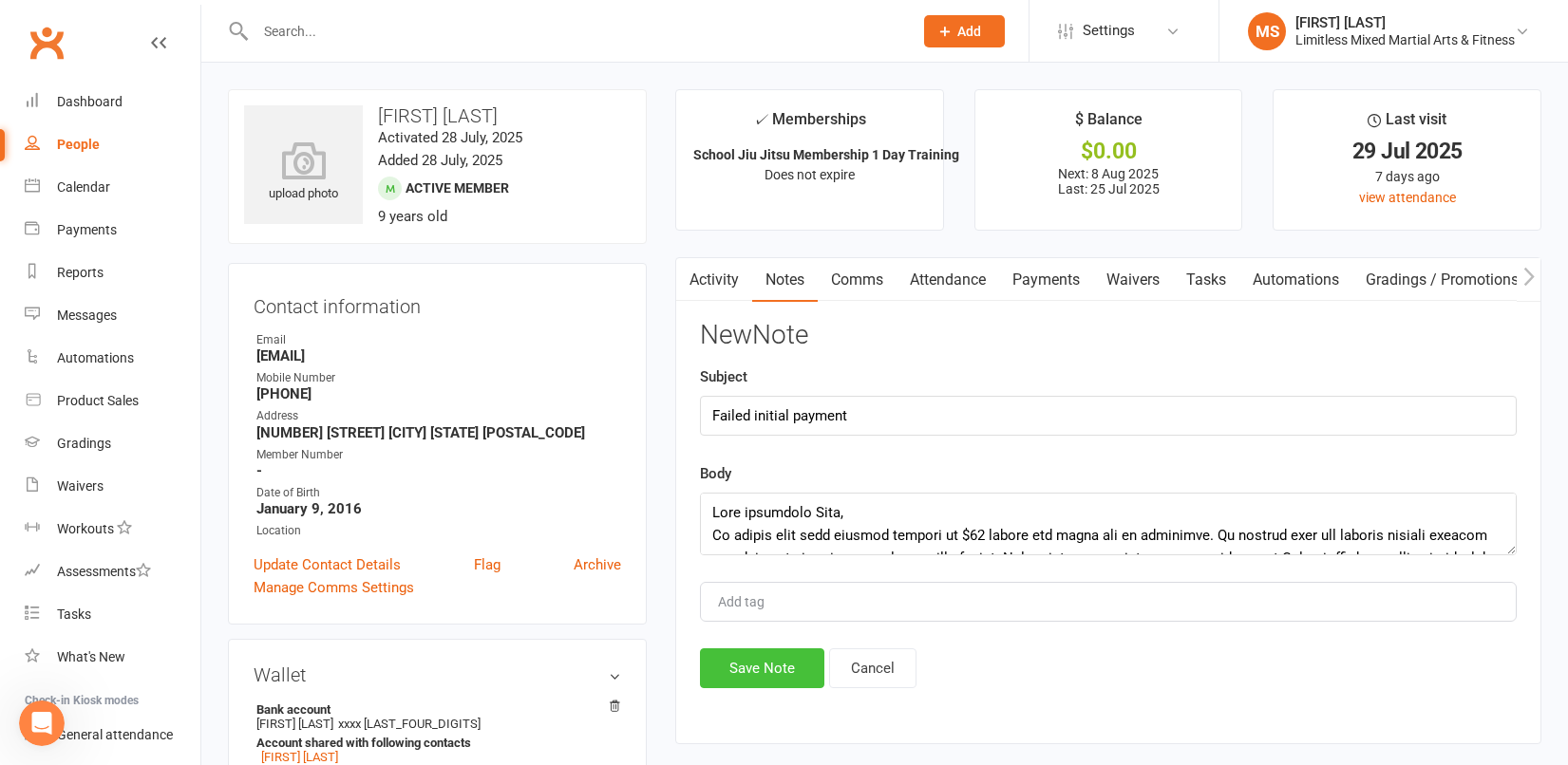 click on "Save Note" at bounding box center [762, 668] 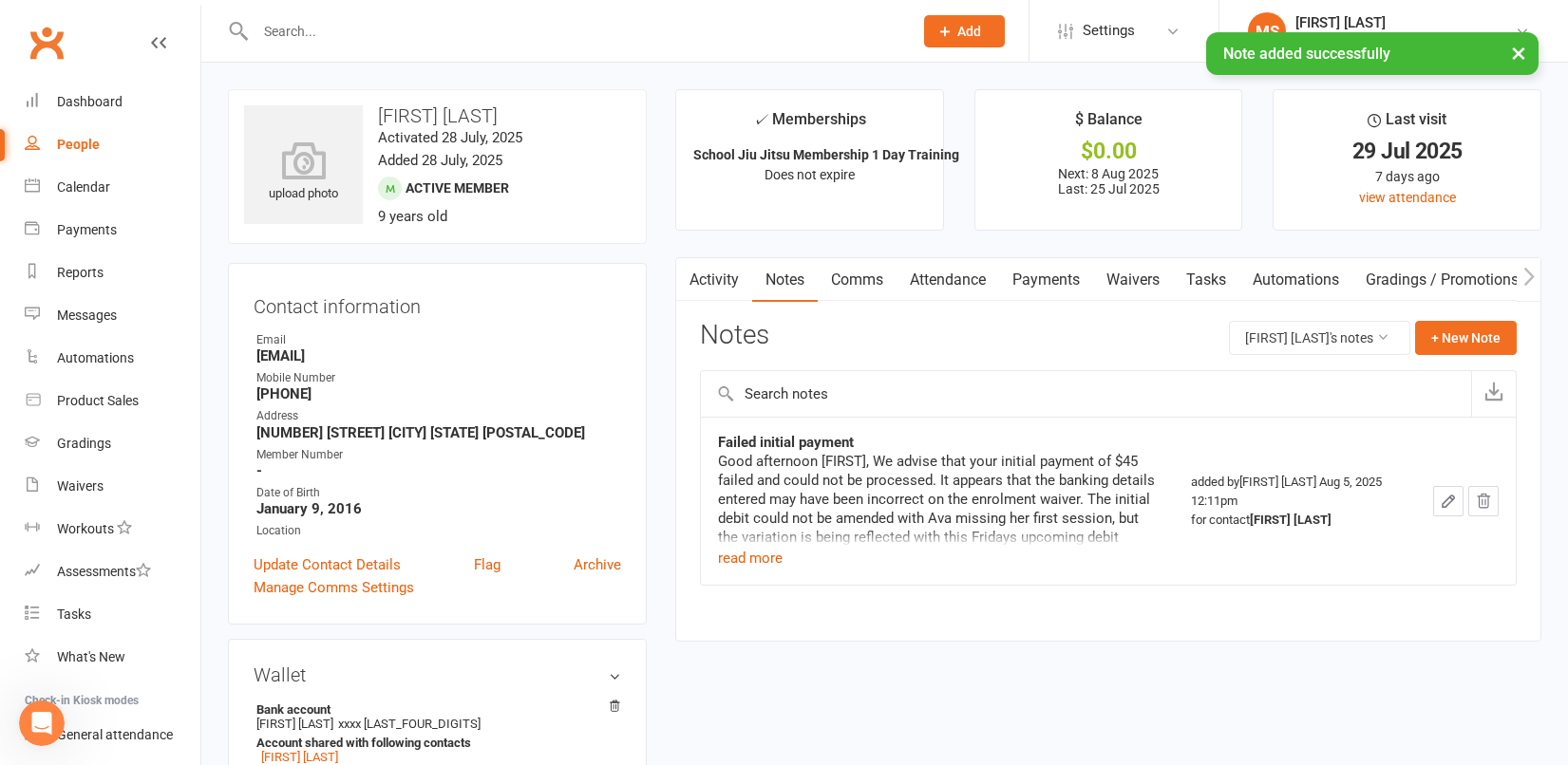 click on "Payments" at bounding box center (1046, 280) 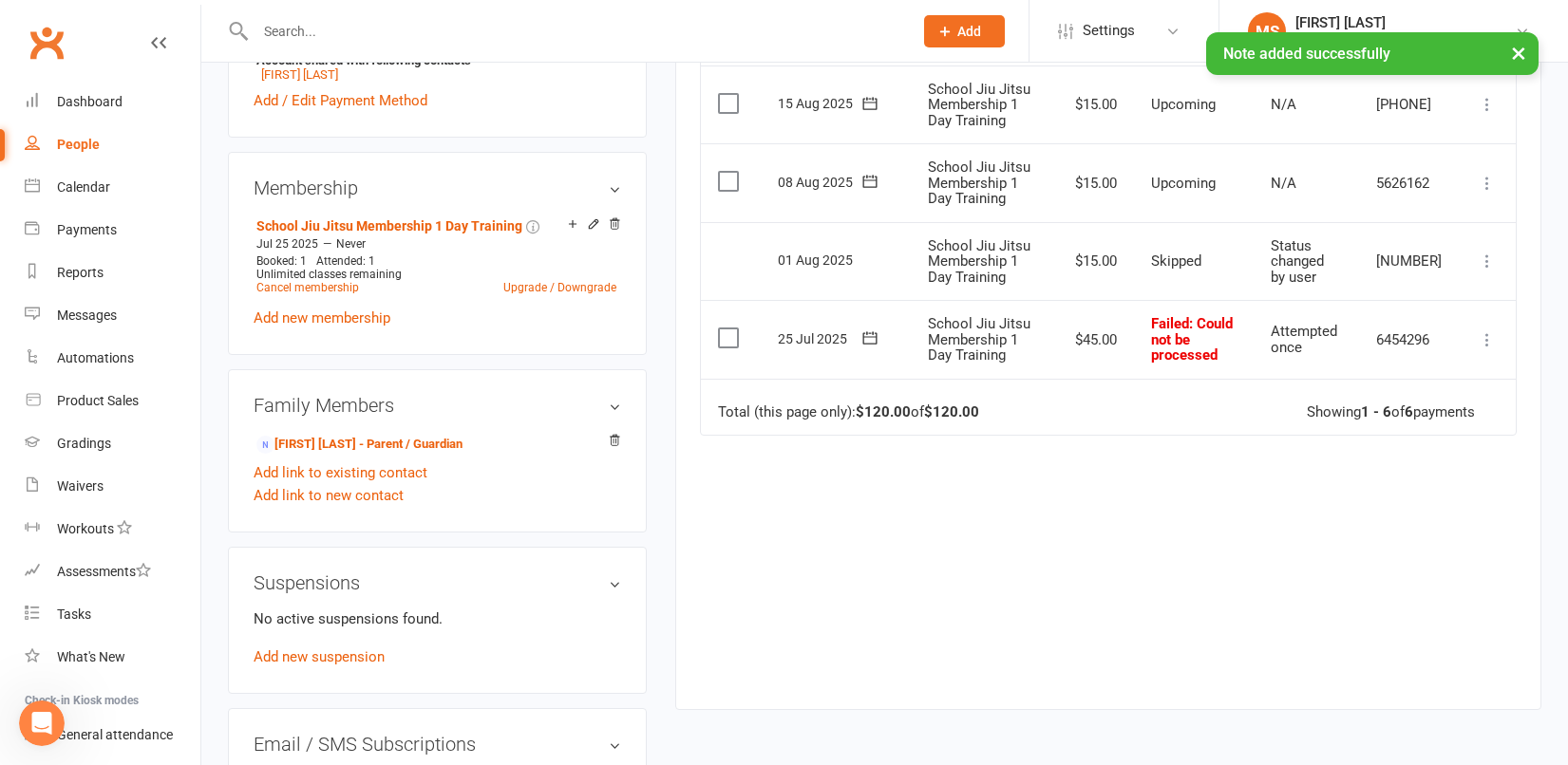 scroll, scrollTop: 685, scrollLeft: 0, axis: vertical 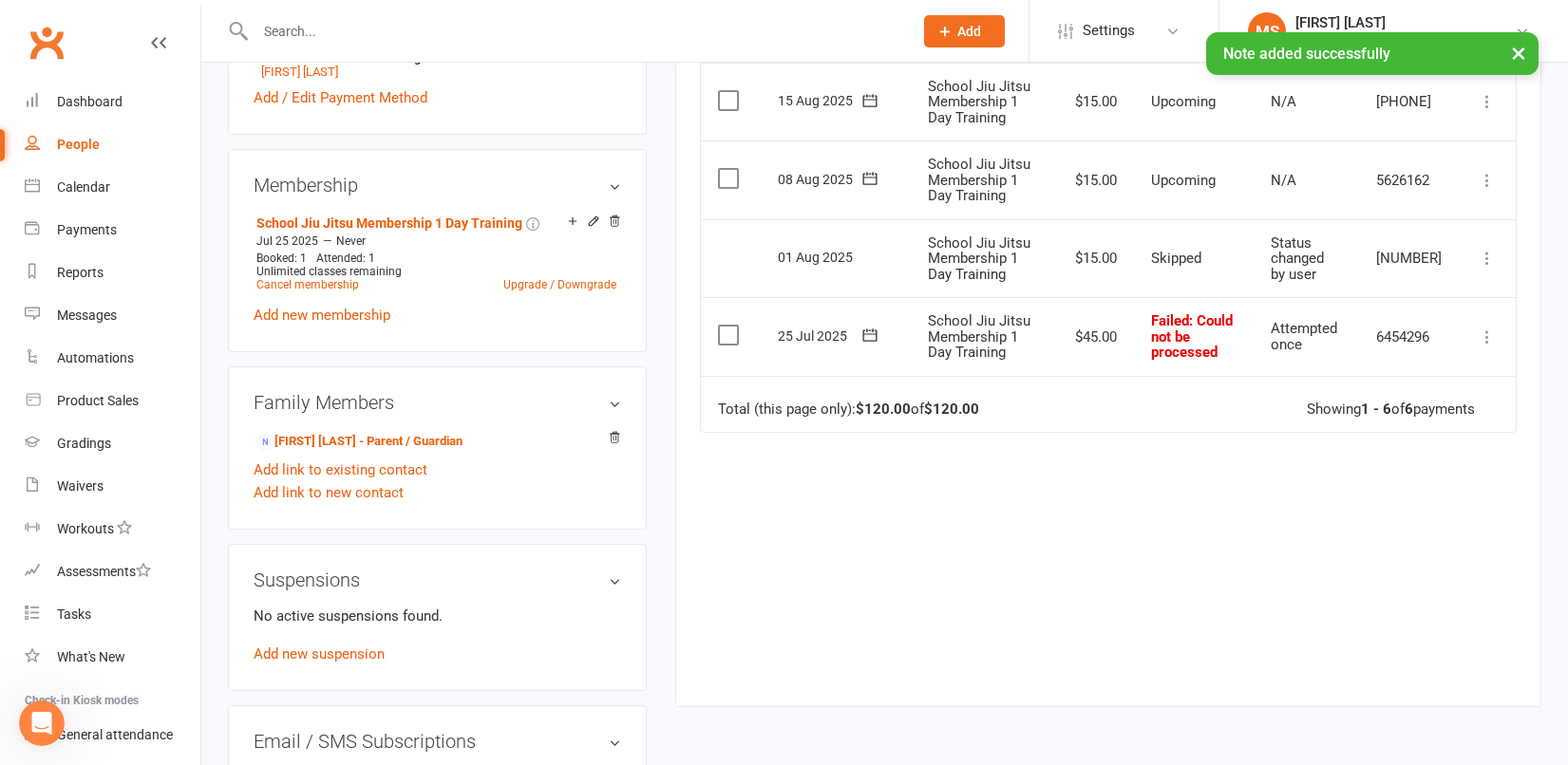 click at bounding box center (1487, 337) 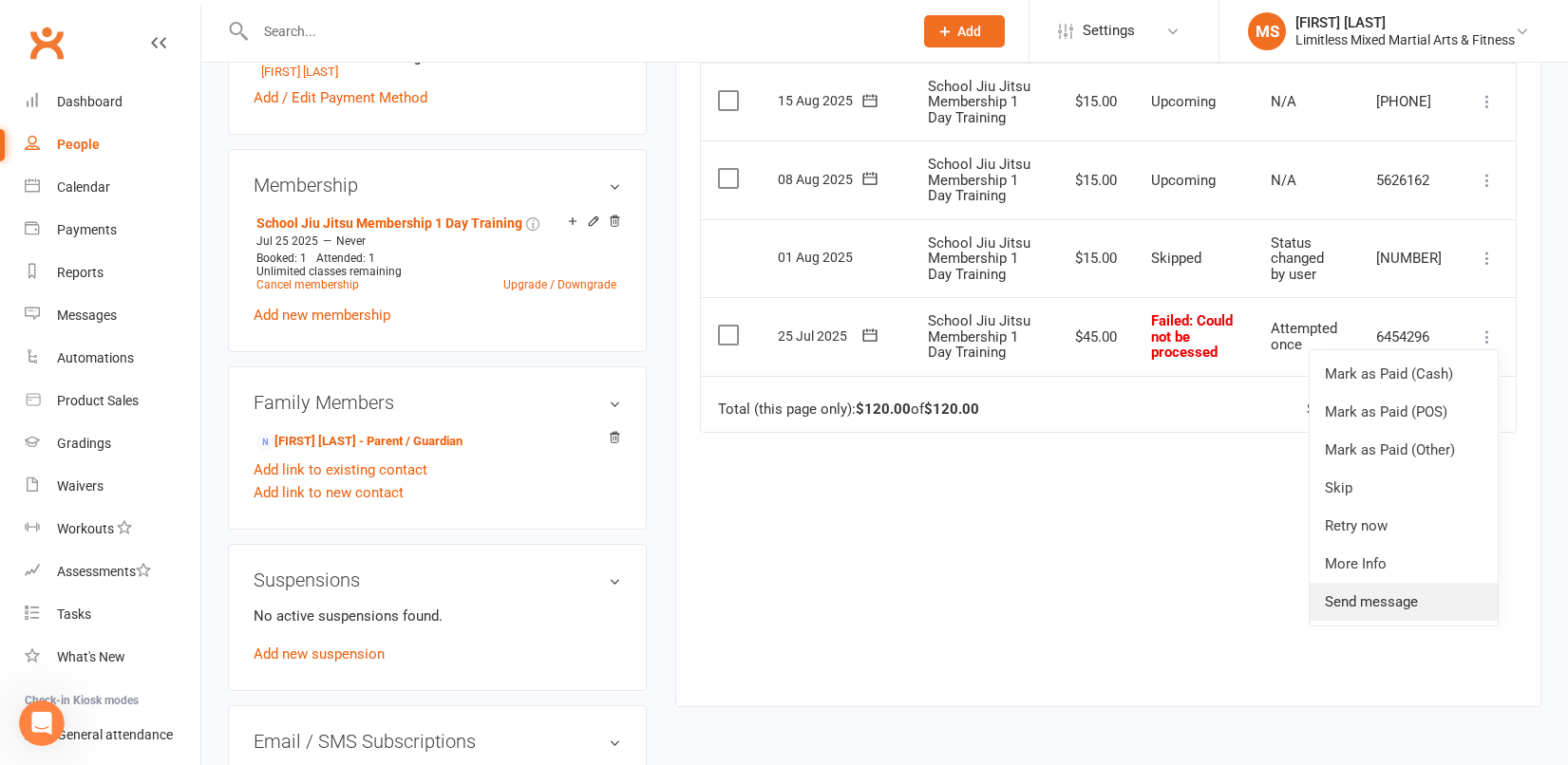 click on "Send message" at bounding box center [1404, 602] 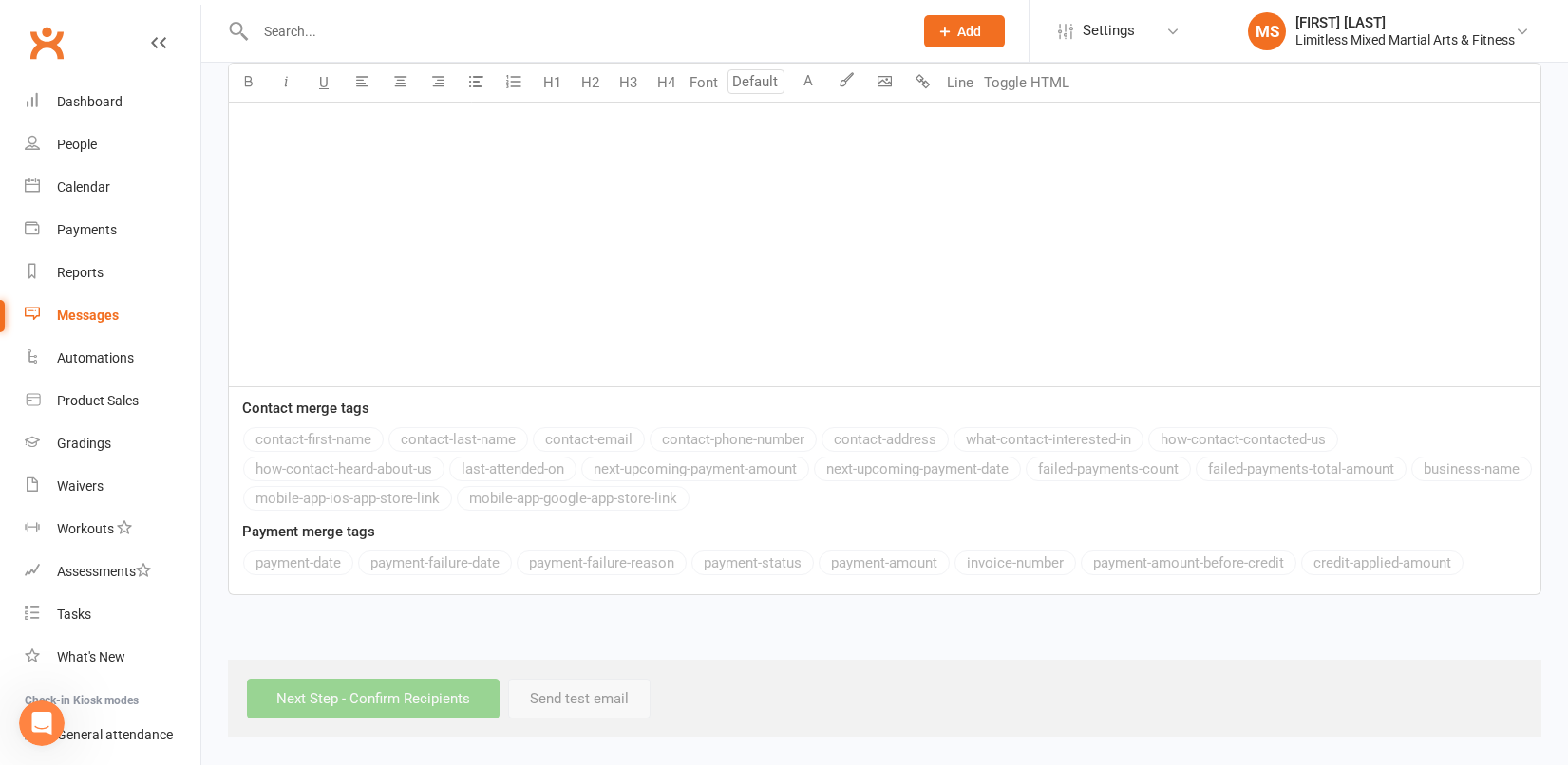 scroll, scrollTop: 0, scrollLeft: 0, axis: both 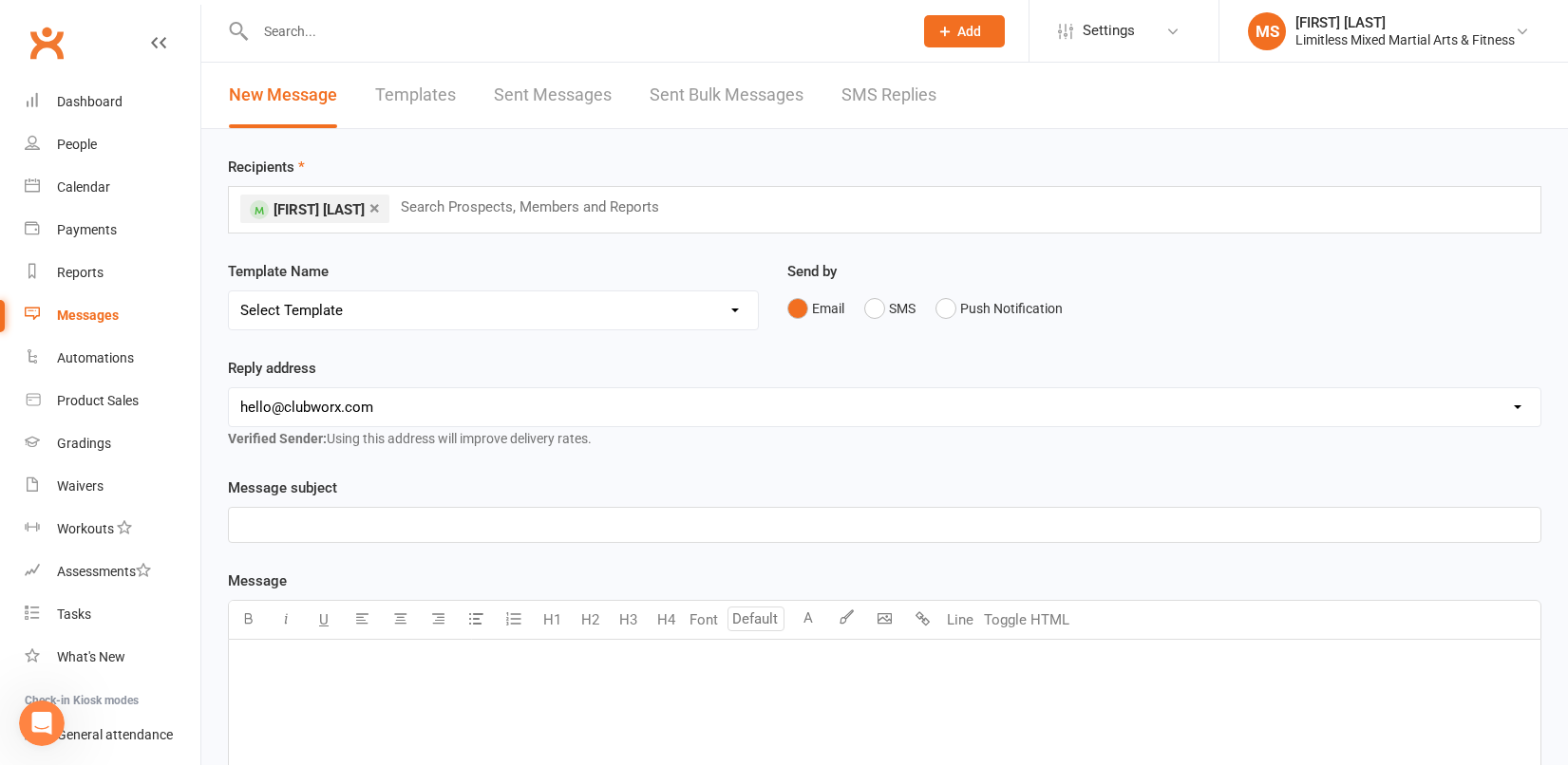 click on "Select Template [SMS] [Default template - review before using] Appointment reminder [SMS] [Default template - review before using] Missed class [SMS] [Default template - review before using] Initial response to enquiry [SMS] [Default template - review before using] Flash sale [Email] [Default template - review before using] Newsletter Email Template - Monthly Edition [SMS] [Default template - review before using] Sign up offer [SMS] [Default template - review before using] Inactive member [SMS] [Default template - review before using] Membership upgrade [SMS] [Default template - review before using] Suspension confirmation [SMS] [Default template - review before using] Follow up from free trial class [Email] [Default template - review before using] Message 1 - New Paid Trial: Welcome Email (Sent Immediately After Signup) [SMS] [Default template - review before using] Message 2 - New Paid Trial: SMS Reminder (Sent 1 Day After Signup) [SMS] [Default template - review before using] Failed payment" at bounding box center (493, 310) 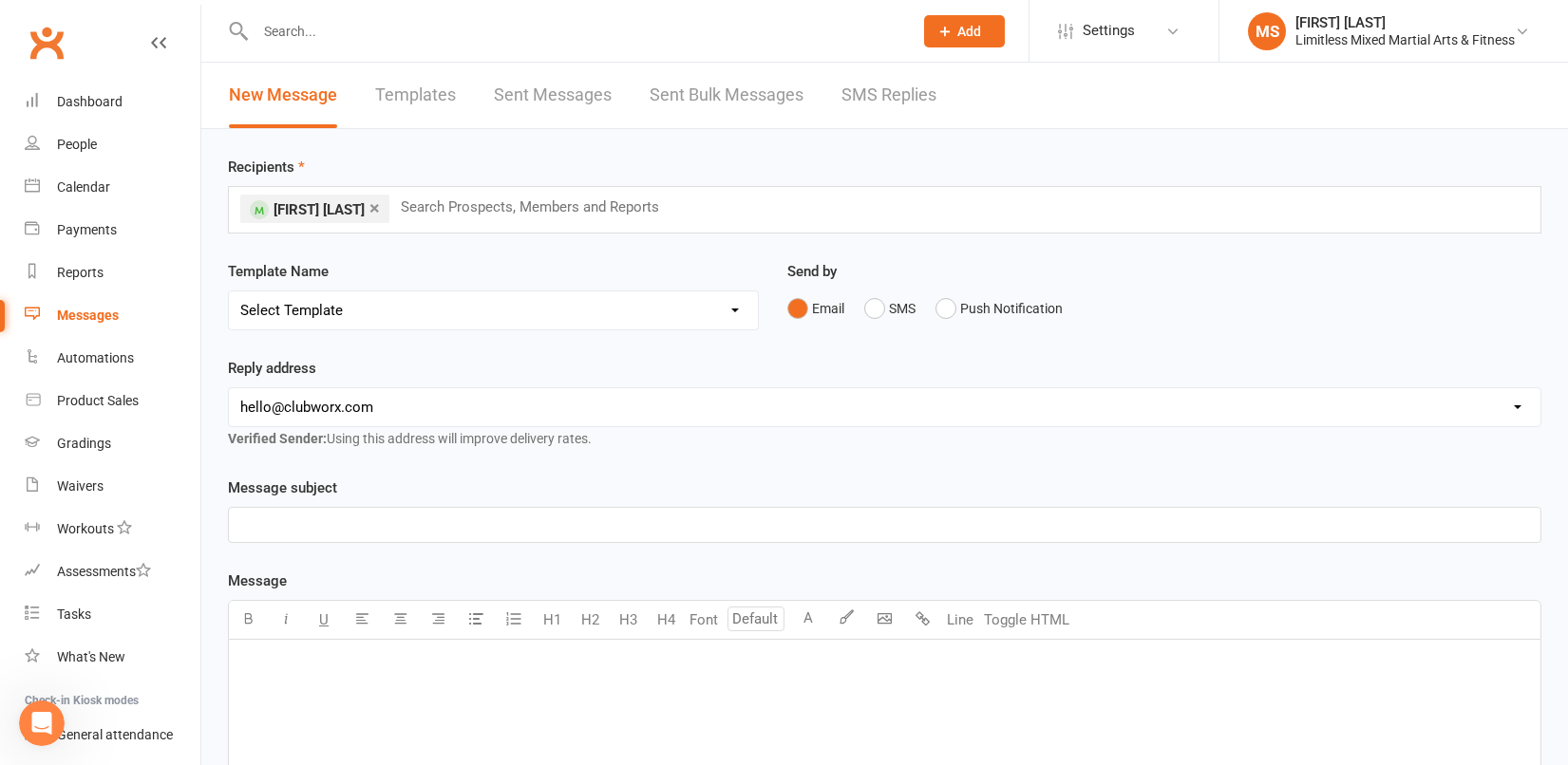 select on "20" 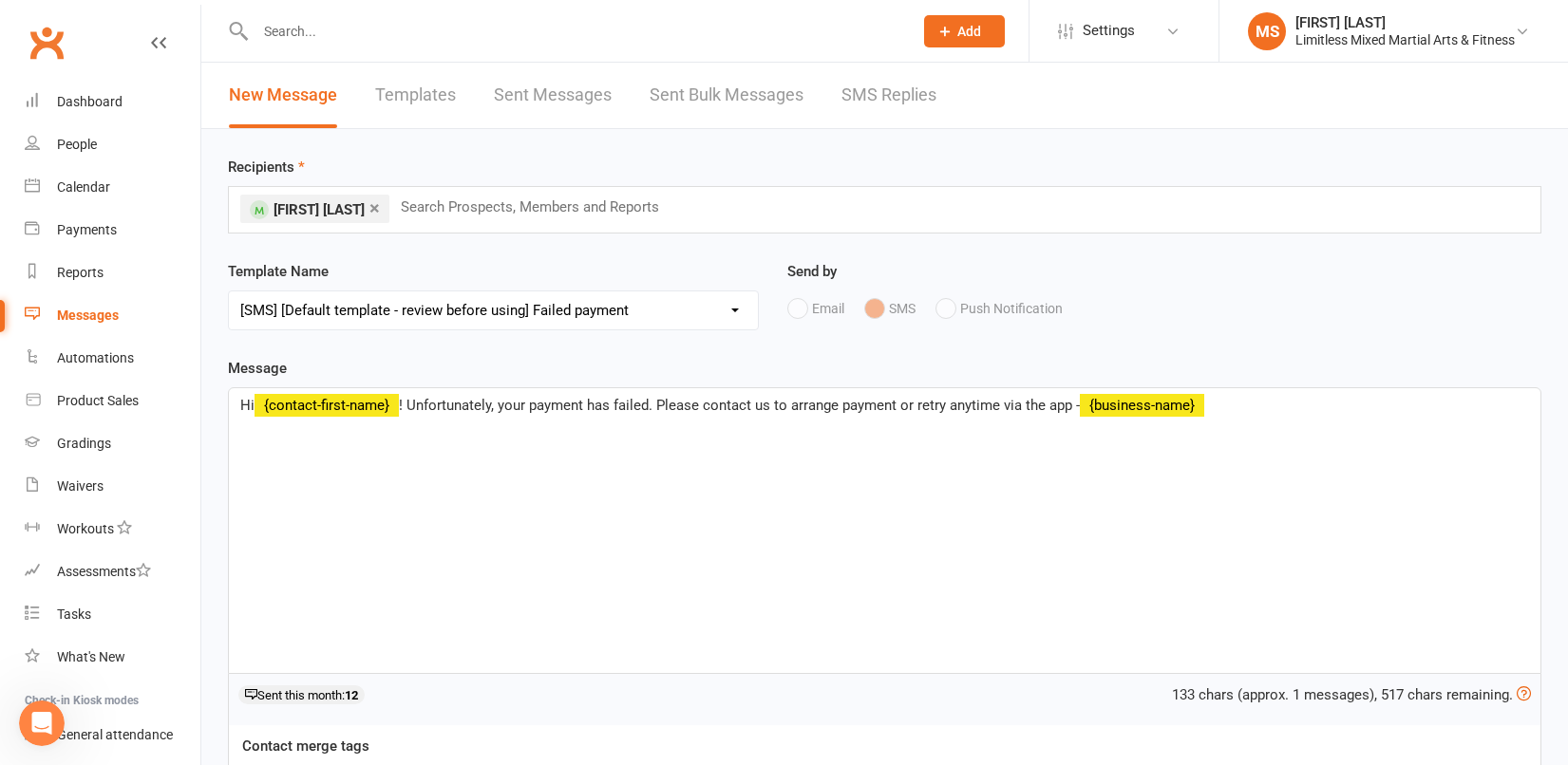 click on "! Unfortunately, your payment has failed. Please contact us to arrange payment or retry anytime via the app -" at bounding box center (739, 405) 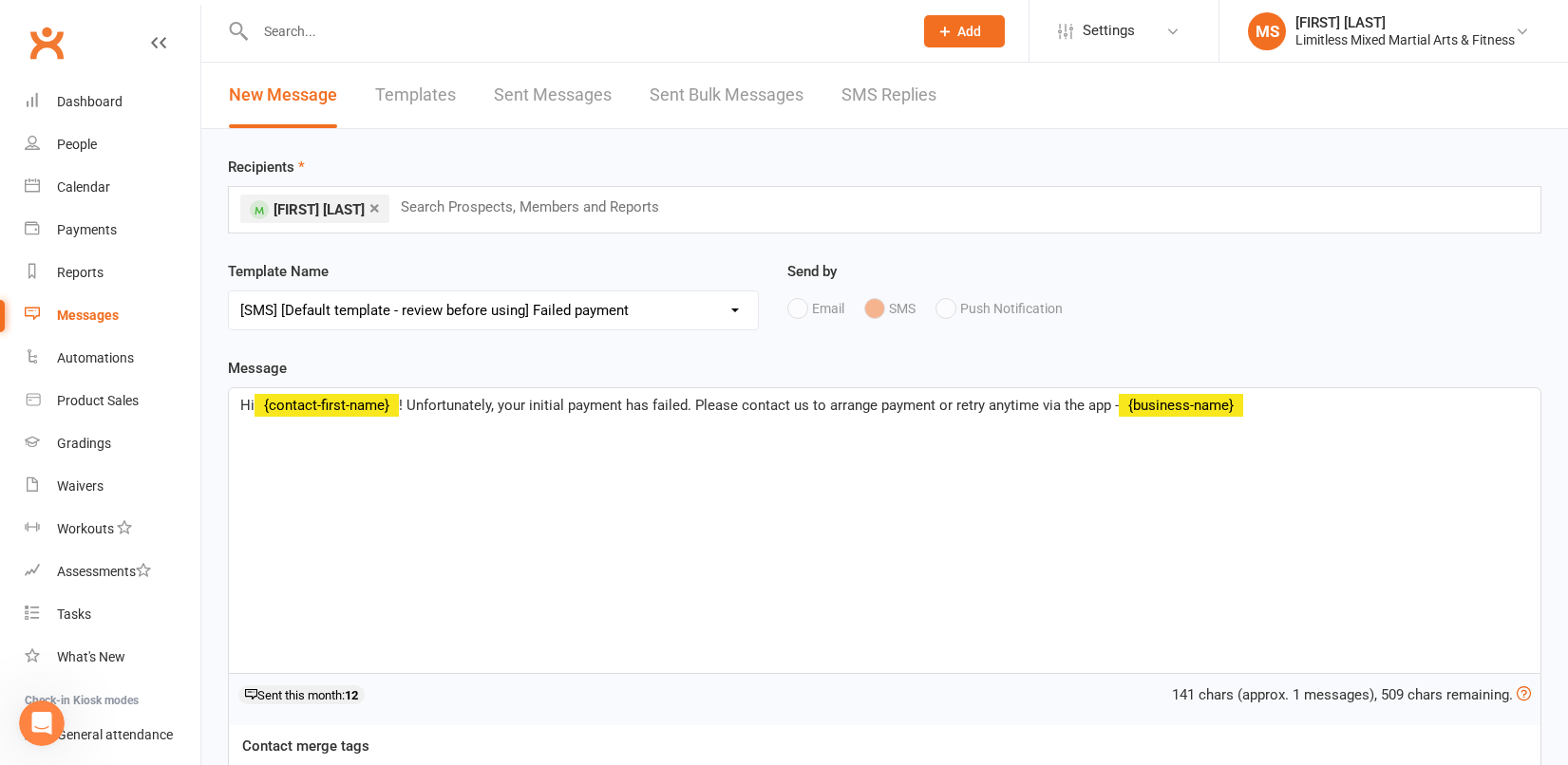 click on "! Unfortunately, your initial payment has failed. Please contact us to arrange payment or retry anytime via the app -" at bounding box center (759, 405) 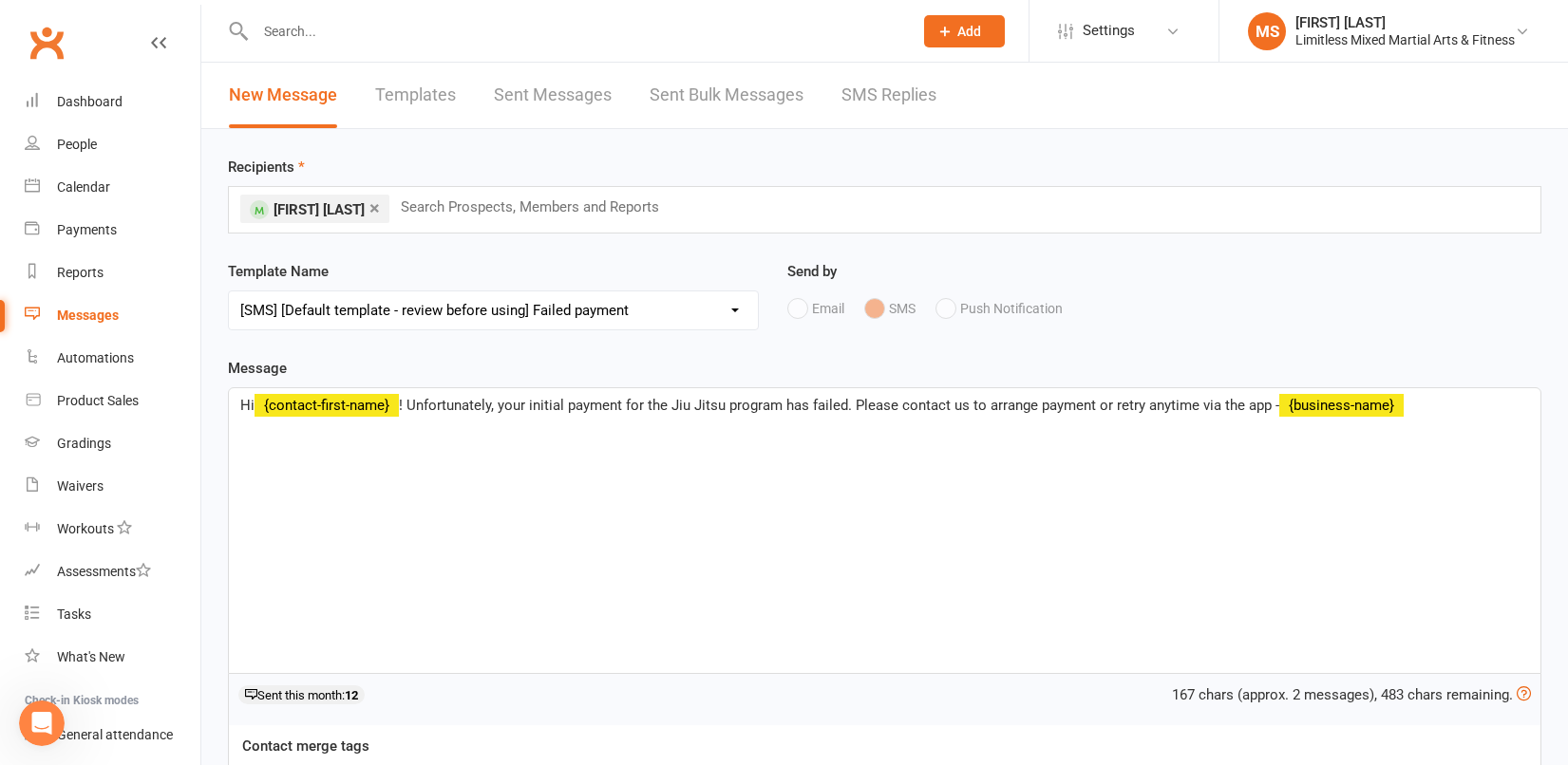 click on "! Unfortunately, your initial payment for the Jiu Jitsu program has failed. Please contact us to arrange payment or retry anytime via the app -" at bounding box center (839, 405) 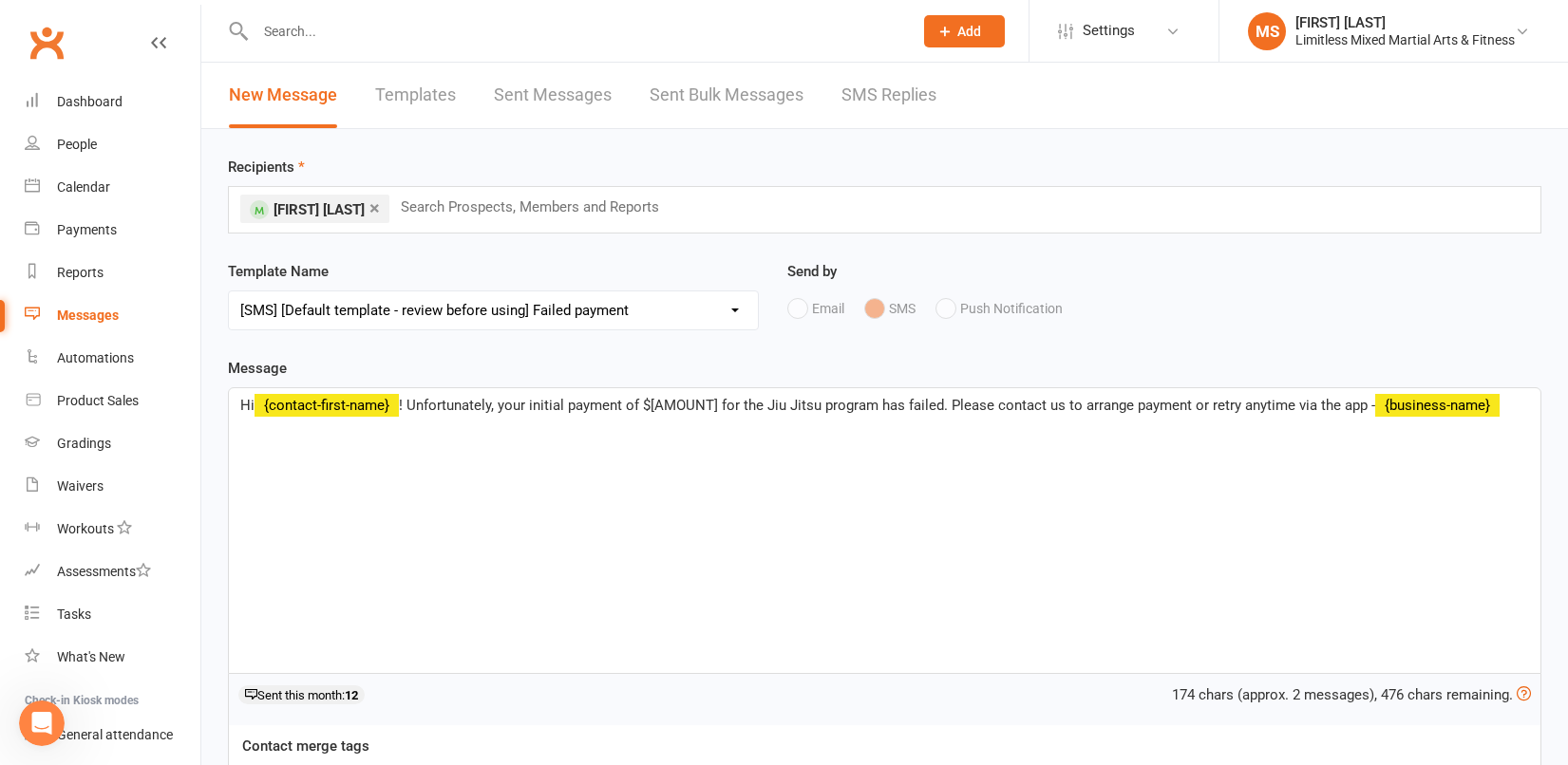 click on "! Unfortunately, your initial payment of $[AMOUNT] for the Jiu Jitsu program has failed. Please contact us to arrange payment or retry anytime via the app -" at bounding box center (887, 405) 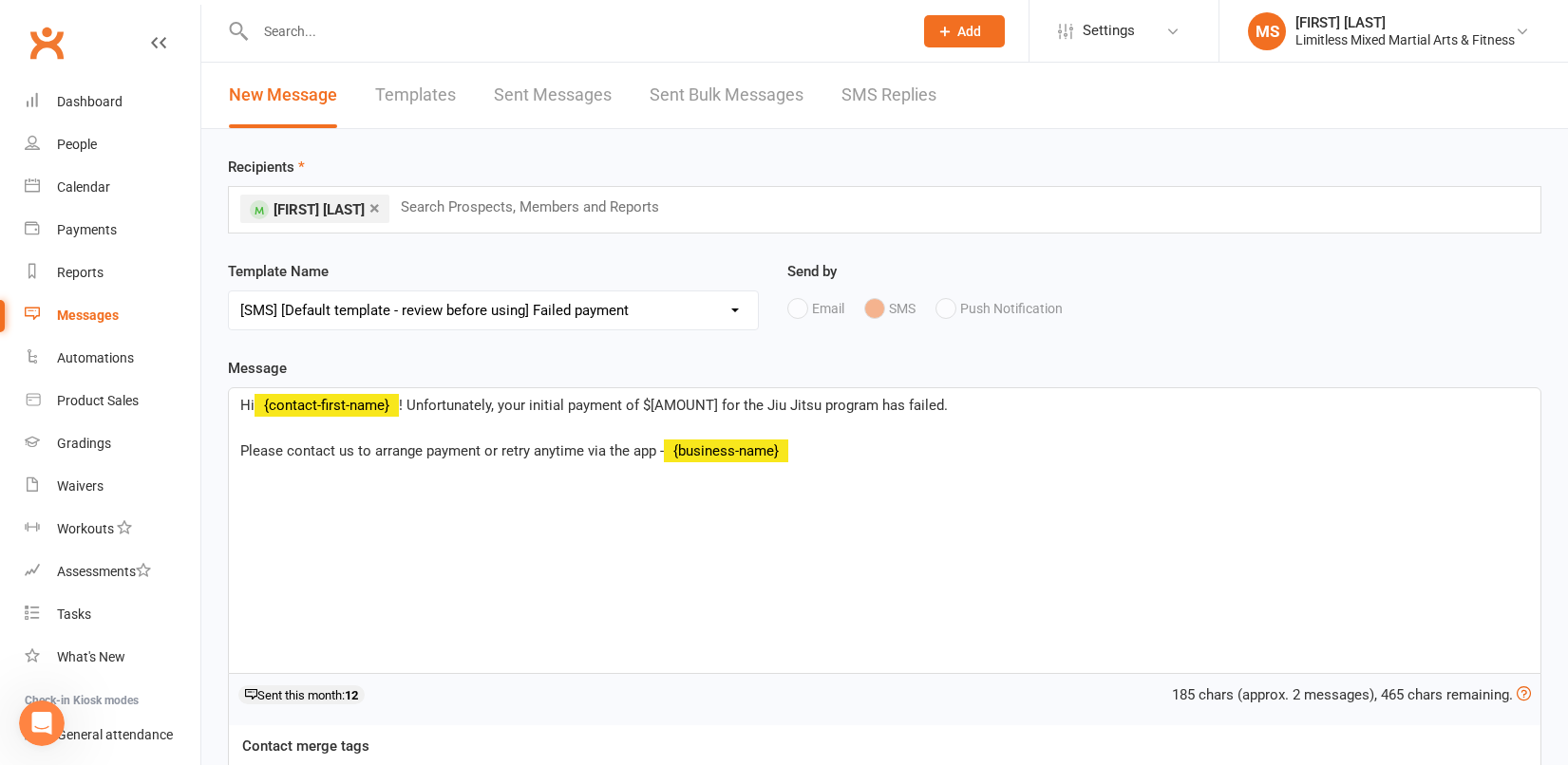 click on "﻿" at bounding box center [884, 428] 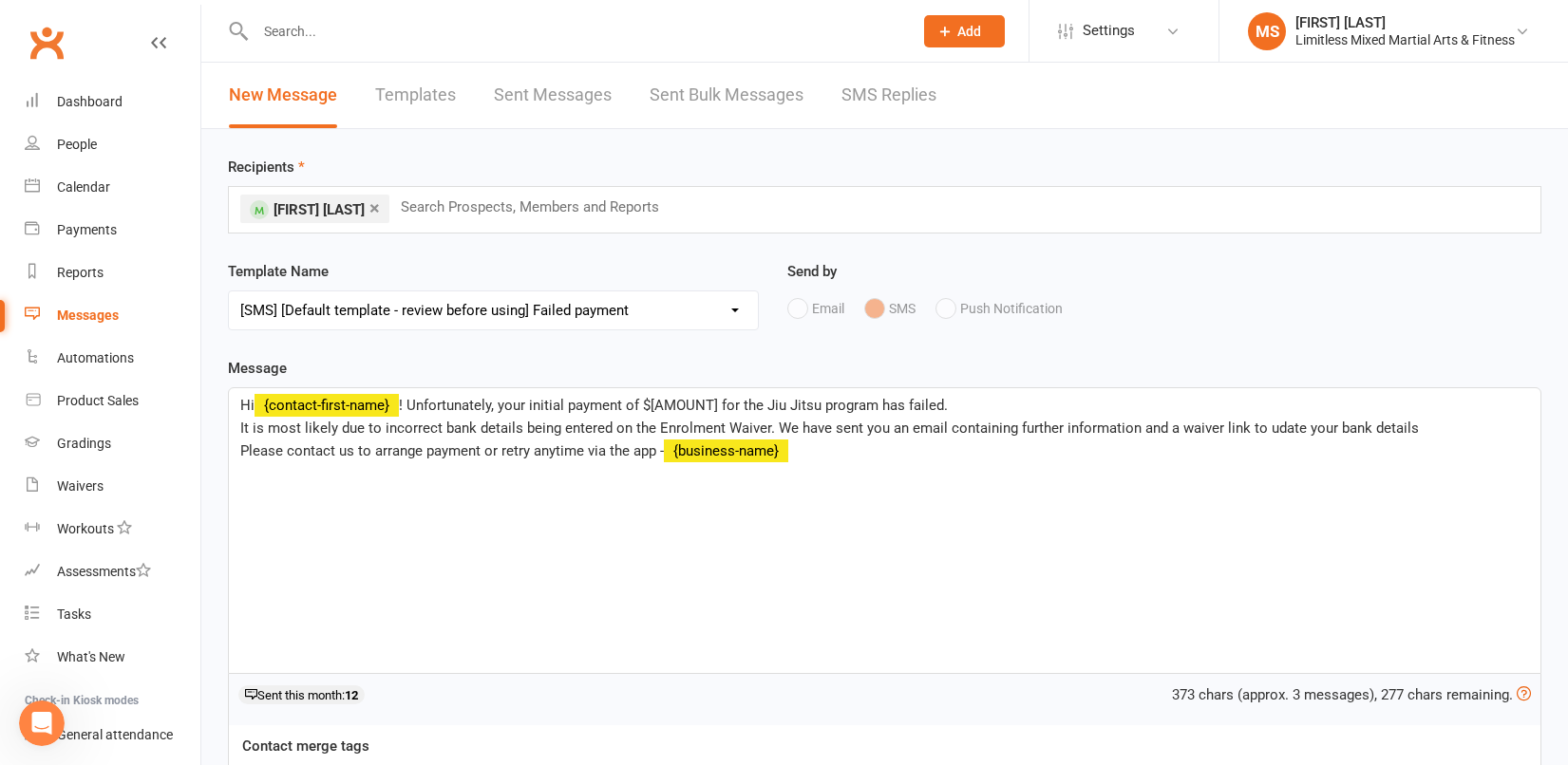 click on "It is most likely due to incorrect bank details being entered on the Enrolment Waiver. We have sent you an email containing further information and a waiver link to udate your bank details" at bounding box center [829, 428] 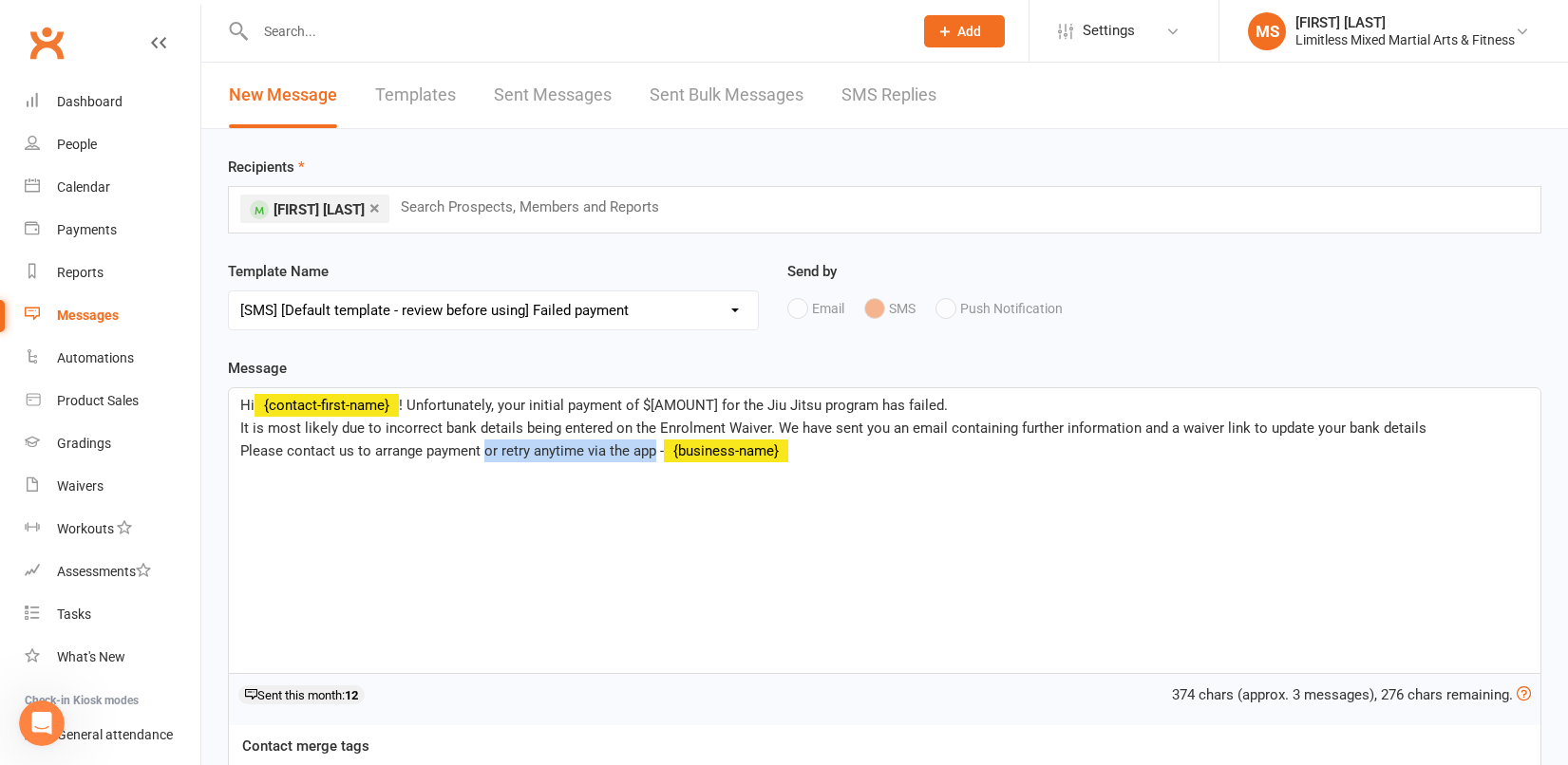 drag, startPoint x: 483, startPoint y: 450, endPoint x: 660, endPoint y: 448, distance: 177.0113 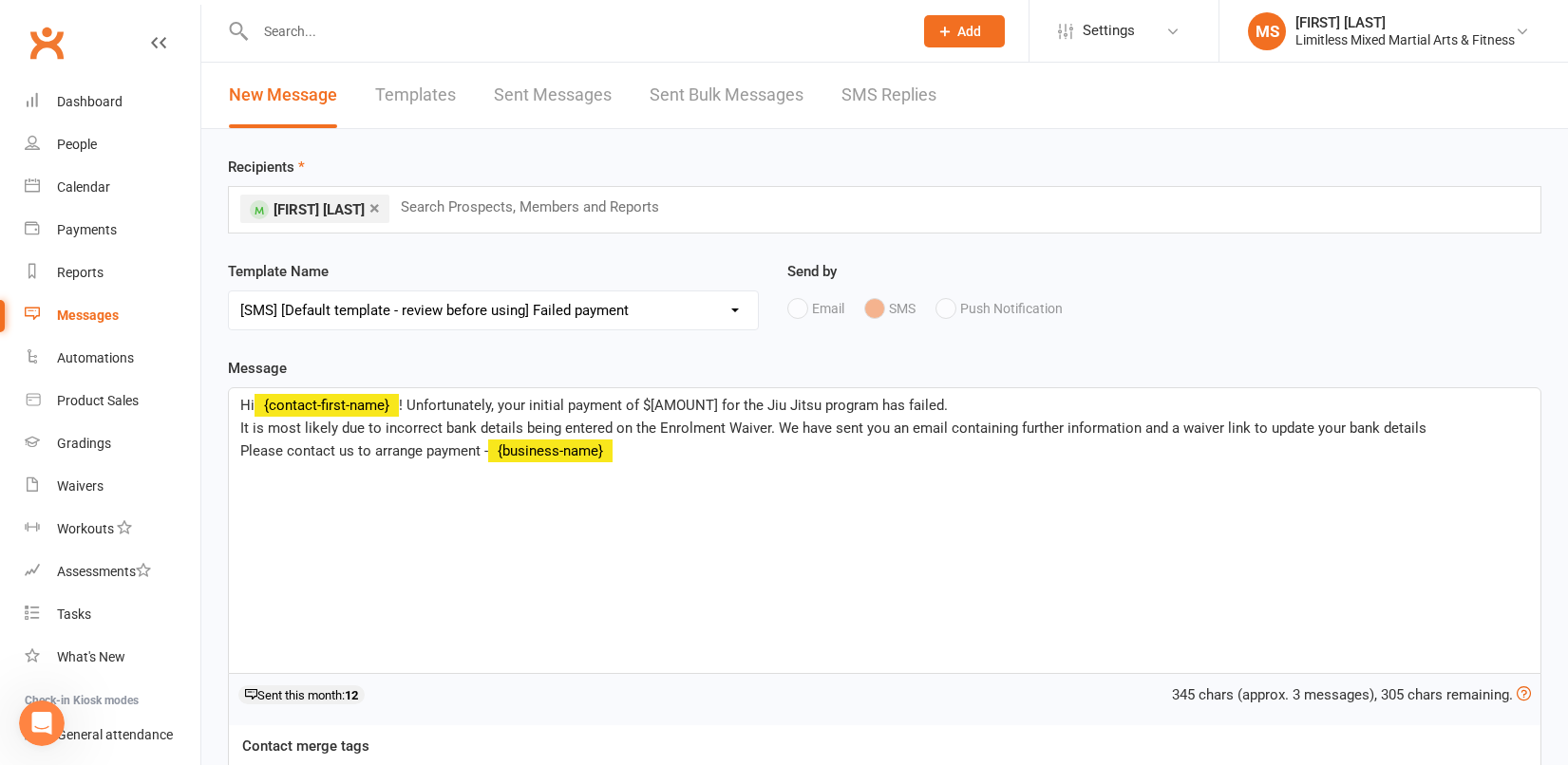 click on "Please contact us to arrange payment -" at bounding box center [364, 451] 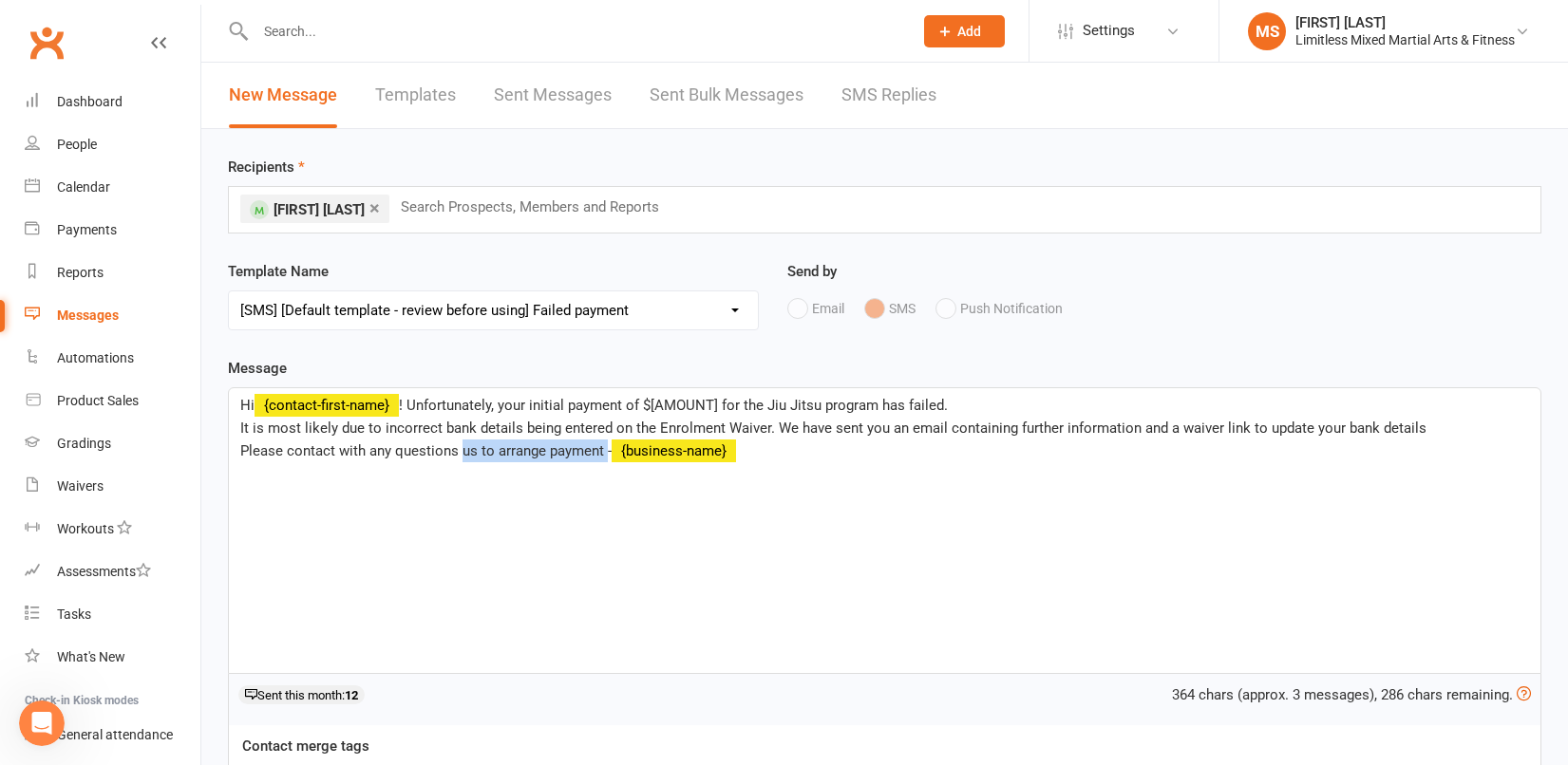 drag, startPoint x: 482, startPoint y: 453, endPoint x: 607, endPoint y: 455, distance: 125.016 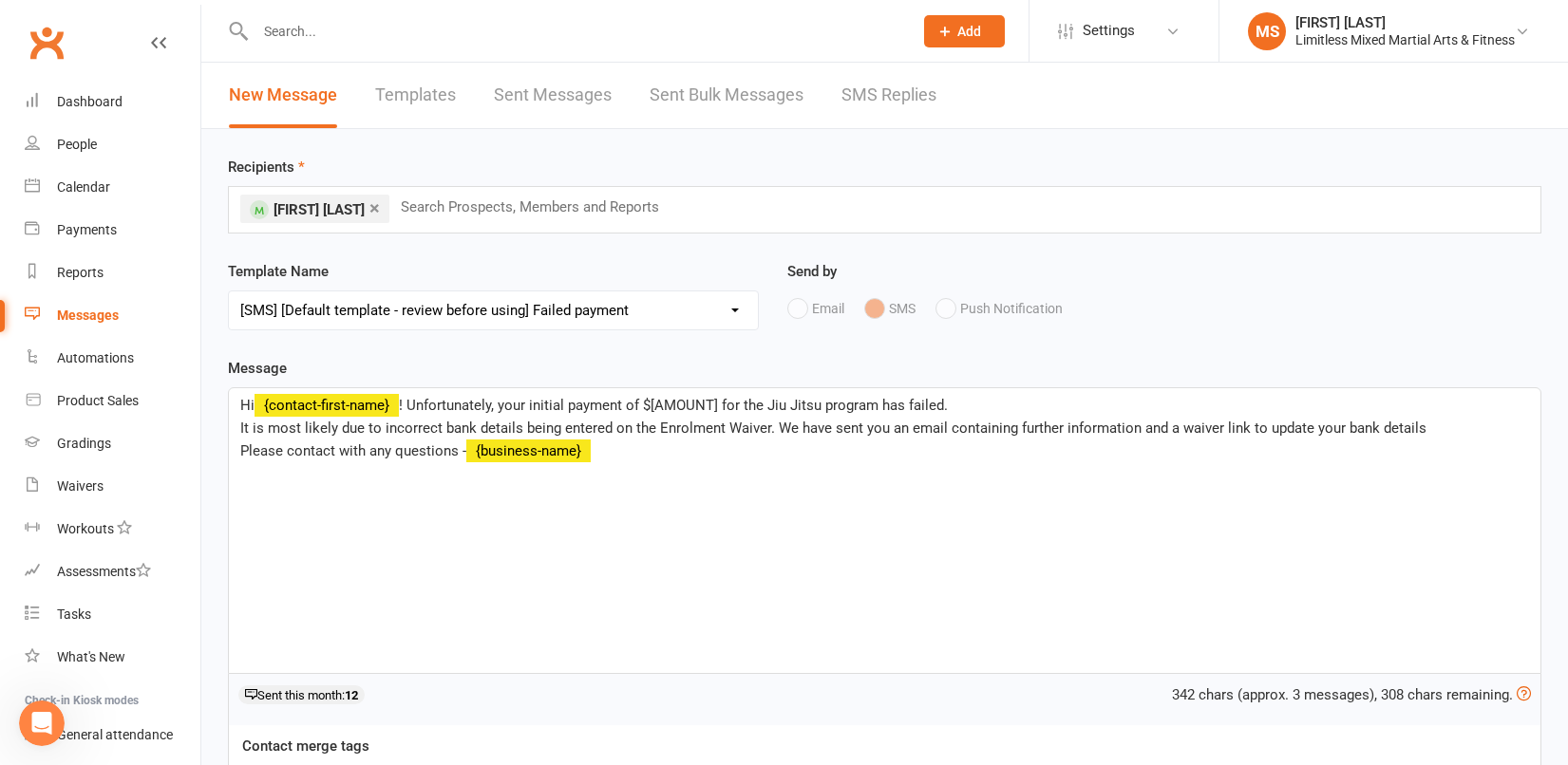 click on "It is most likely due to incorrect bank details being entered on the Enrolment Waiver. We have sent you an email containing further information and a waiver link to update your bank details" at bounding box center [884, 428] 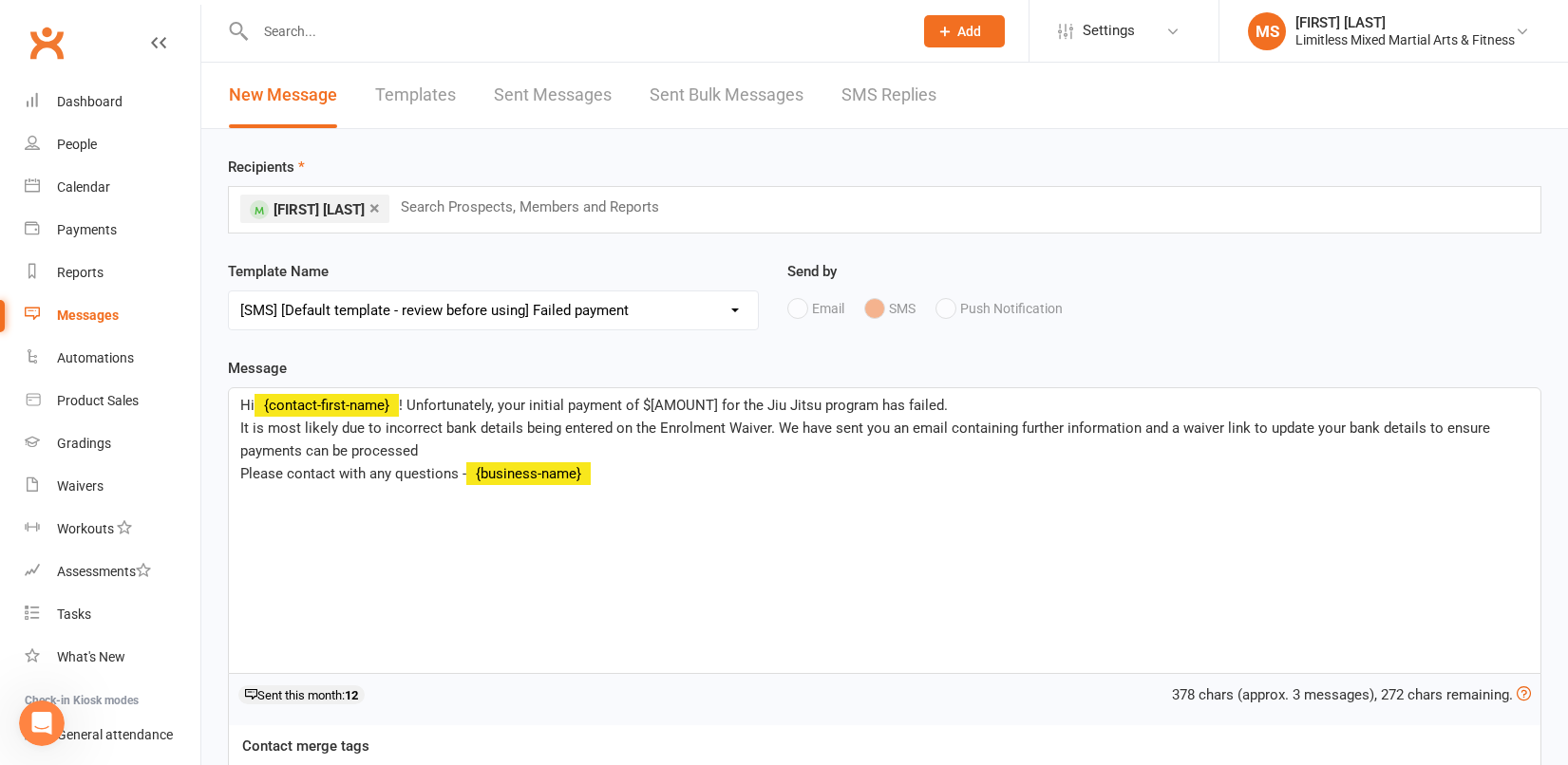 click on "It is most likely due to incorrect bank details being entered on the Enrolment Waiver. We have sent you an email containing further information and a waiver link to update your bank details to ensure payments can be processed" at bounding box center (867, 439) 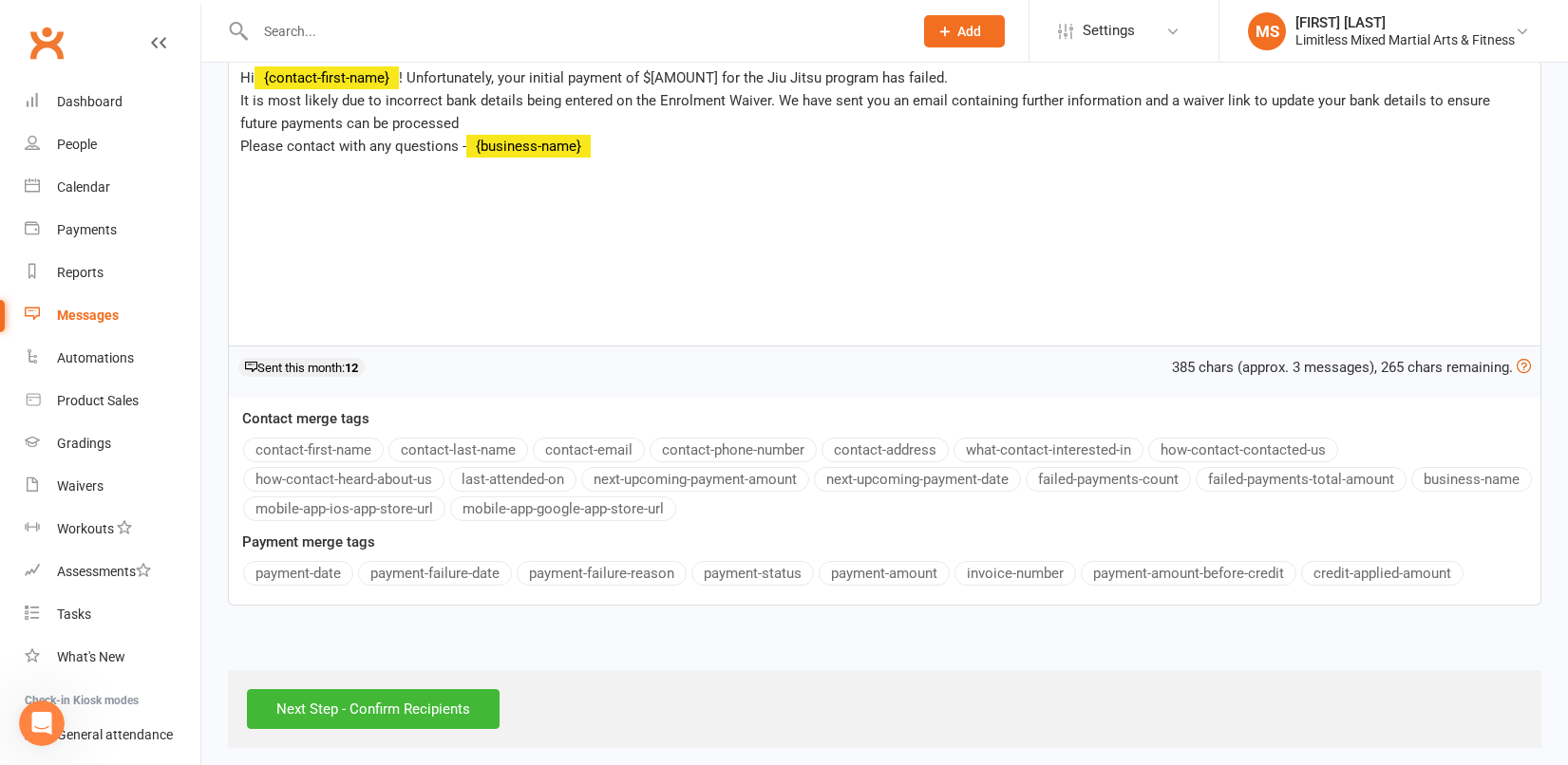scroll, scrollTop: 338, scrollLeft: 0, axis: vertical 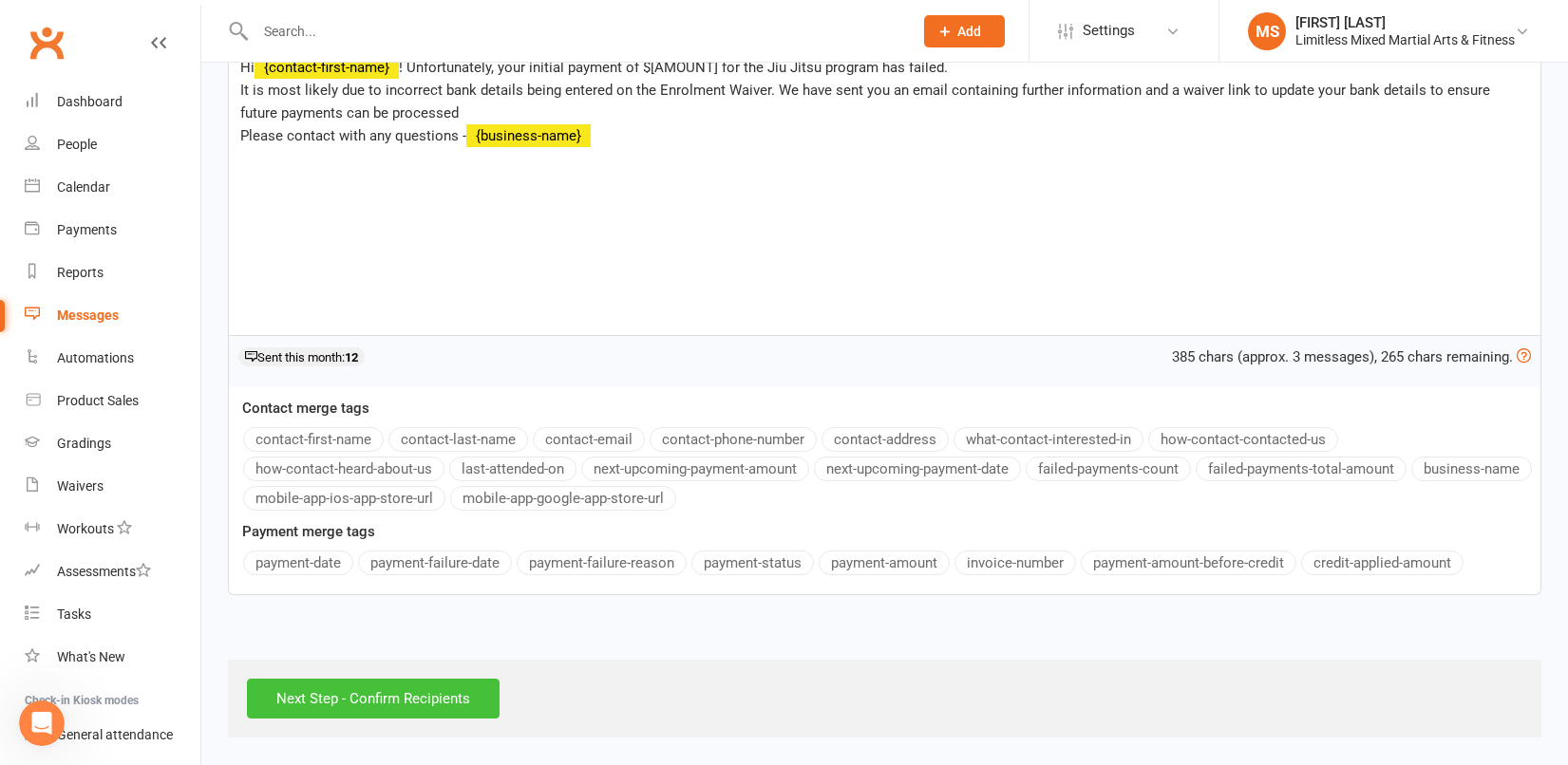 click on "Next Step - Confirm Recipients" at bounding box center (373, 699) 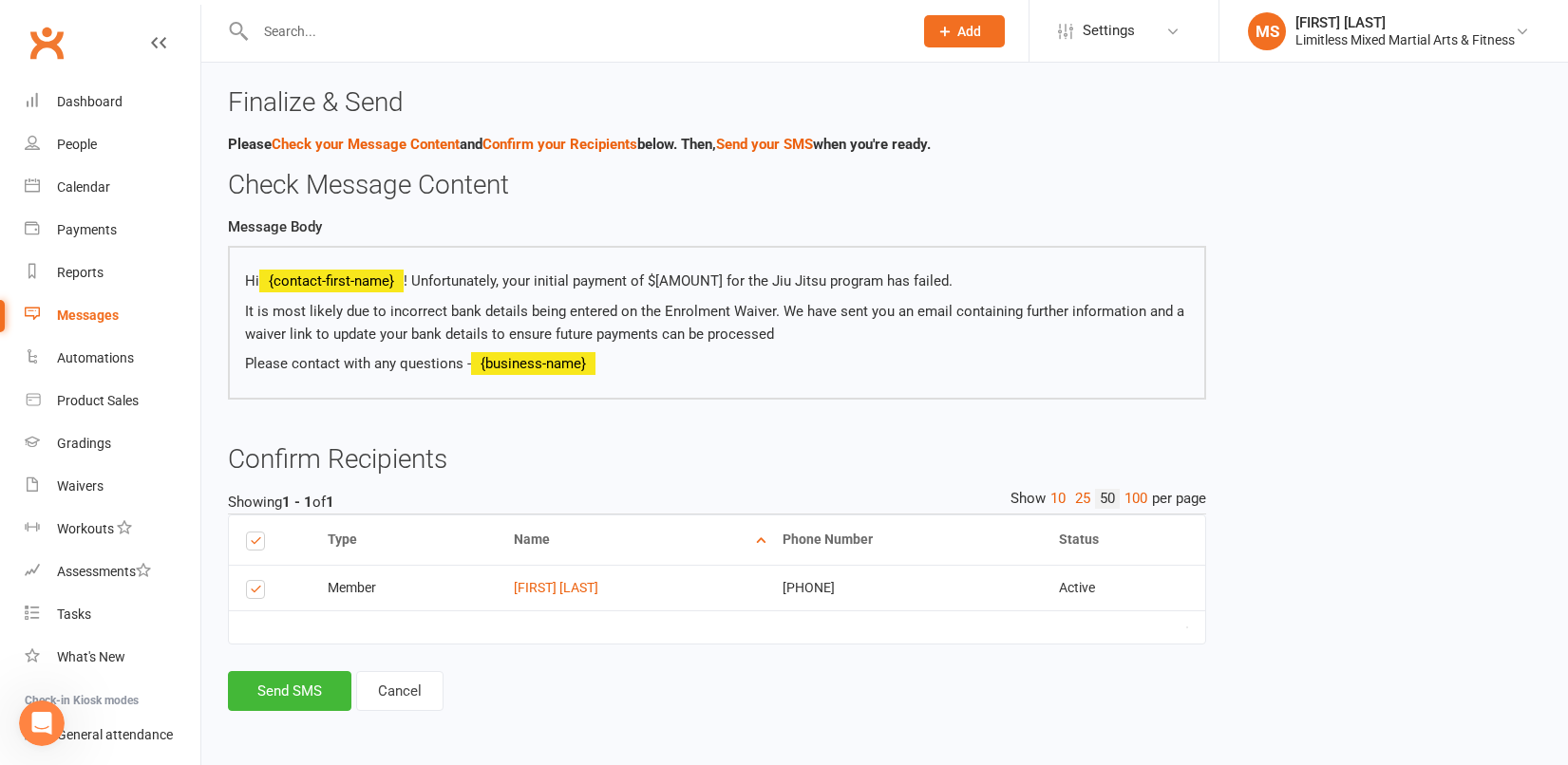 scroll, scrollTop: 0, scrollLeft: 0, axis: both 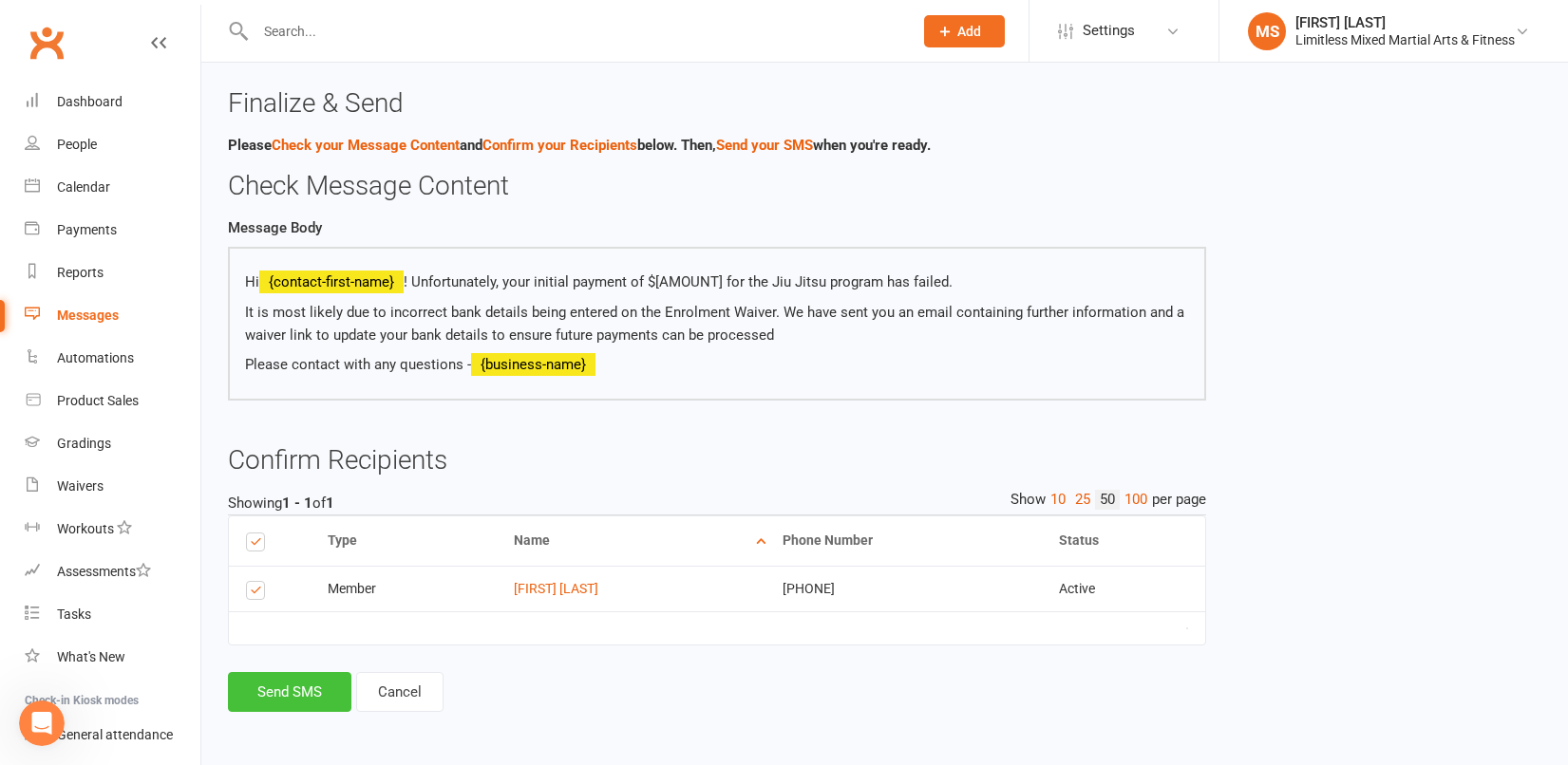 click on "Send SMS" at bounding box center (290, 692) 